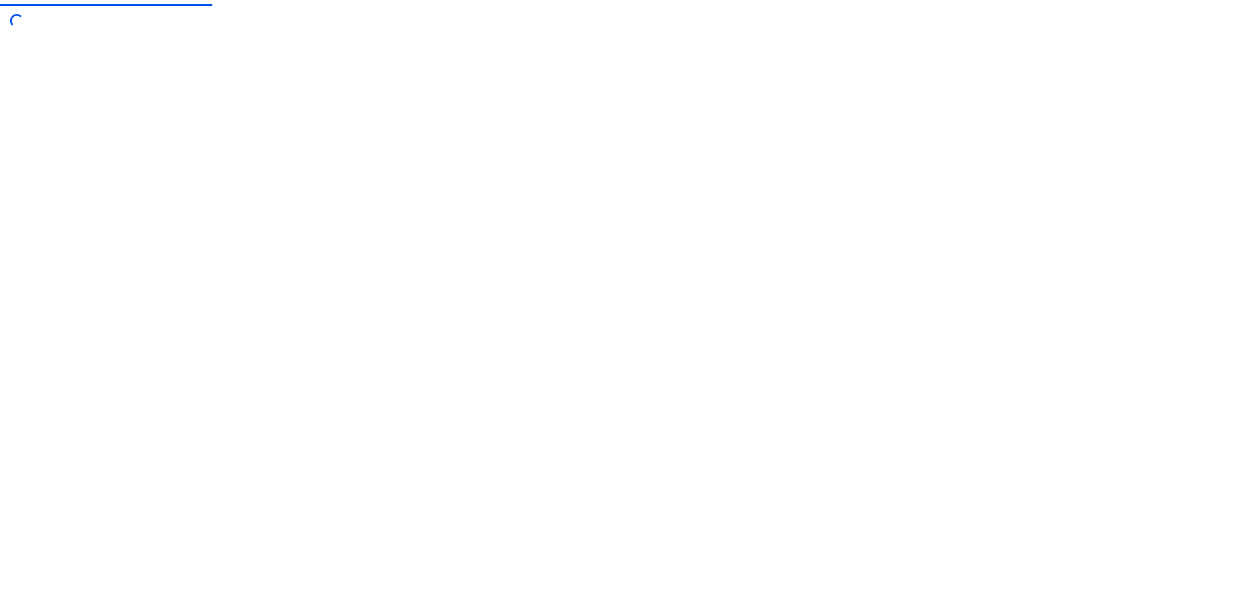 scroll, scrollTop: 0, scrollLeft: 0, axis: both 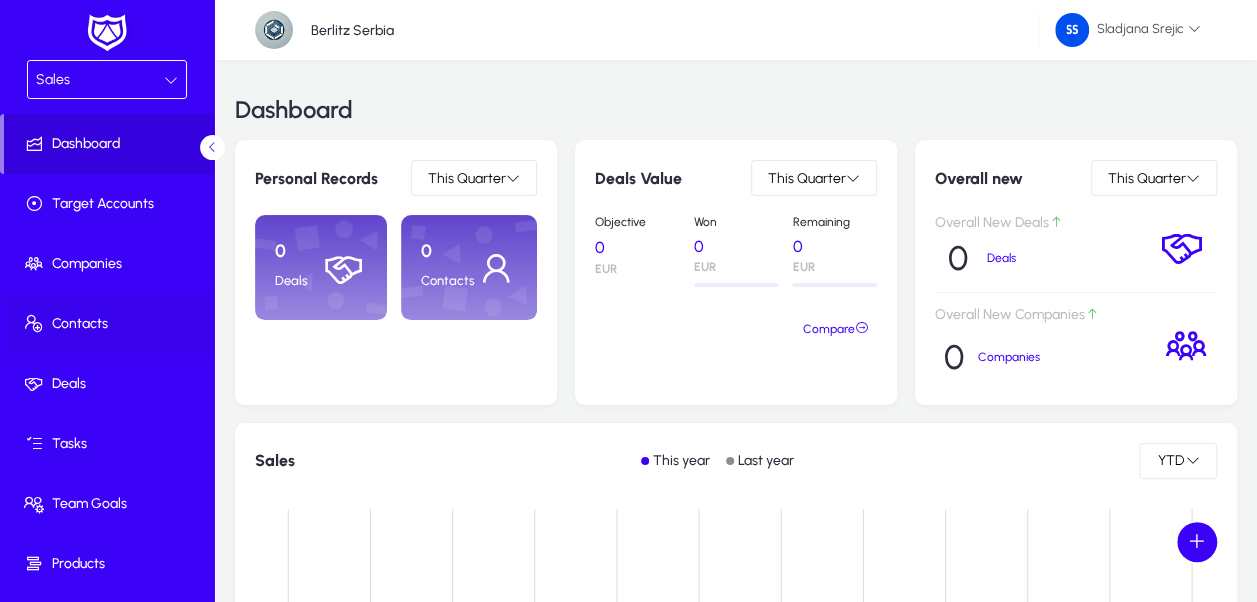click 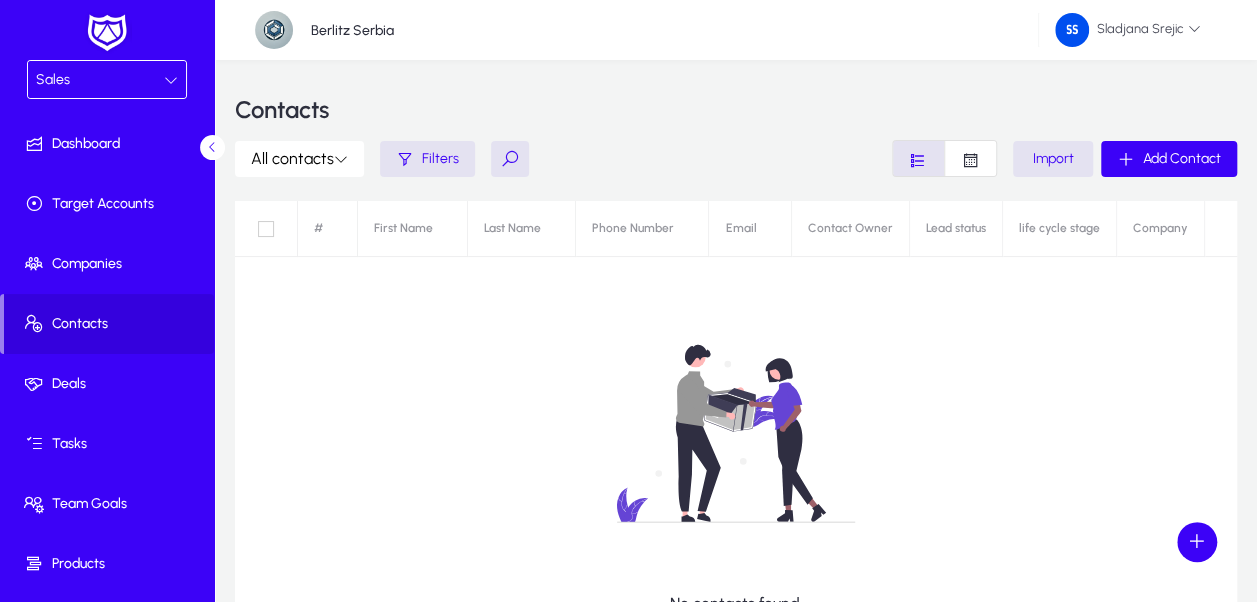 click on "Sales" at bounding box center (100, 80) 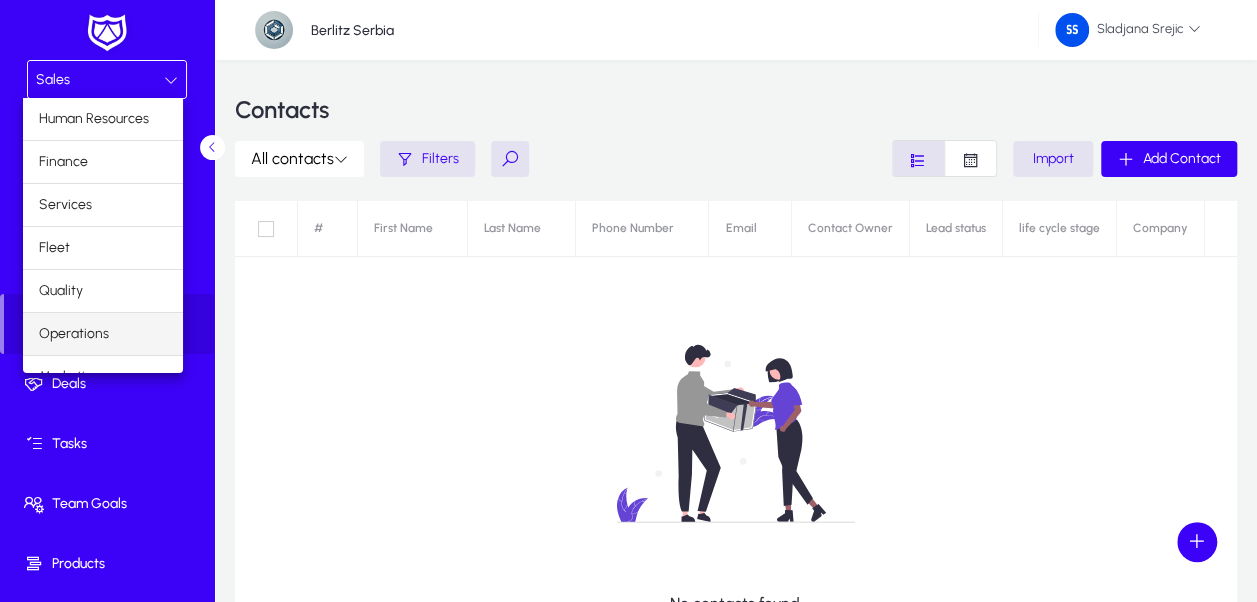 scroll, scrollTop: 65, scrollLeft: 0, axis: vertical 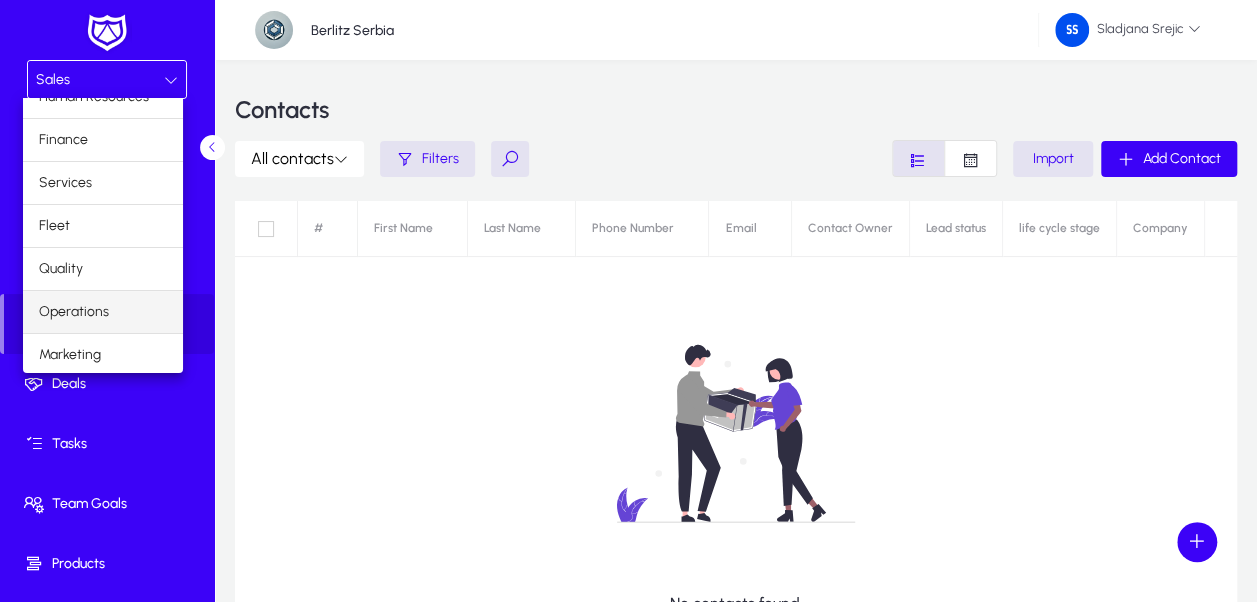 click on "Operations" at bounding box center (103, 312) 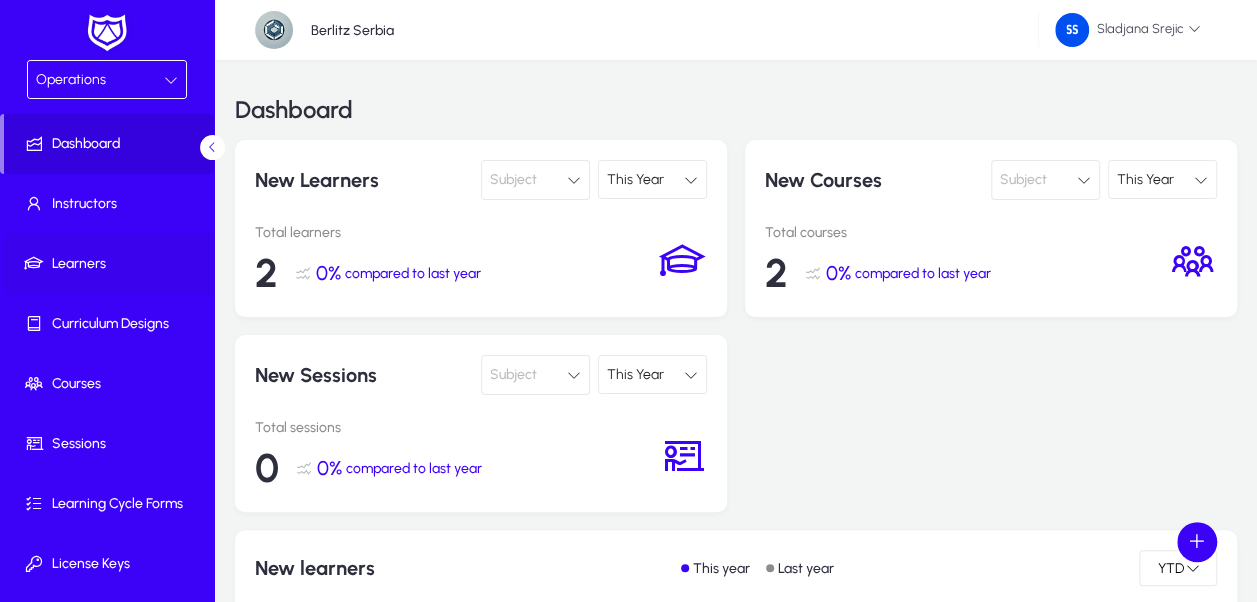 click 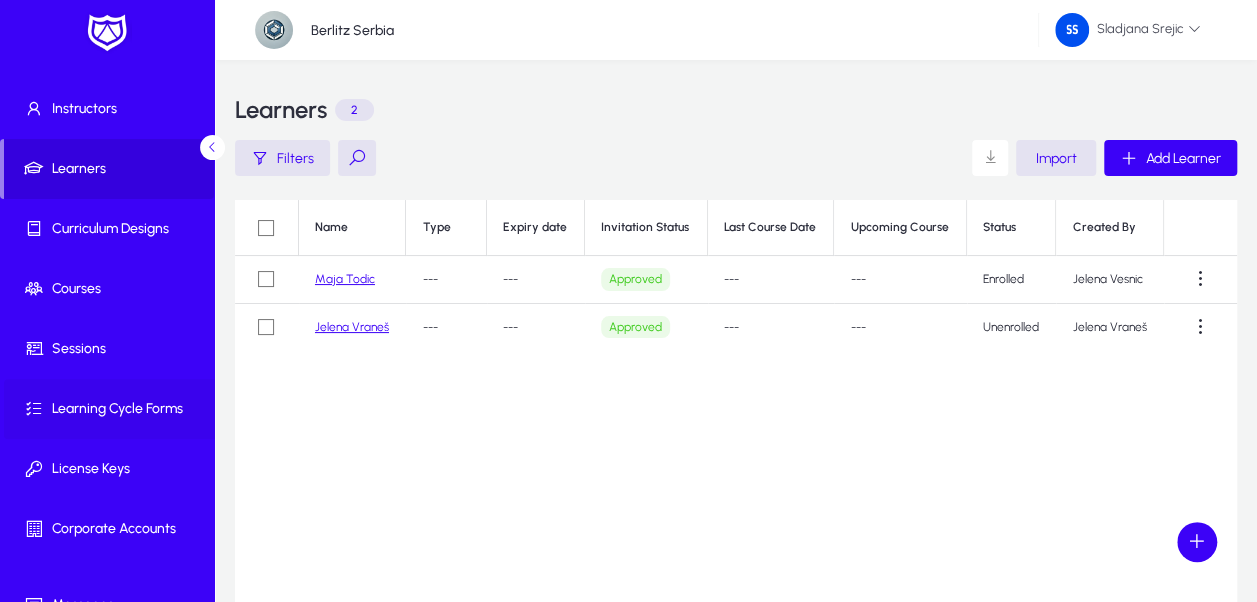 scroll, scrollTop: 187, scrollLeft: 0, axis: vertical 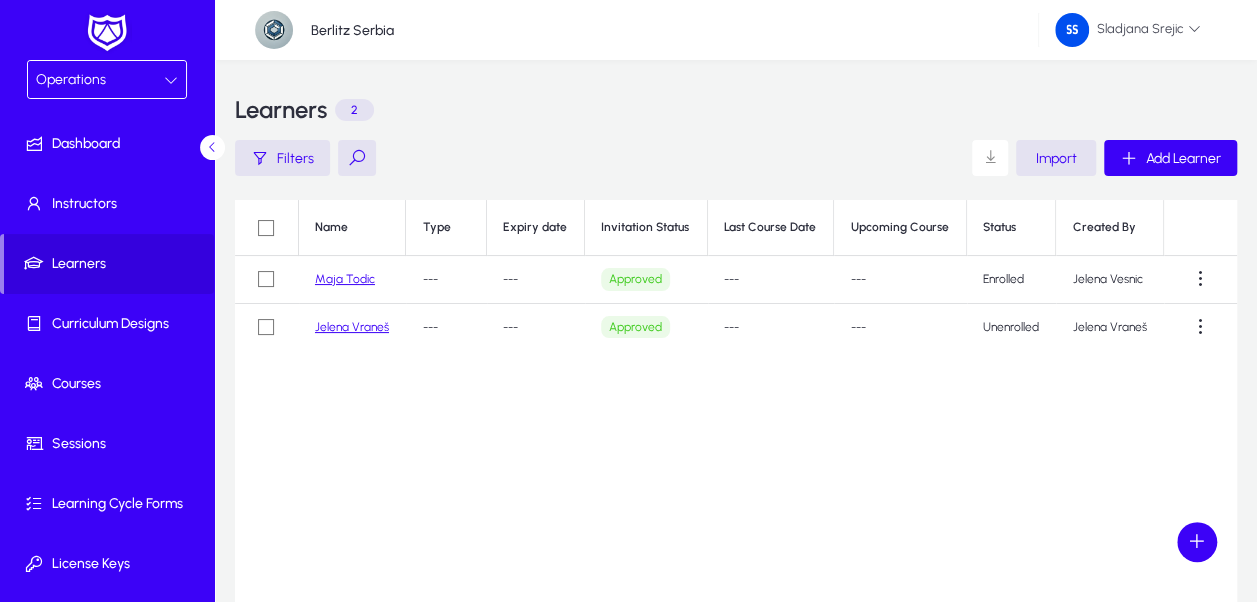 click on "Operations" at bounding box center (100, 80) 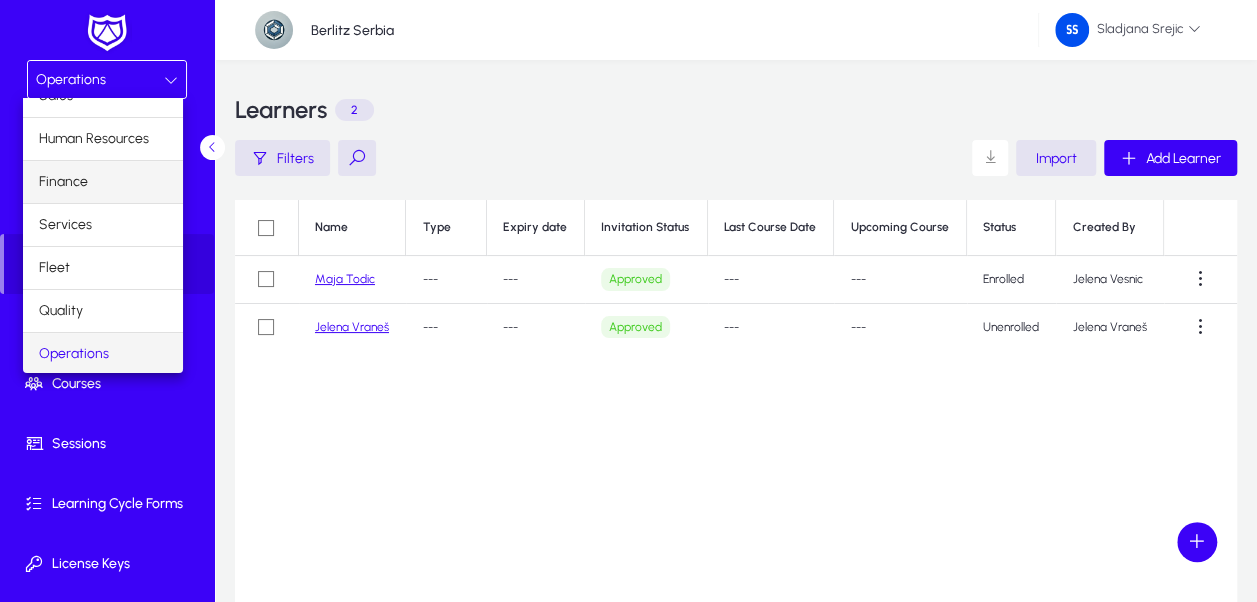 scroll, scrollTop: 0, scrollLeft: 0, axis: both 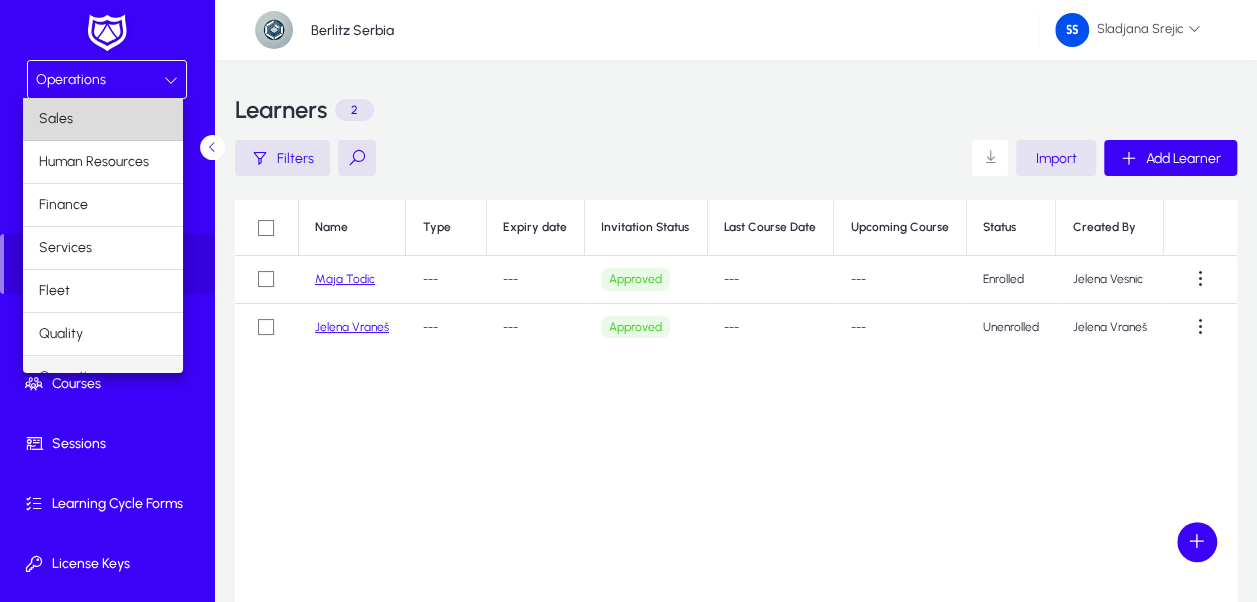 click on "Sales" at bounding box center (103, 119) 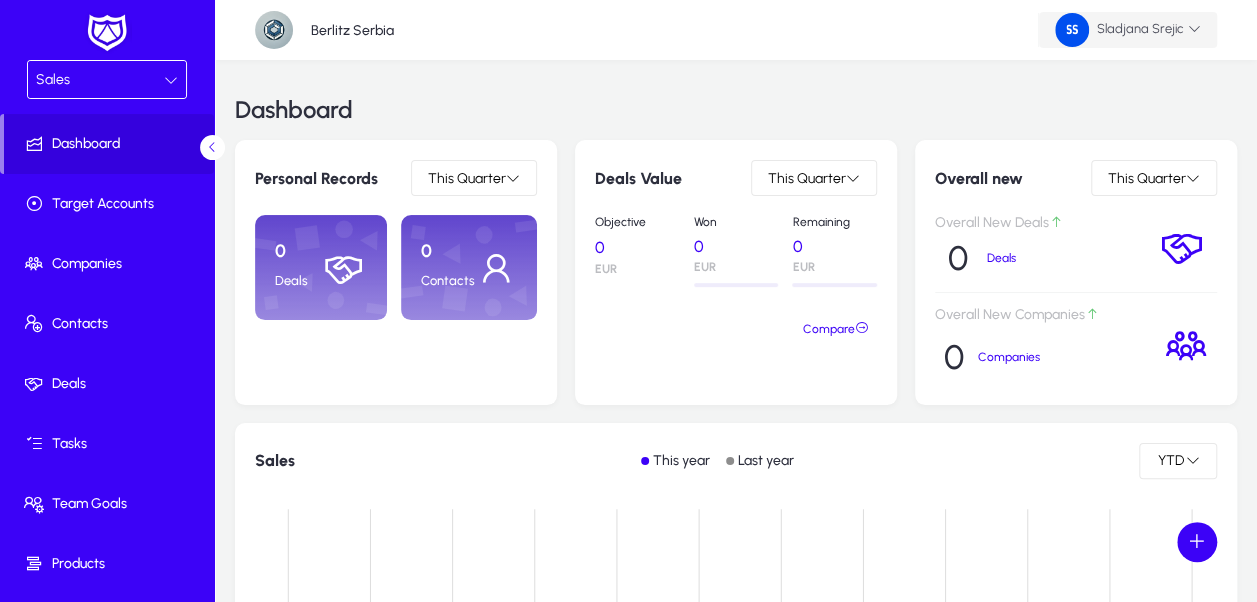 click 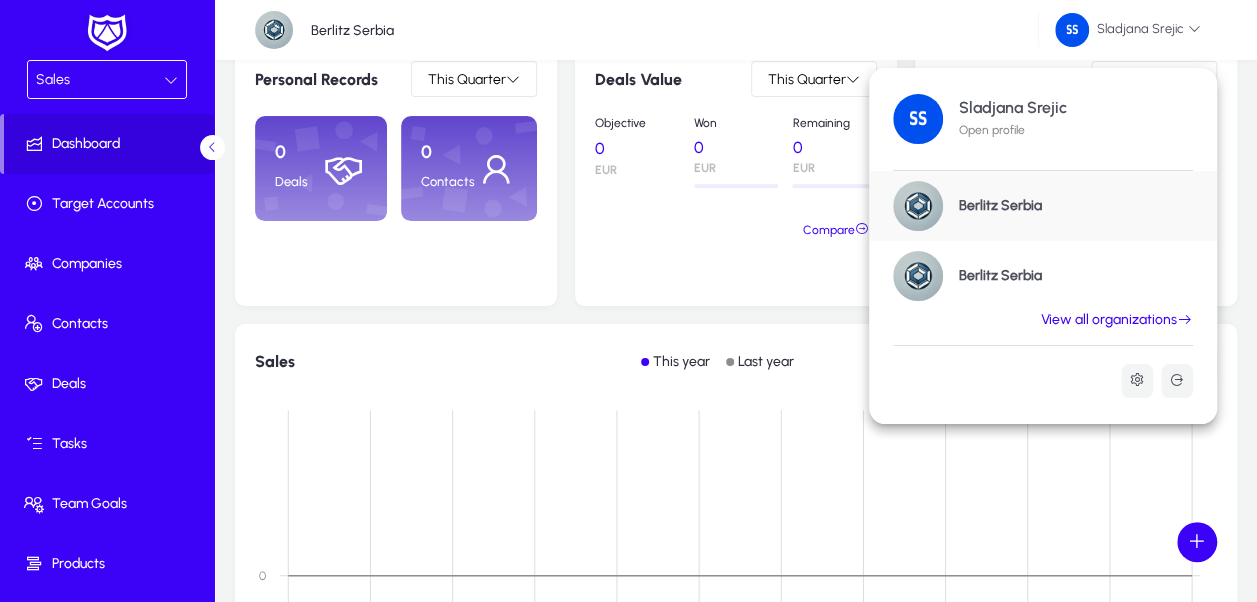 scroll, scrollTop: 0, scrollLeft: 0, axis: both 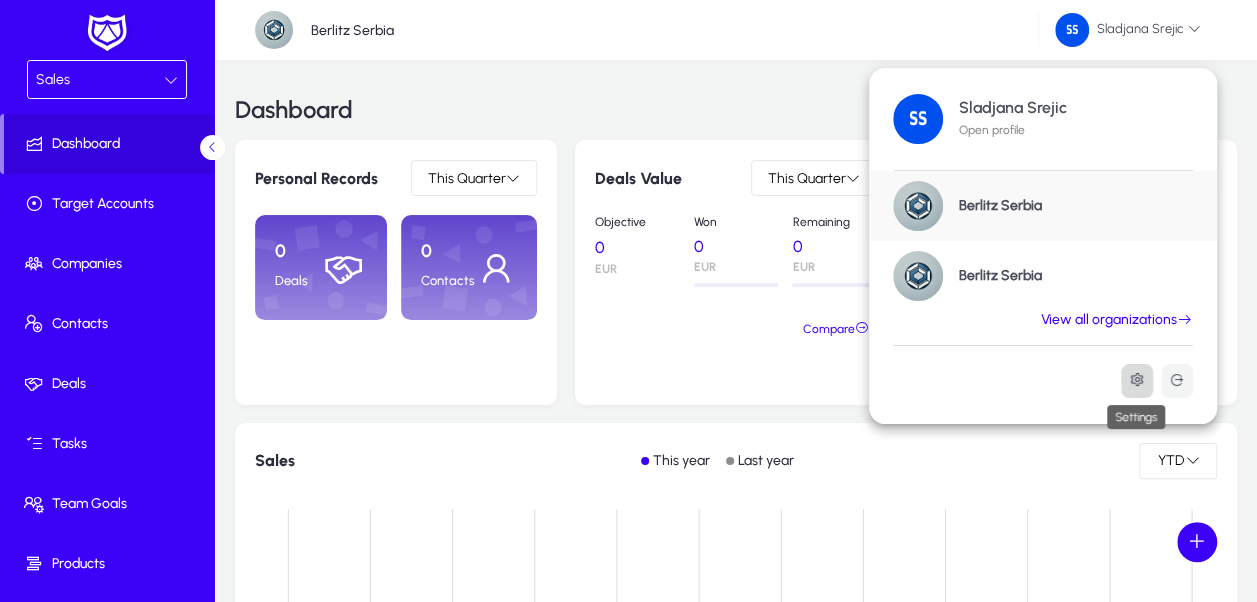 click at bounding box center [1137, 380] 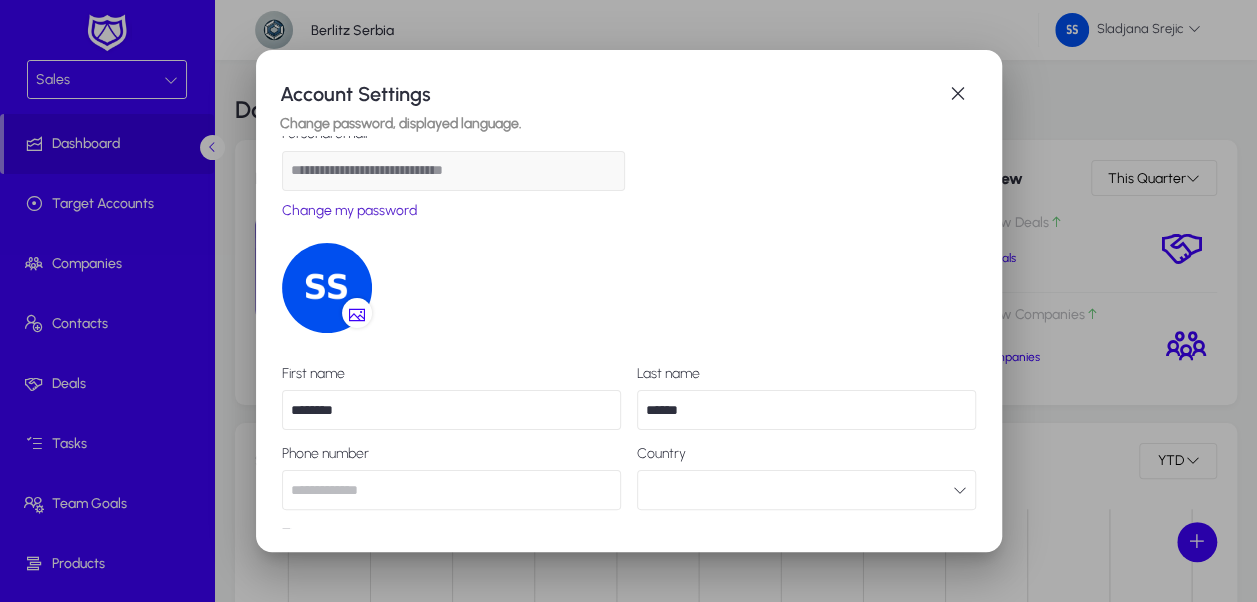 scroll, scrollTop: 195, scrollLeft: 0, axis: vertical 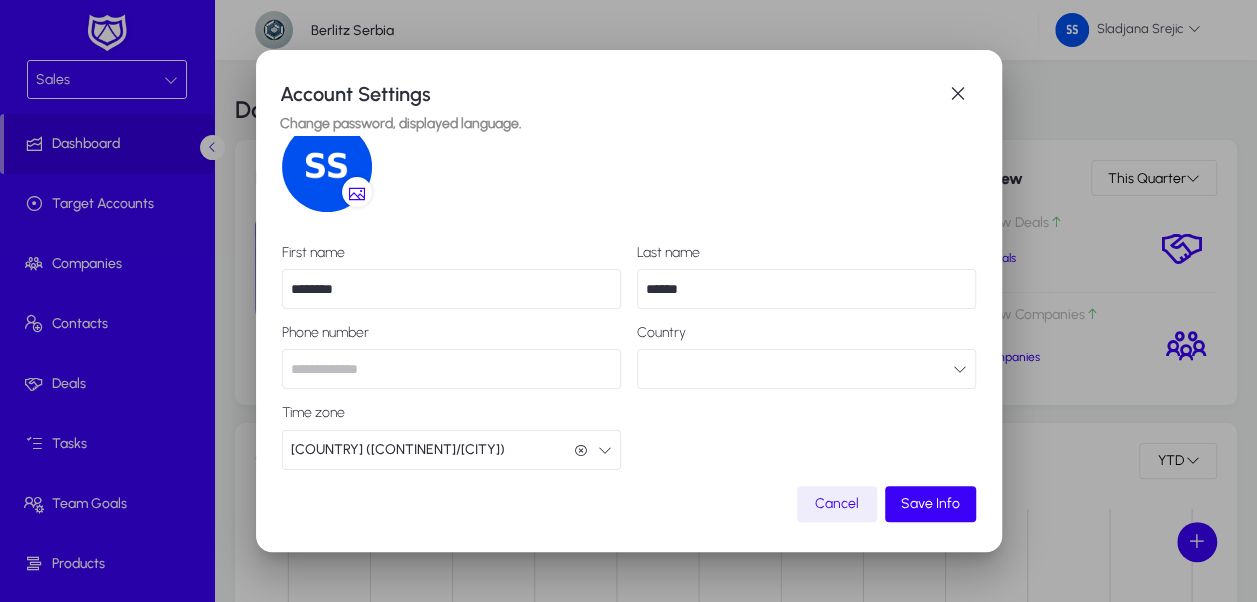 click at bounding box center [605, 450] 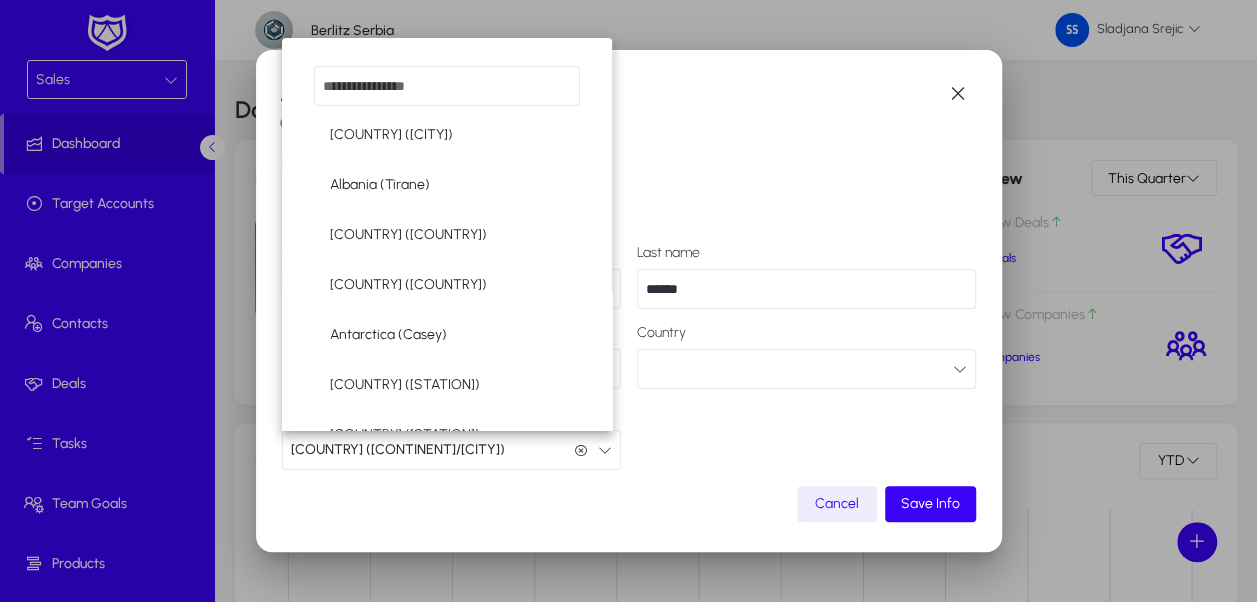 scroll, scrollTop: 226, scrollLeft: 0, axis: vertical 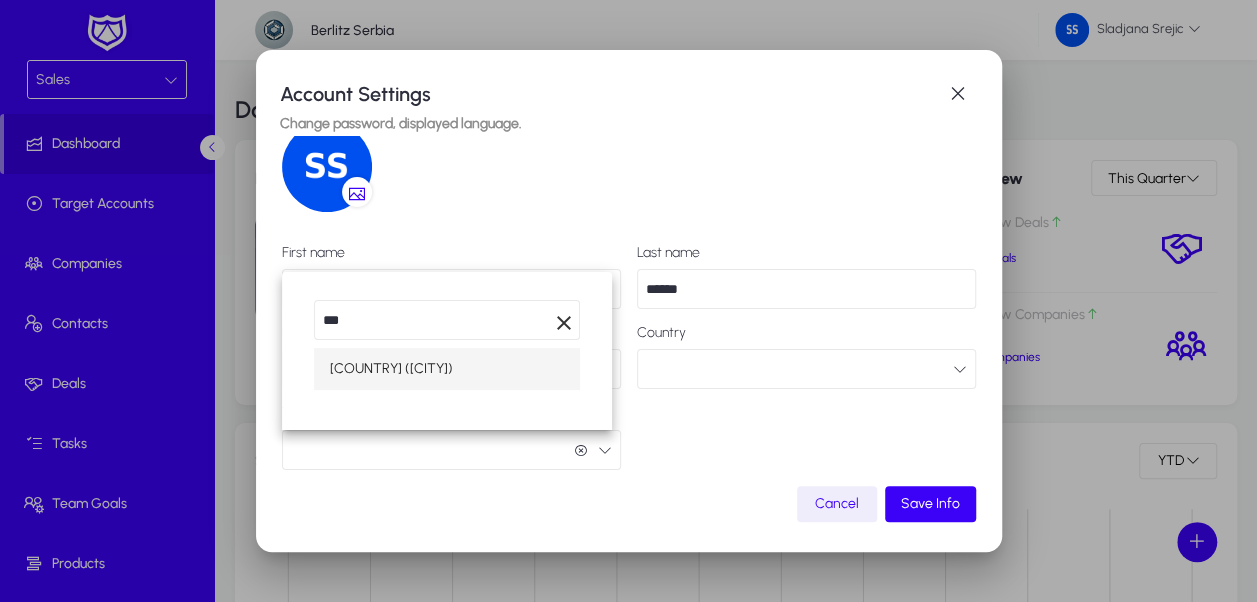 type on "***" 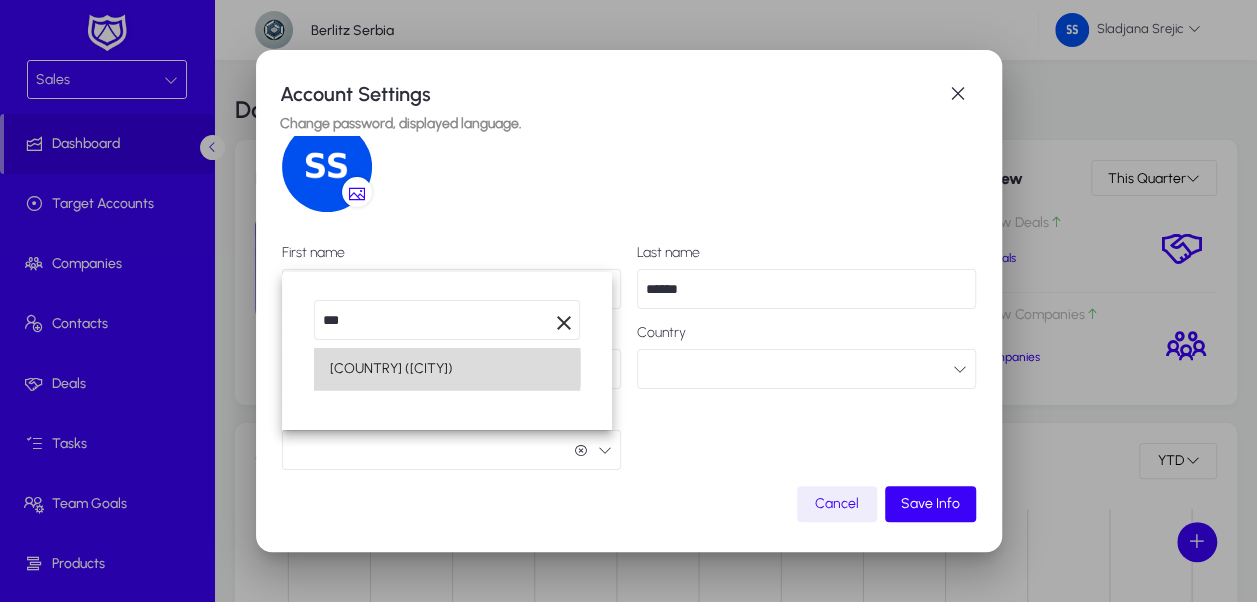 click on "Serbia (Belgrade)" at bounding box center [447, 369] 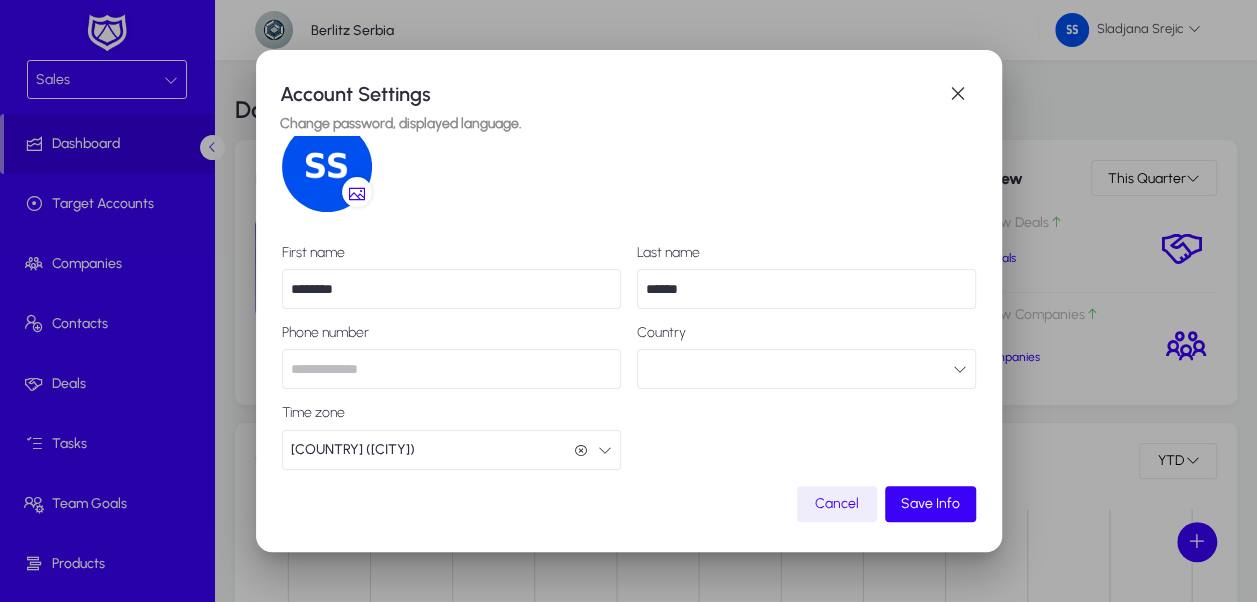 scroll, scrollTop: 0, scrollLeft: 0, axis: both 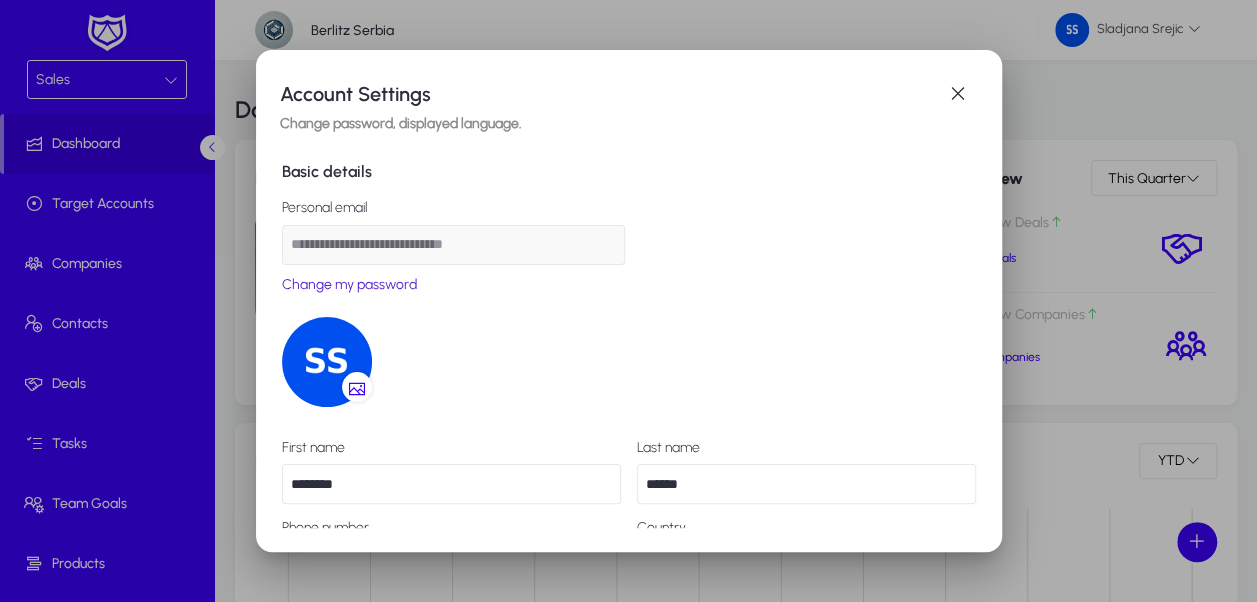 click at bounding box center (357, 389) 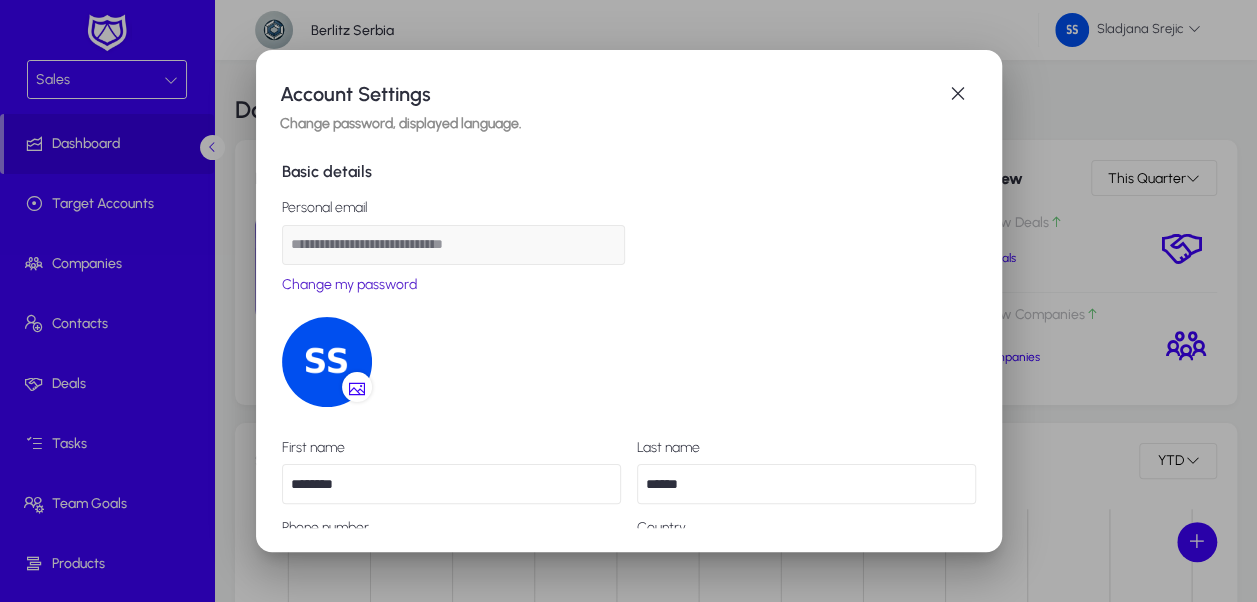 scroll, scrollTop: 195, scrollLeft: 0, axis: vertical 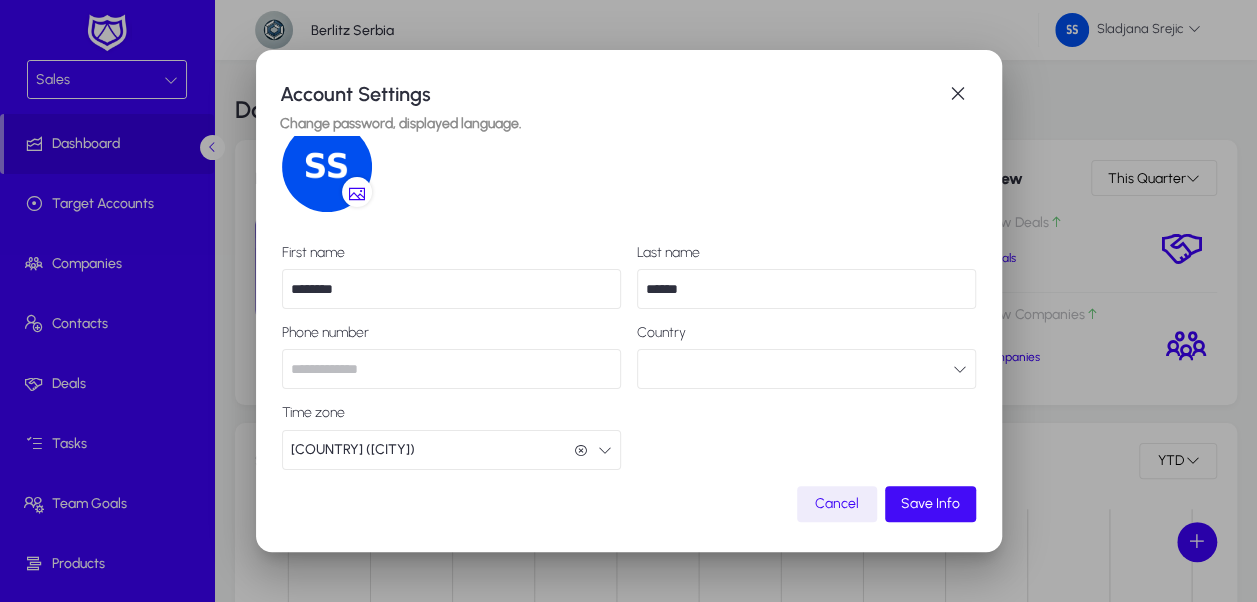 click on "Save Info" at bounding box center (930, 504) 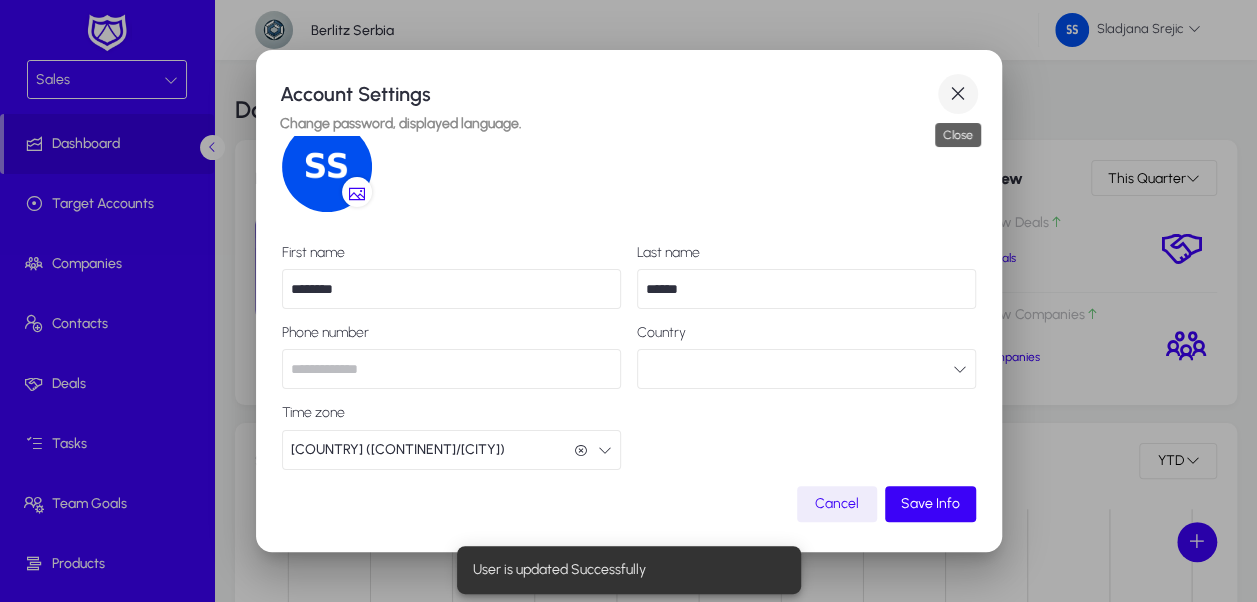 click at bounding box center [958, 94] 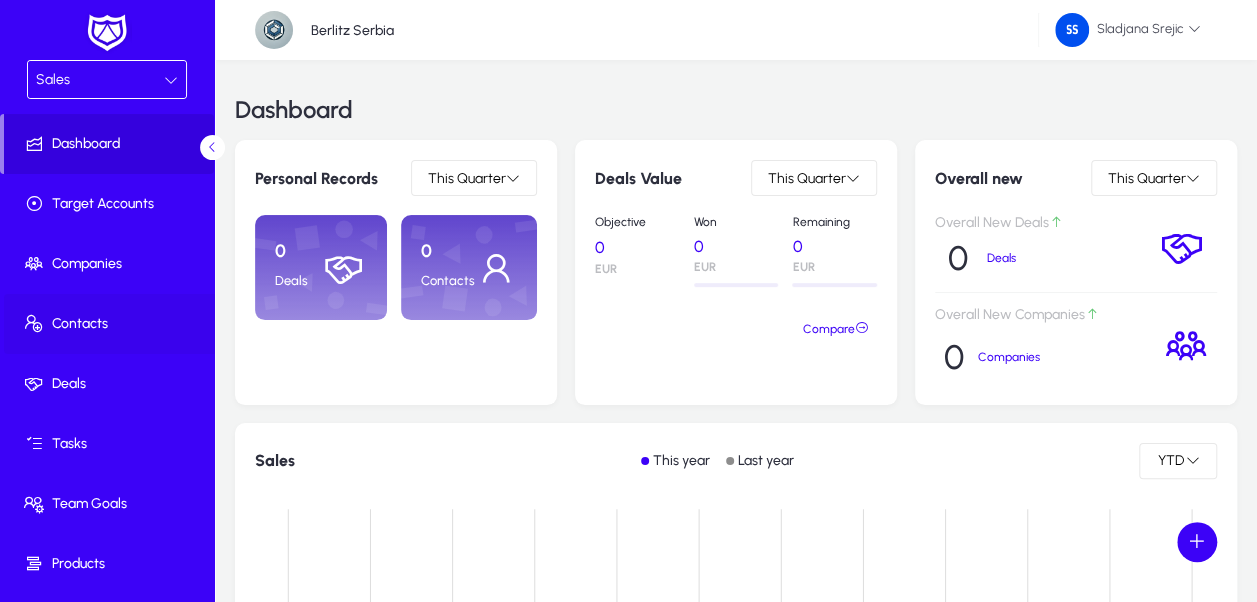 click on "Contacts" 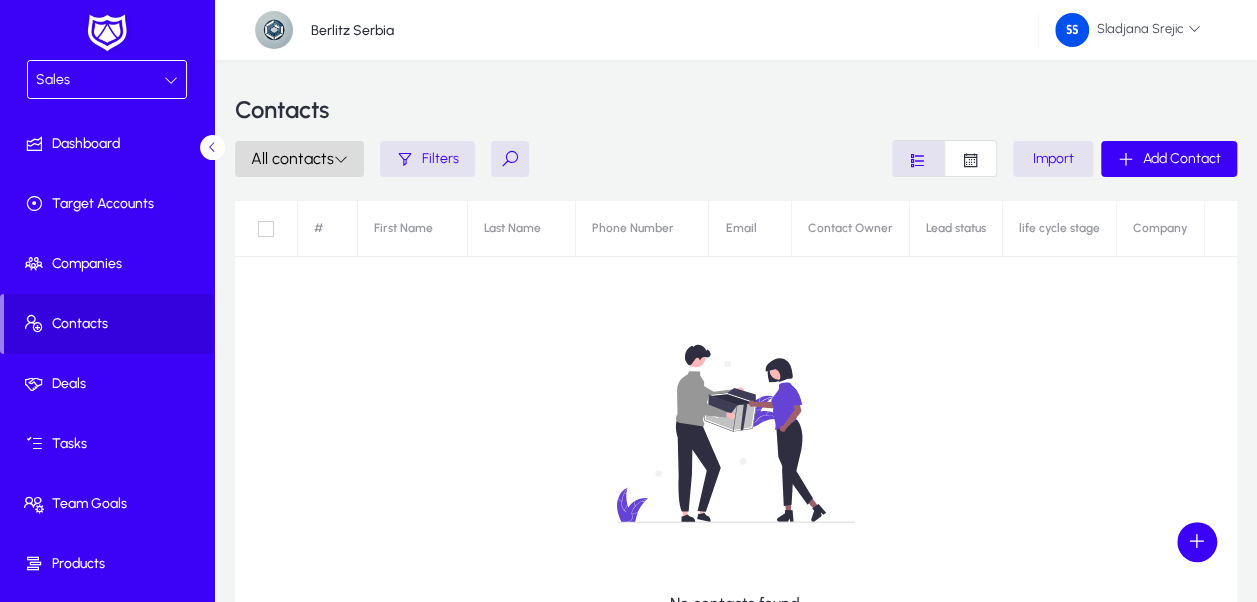 click on "All contacts" 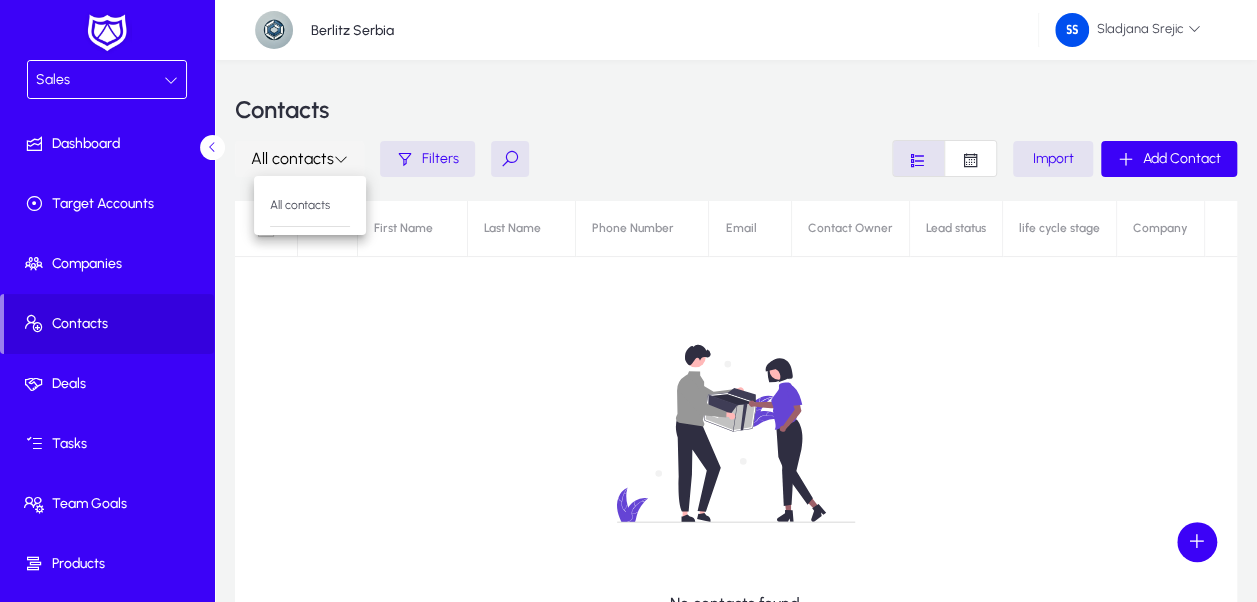 click at bounding box center (628, 301) 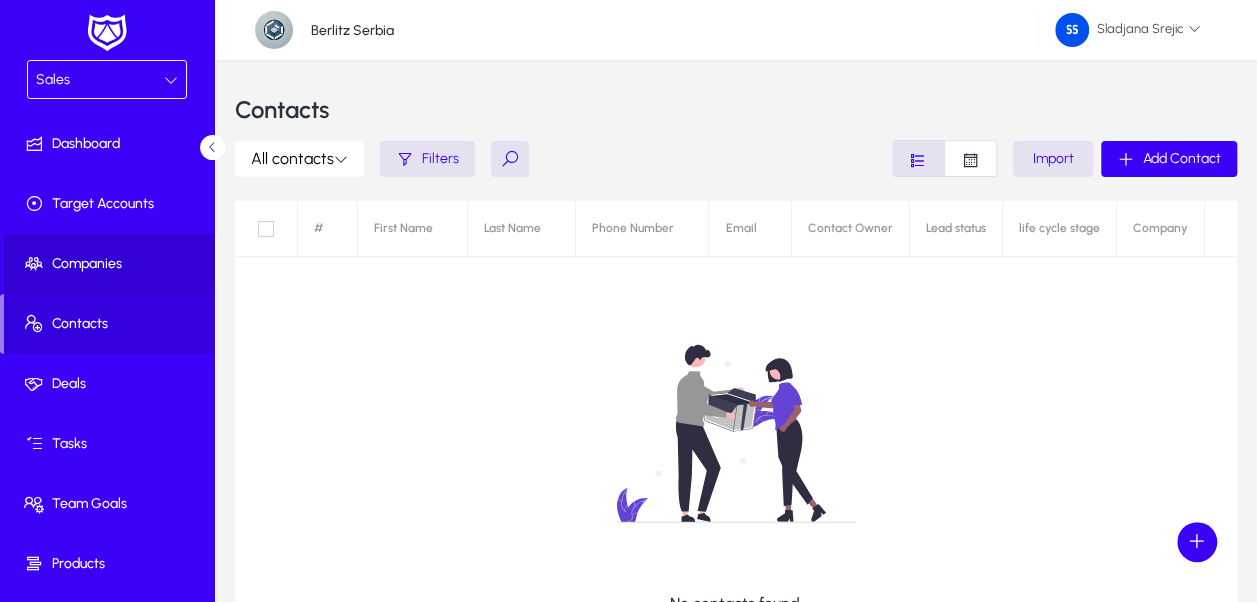click on "Companies" 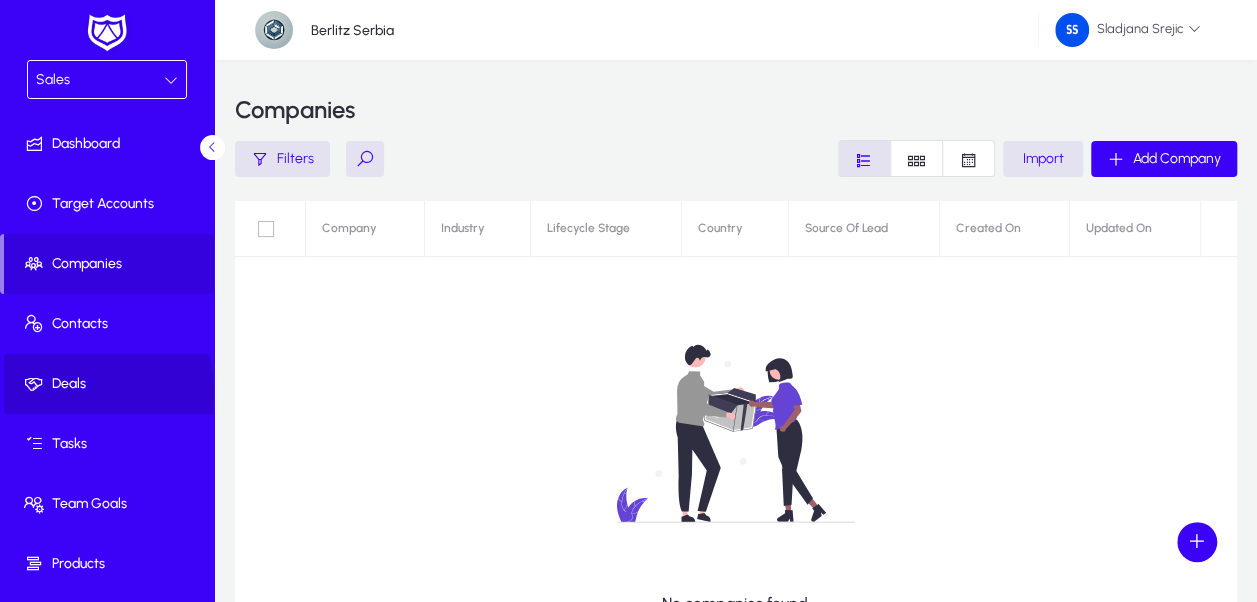 click on "Deals" 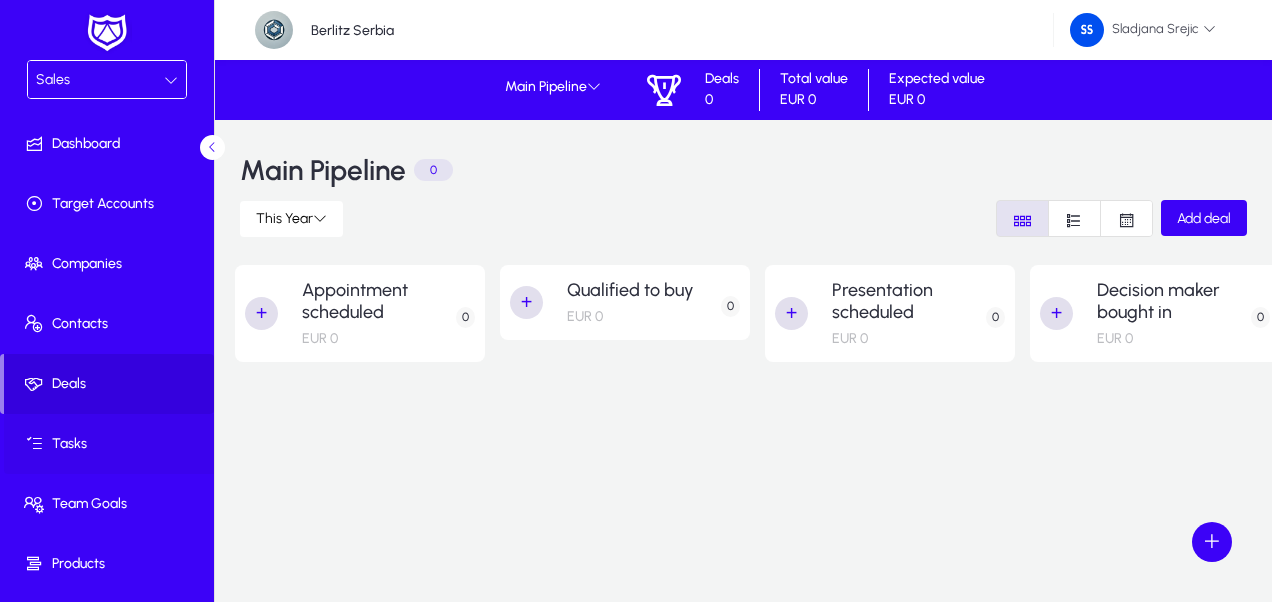 click on "Tasks" 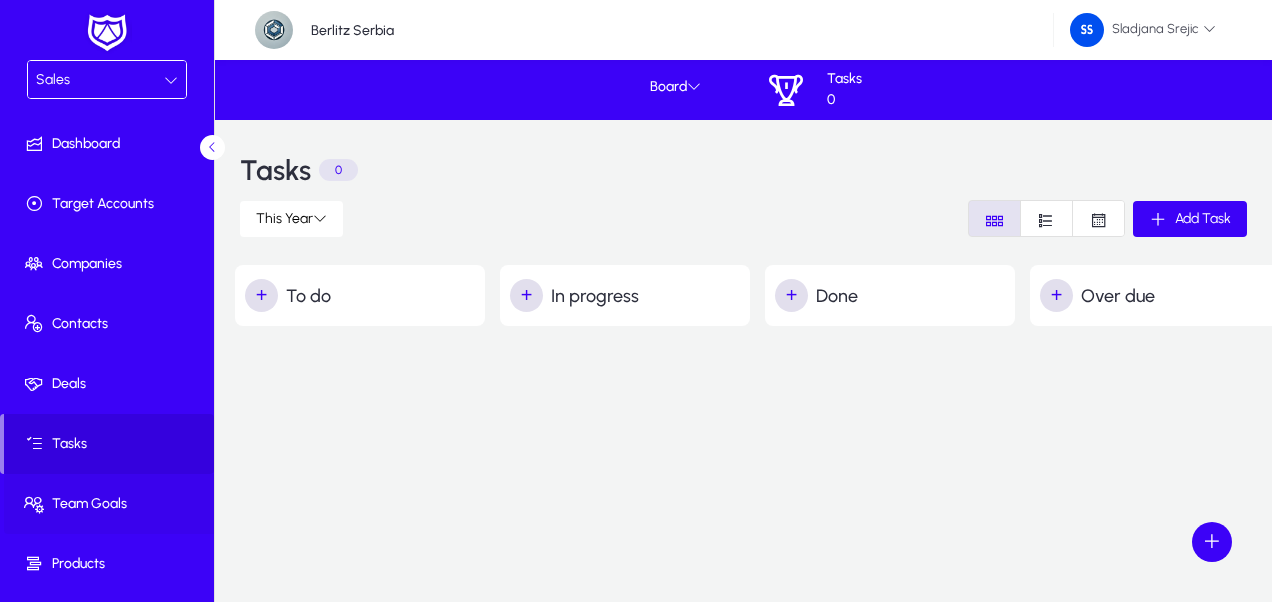 click on "Team Goals" 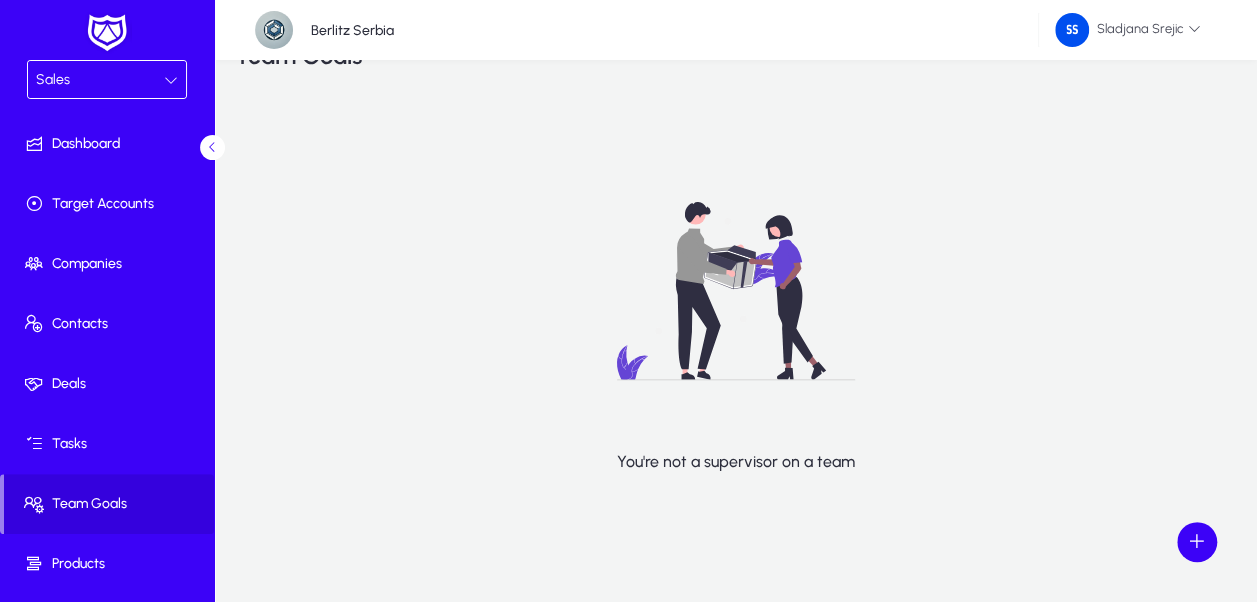 scroll, scrollTop: 83, scrollLeft: 0, axis: vertical 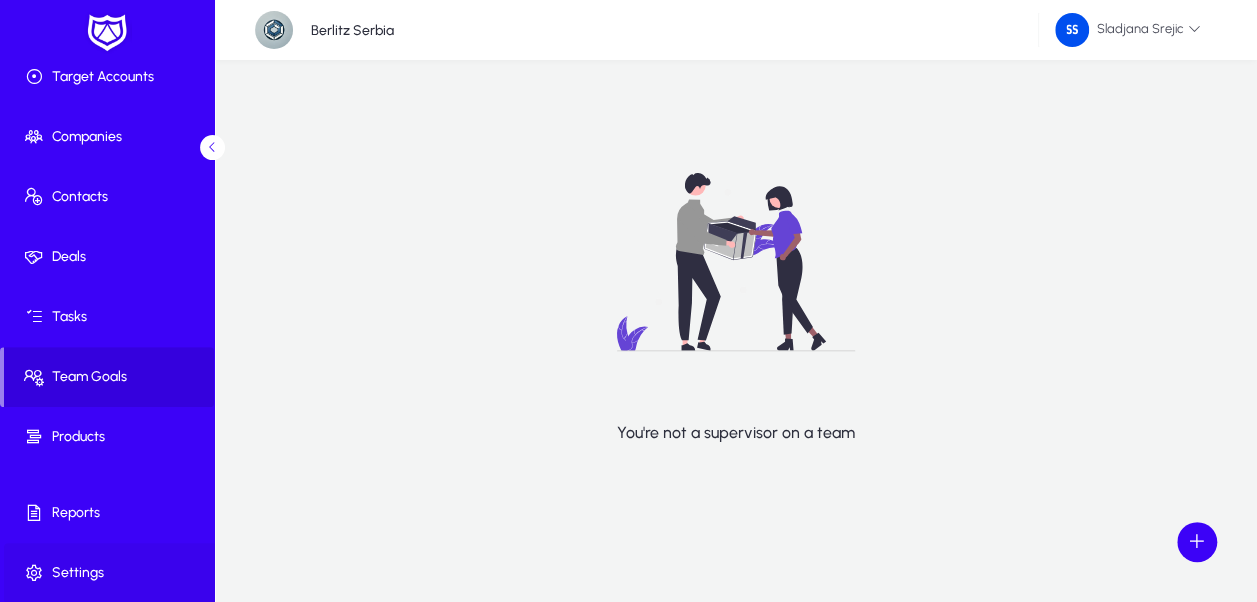 click on "Settings" 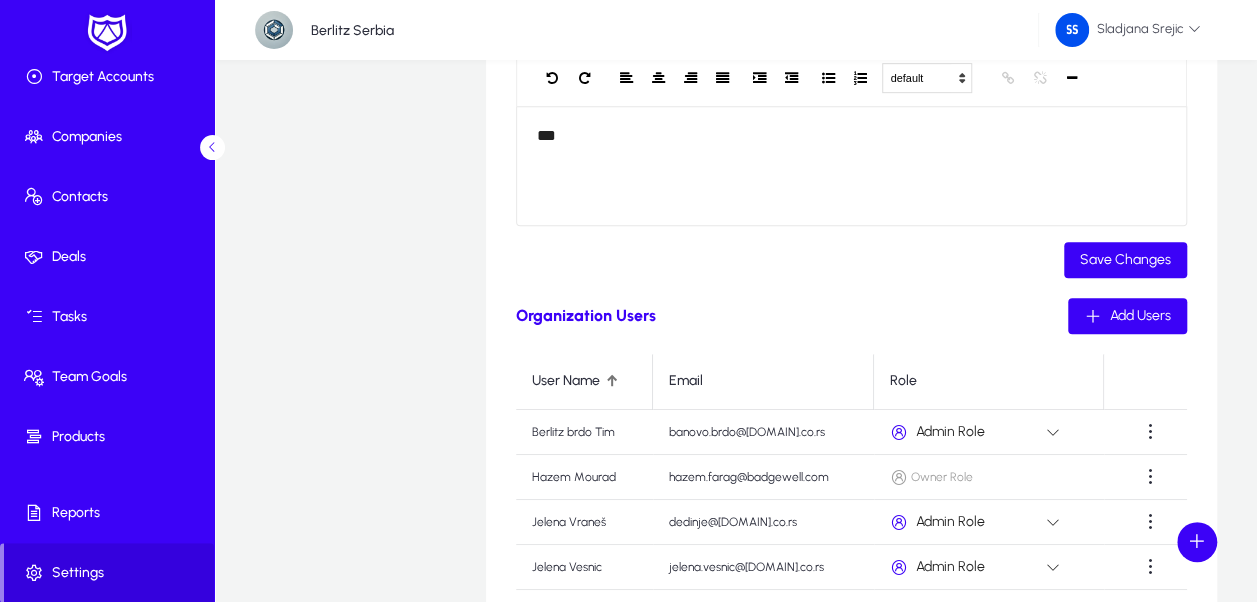 scroll, scrollTop: 683, scrollLeft: 0, axis: vertical 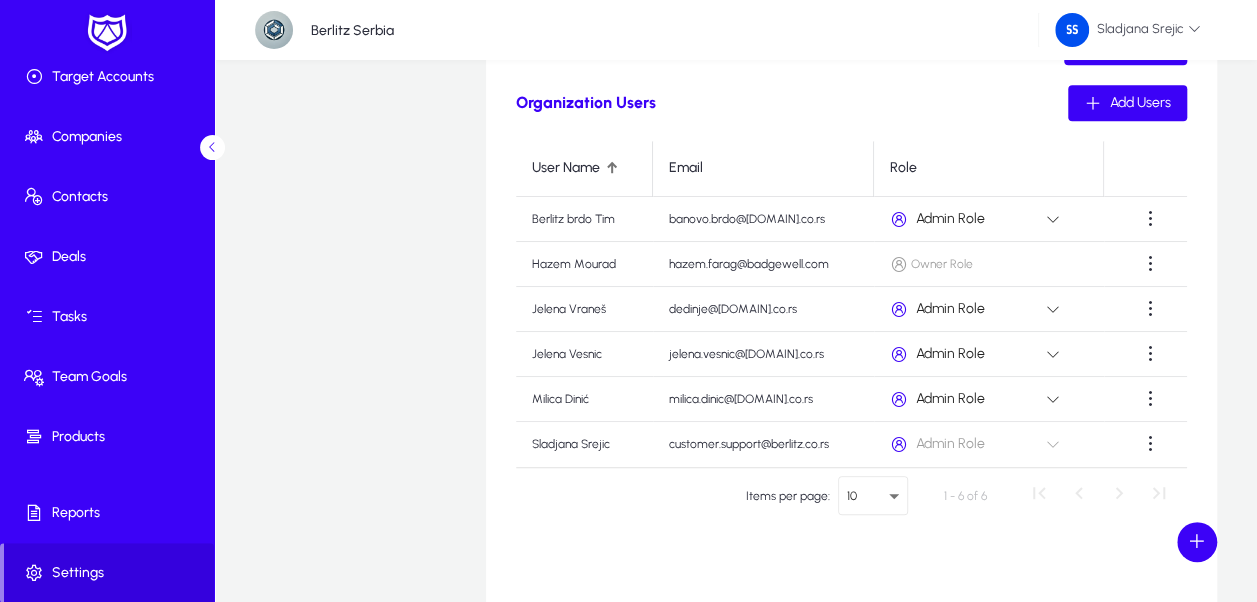 click at bounding box center [1053, 399] 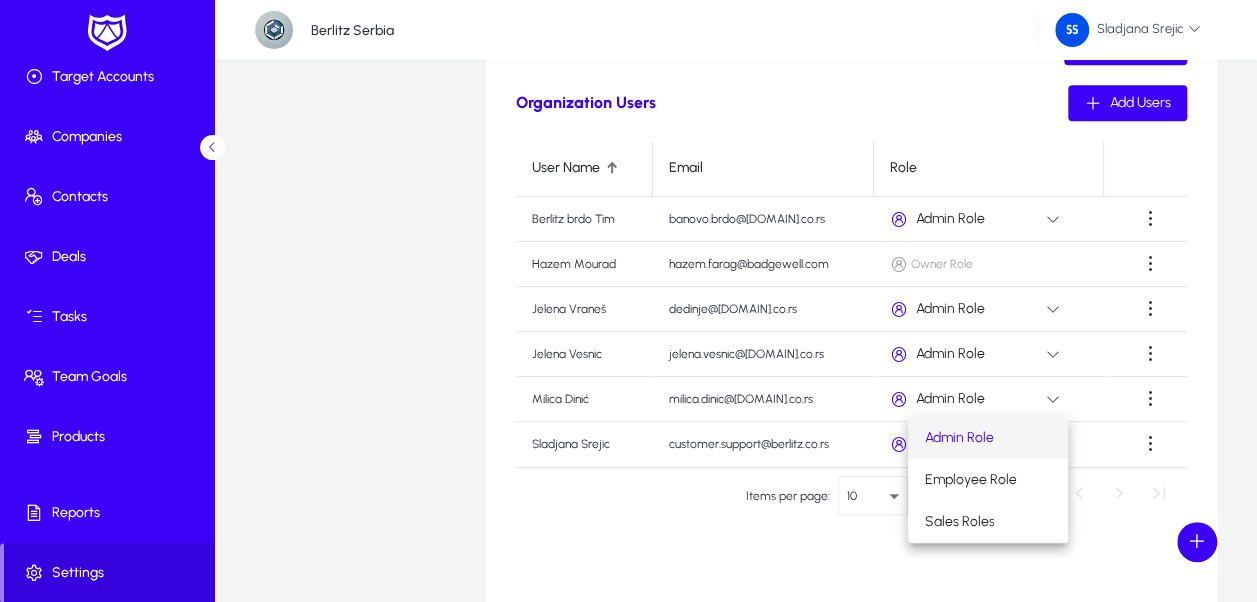 click at bounding box center [628, 301] 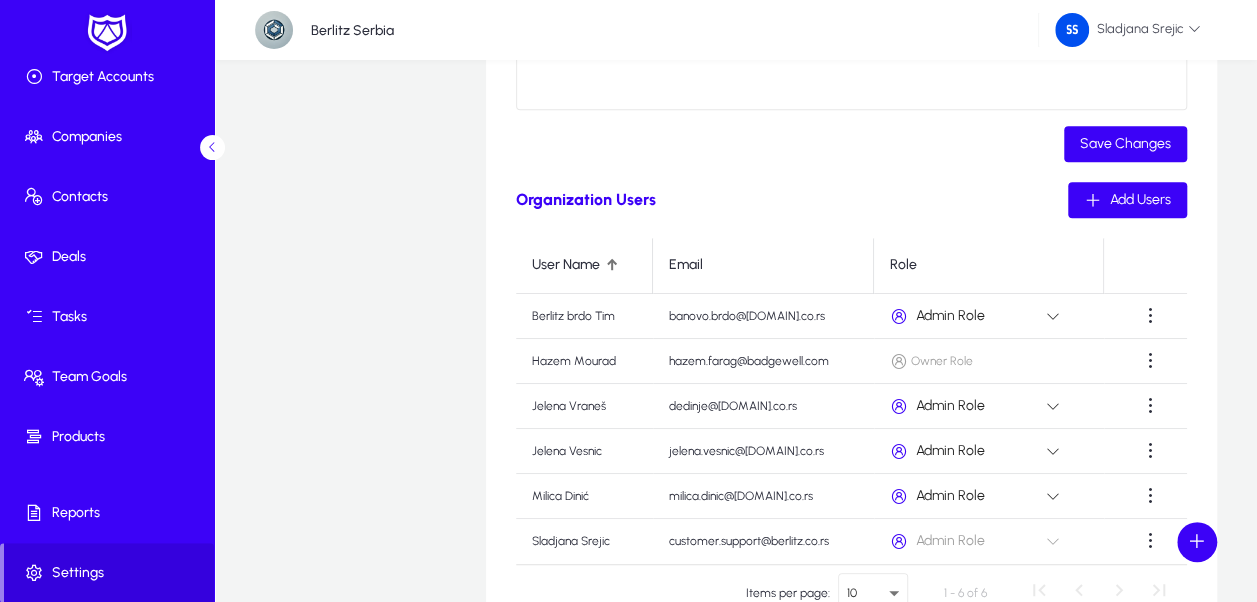 scroll, scrollTop: 601, scrollLeft: 0, axis: vertical 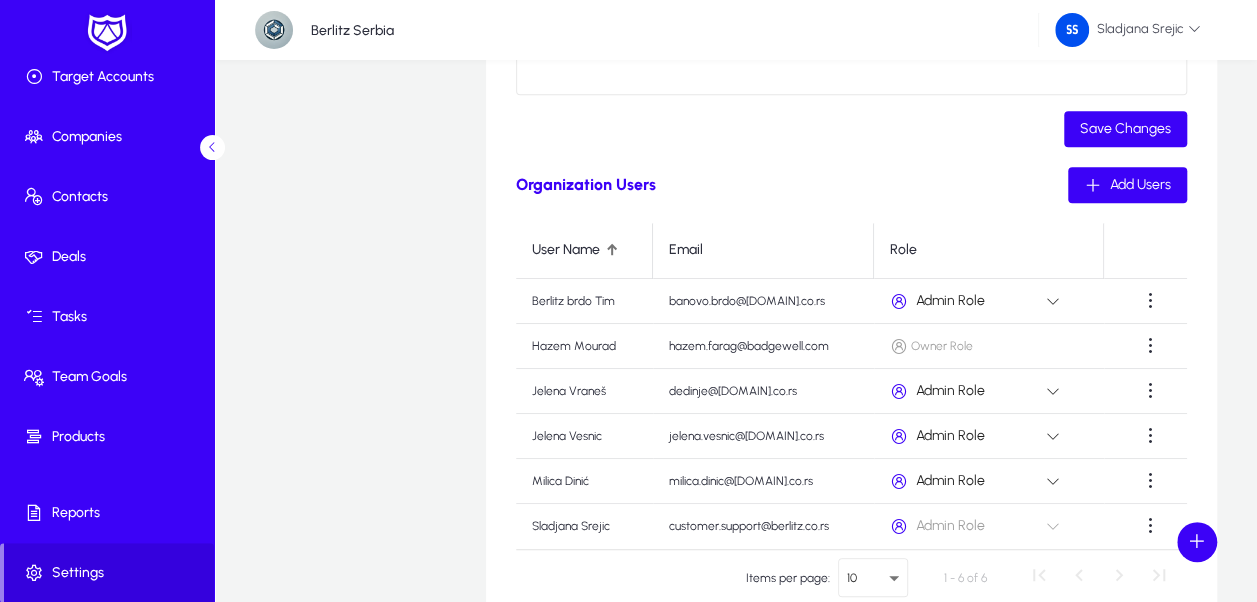 click at bounding box center (1053, 301) 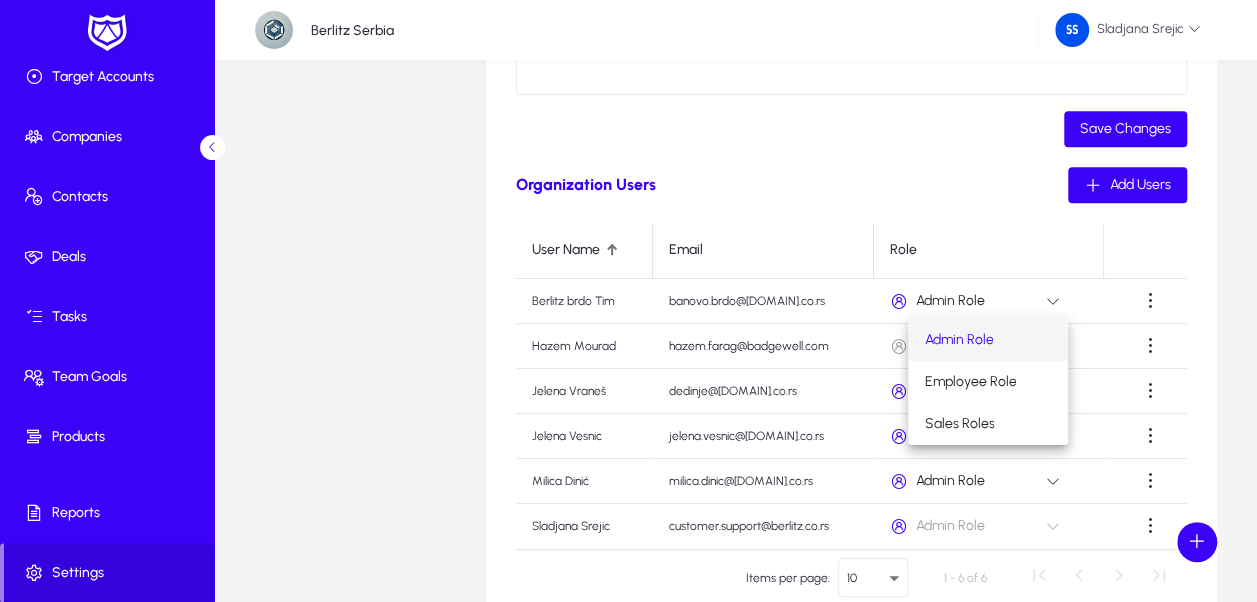 click at bounding box center (628, 301) 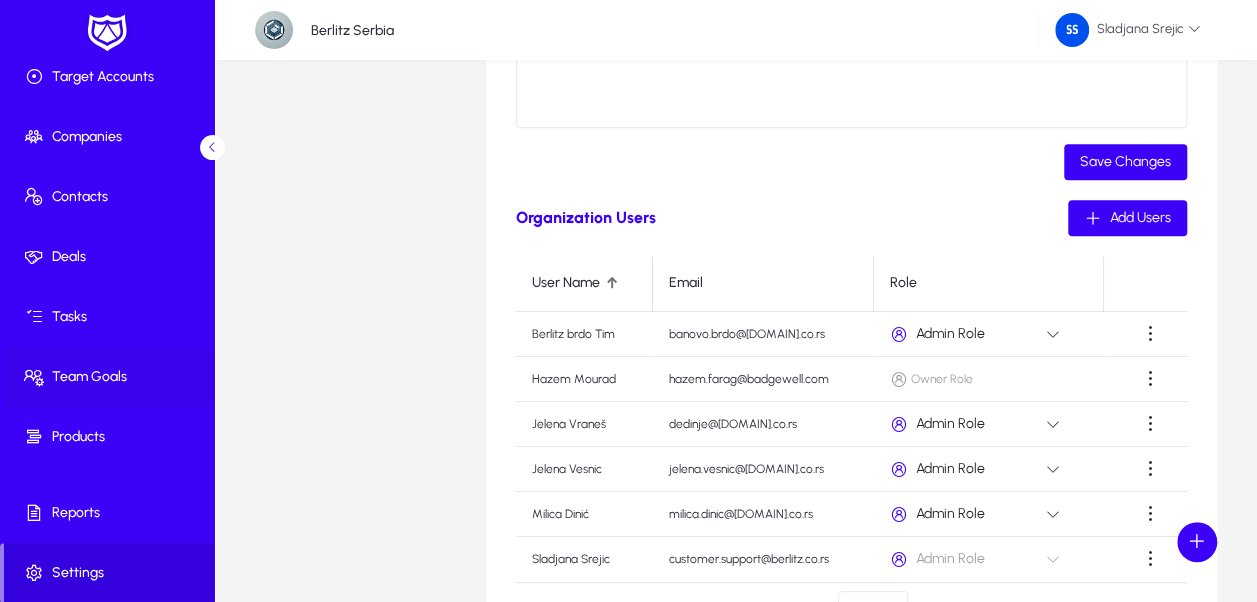 scroll, scrollTop: 801, scrollLeft: 0, axis: vertical 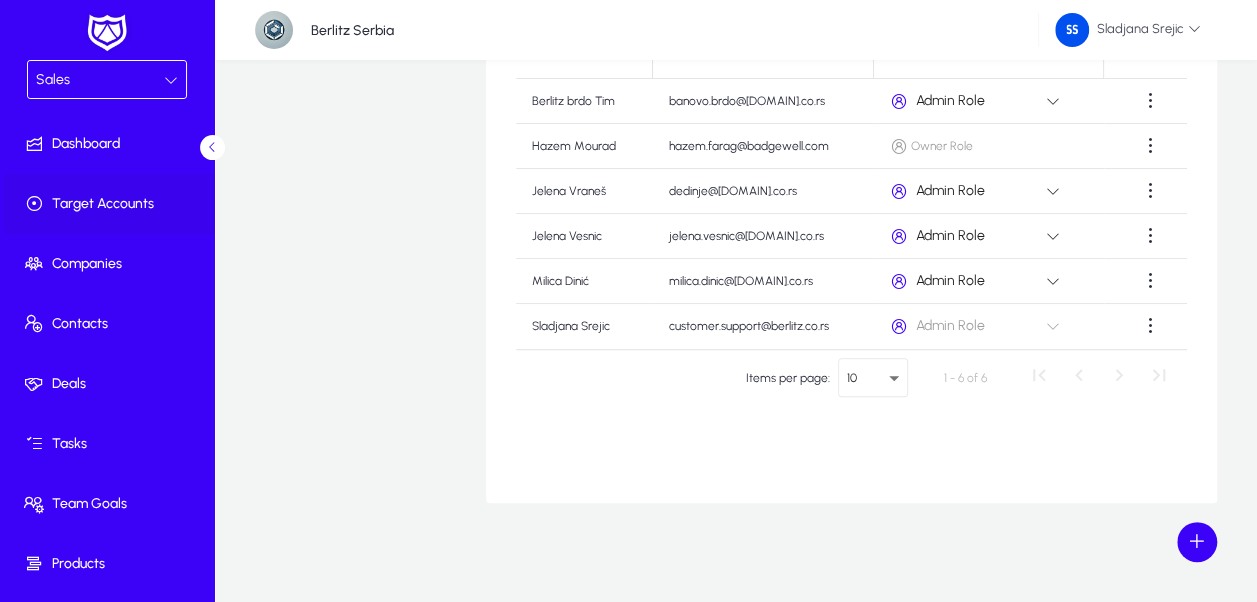 click on "Target Accounts" 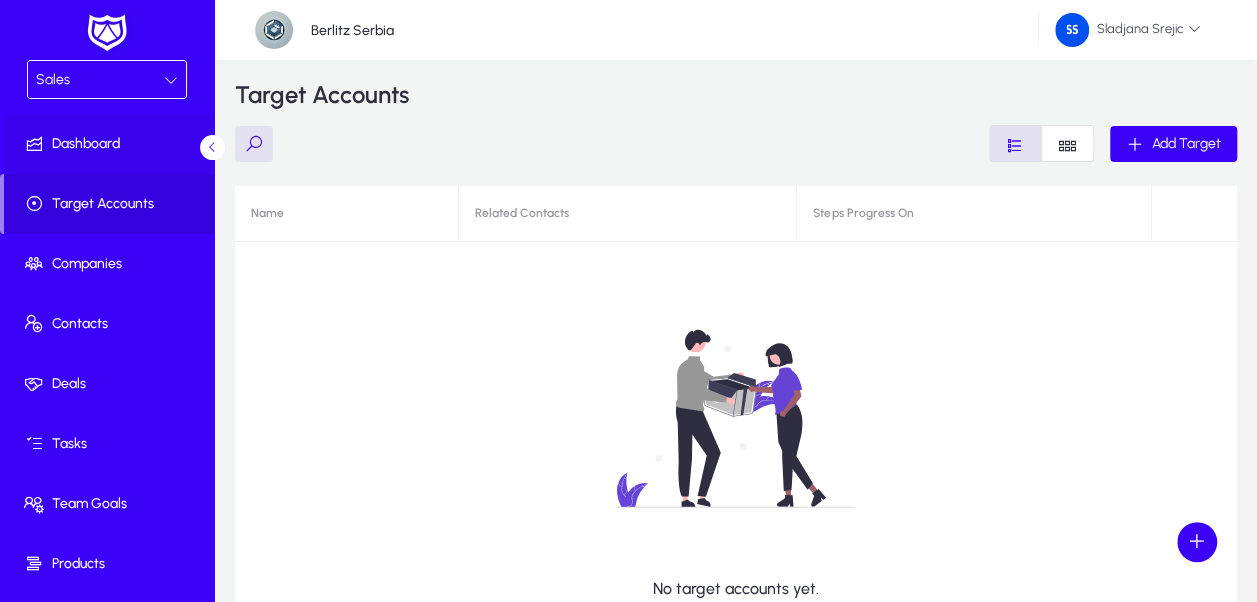 scroll, scrollTop: 0, scrollLeft: 0, axis: both 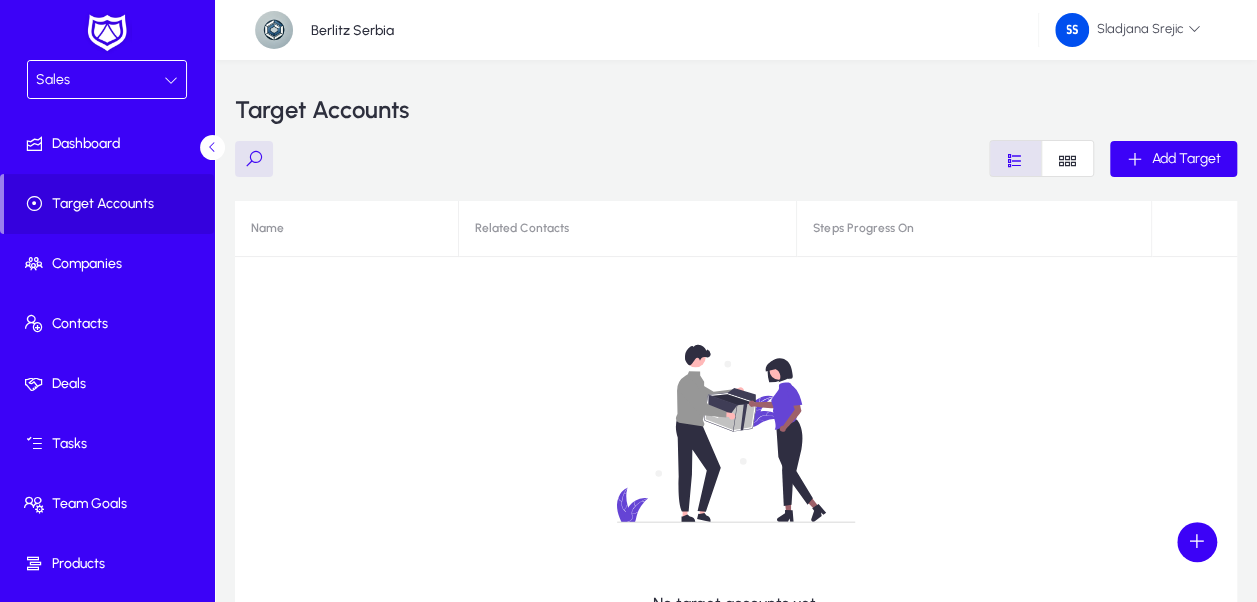 click on "Sales" at bounding box center (100, 80) 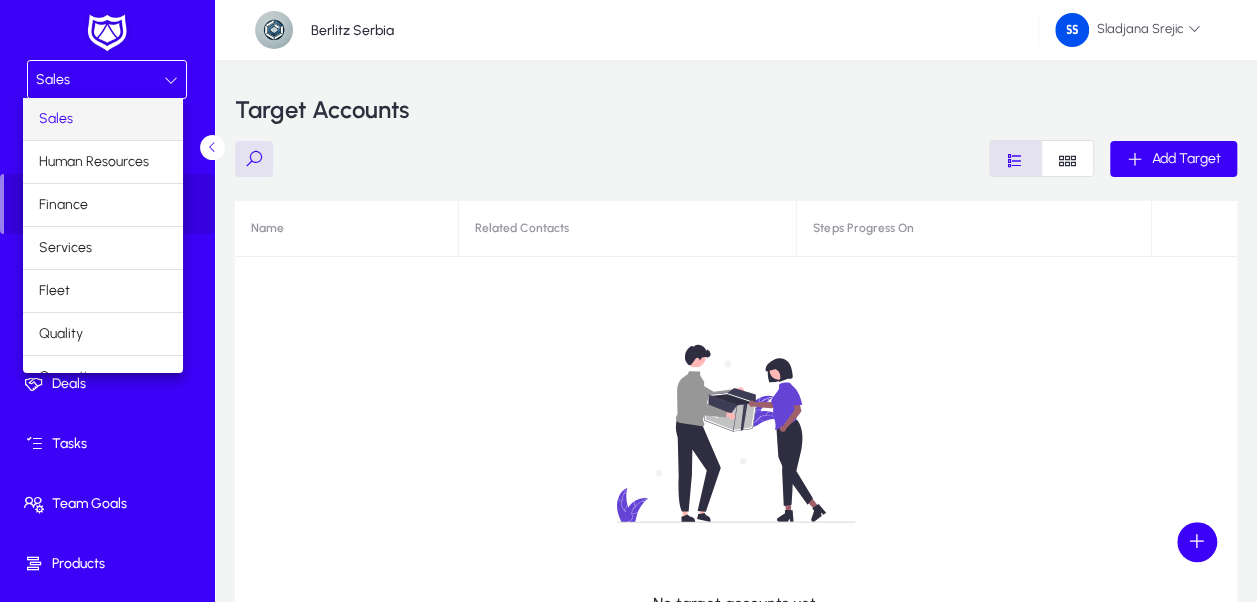 click at bounding box center [628, 301] 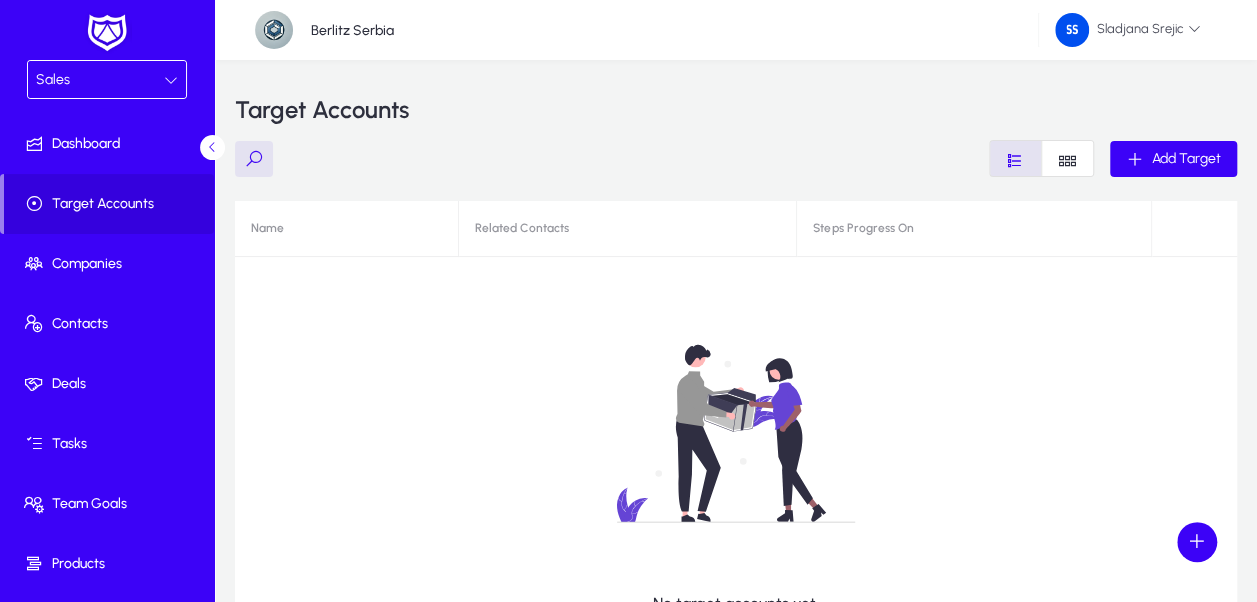 click on "Berlitz Serbia" 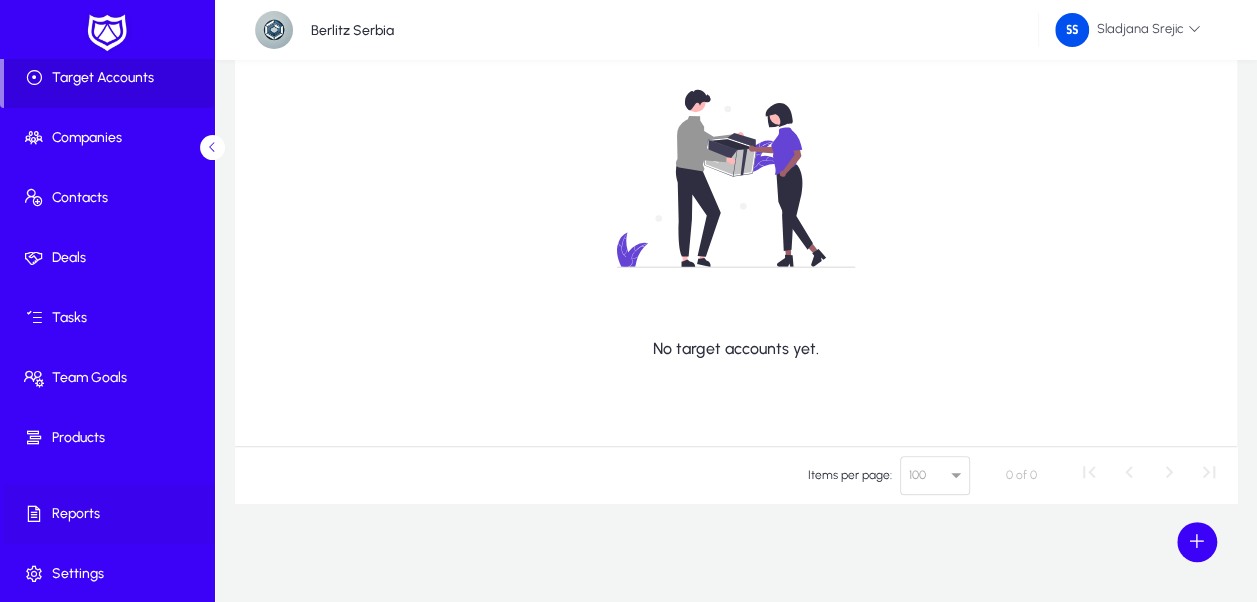 scroll, scrollTop: 127, scrollLeft: 0, axis: vertical 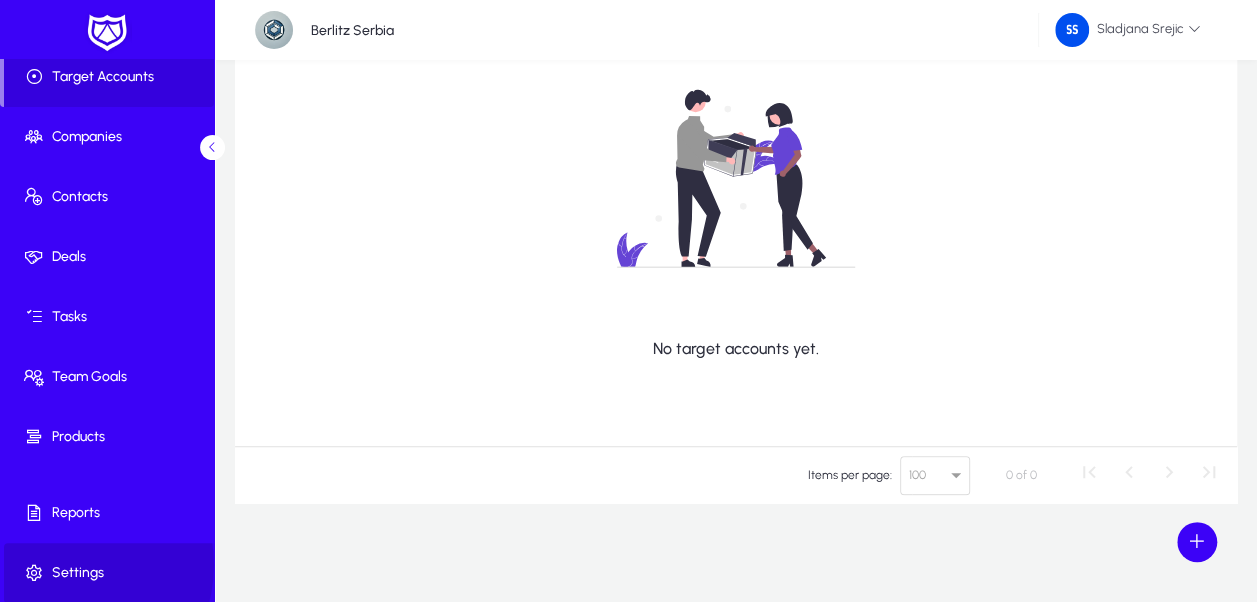 click on "Settings" 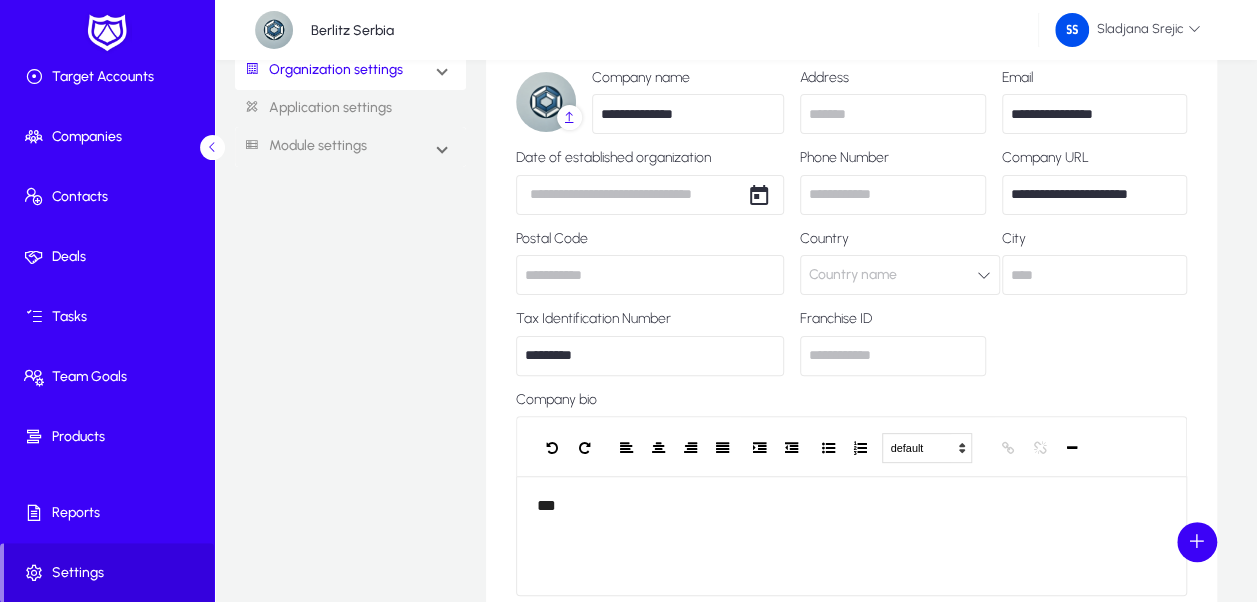 scroll, scrollTop: 0, scrollLeft: 0, axis: both 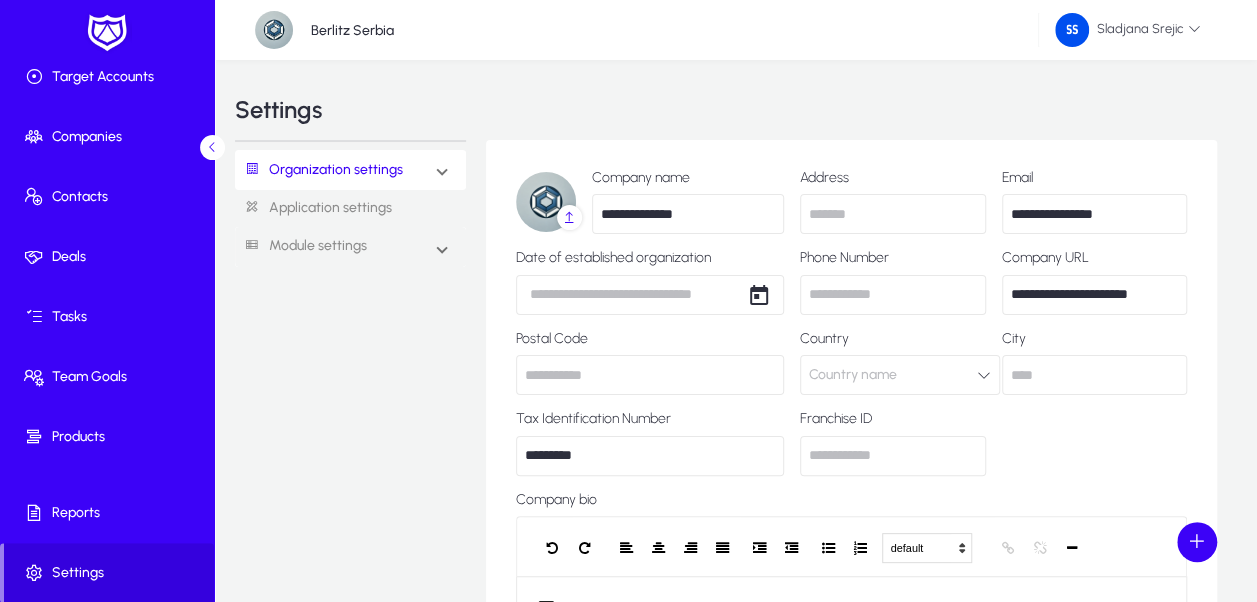 click 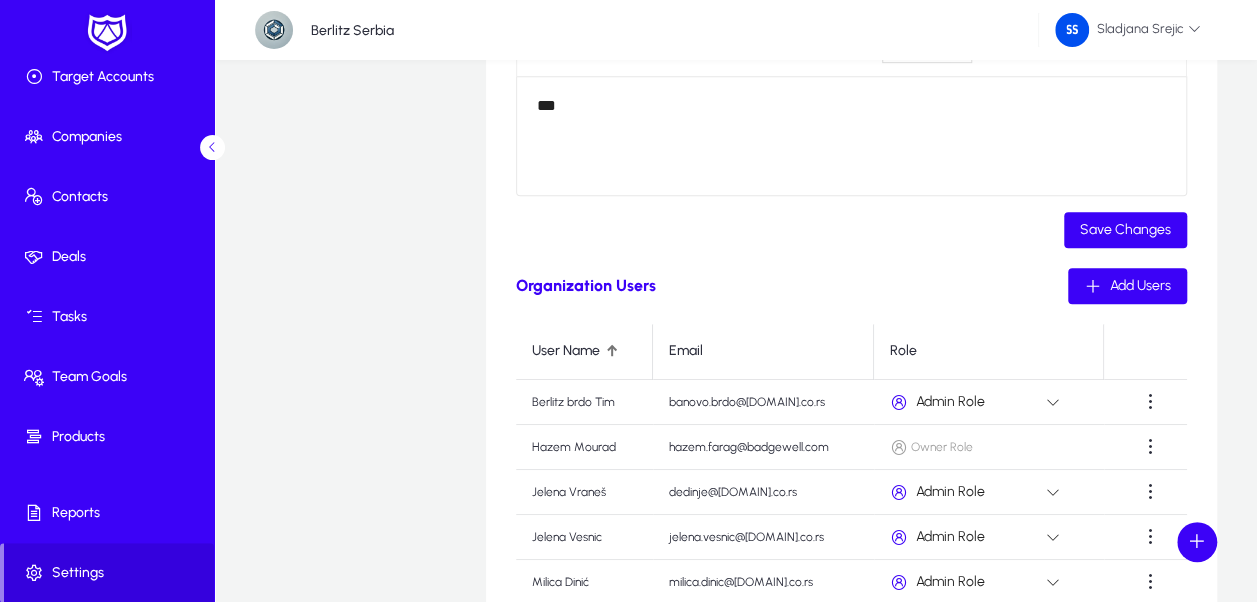 scroll, scrollTop: 200, scrollLeft: 0, axis: vertical 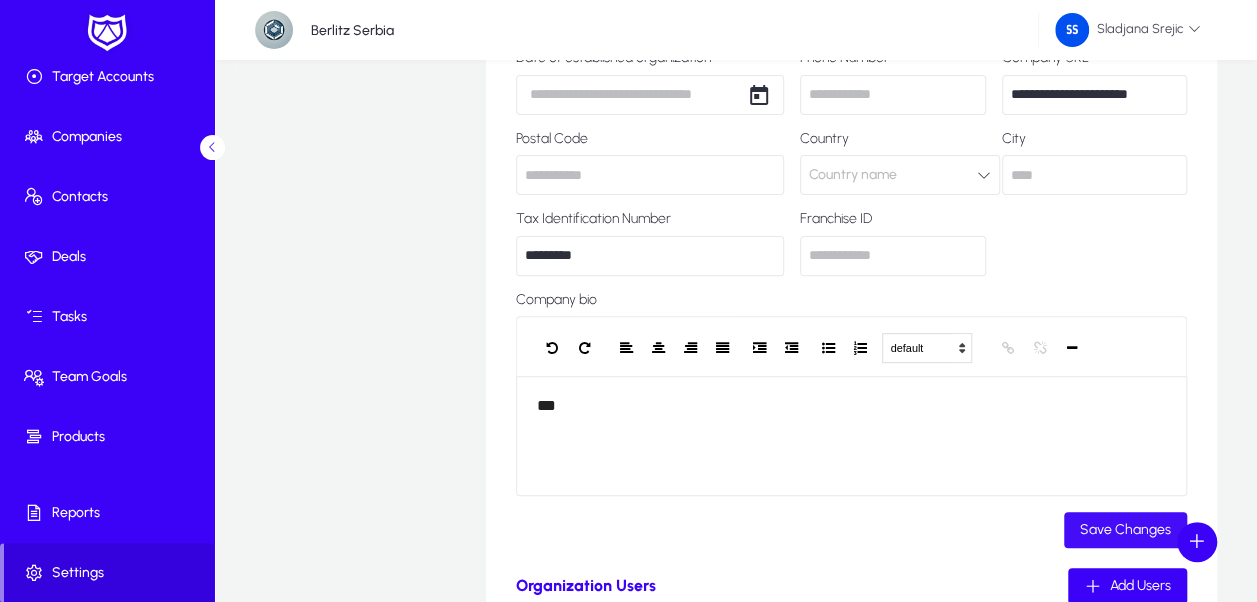 click on "Save Changes" 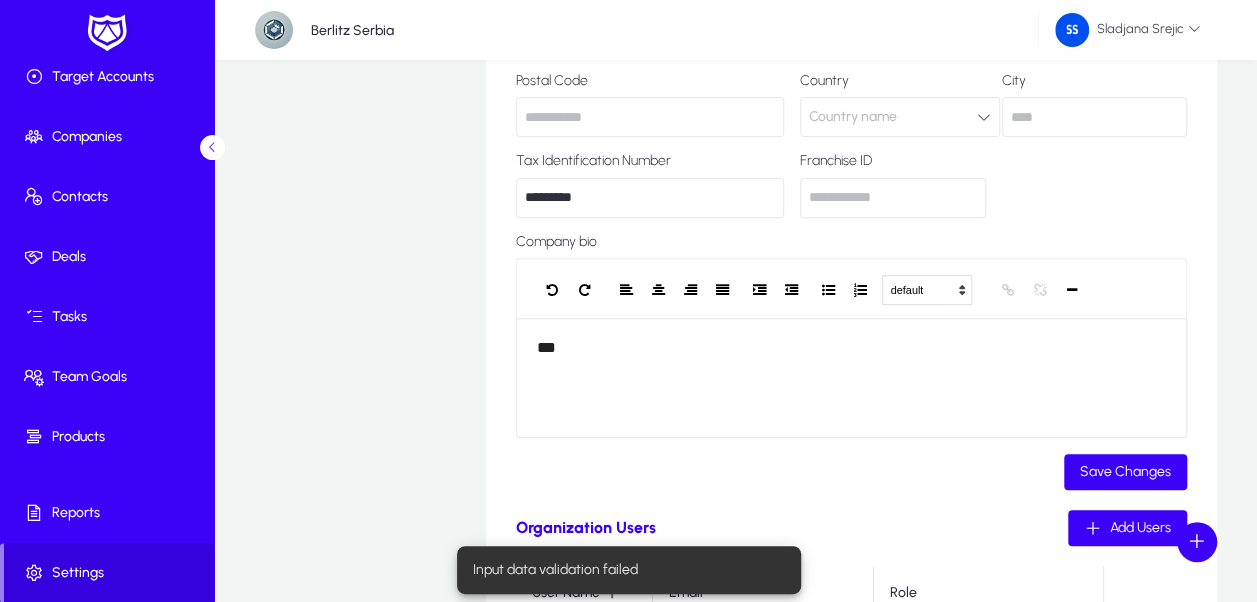 scroll, scrollTop: 300, scrollLeft: 0, axis: vertical 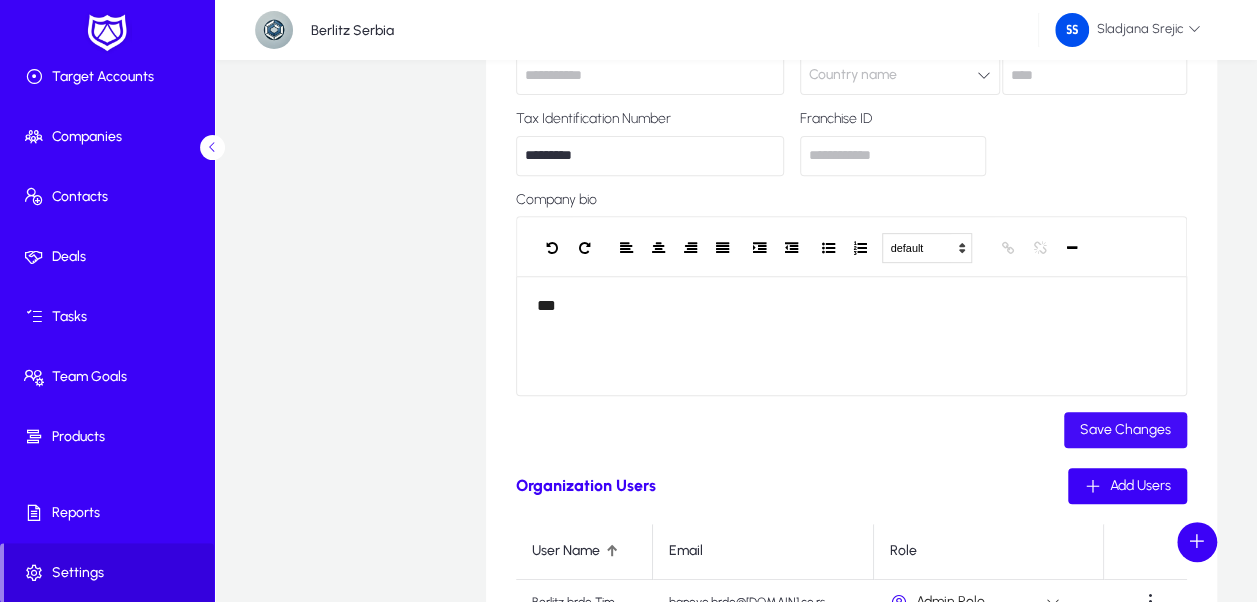 click on "Save Changes" 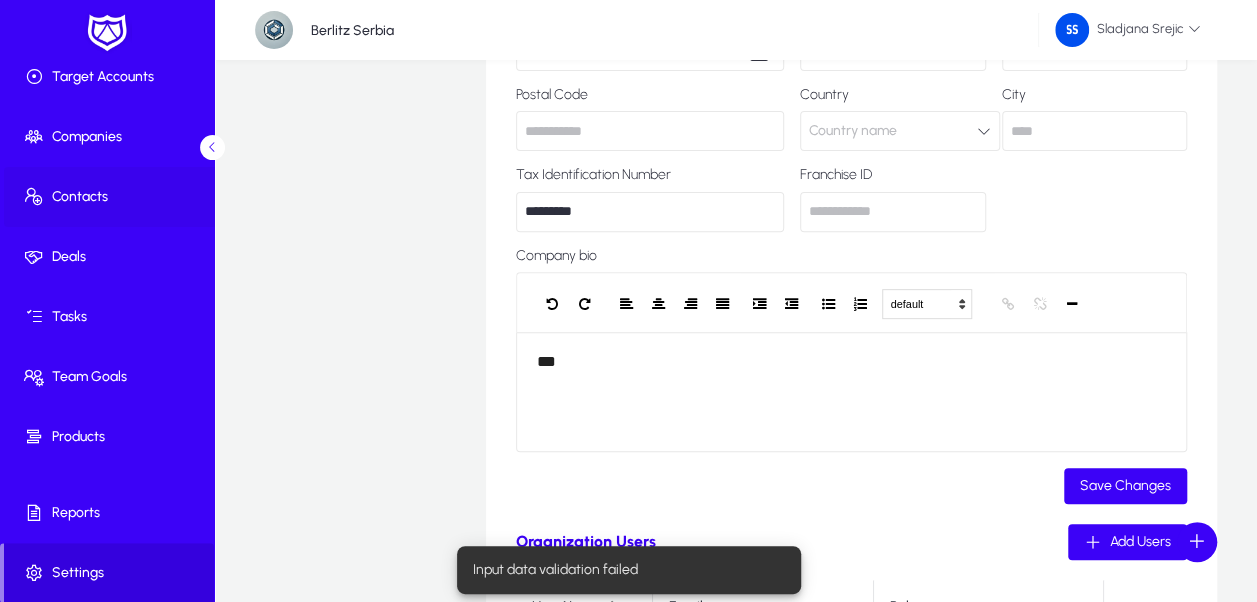scroll, scrollTop: 200, scrollLeft: 0, axis: vertical 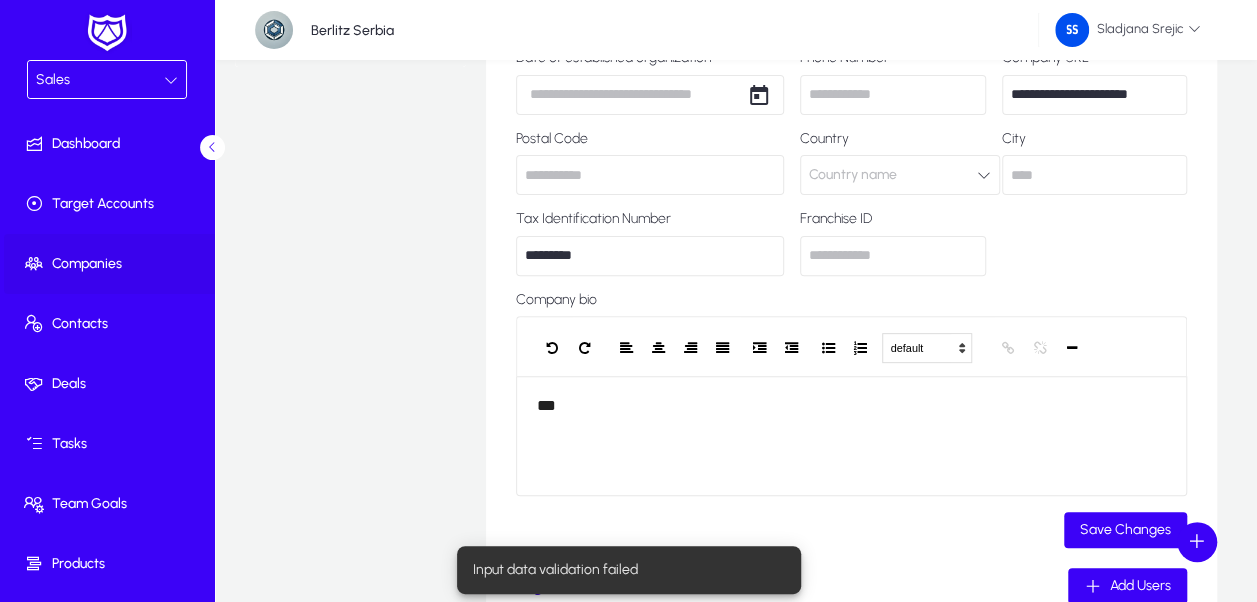 click on "Companies" 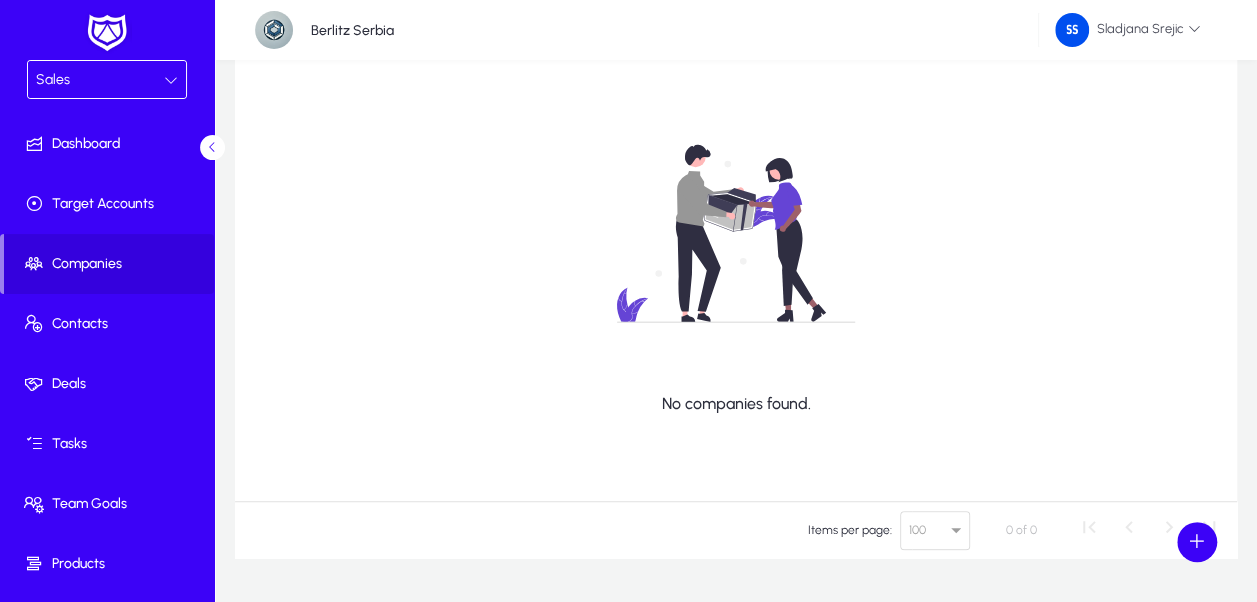 click on "Berlitz Serbia" 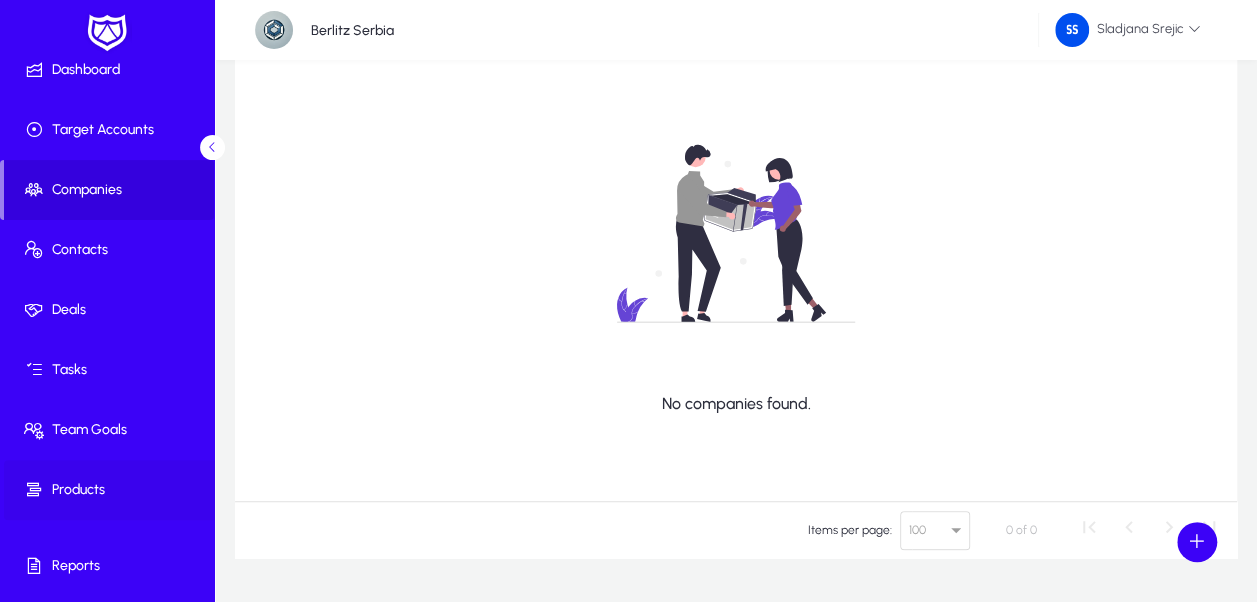 scroll, scrollTop: 127, scrollLeft: 0, axis: vertical 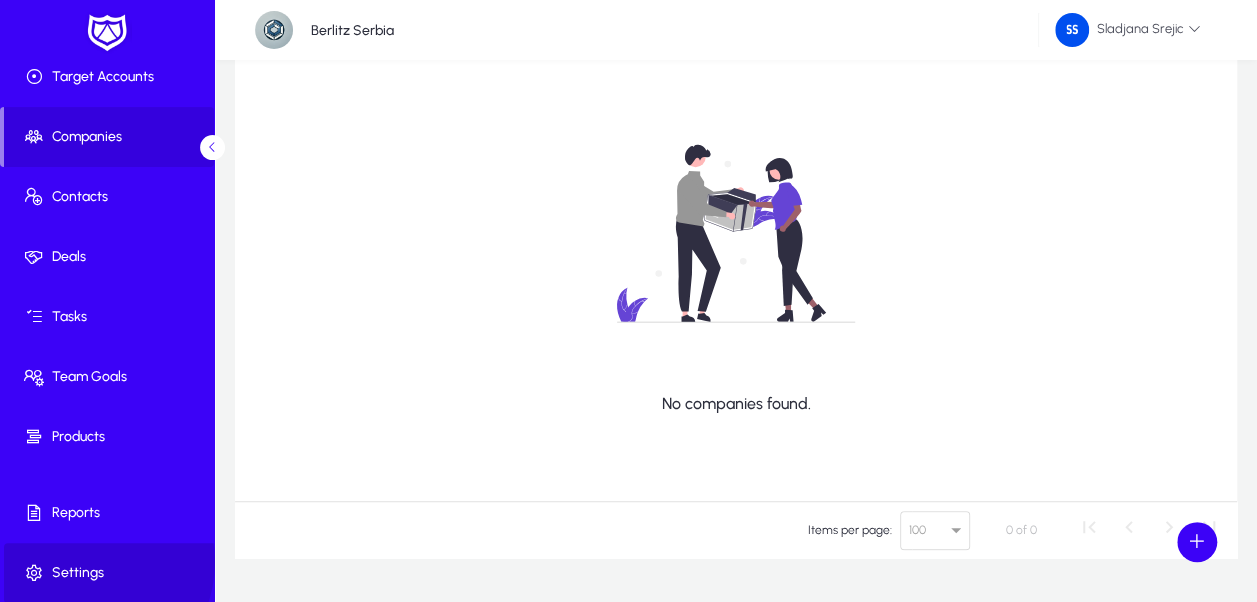 click 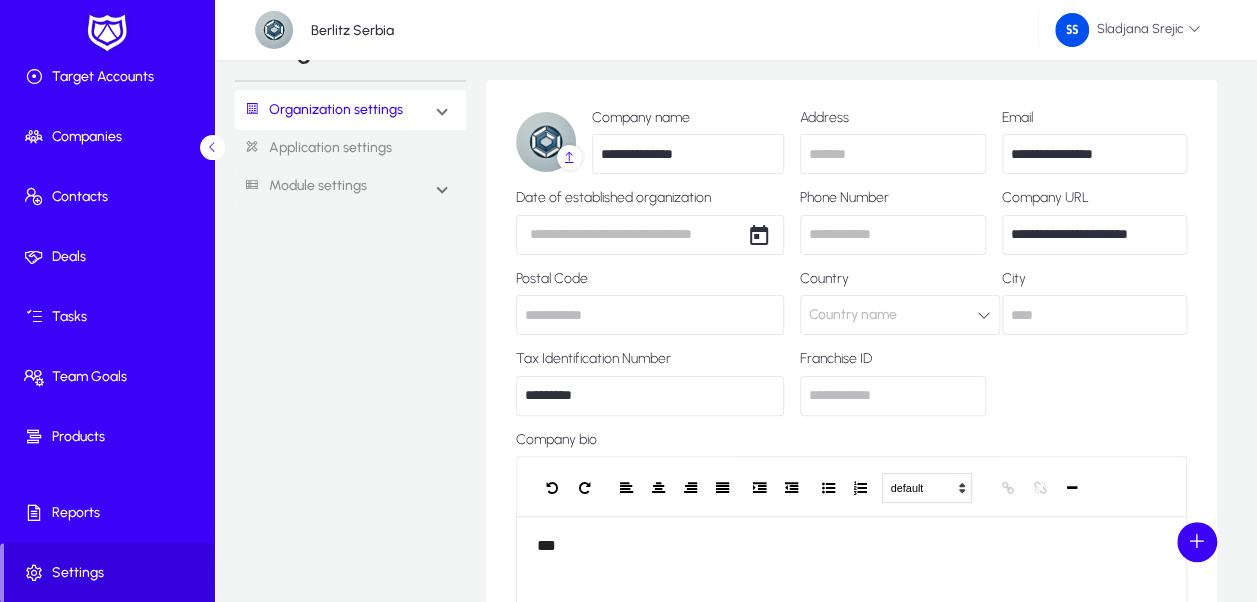scroll, scrollTop: 0, scrollLeft: 0, axis: both 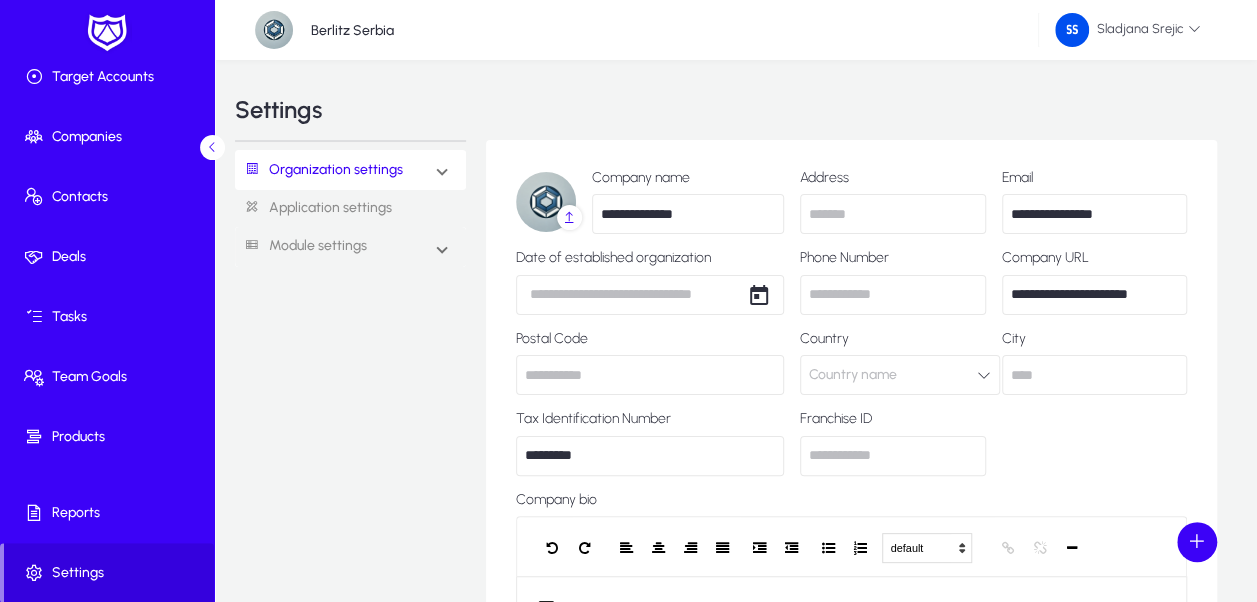 click on "Organization settings" at bounding box center [350, 170] 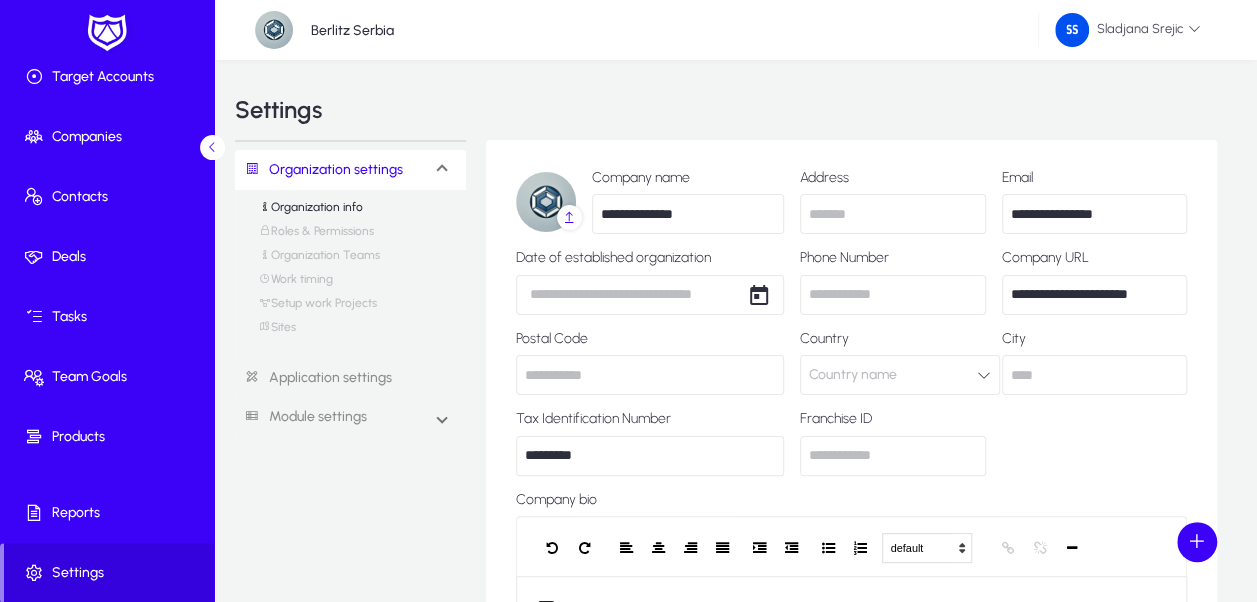click on "Organization info   Roles & Permissions   Organization Teams   Work timing   Setup work Projects   Sites" at bounding box center [350, 272] 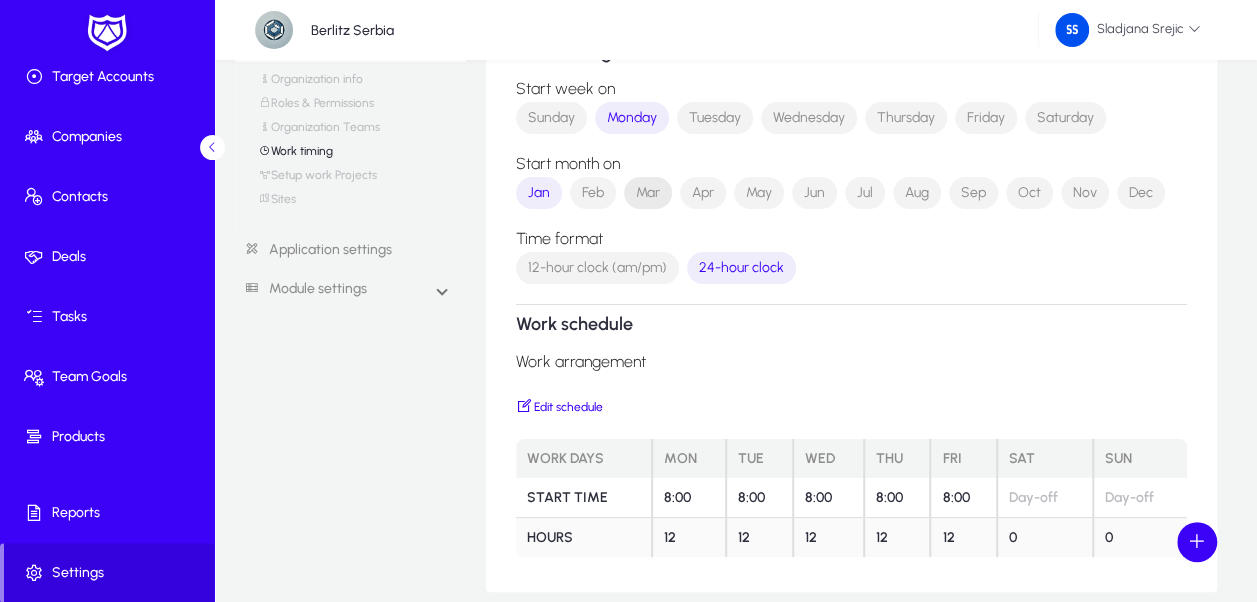 scroll, scrollTop: 0, scrollLeft: 0, axis: both 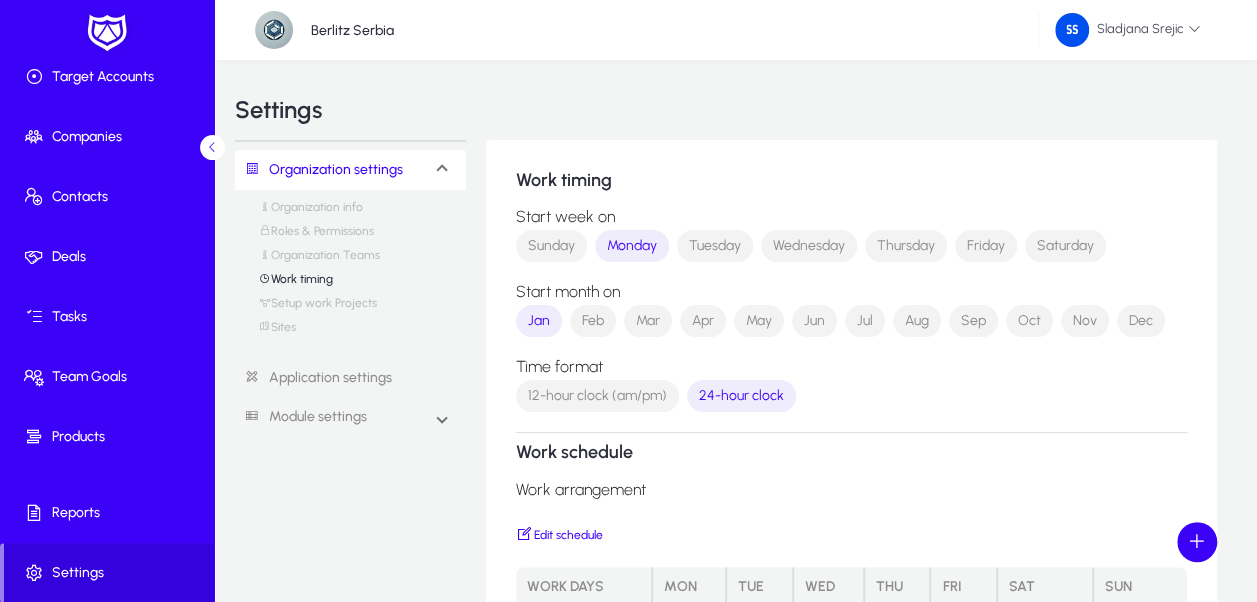 click on "Organization Teams" at bounding box center [319, 260] 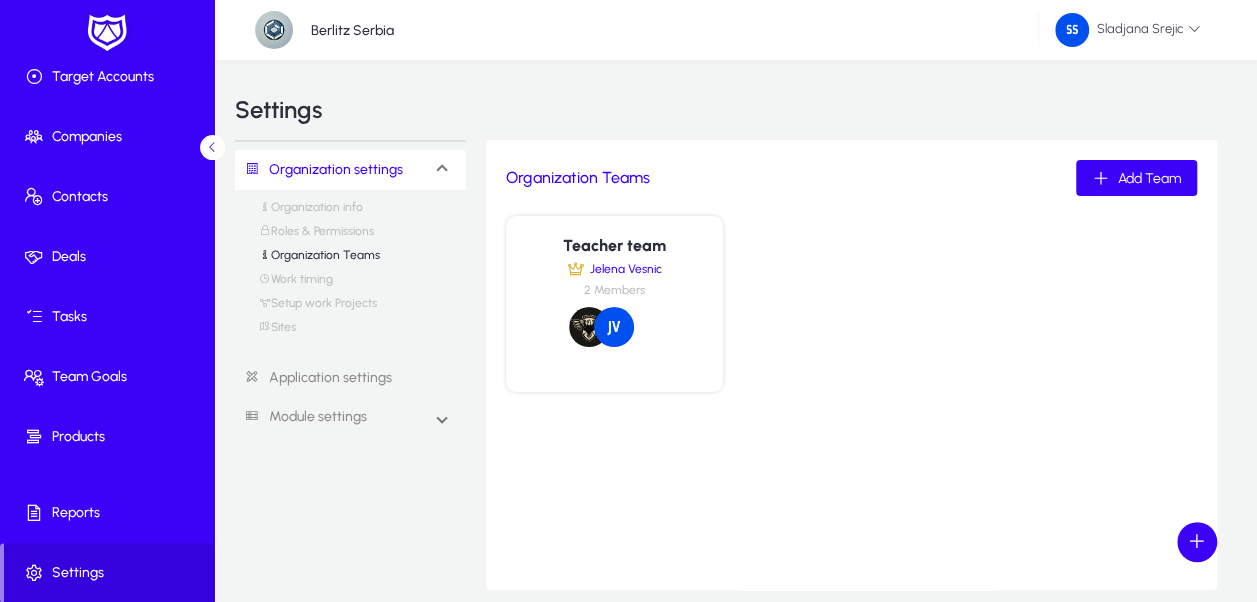 click on "Roles & Permissions" at bounding box center [316, 236] 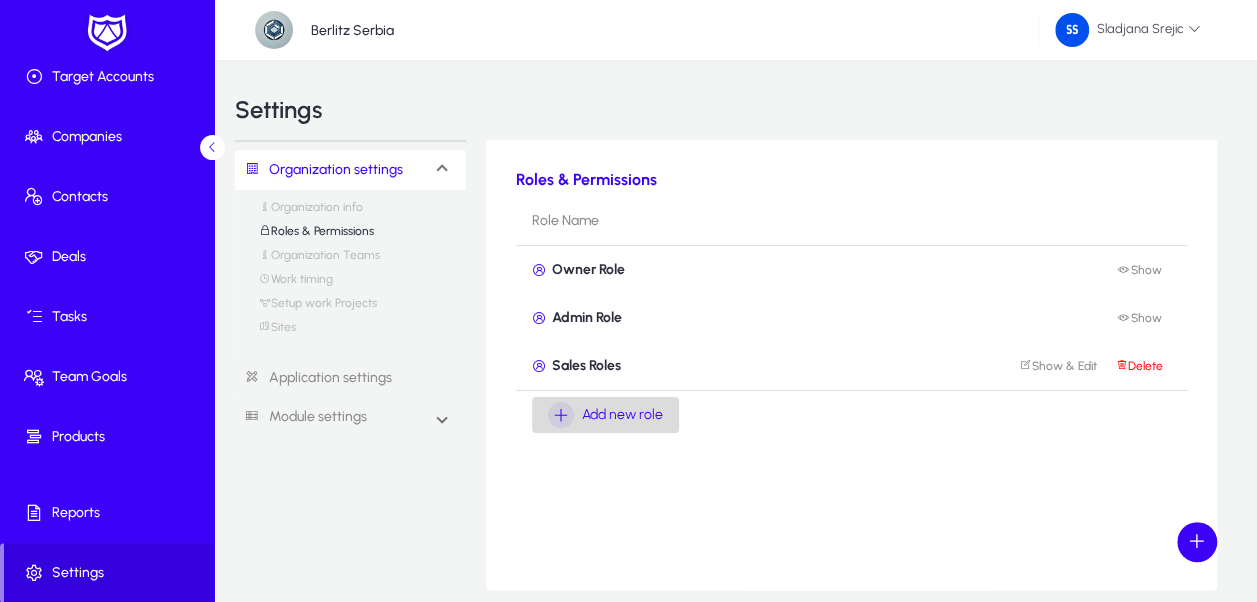 click 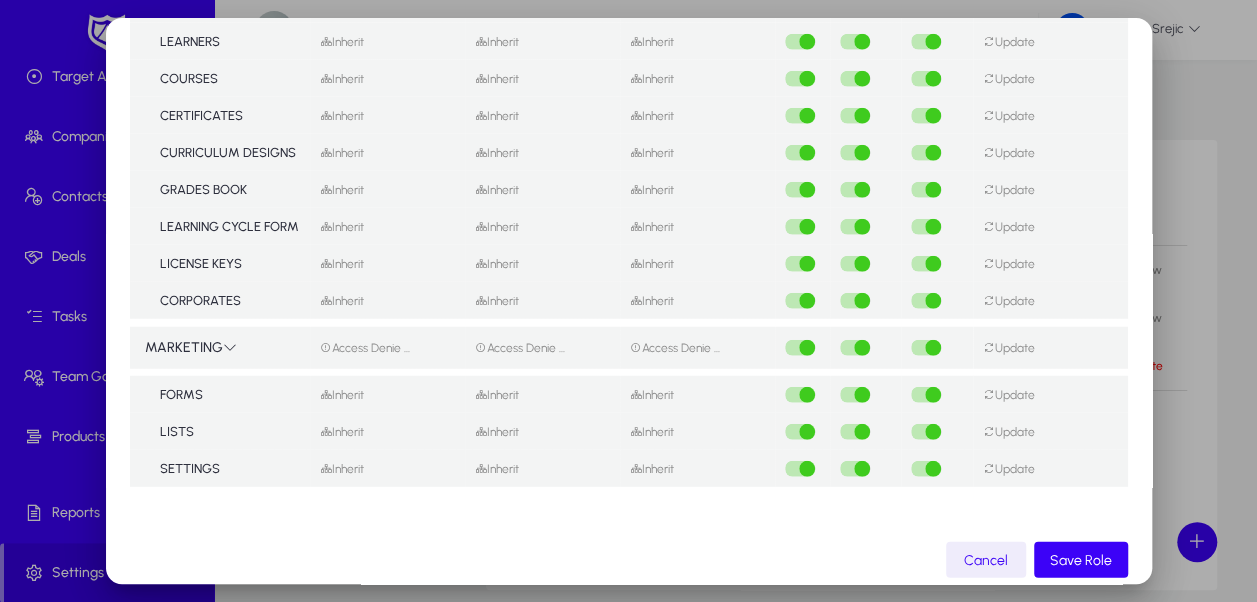 scroll, scrollTop: 2596, scrollLeft: 0, axis: vertical 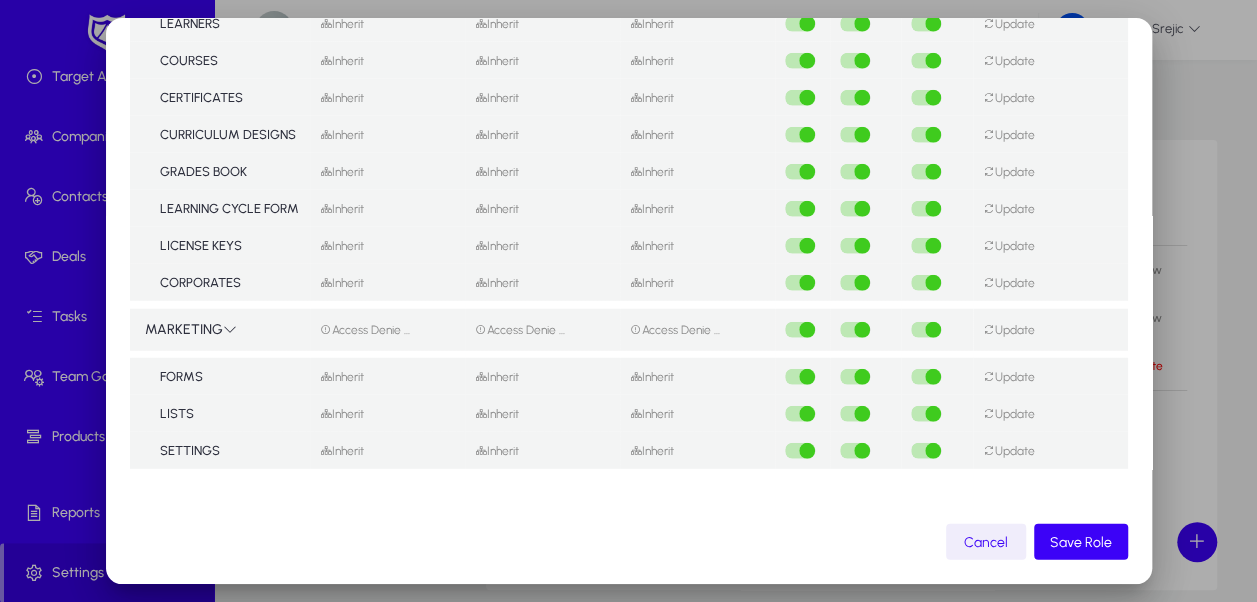 click on "Cancel" at bounding box center [986, 542] 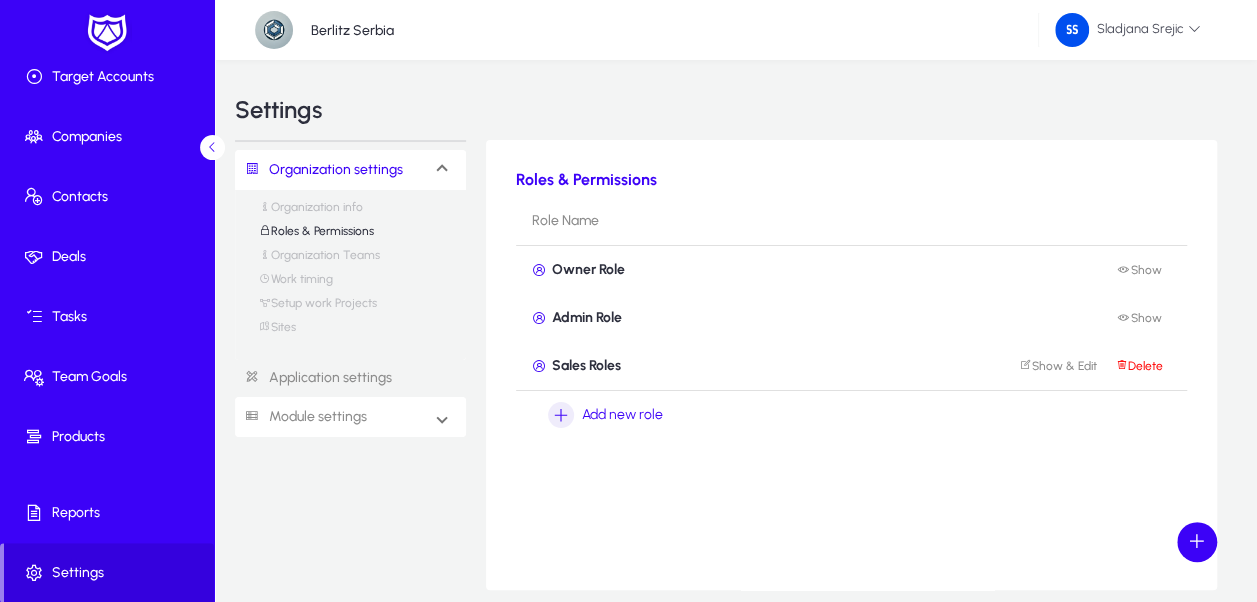 click at bounding box center [442, 417] 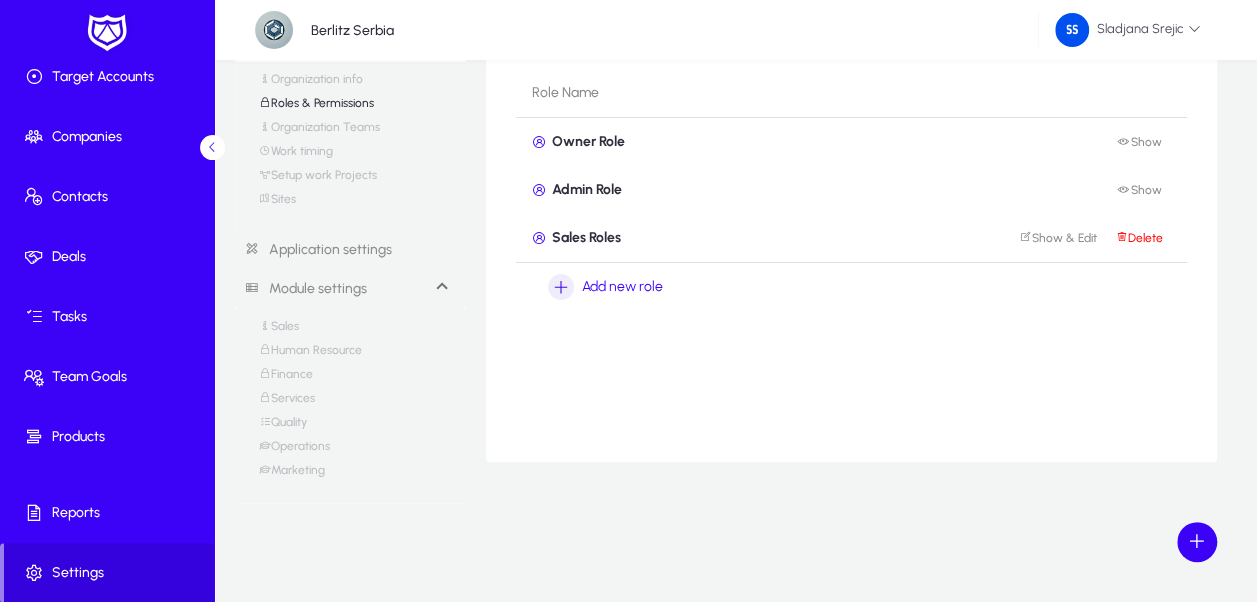 scroll, scrollTop: 129, scrollLeft: 0, axis: vertical 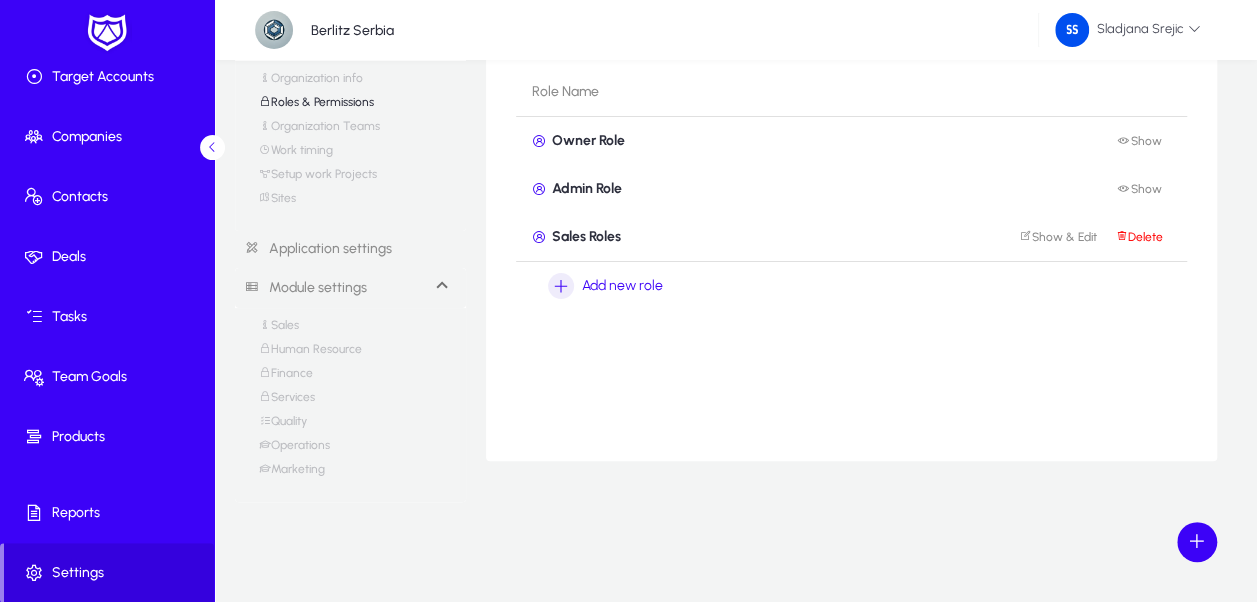 click on "Operations" at bounding box center [294, 450] 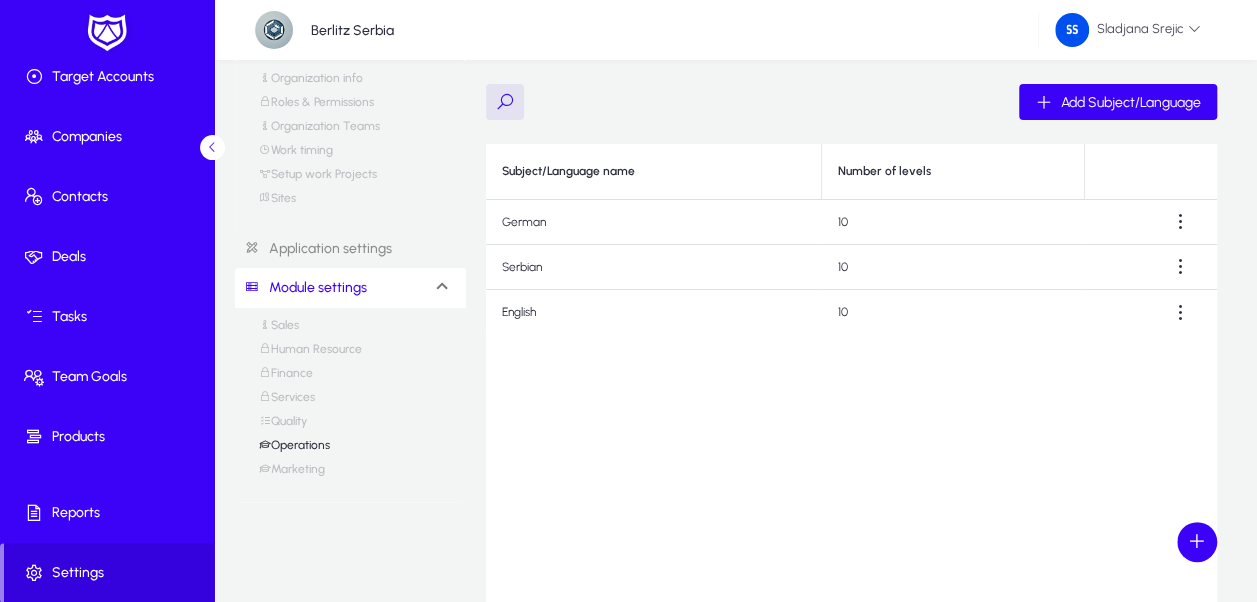 click on "Quality" at bounding box center [283, 426] 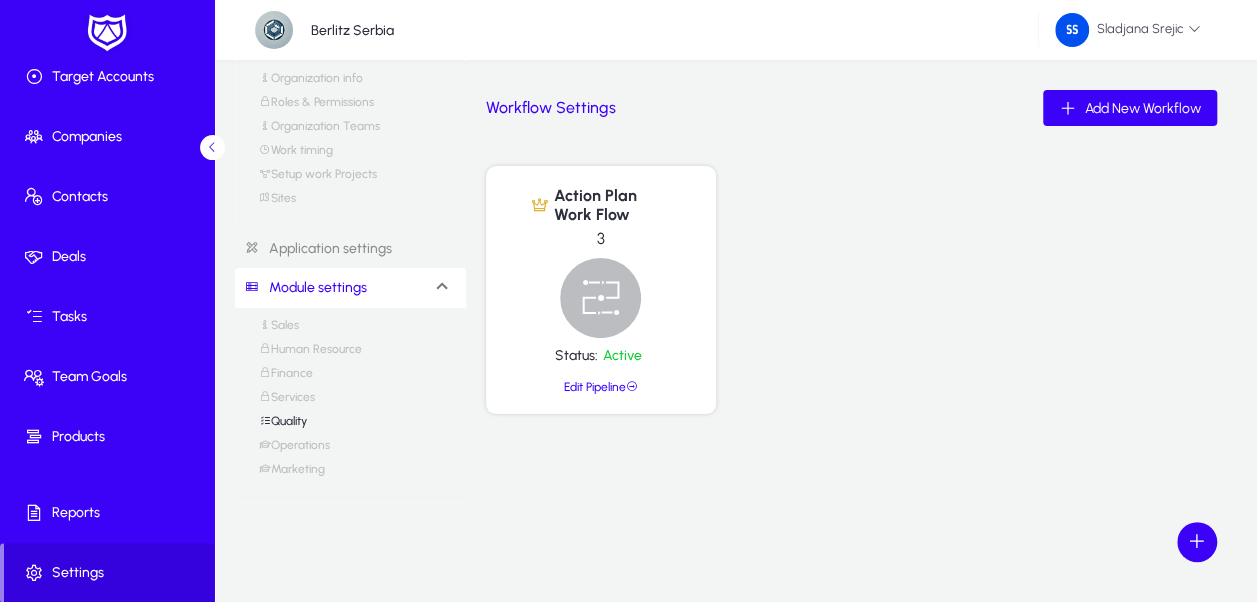 click on "Services" at bounding box center (287, 402) 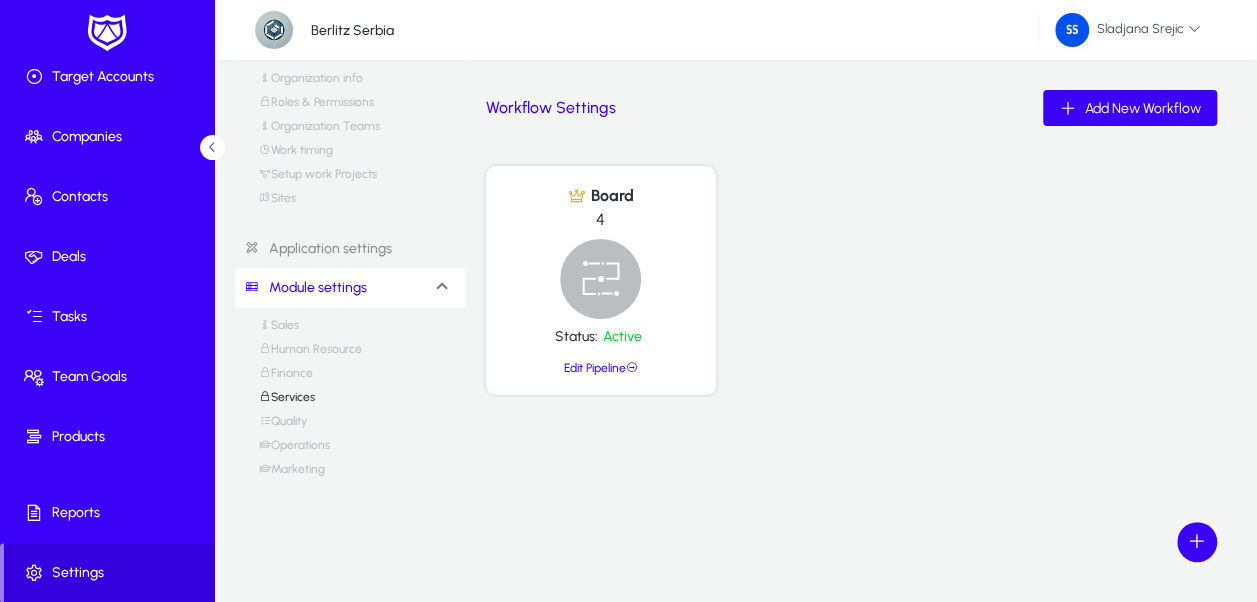 click on "Finance" at bounding box center [286, 378] 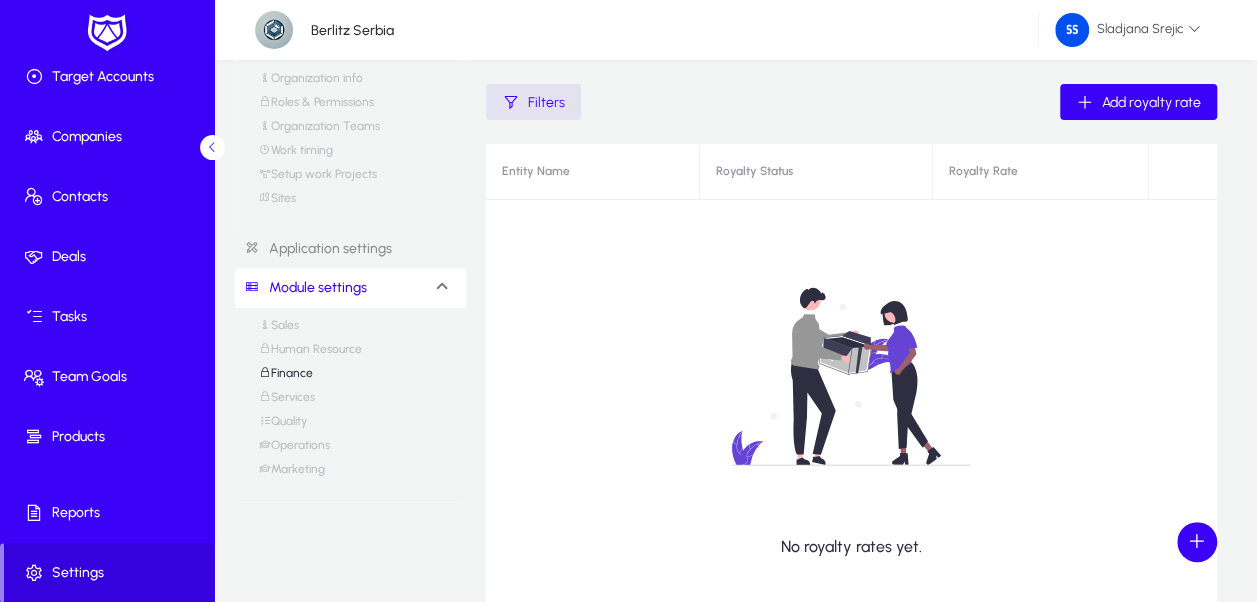 click on "Sales" at bounding box center [279, 330] 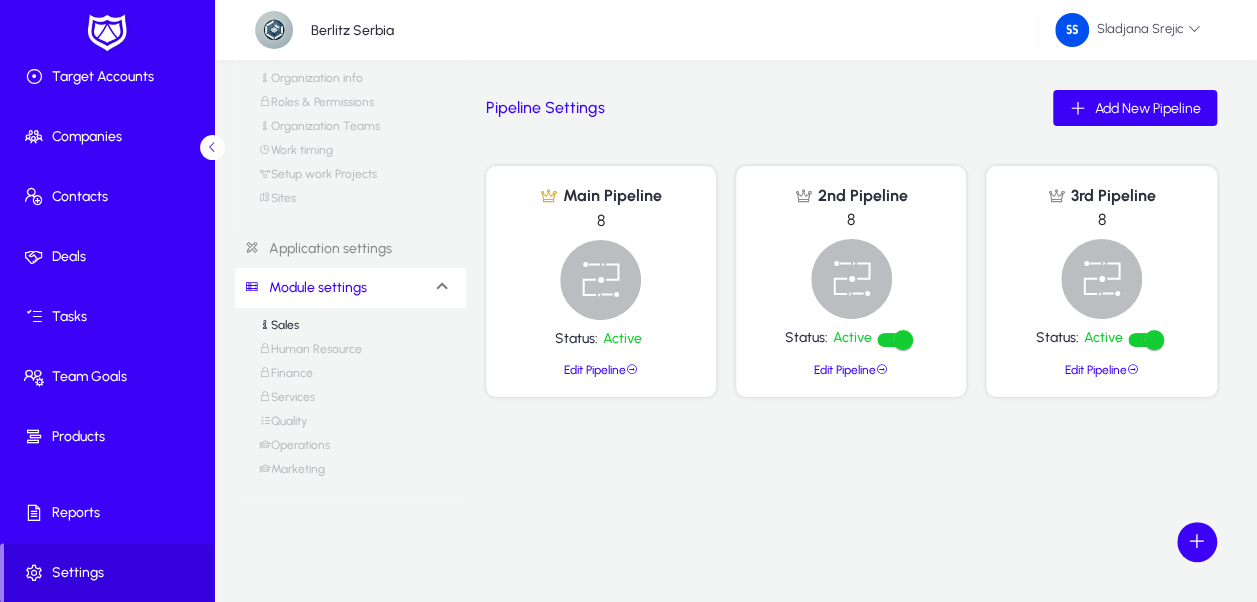 click on "Module settings" at bounding box center (350, 288) 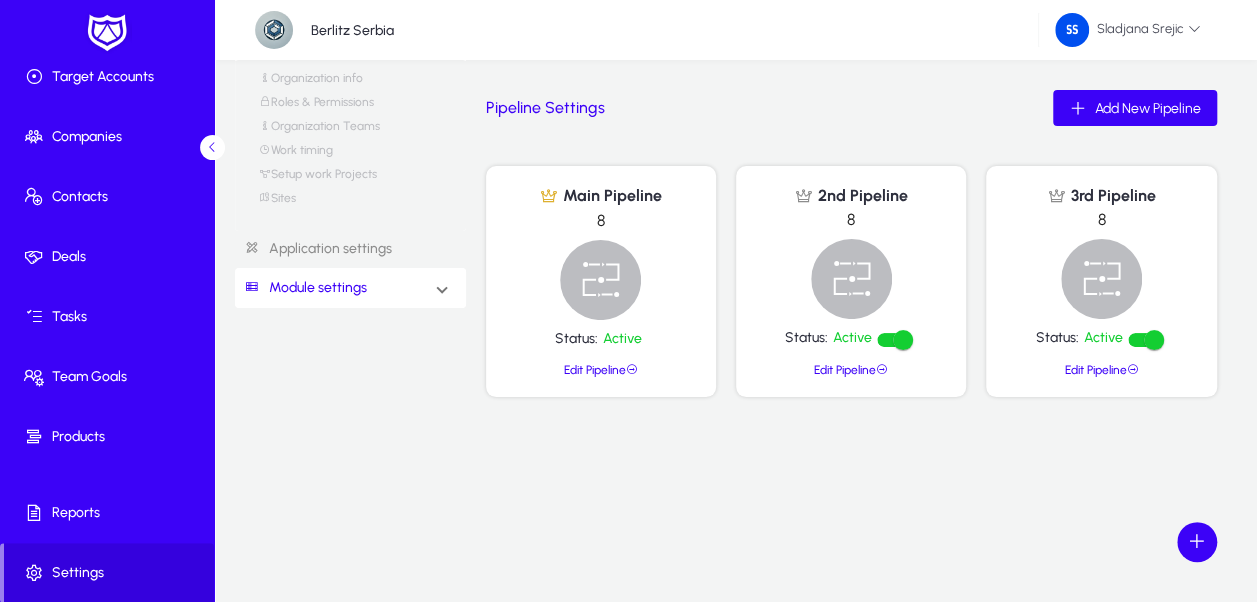 click on "Application settings" 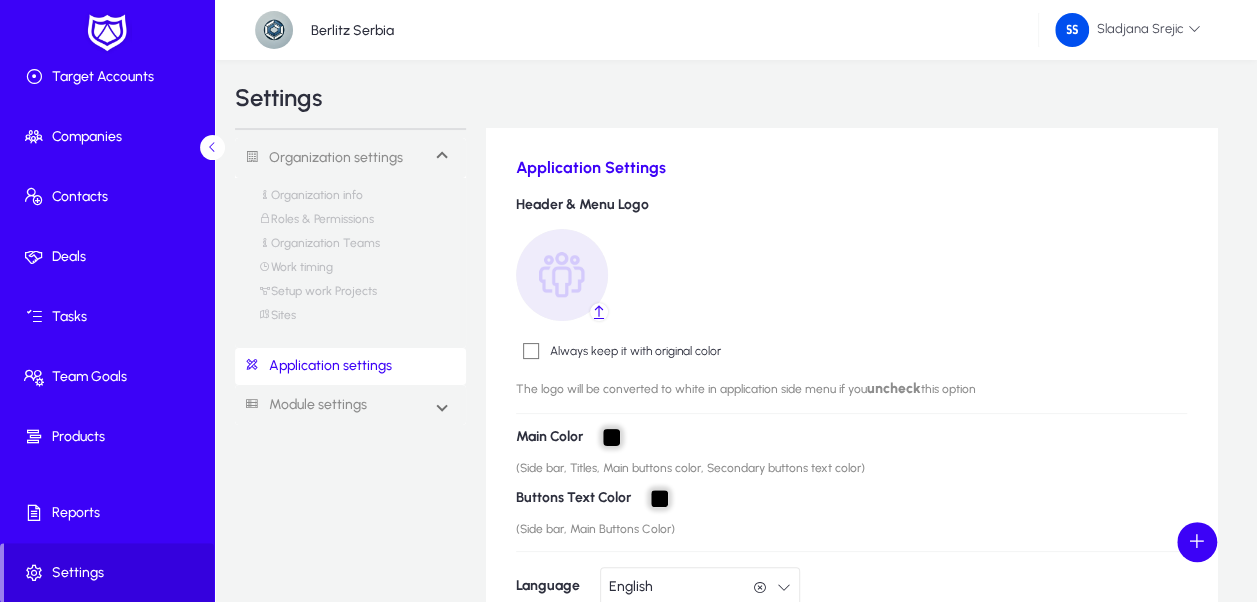 scroll, scrollTop: 0, scrollLeft: 0, axis: both 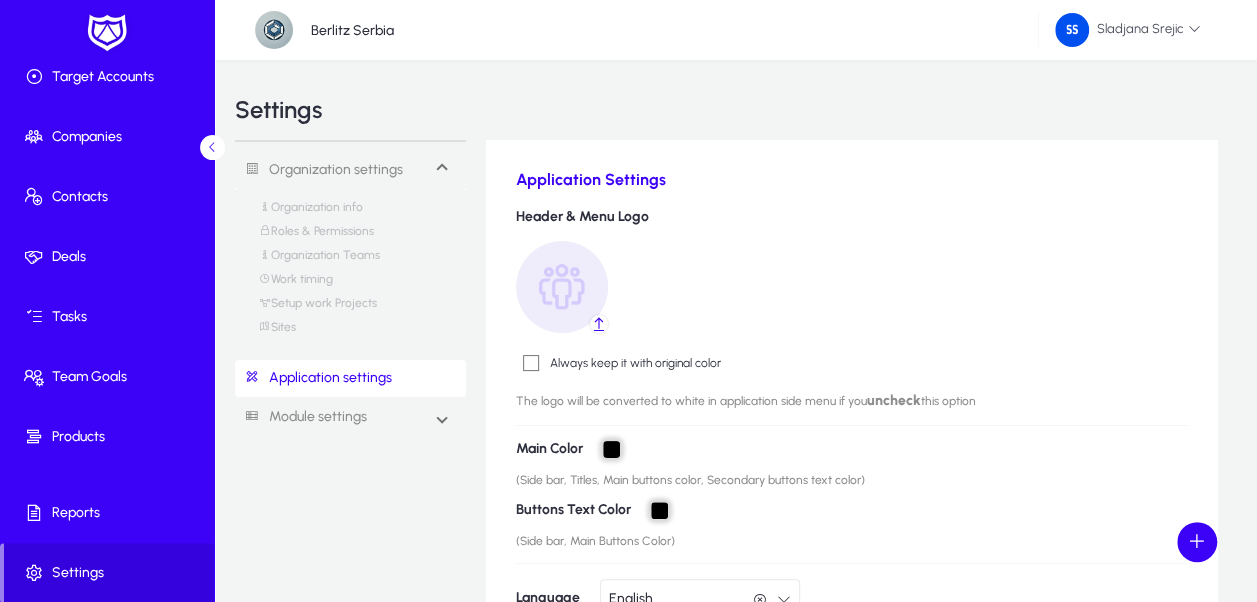 click on "Sites" at bounding box center [277, 332] 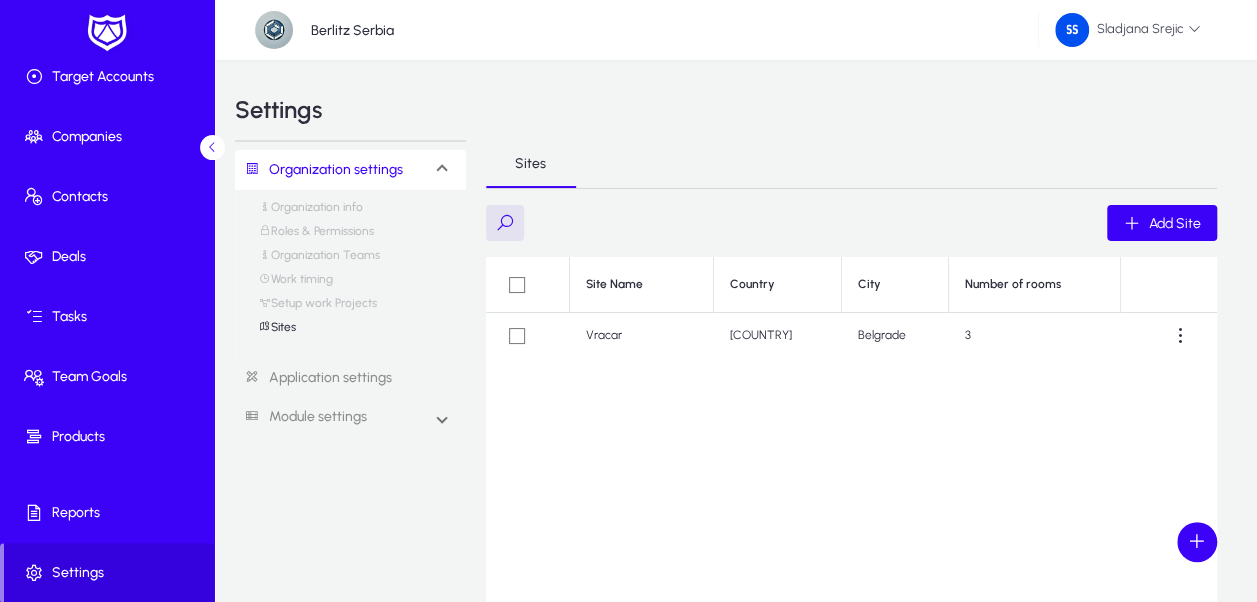 click on "Setup work Projects" at bounding box center (318, 308) 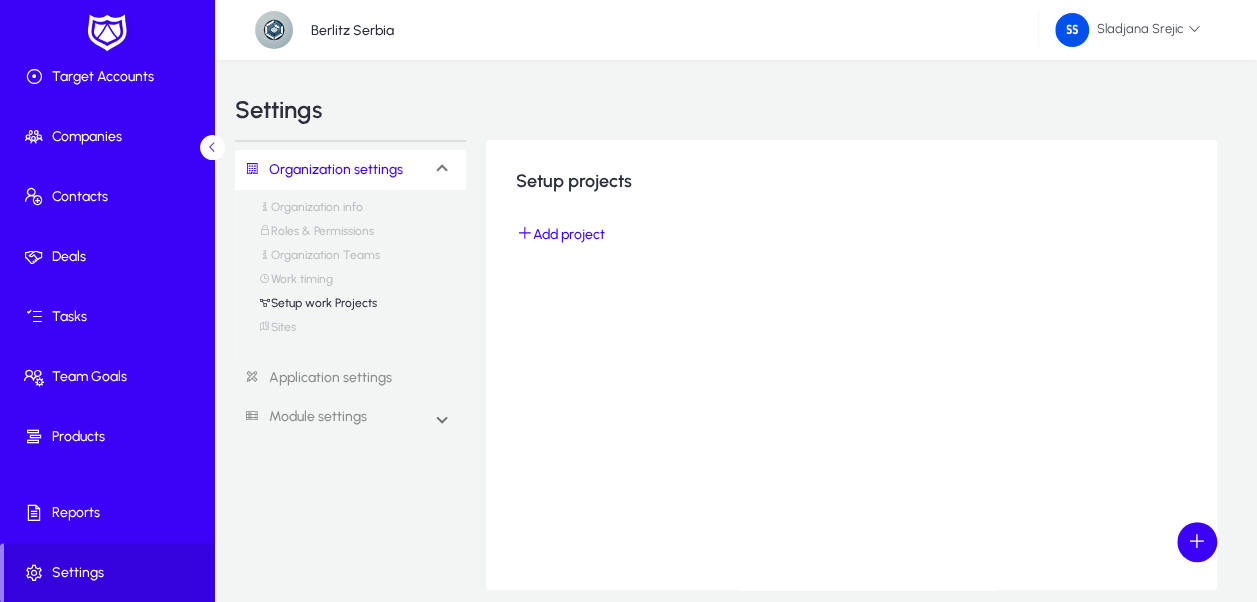 click on "Work timing" at bounding box center (296, 284) 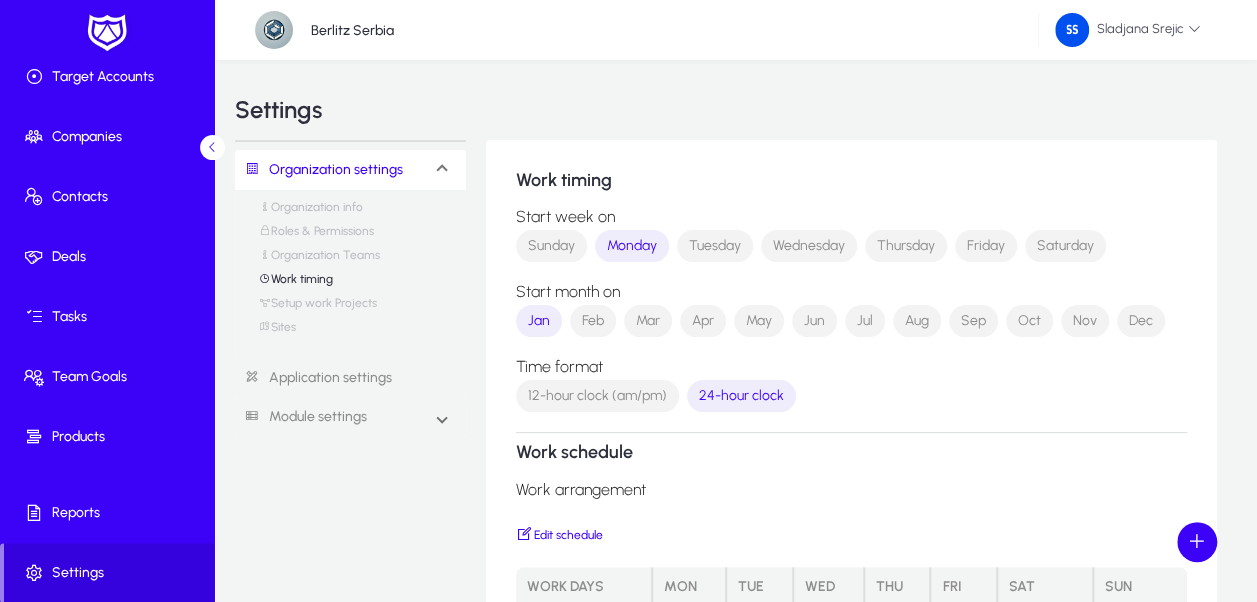 click on "Roles & Permissions" at bounding box center [316, 236] 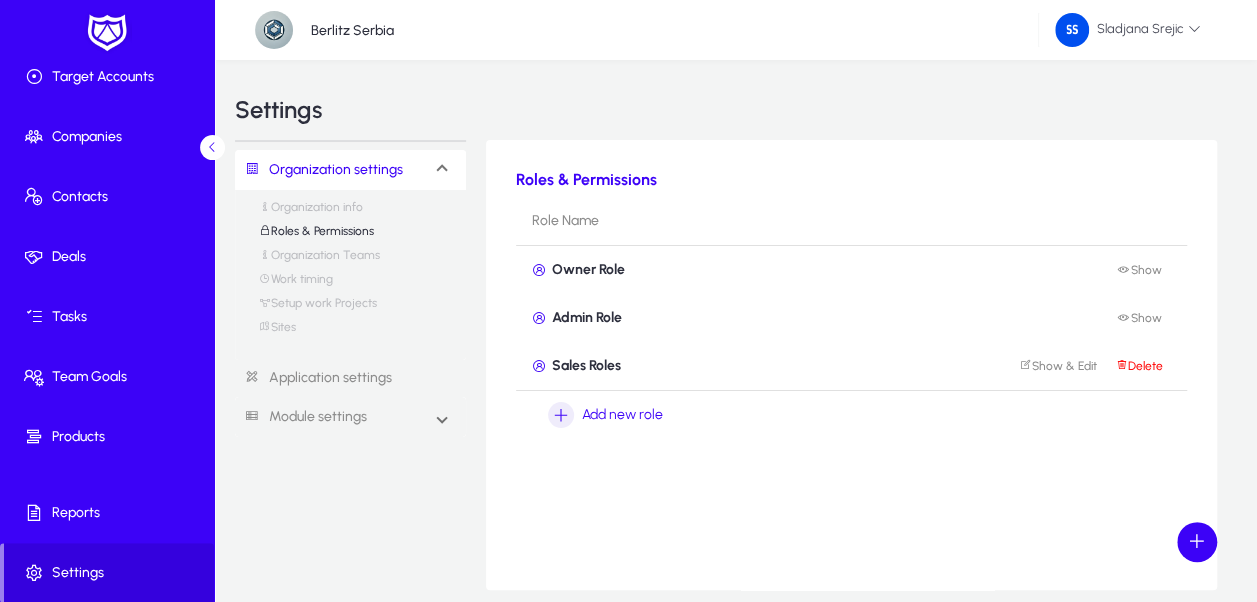 click on "Organization Teams" at bounding box center (319, 260) 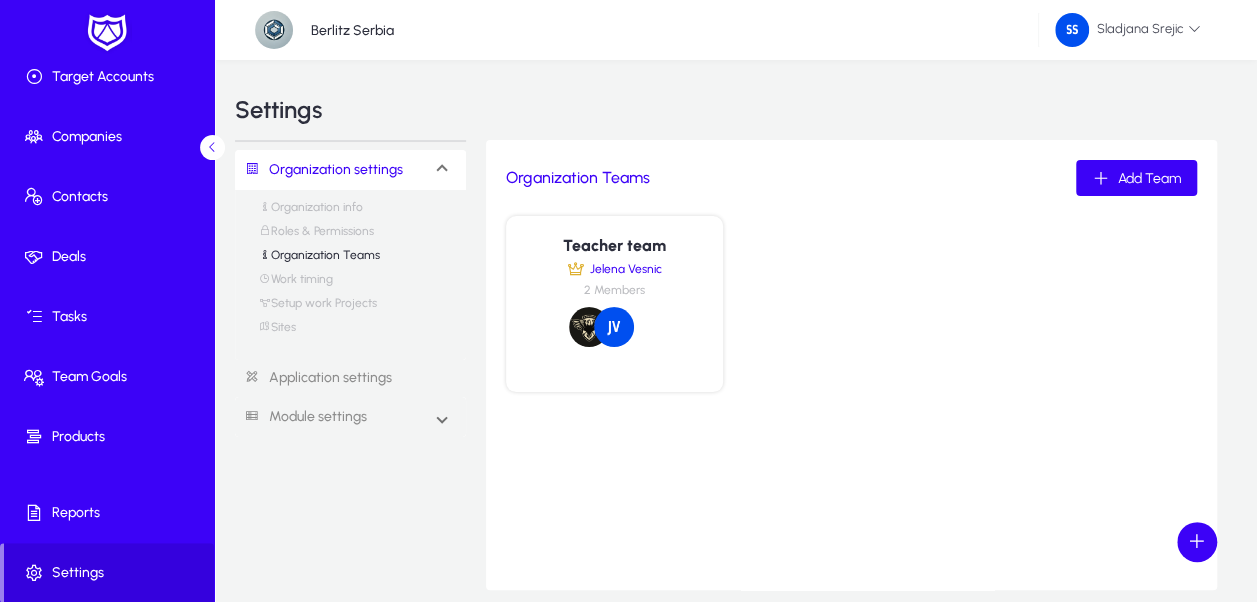 click on "Organization info" at bounding box center (311, 212) 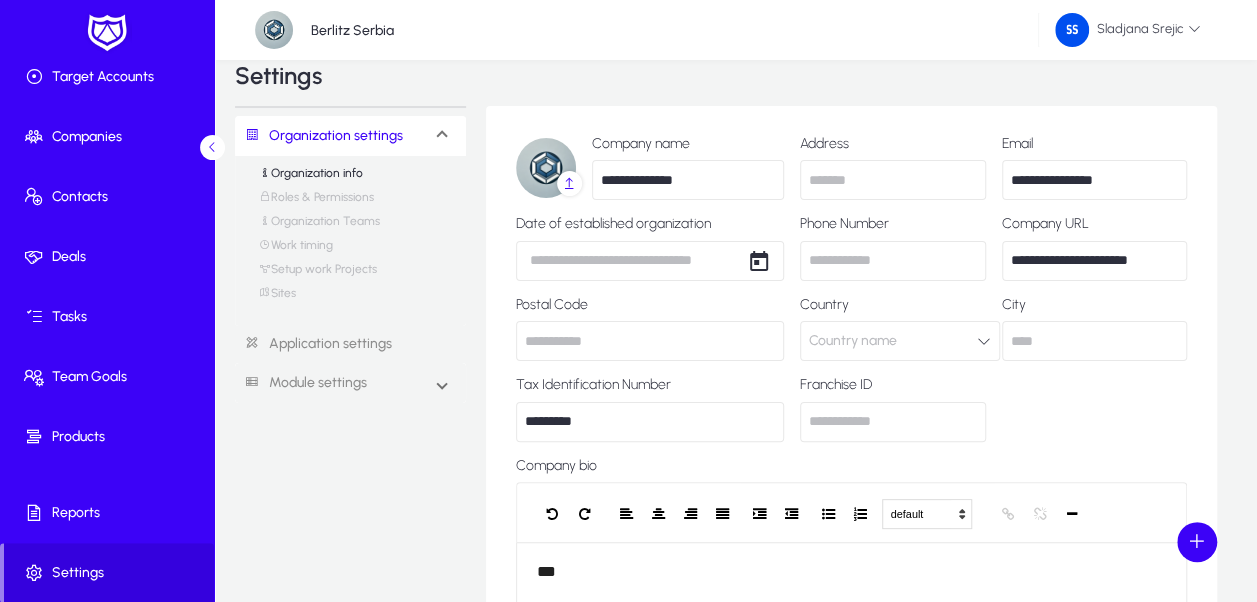 scroll, scrollTop: 0, scrollLeft: 0, axis: both 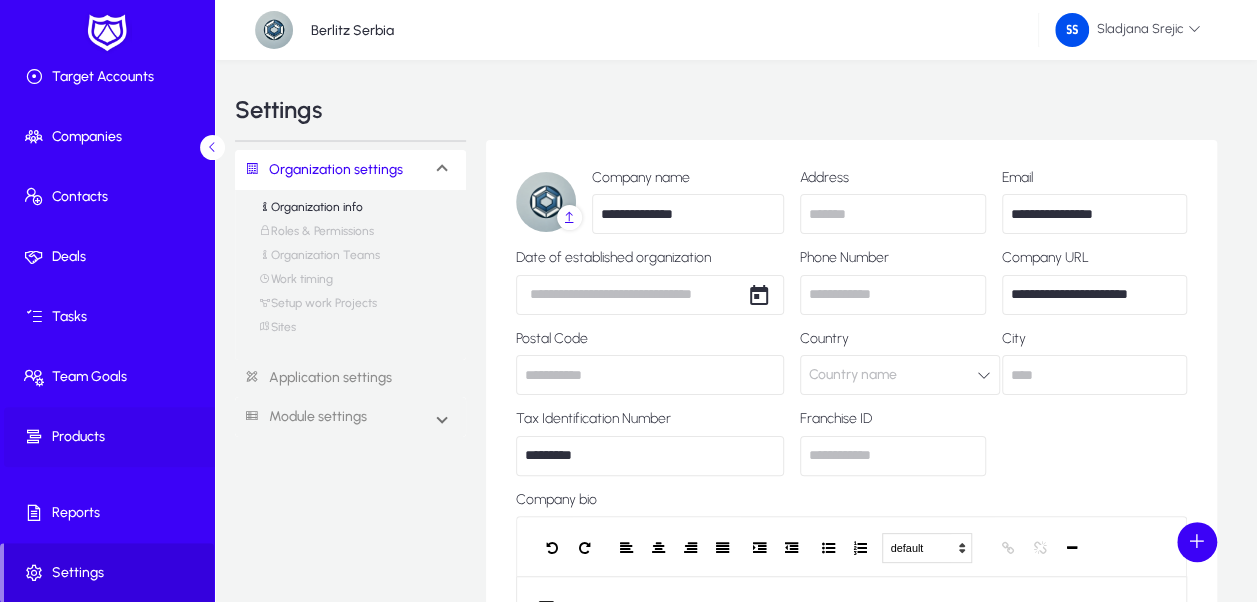 click on "Products" 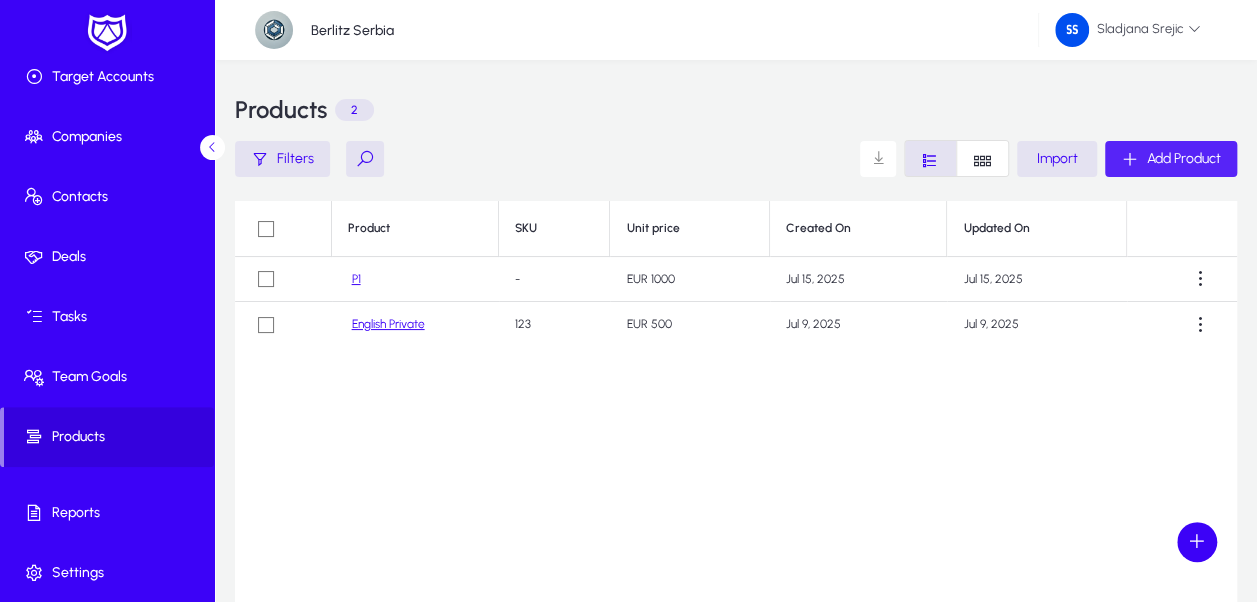click on "Add Product" 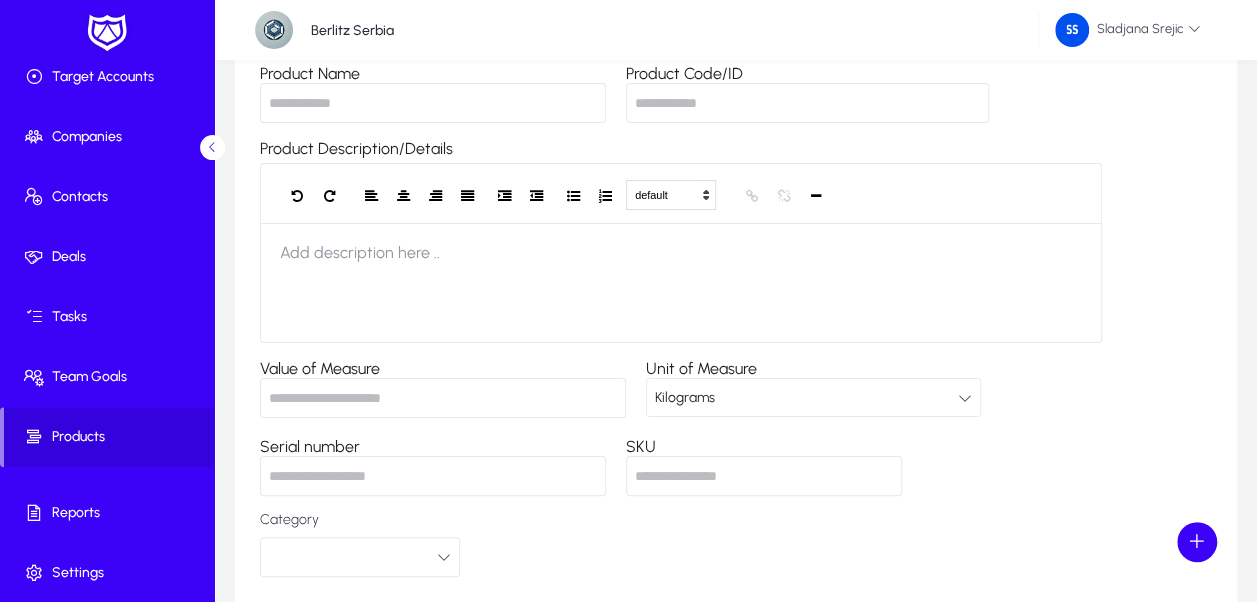 scroll, scrollTop: 200, scrollLeft: 0, axis: vertical 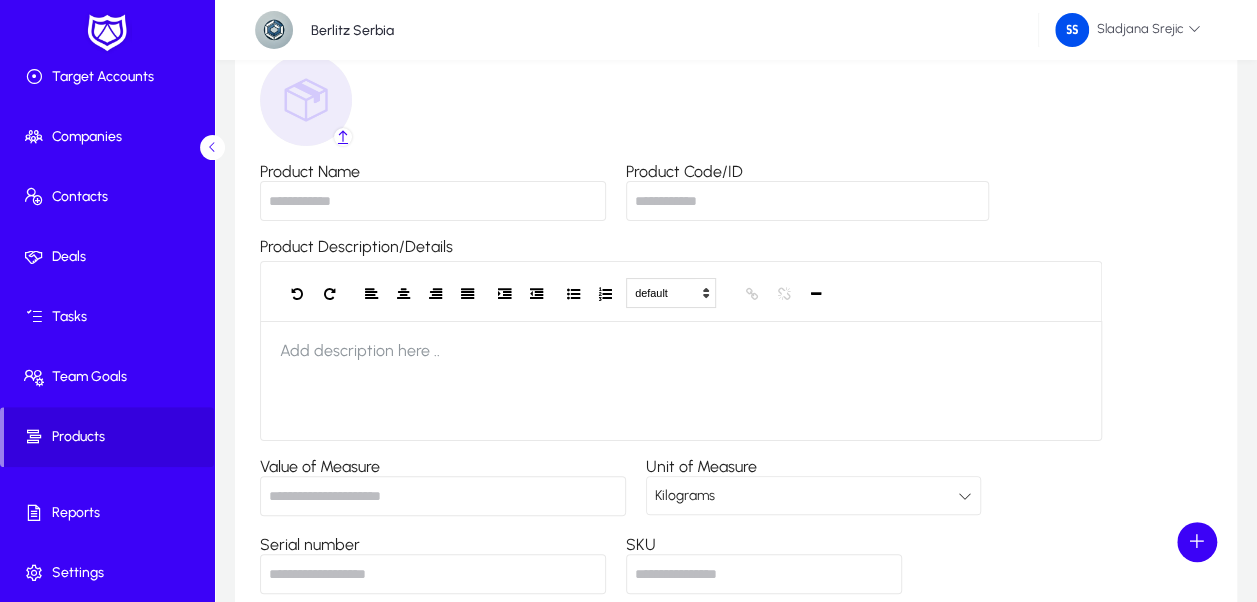 click on "Product Name" at bounding box center [433, 201] 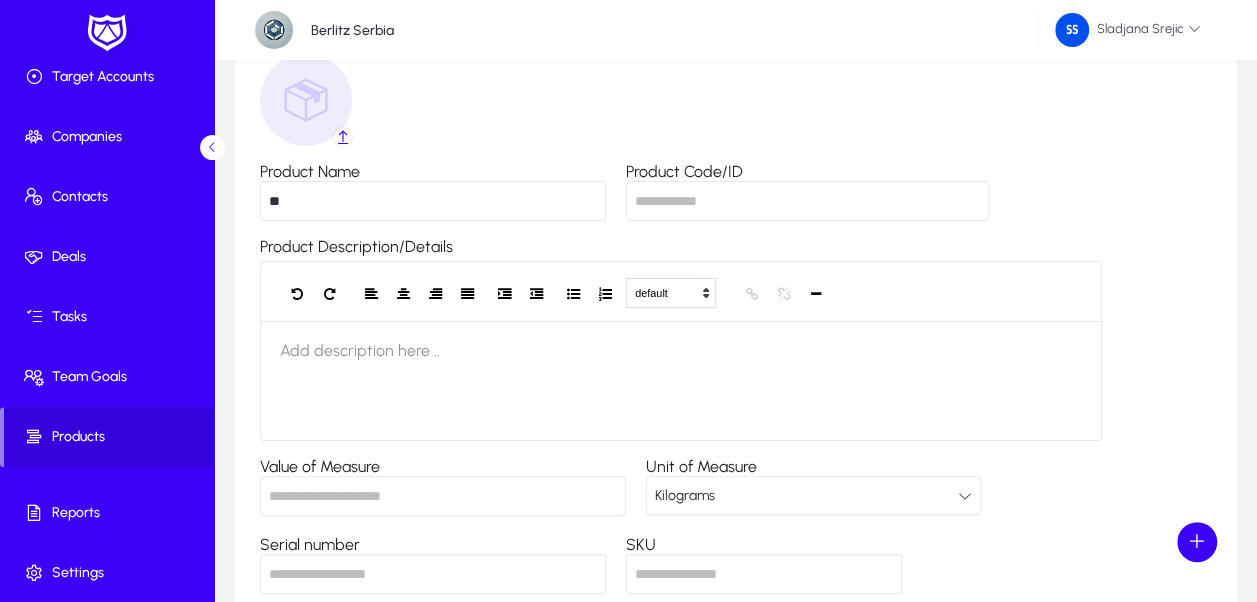click on "Product Code/ID" at bounding box center (807, 201) 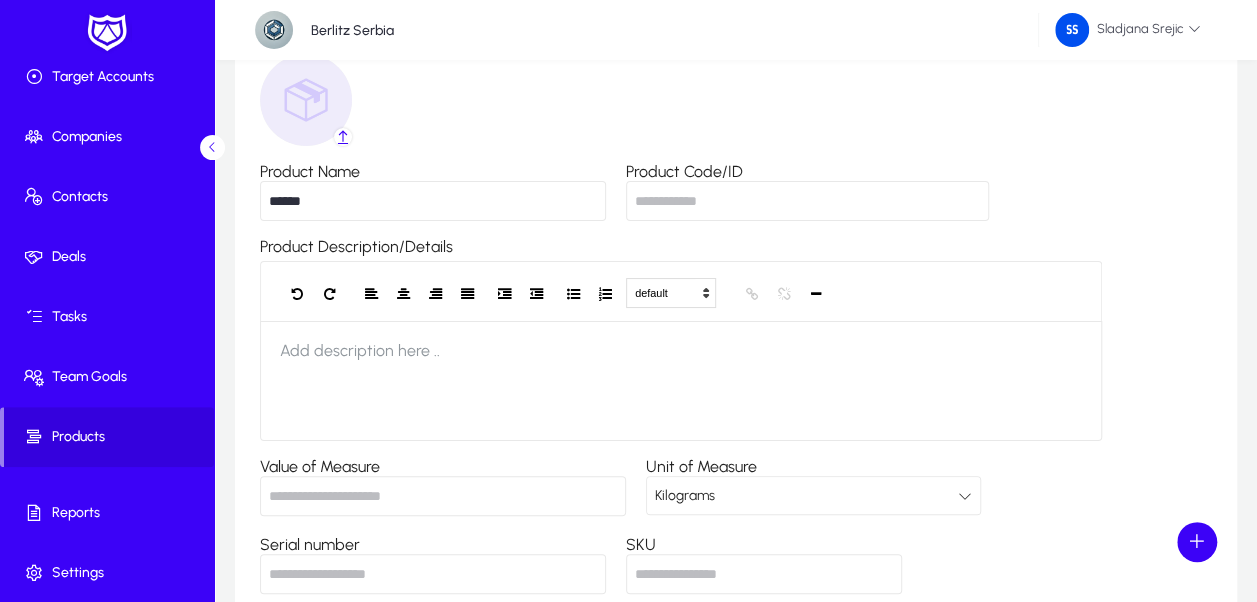 type on "******" 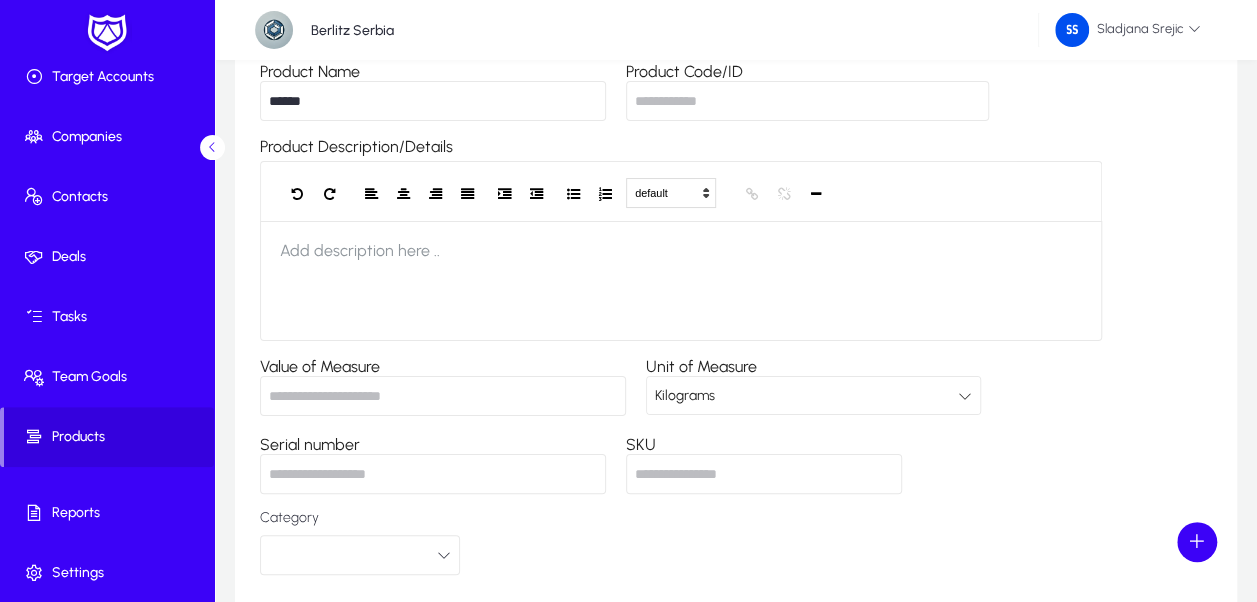 click on "Value of Measure" at bounding box center (443, 396) 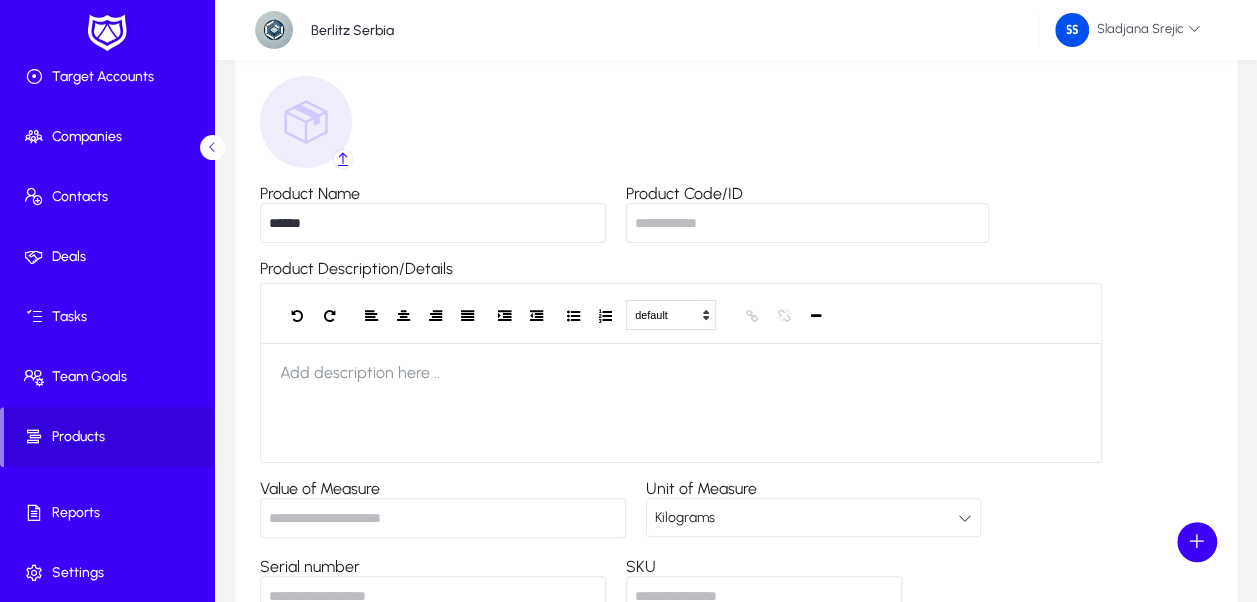 scroll, scrollTop: 300, scrollLeft: 0, axis: vertical 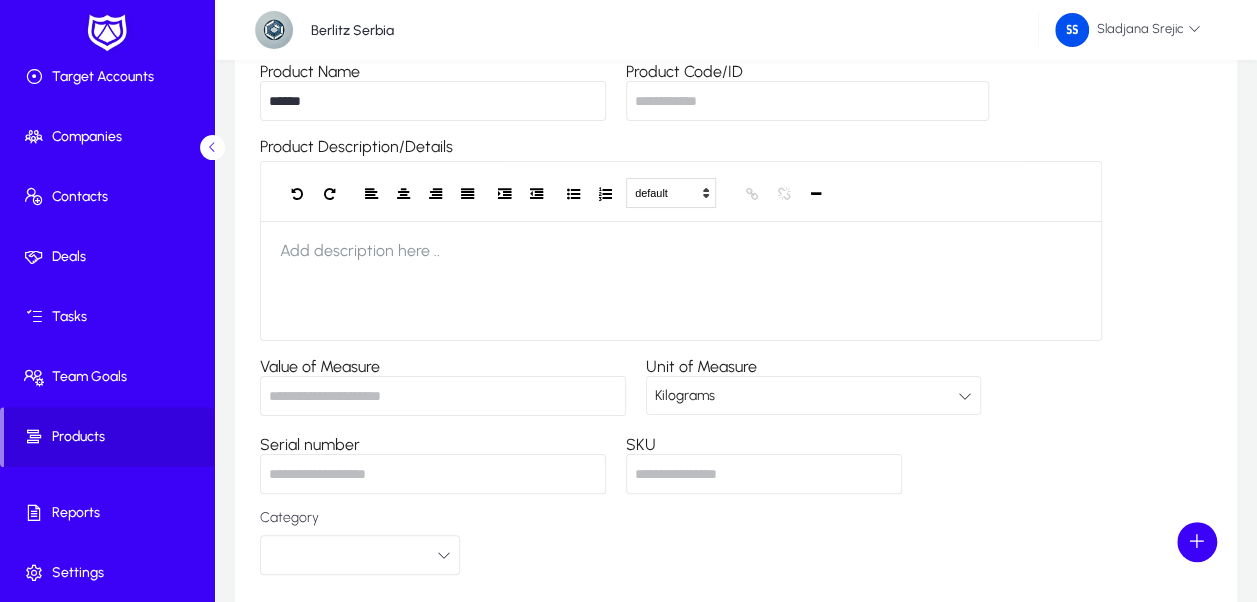 click on "Kilograms" at bounding box center (806, 396) 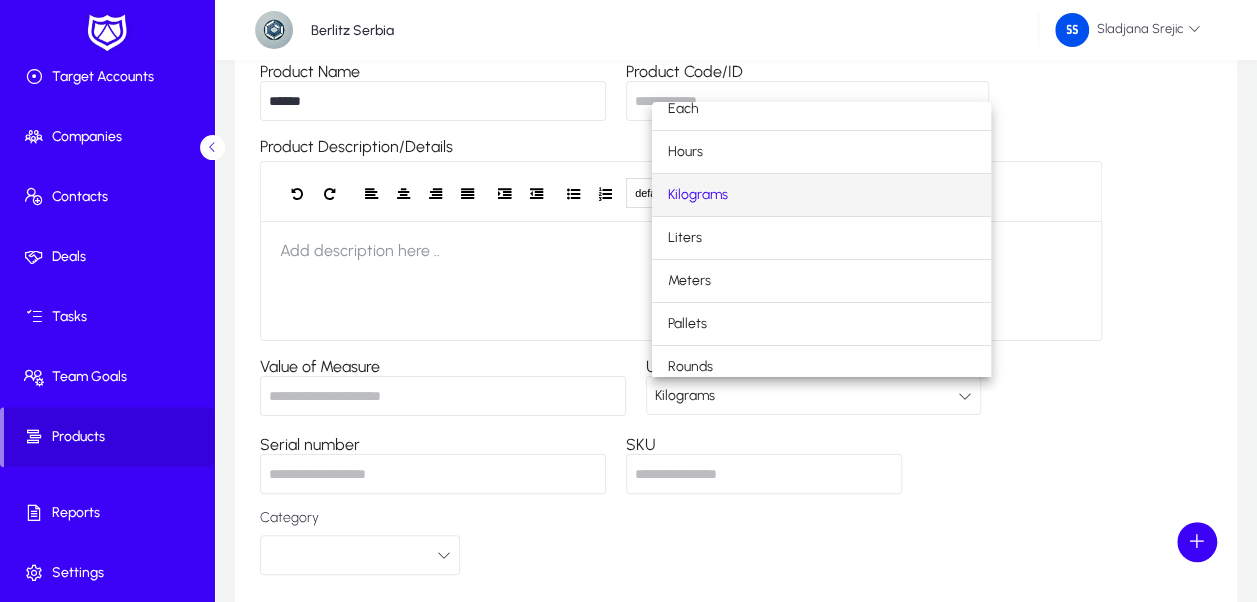 scroll, scrollTop: 108, scrollLeft: 0, axis: vertical 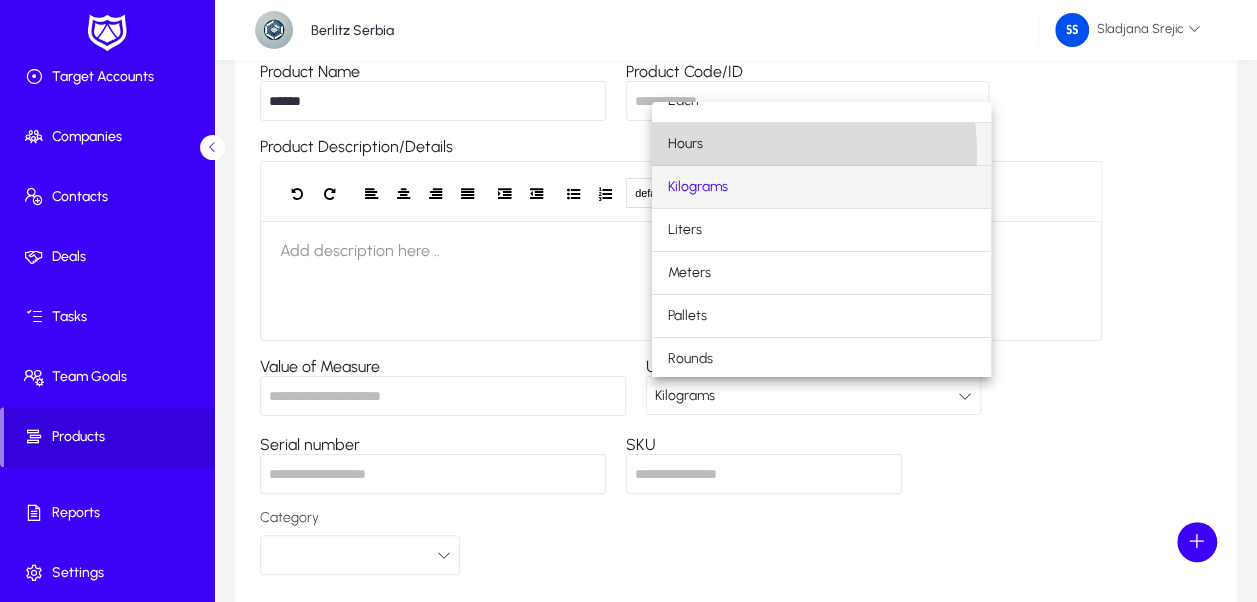 click on "Hours" at bounding box center [821, 144] 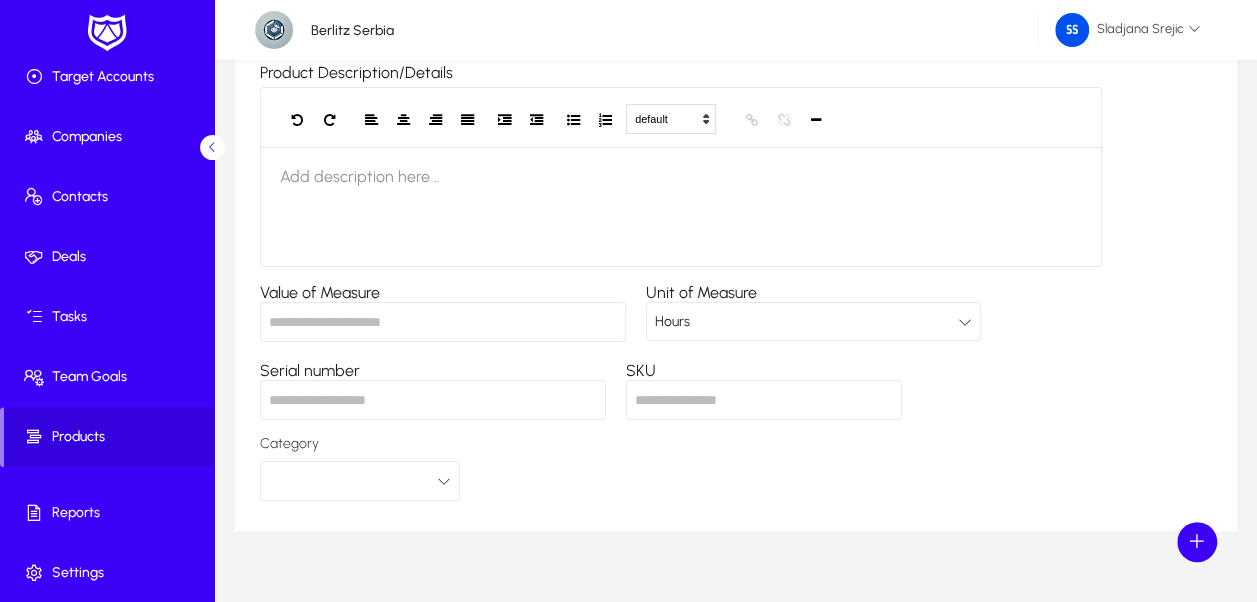 scroll, scrollTop: 402, scrollLeft: 0, axis: vertical 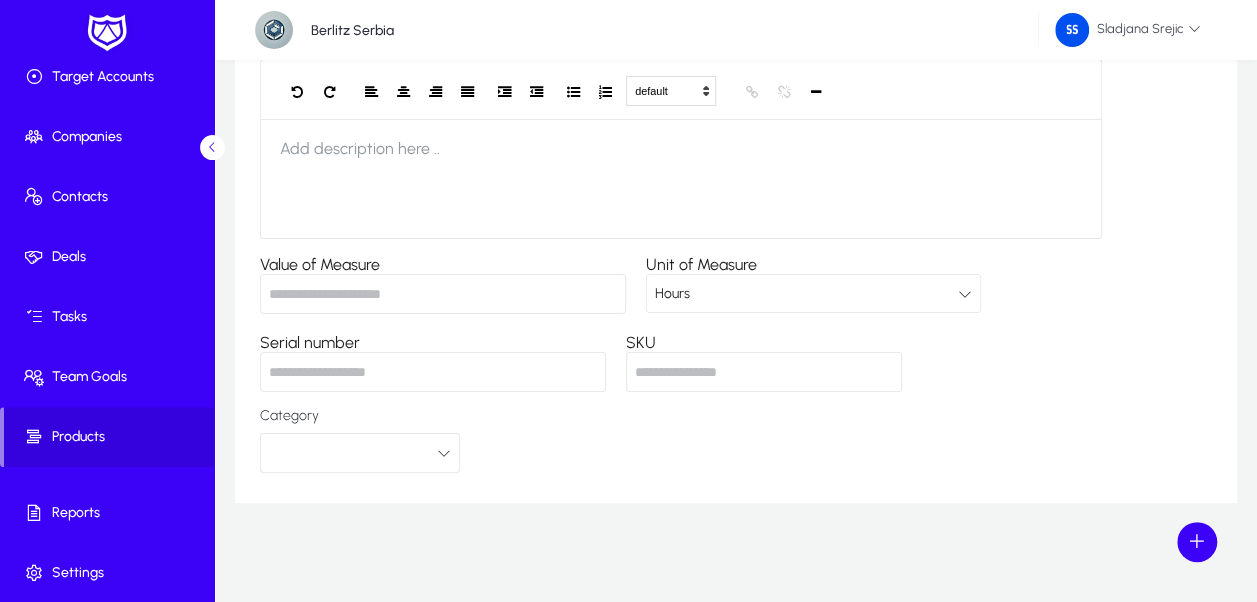 click 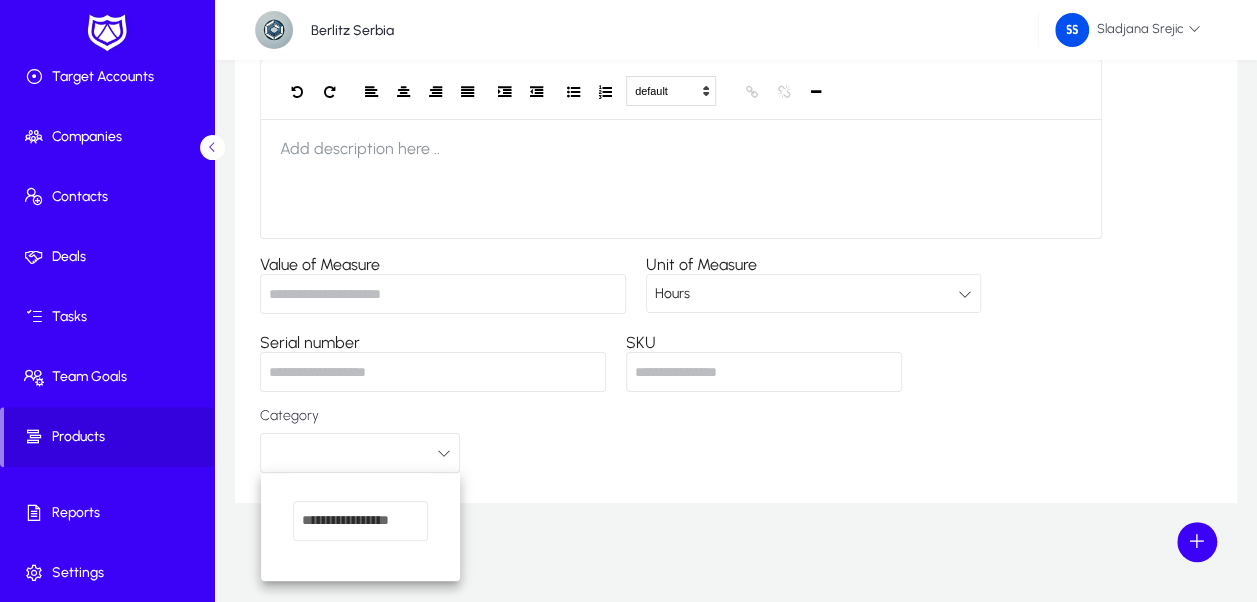 click at bounding box center [628, 301] 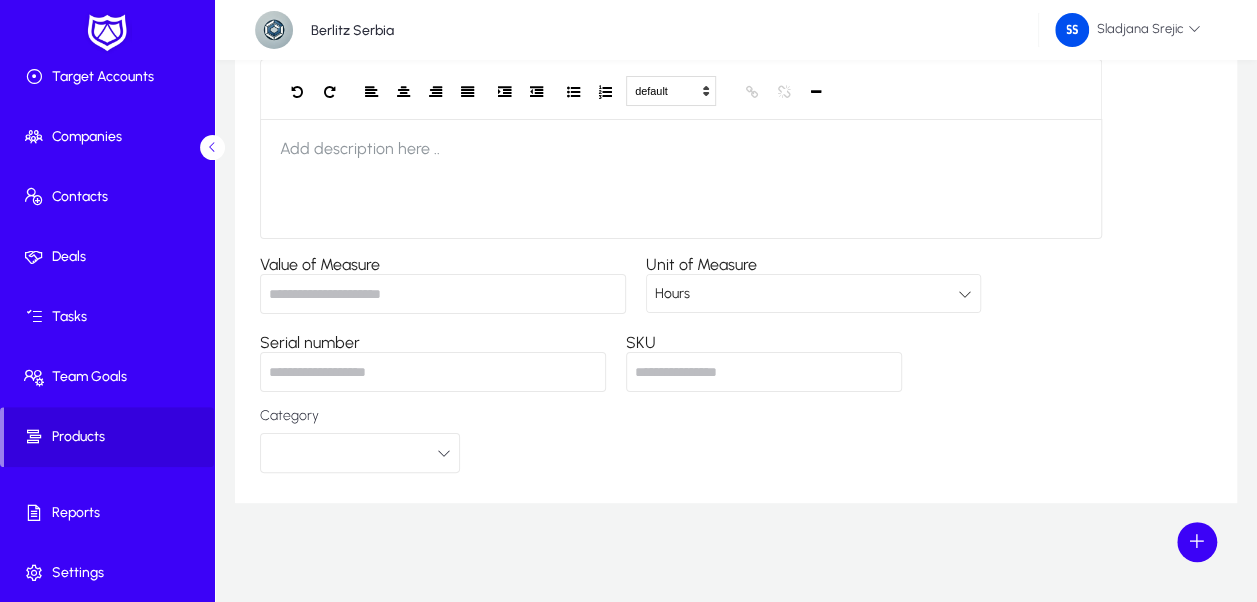 click on "Serial number" at bounding box center (433, 372) 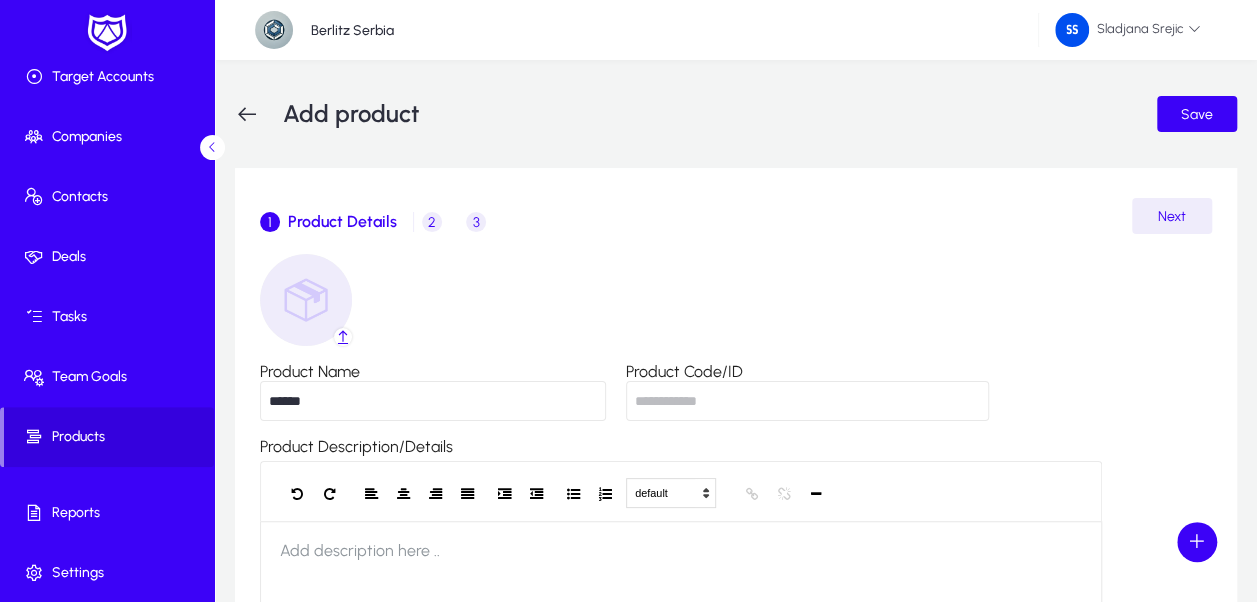 scroll, scrollTop: 0, scrollLeft: 0, axis: both 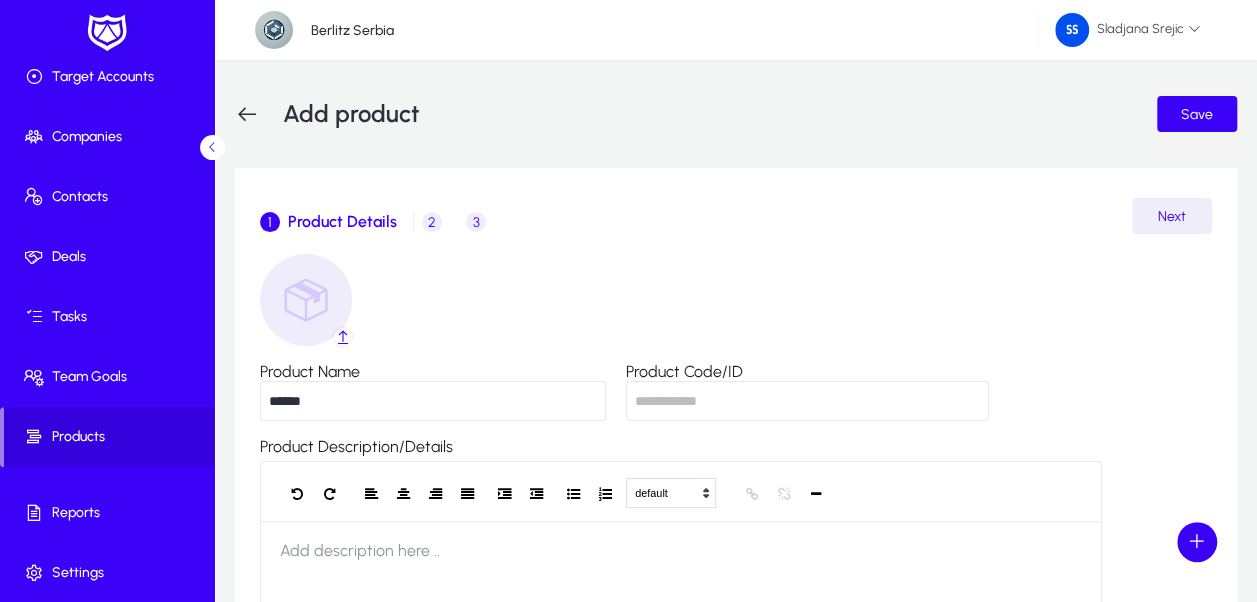 click on "Next" 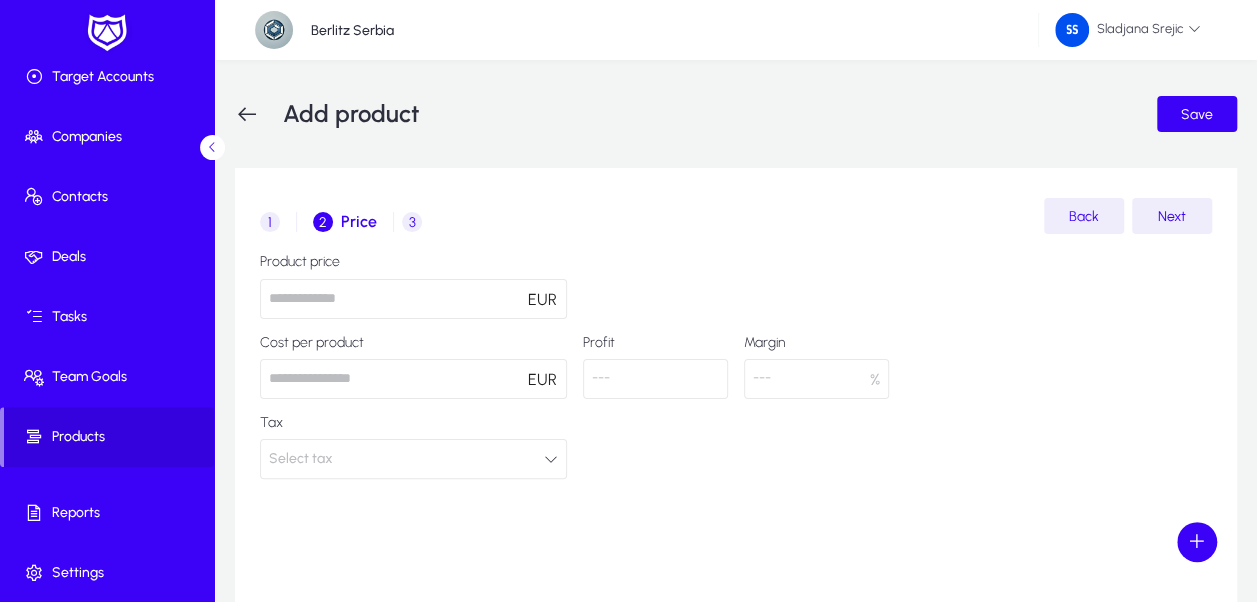 click 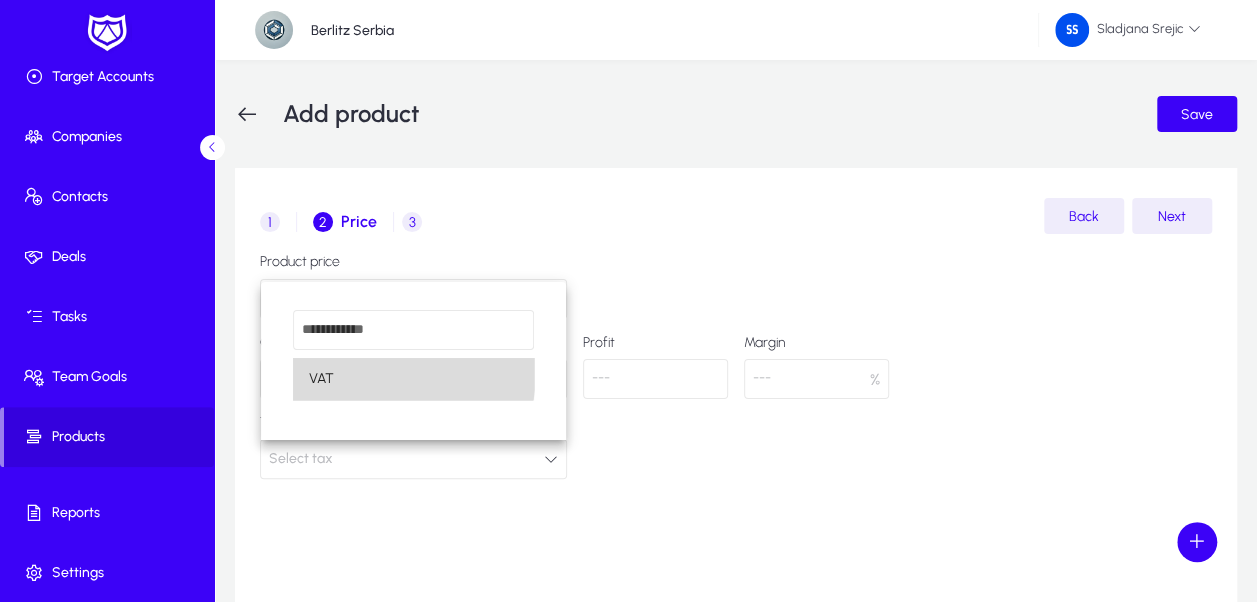 click on "VAT" at bounding box center [413, 379] 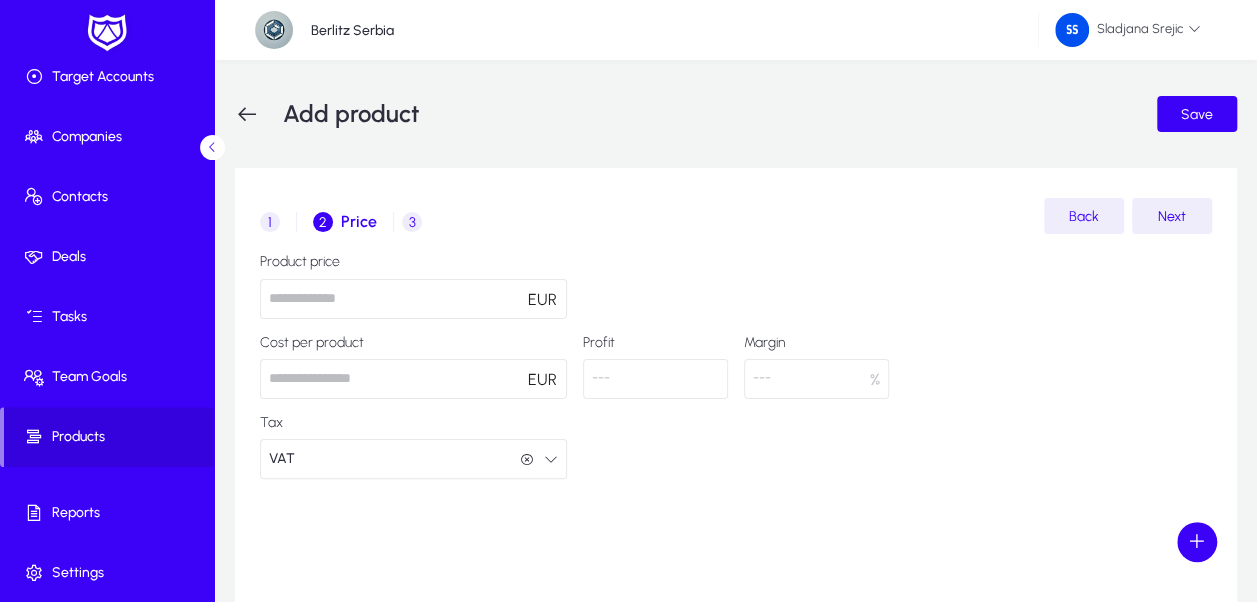 click on "VAT  VAT" 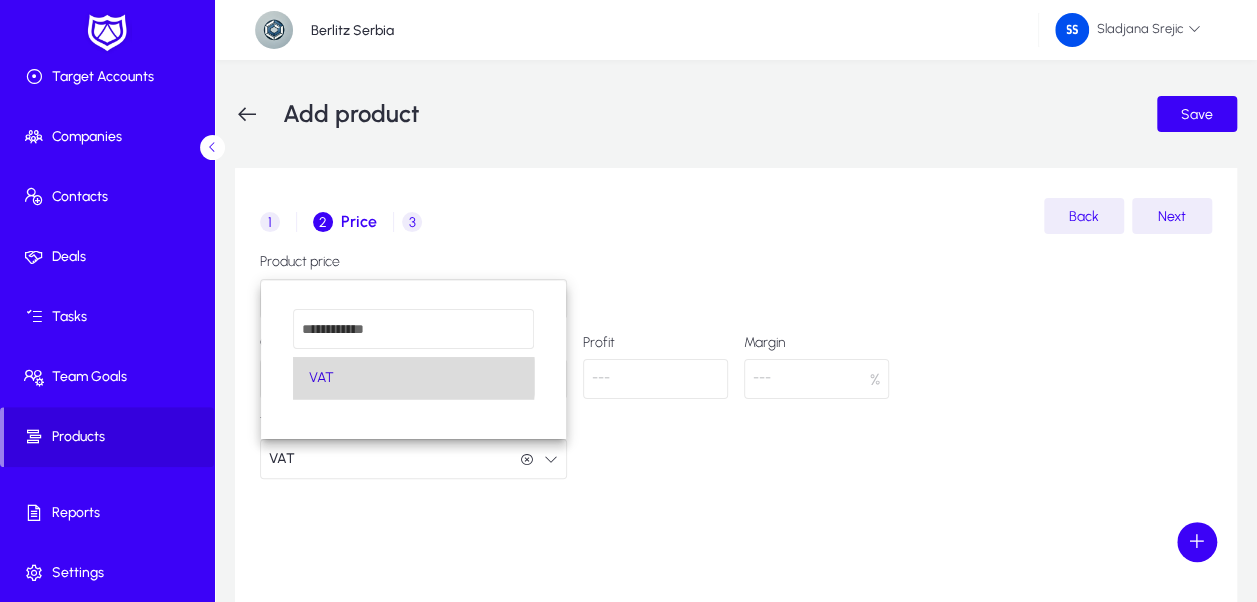 click on "VAT" at bounding box center [413, 378] 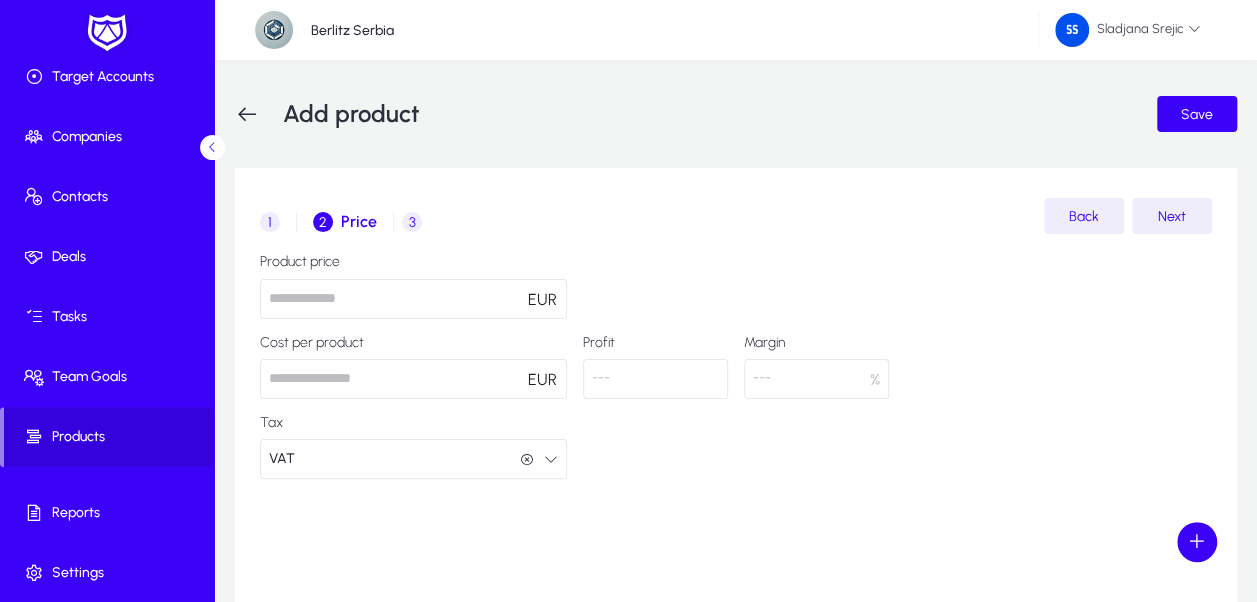 click on "3" at bounding box center [412, 222] 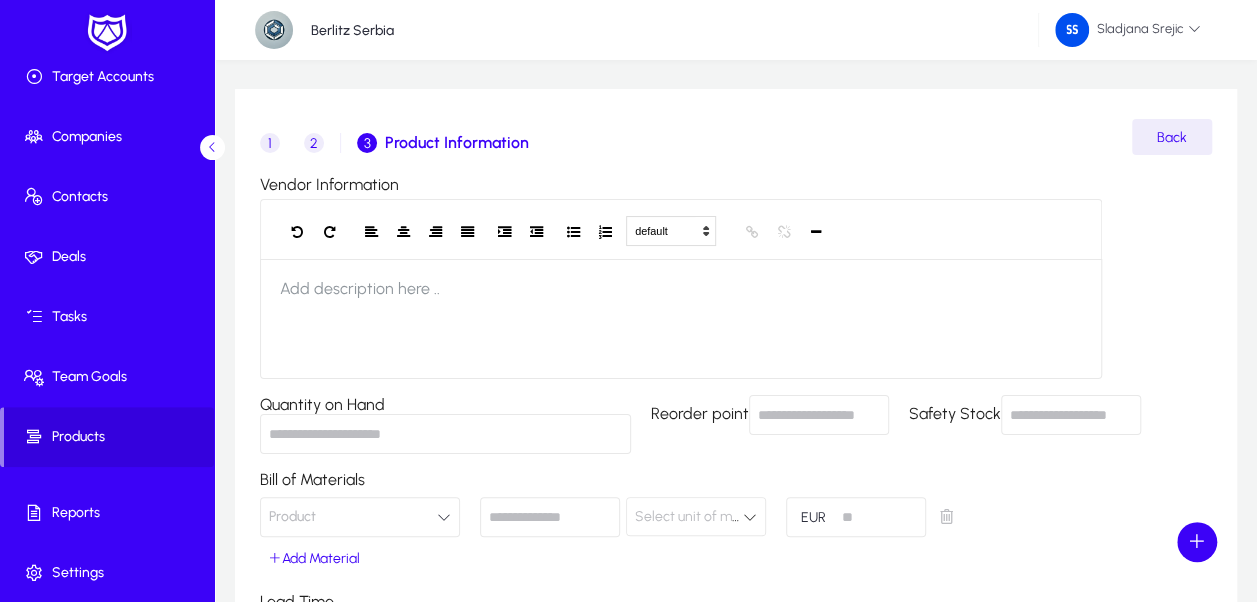 scroll, scrollTop: 0, scrollLeft: 0, axis: both 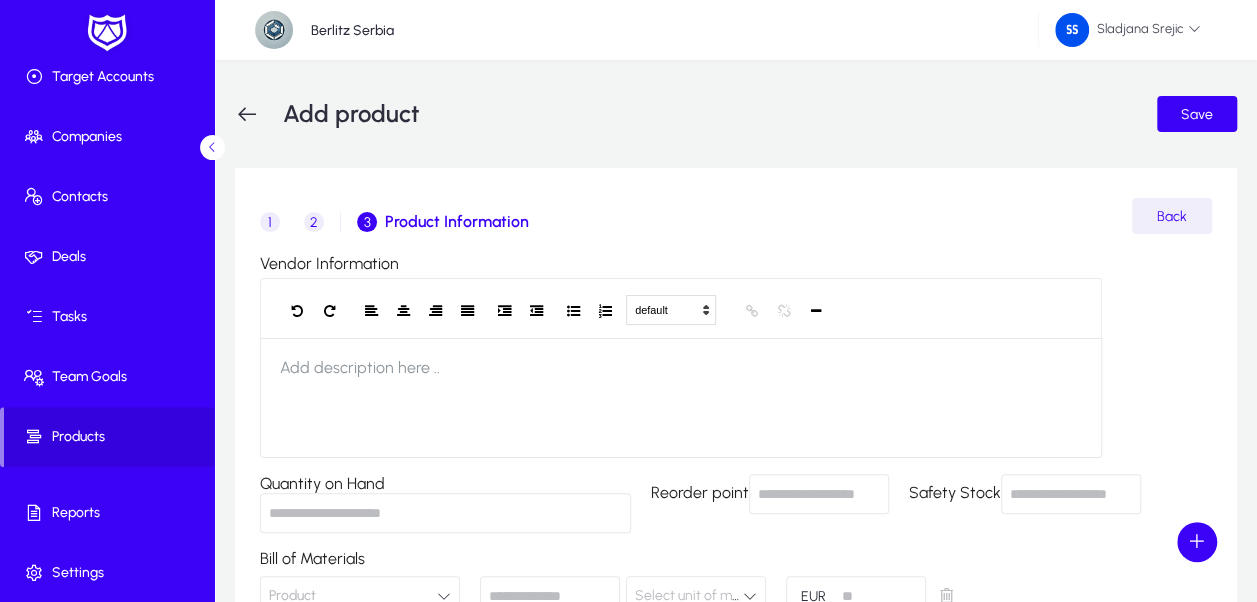 click on "Back" 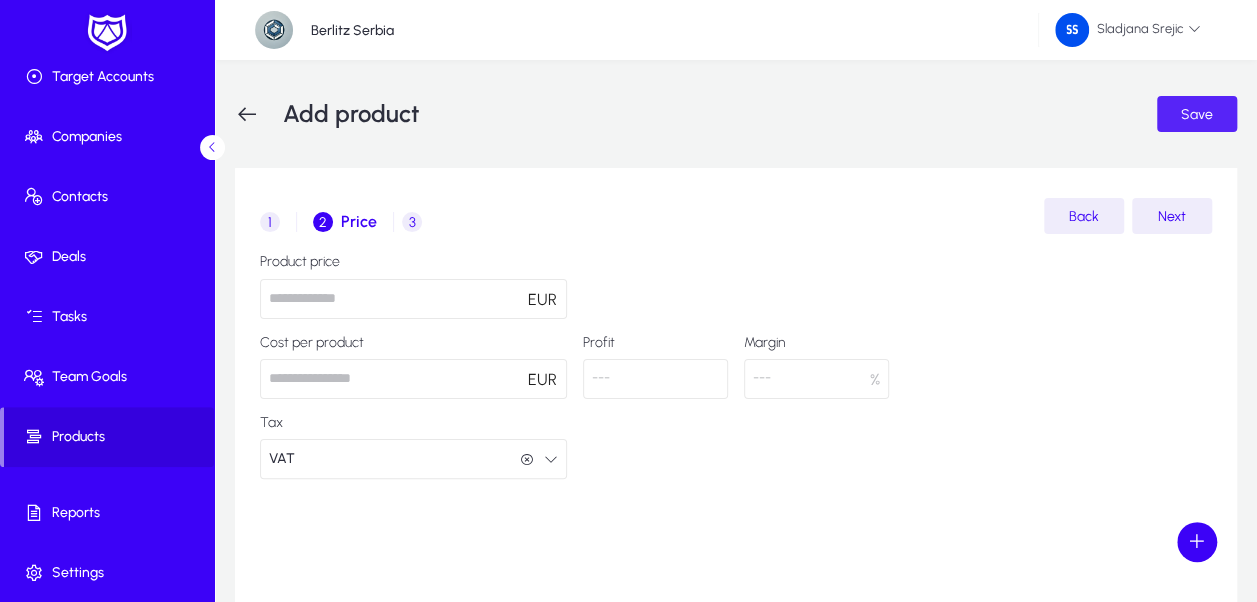 click 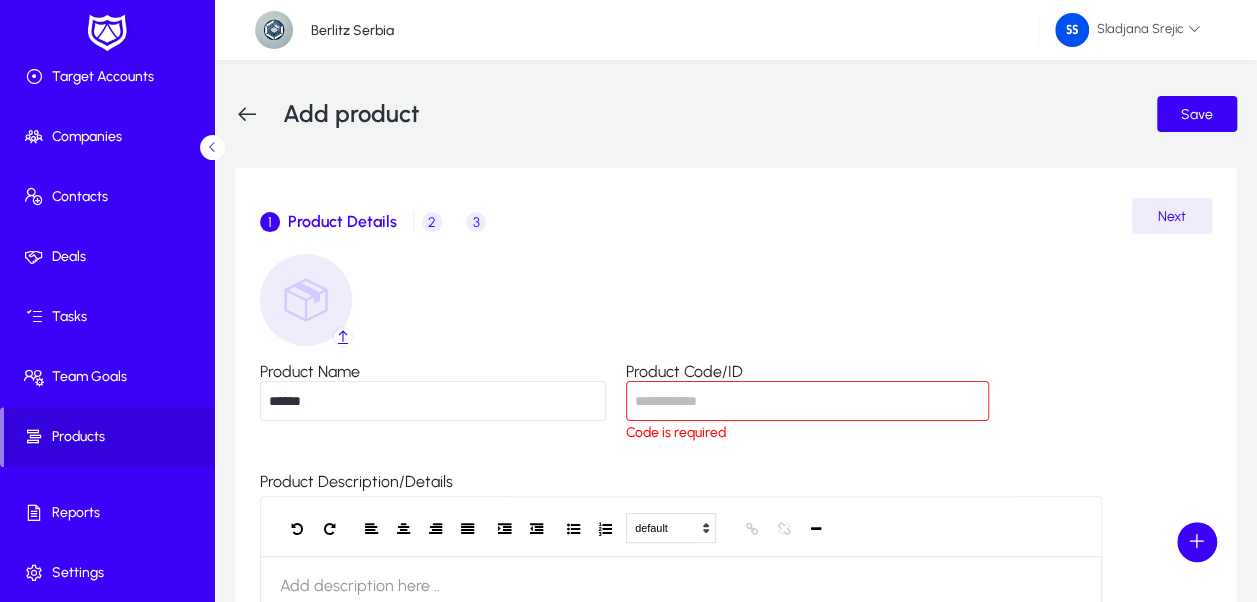 click on "Product Code/ID" at bounding box center [807, 401] 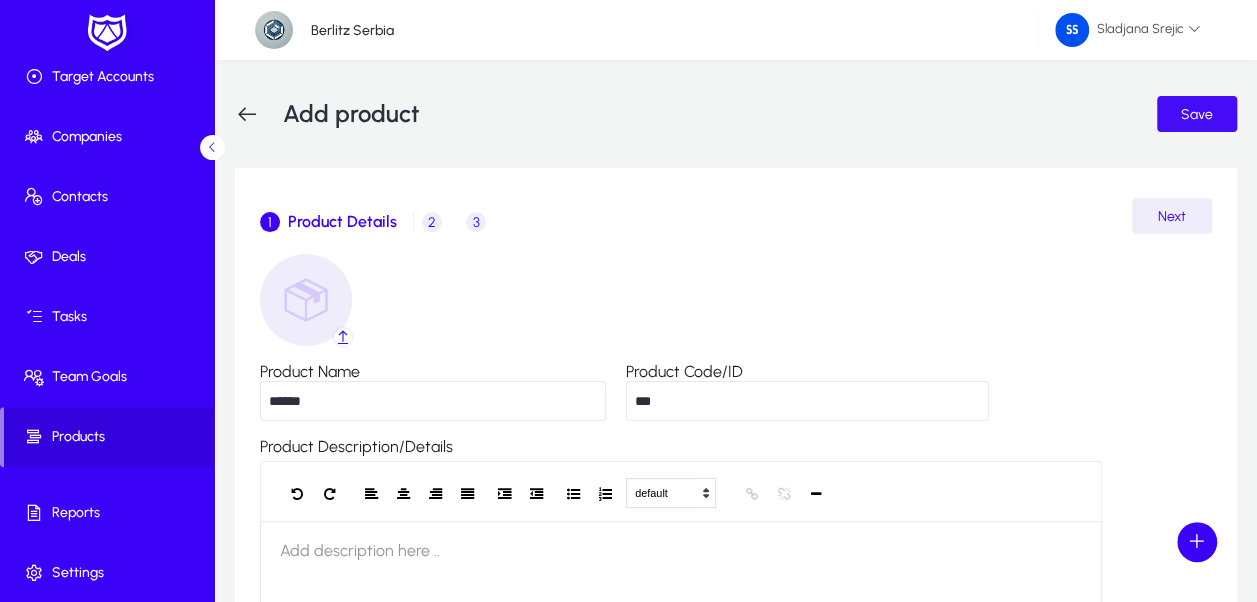 type on "***" 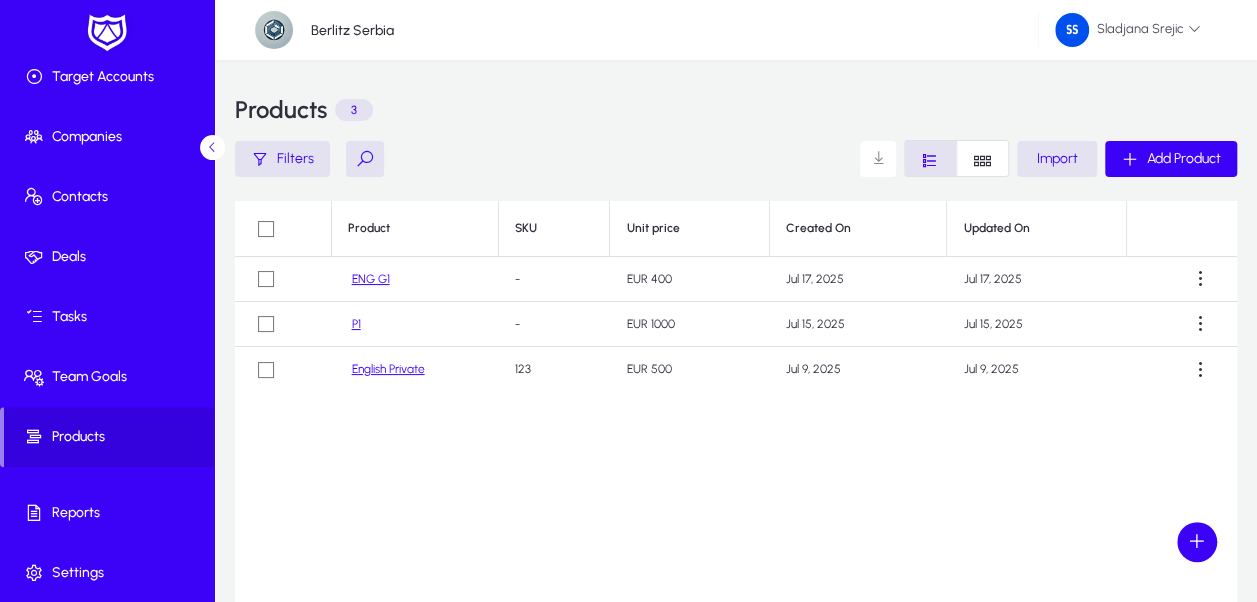 click on "ENG G1" 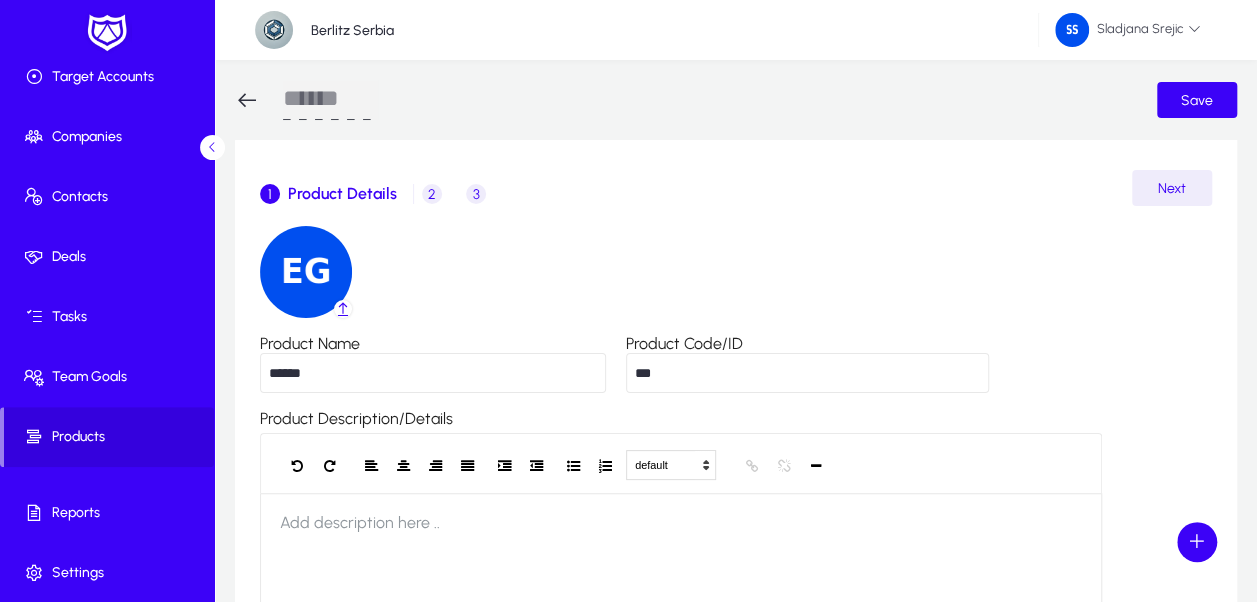 scroll, scrollTop: 300, scrollLeft: 0, axis: vertical 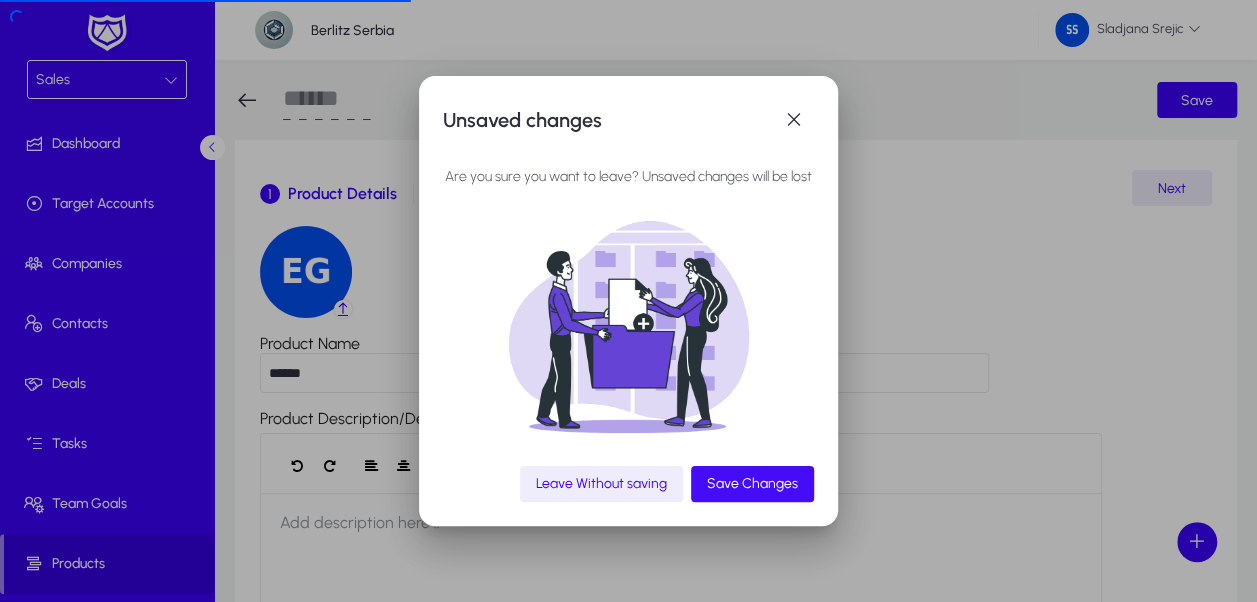 click on "Save Changes" 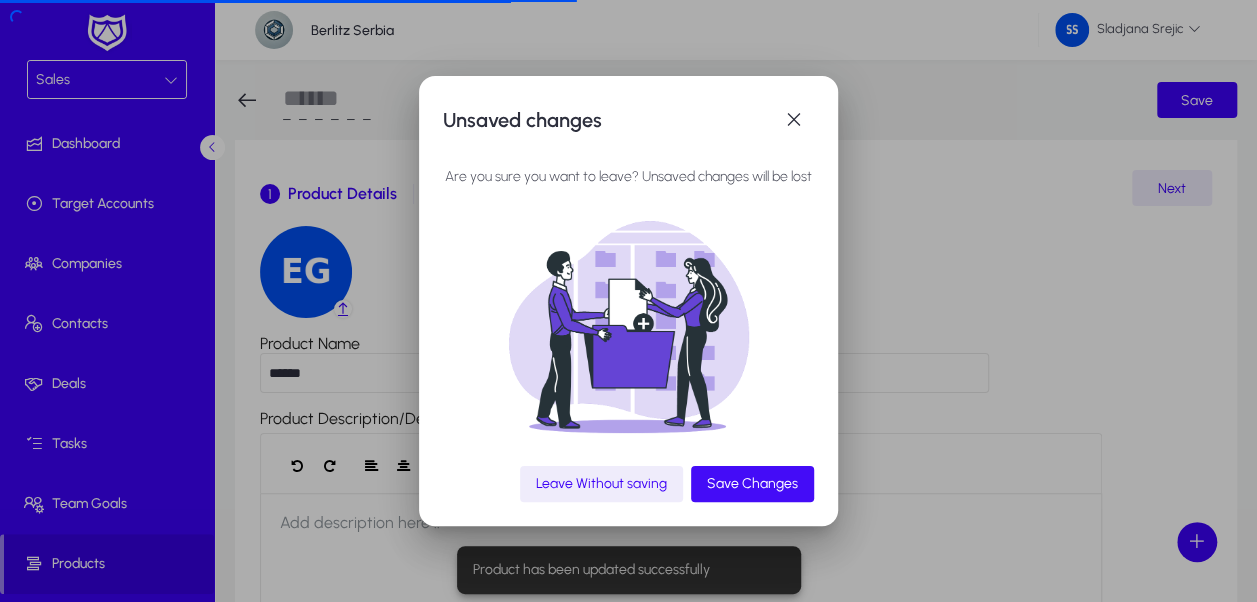 click on "Save Changes" 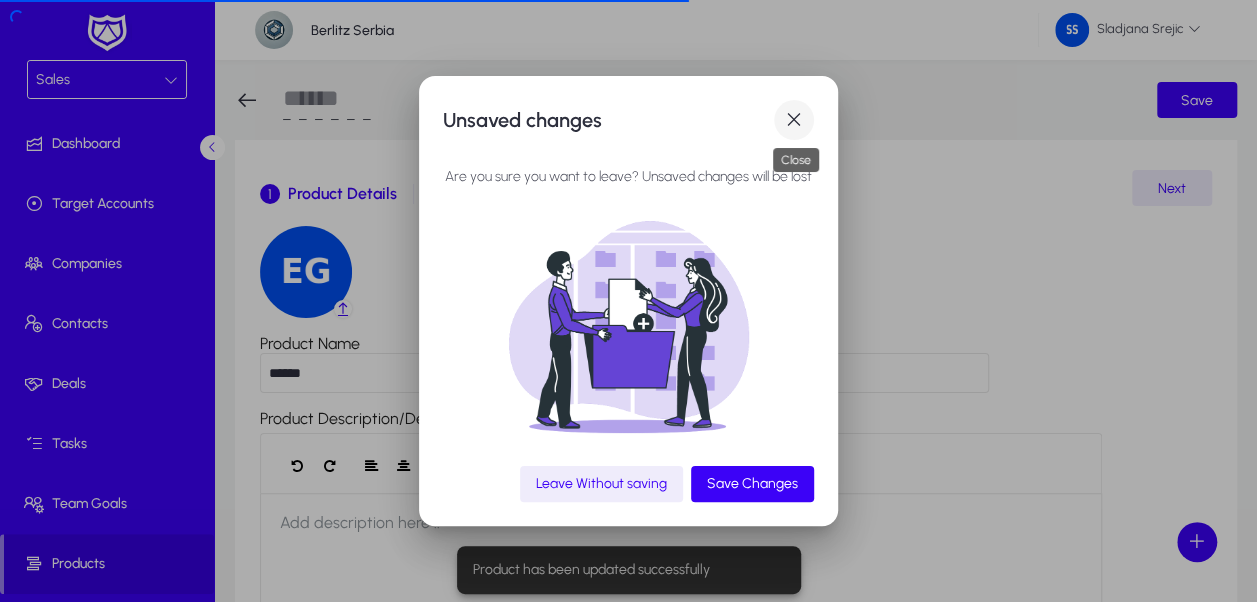 click at bounding box center [794, 120] 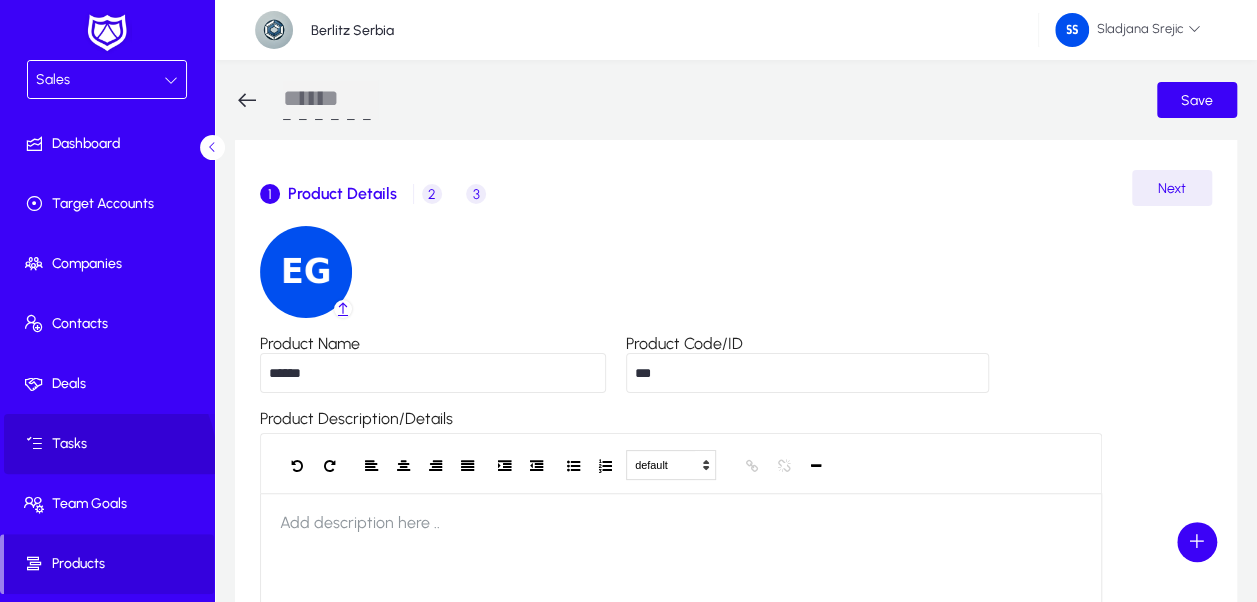 click 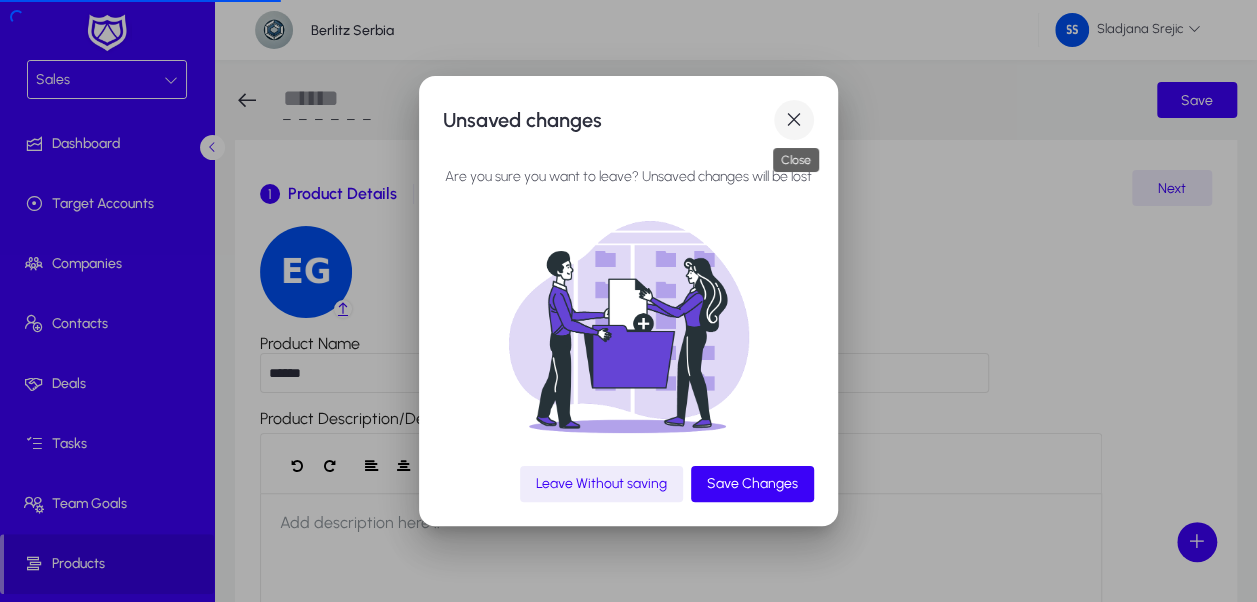 click at bounding box center [794, 120] 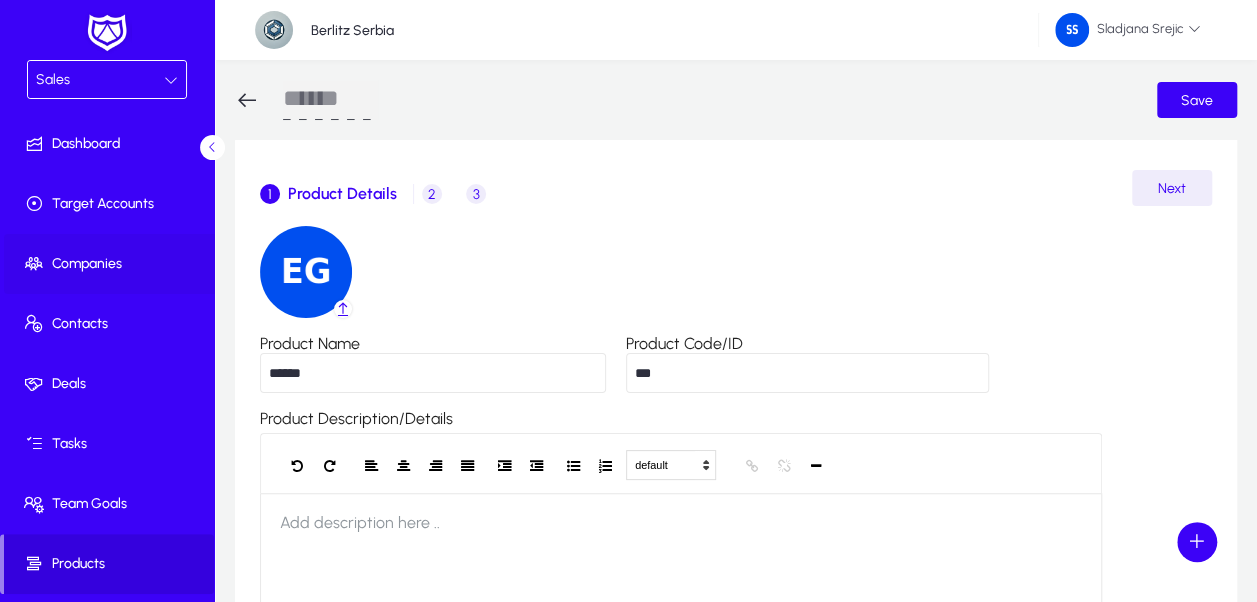 click 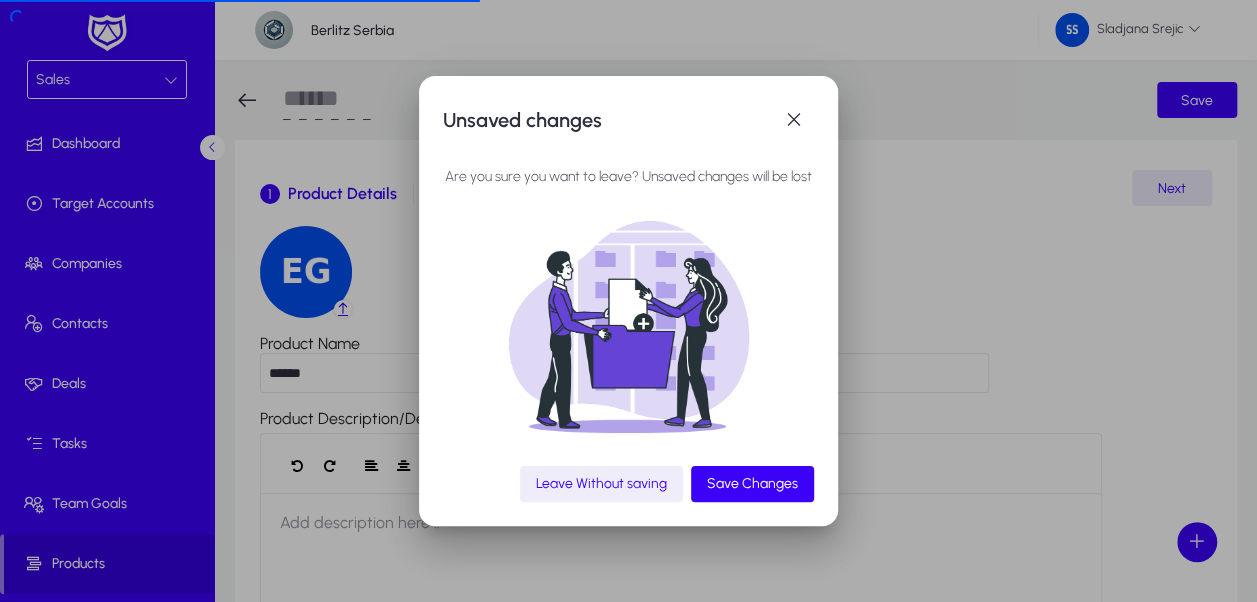 click on "Leave Without saving" 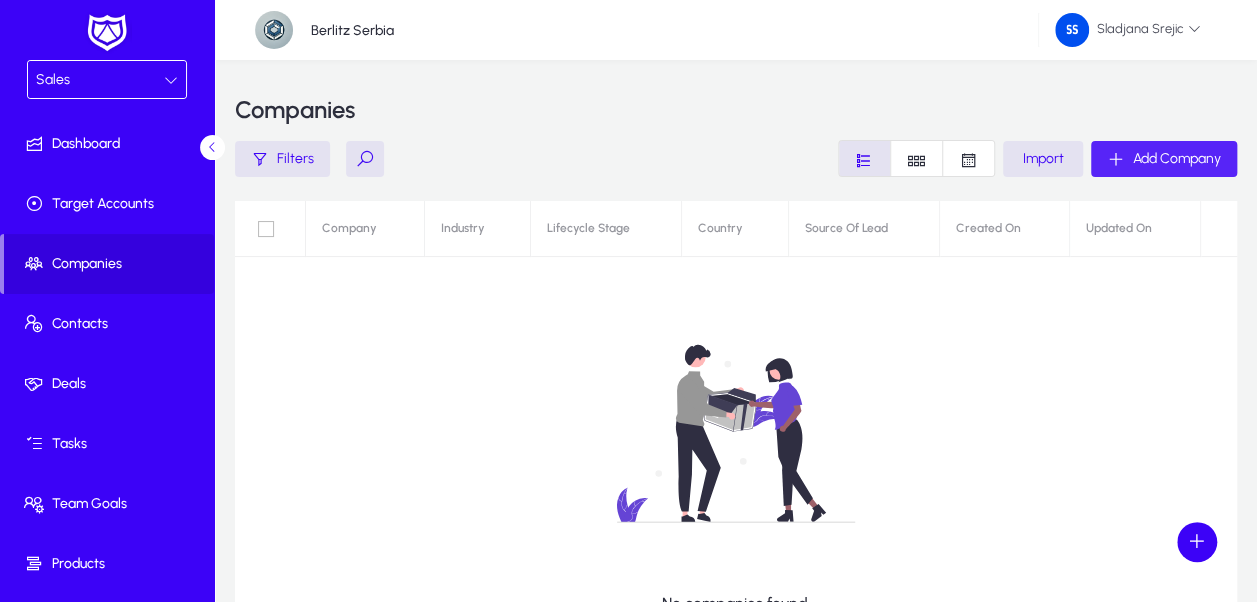 click on "Add Company" 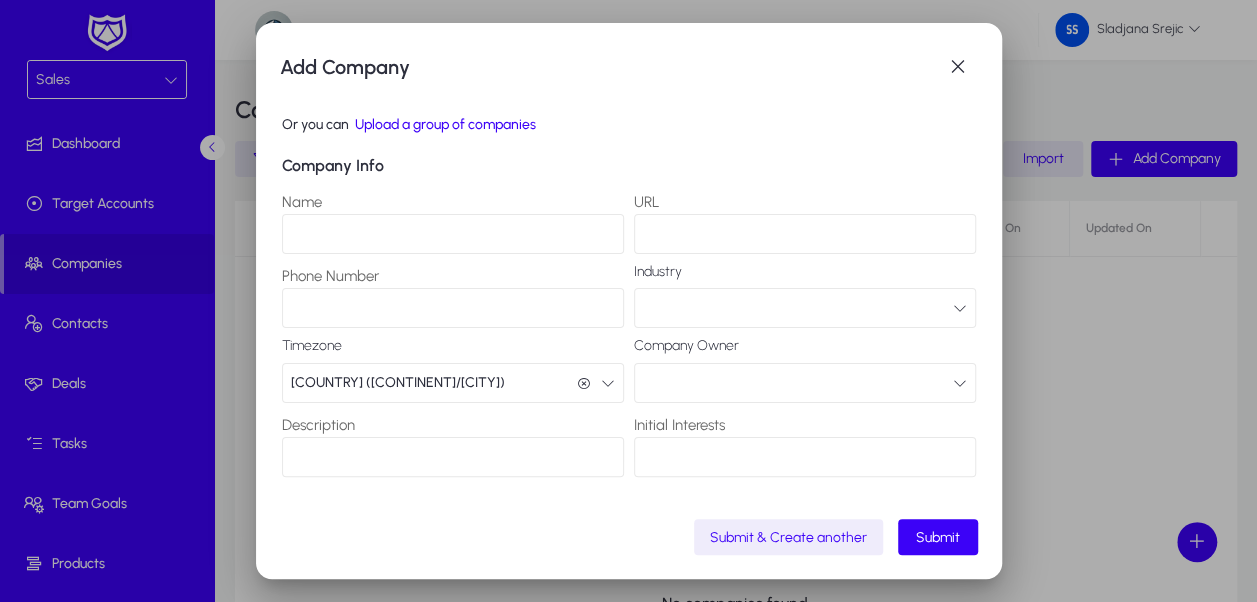 click on "Name" at bounding box center [453, 234] 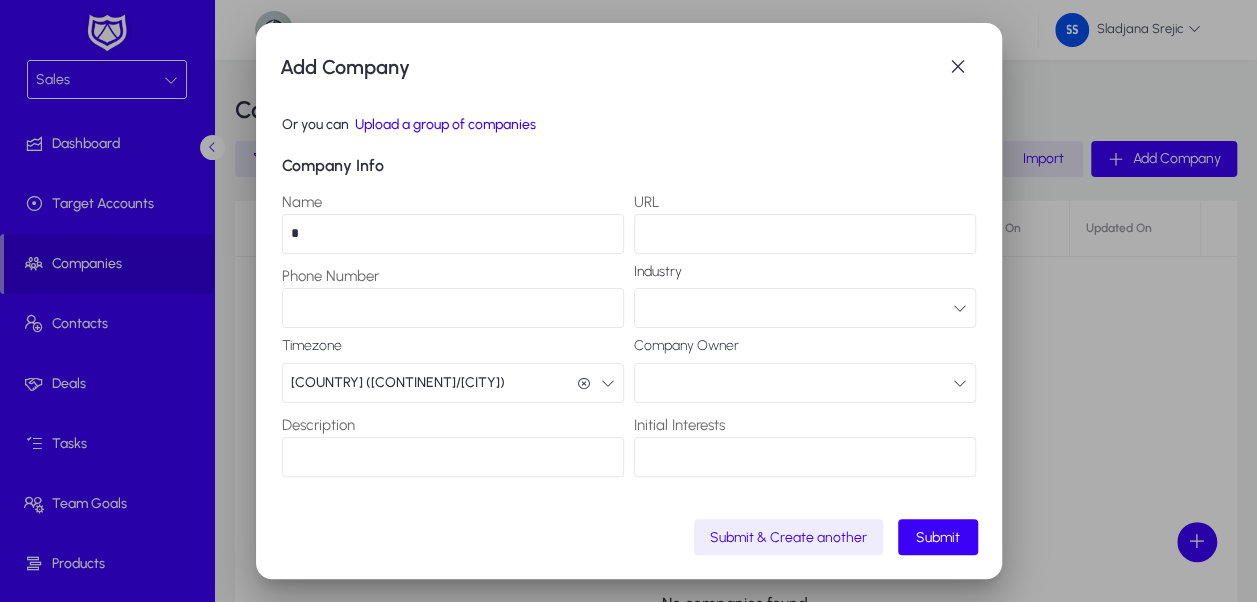 click on "*" at bounding box center [453, 234] 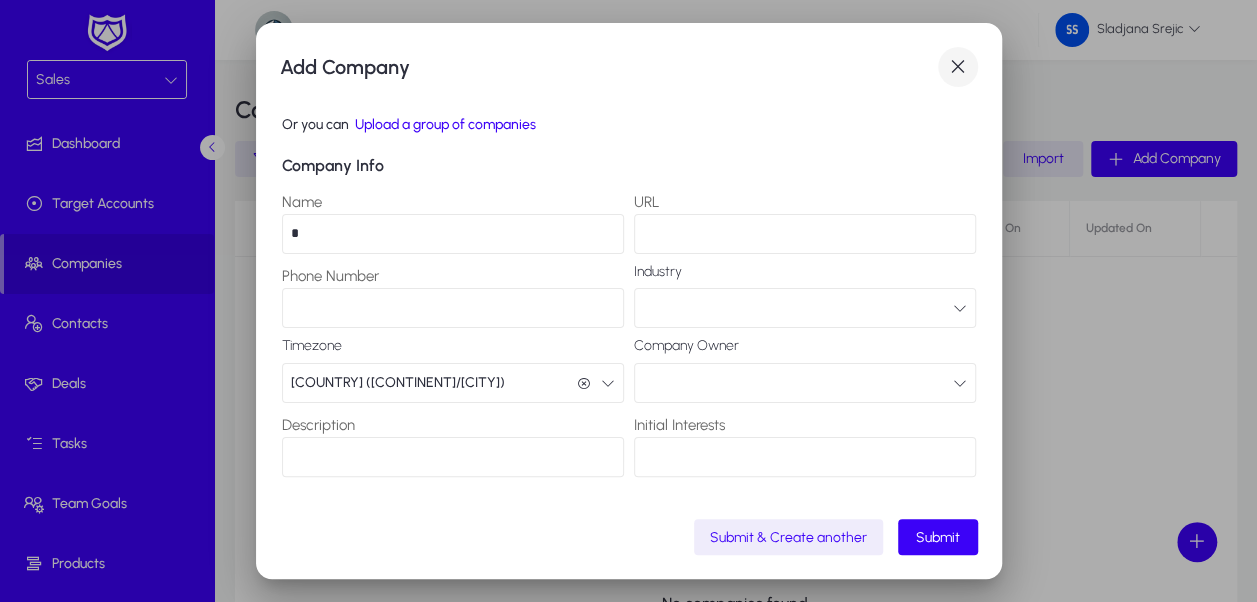 type on "*" 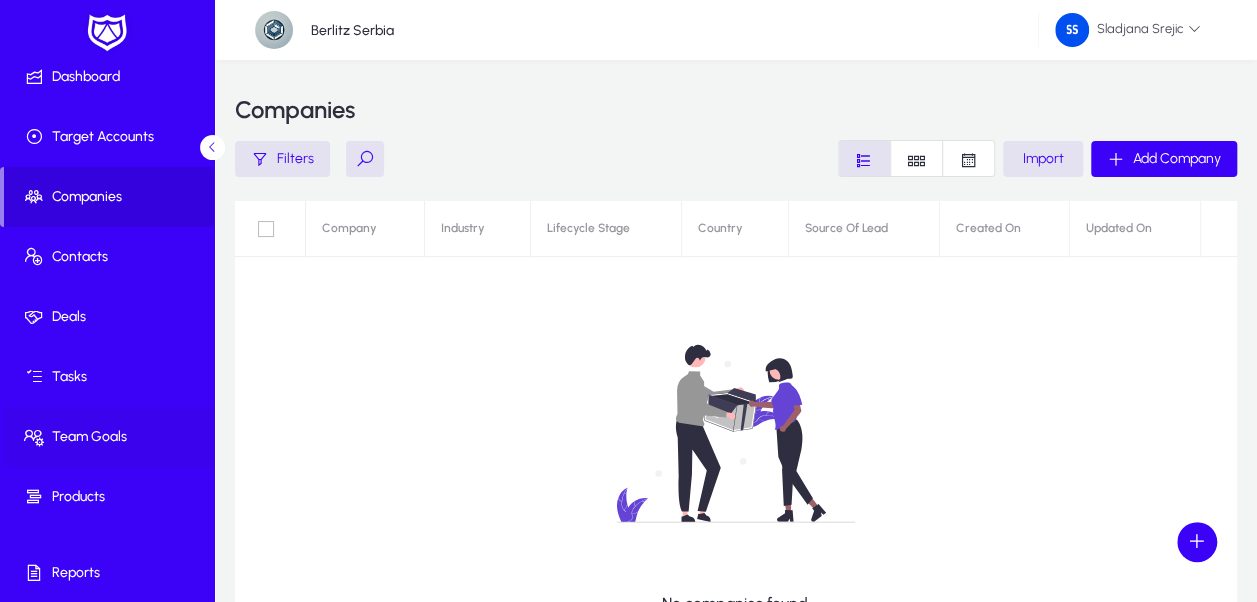 scroll, scrollTop: 127, scrollLeft: 0, axis: vertical 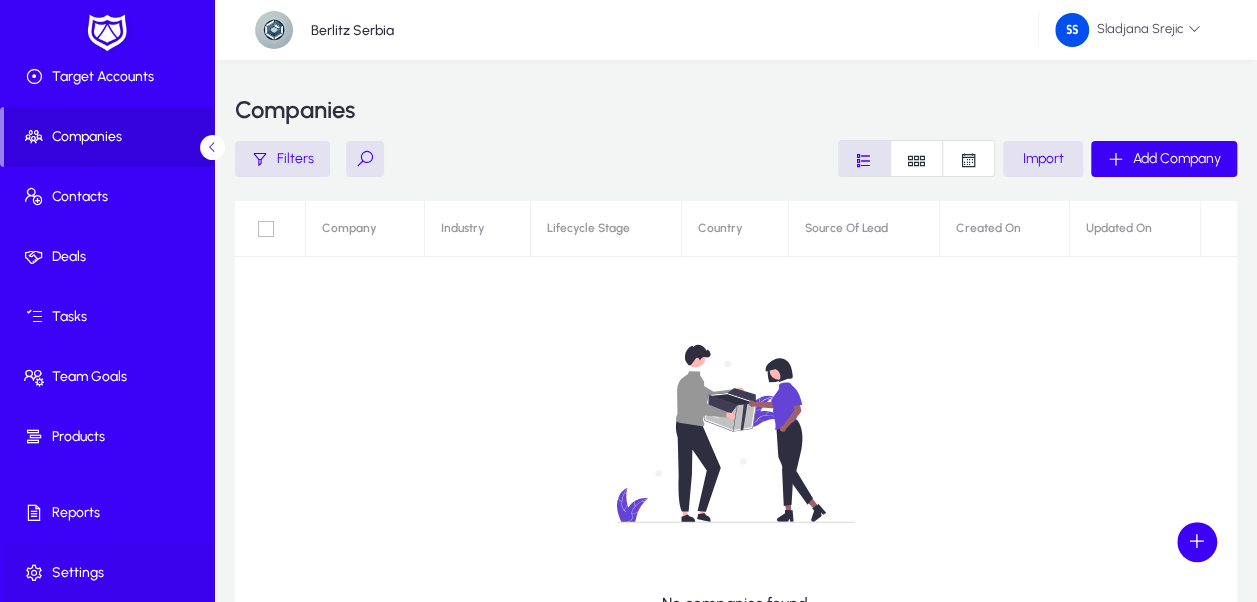 click 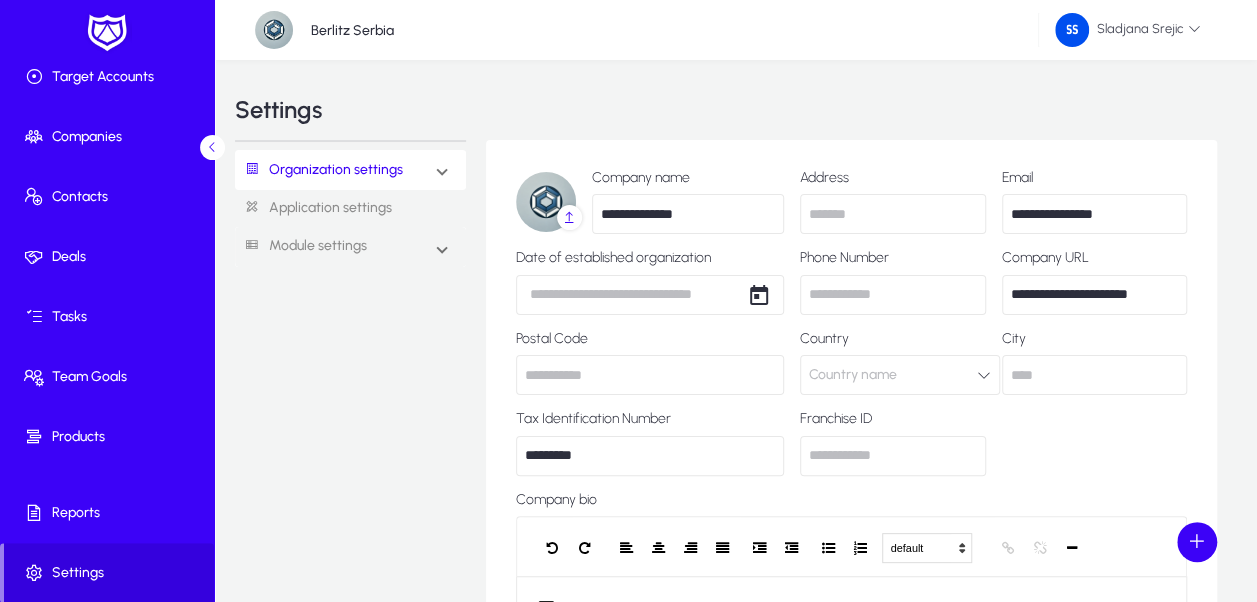 click on "Organization settings" at bounding box center [350, 170] 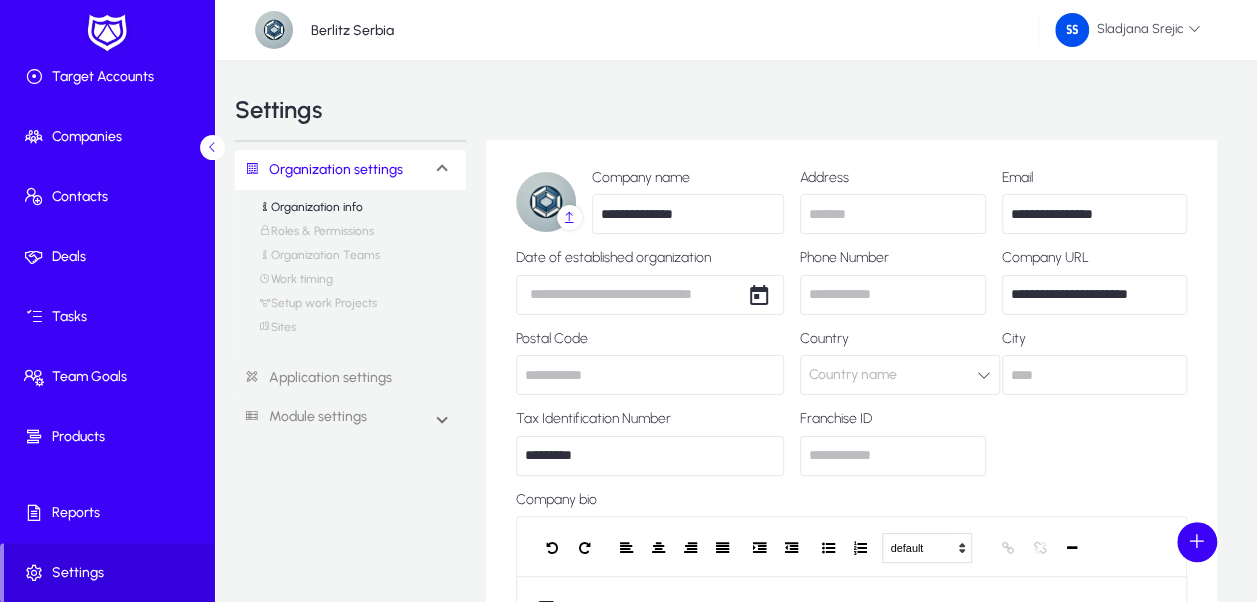 click on "Organization Teams" at bounding box center (319, 260) 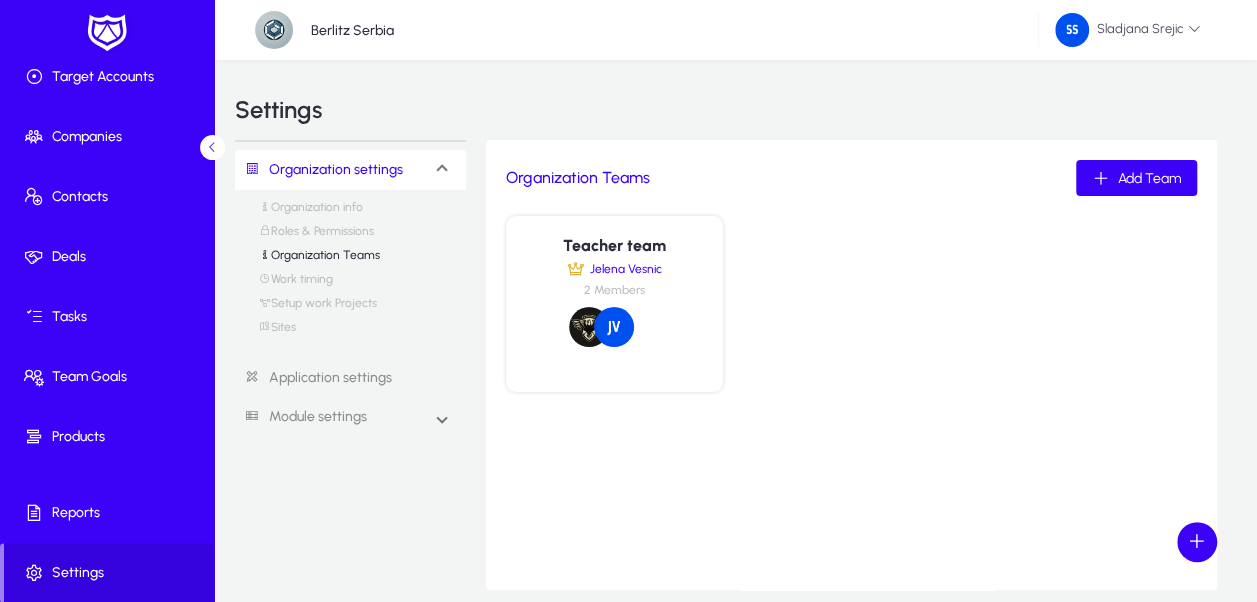 click on "Roles & Permissions" at bounding box center (316, 236) 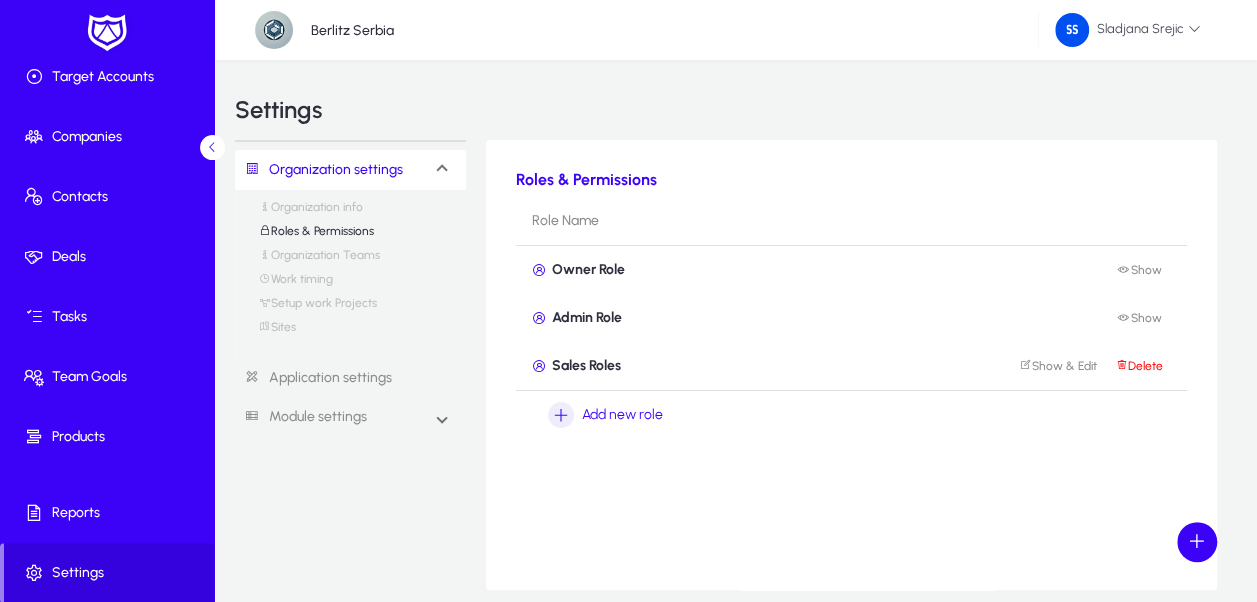 click on "Organization info" at bounding box center [311, 212] 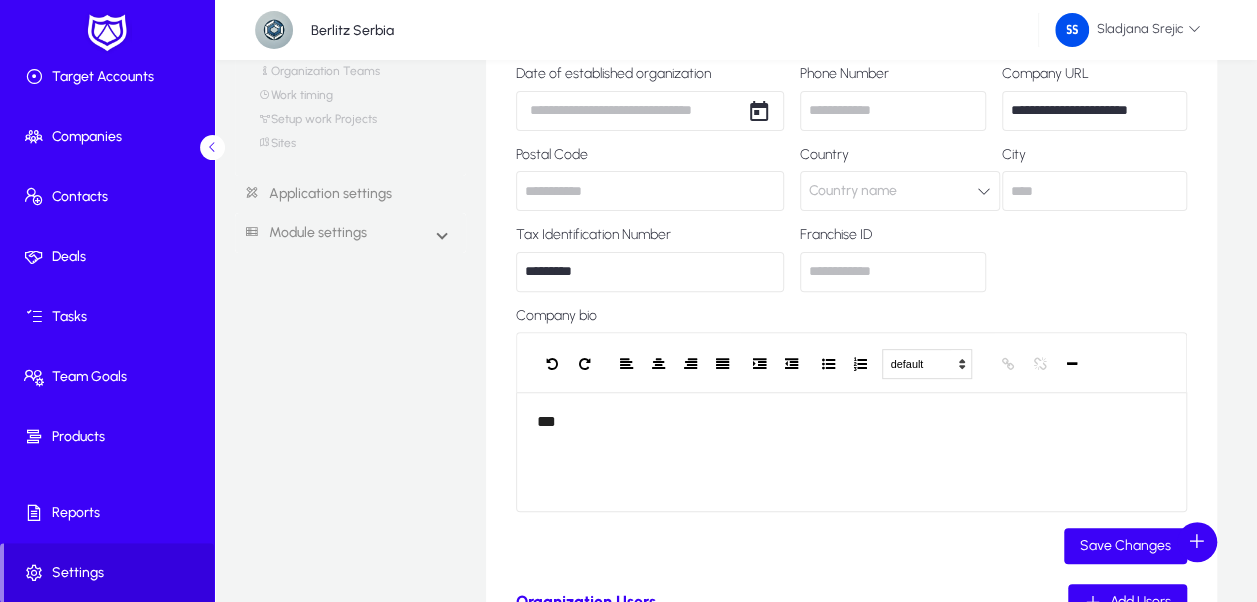 scroll, scrollTop: 100, scrollLeft: 0, axis: vertical 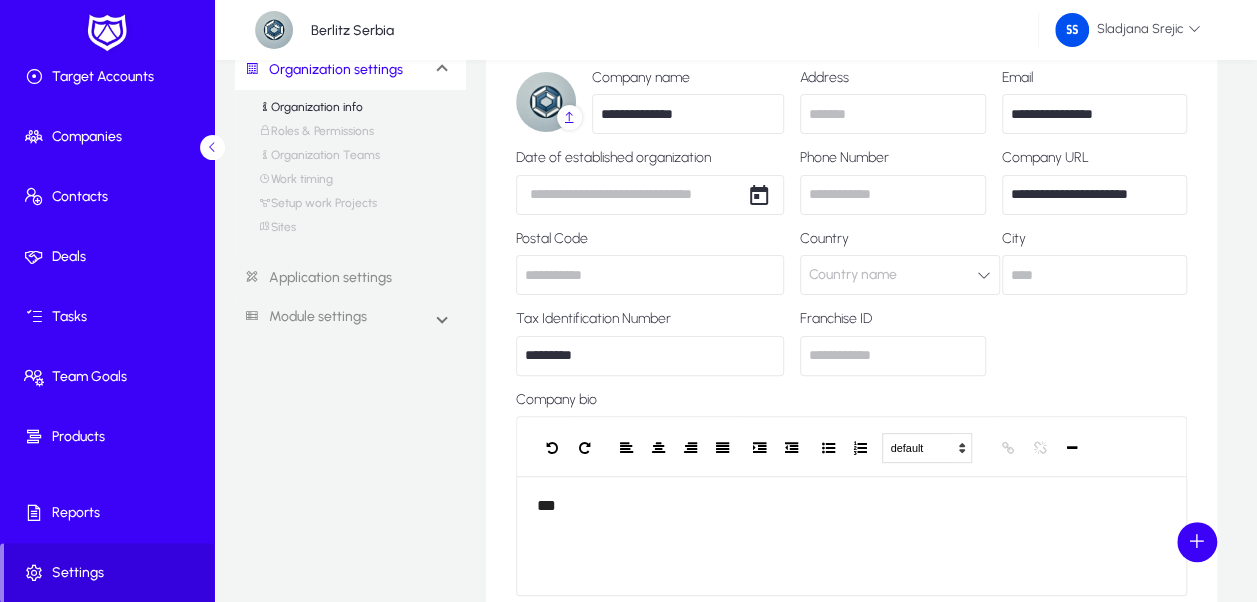 click on "Sites" at bounding box center (277, 232) 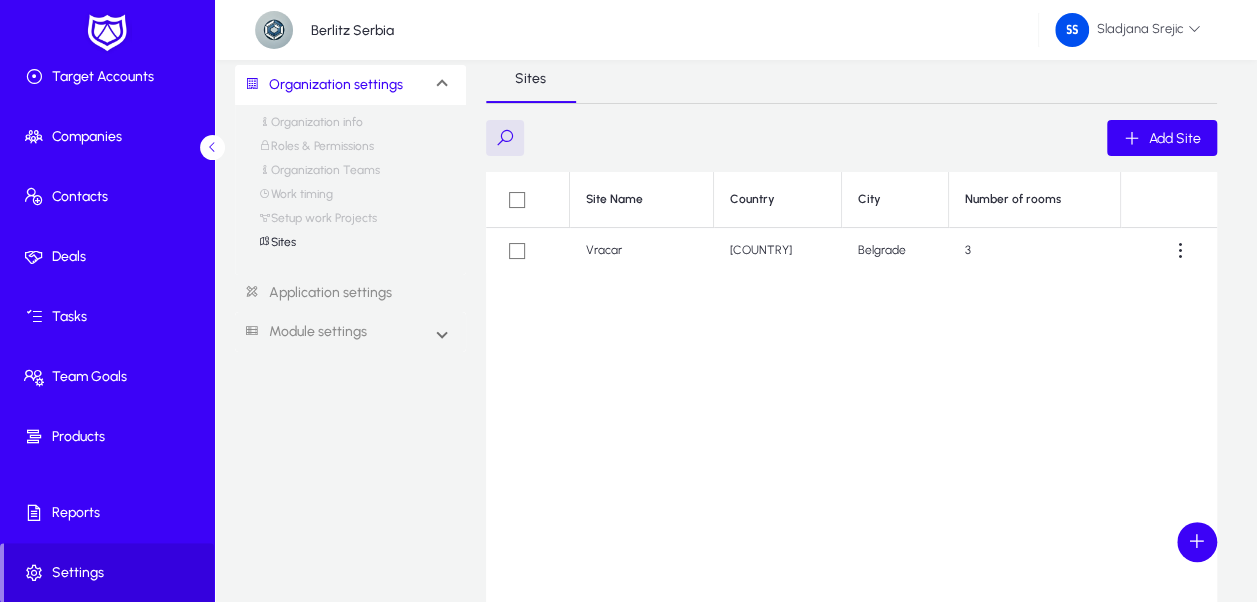 scroll, scrollTop: 0, scrollLeft: 0, axis: both 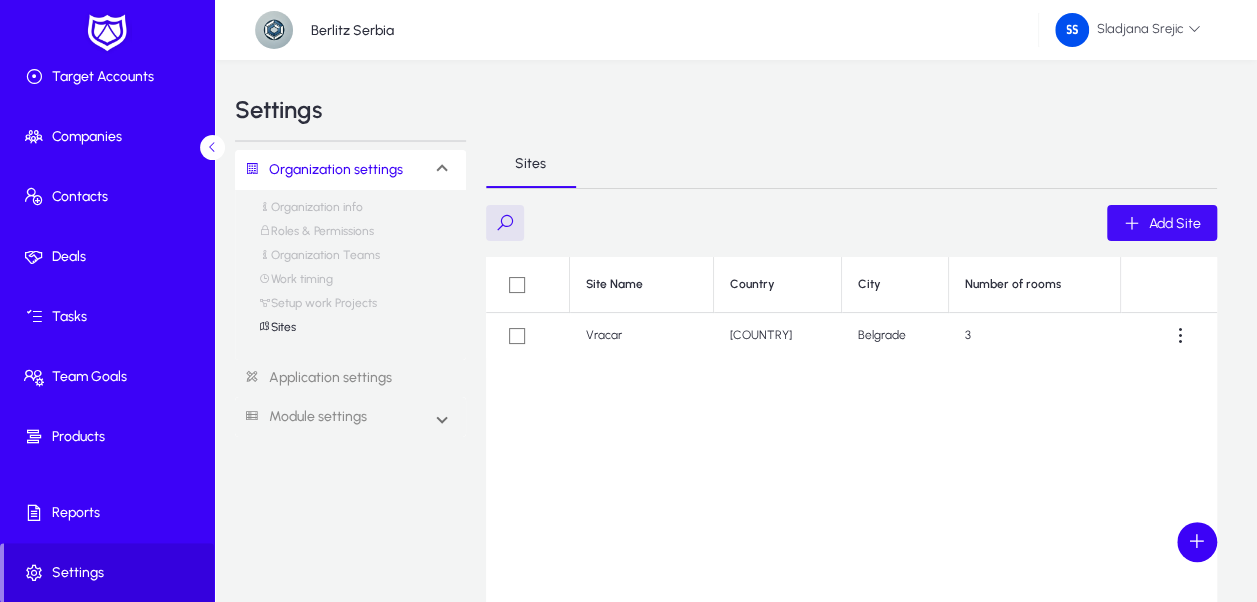 click on "Add Site" 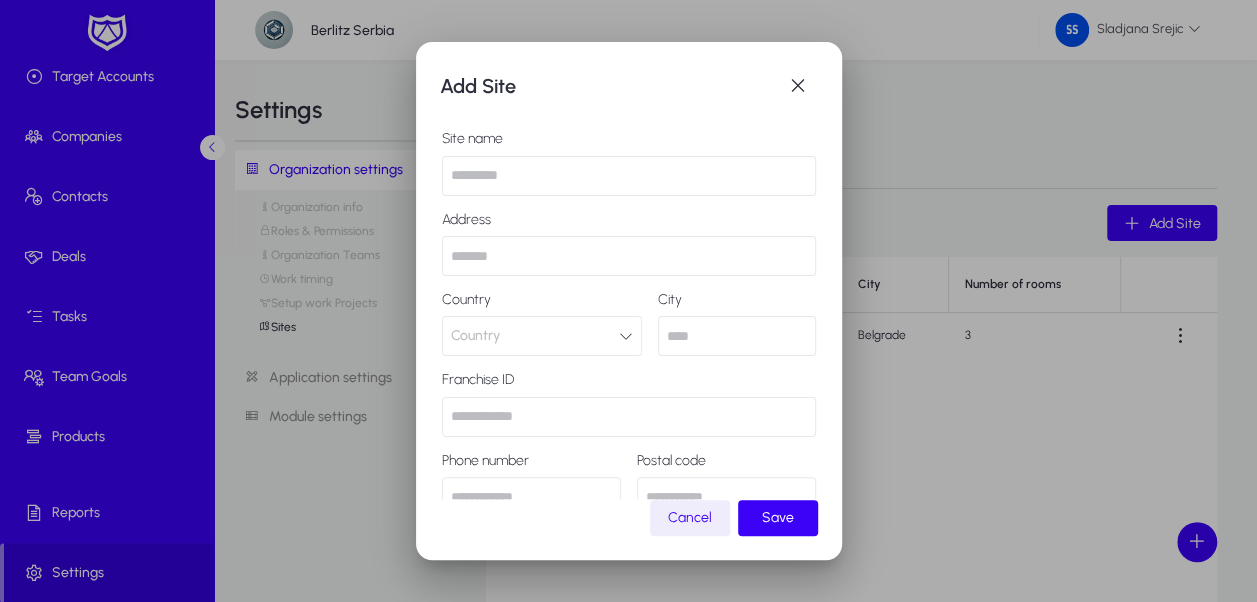 click at bounding box center [629, 176] 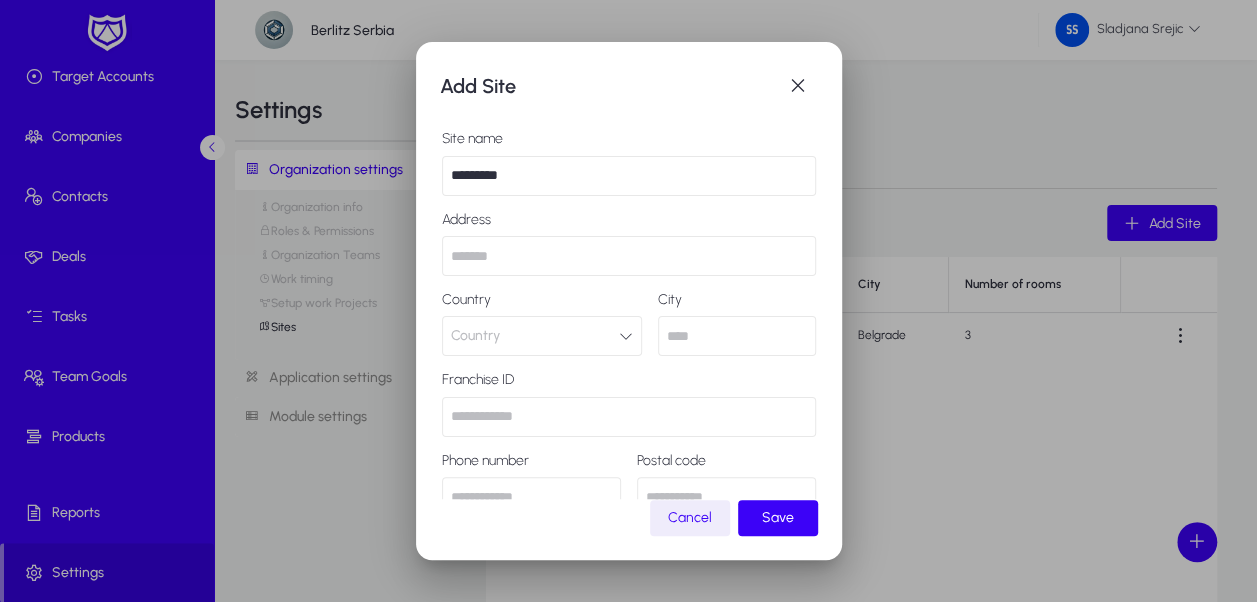 type on "*********" 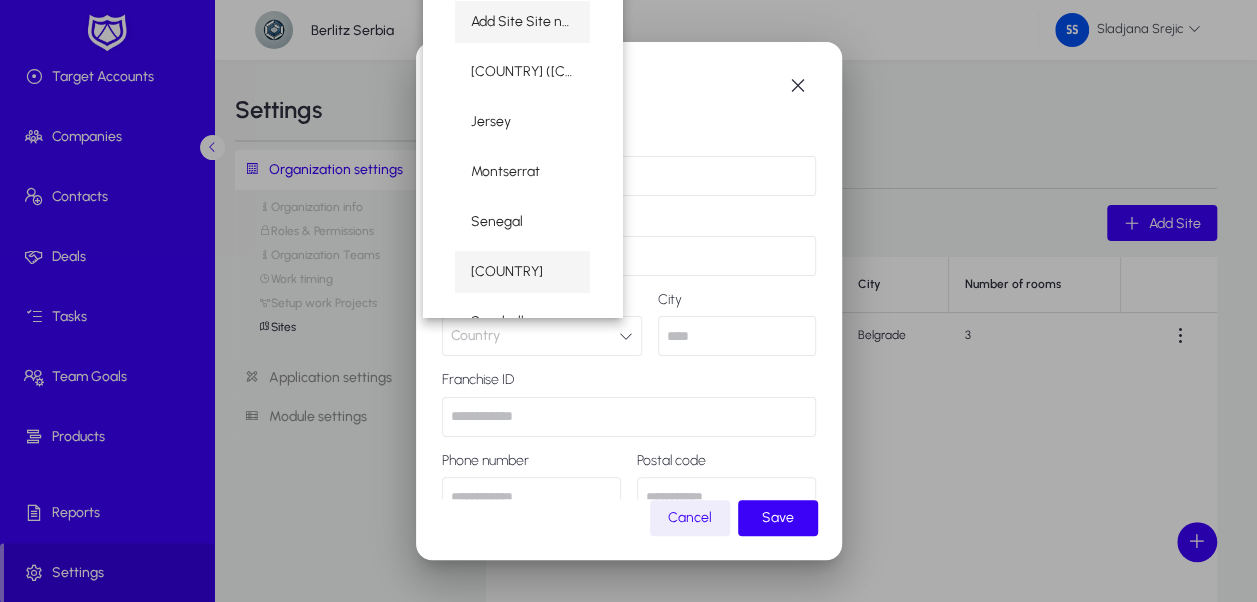 type on "**" 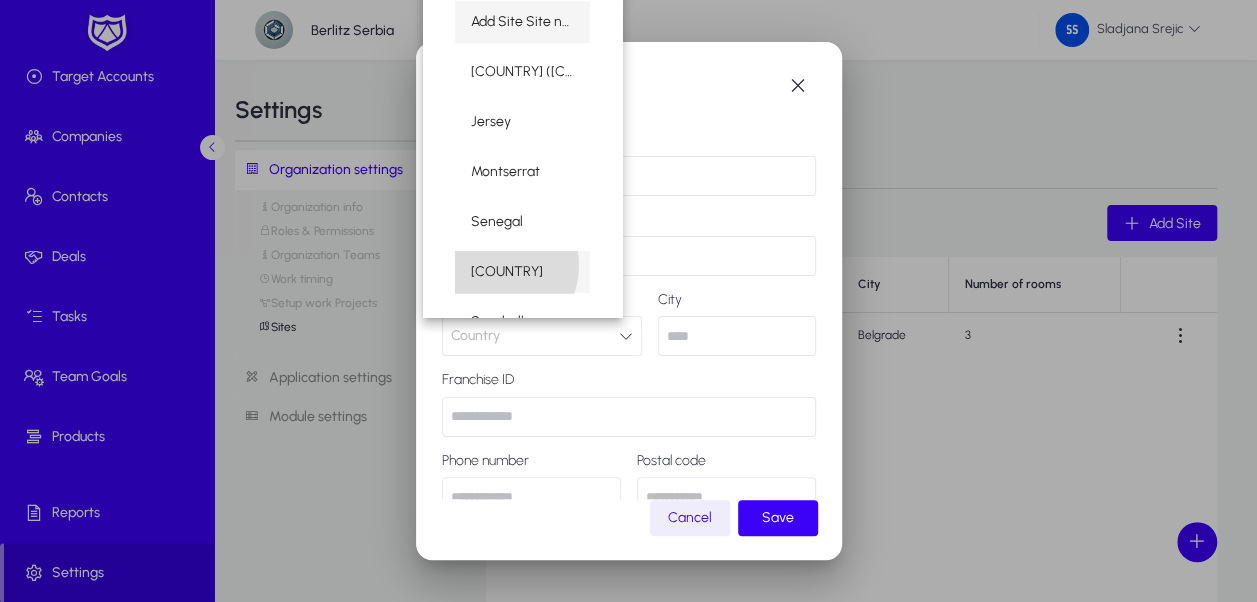 click on "[LOCATION]" at bounding box center (507, 272) 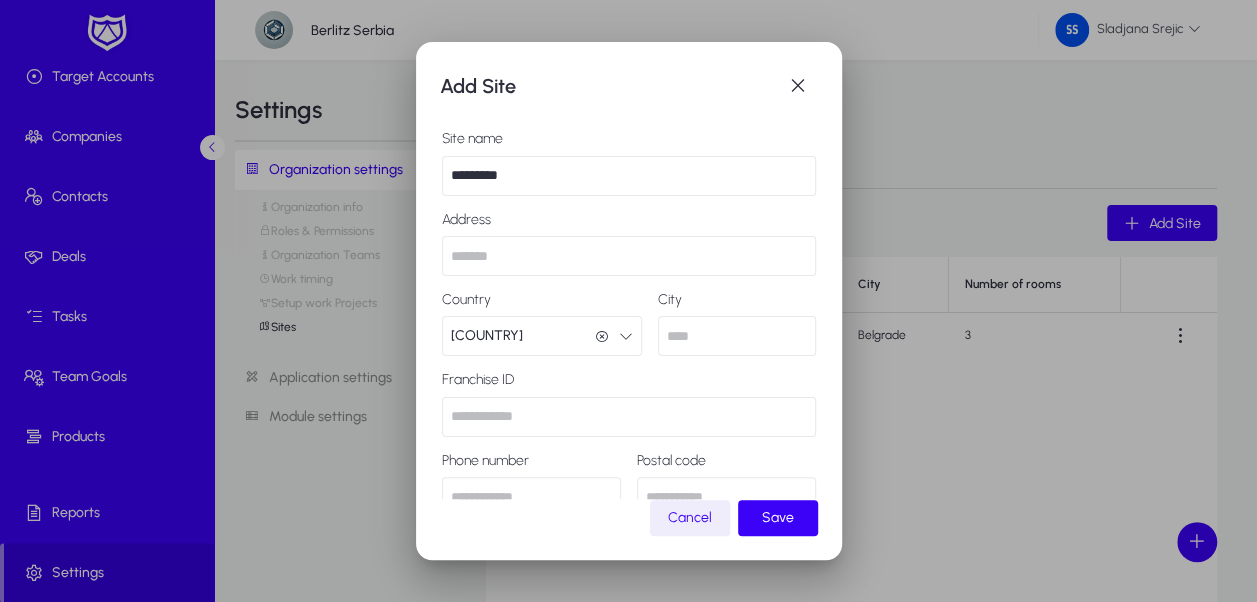 click at bounding box center [737, 336] 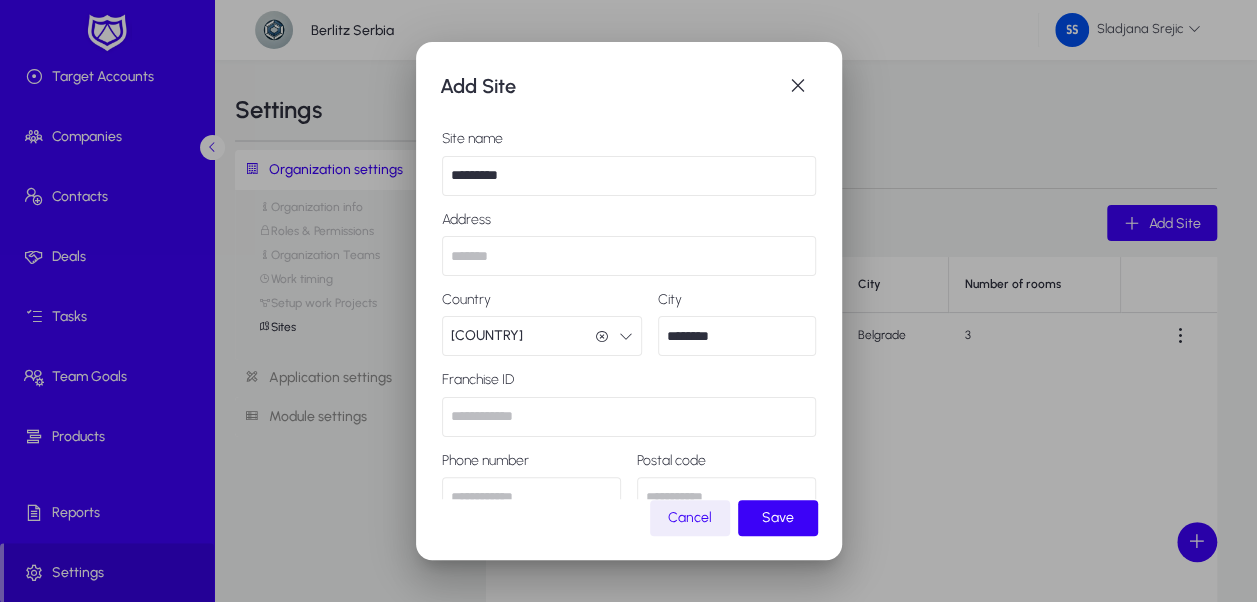 type on "**********" 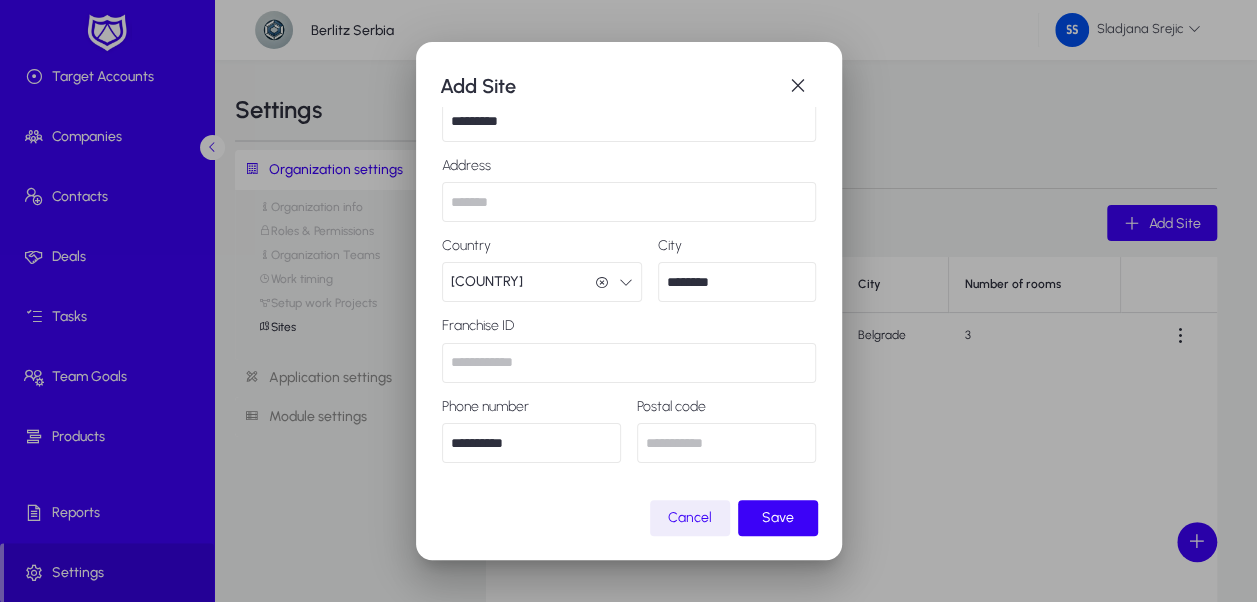 scroll, scrollTop: 100, scrollLeft: 0, axis: vertical 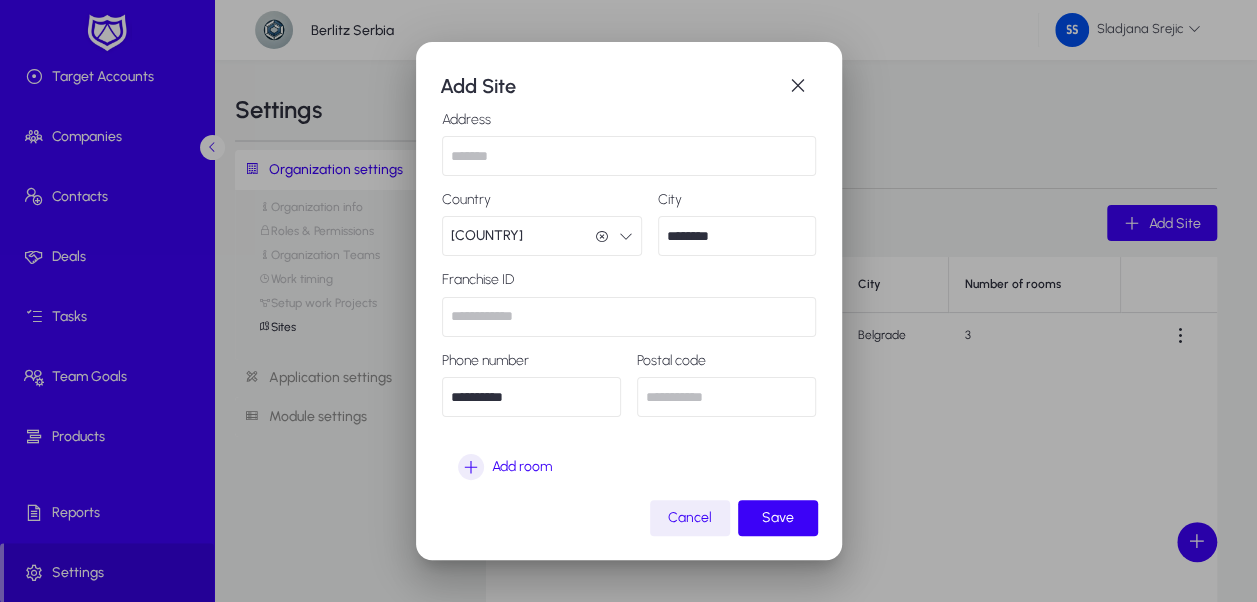 drag, startPoint x: 528, startPoint y: 400, endPoint x: 395, endPoint y: 397, distance: 133.03383 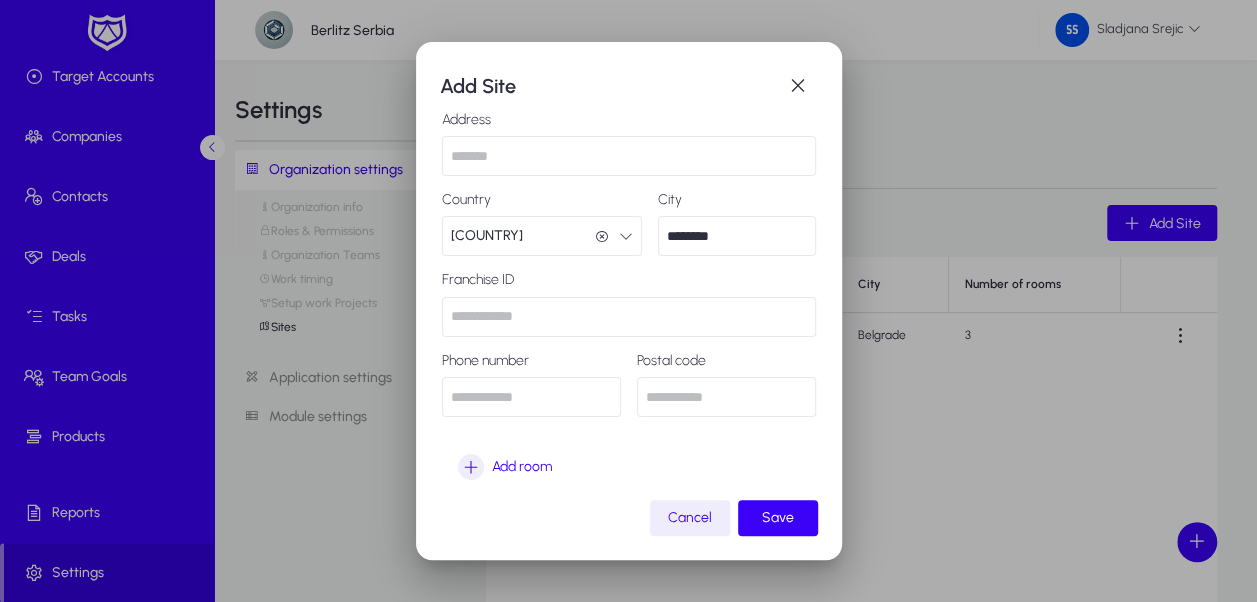type 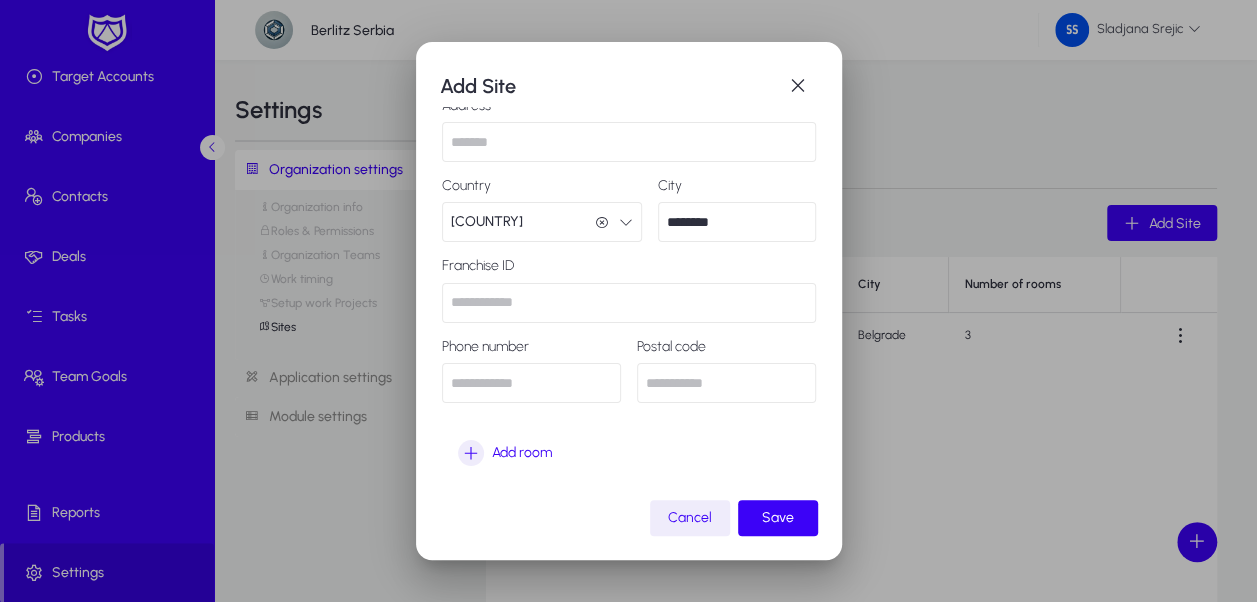 scroll, scrollTop: 118, scrollLeft: 0, axis: vertical 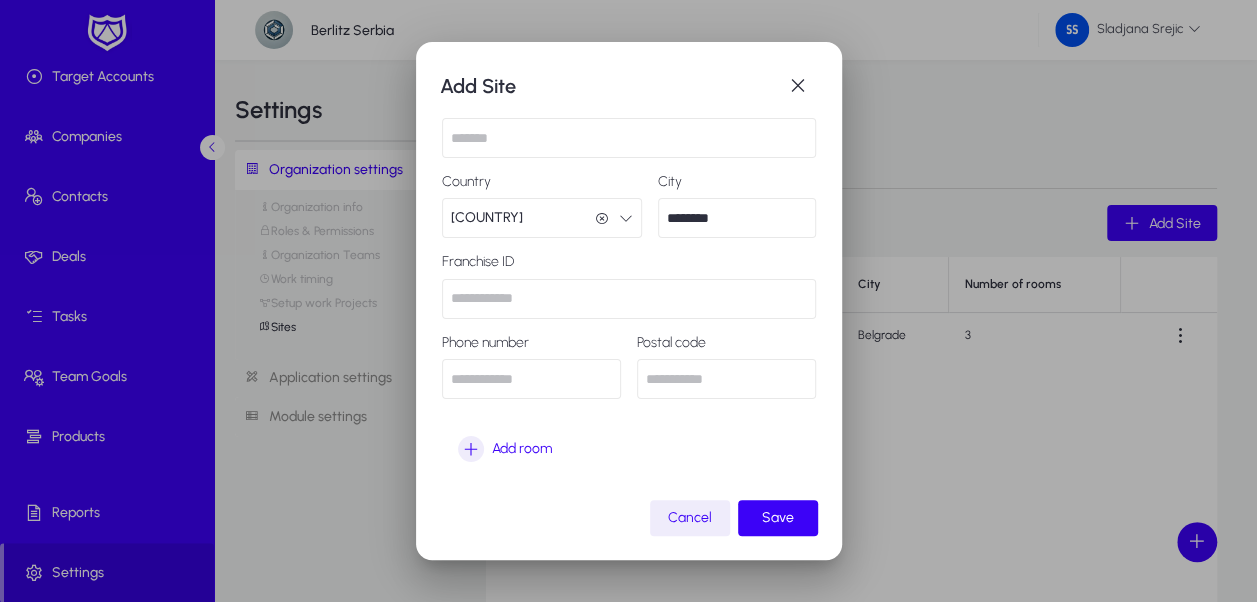 click at bounding box center (531, 379) 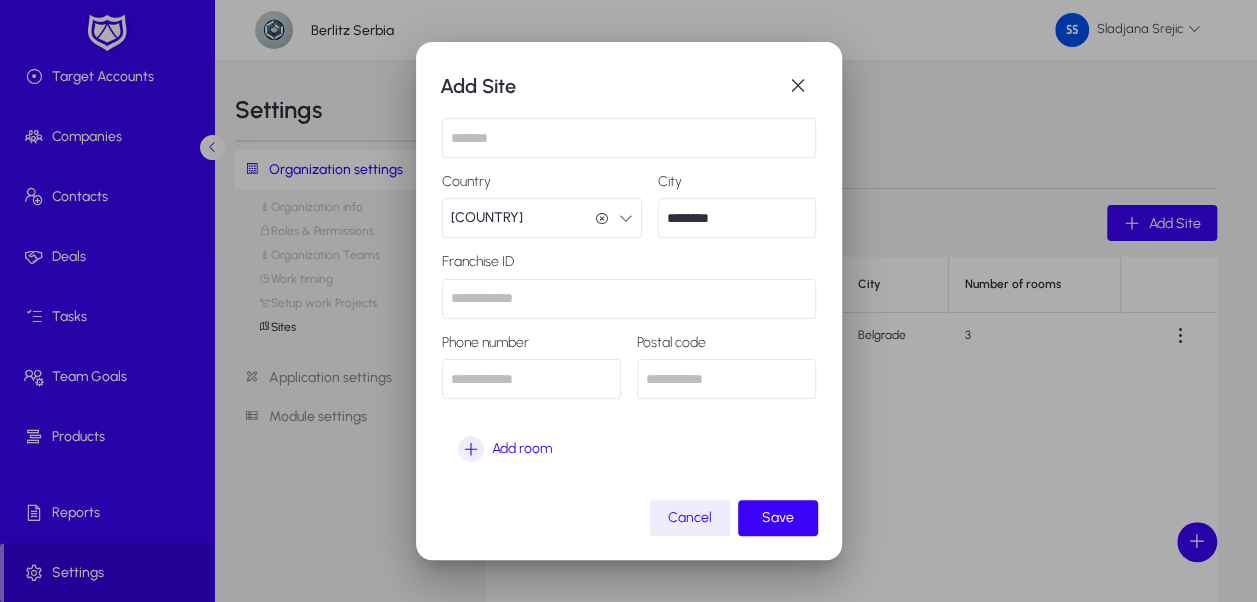 click at bounding box center [531, 379] 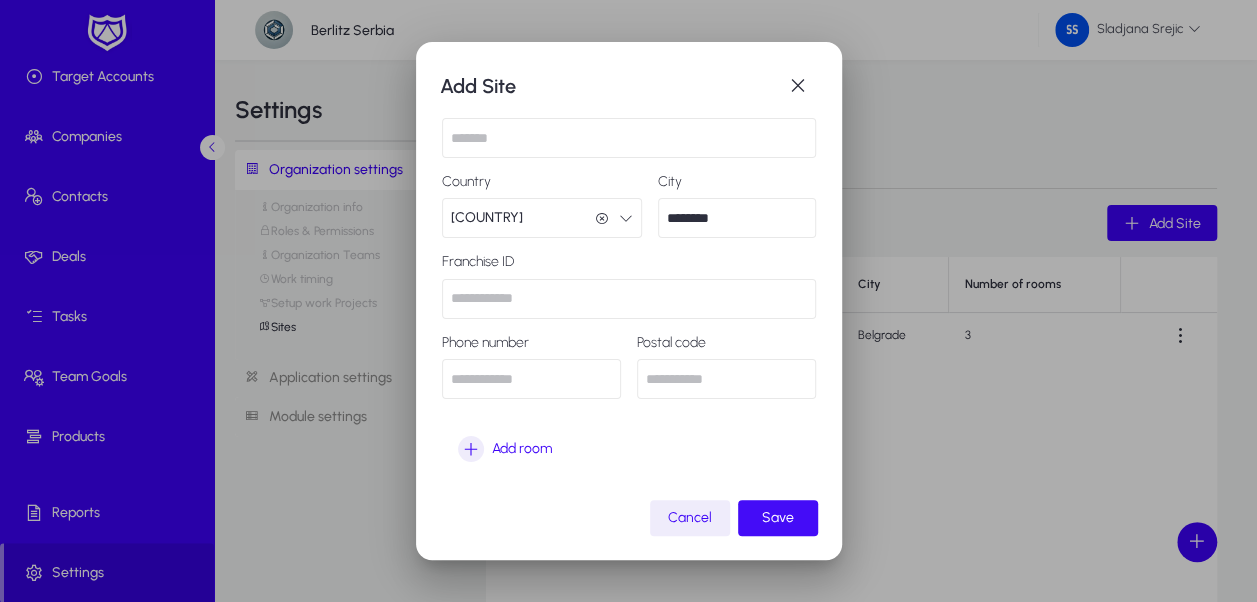 click on "Save" 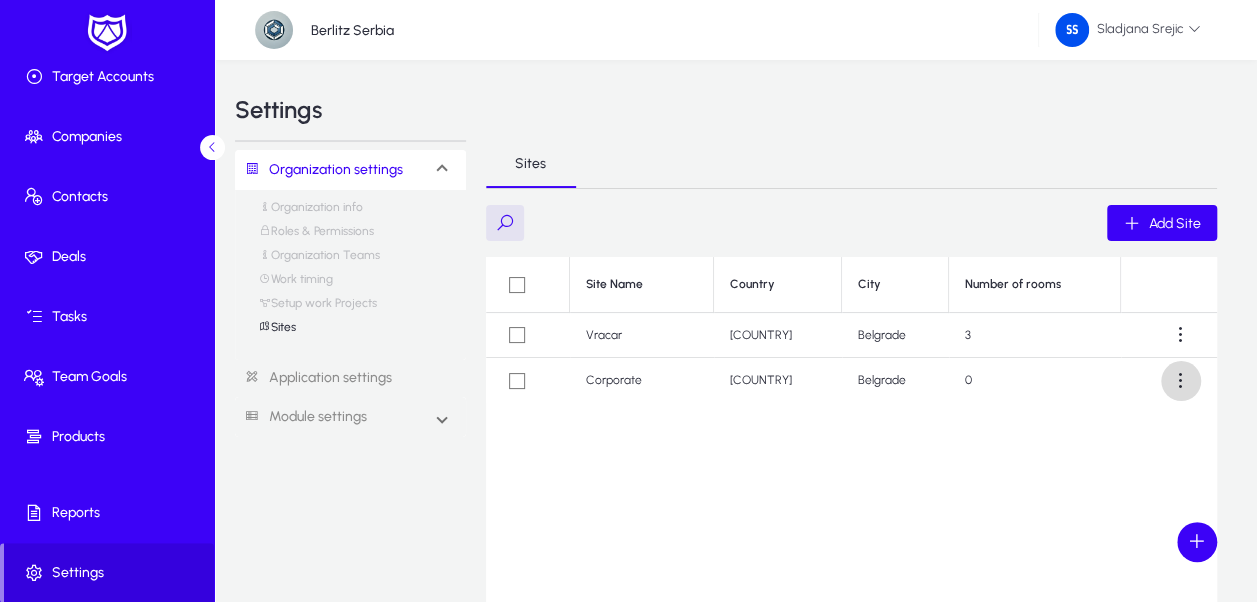 click 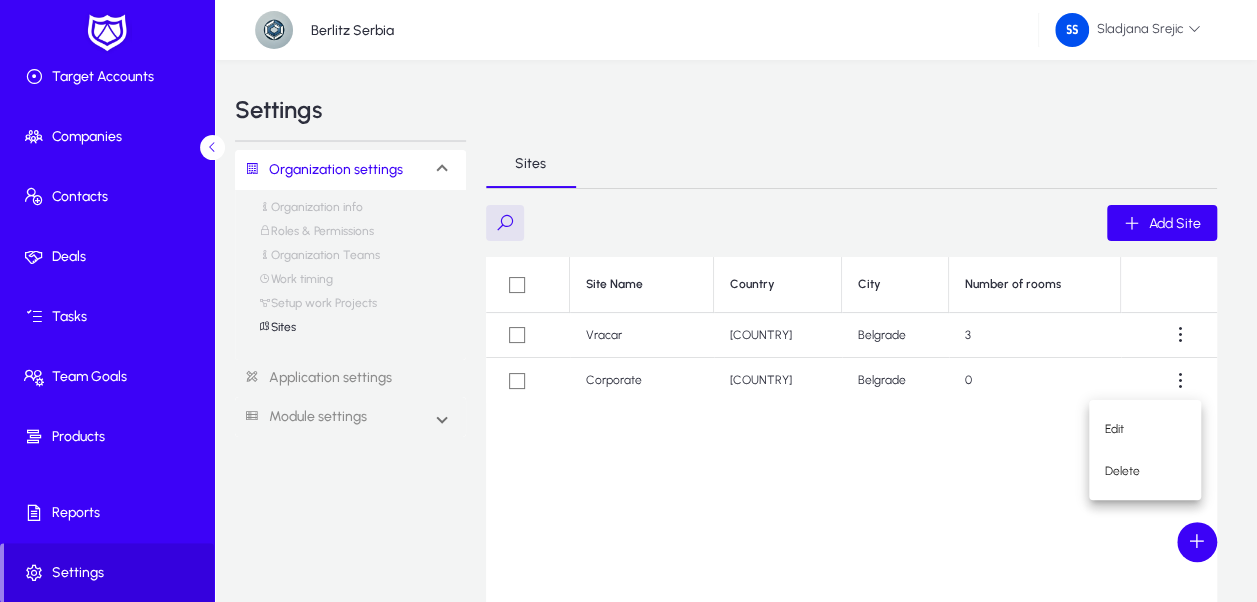click at bounding box center [628, 301] 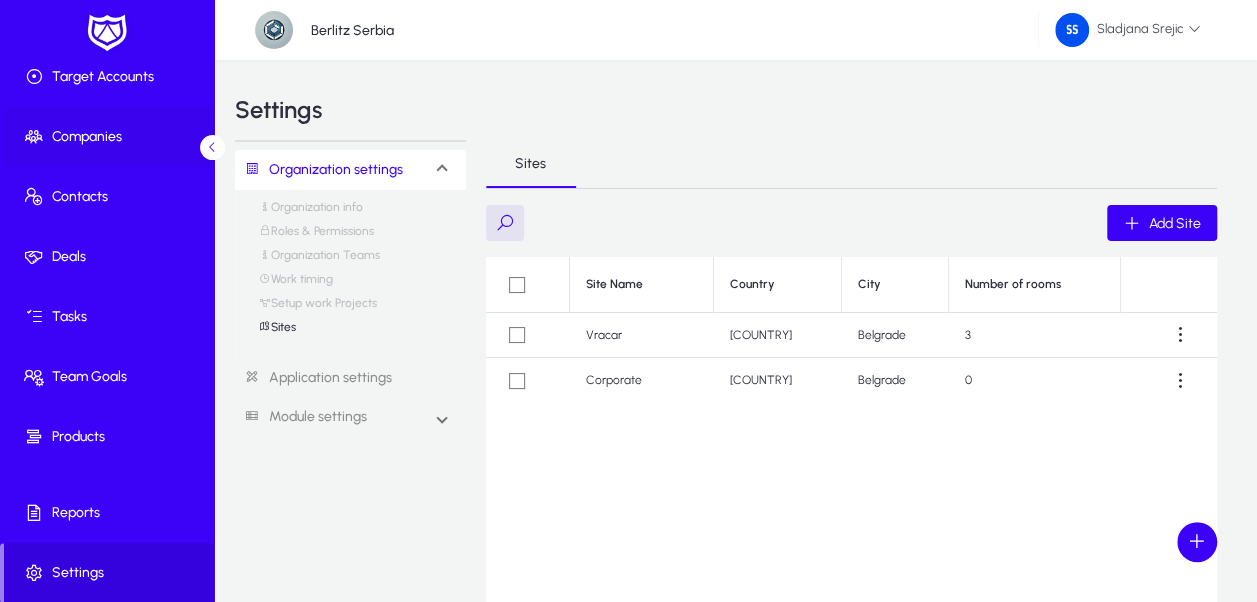 click on "Companies" 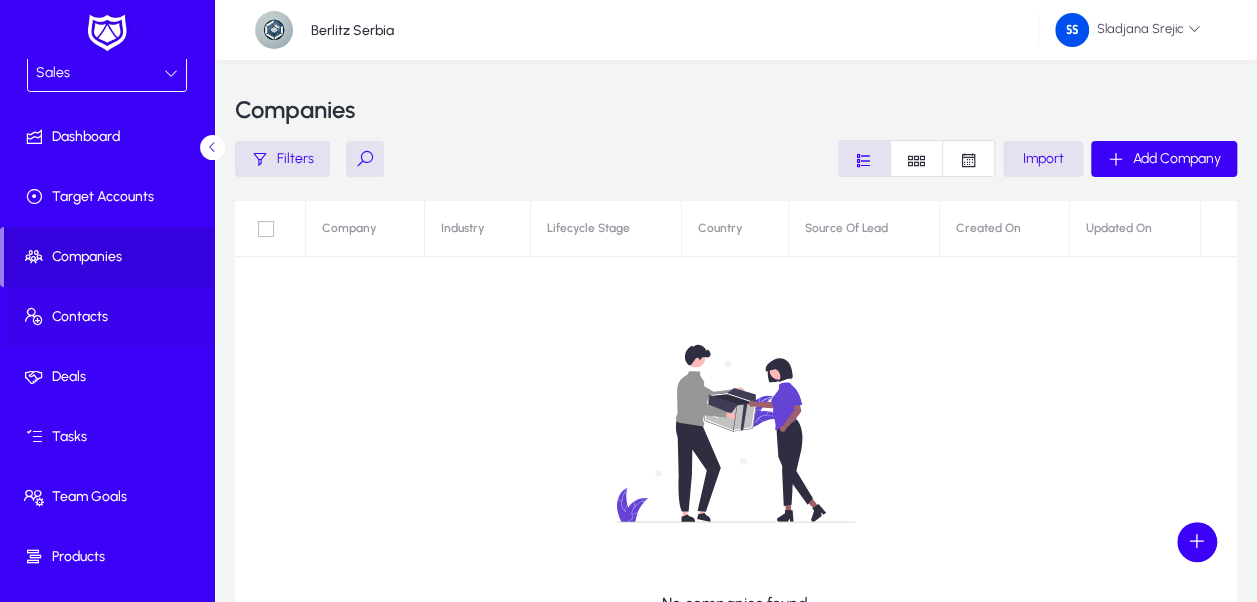scroll, scrollTop: 0, scrollLeft: 0, axis: both 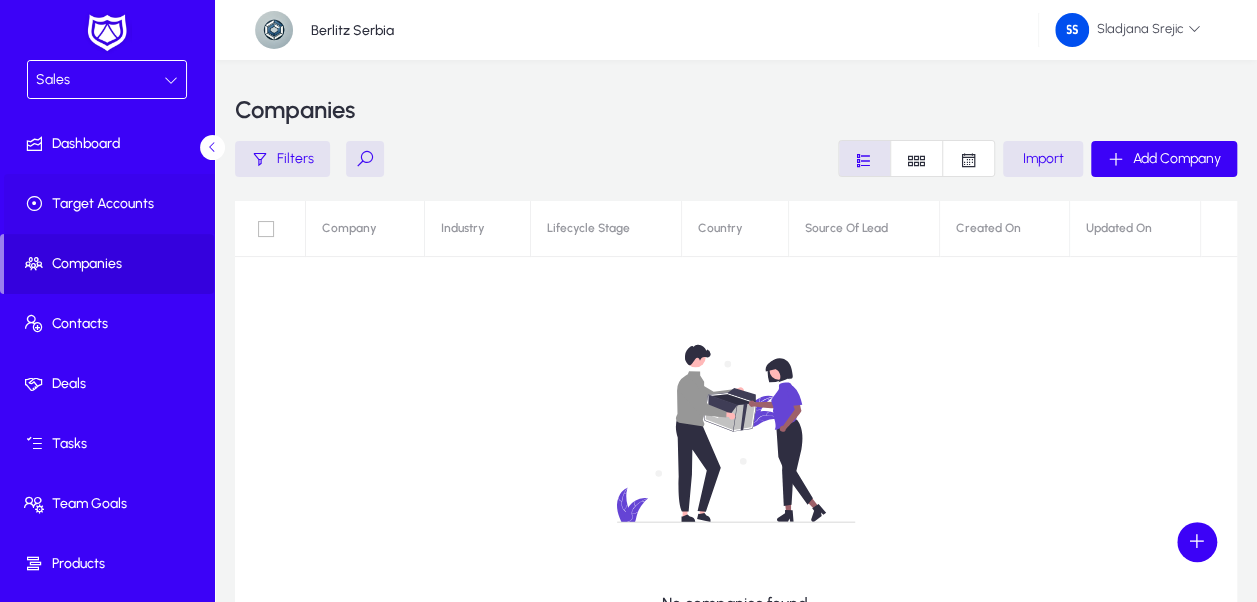 click on "Target Accounts" 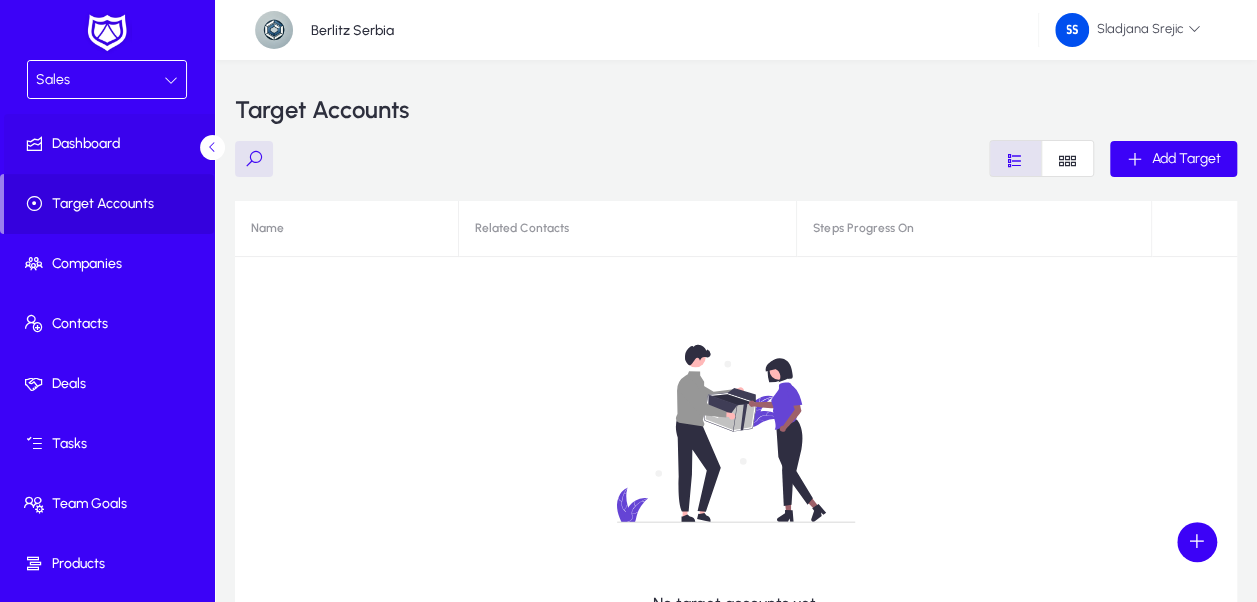 click 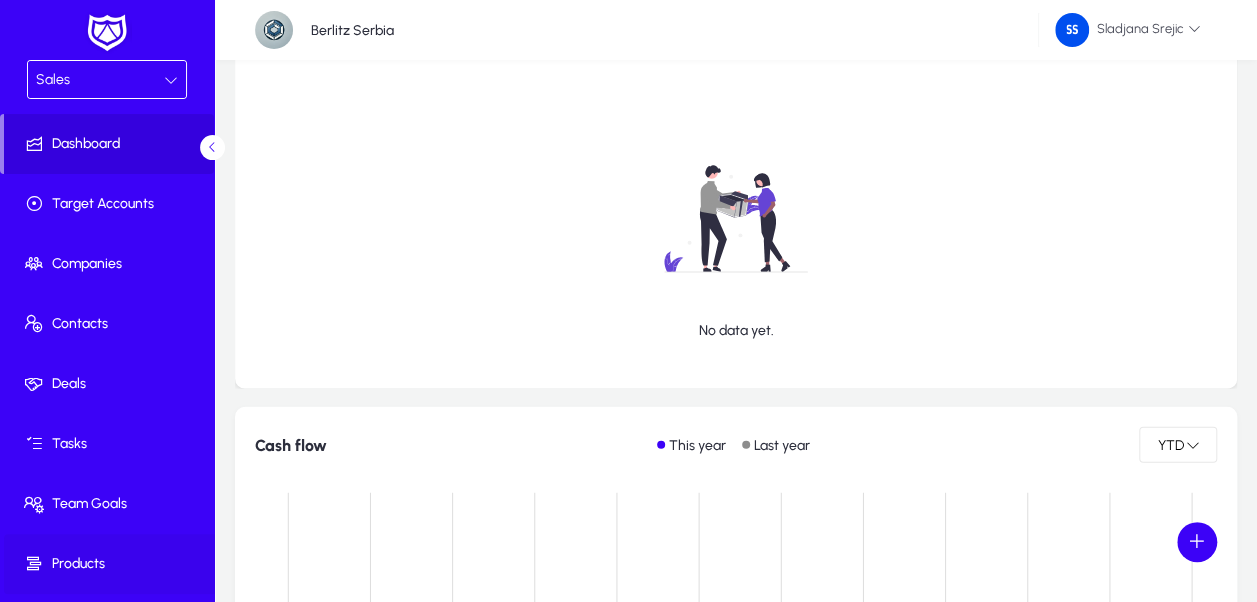 scroll, scrollTop: 2100, scrollLeft: 0, axis: vertical 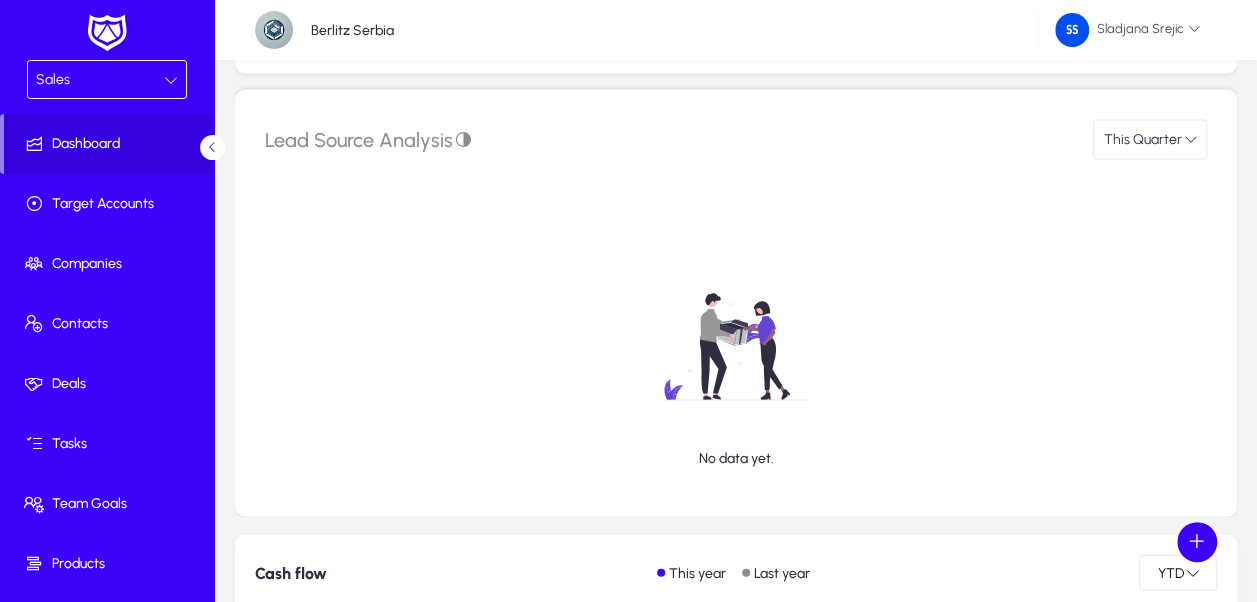 click on "Sales" at bounding box center (107, 79) 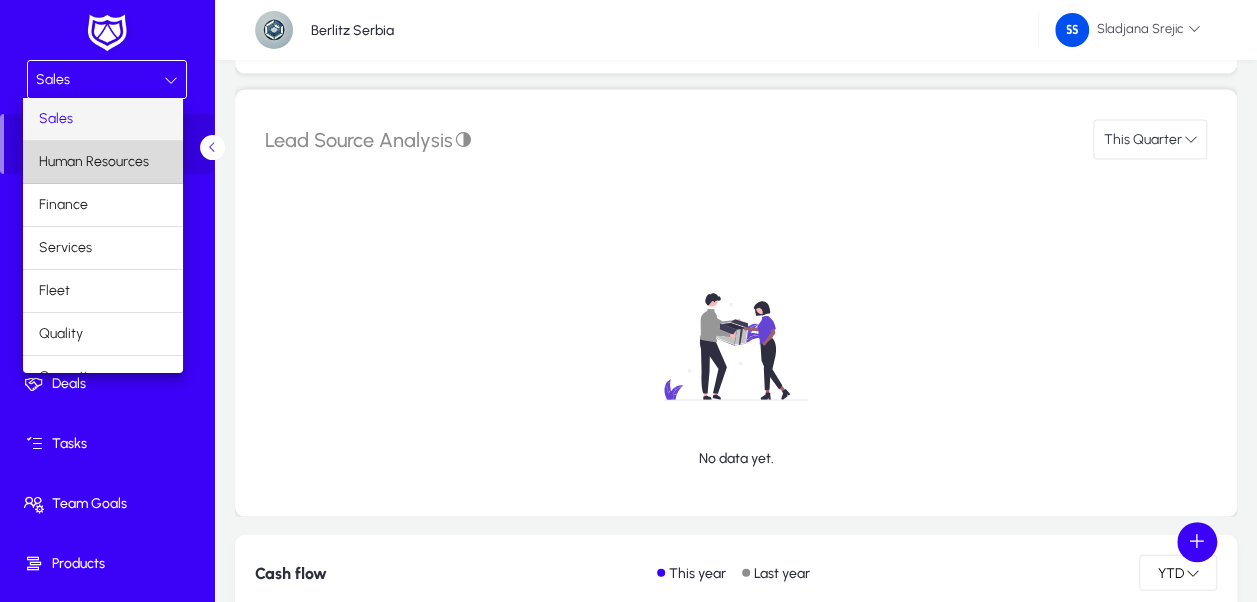 click on "Human Resources" at bounding box center [94, 162] 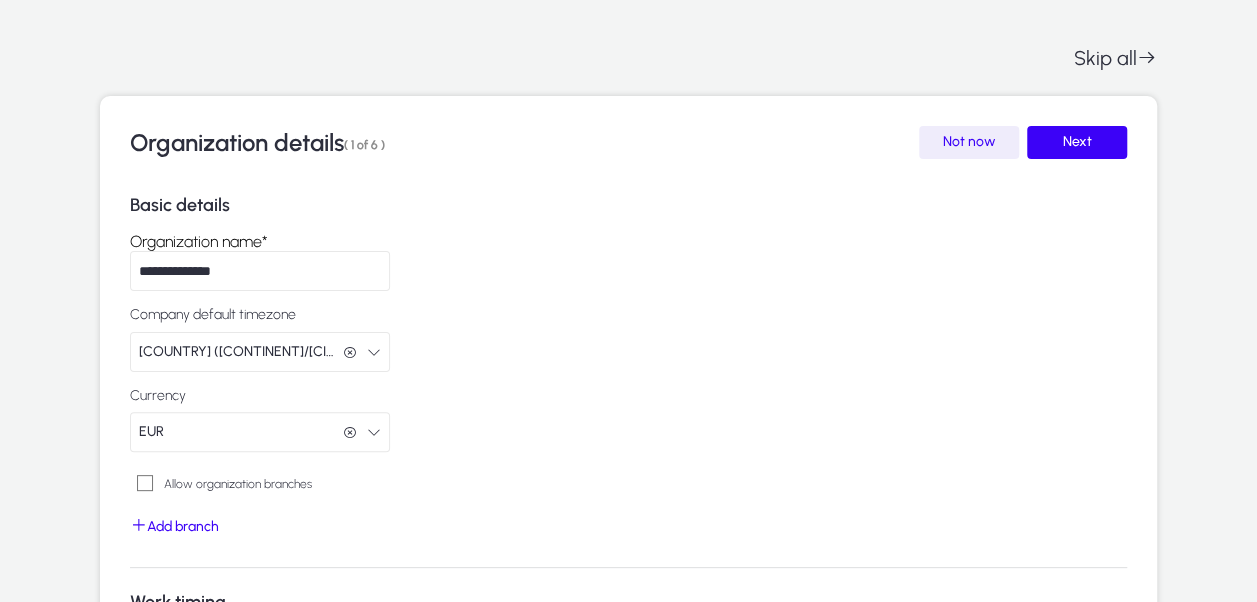 scroll, scrollTop: 0, scrollLeft: 0, axis: both 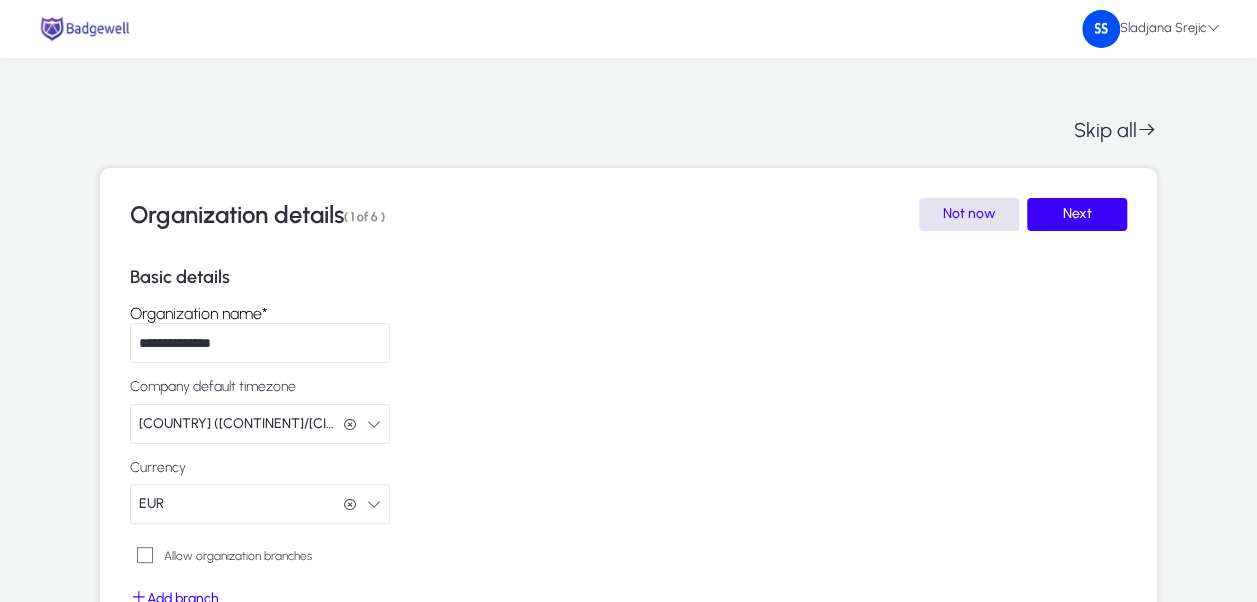 click on "Not now" 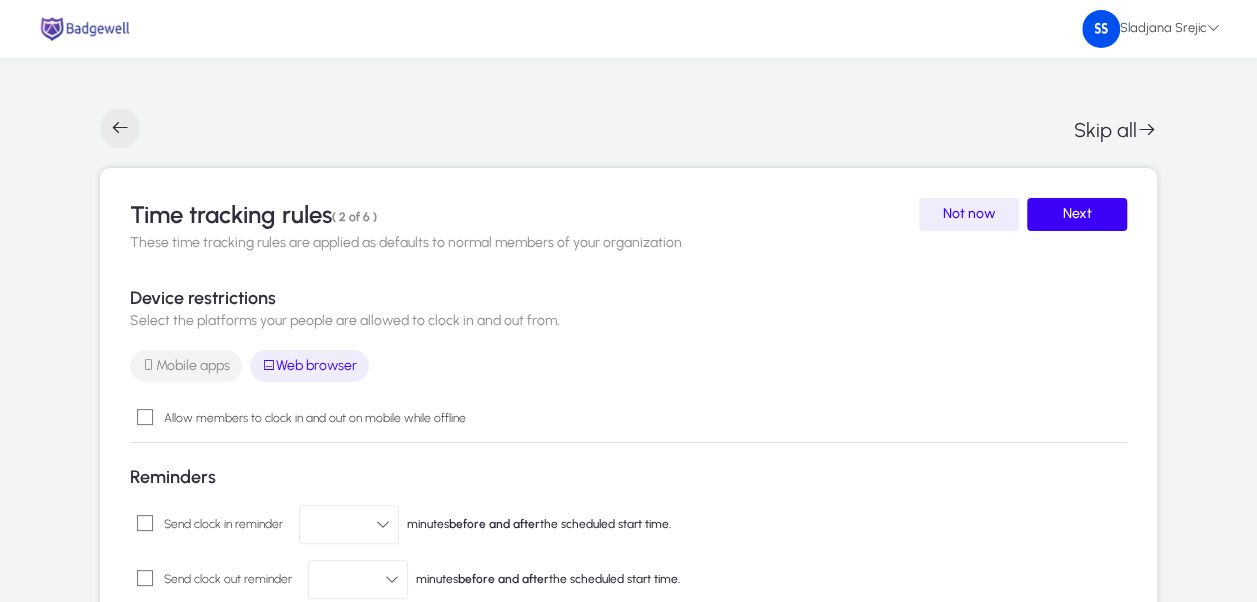 click 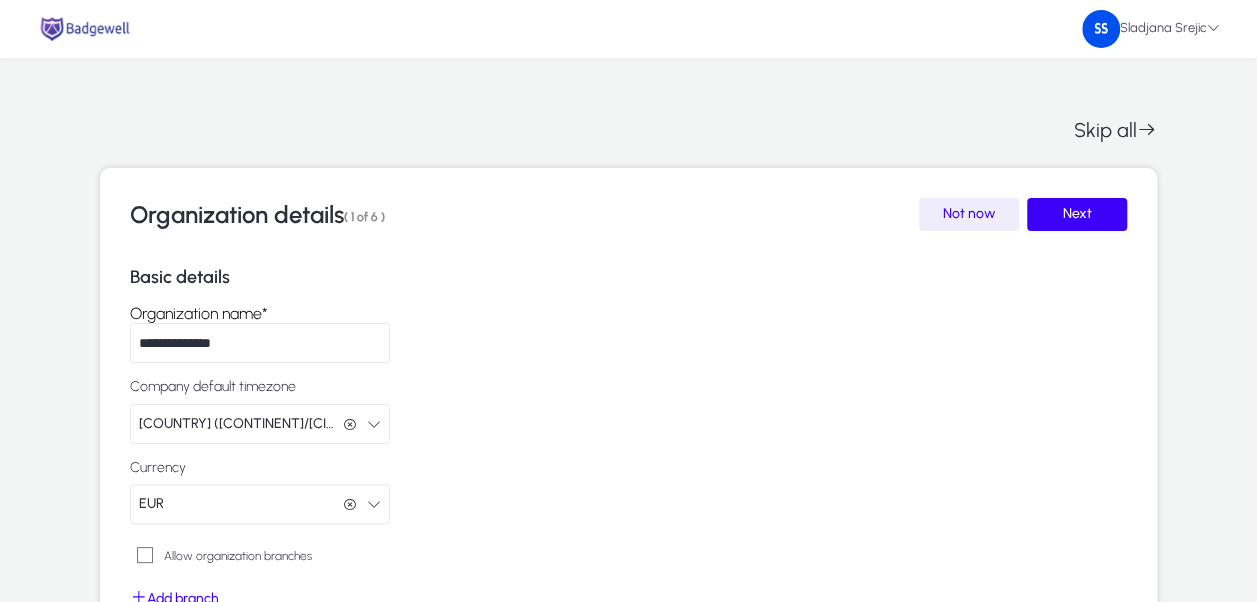 scroll, scrollTop: 372, scrollLeft: 0, axis: vertical 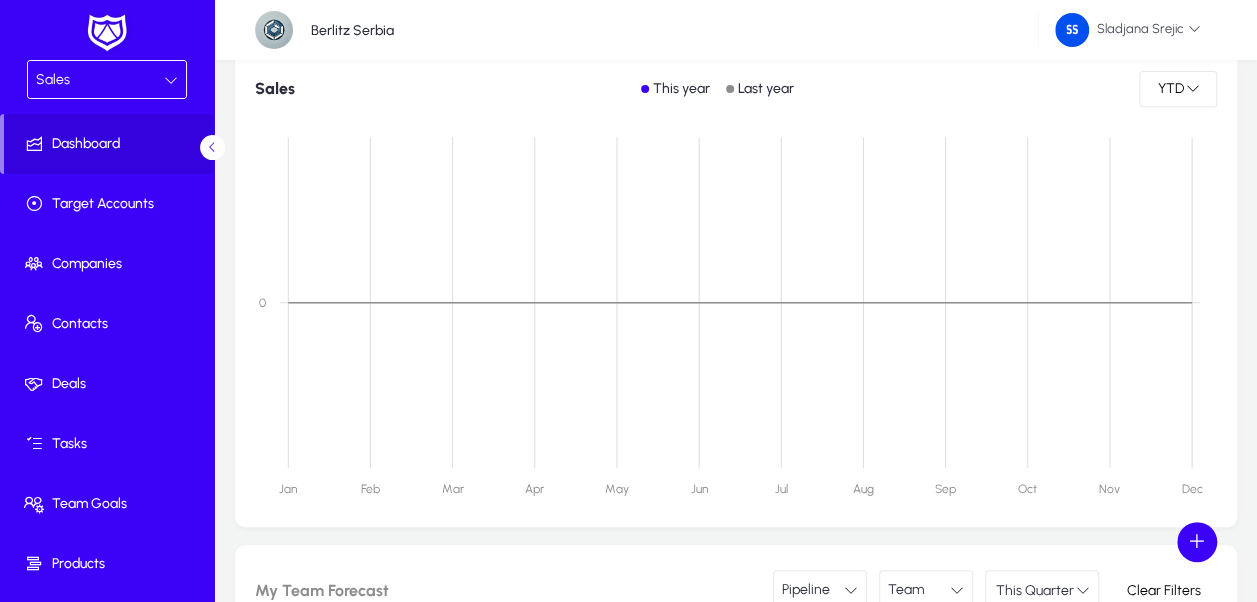 click on "Sales" at bounding box center [100, 80] 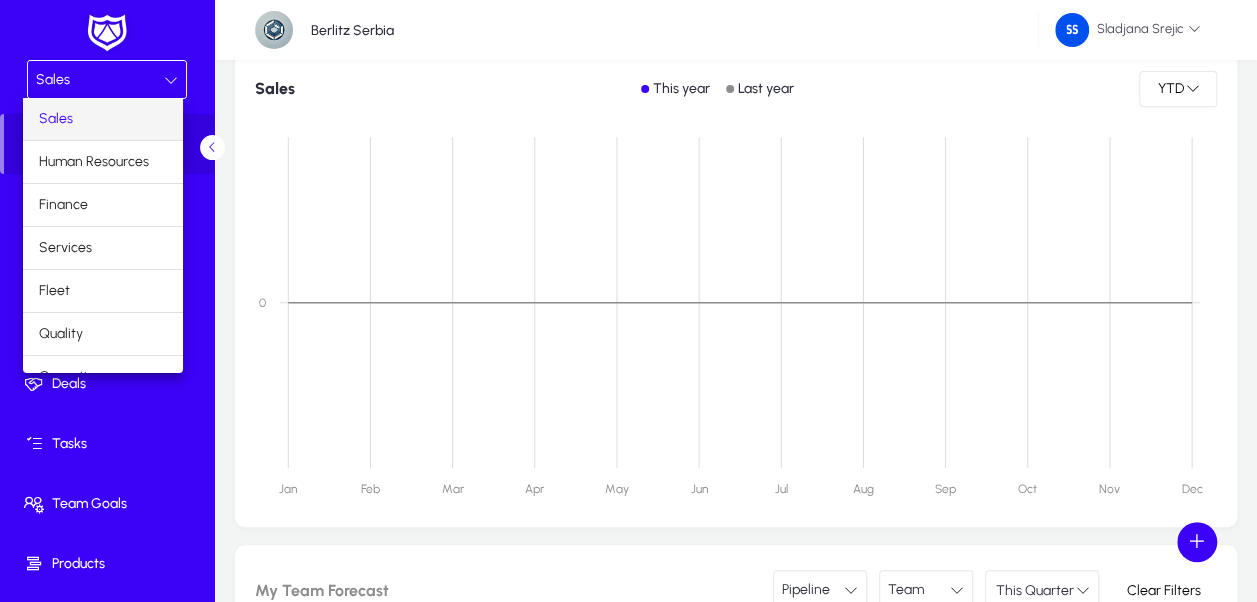 click on "Sales" at bounding box center [103, 119] 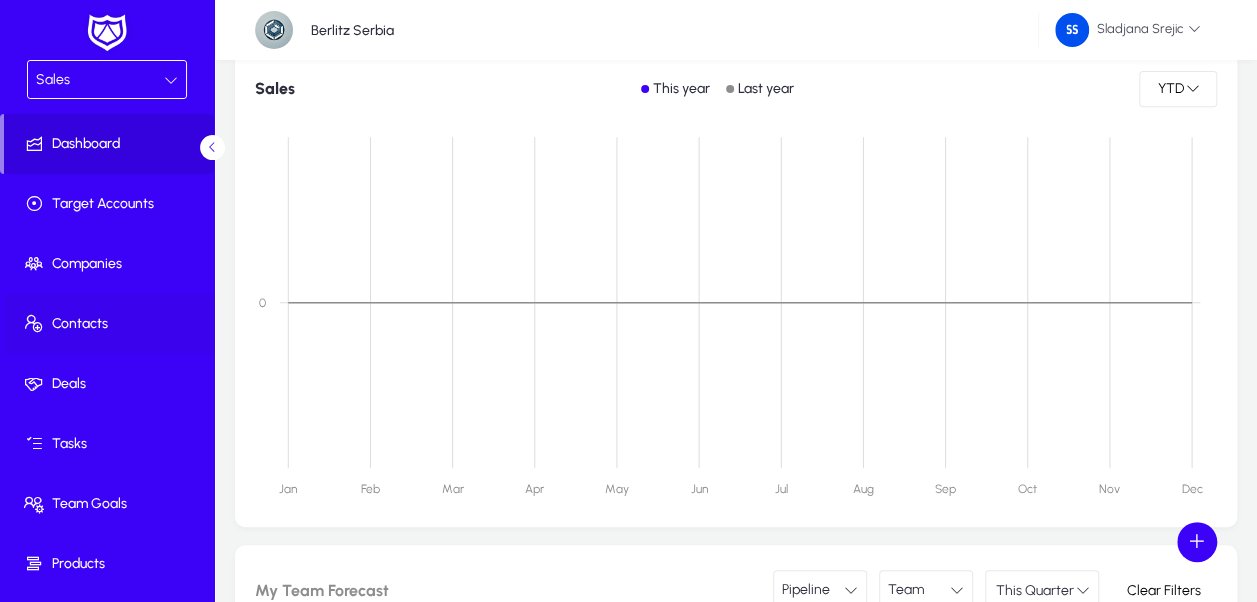 click on "Contacts" 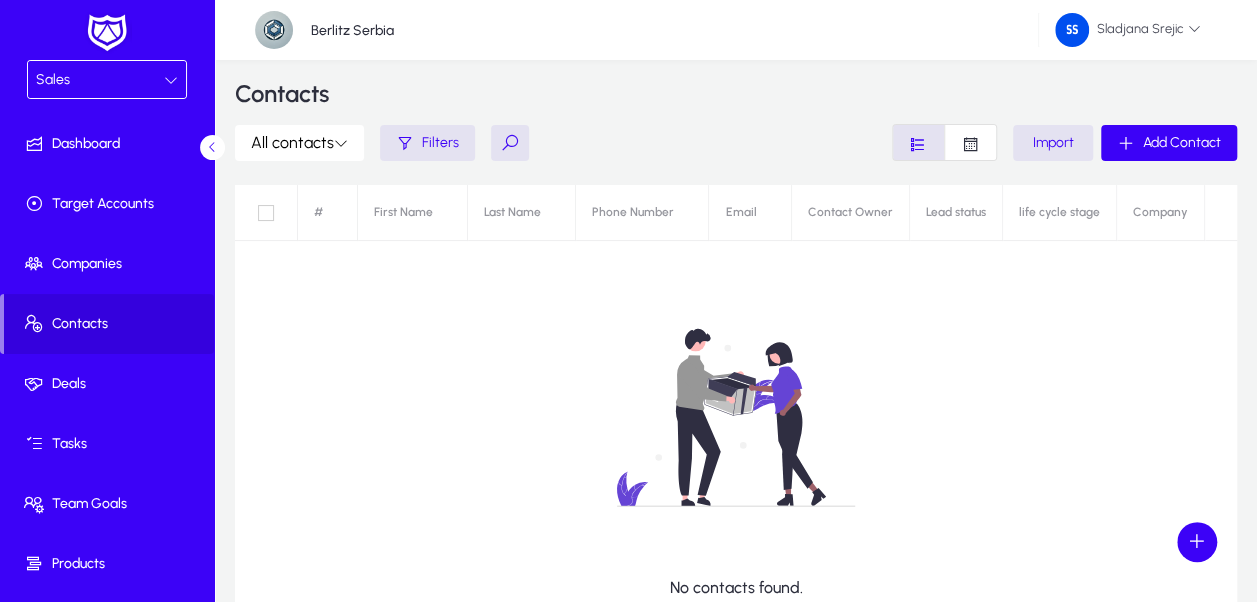 scroll, scrollTop: 0, scrollLeft: 0, axis: both 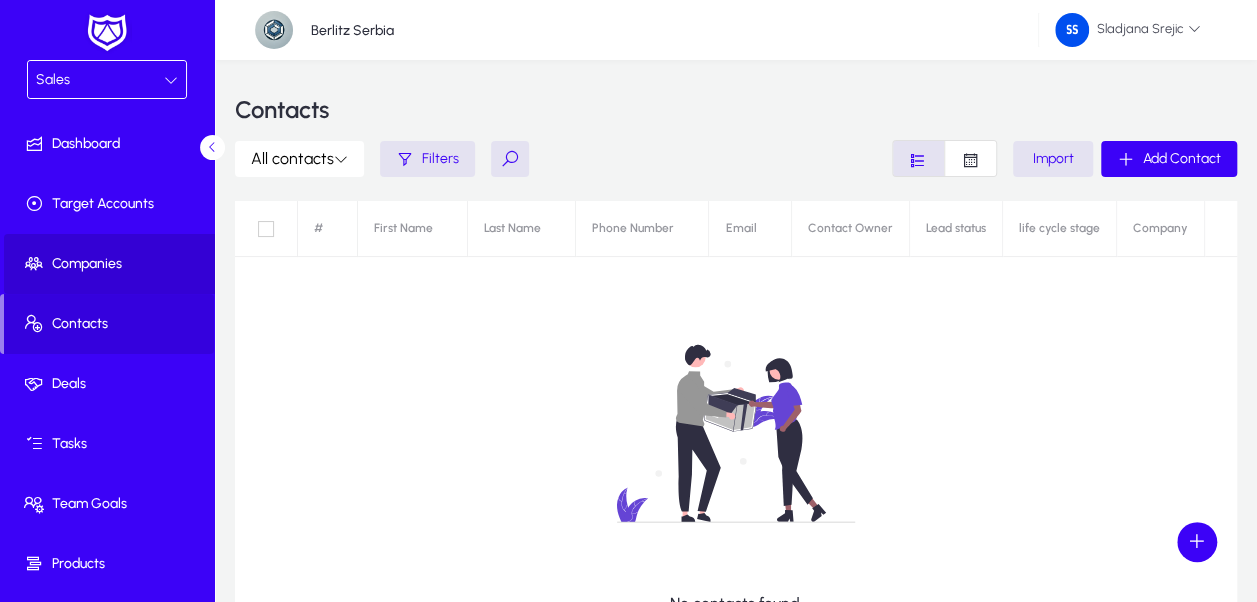 click on "Companies" 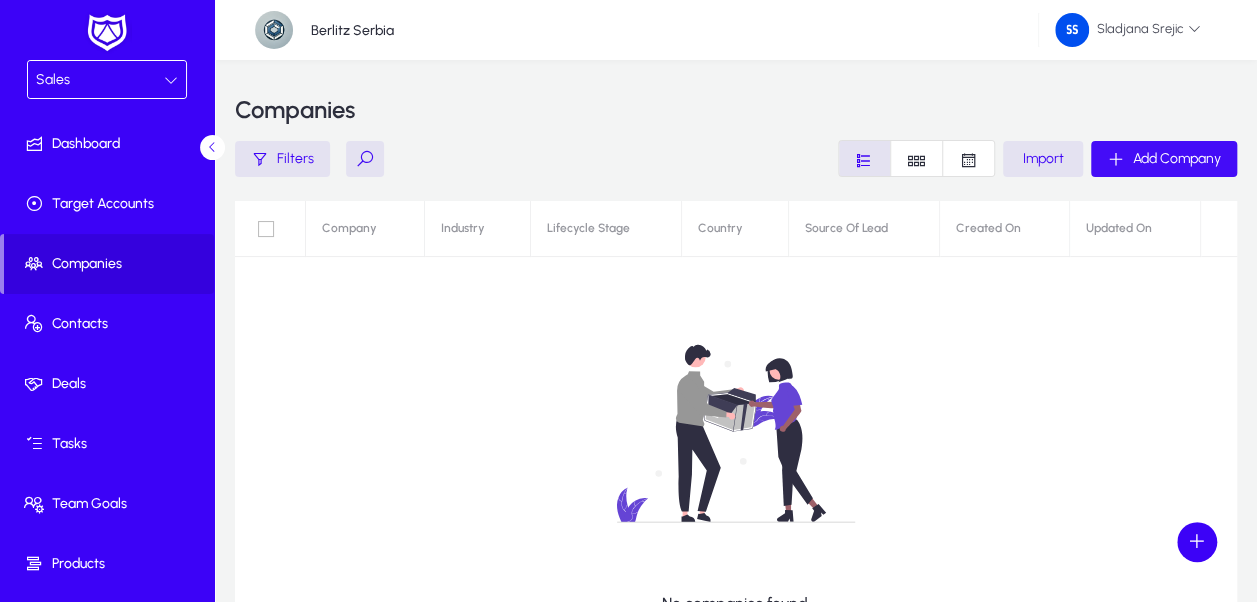 click on "Add Company" 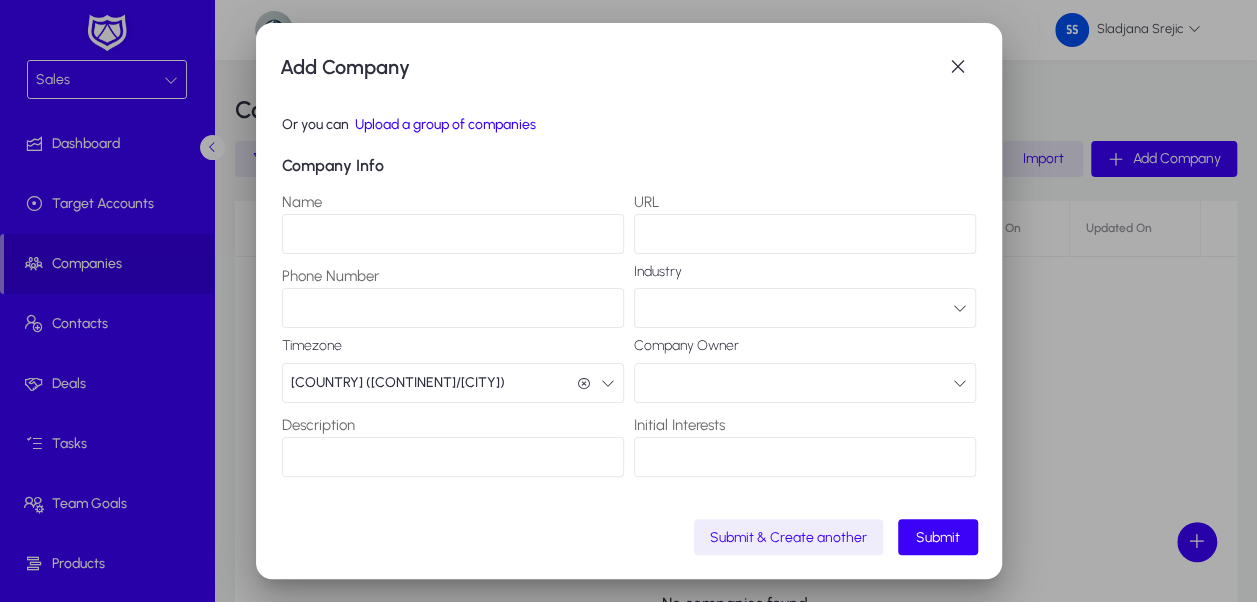 click on "Name" at bounding box center (453, 234) 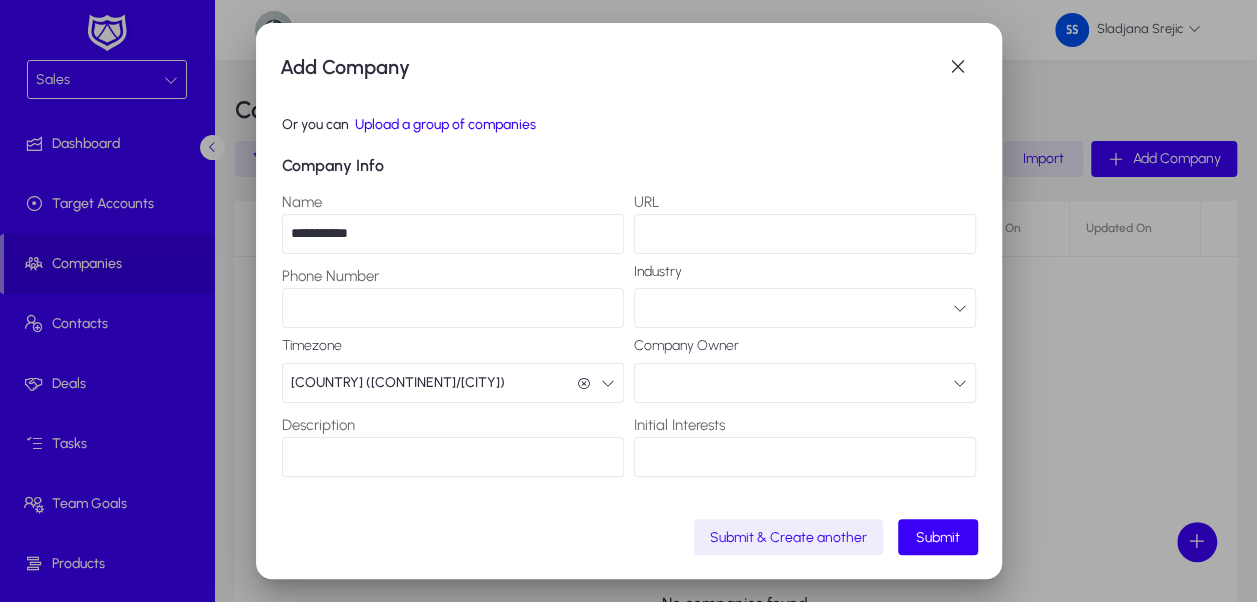 type on "**********" 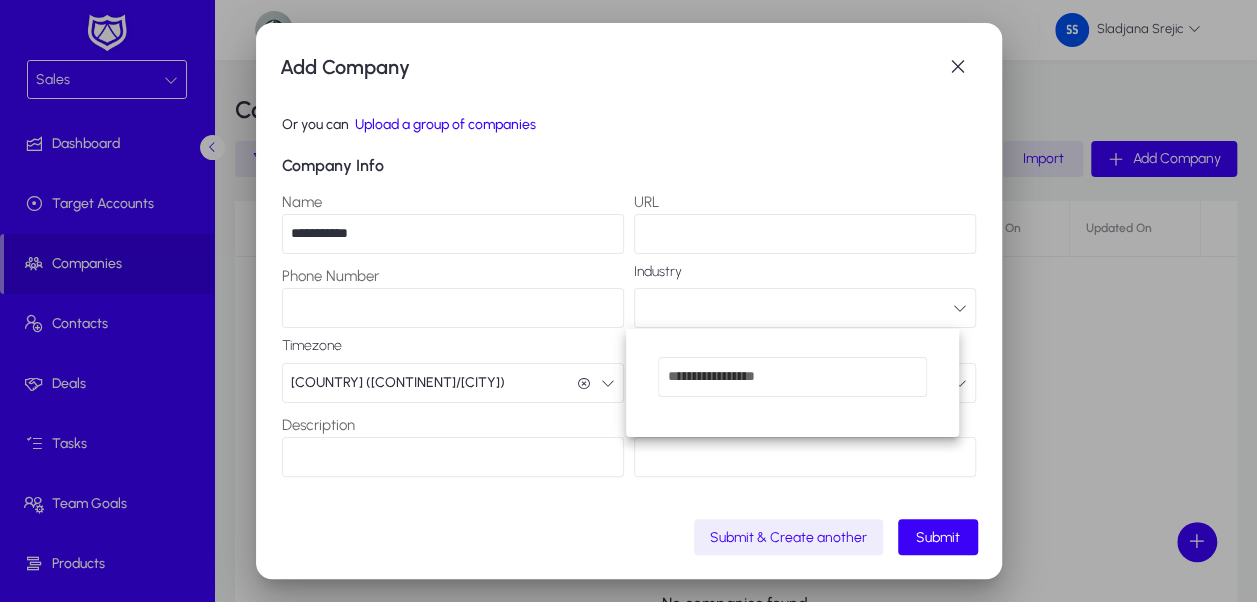 click at bounding box center [792, 377] 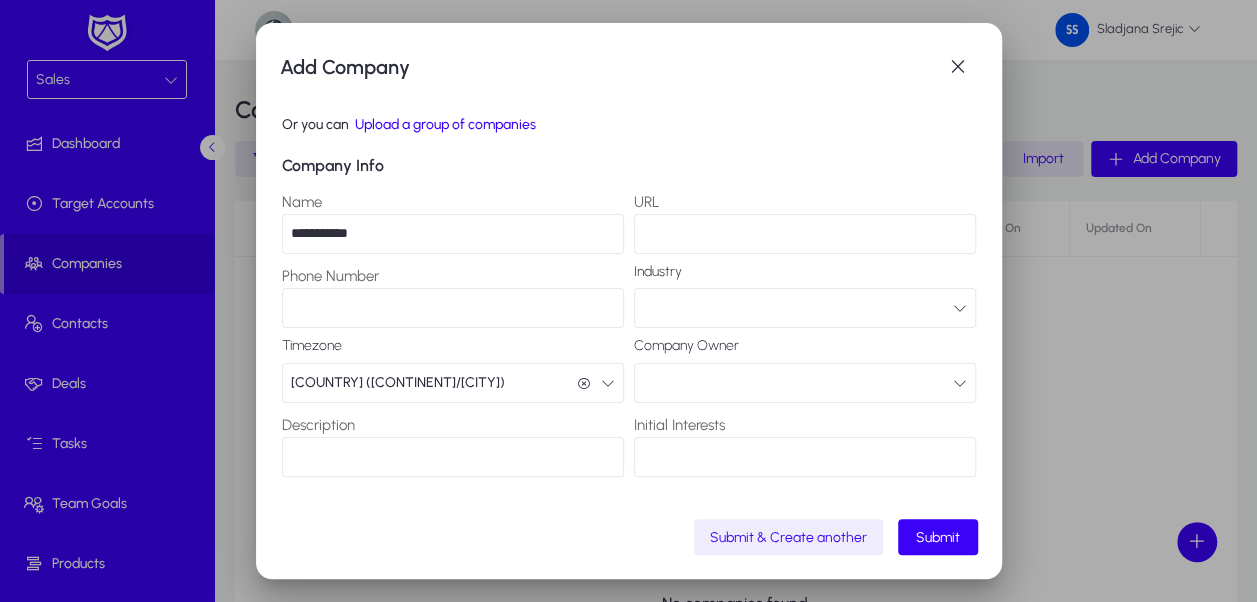 click at bounding box center [805, 308] 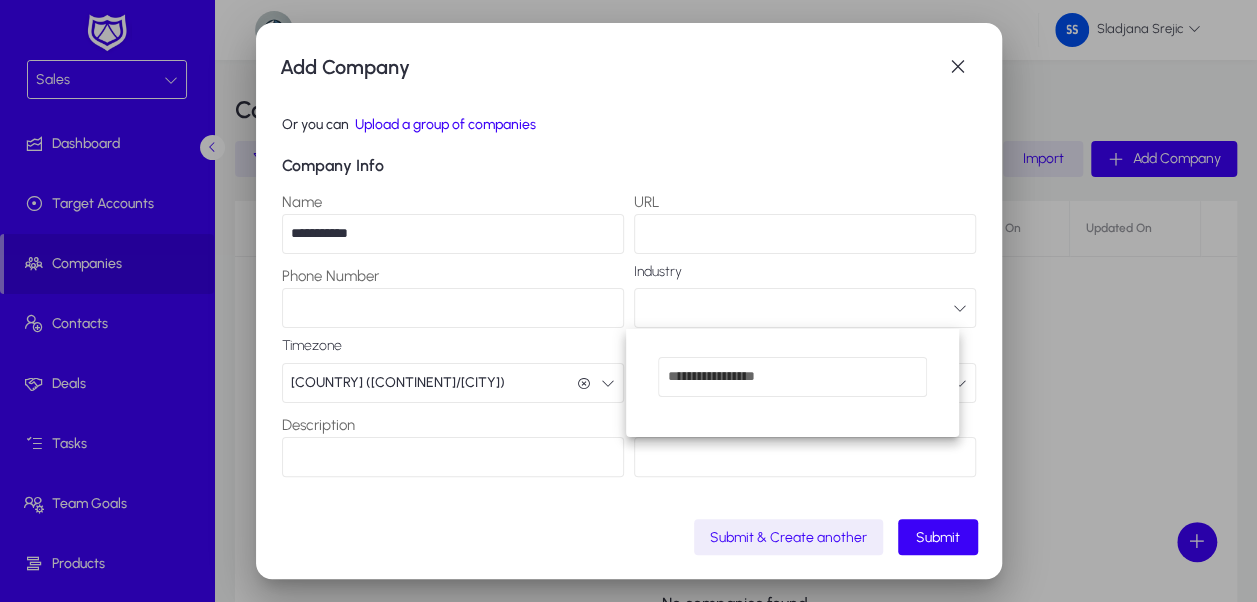 type on "*" 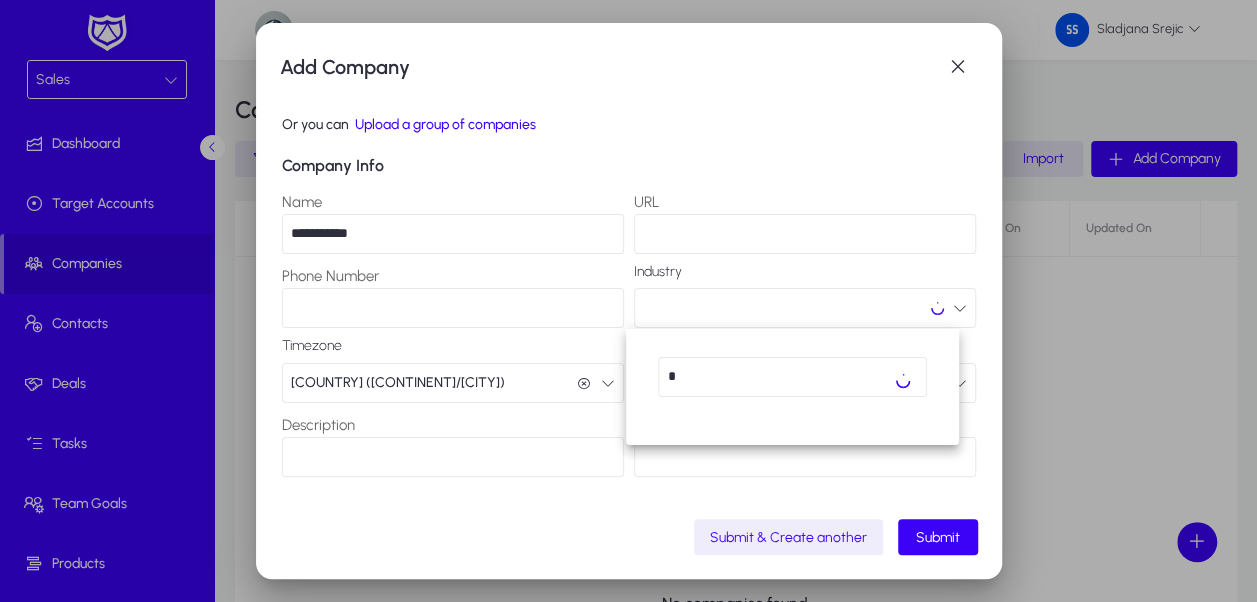 type 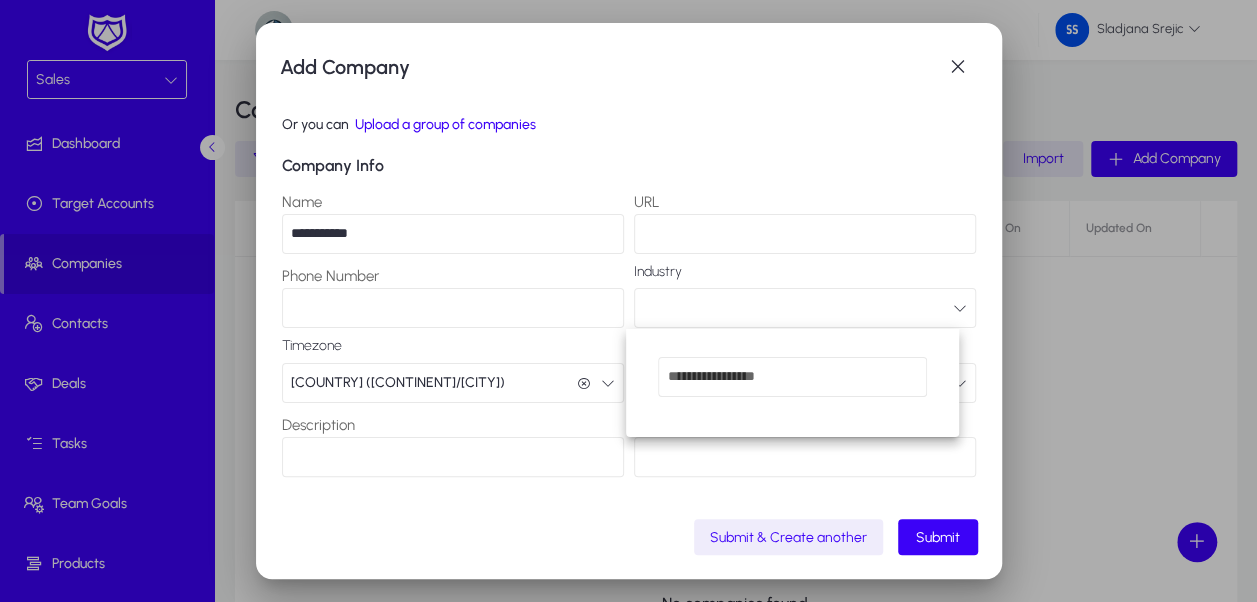 click at bounding box center [628, 301] 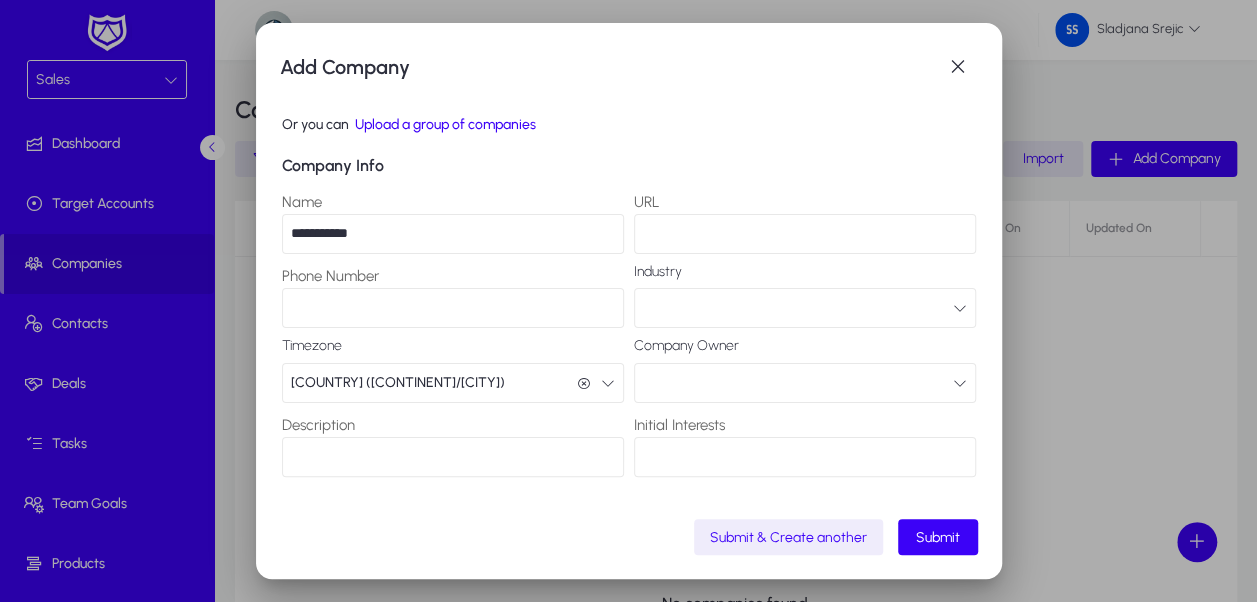 click on "Phone Number" at bounding box center (453, 308) 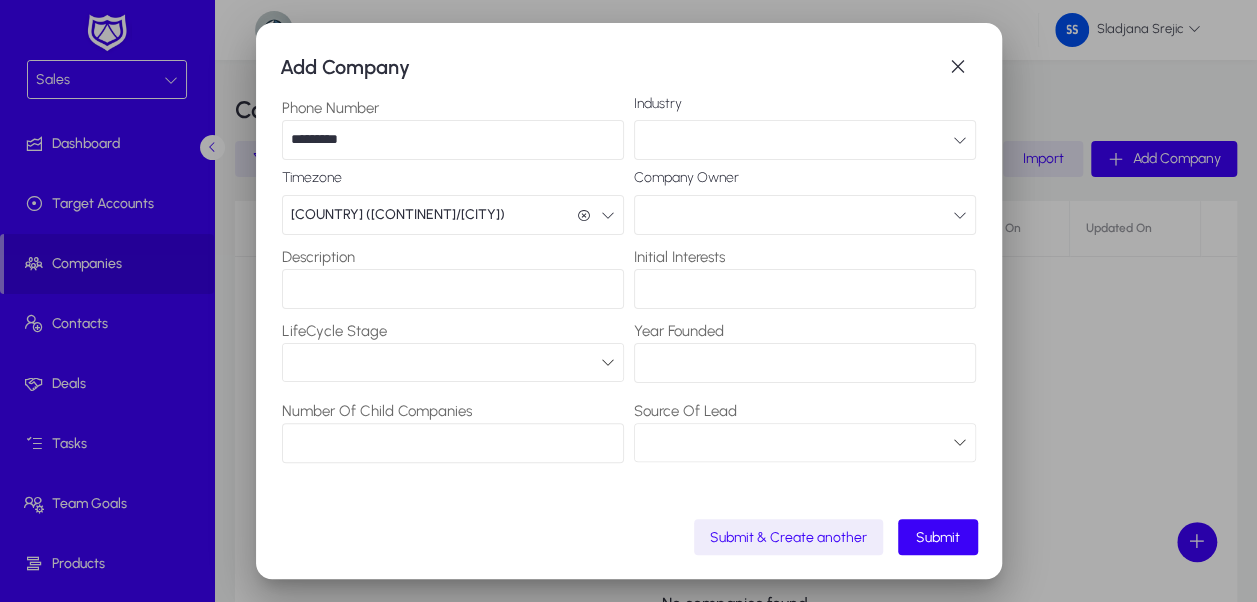 scroll, scrollTop: 200, scrollLeft: 0, axis: vertical 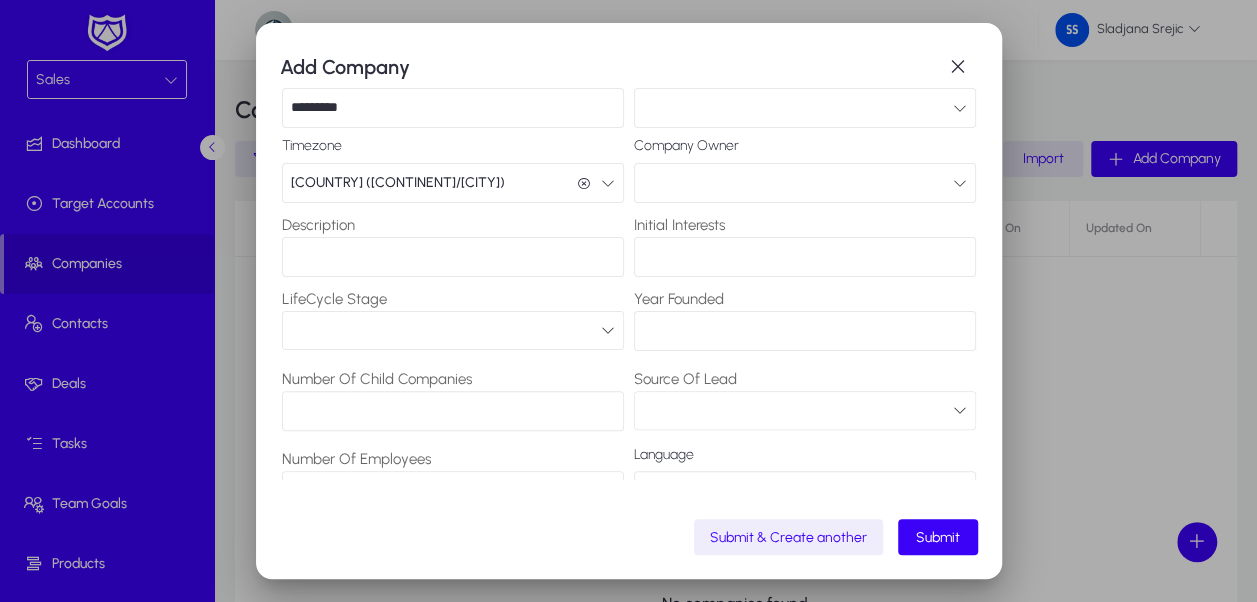 type on "*********" 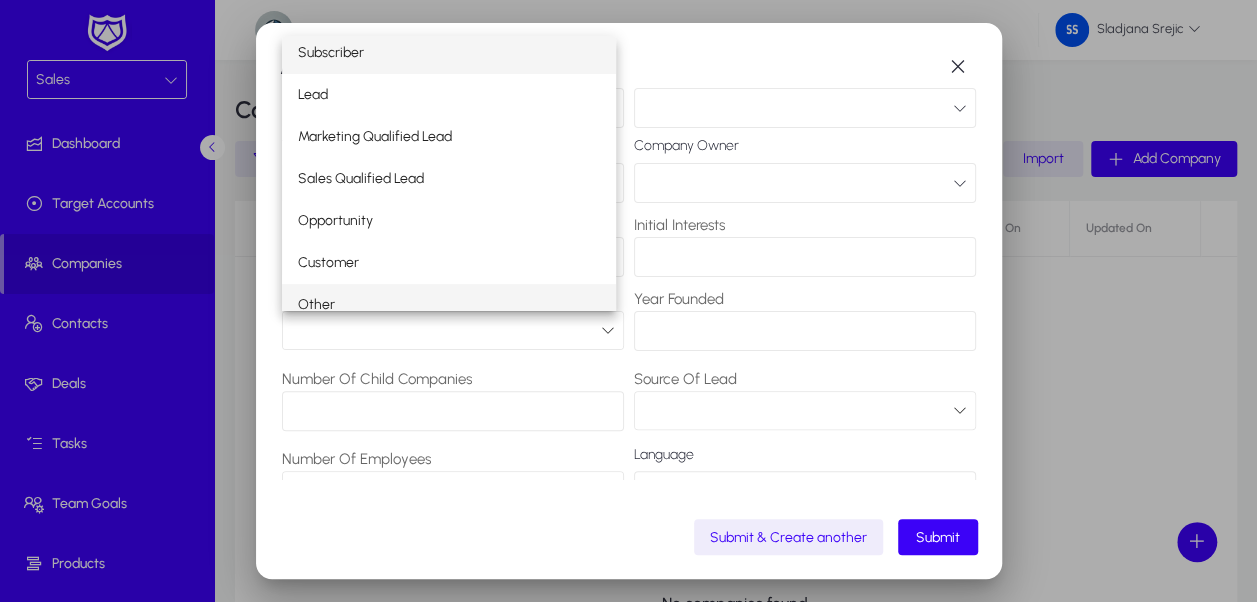 scroll, scrollTop: 0, scrollLeft: 0, axis: both 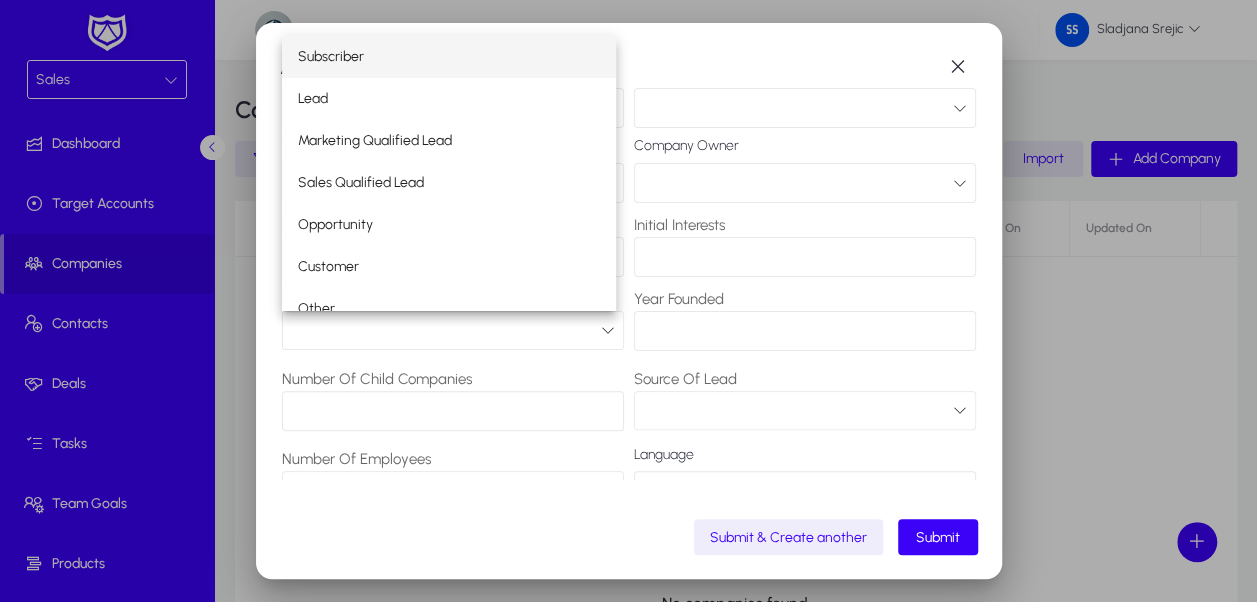 click at bounding box center [628, 301] 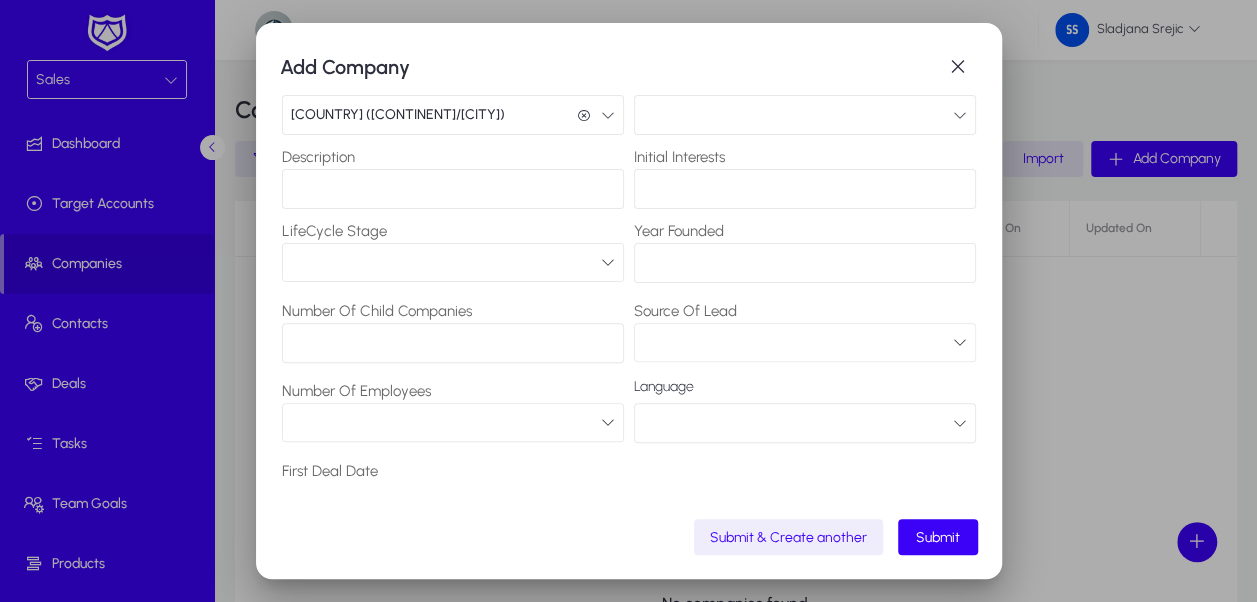 scroll, scrollTop: 300, scrollLeft: 0, axis: vertical 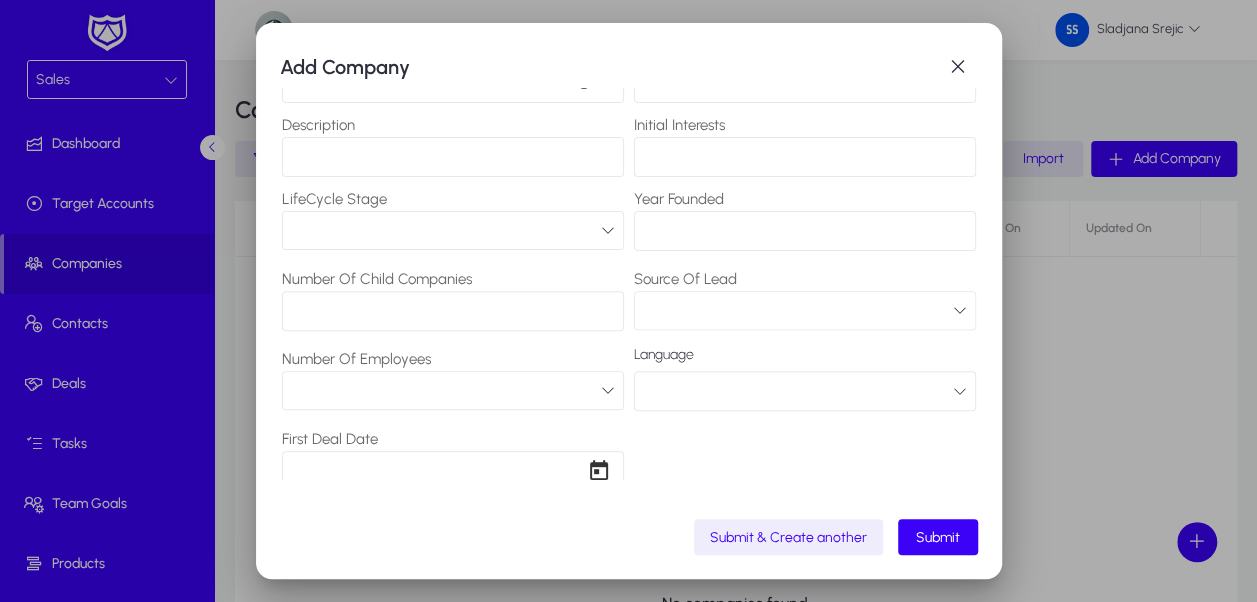 click at bounding box center (805, 391) 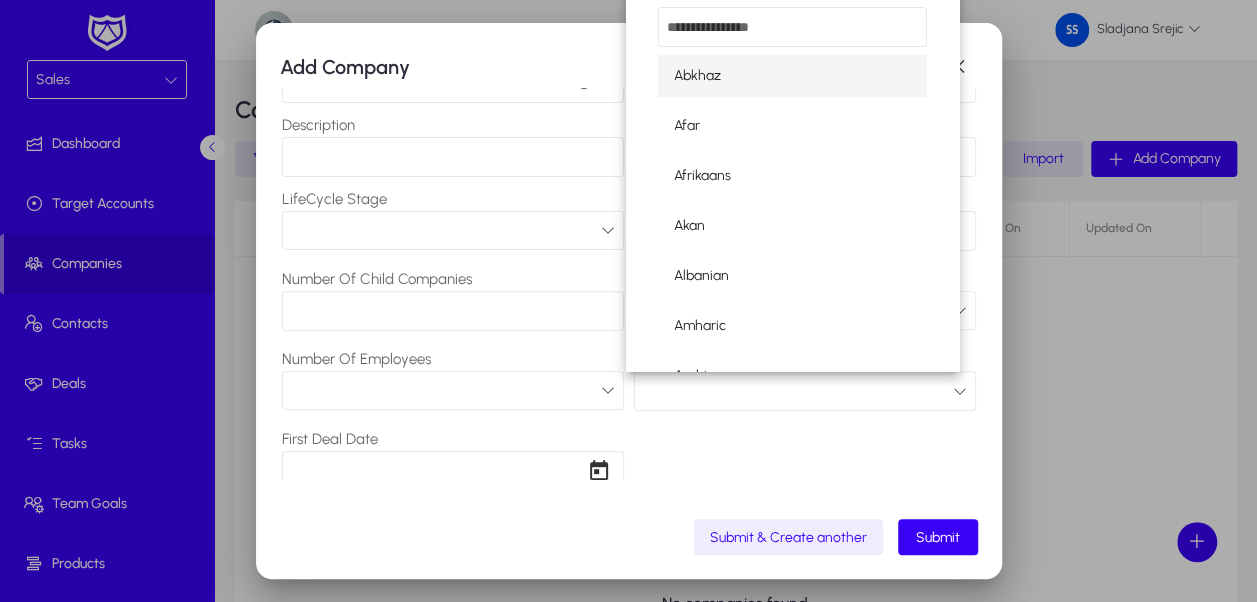 click at bounding box center [628, 301] 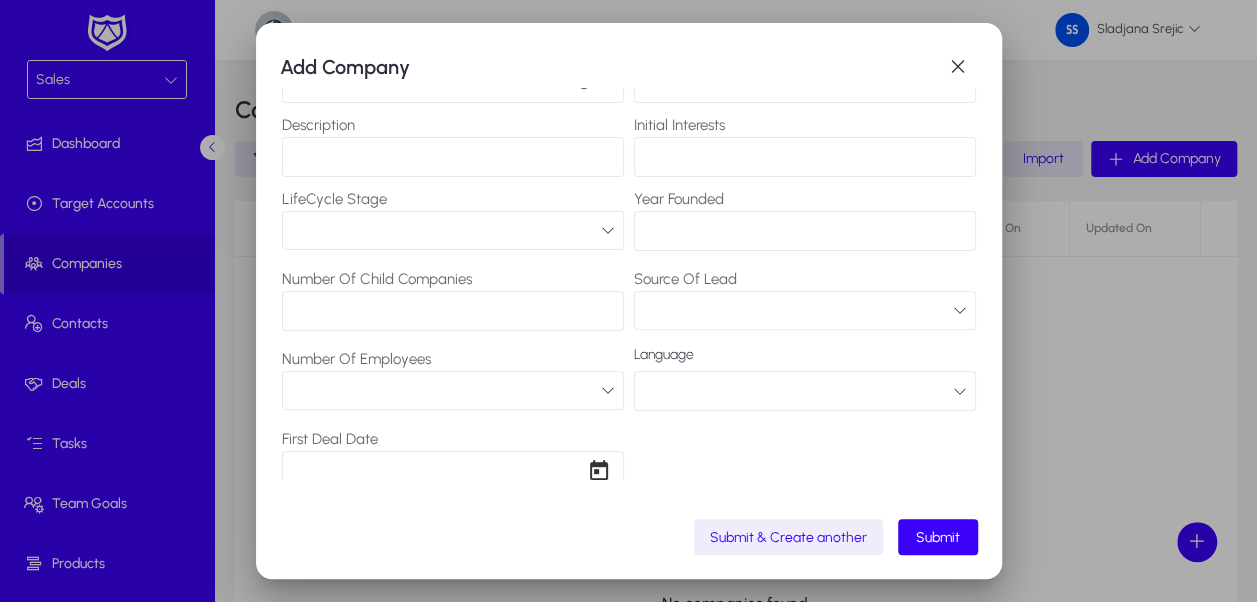 click on "**********" at bounding box center (629, 399) 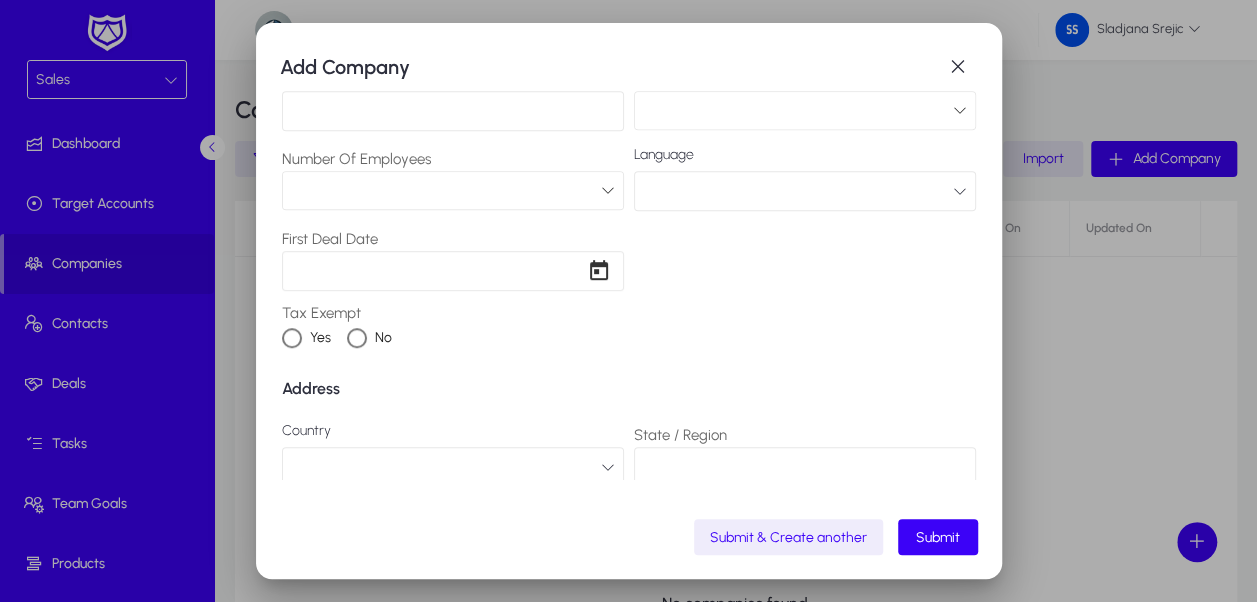 scroll, scrollTop: 600, scrollLeft: 0, axis: vertical 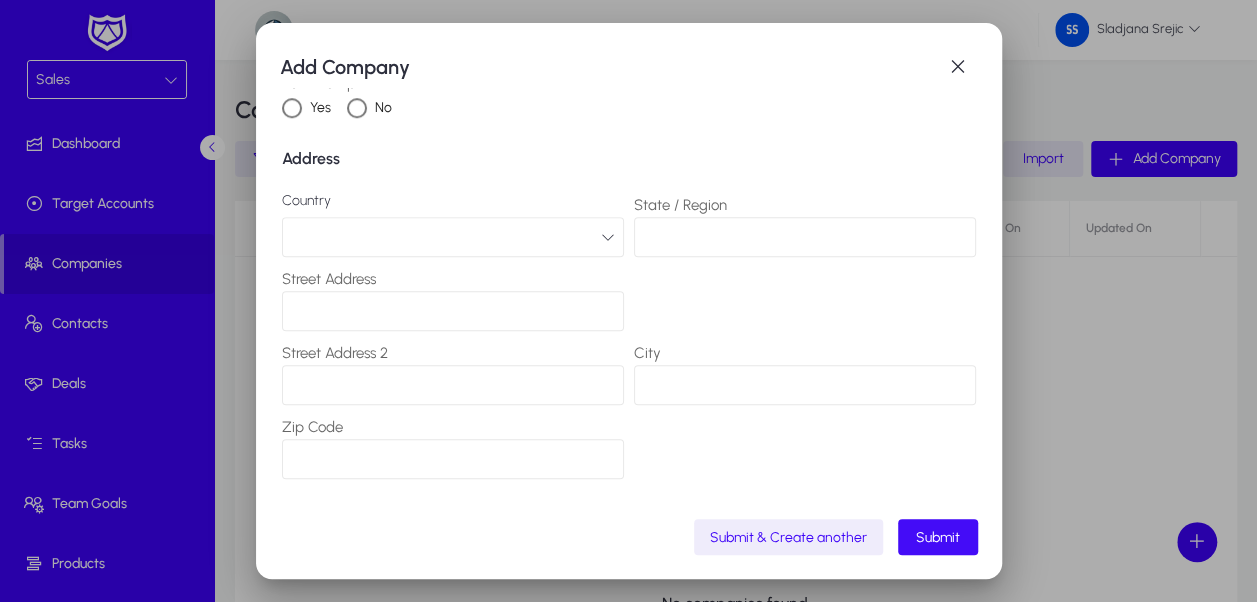 click on "Submit" at bounding box center (938, 537) 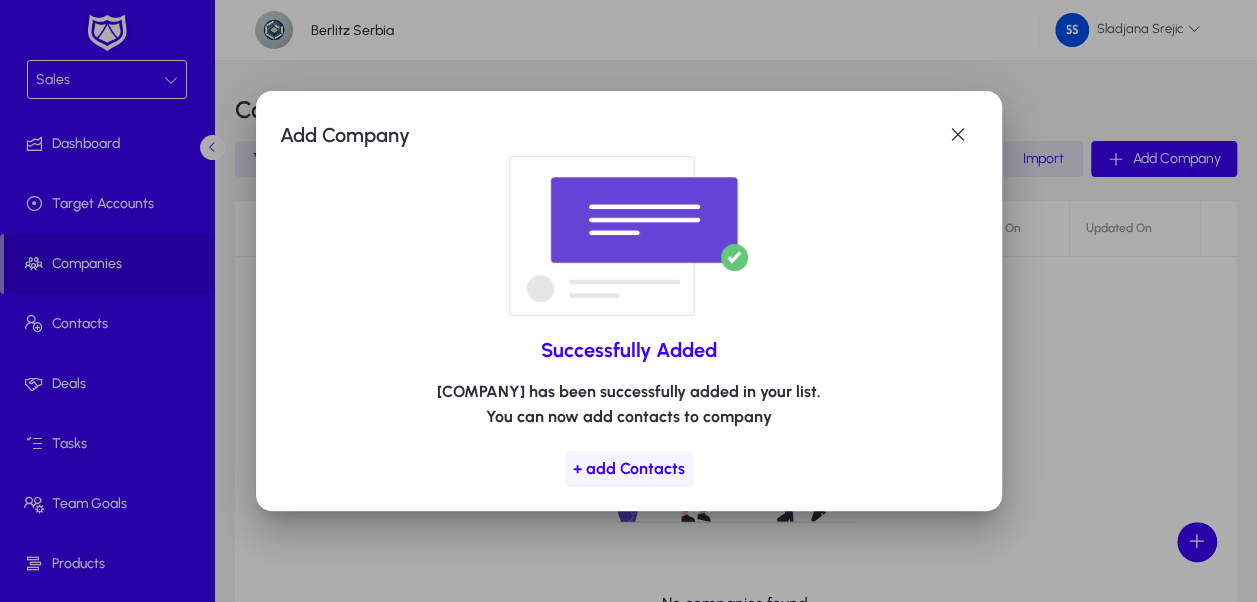 click on "+ add Contacts" at bounding box center [629, 468] 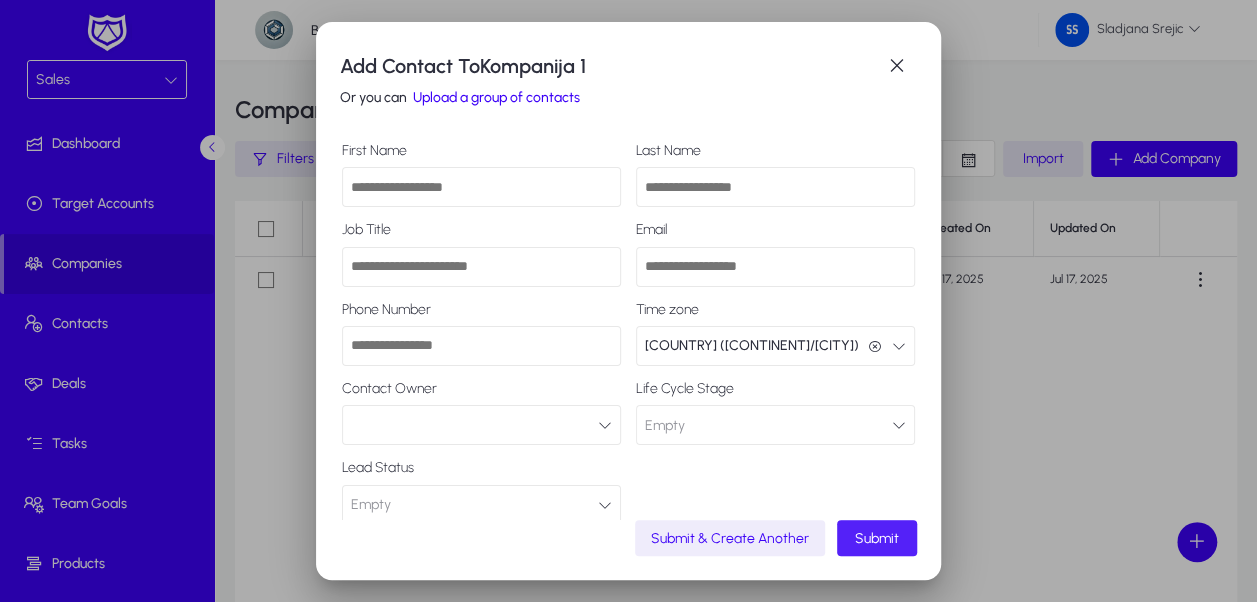 click on "First Name" at bounding box center [481, 187] 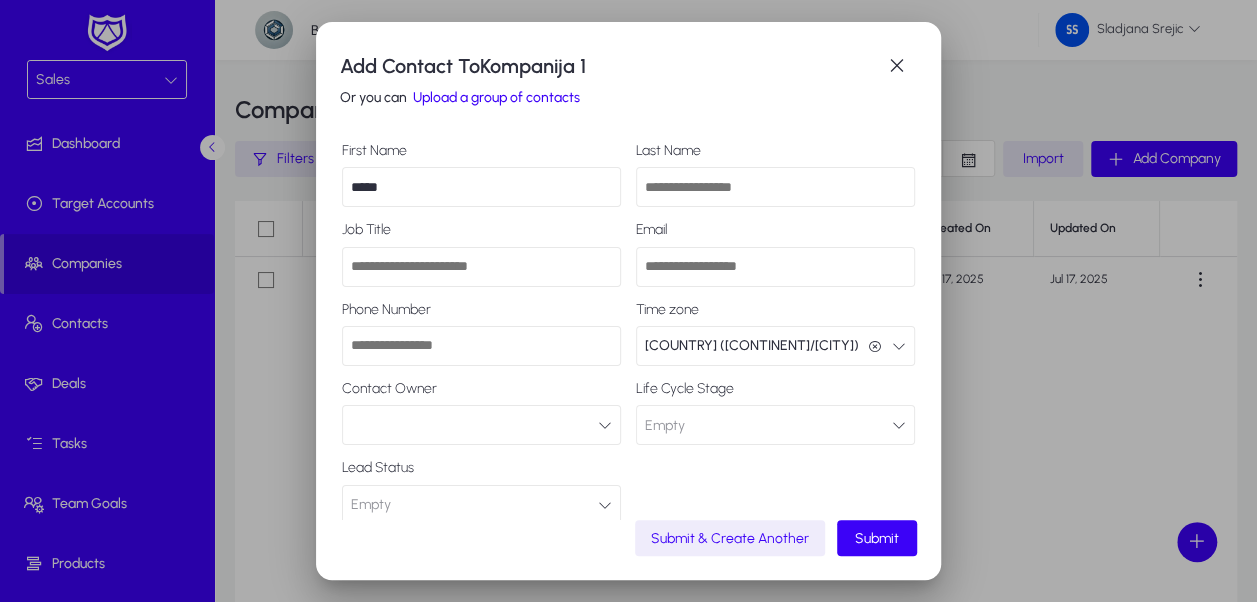 type on "*****" 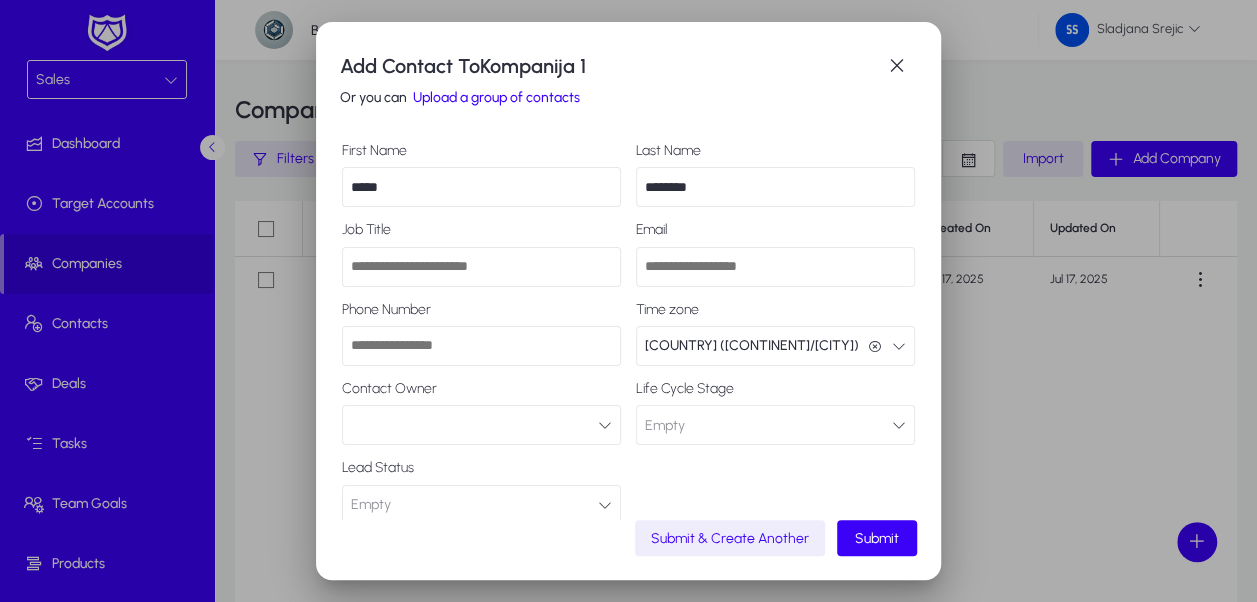 type on "********" 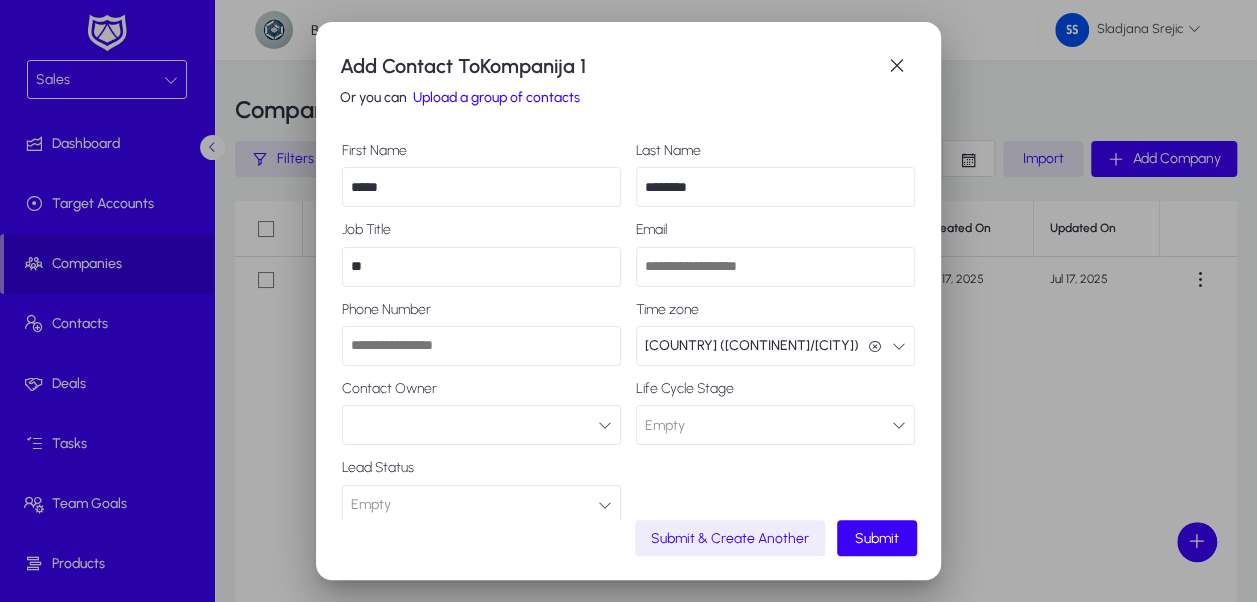 type on "**" 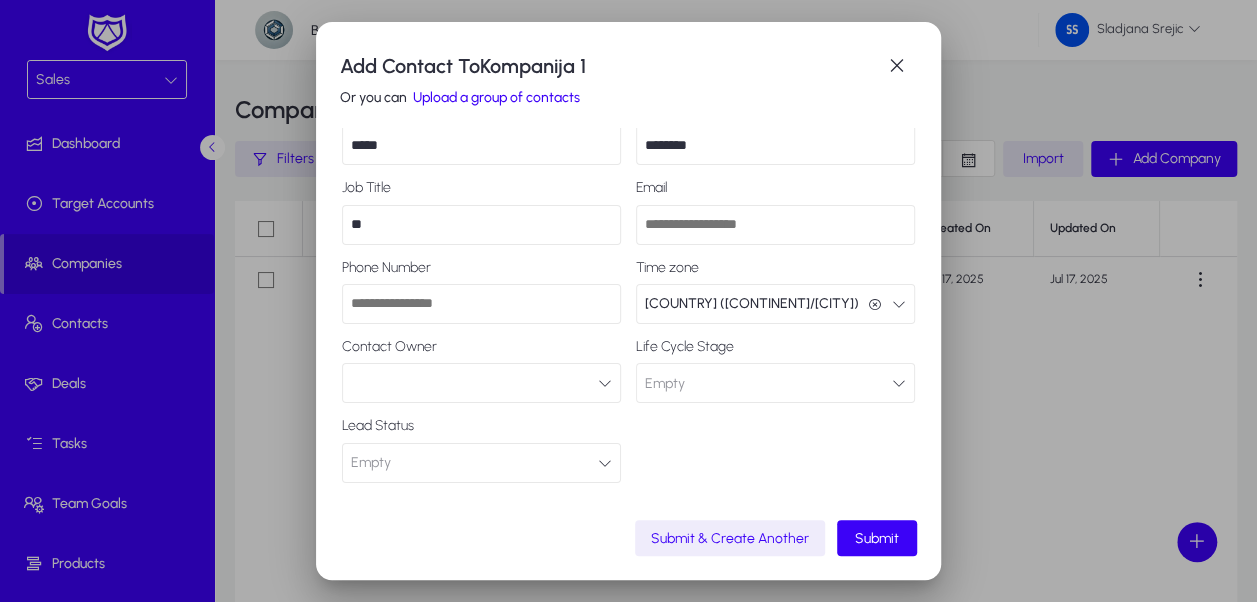 scroll, scrollTop: 66, scrollLeft: 0, axis: vertical 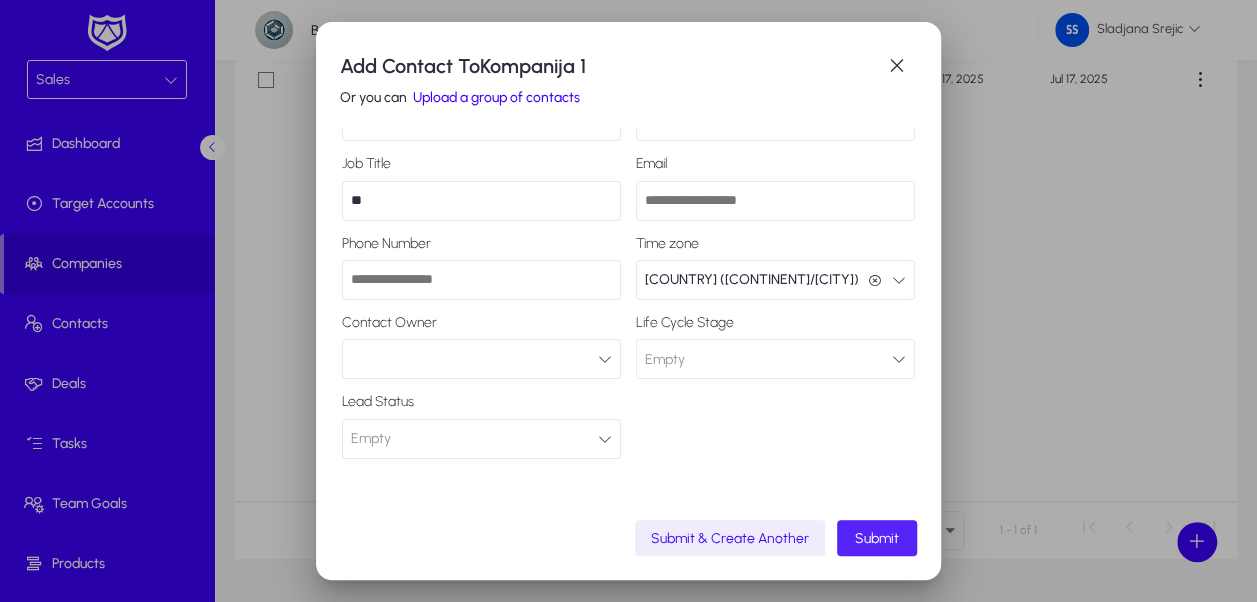 click on "Submit" at bounding box center (877, 538) 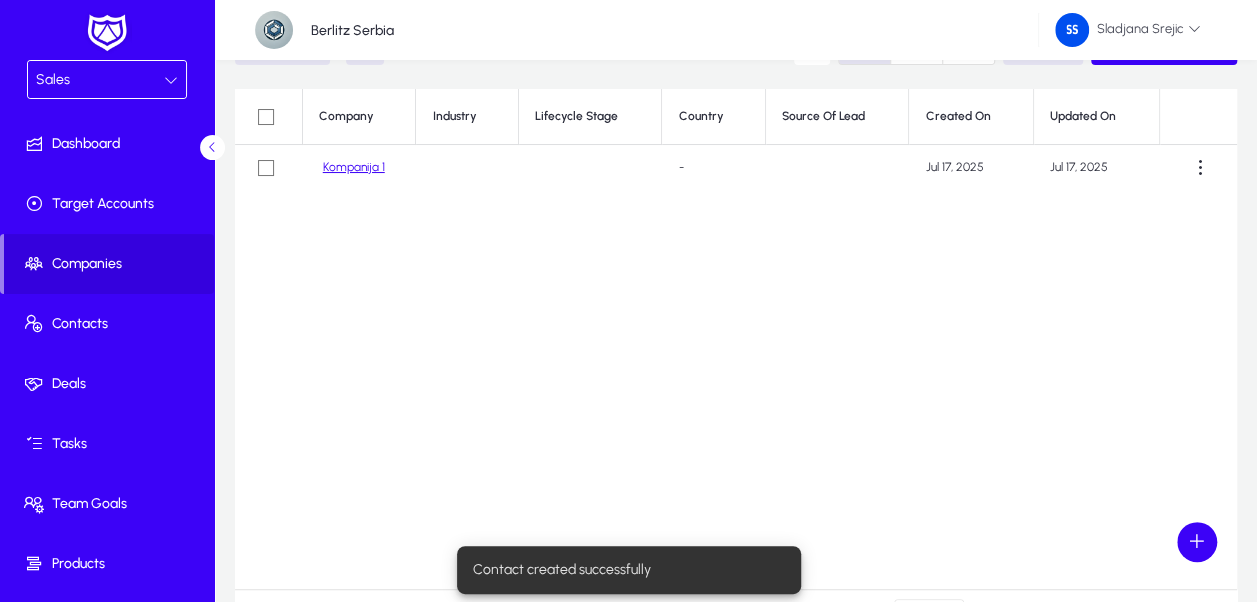 scroll, scrollTop: 0, scrollLeft: 0, axis: both 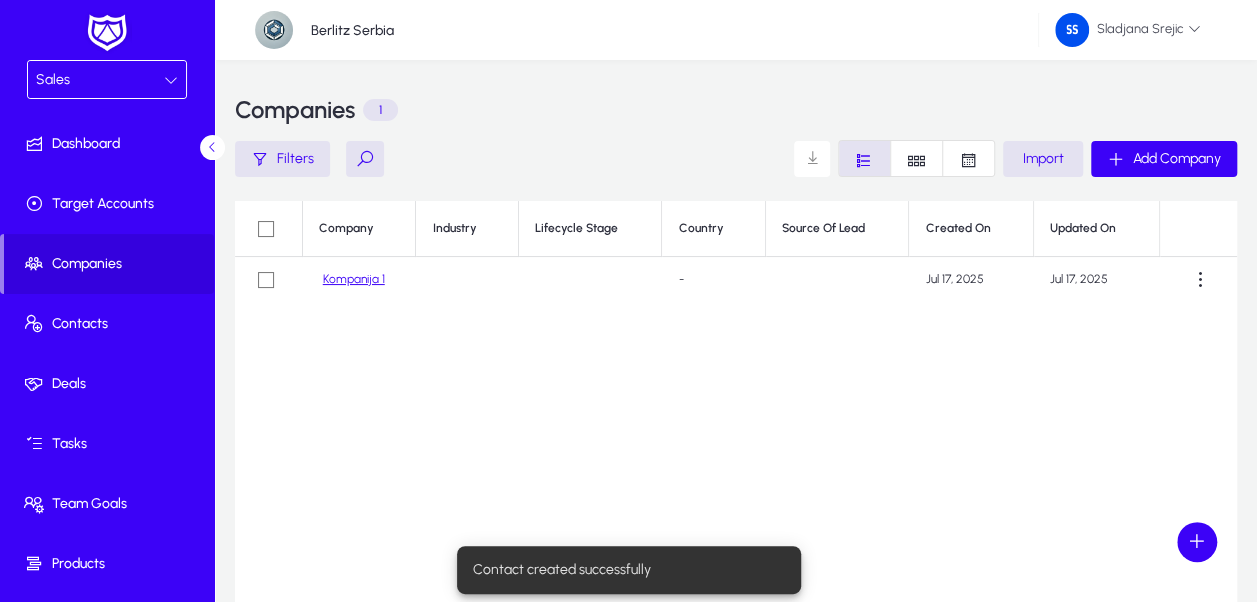 click on "-" 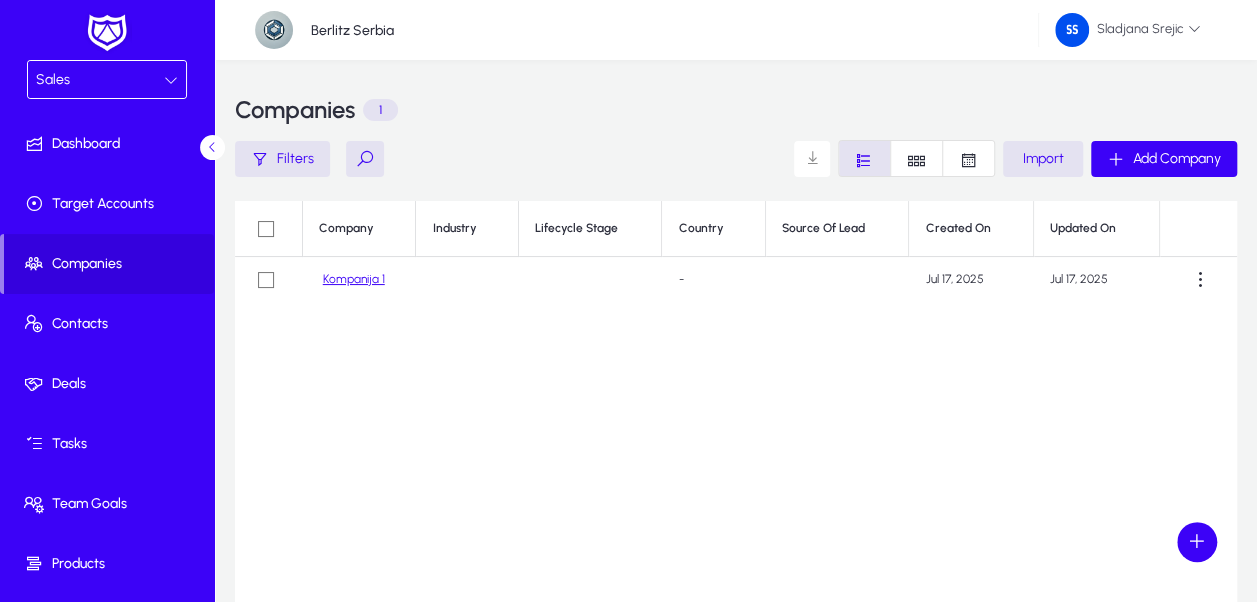 click on "Kompanija 1" 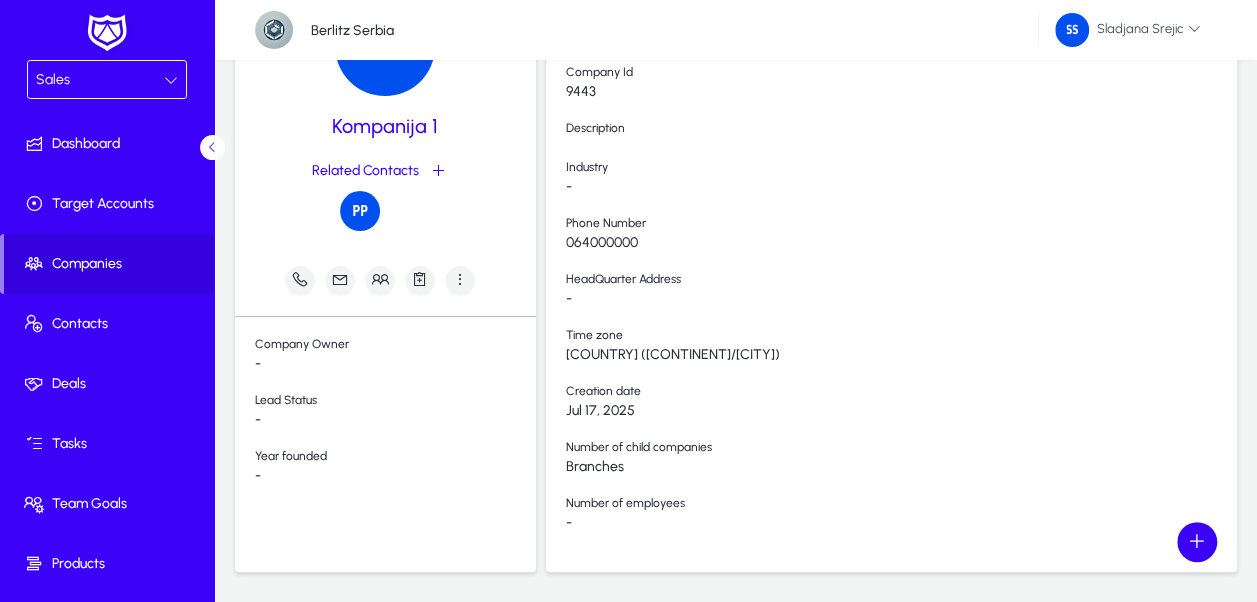 scroll, scrollTop: 133, scrollLeft: 0, axis: vertical 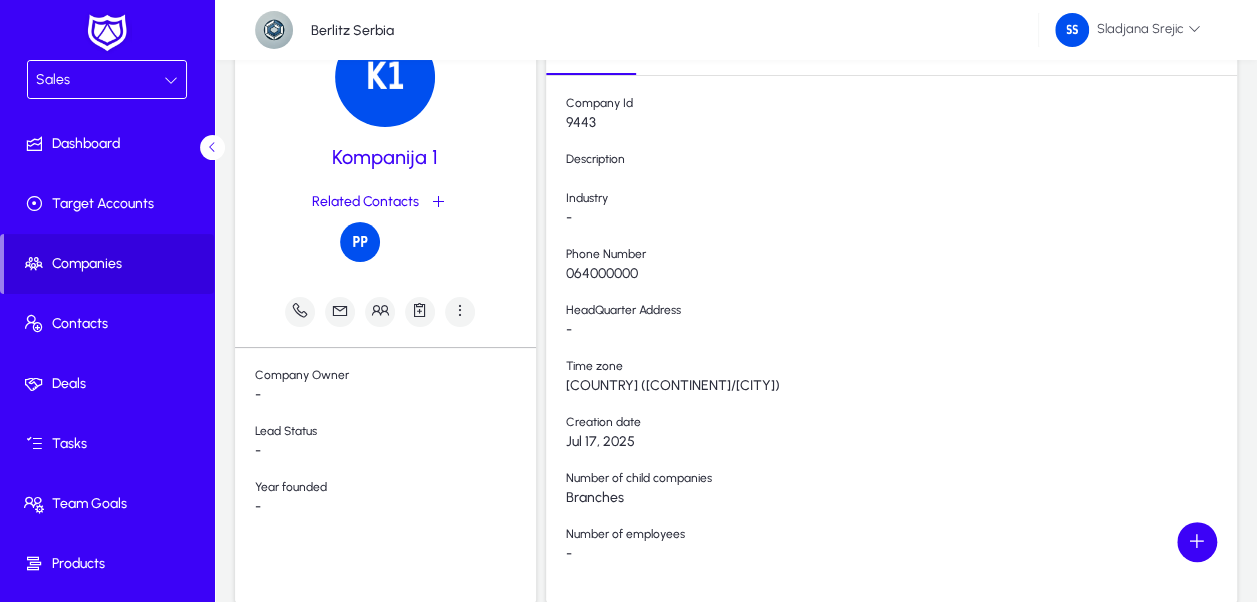 click on "-" 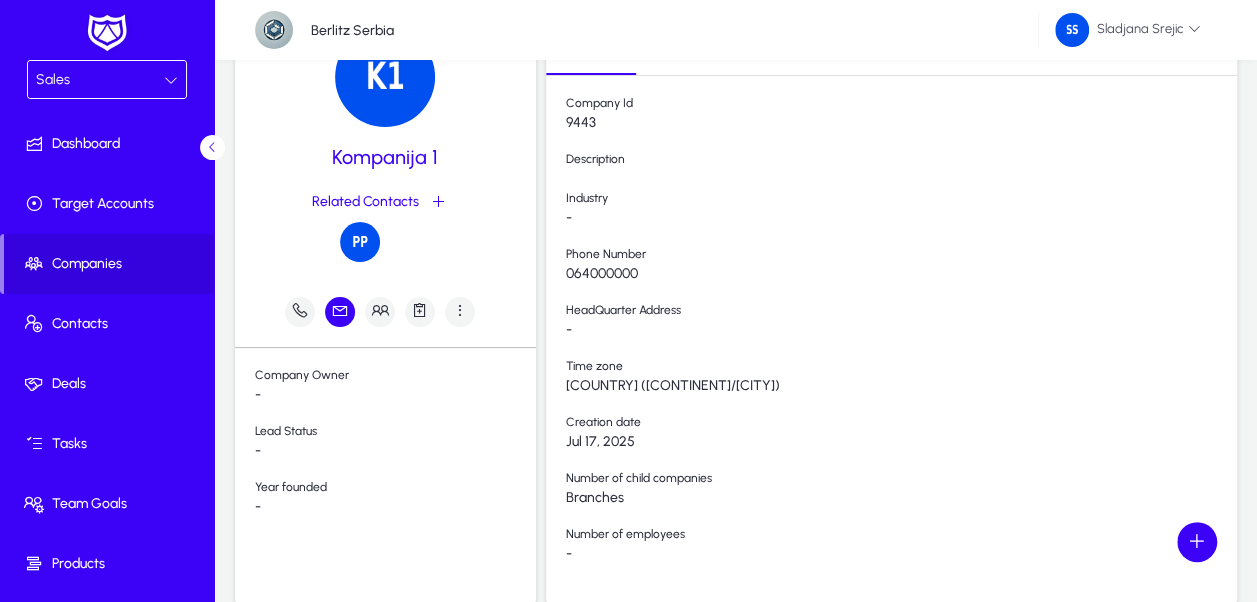 click 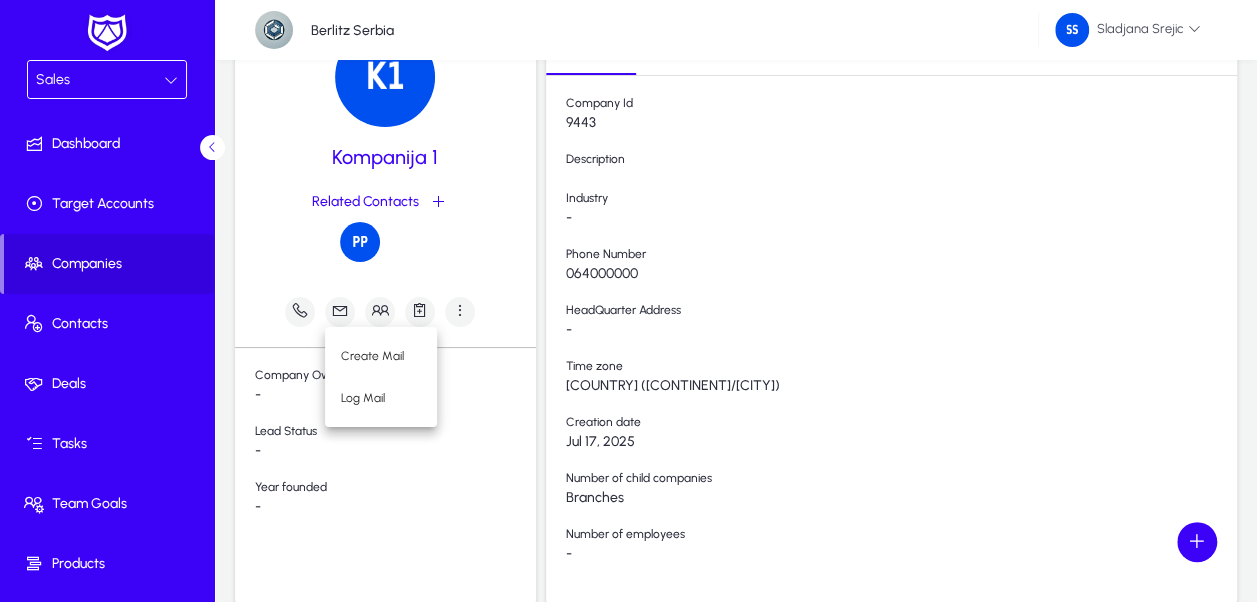 click at bounding box center (628, 301) 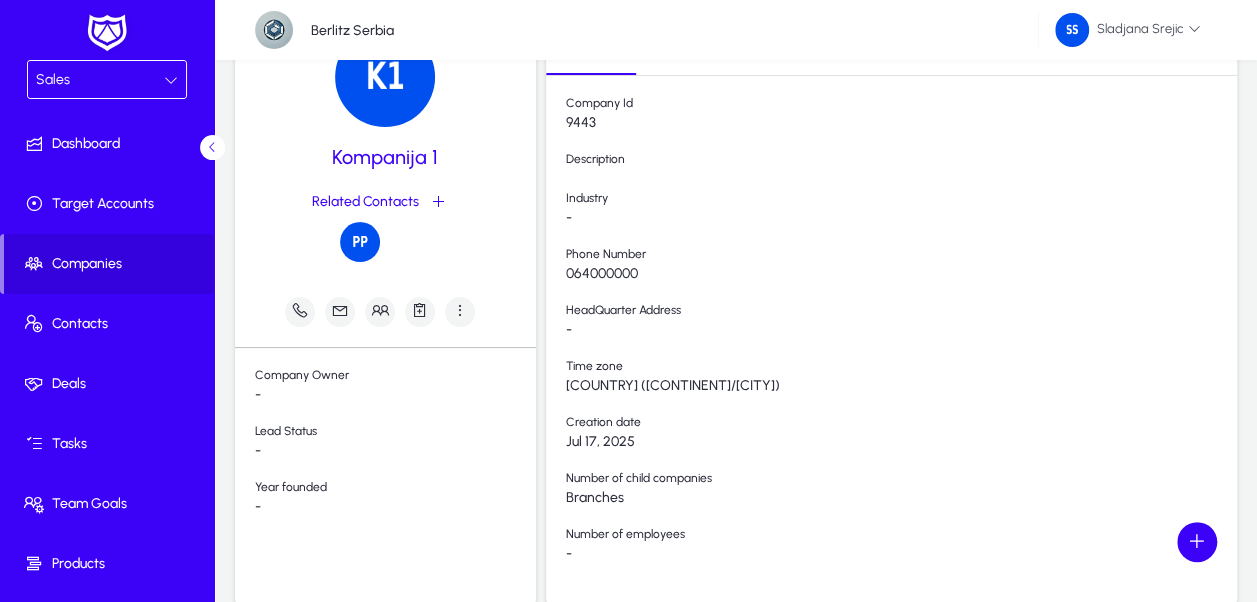 click 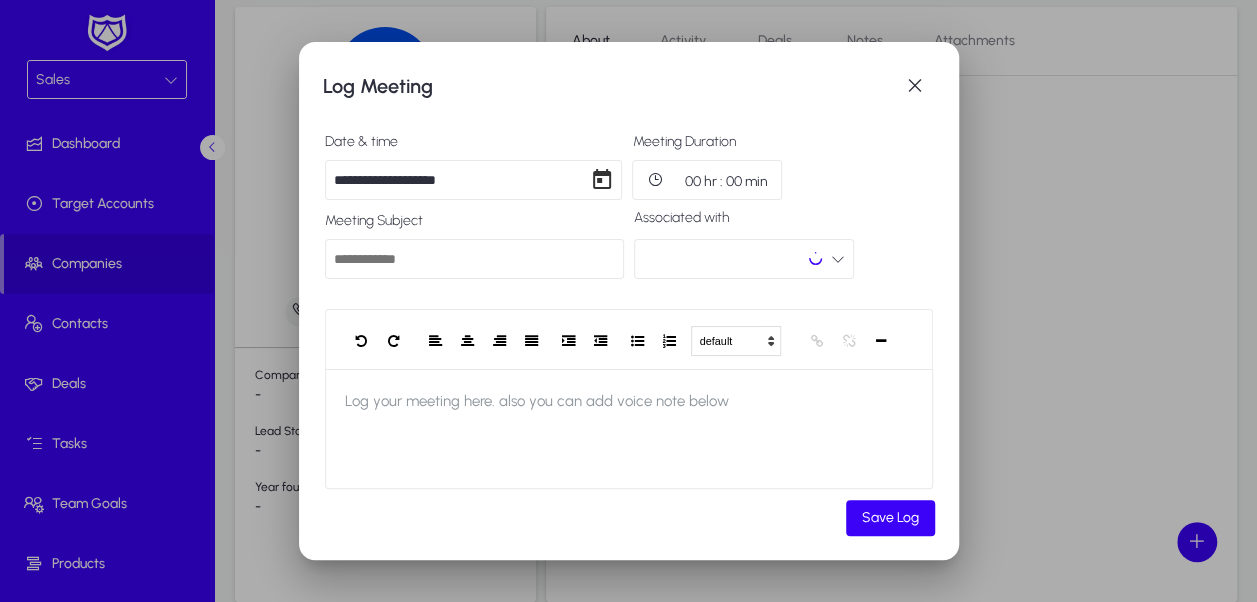 scroll, scrollTop: 0, scrollLeft: 0, axis: both 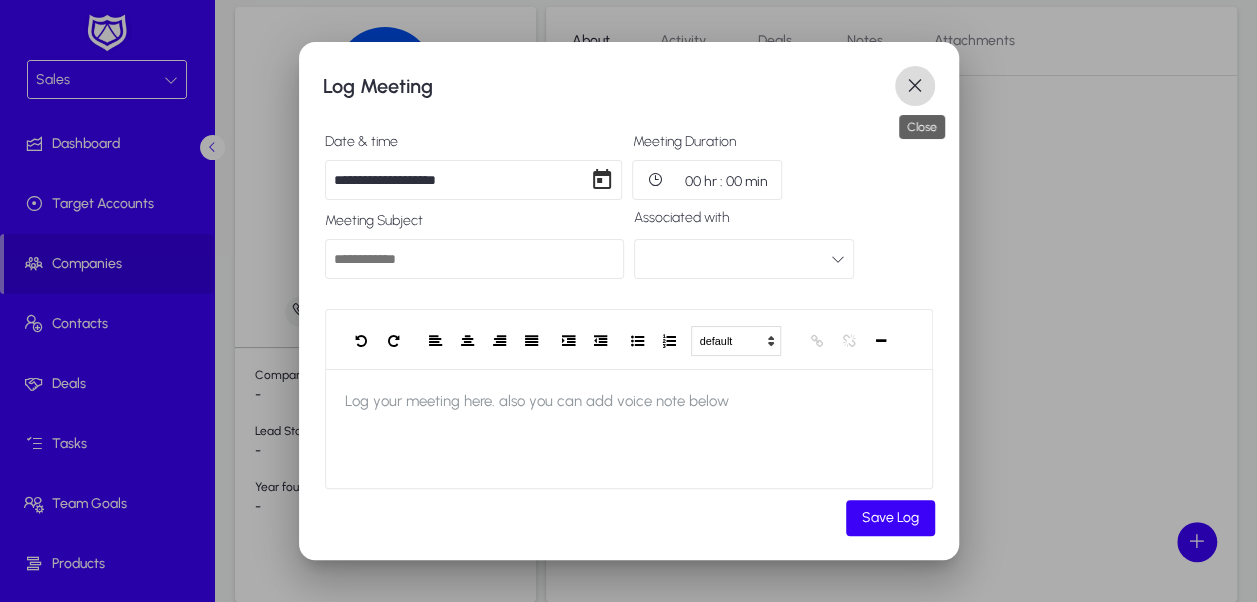 click at bounding box center (915, 86) 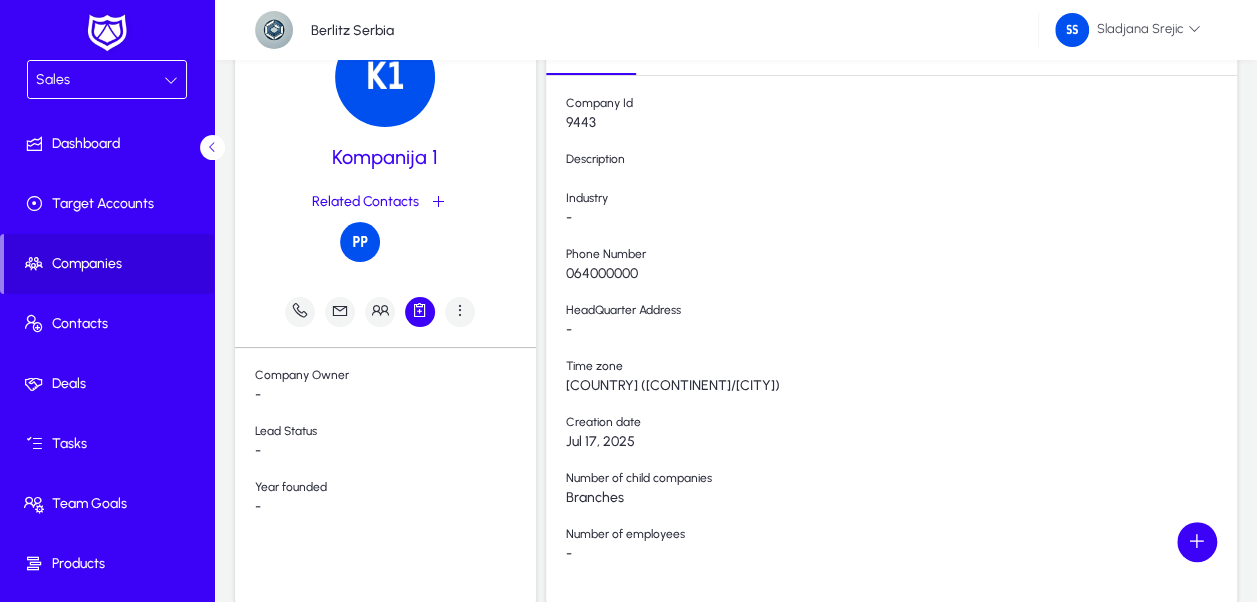 click 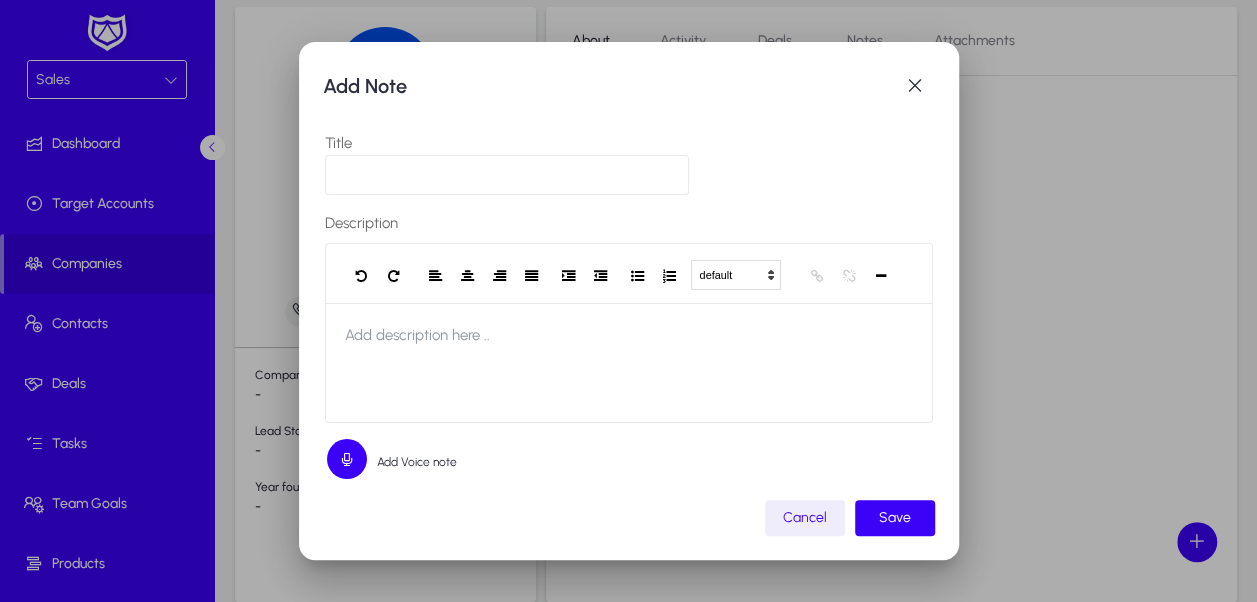scroll, scrollTop: 0, scrollLeft: 0, axis: both 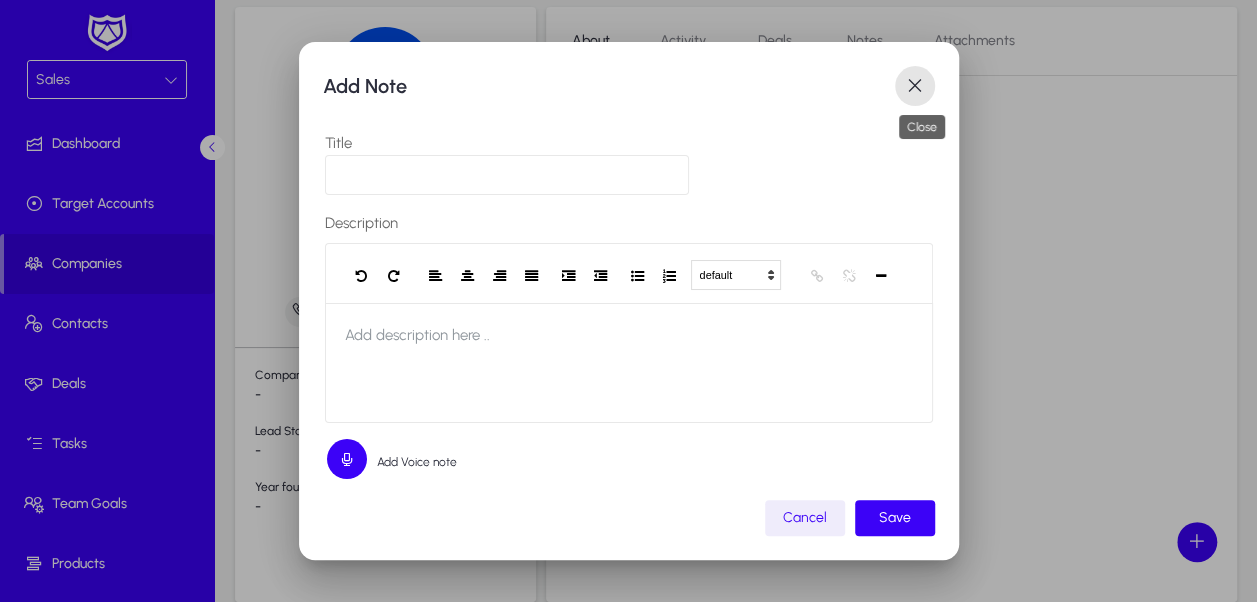 drag, startPoint x: 929, startPoint y: 85, endPoint x: 918, endPoint y: 94, distance: 14.21267 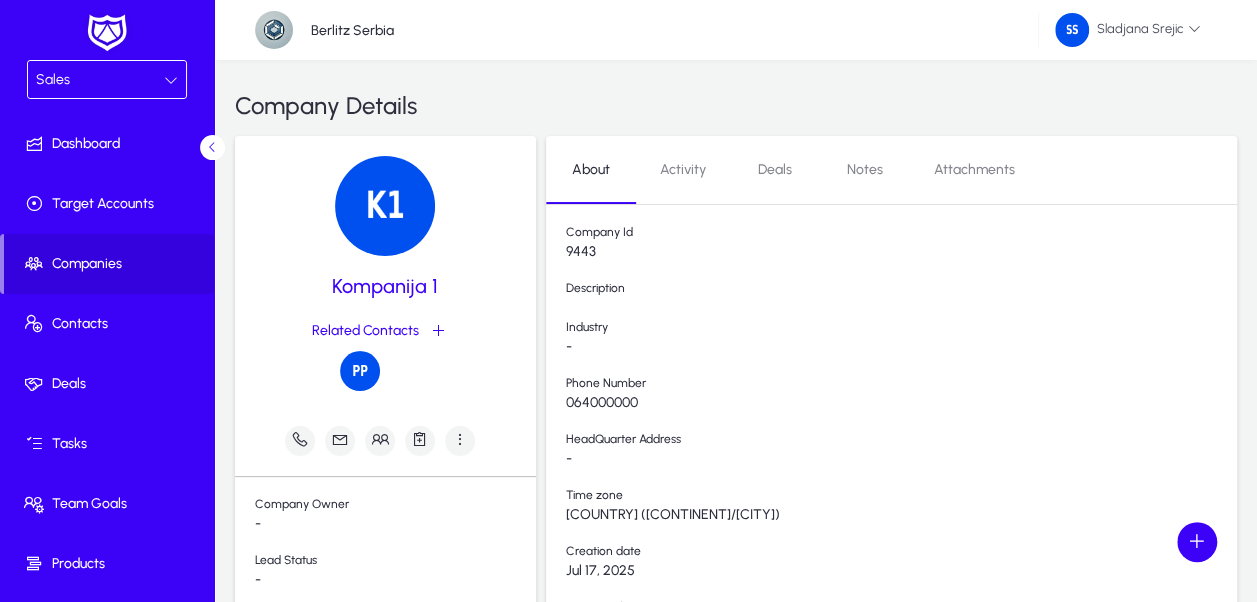scroll, scrollTop: 0, scrollLeft: 0, axis: both 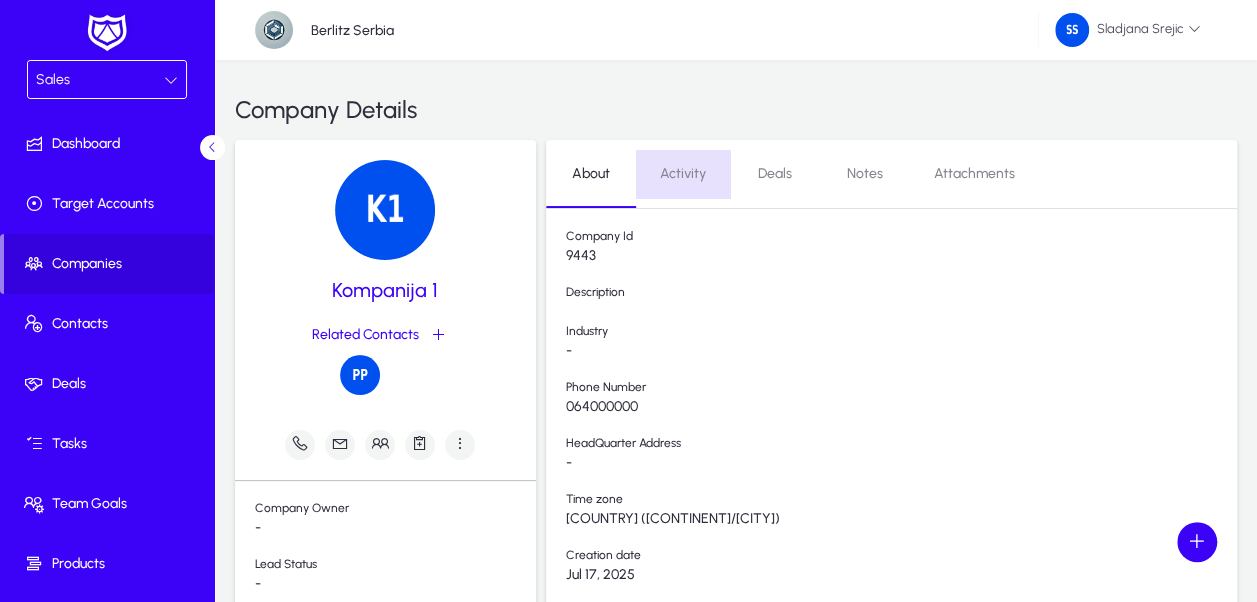 click on "Activity" at bounding box center (683, 174) 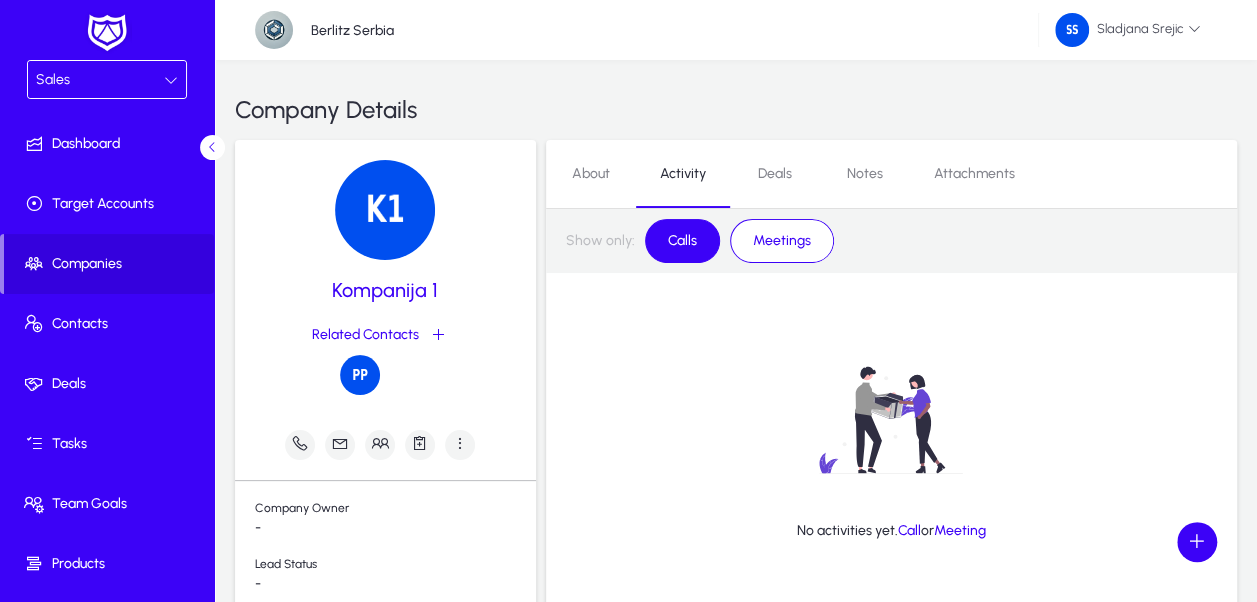 click on "Deals" at bounding box center (775, 174) 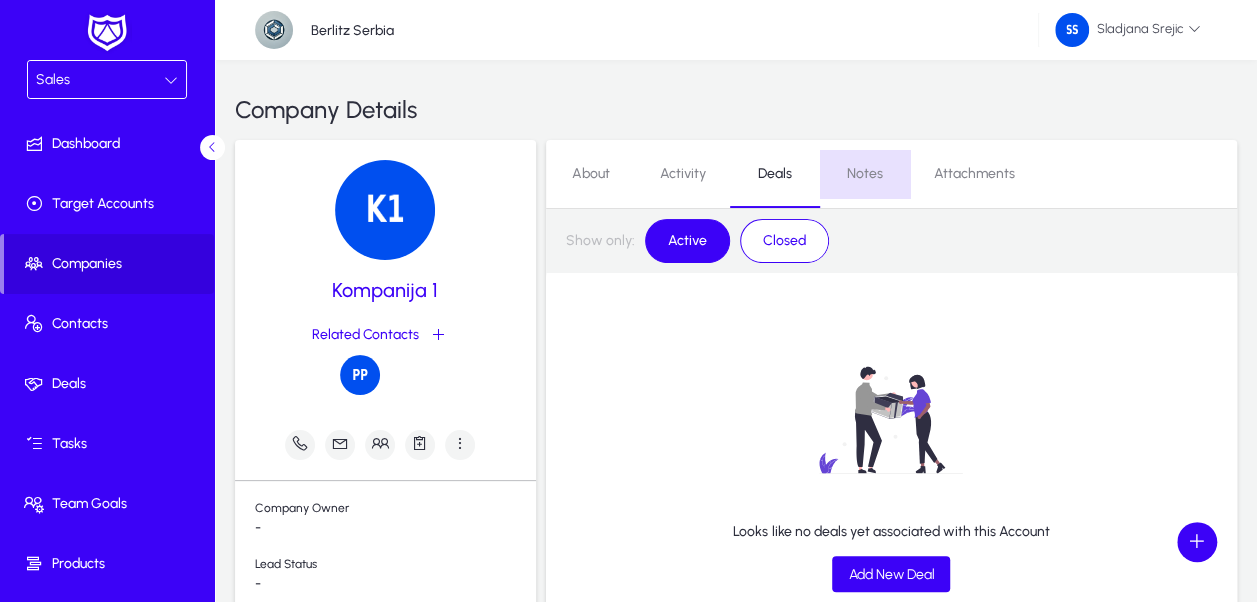 click on "Notes" at bounding box center (865, 174) 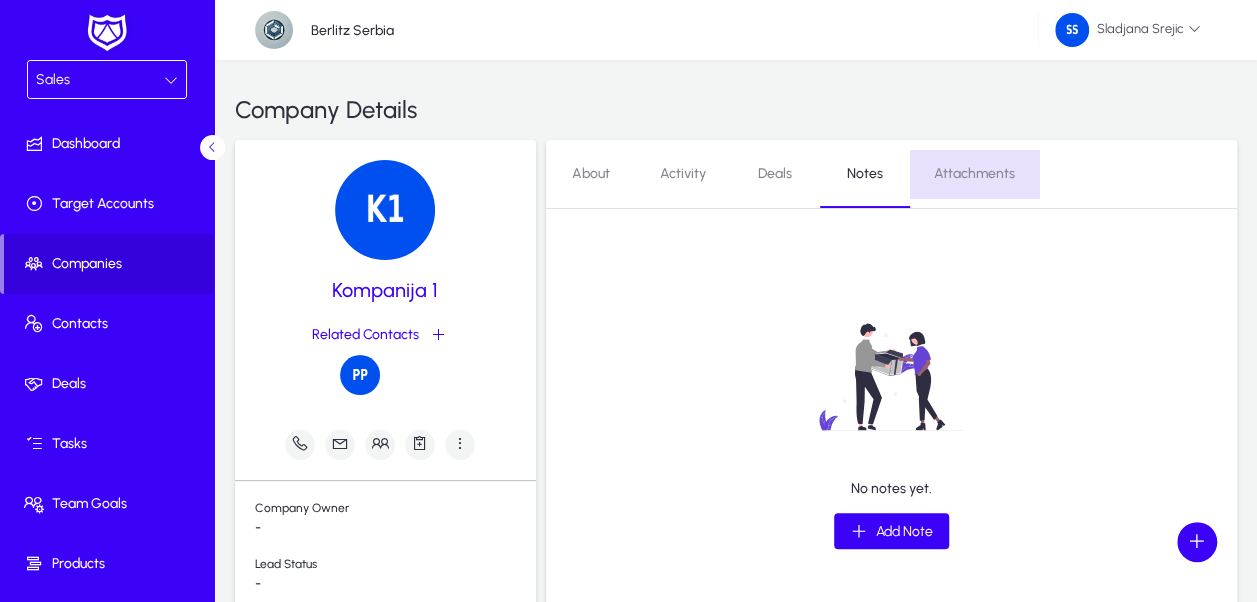 click on "Attachments" at bounding box center [974, 174] 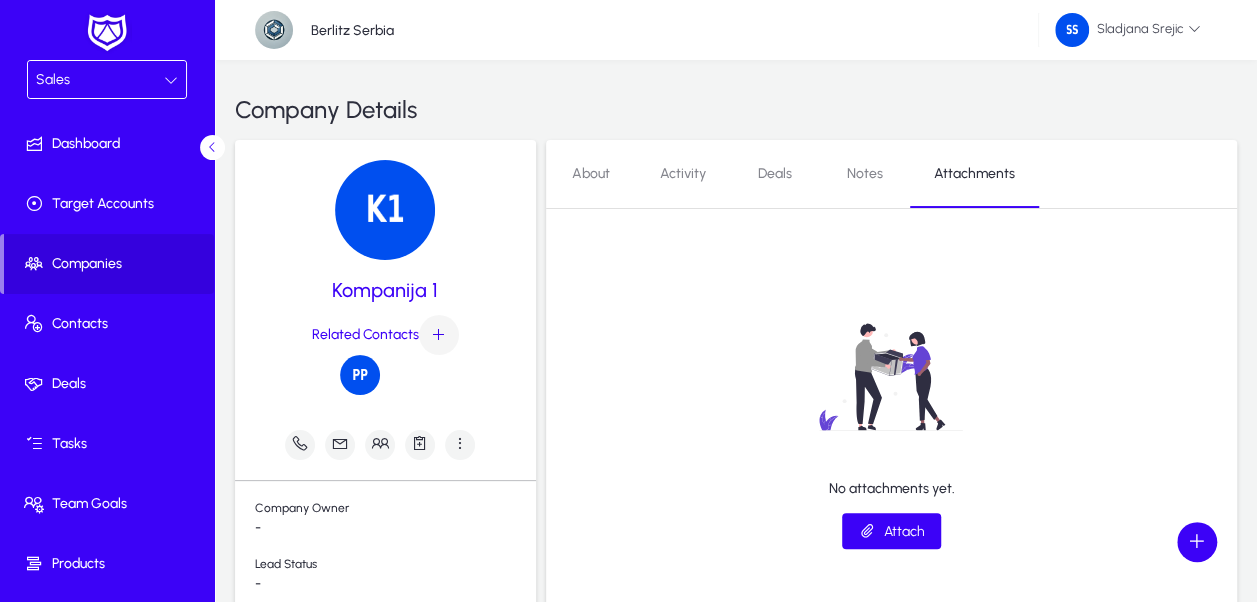 click 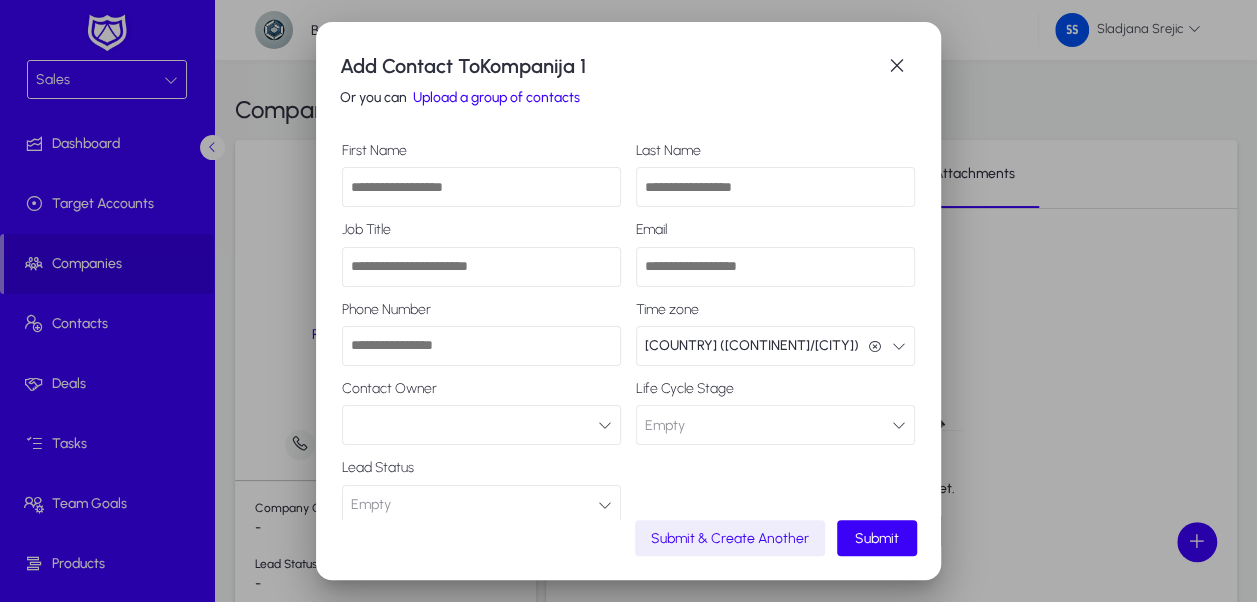 click on "Job Title" at bounding box center (481, 267) 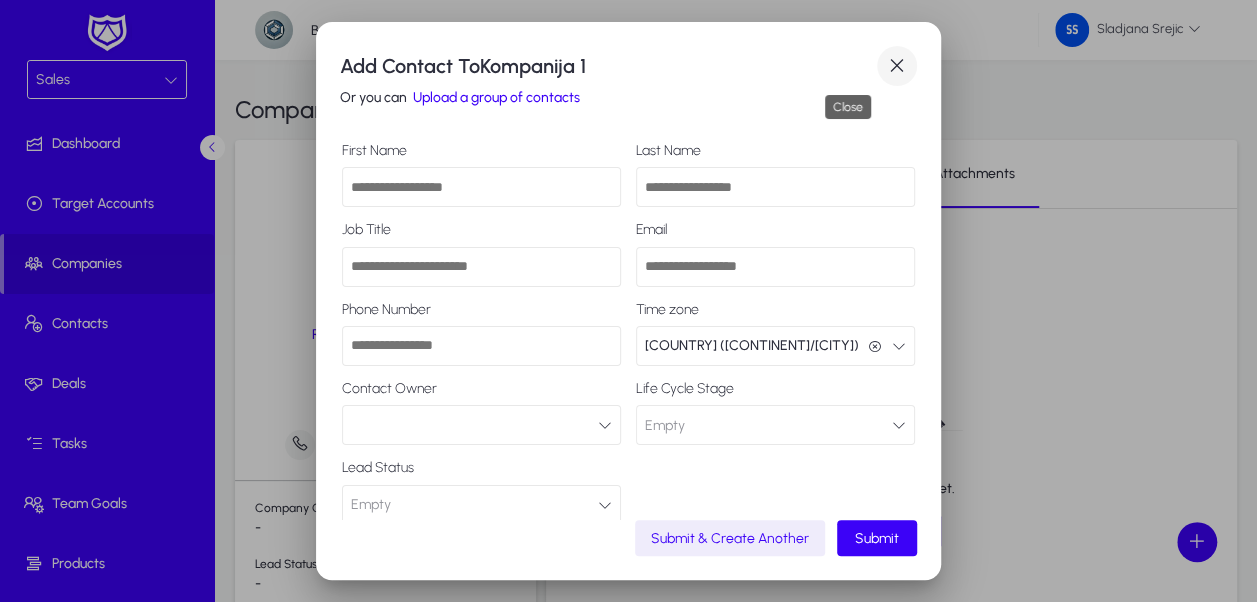 click at bounding box center (897, 66) 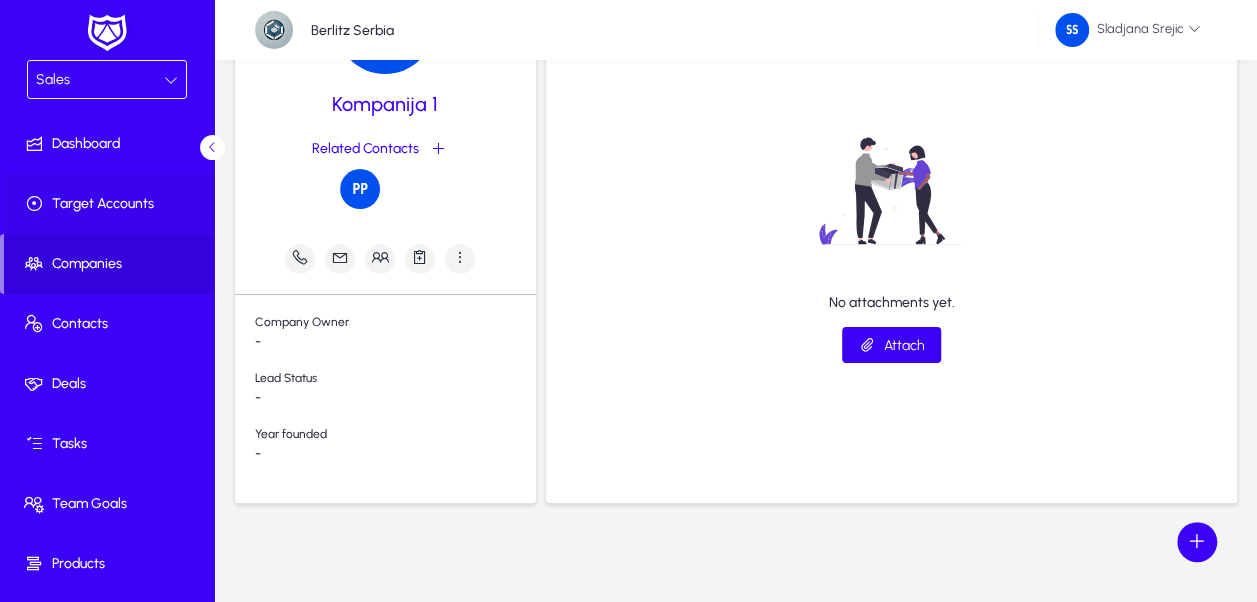 scroll, scrollTop: 0, scrollLeft: 0, axis: both 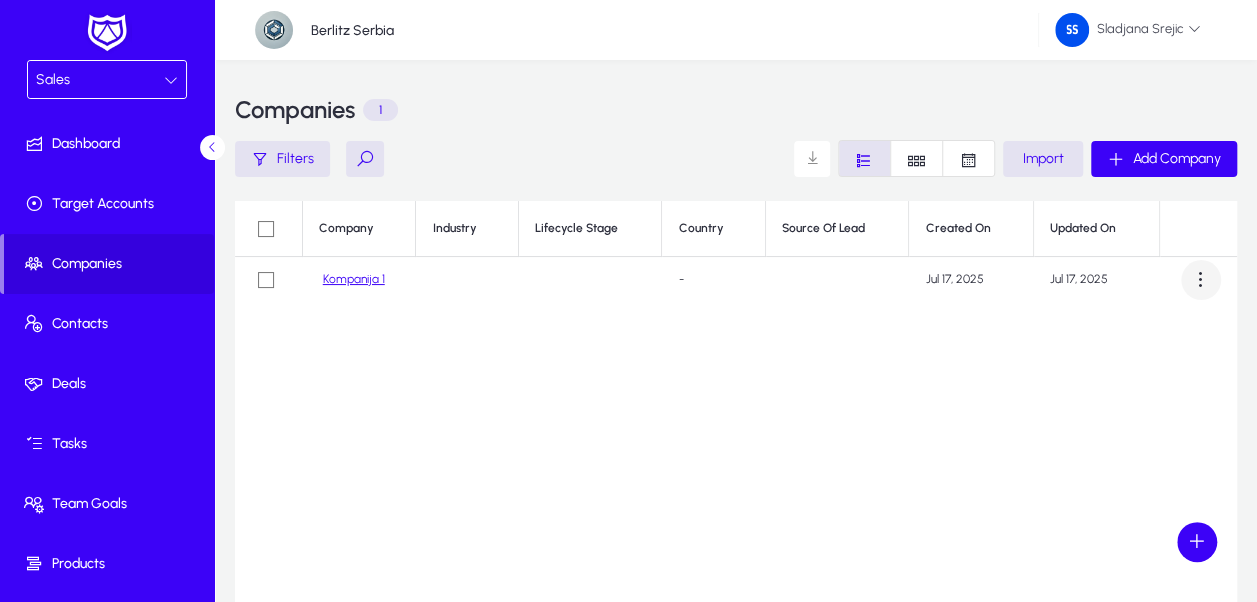 click 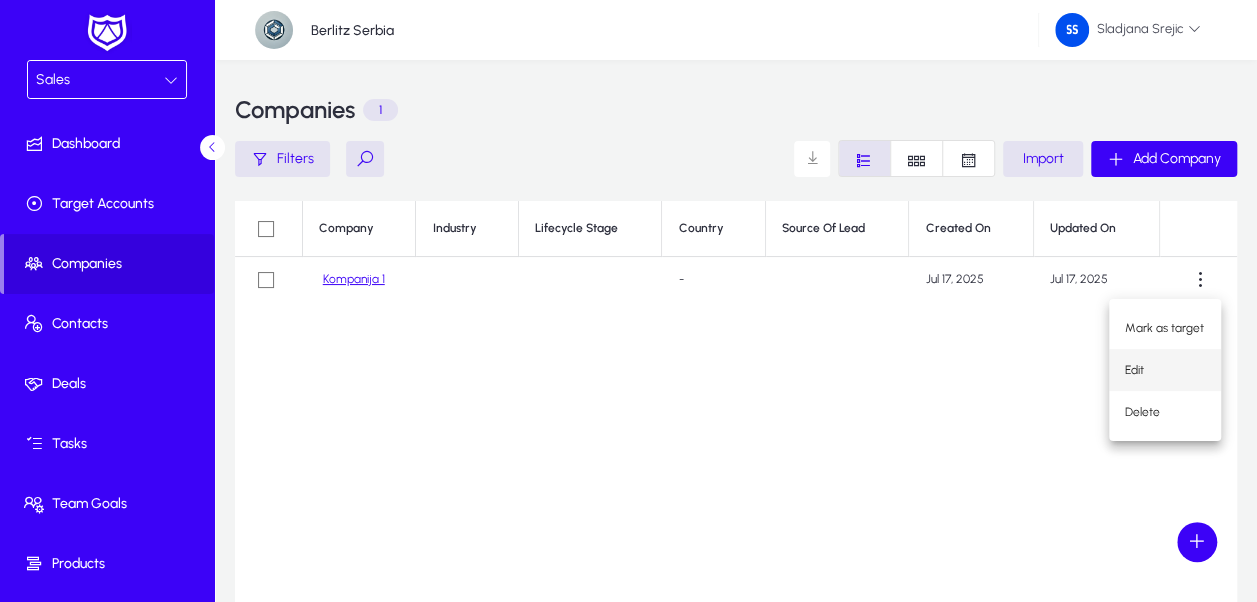 click on "Edit" at bounding box center [1165, 370] 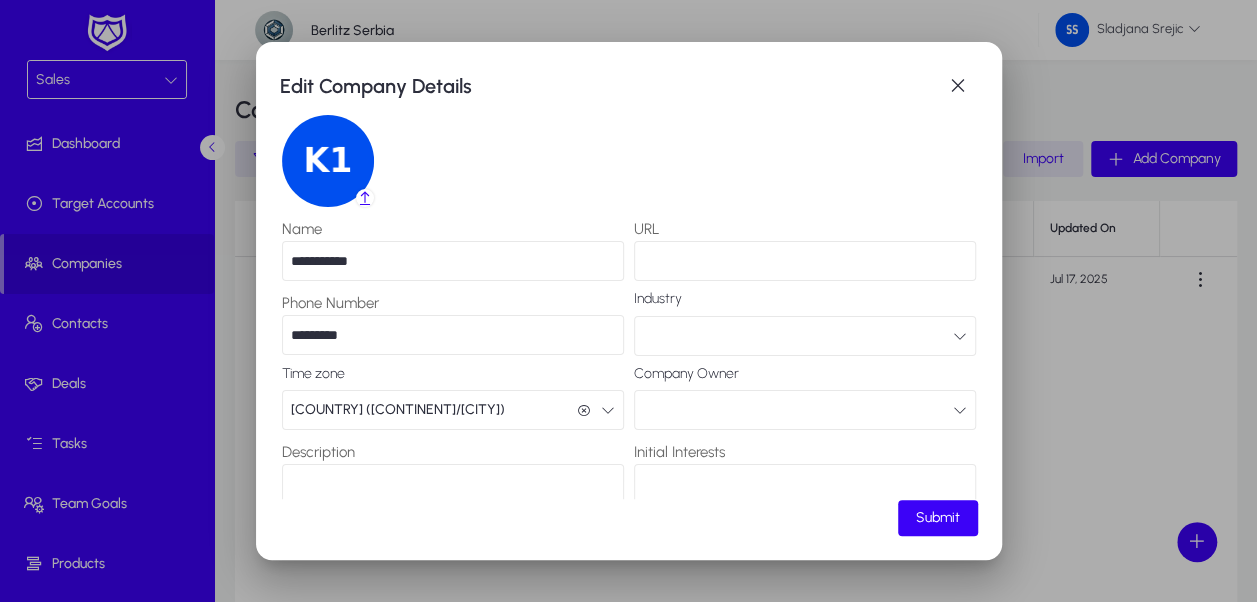 scroll, scrollTop: 100, scrollLeft: 0, axis: vertical 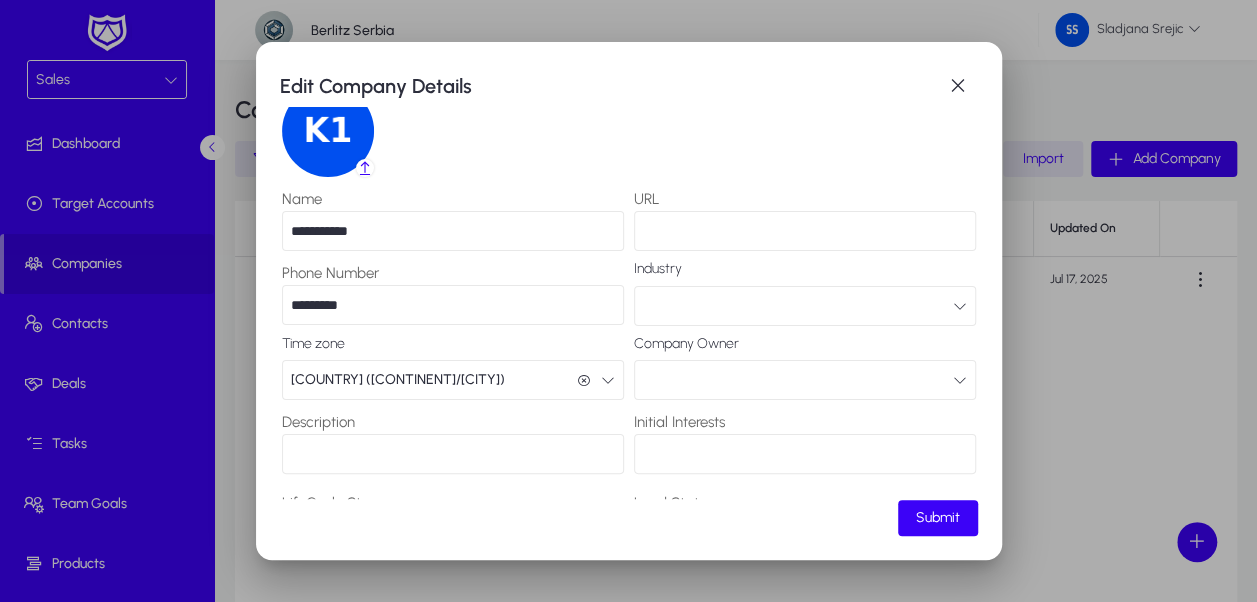 click at bounding box center (805, 380) 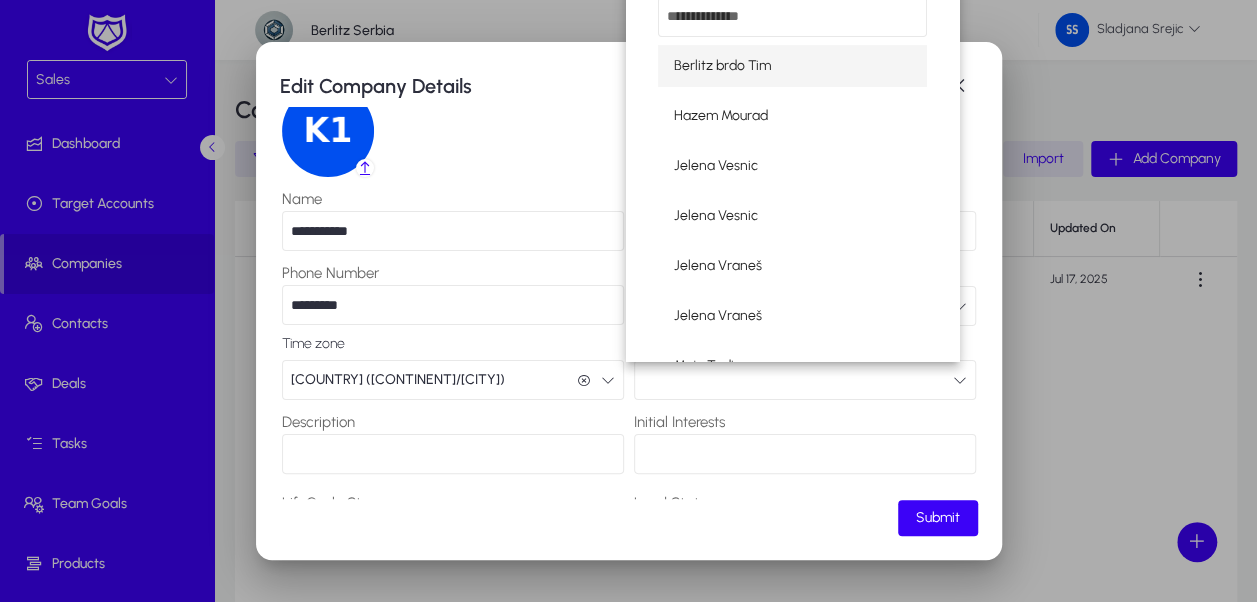 click at bounding box center (628, 301) 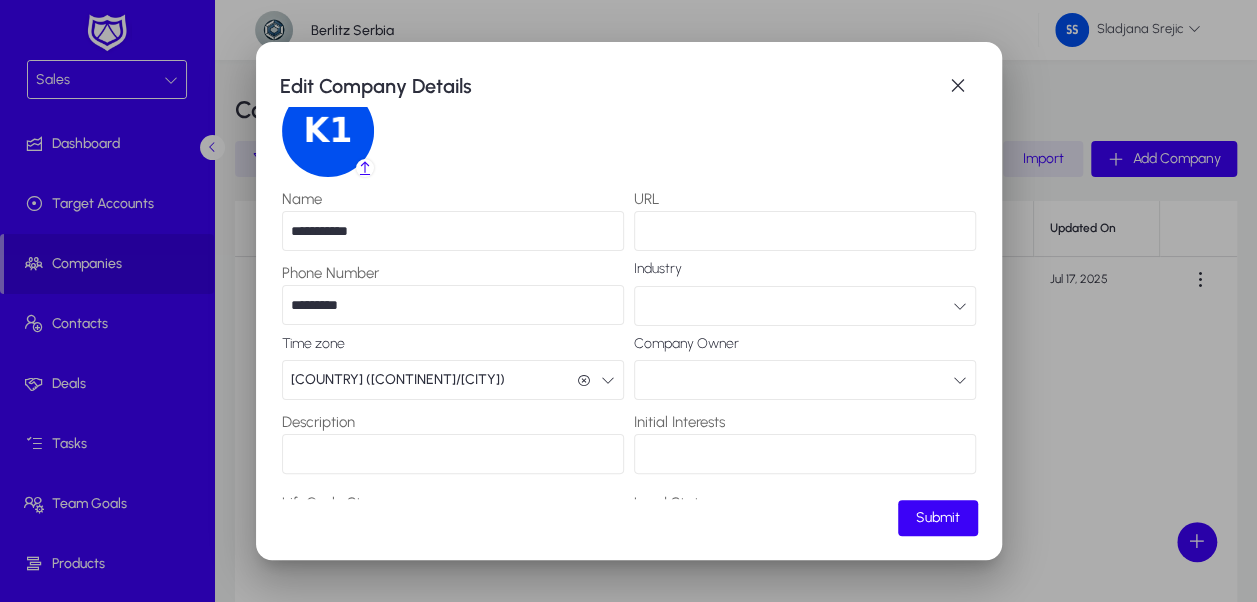 click at bounding box center [805, 380] 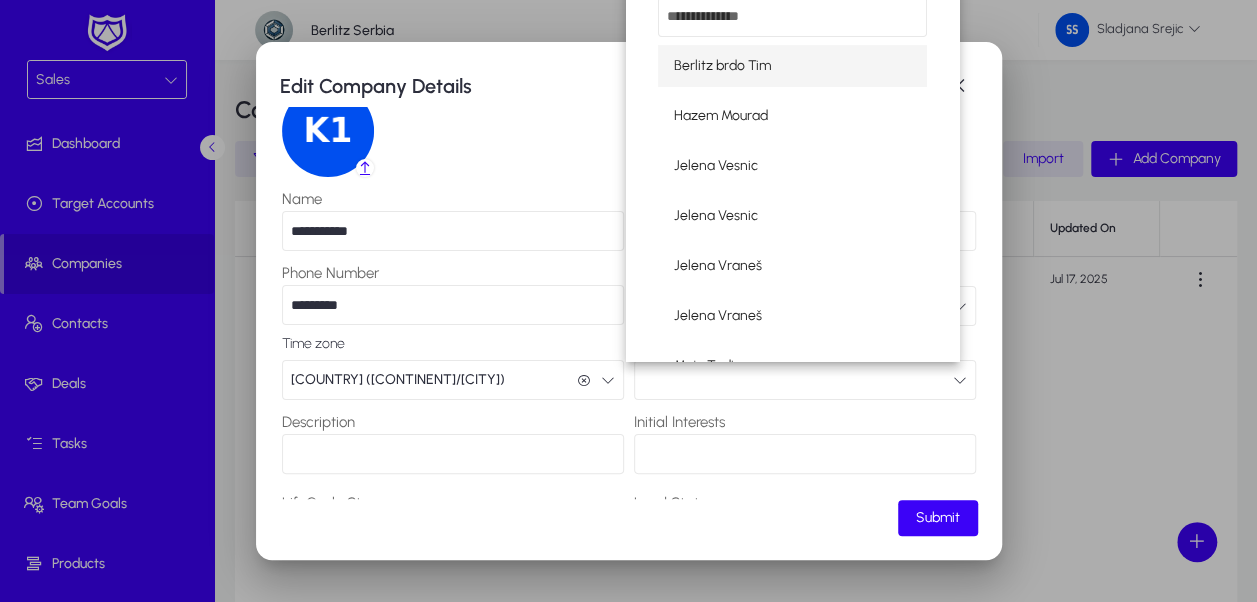 click at bounding box center [628, 301] 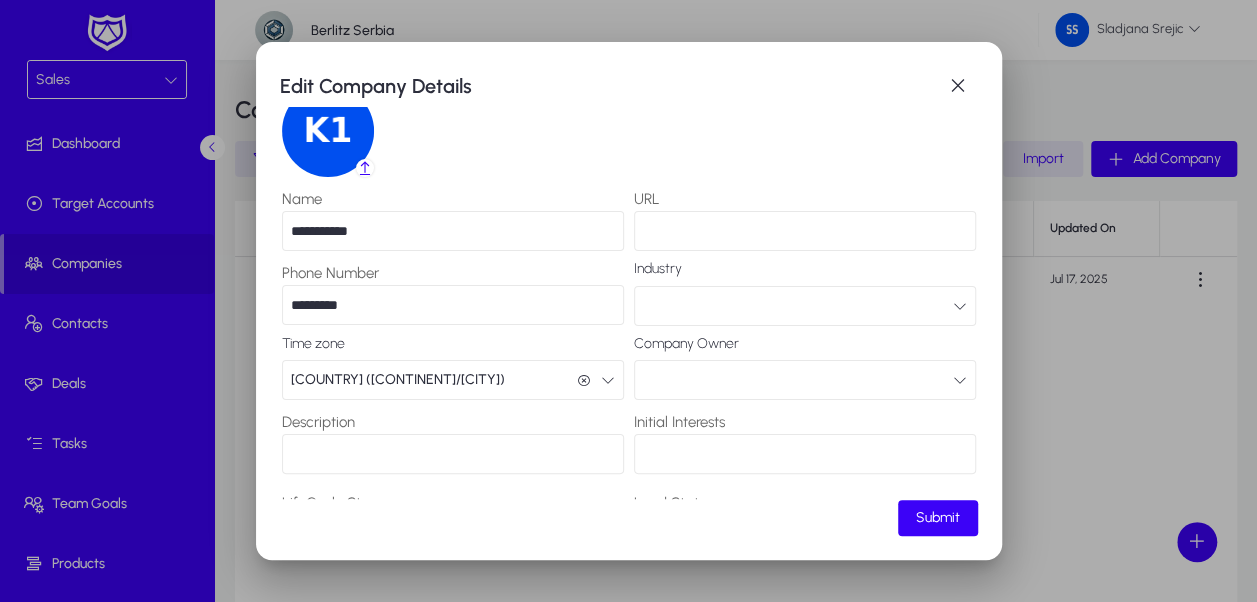 click at bounding box center (805, 380) 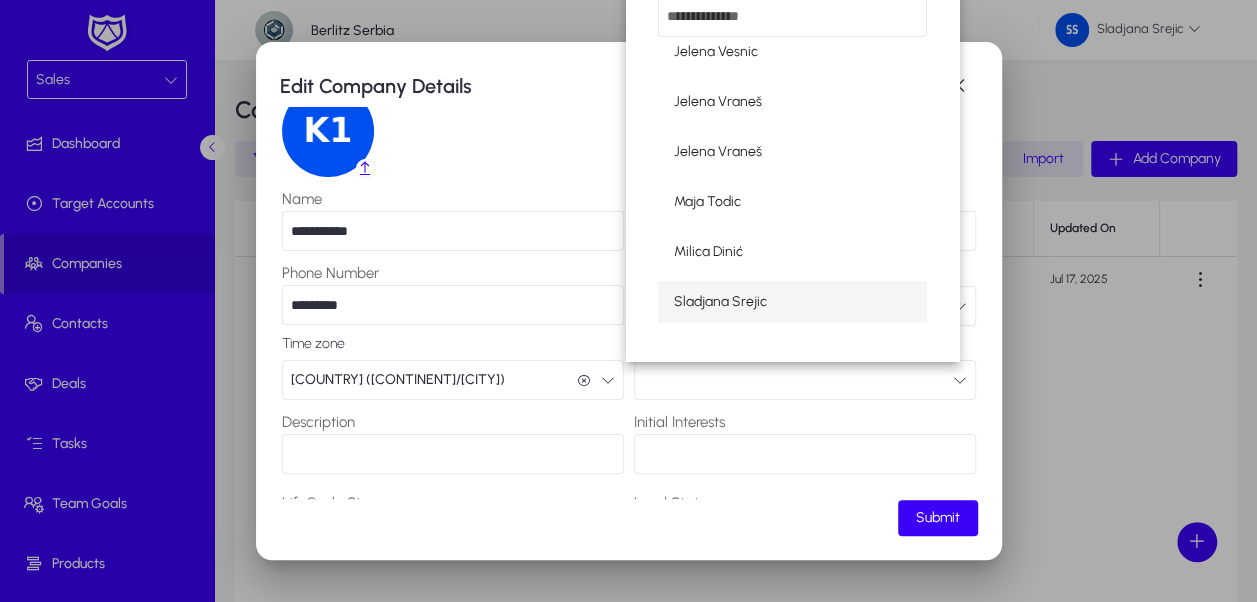 scroll, scrollTop: 166, scrollLeft: 0, axis: vertical 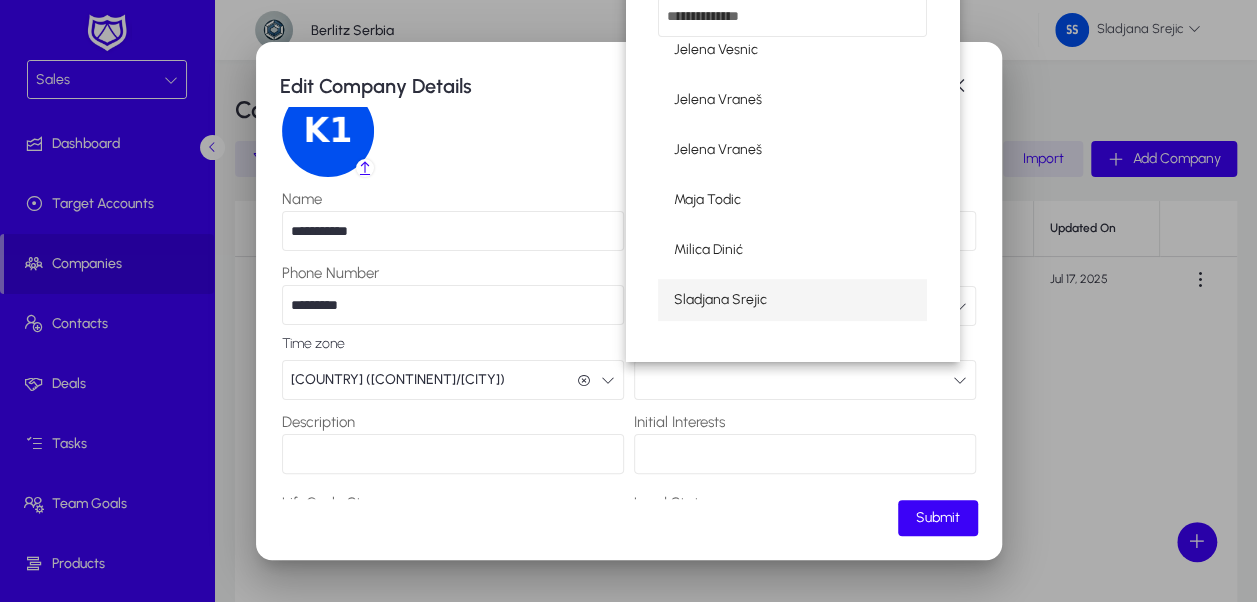 click on "Sladjana Srejic" at bounding box center [792, 300] 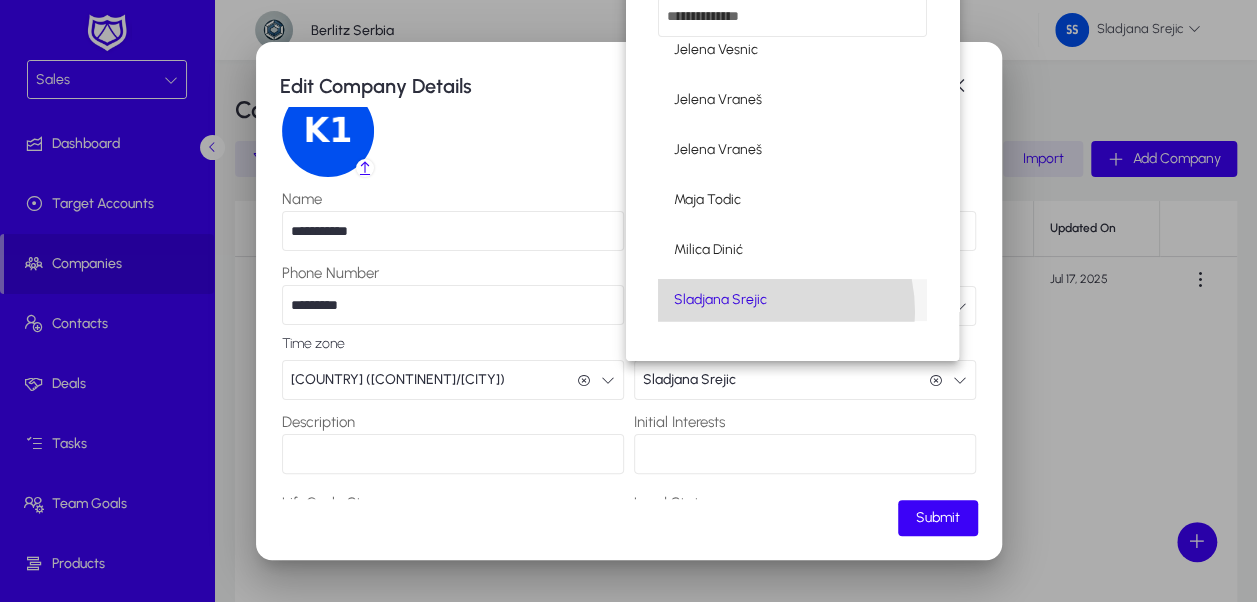 scroll, scrollTop: 0, scrollLeft: 0, axis: both 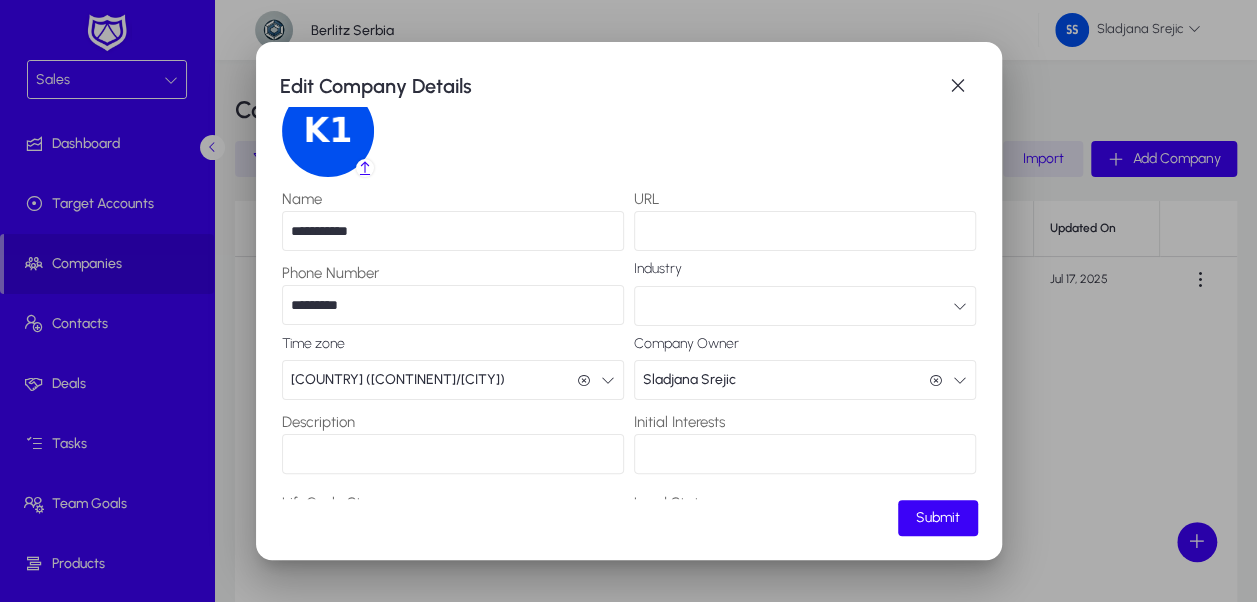 click at bounding box center [805, 306] 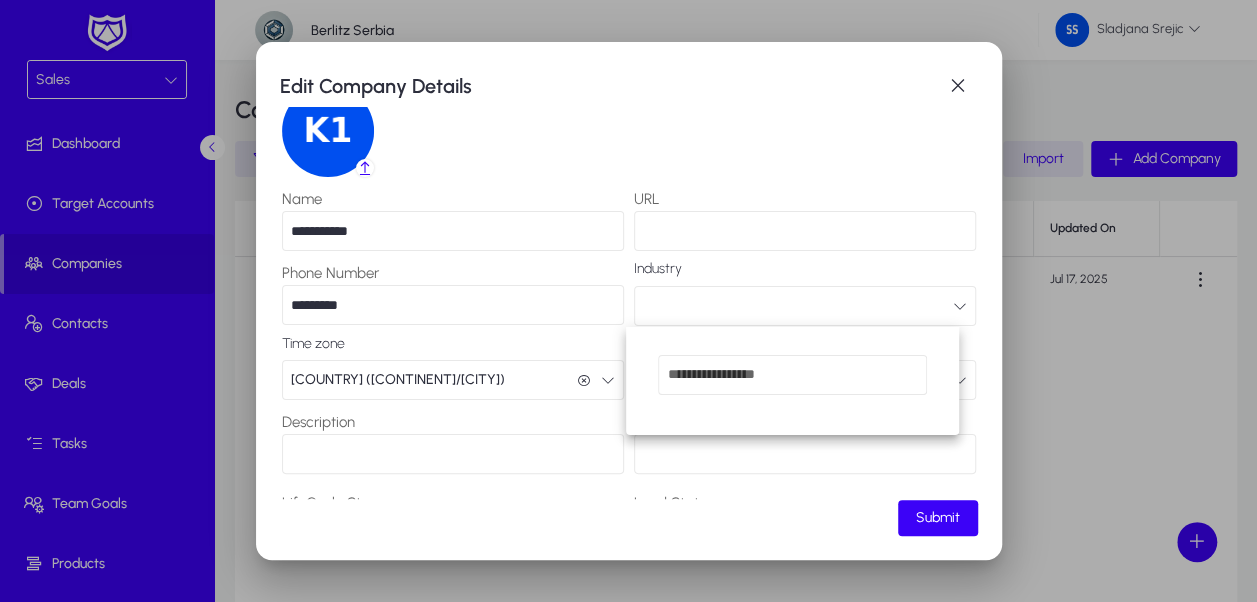 click at bounding box center (628, 301) 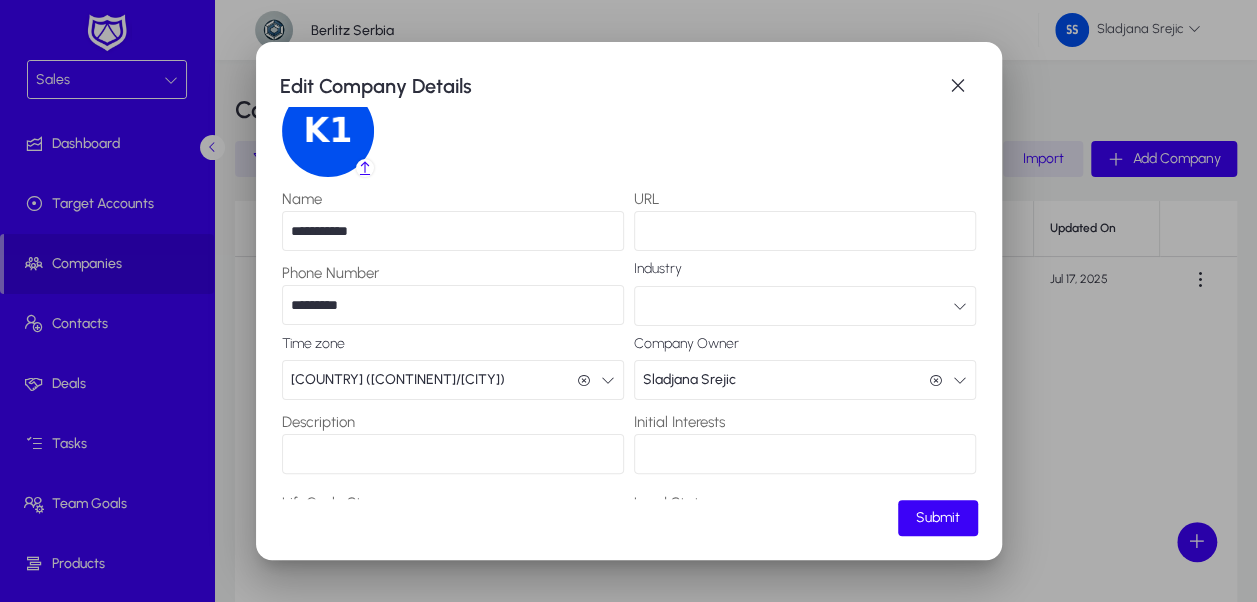 click on "Egypt (Africa/Cairo)  Egypt (Africa/Cairo)" at bounding box center [453, 380] 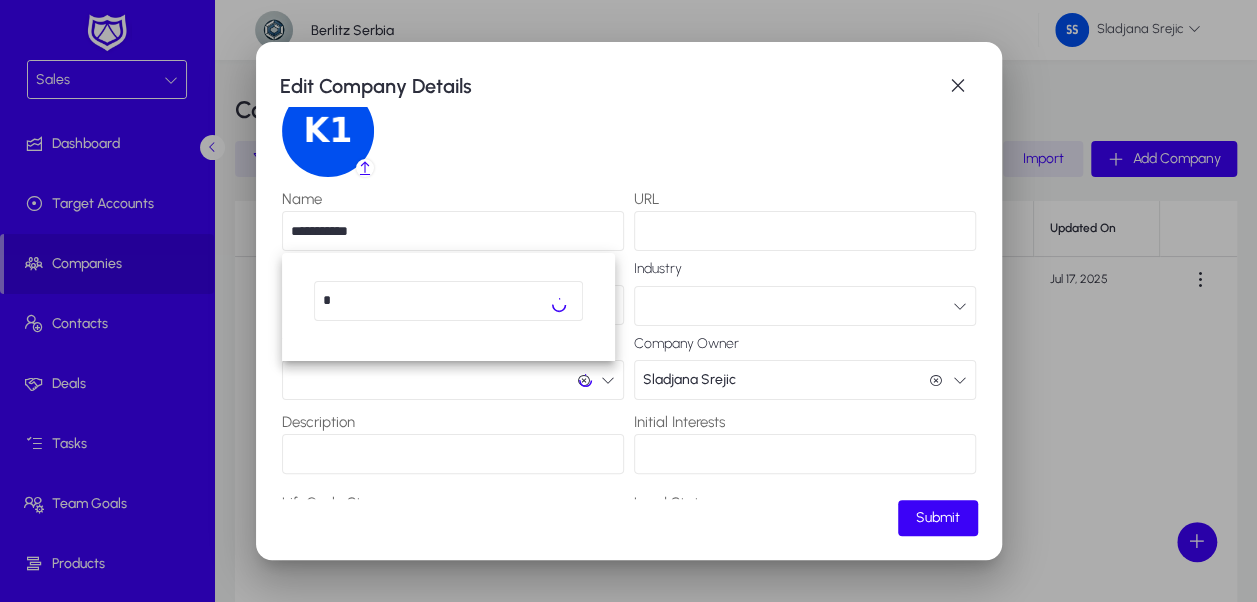 scroll, scrollTop: 0, scrollLeft: 0, axis: both 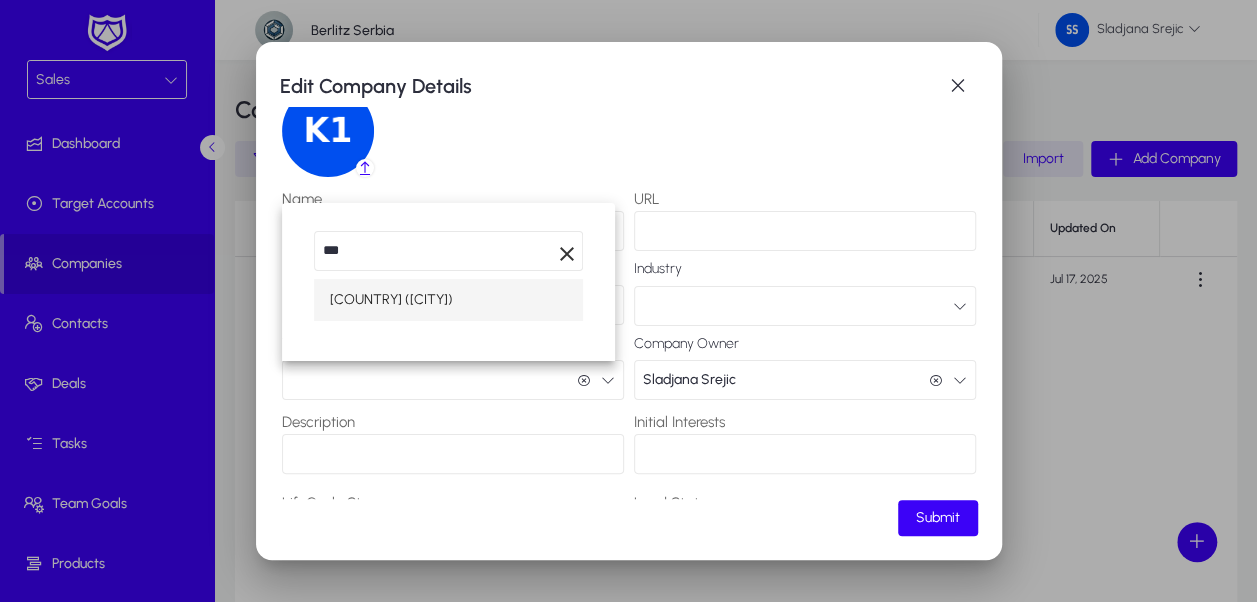 type on "***" 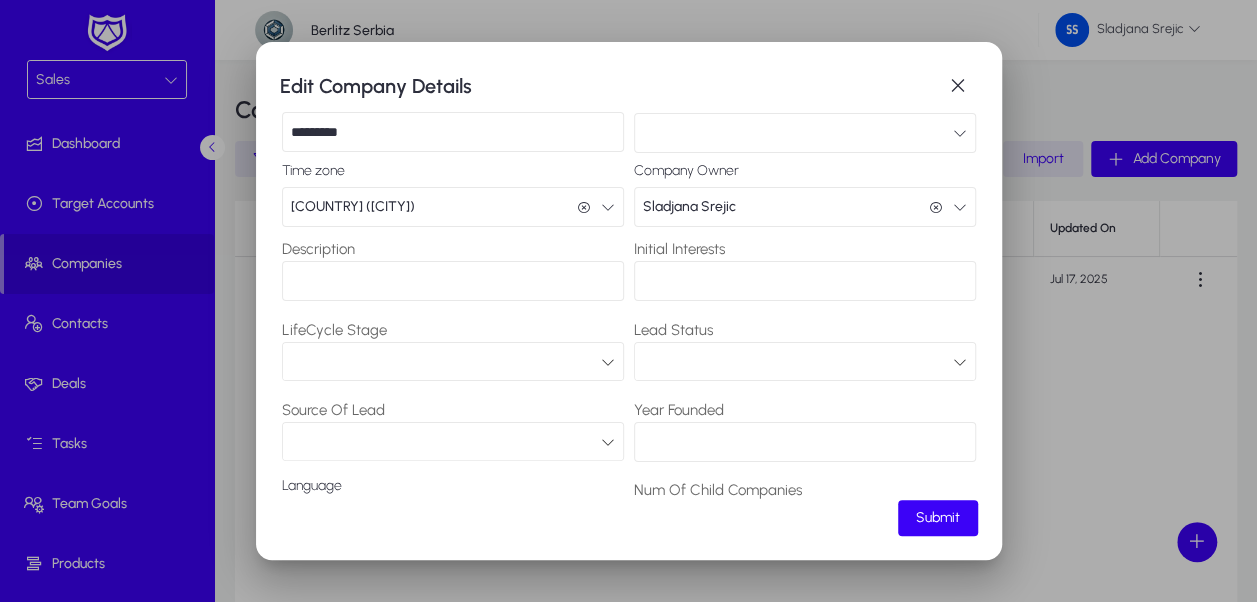 scroll, scrollTop: 300, scrollLeft: 0, axis: vertical 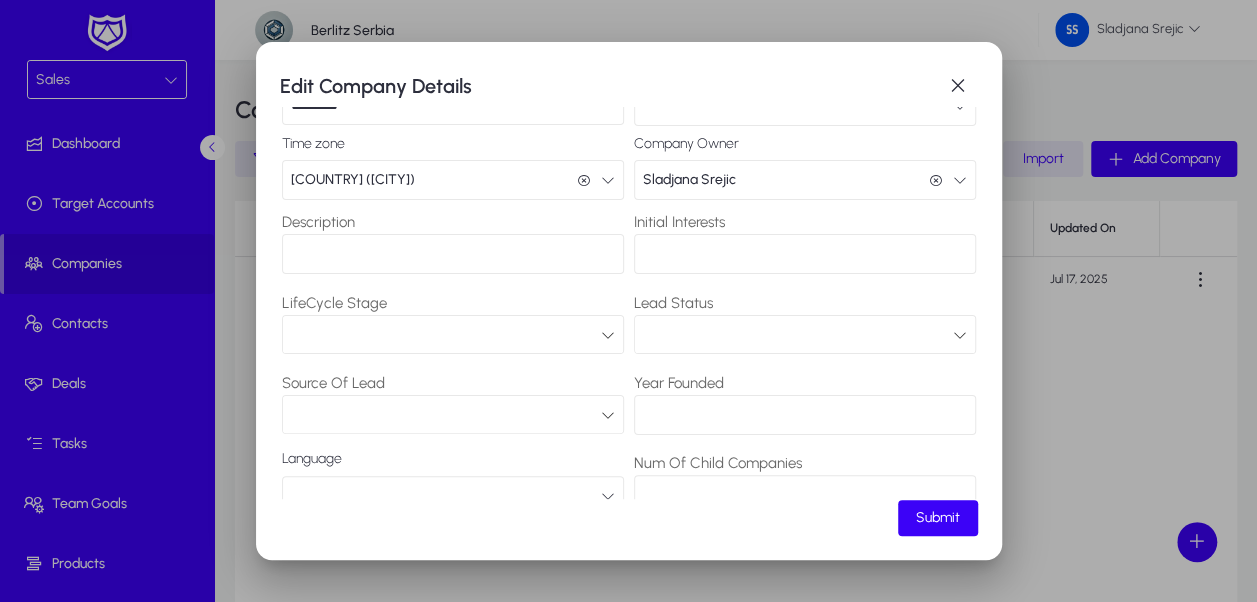 click at bounding box center [446, 335] 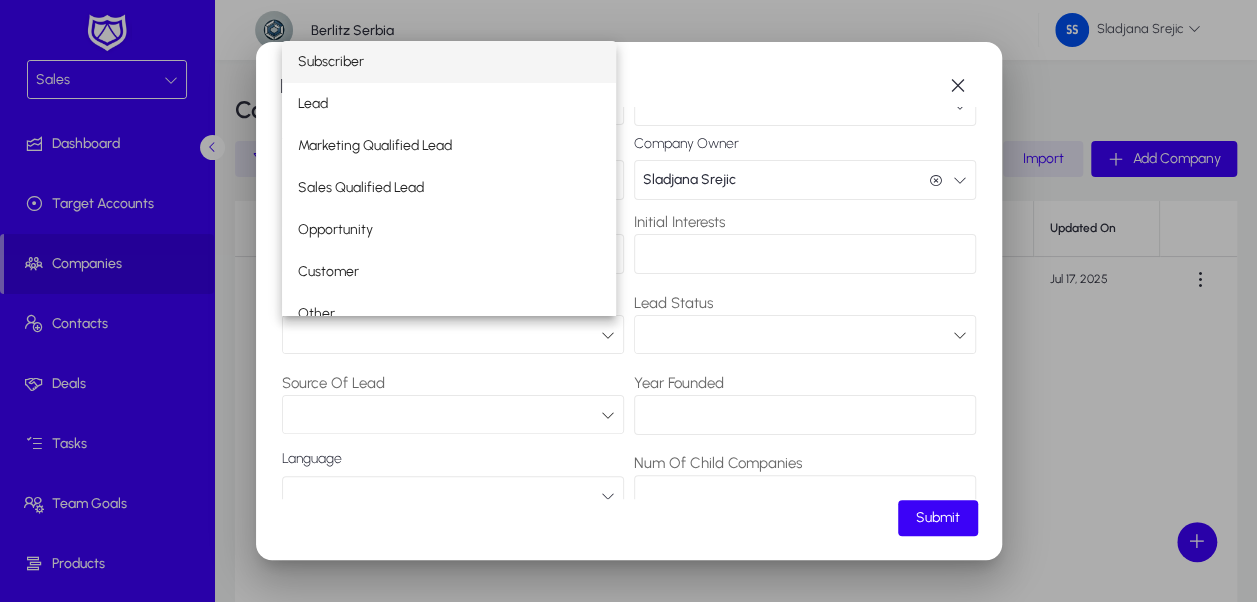 click at bounding box center (628, 301) 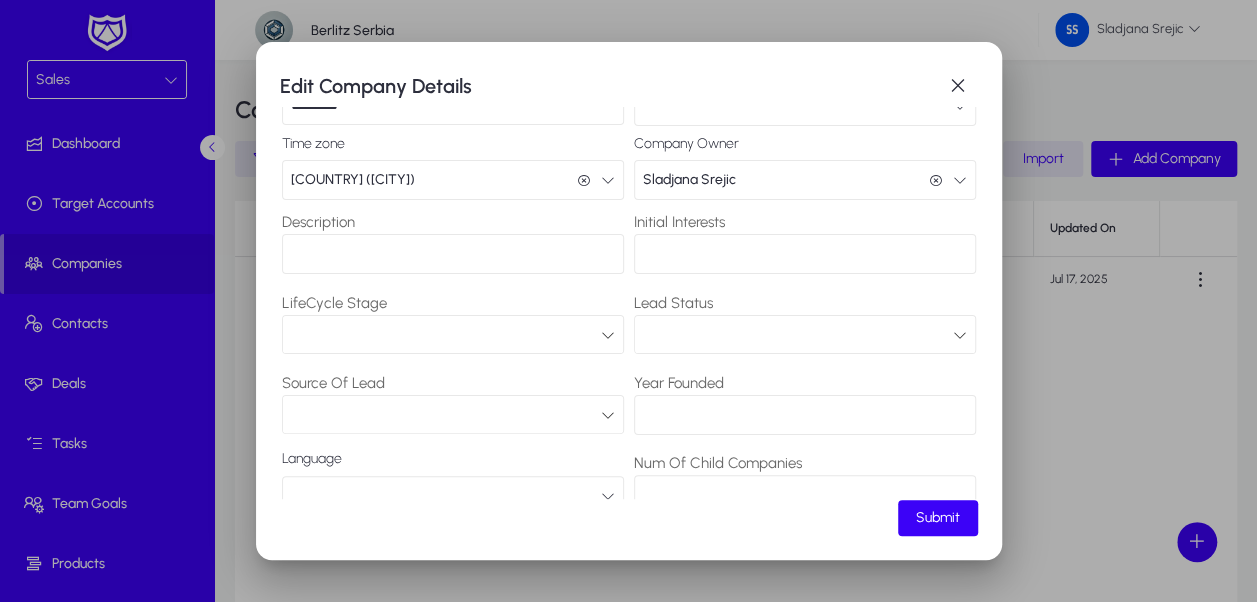 drag, startPoint x: 405, startPoint y: 300, endPoint x: 268, endPoint y: 302, distance: 137.0146 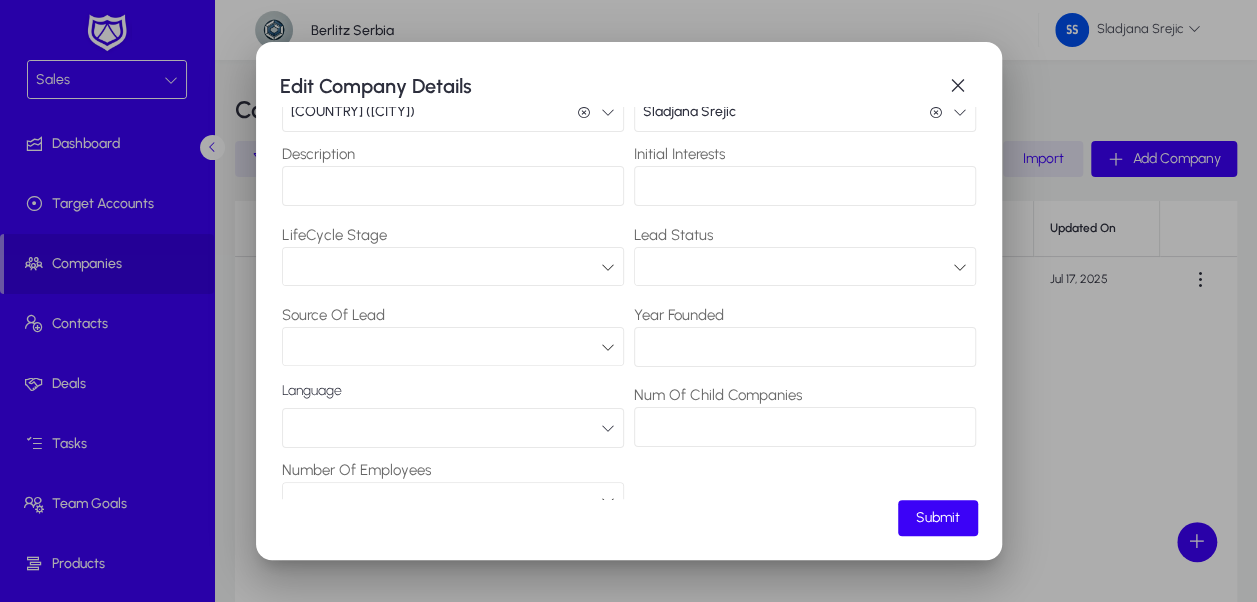 scroll, scrollTop: 400, scrollLeft: 0, axis: vertical 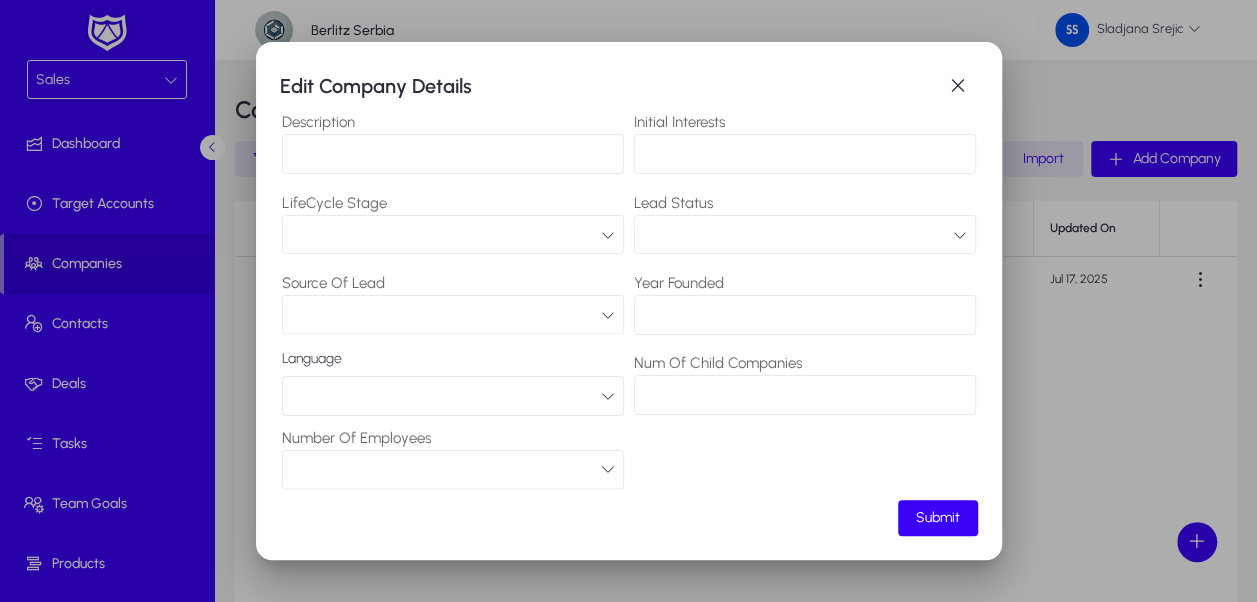 click at bounding box center [608, 396] 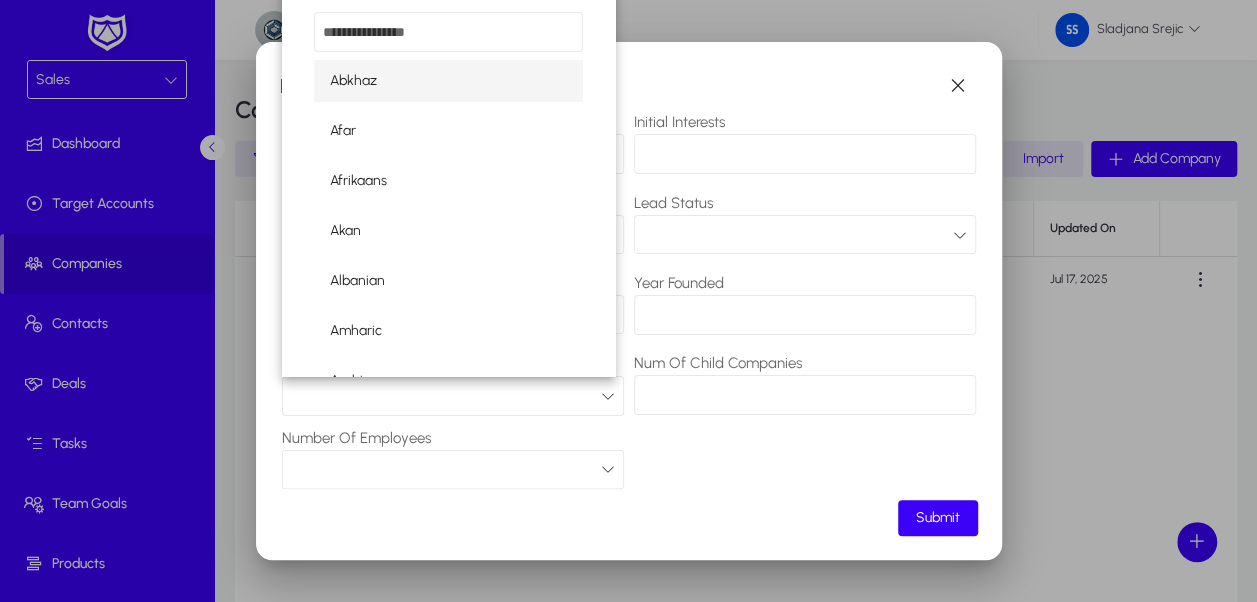 click at bounding box center [628, 301] 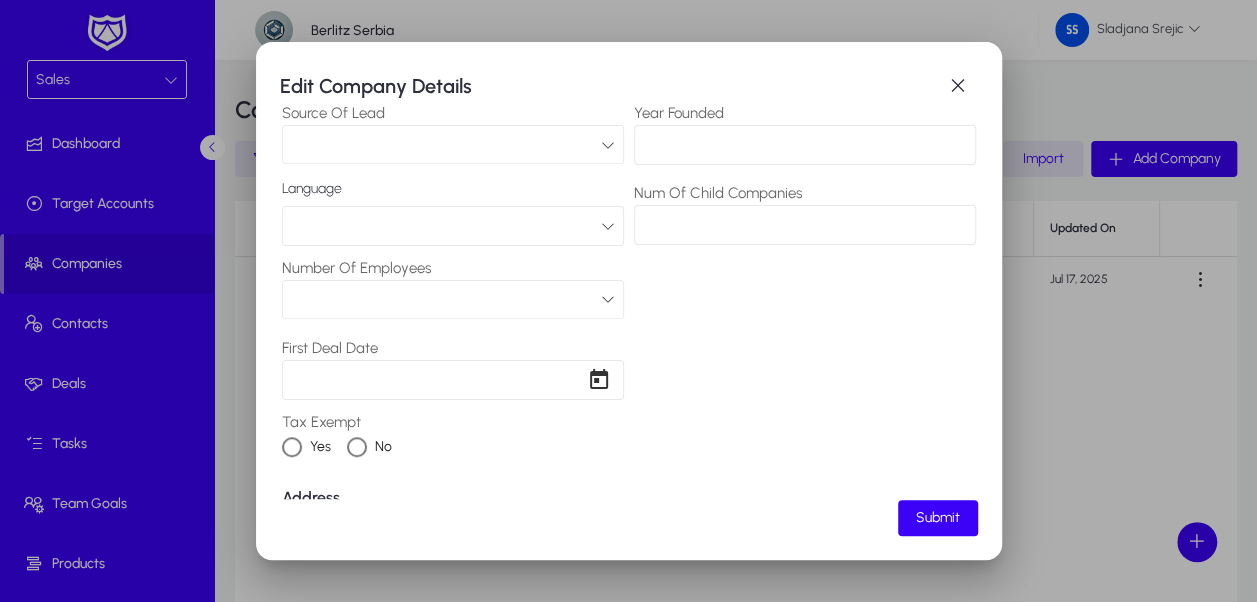scroll, scrollTop: 600, scrollLeft: 0, axis: vertical 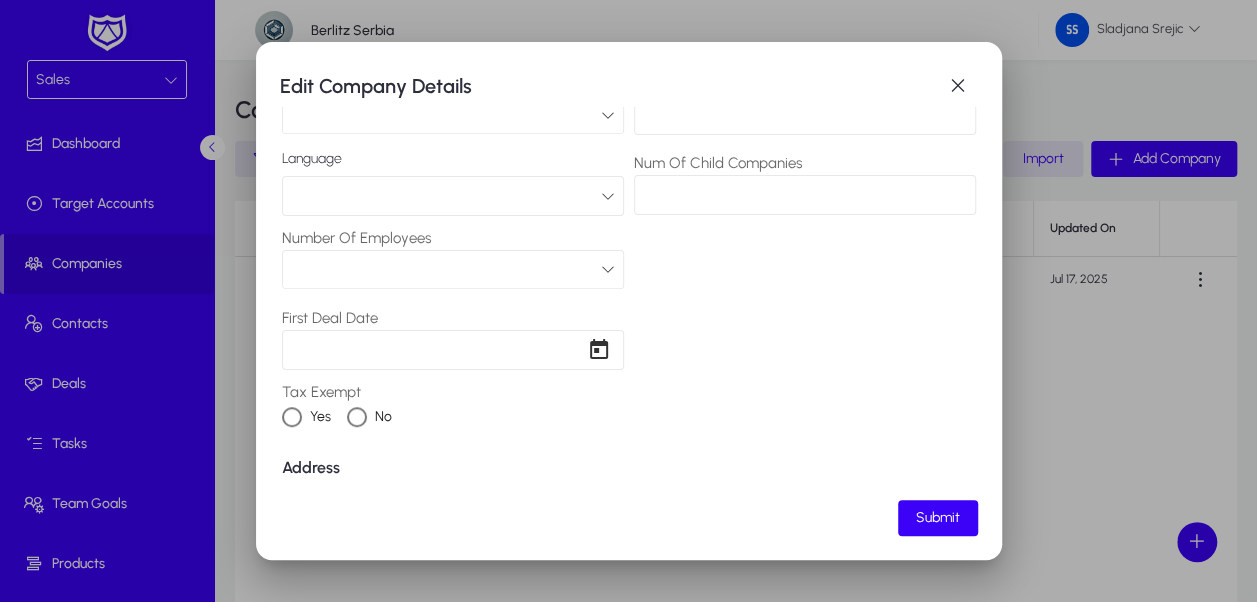 drag, startPoint x: 314, startPoint y: 395, endPoint x: 284, endPoint y: 396, distance: 30.016663 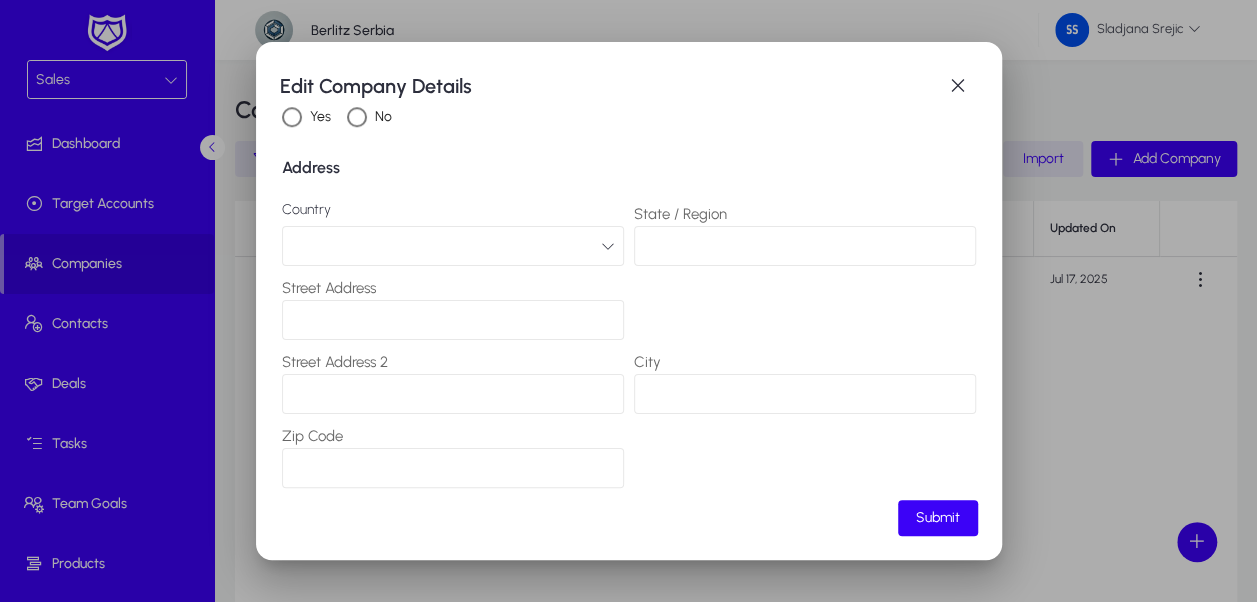 scroll, scrollTop: 920, scrollLeft: 0, axis: vertical 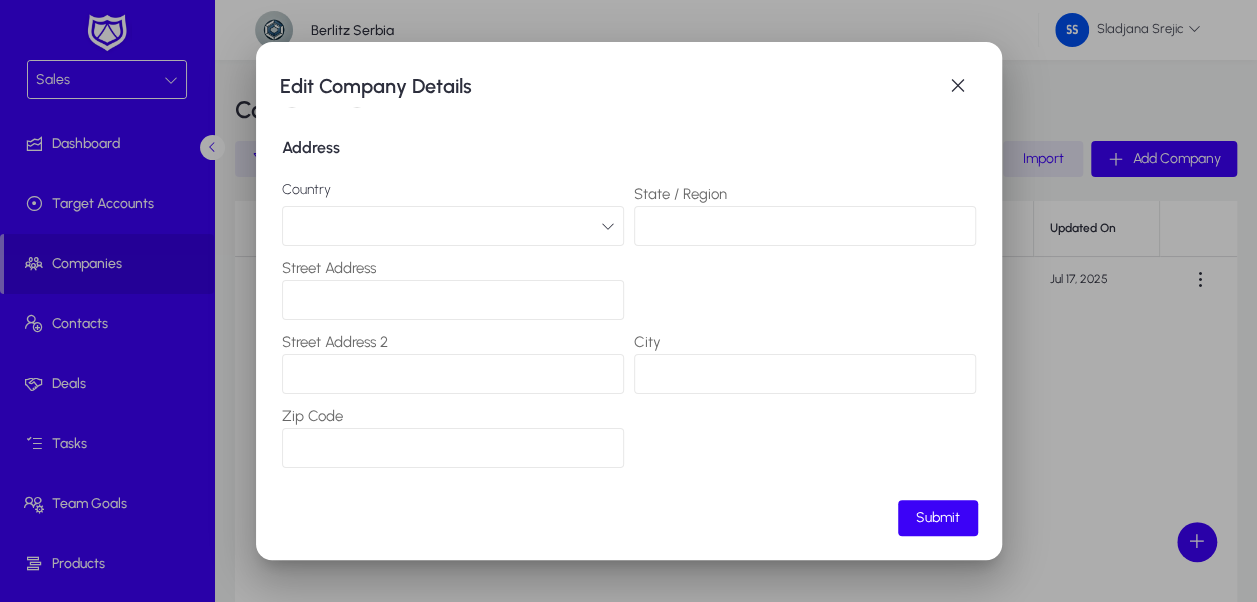 click at bounding box center [453, 226] 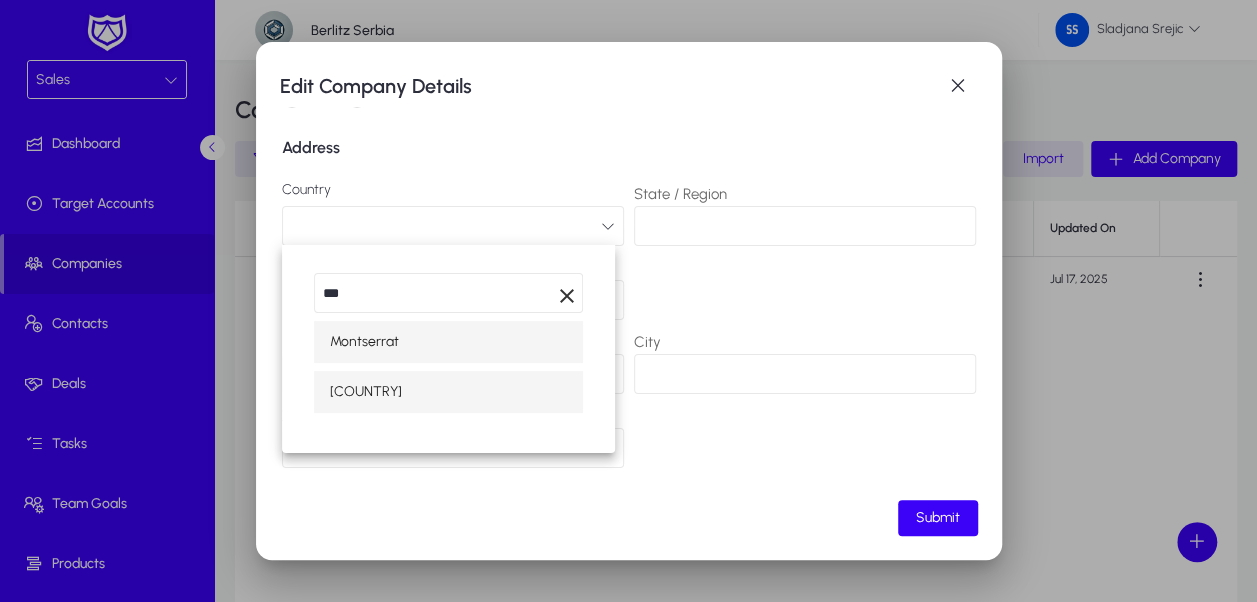 type on "***" 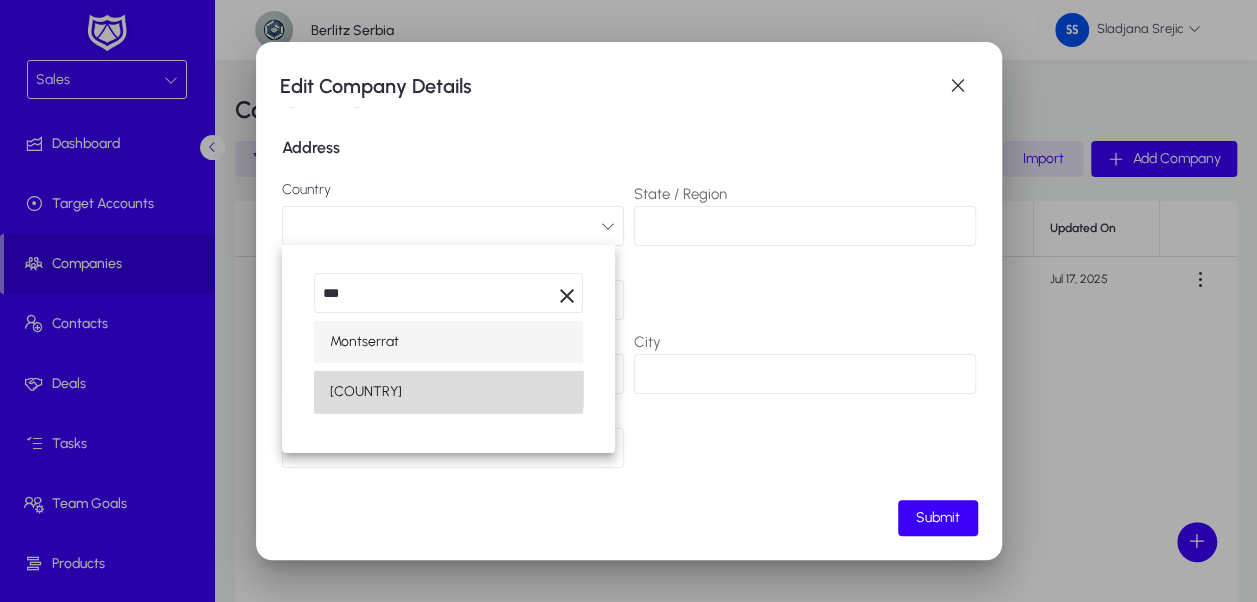 click on "[LOCATION]" at bounding box center [448, 392] 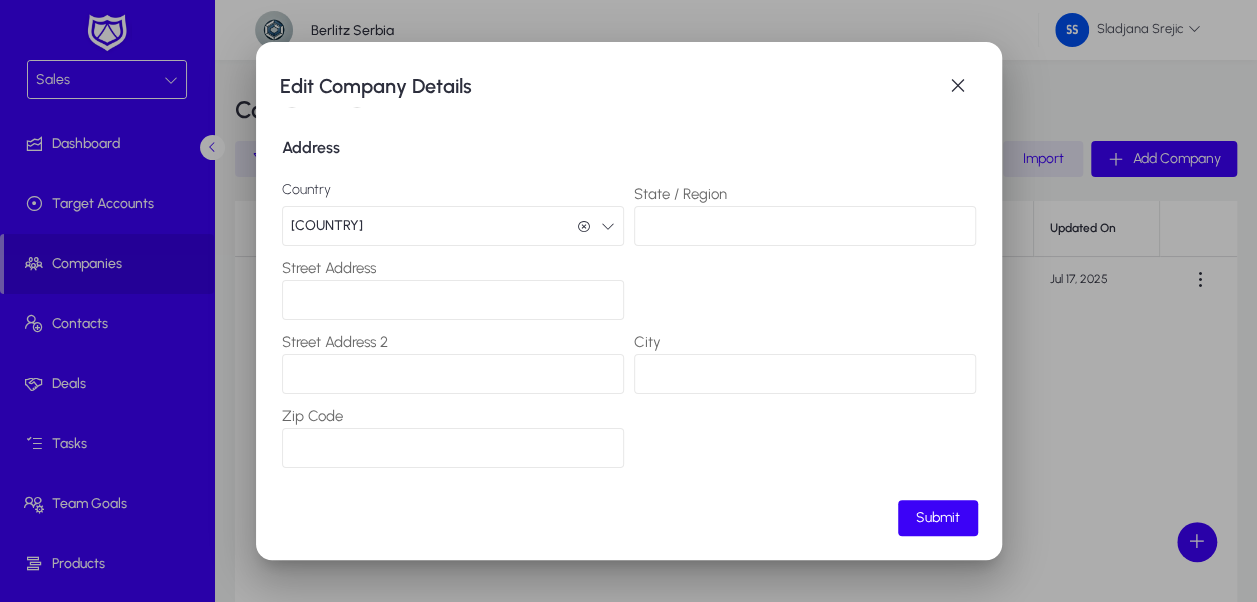 click on "State / Region" at bounding box center [805, 226] 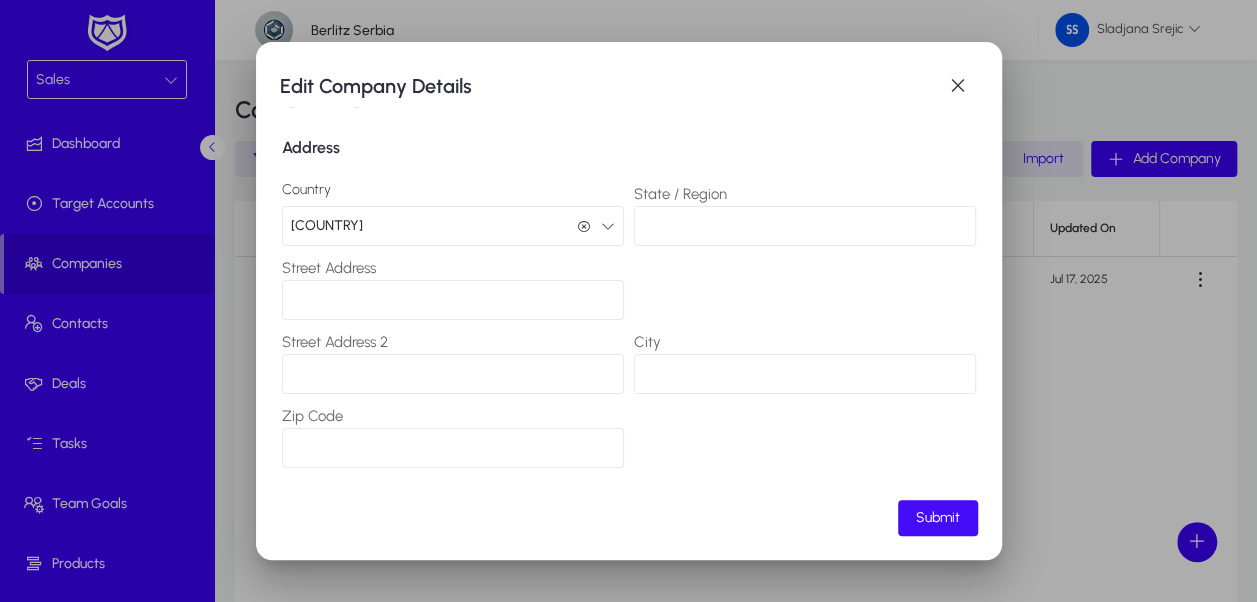 click on "Submit" 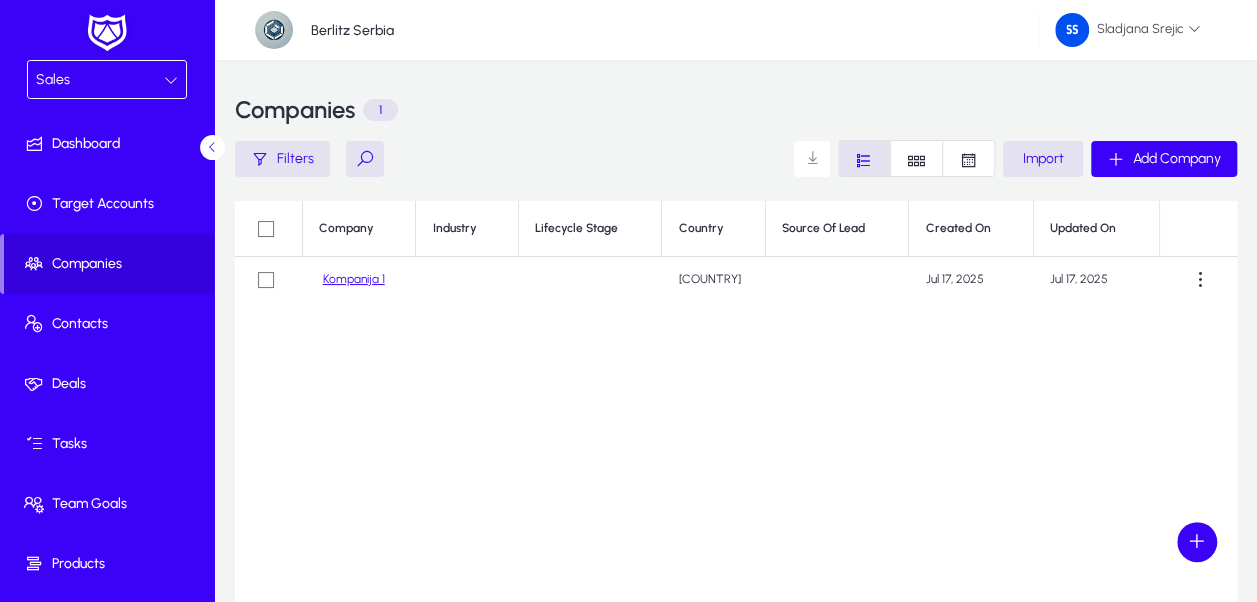 click on "Kompanija 1" 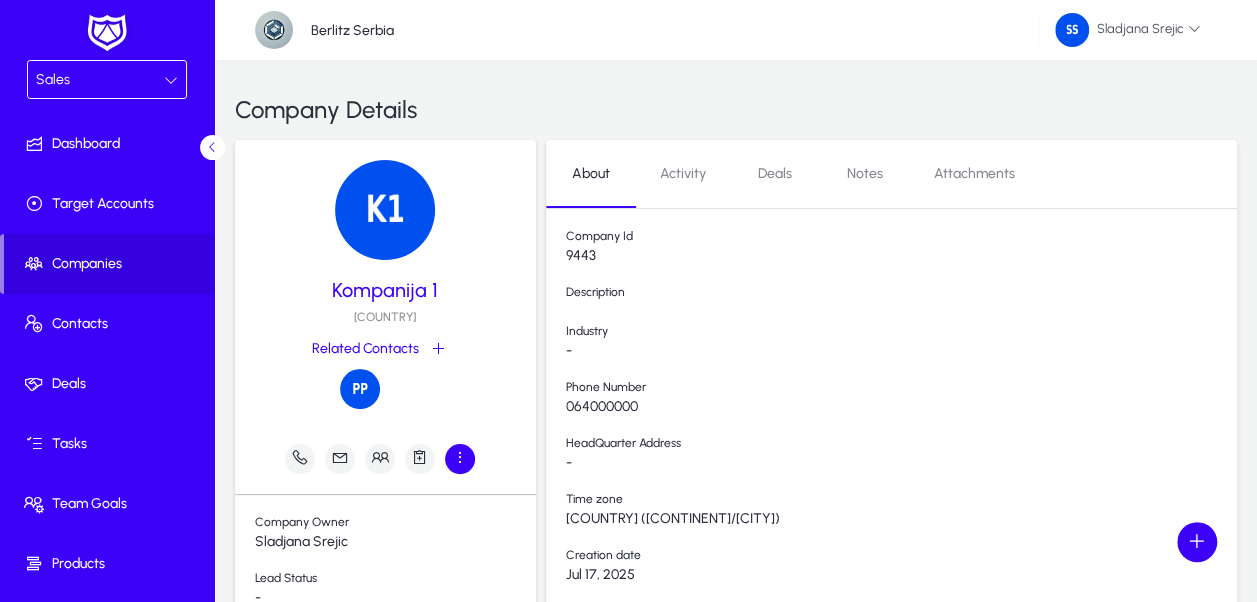 click 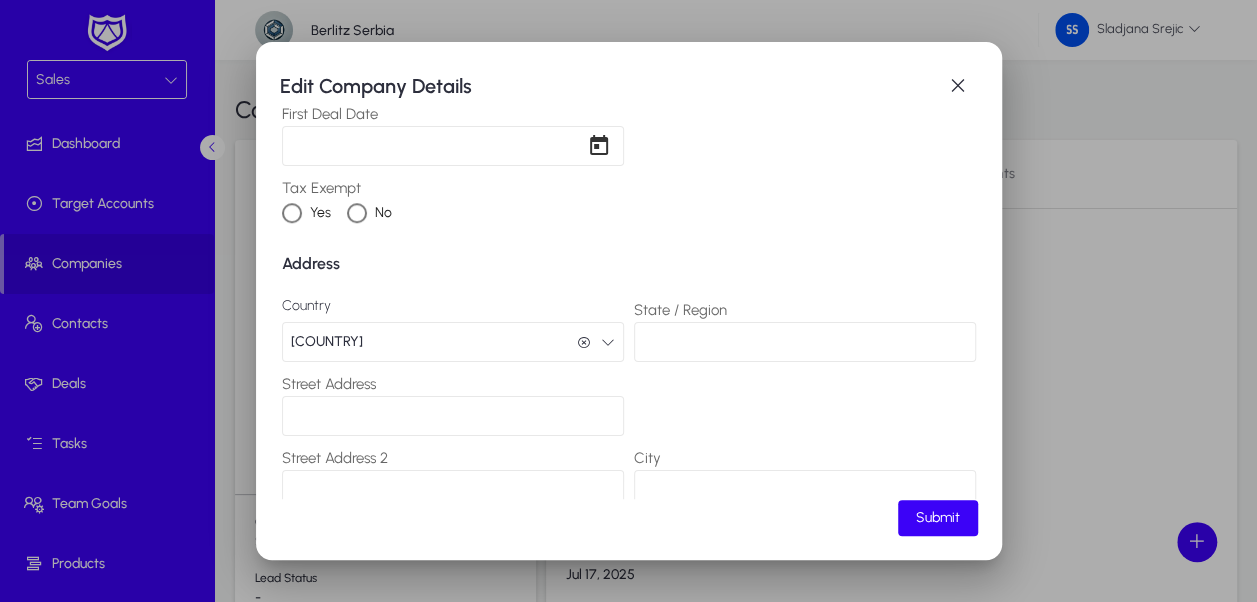 scroll, scrollTop: 920, scrollLeft: 0, axis: vertical 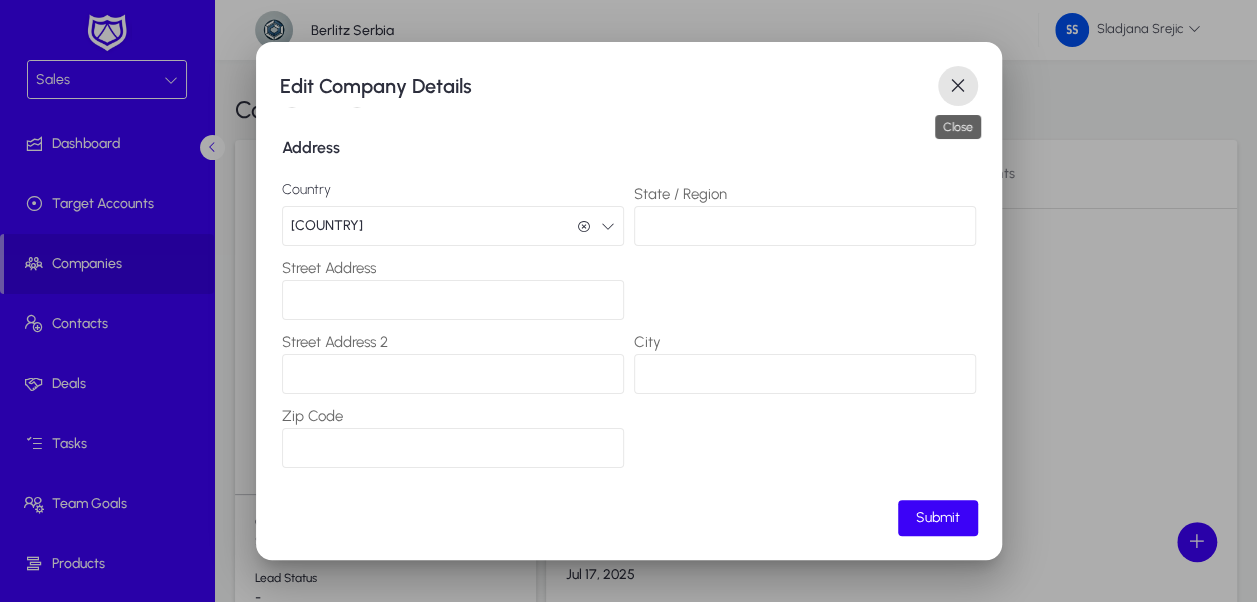 drag, startPoint x: 962, startPoint y: 87, endPoint x: 863, endPoint y: 196, distance: 147.2481 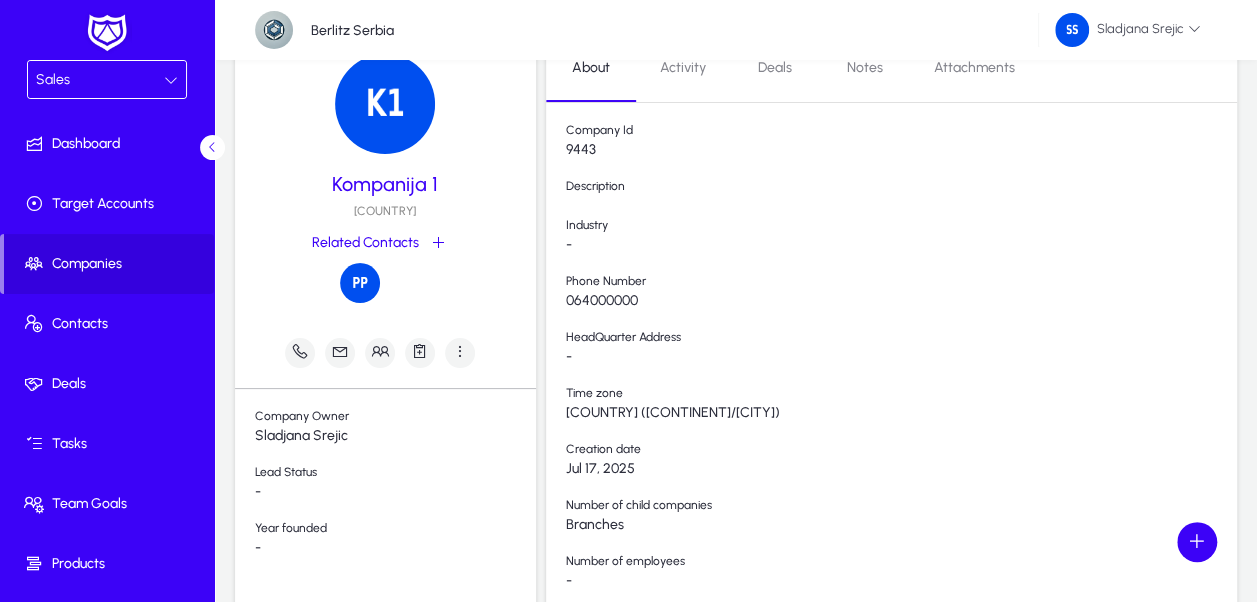 scroll, scrollTop: 233, scrollLeft: 0, axis: vertical 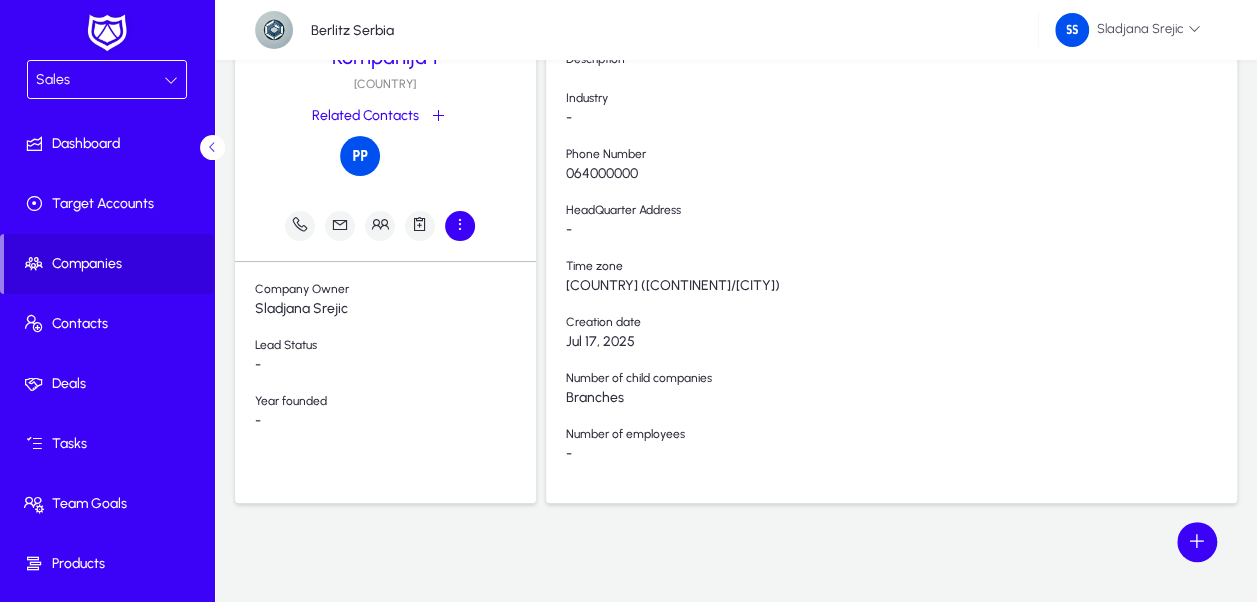 click 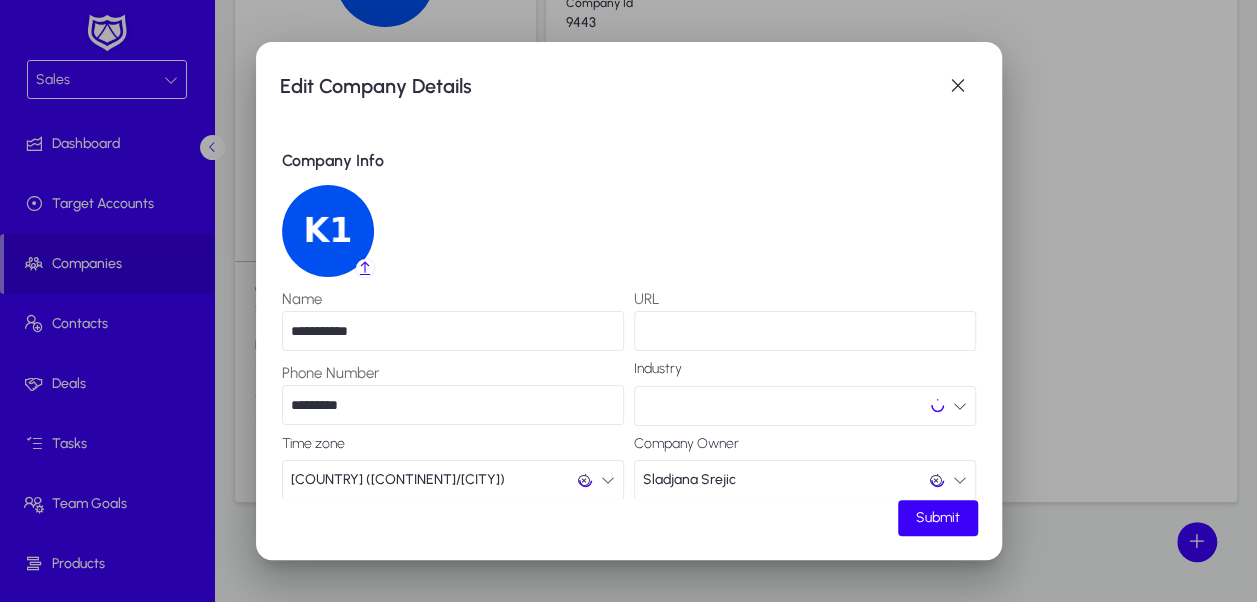 scroll, scrollTop: 0, scrollLeft: 0, axis: both 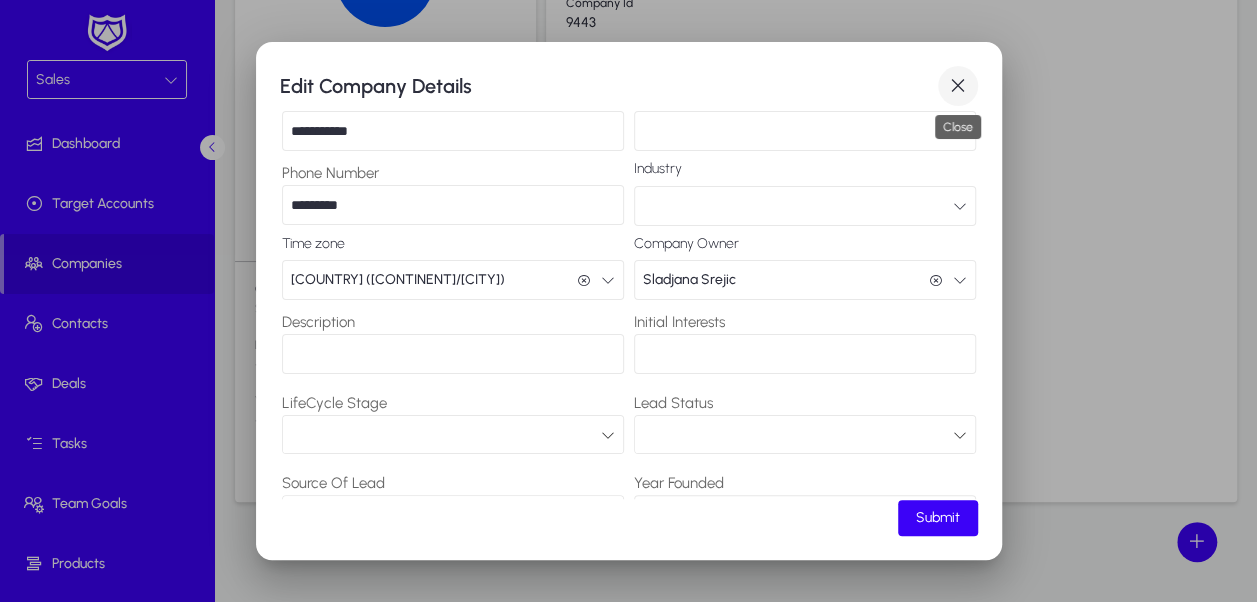 click at bounding box center (958, 86) 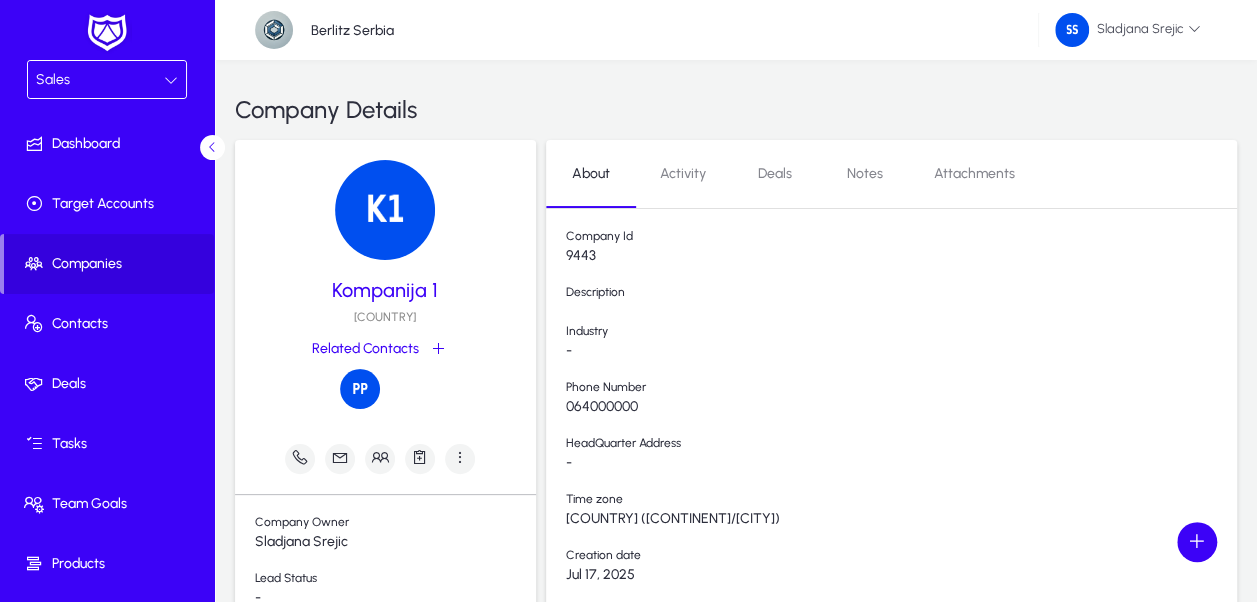 scroll, scrollTop: 233, scrollLeft: 0, axis: vertical 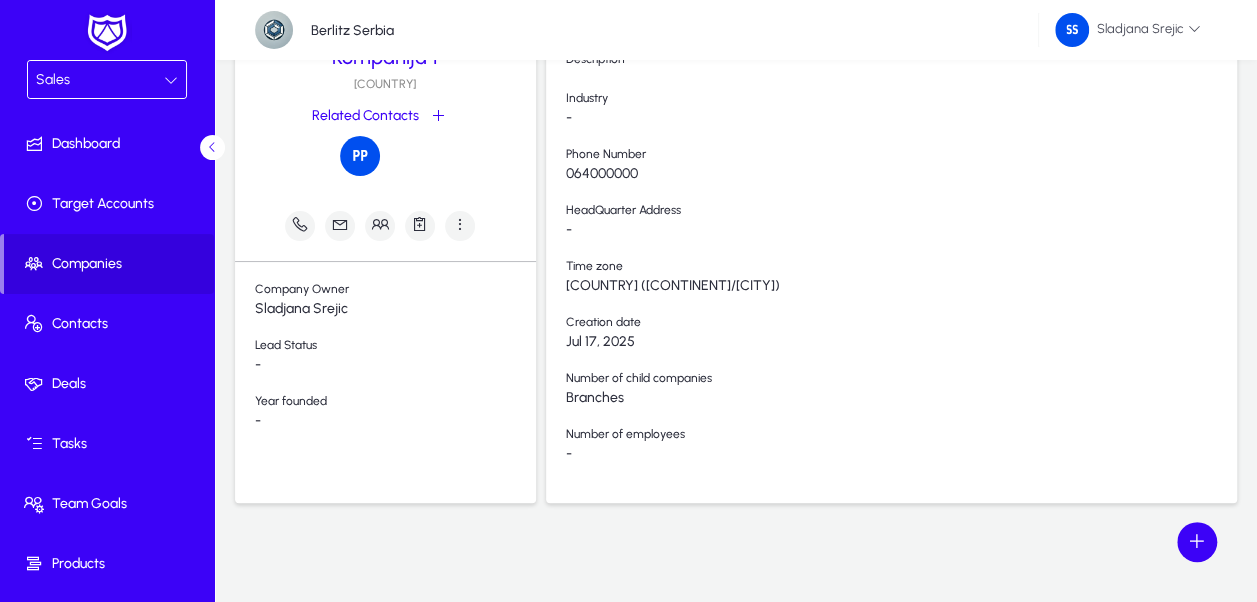 click on "Sales" at bounding box center (100, 80) 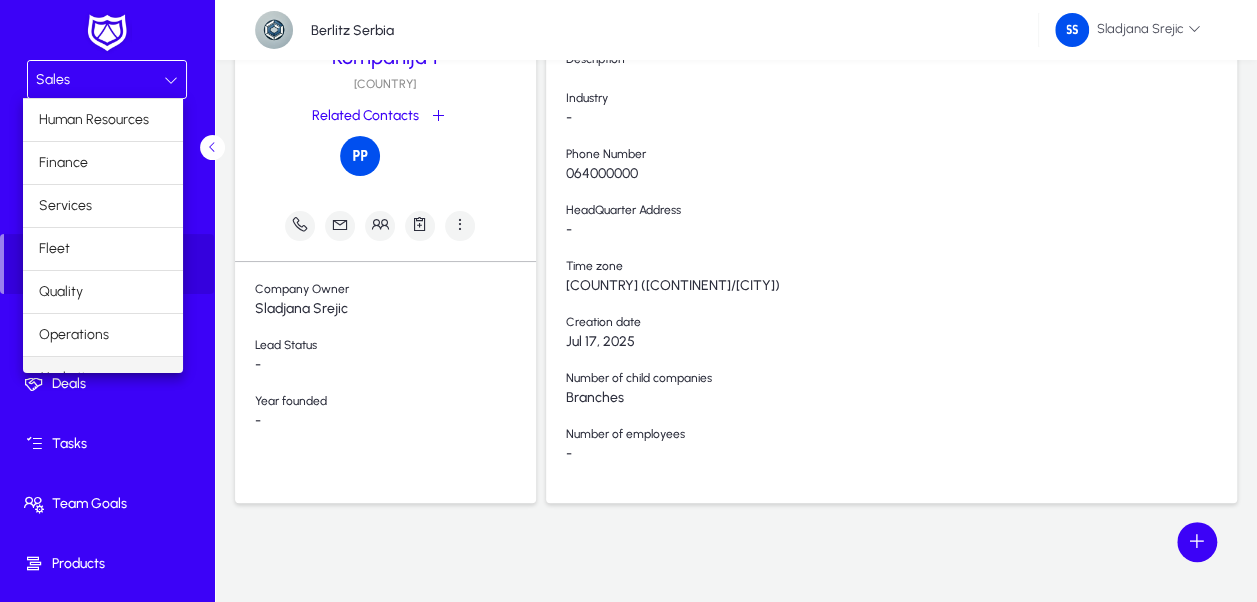 scroll, scrollTop: 65, scrollLeft: 0, axis: vertical 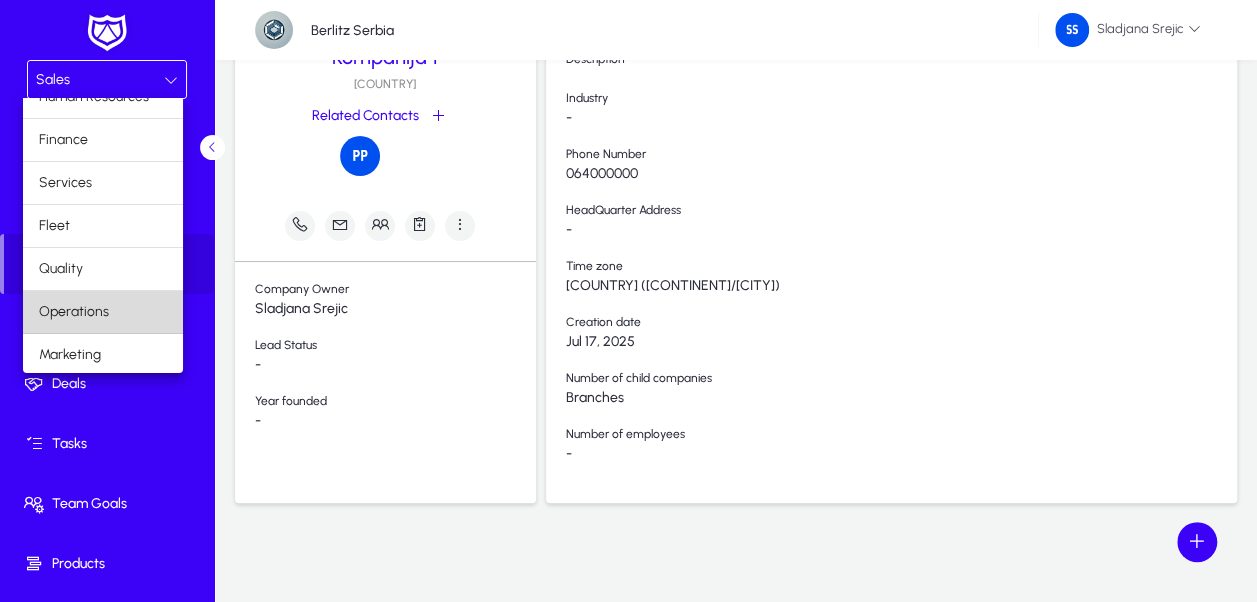 click on "Operations" at bounding box center (103, 312) 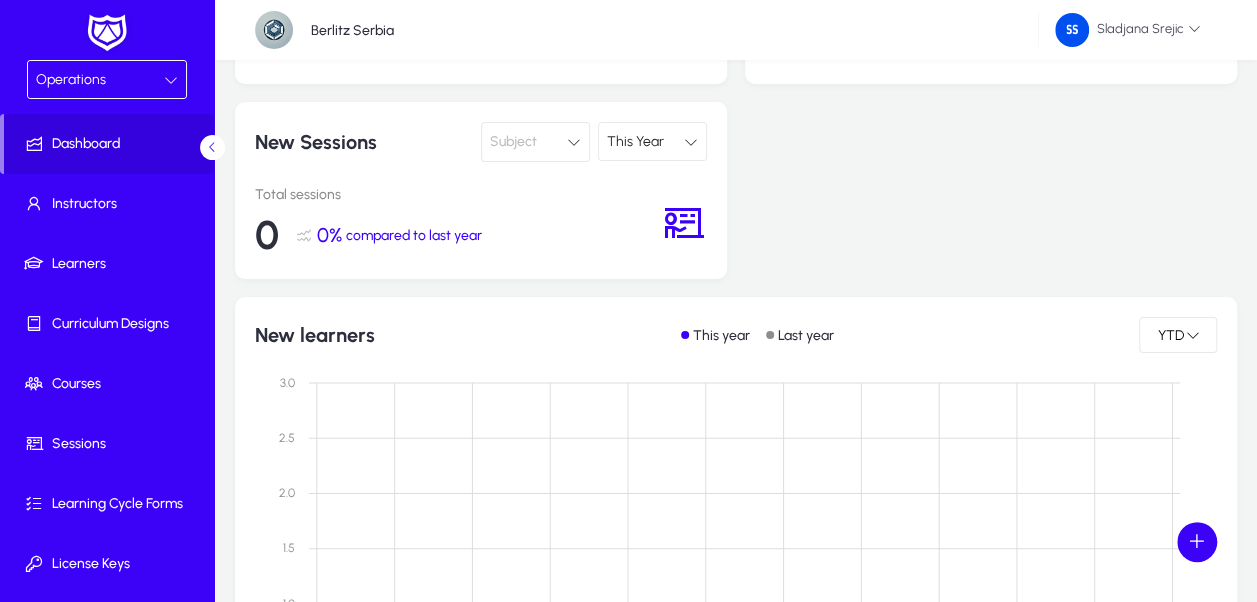scroll, scrollTop: 0, scrollLeft: 0, axis: both 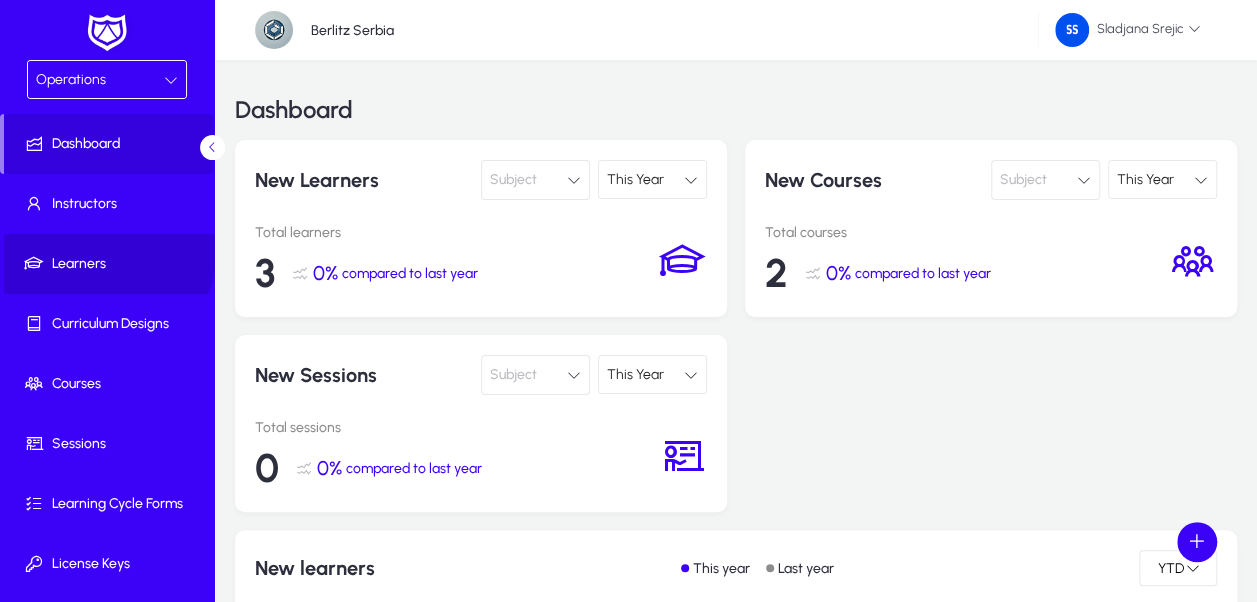 click 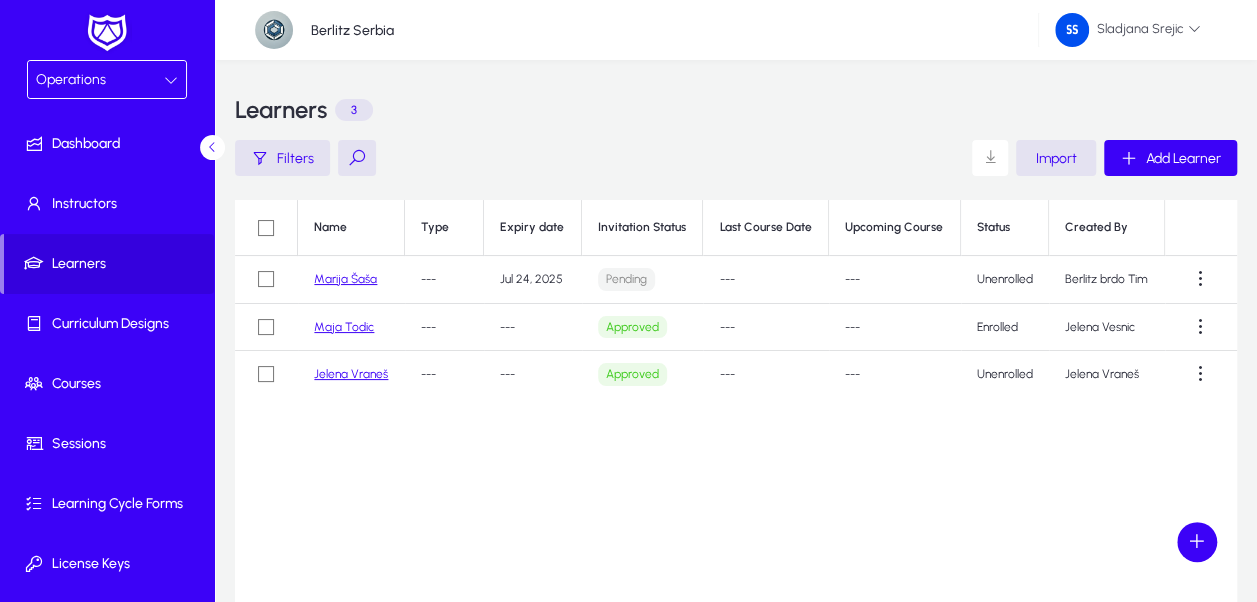 click on "[NAME] [NAME]" 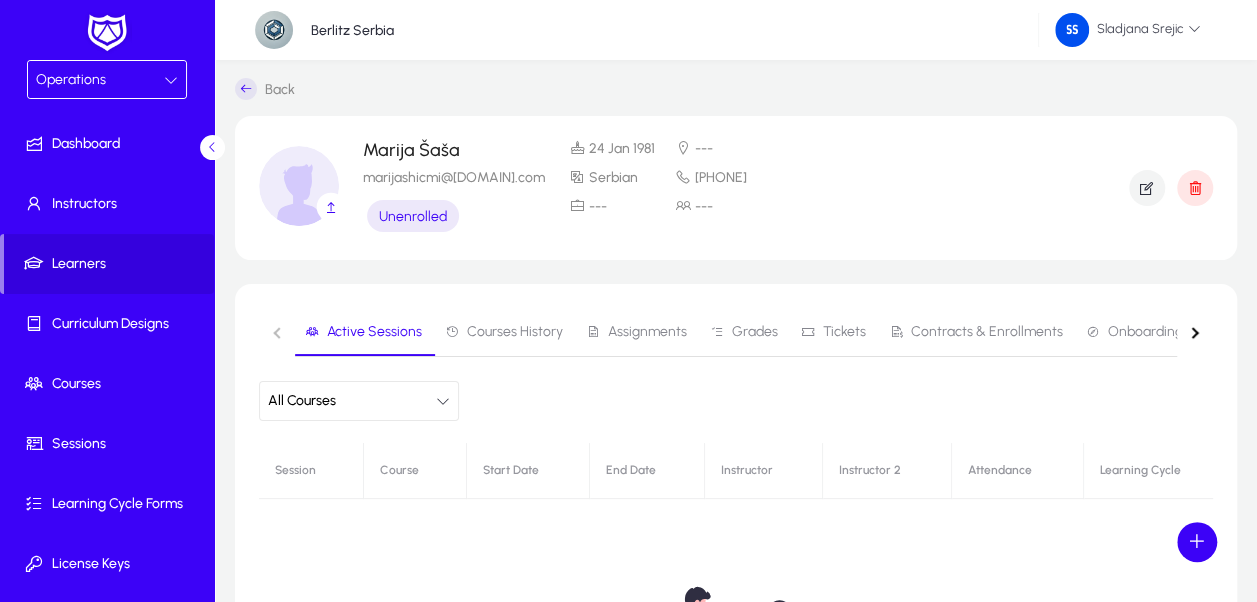 scroll, scrollTop: 0, scrollLeft: 0, axis: both 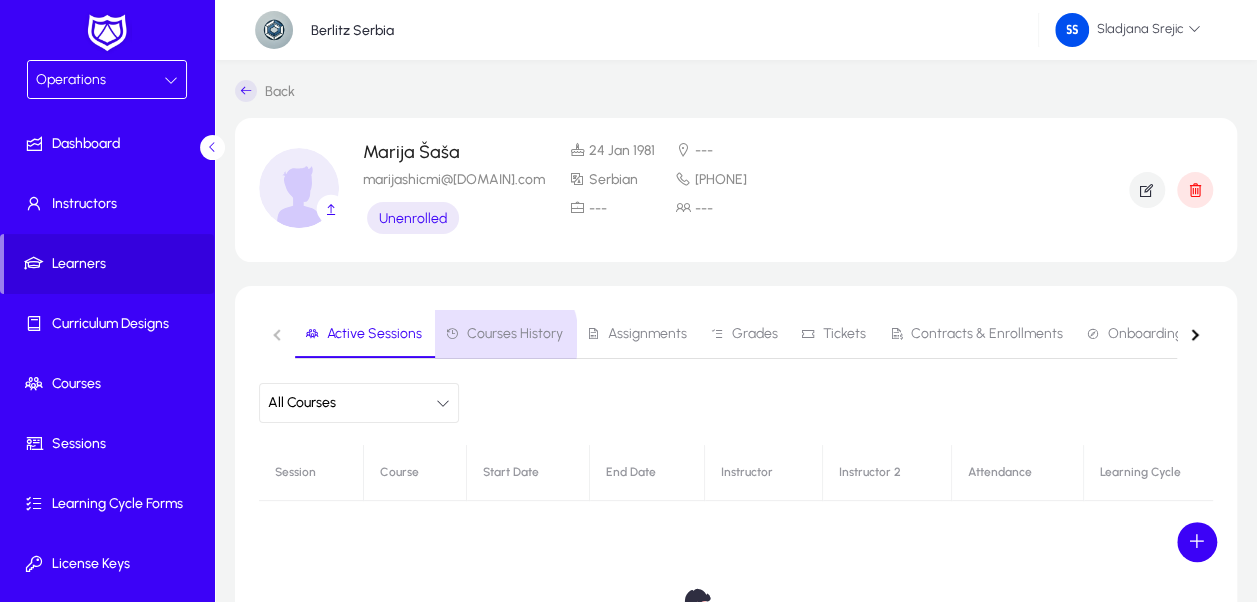 click on "Courses History" at bounding box center [515, 334] 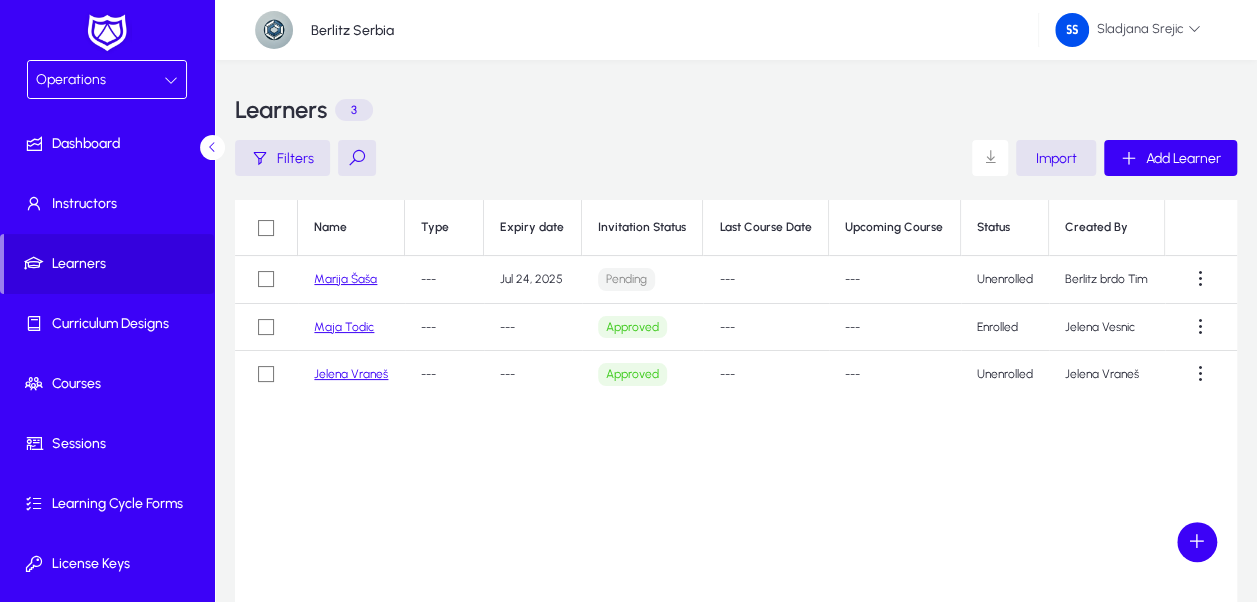 click on "Maja Todic" 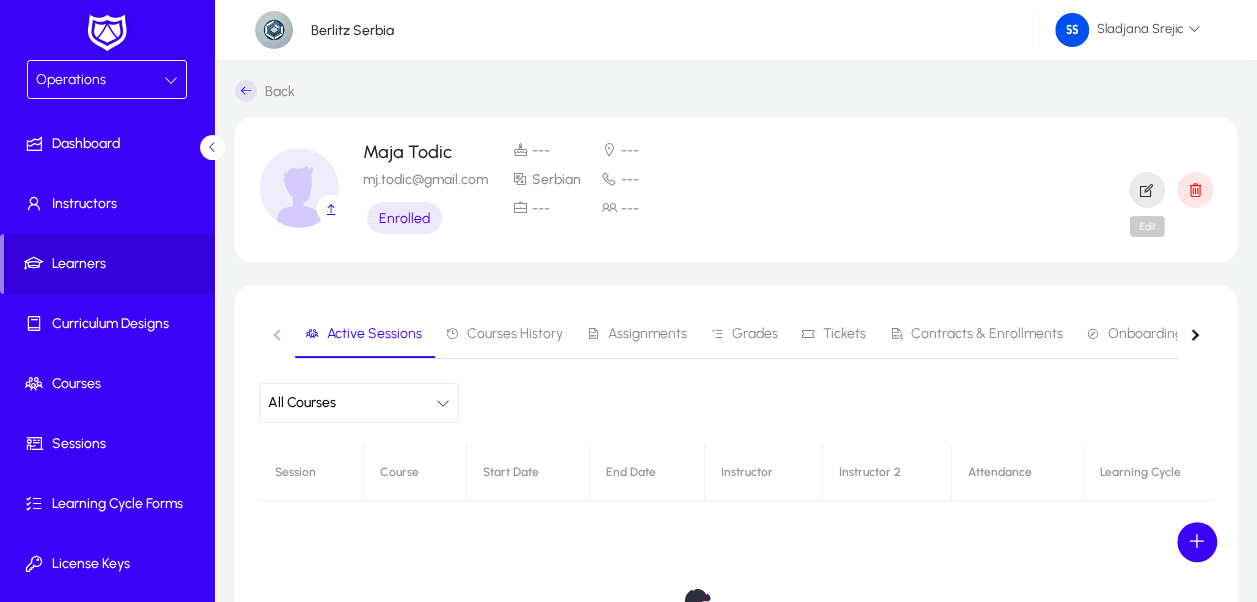 click 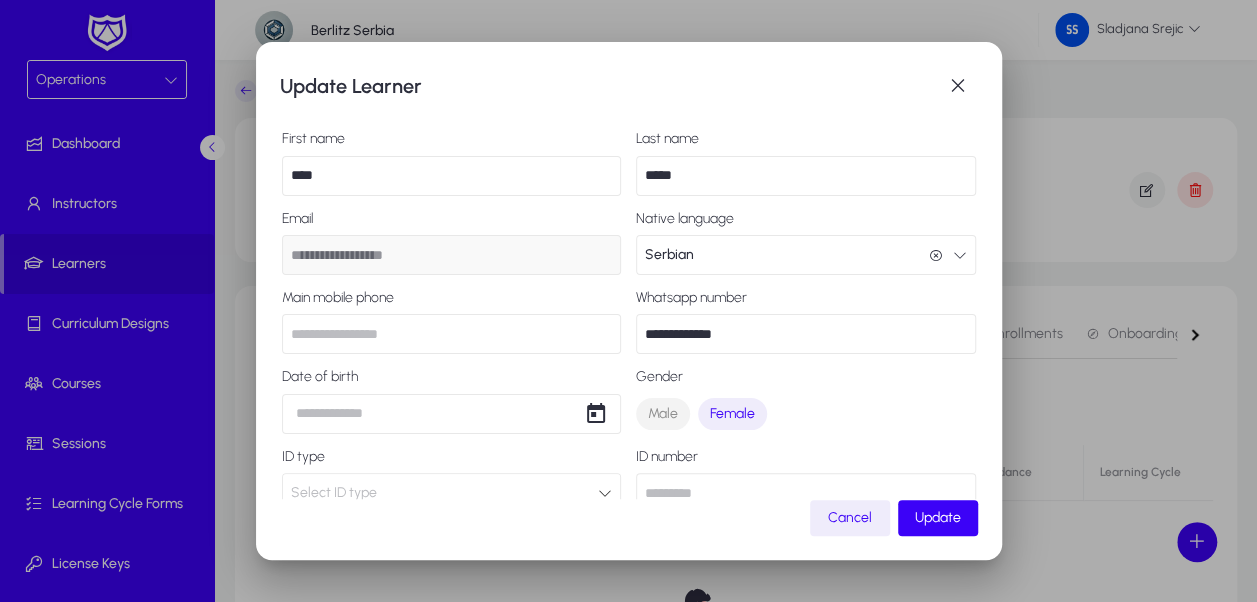 scroll, scrollTop: 100, scrollLeft: 0, axis: vertical 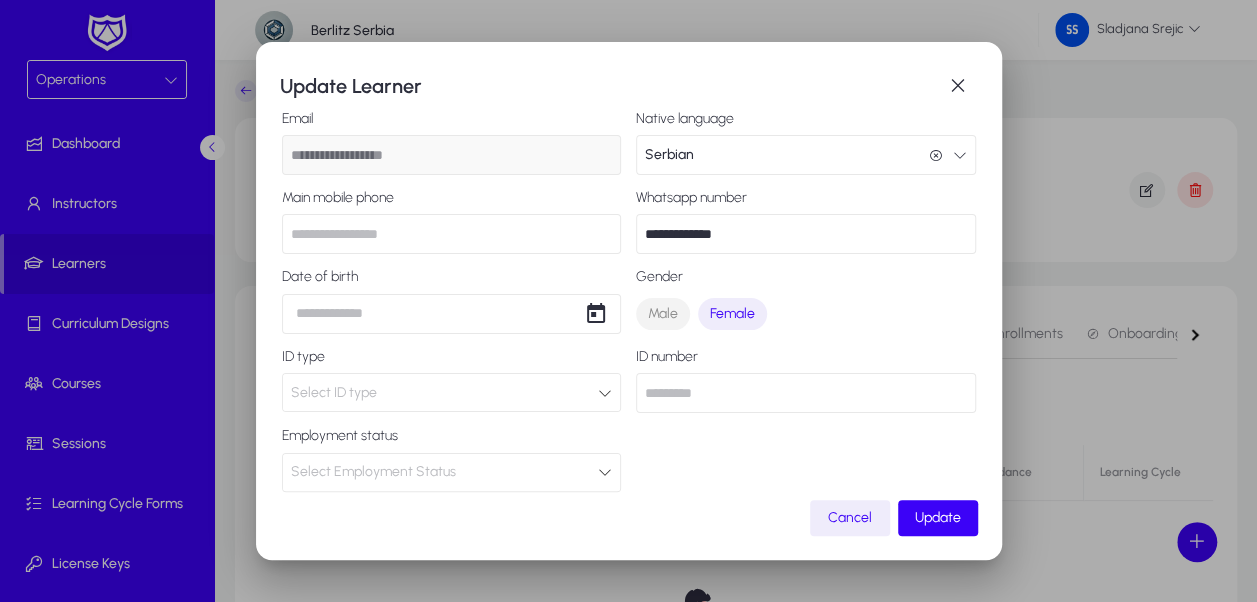 click on "Select ID type" at bounding box center [445, 393] 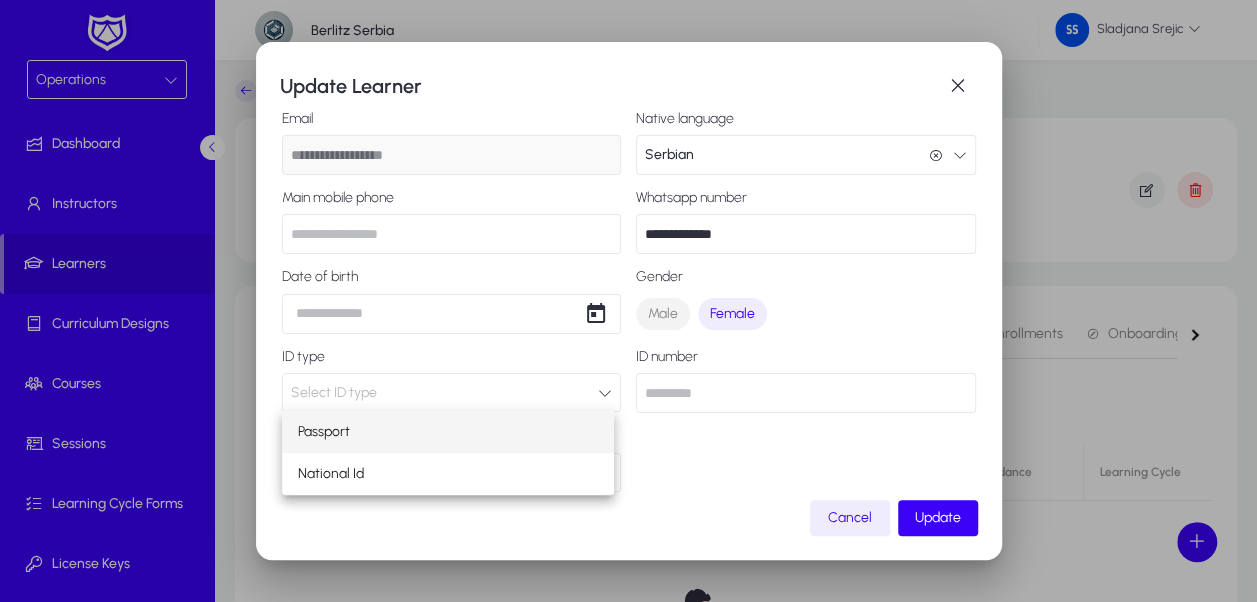 click at bounding box center [628, 301] 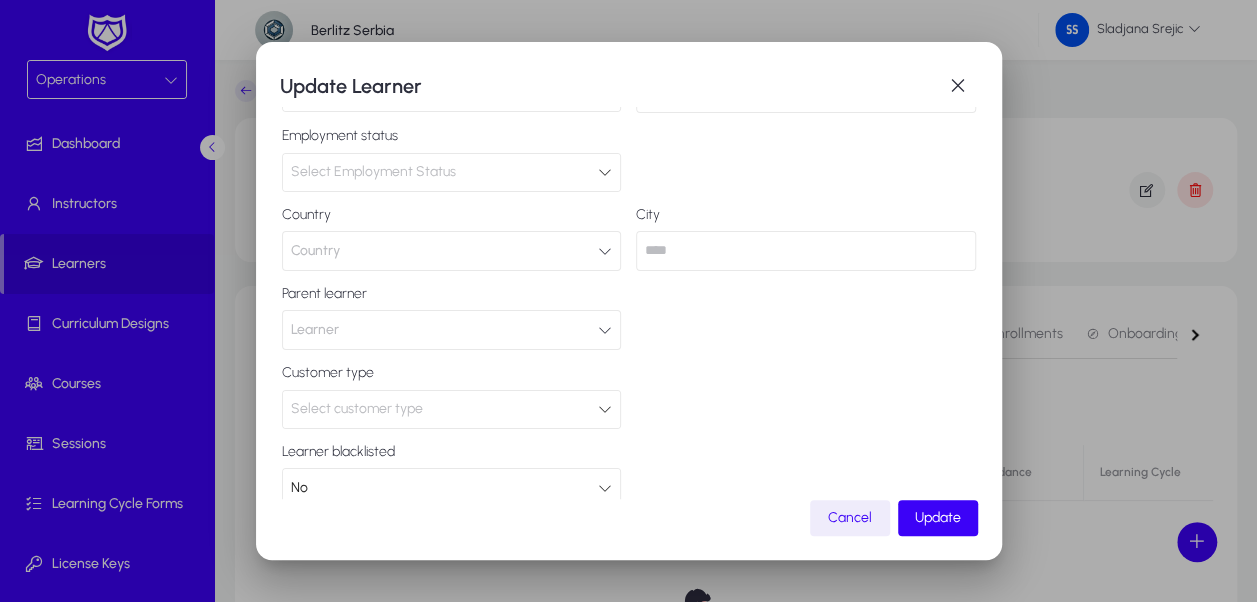 scroll, scrollTop: 438, scrollLeft: 0, axis: vertical 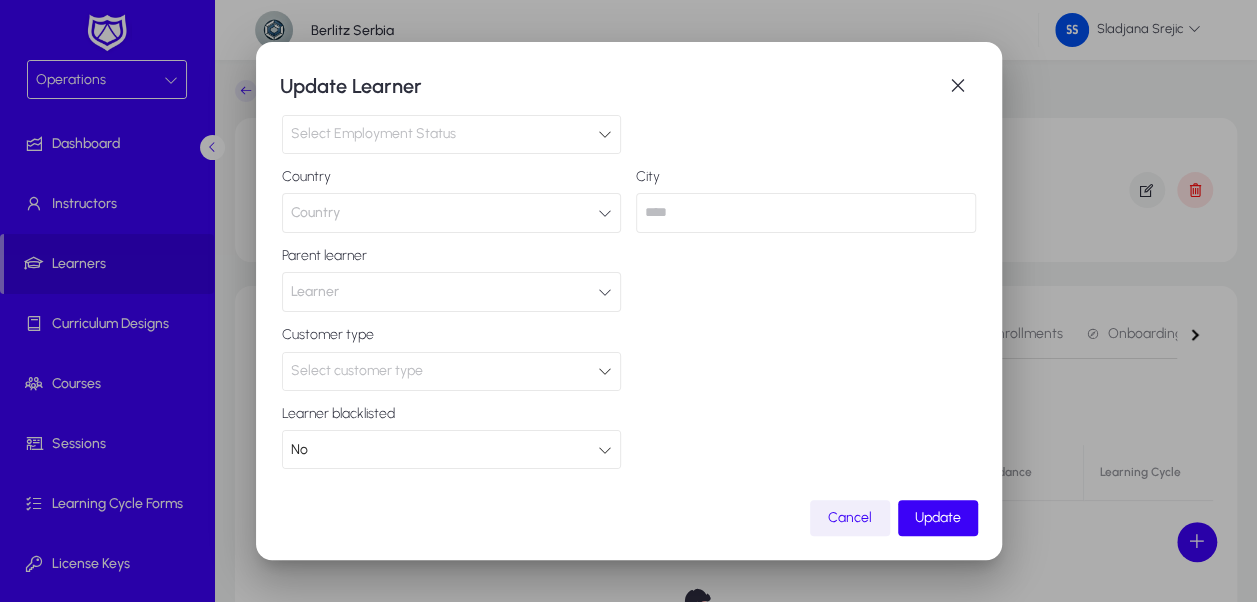 click 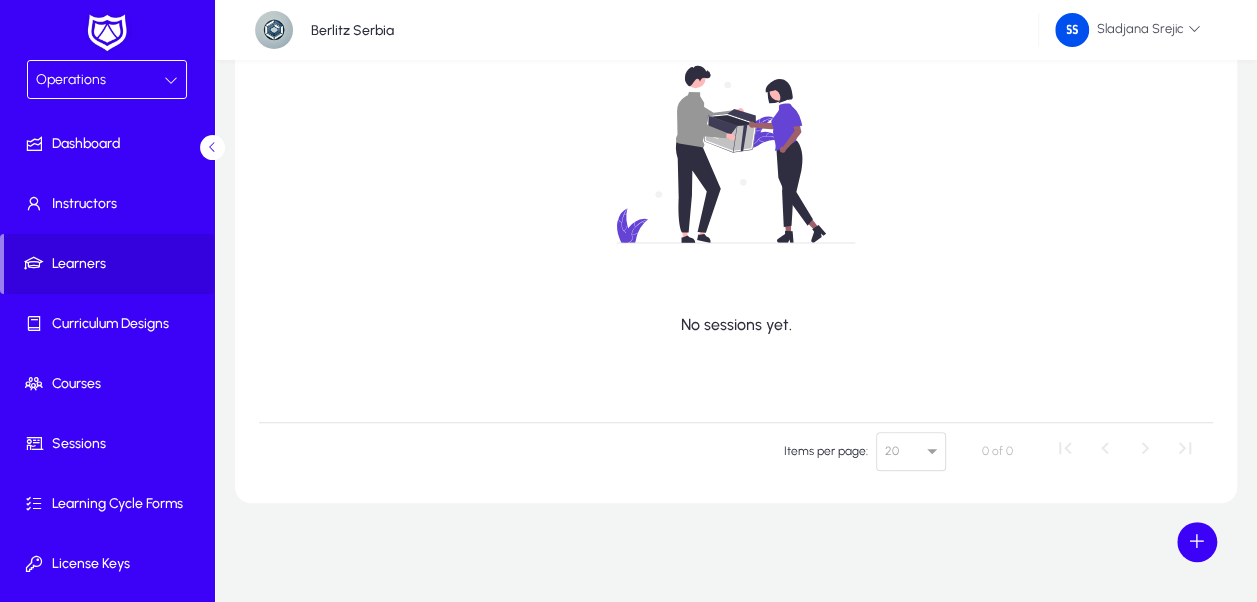 scroll, scrollTop: 223, scrollLeft: 0, axis: vertical 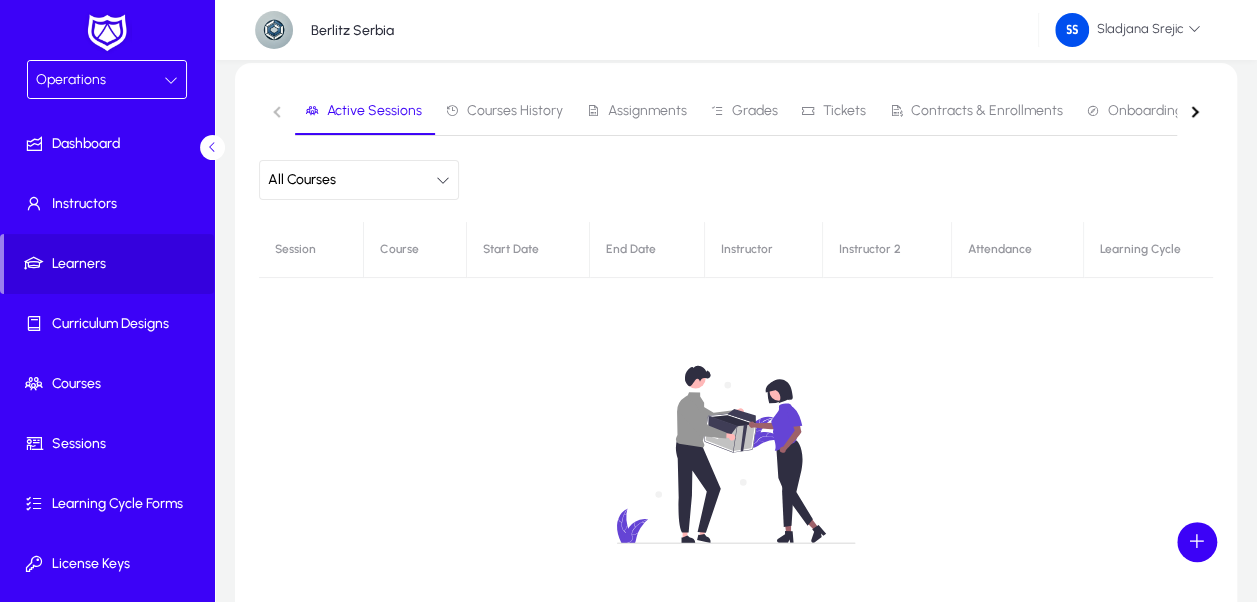 click on "All Courses" 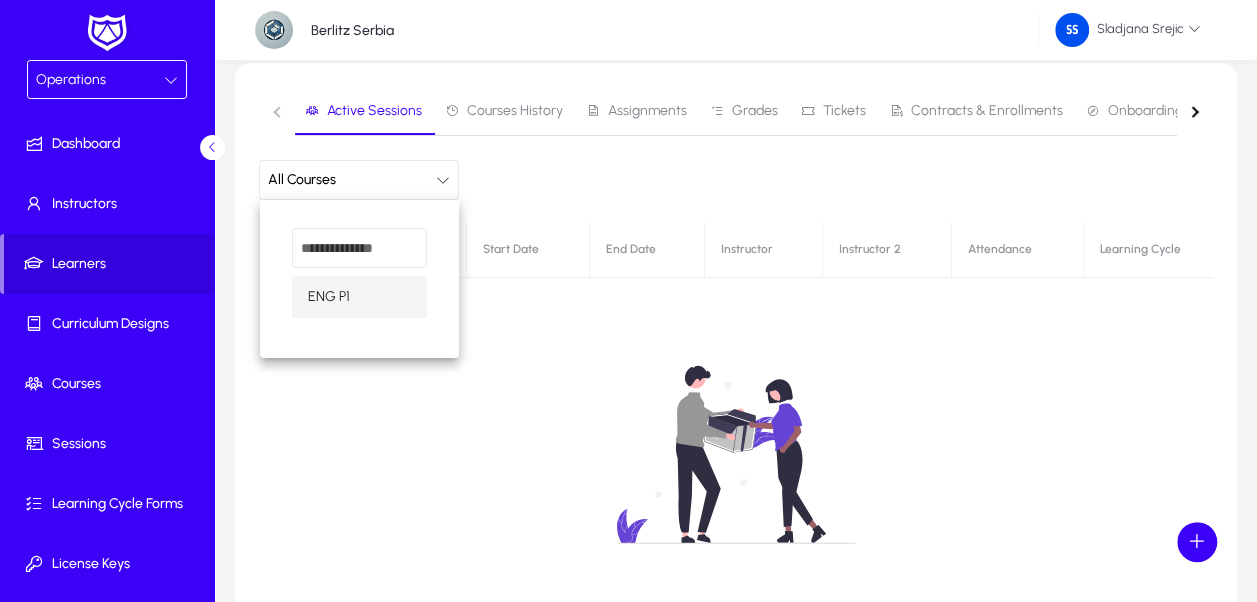 click at bounding box center [628, 301] 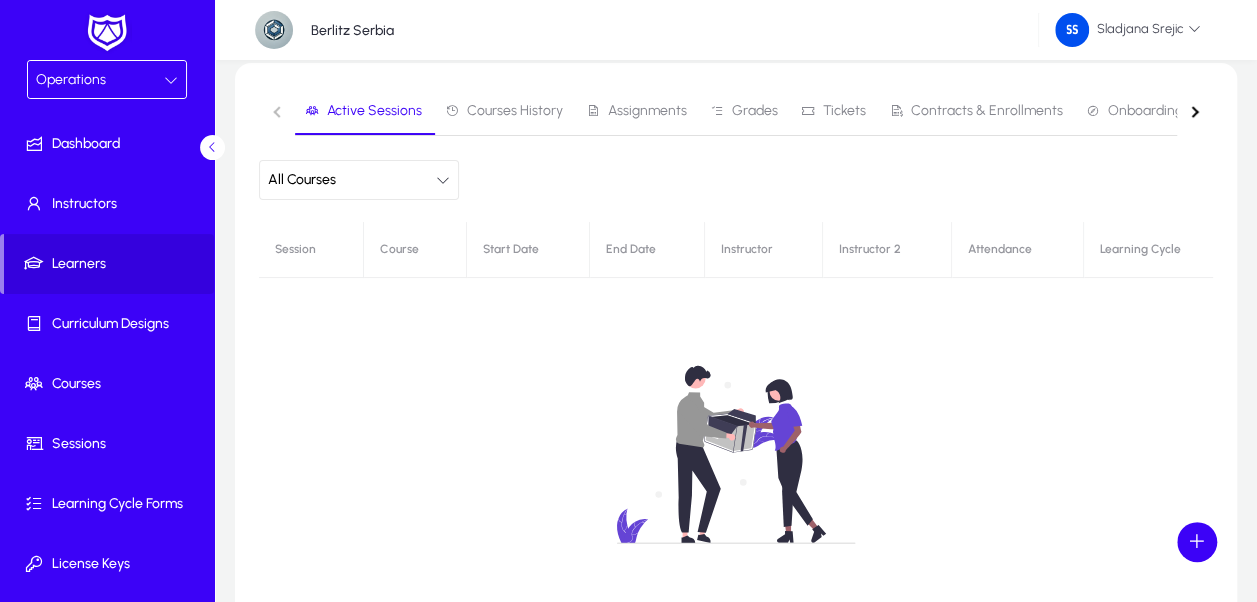 click on "Courses History" at bounding box center (515, 111) 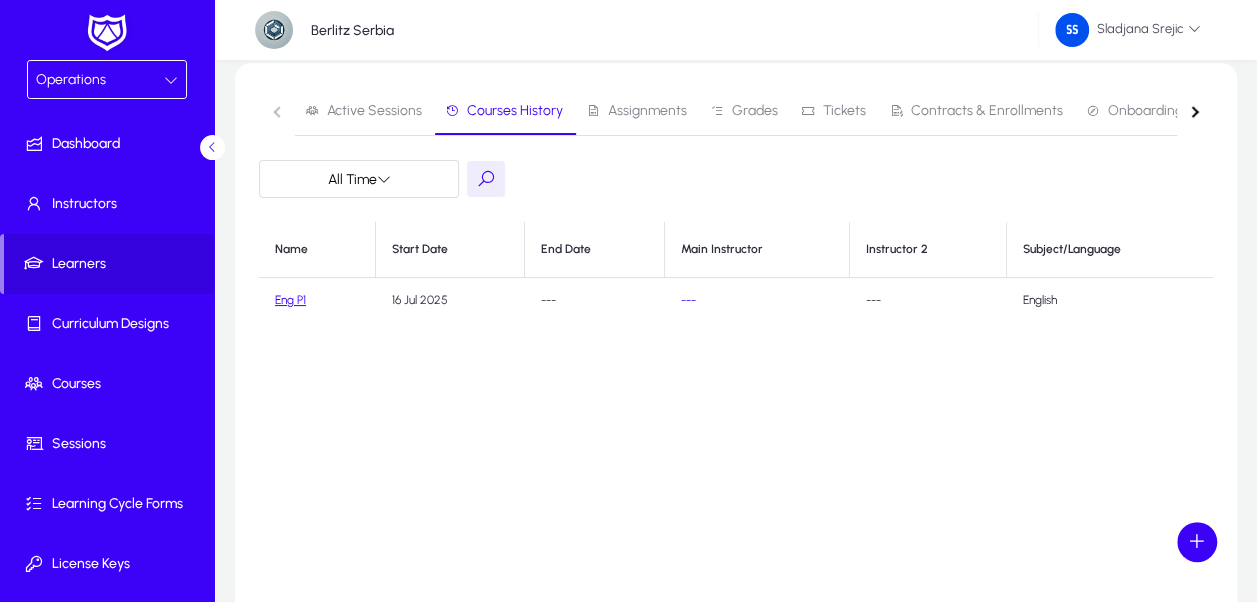 click on "Assignments" at bounding box center (647, 111) 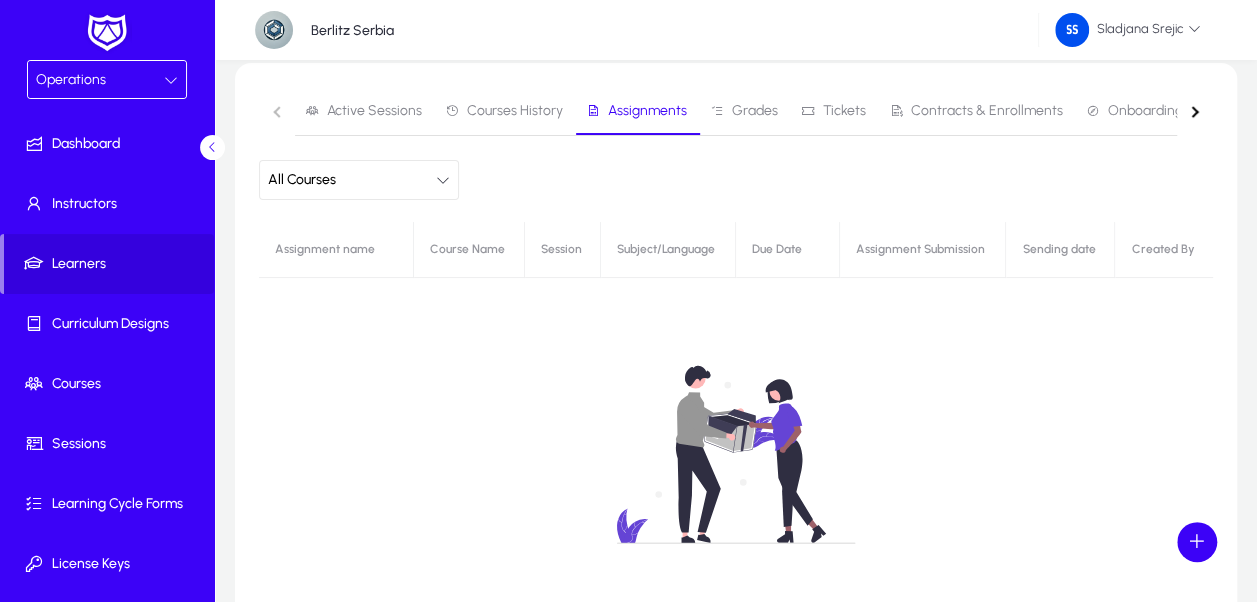 click on "All Courses" 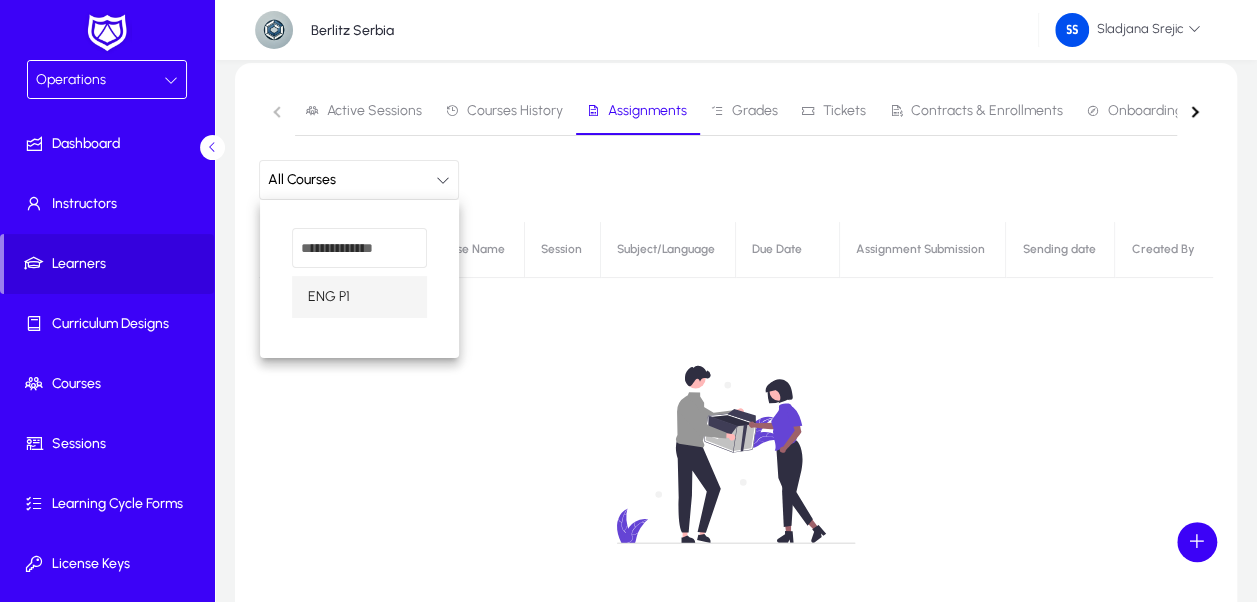 click at bounding box center [628, 301] 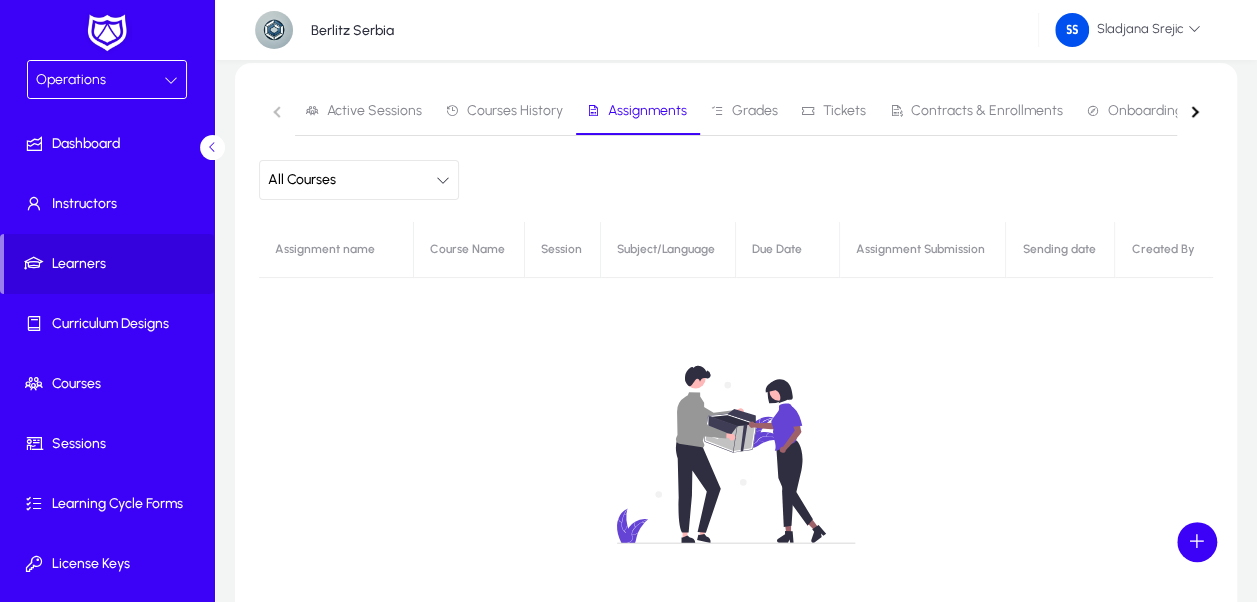 click on "No assignments yet!" 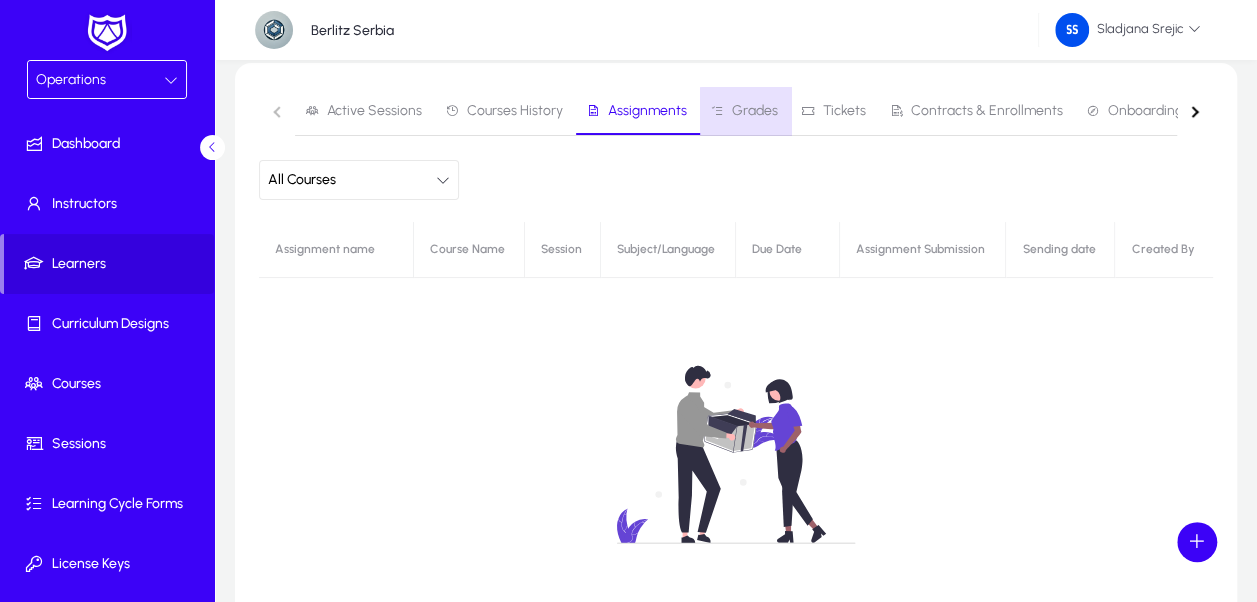 click on "Grades" at bounding box center (755, 111) 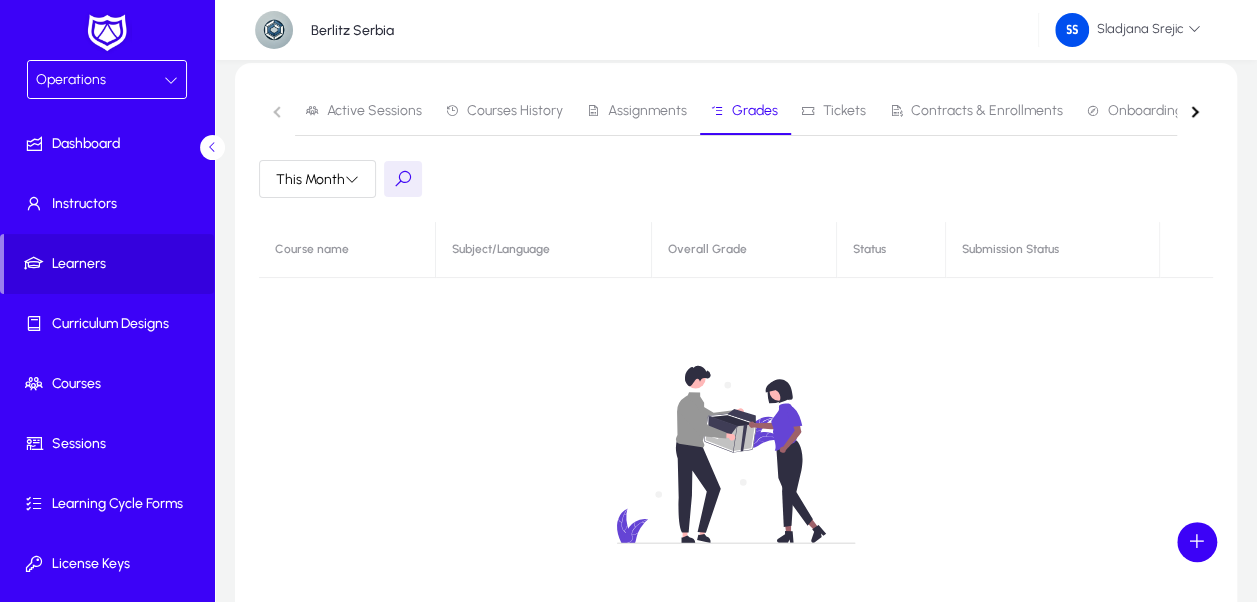 click on "Tickets" at bounding box center (844, 111) 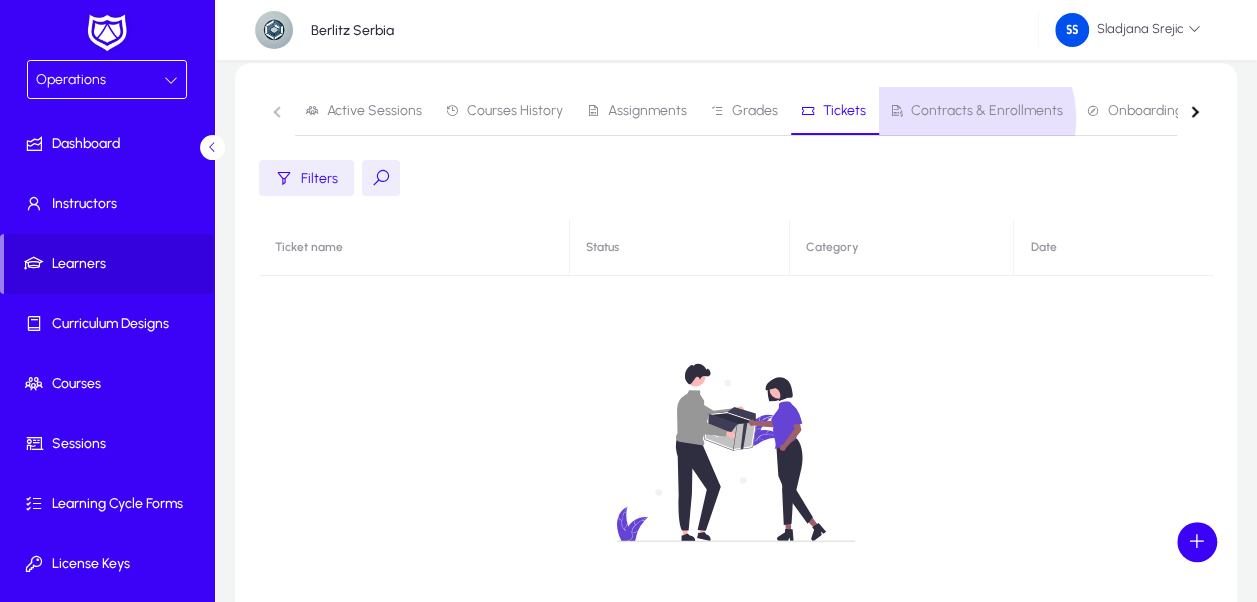 click on "Contracts & Enrollments" at bounding box center (987, 111) 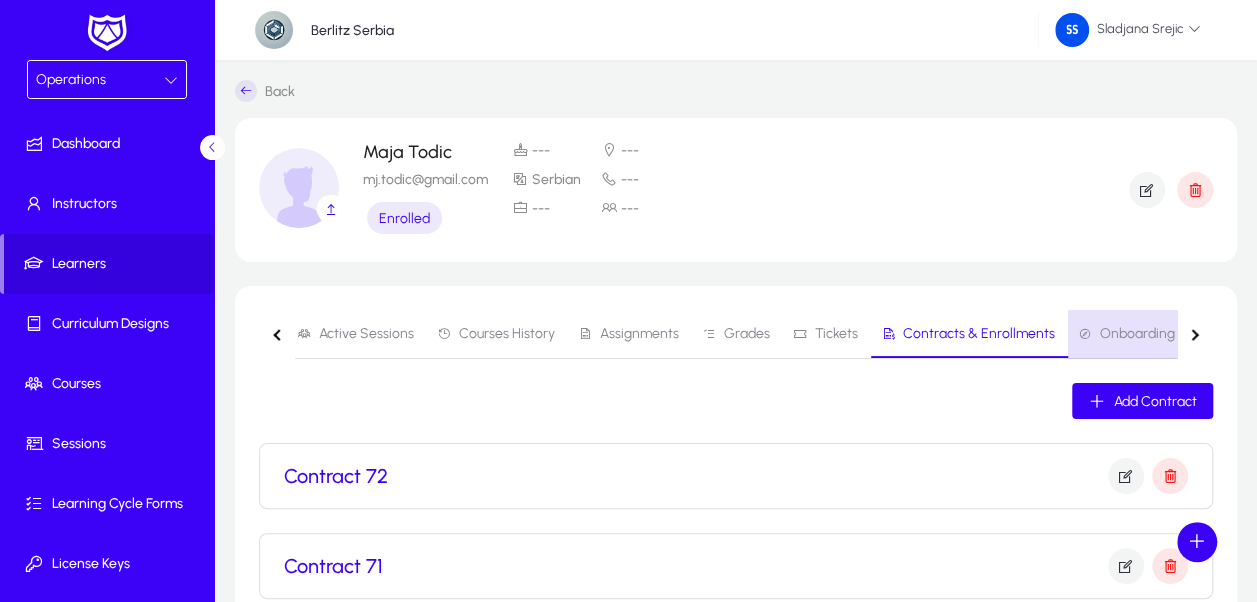 click on "Onboarding" at bounding box center (1137, 334) 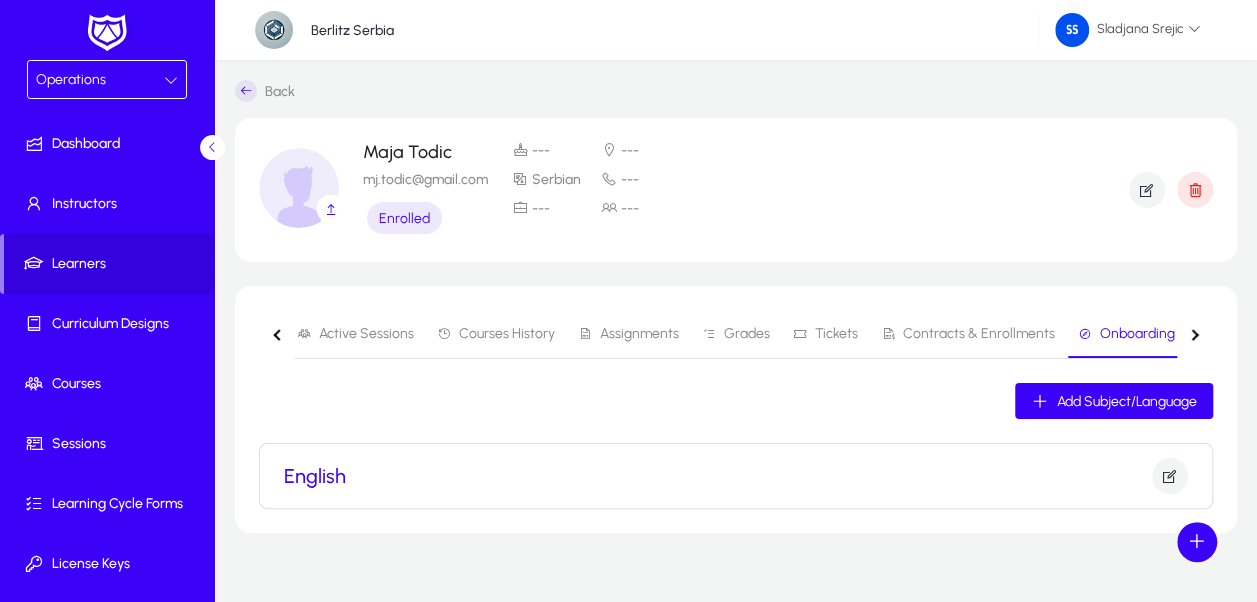 click 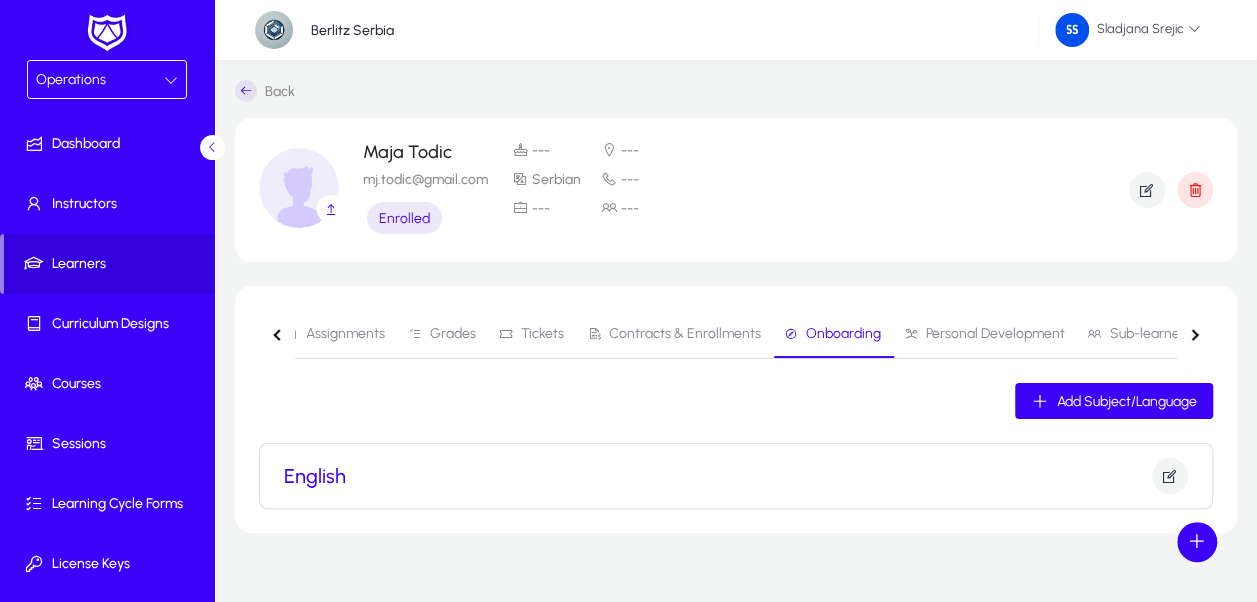 click 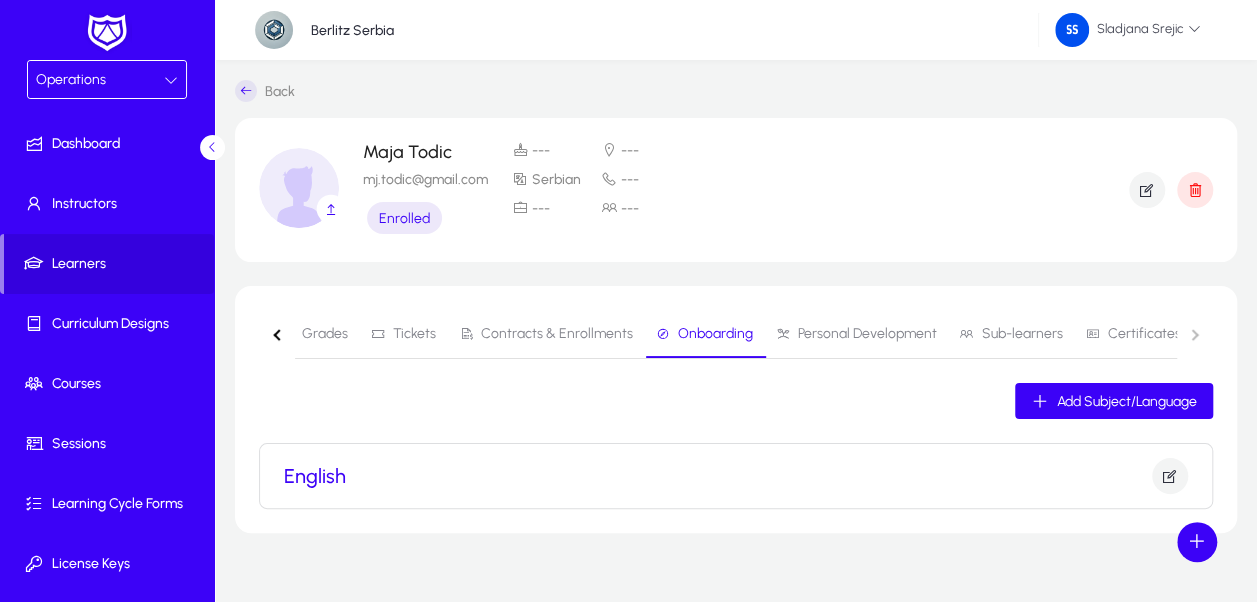 click on "Active Sessions   Courses History   Assignments   Grades   Tickets   Contracts & Enrollments   Onboarding   Personal Development   Sub-learners   Certificates" 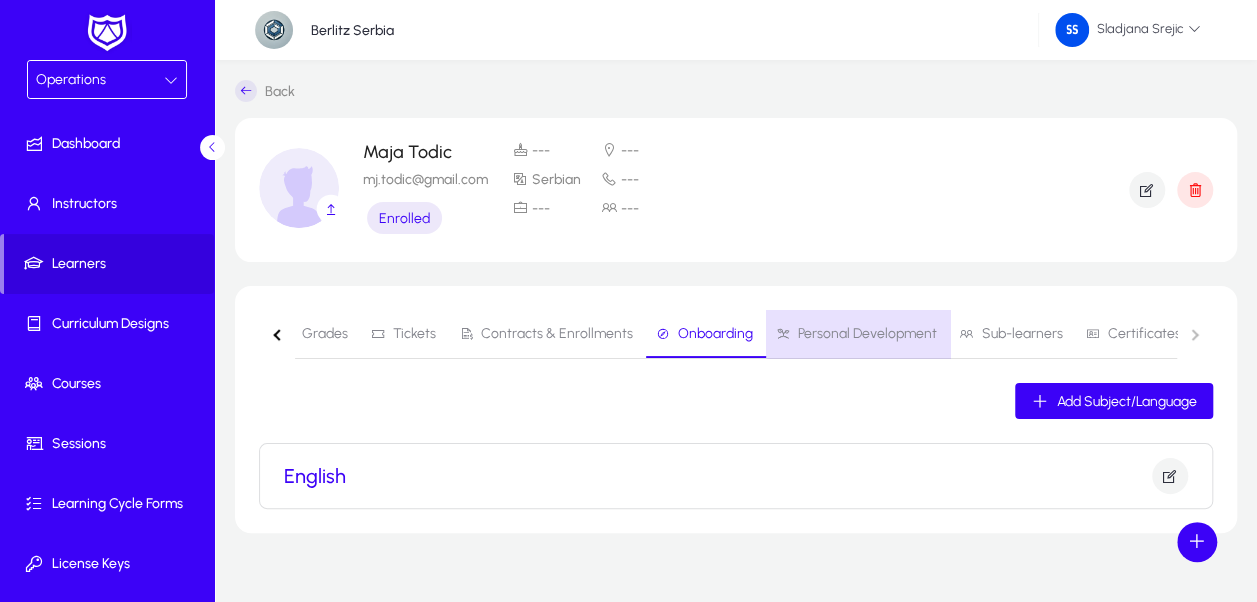 click on "Personal Development" at bounding box center (856, 334) 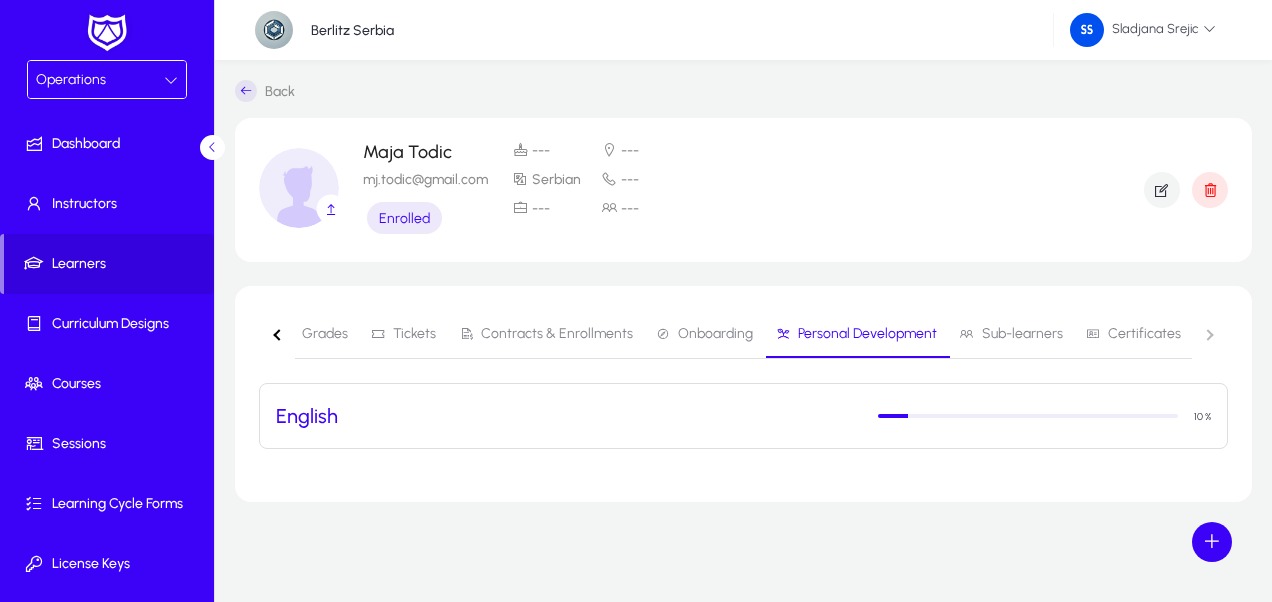 click on "Sub-learners" at bounding box center [1022, 334] 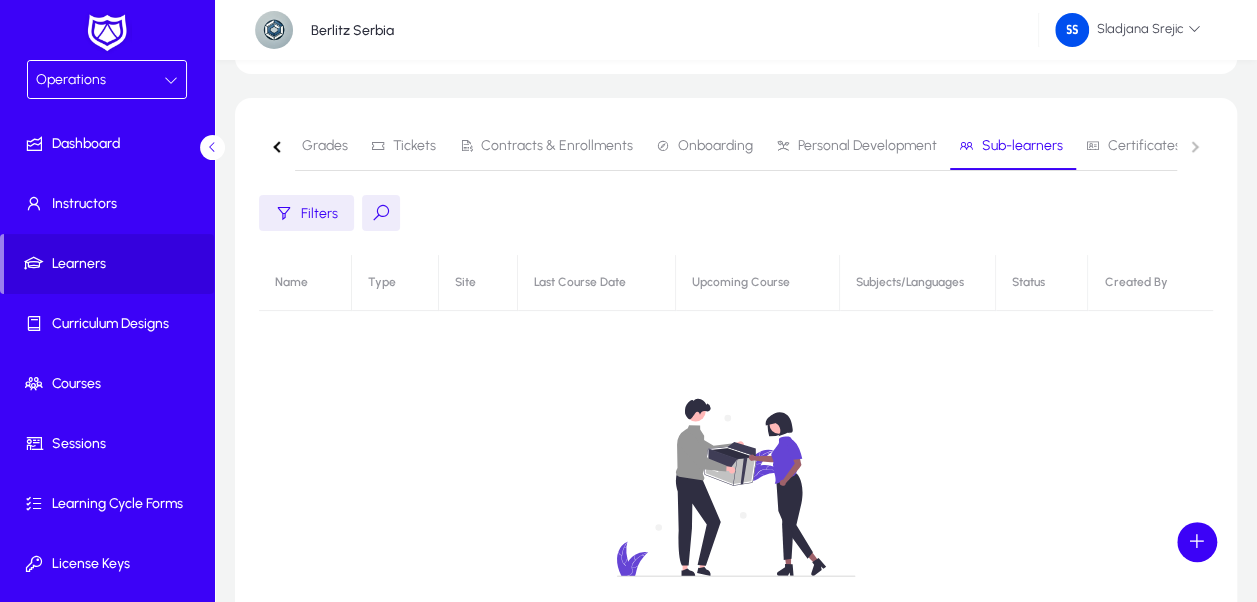 scroll, scrollTop: 200, scrollLeft: 0, axis: vertical 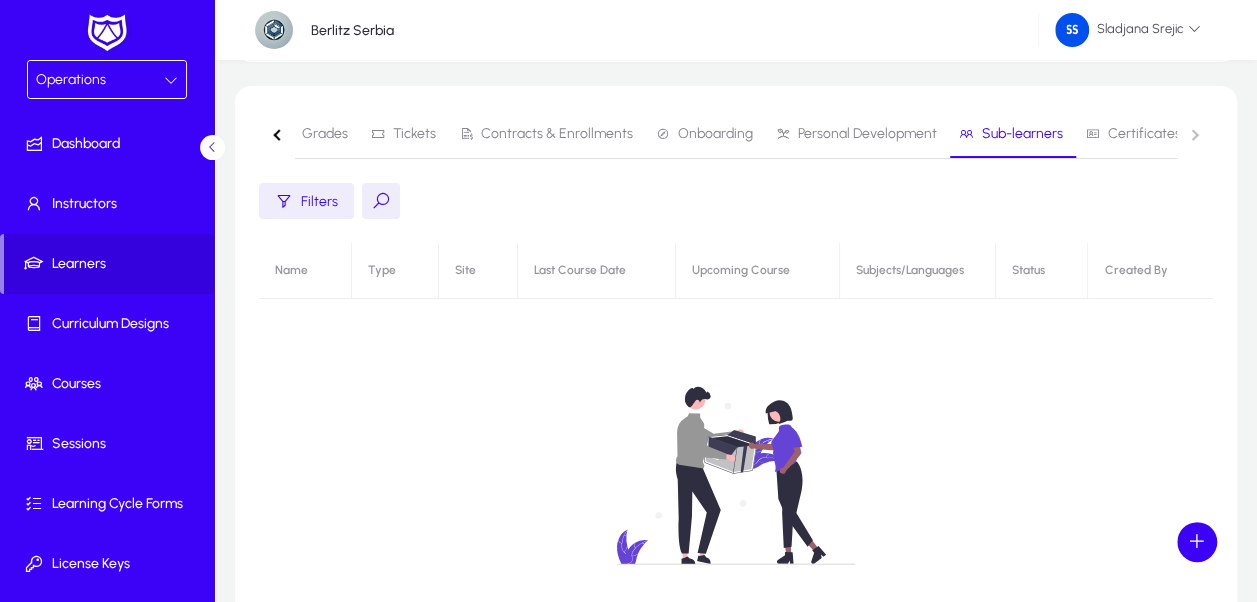 click on "Certificates" at bounding box center (1133, 134) 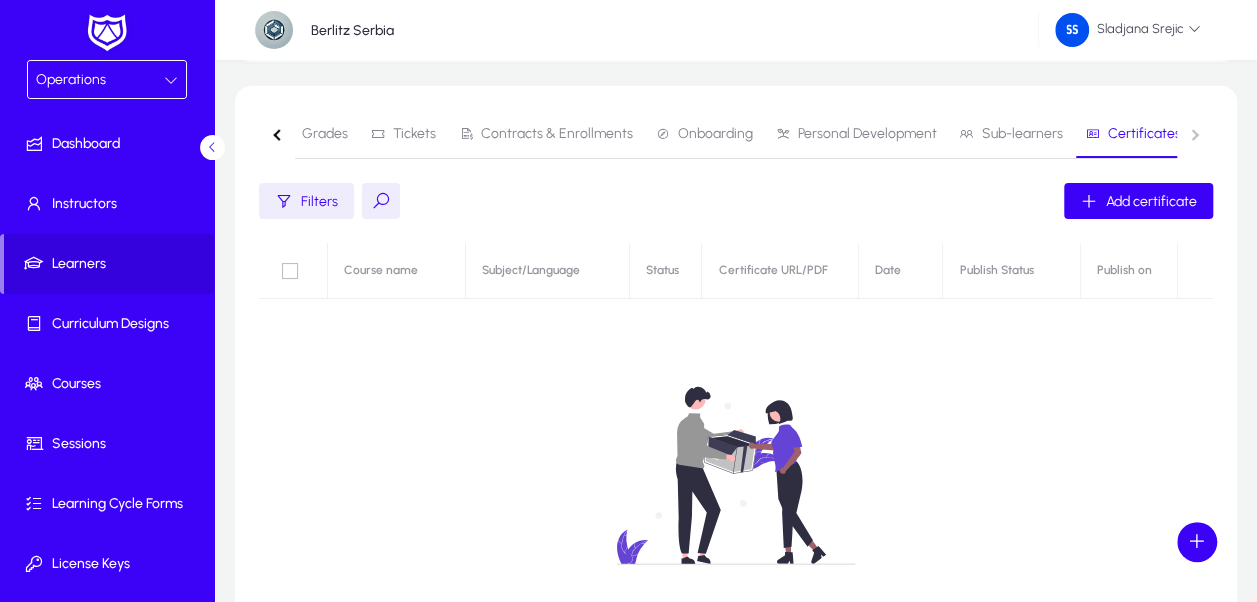 click 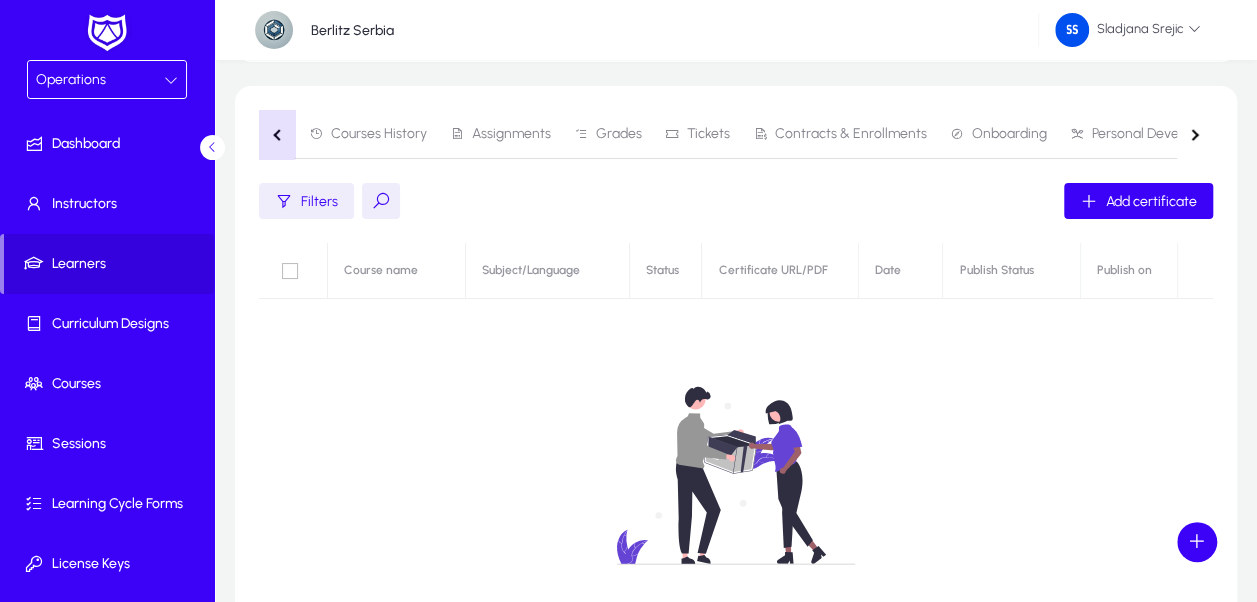 click 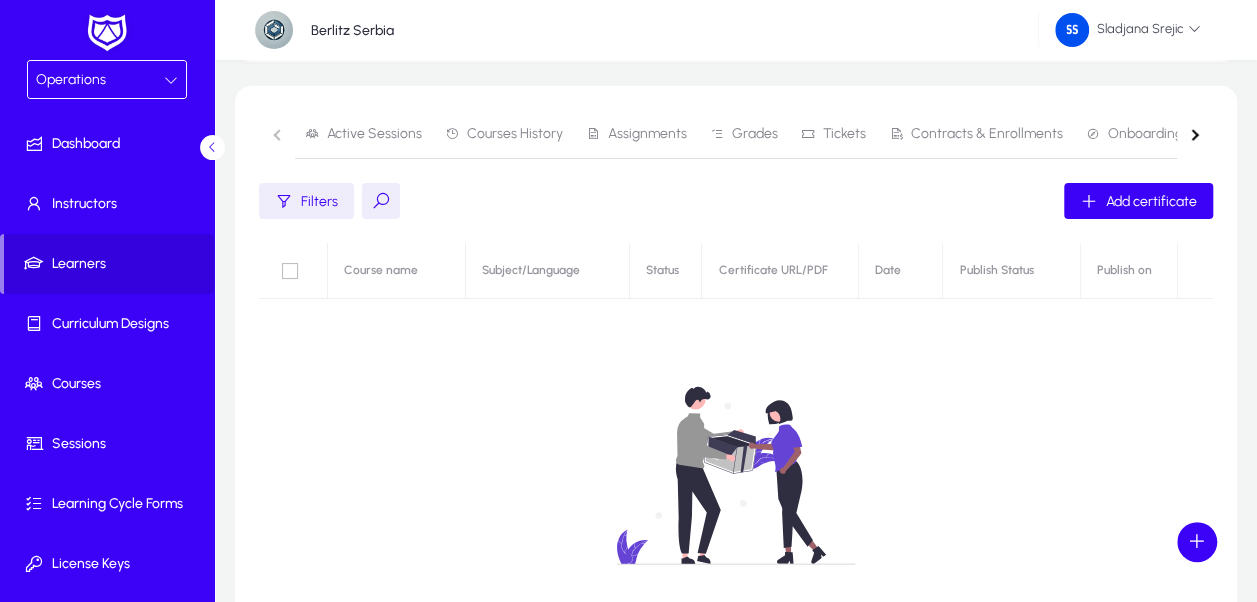 click on "Active Sessions   Courses History   Assignments   Grades   Tickets   Contracts & Enrollments   Onboarding   Personal Development   Sub-learners   Certificates" 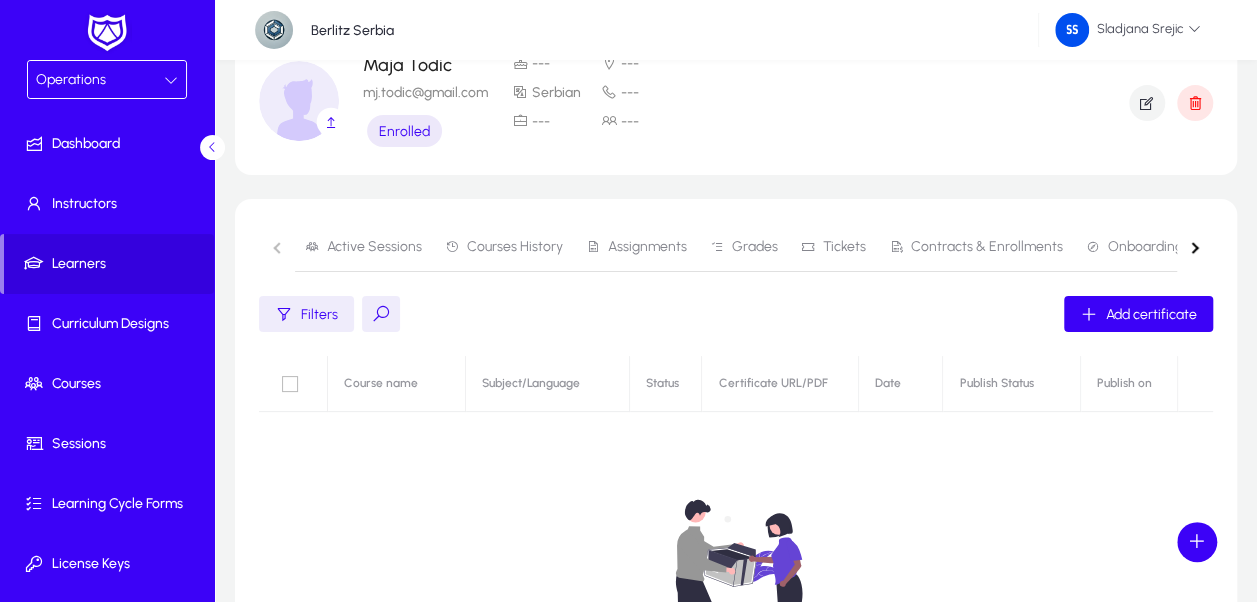 scroll, scrollTop: 0, scrollLeft: 0, axis: both 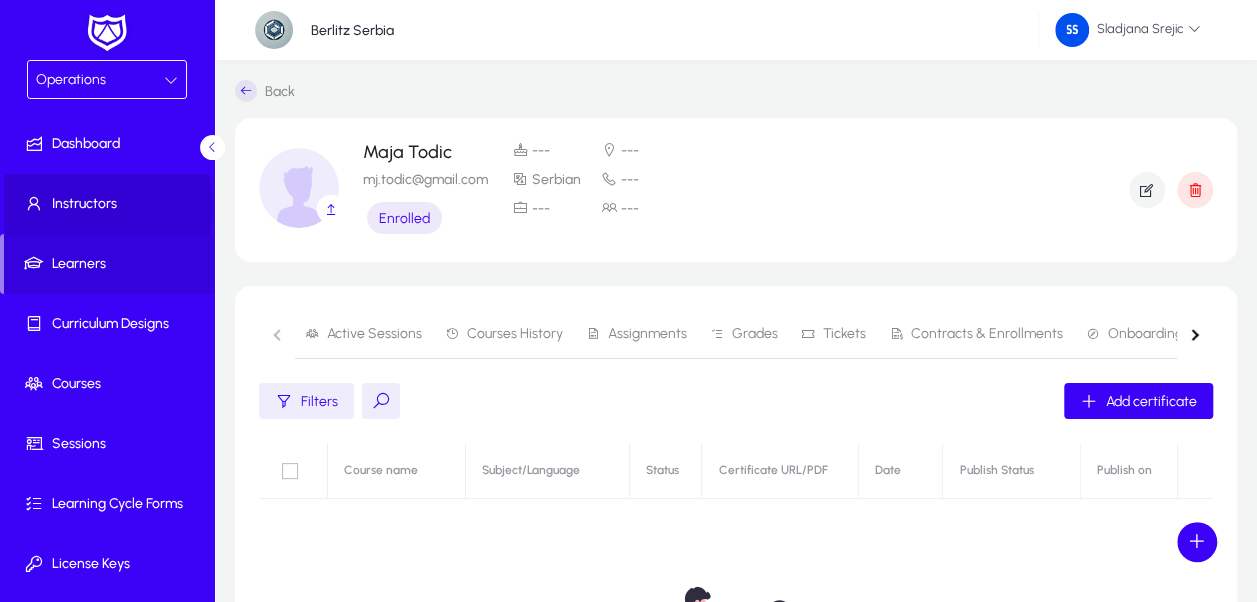 click on "Instructors" 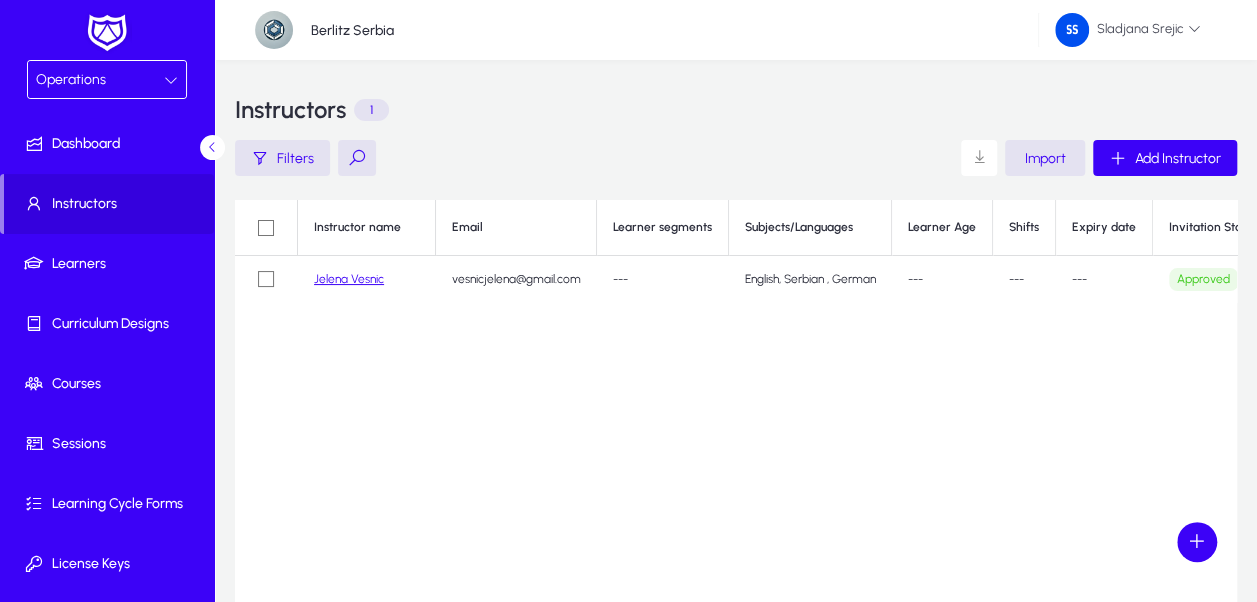 click on "Operations" at bounding box center (100, 80) 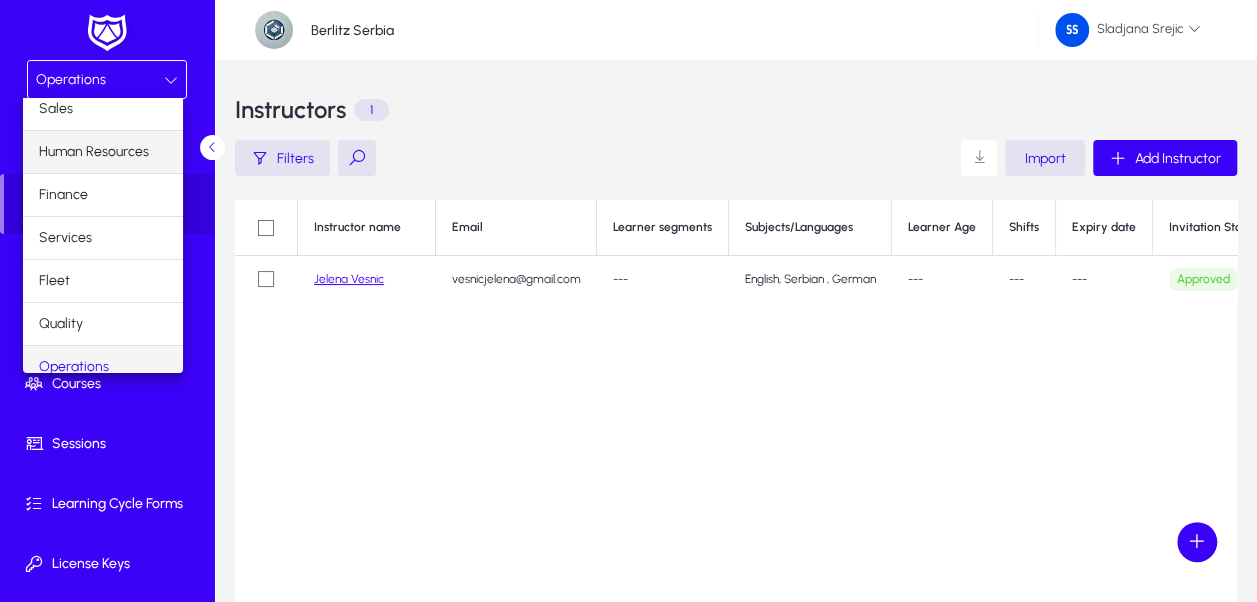 scroll, scrollTop: 0, scrollLeft: 0, axis: both 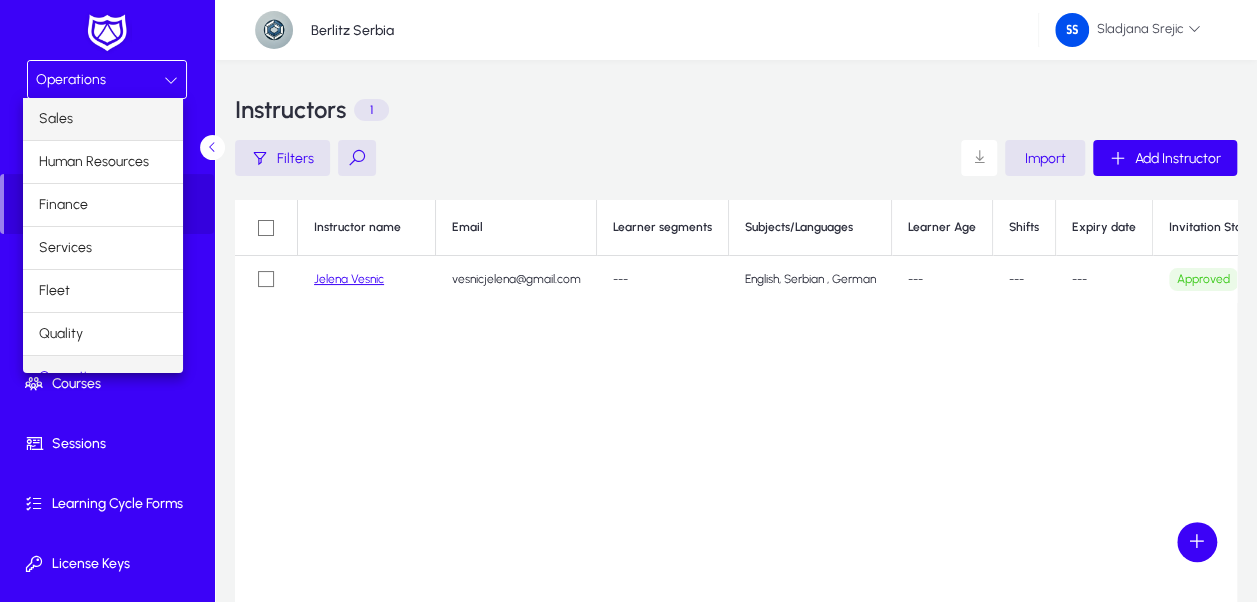 click on "Sales" at bounding box center [103, 119] 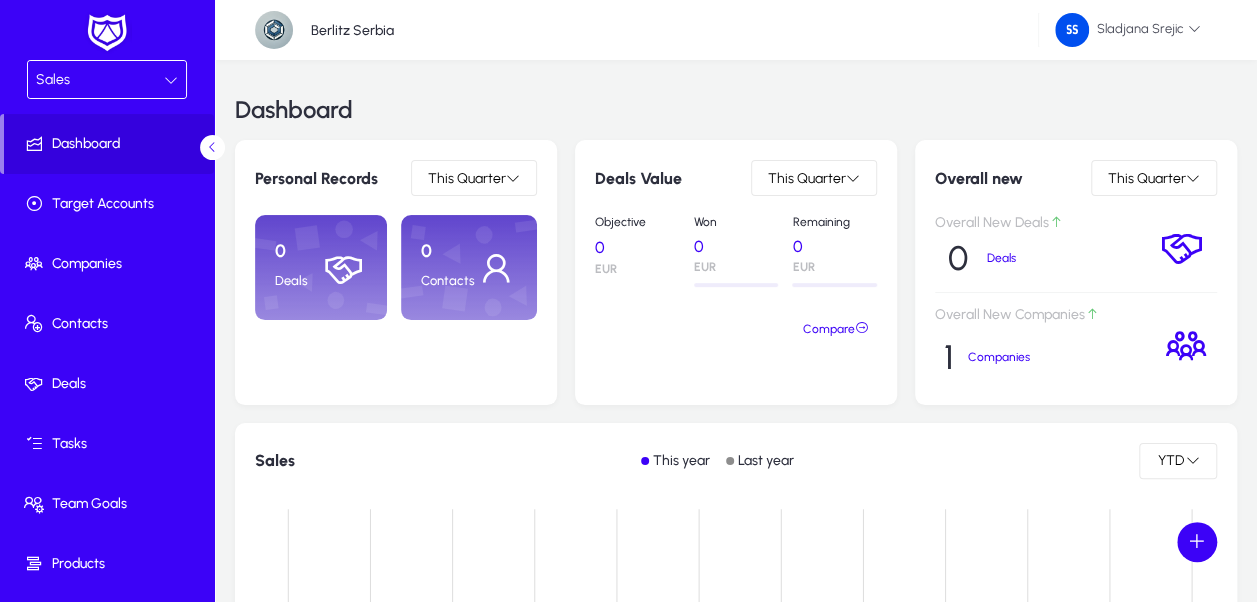 click on "Sales" at bounding box center [100, 80] 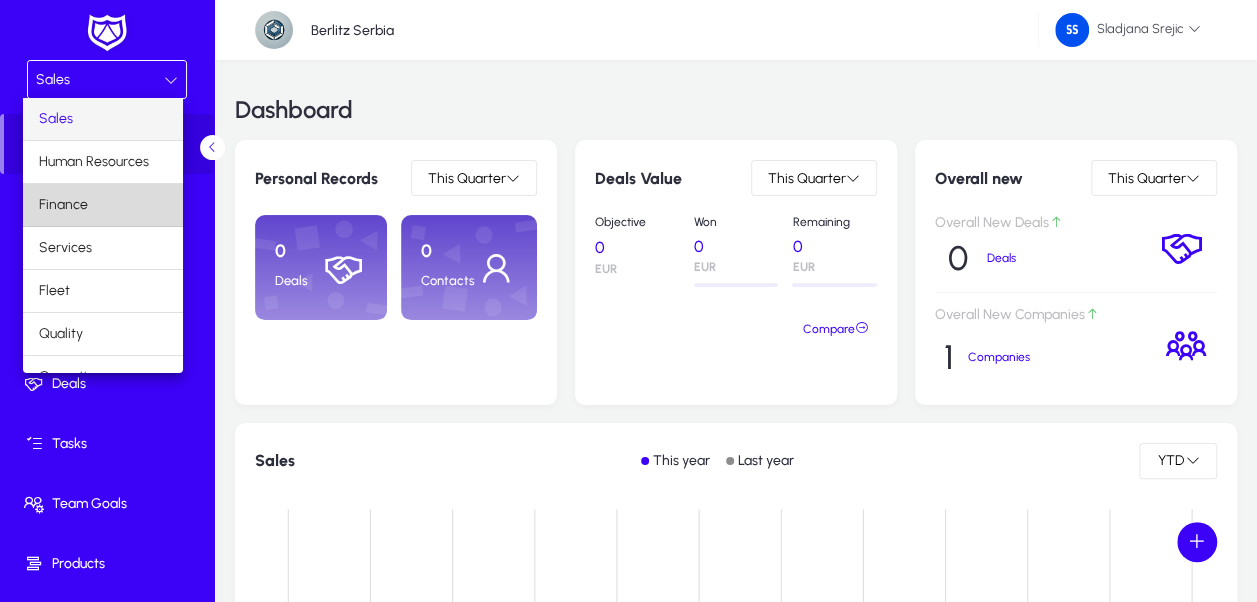 click on "Finance" at bounding box center (103, 205) 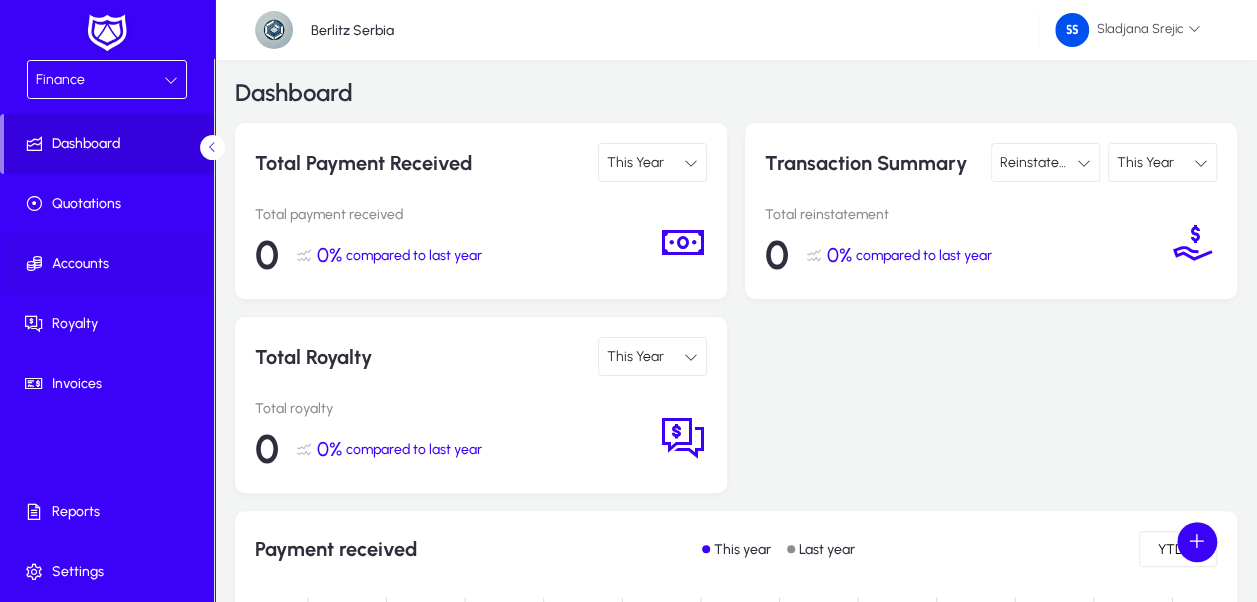 scroll, scrollTop: 0, scrollLeft: 0, axis: both 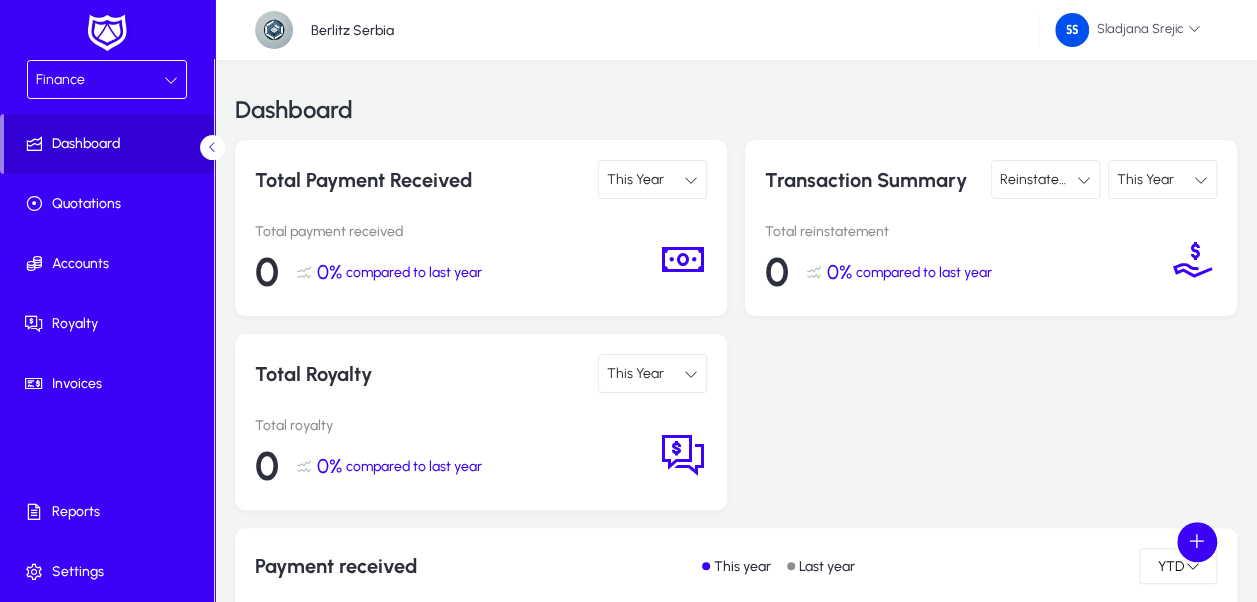 click on "Dashboard" 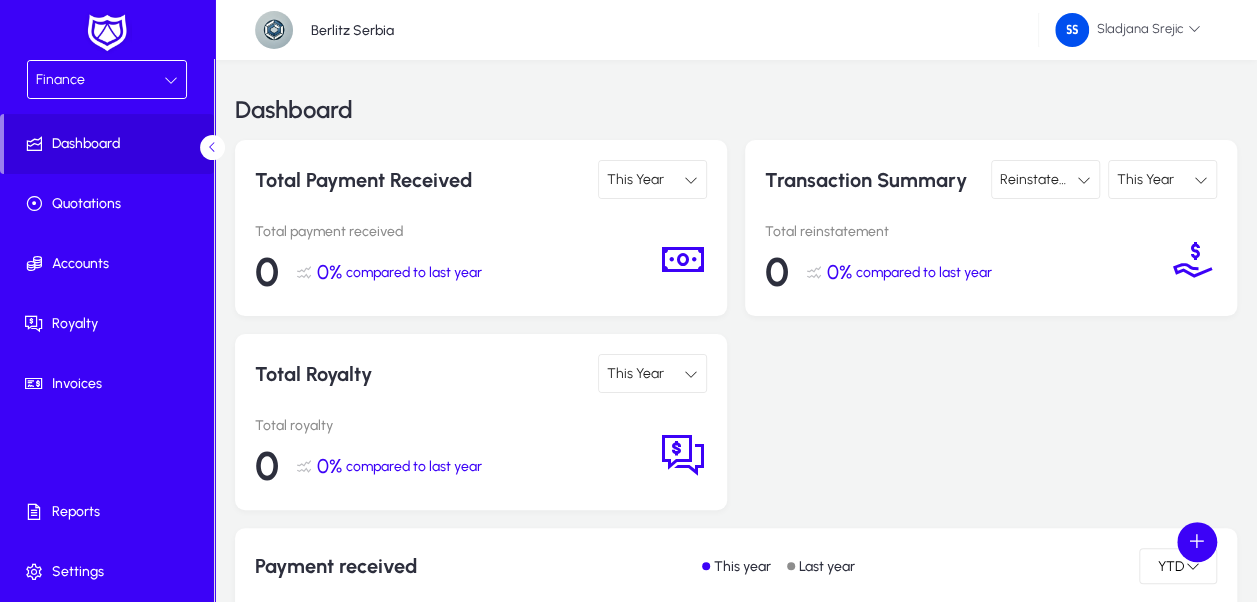 click on "Finance" at bounding box center (100, 80) 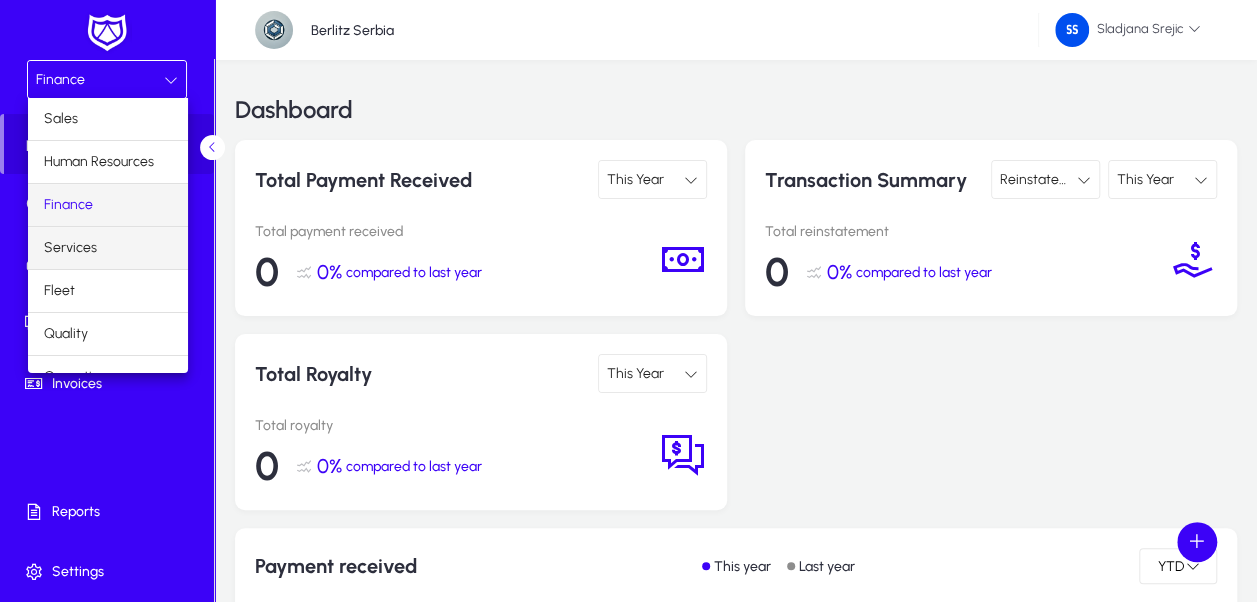 click on "Services" at bounding box center (108, 248) 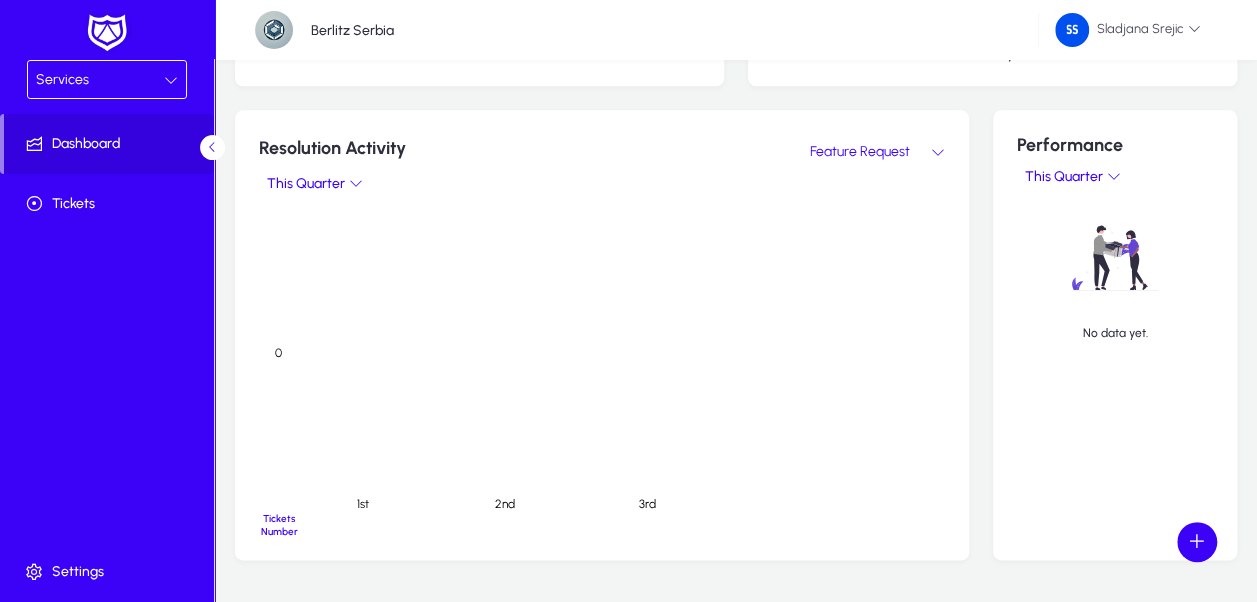 scroll, scrollTop: 1157, scrollLeft: 0, axis: vertical 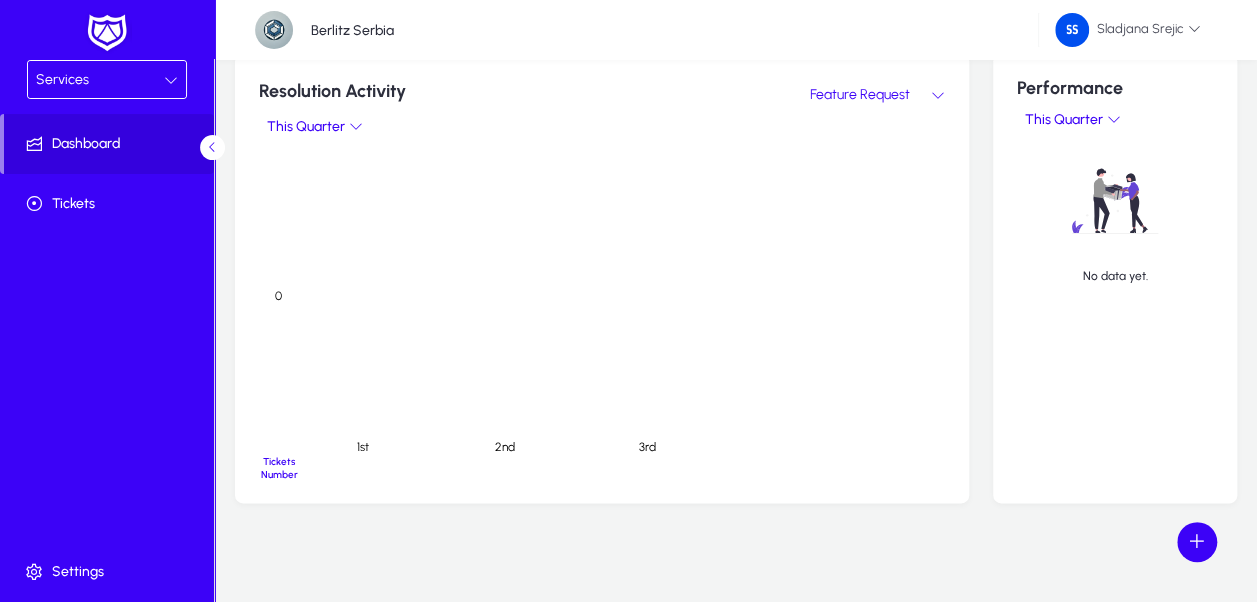click on "Services" at bounding box center [100, 80] 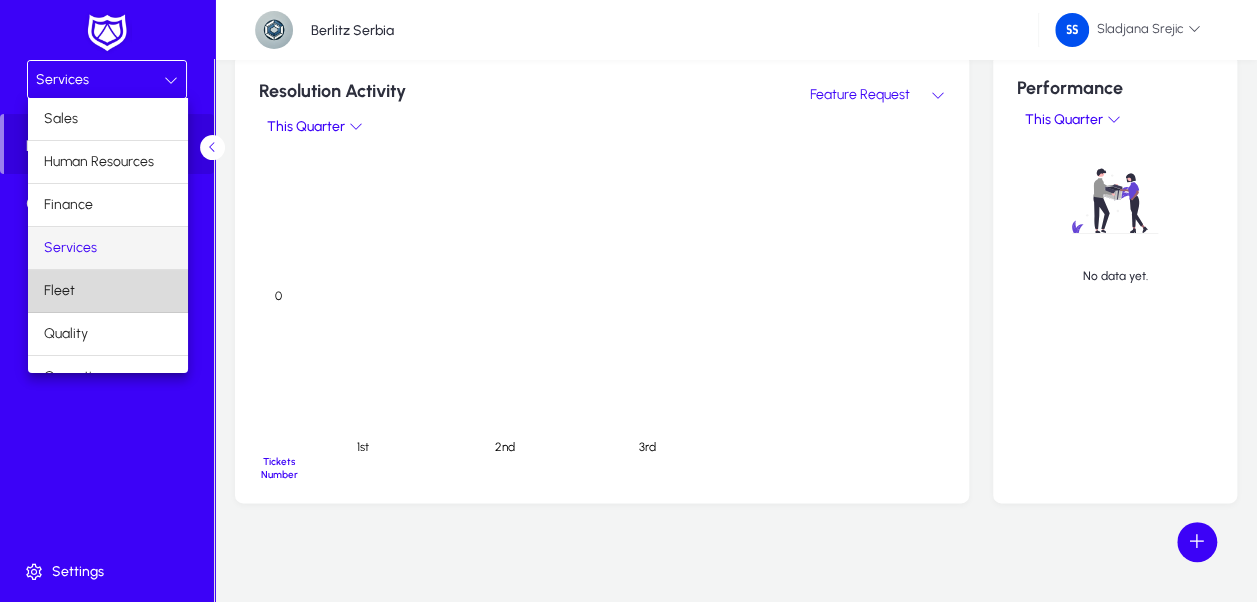 click on "Fleet" at bounding box center (108, 291) 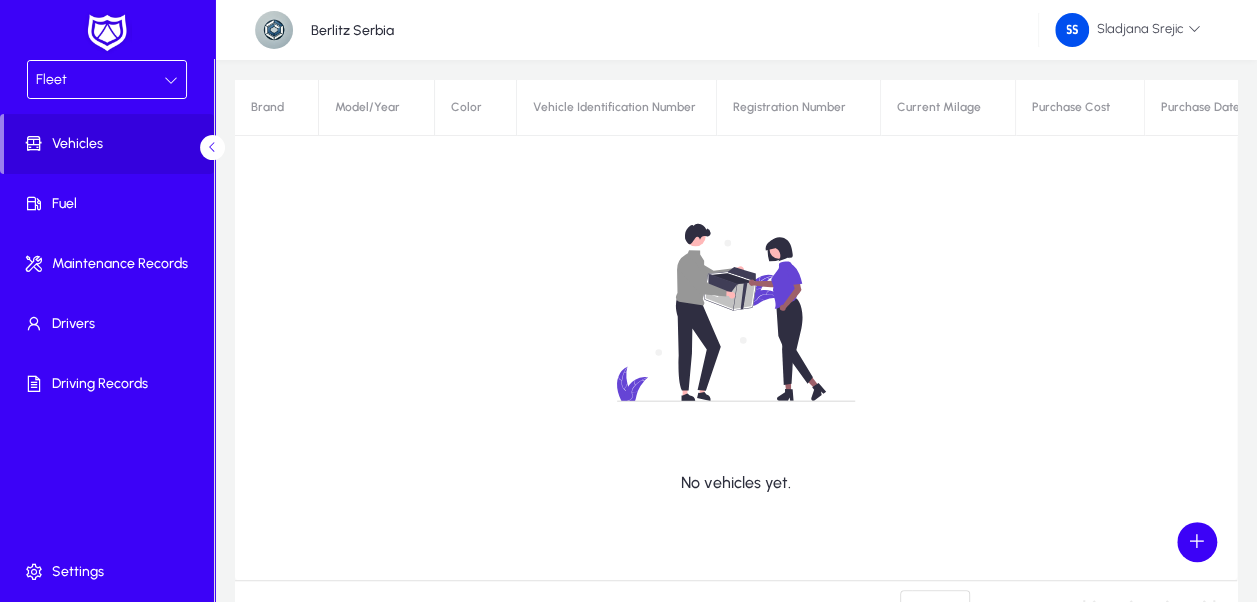 scroll, scrollTop: 0, scrollLeft: 0, axis: both 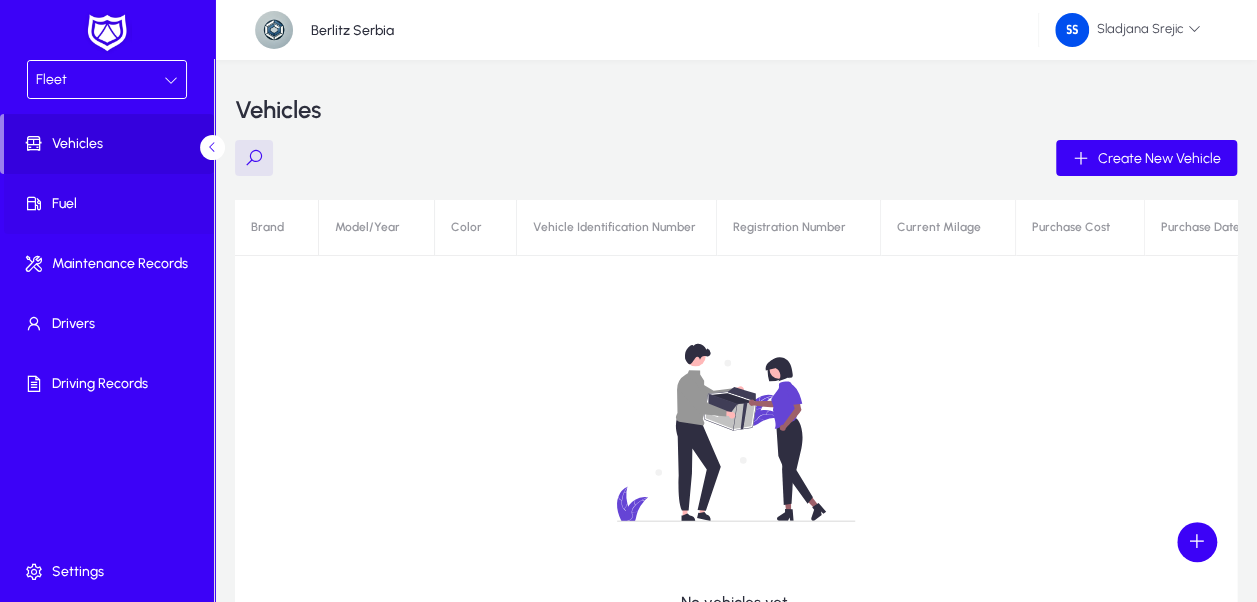 click on "Fuel" 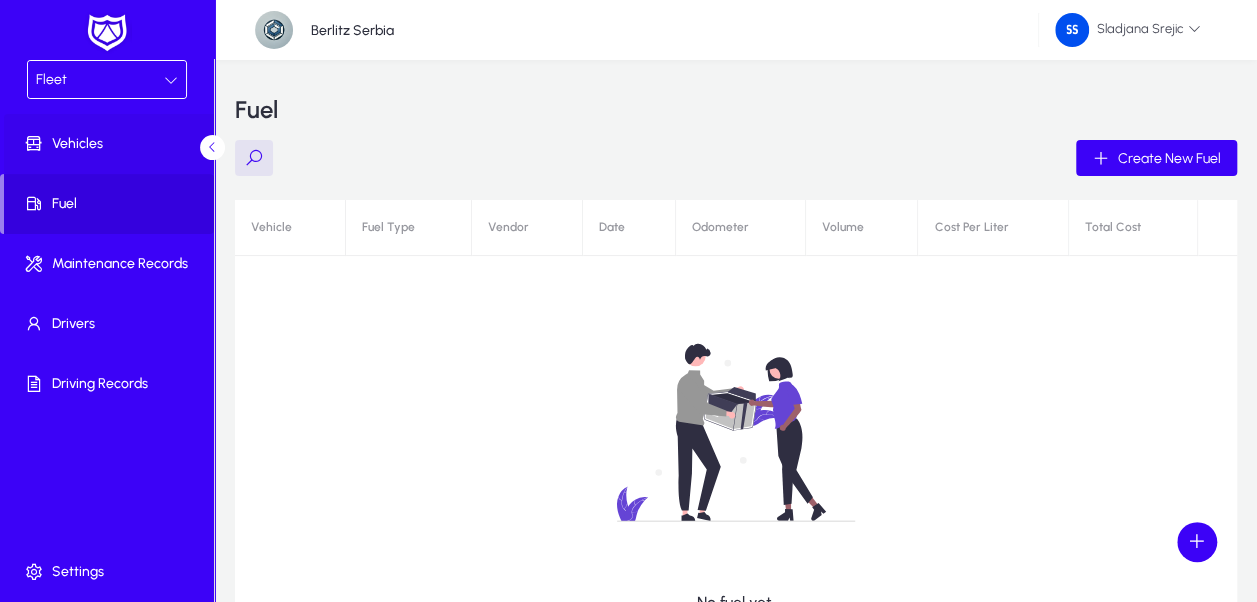 click 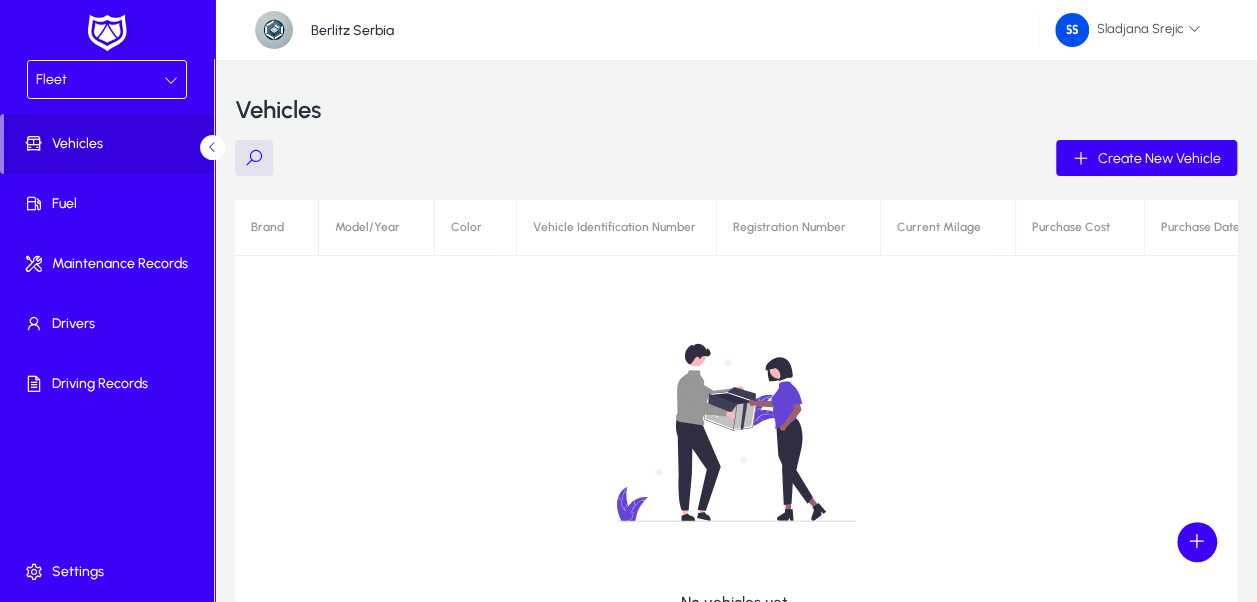 click on "Fleet" at bounding box center [100, 80] 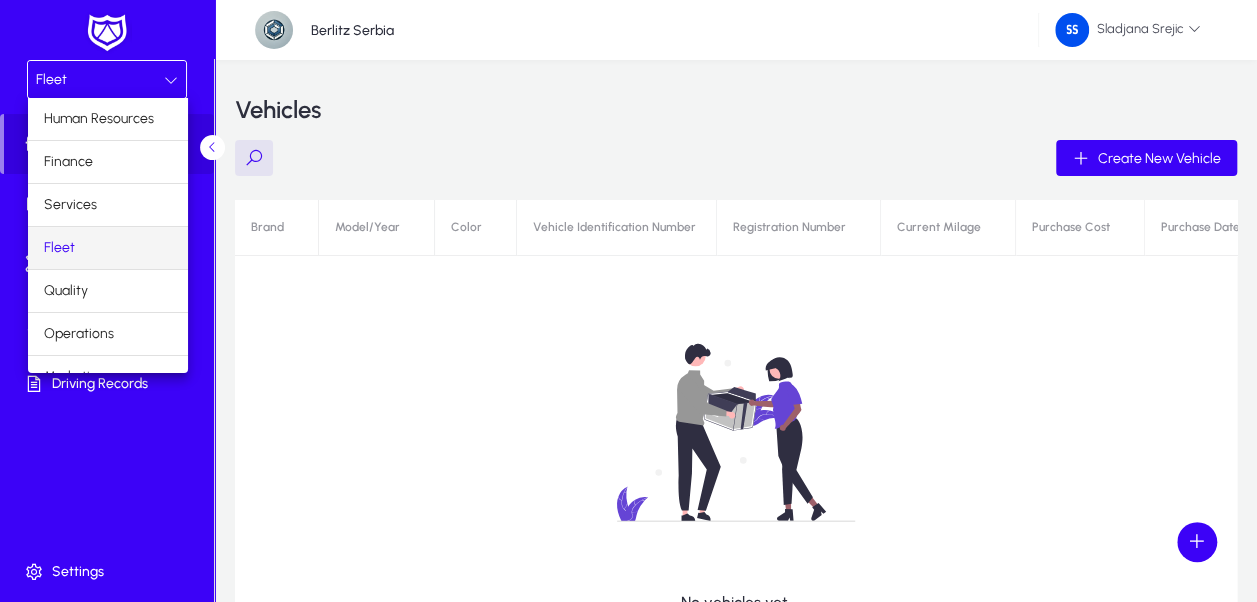 scroll, scrollTop: 65, scrollLeft: 0, axis: vertical 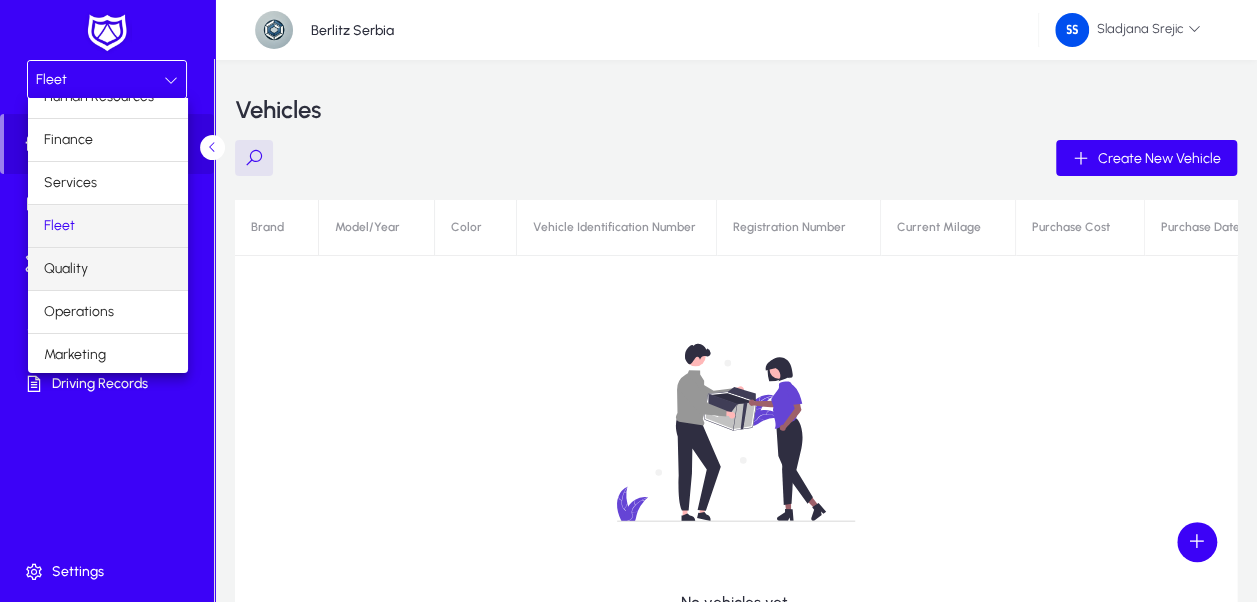 click on "Quality" at bounding box center (108, 269) 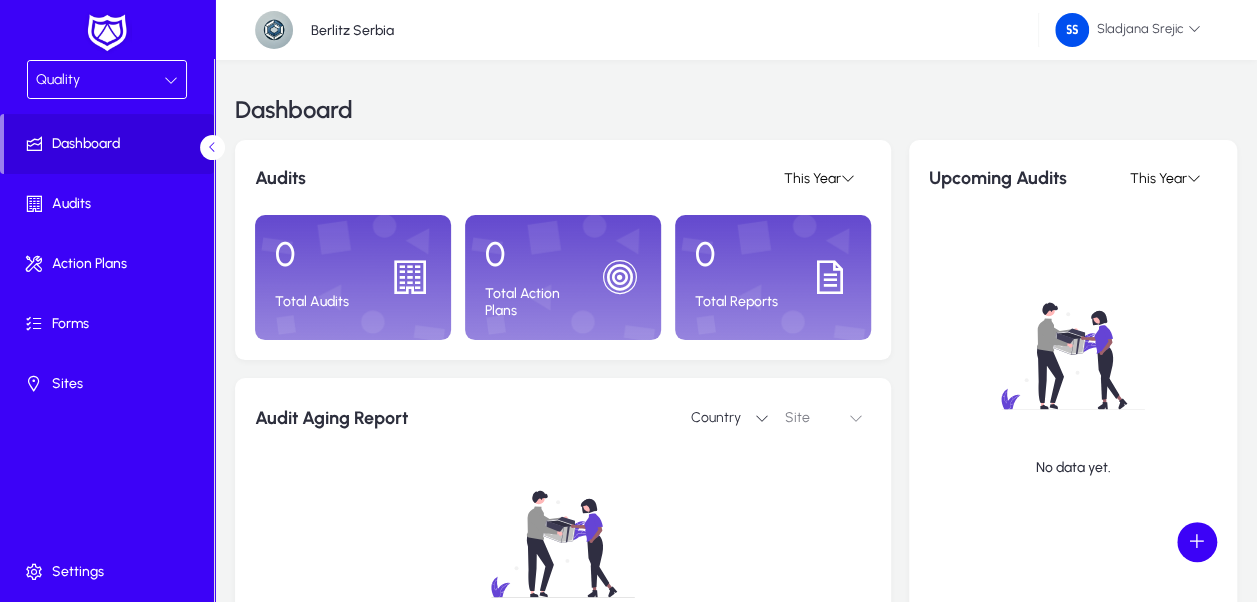 click on "Quality" at bounding box center (107, 79) 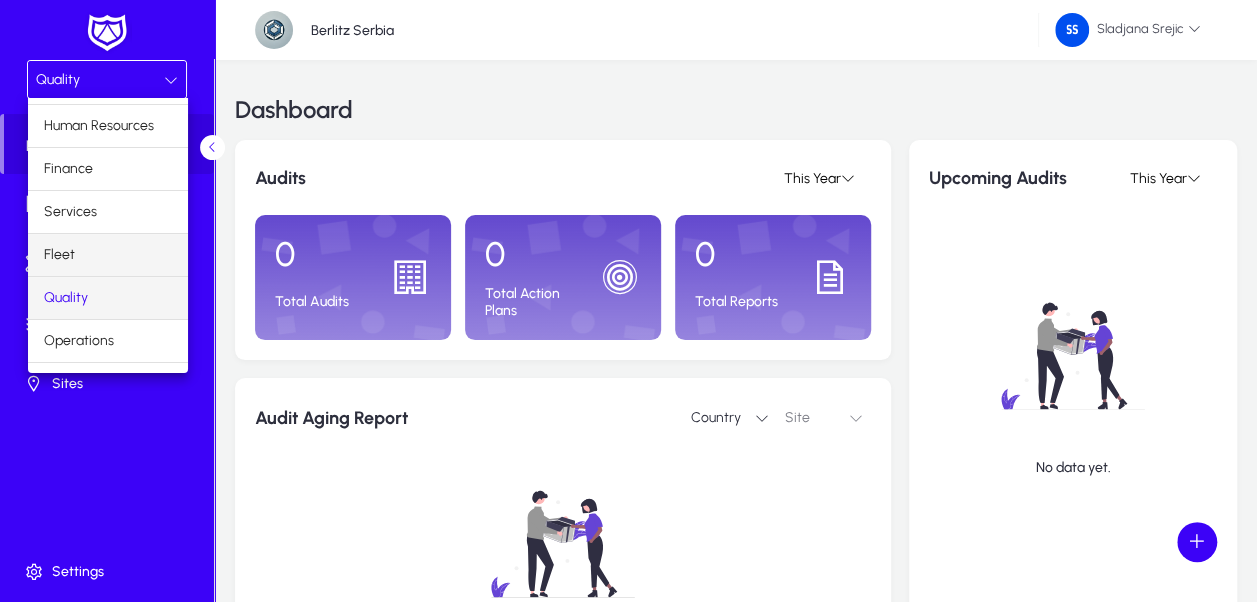 scroll, scrollTop: 65, scrollLeft: 0, axis: vertical 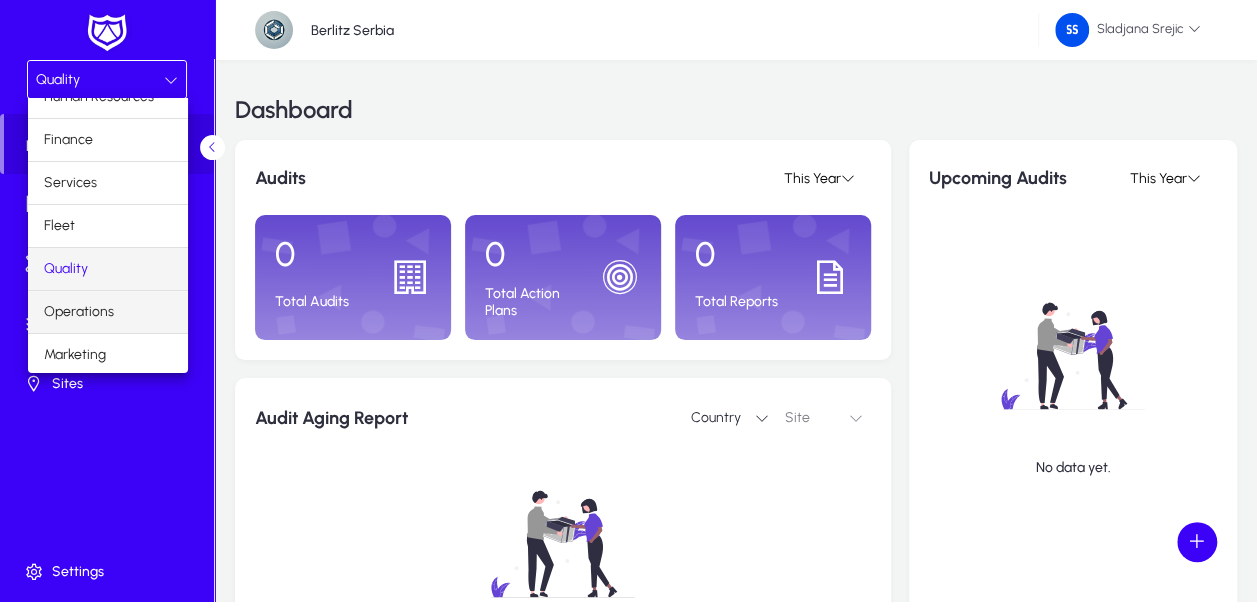 click on "Operations" at bounding box center [79, 312] 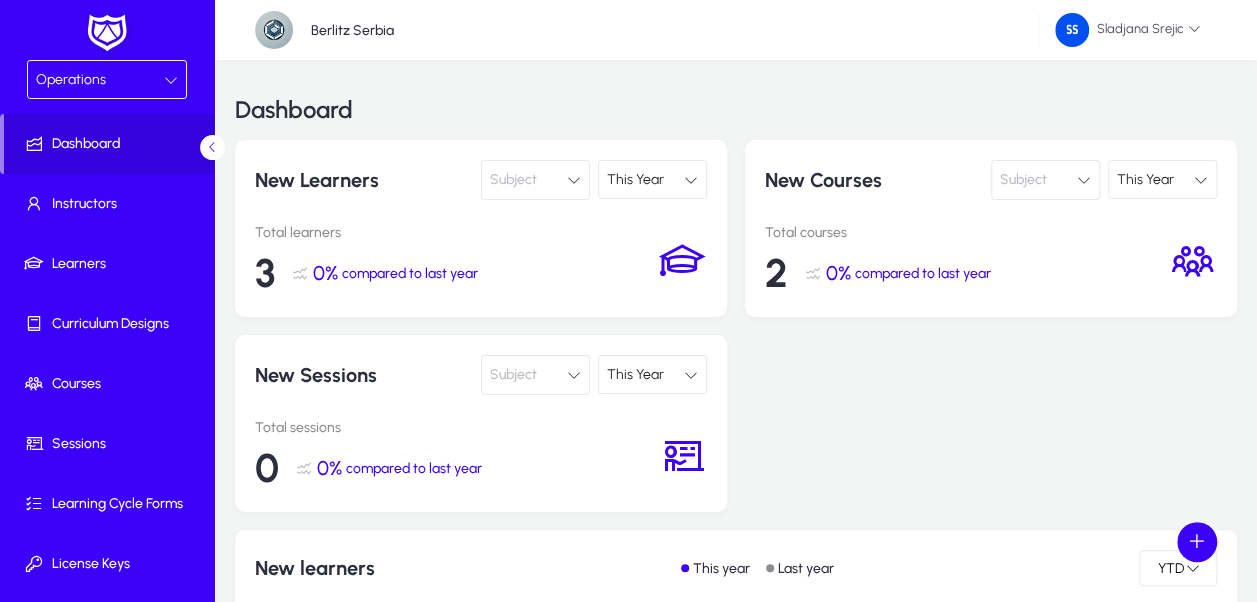 click 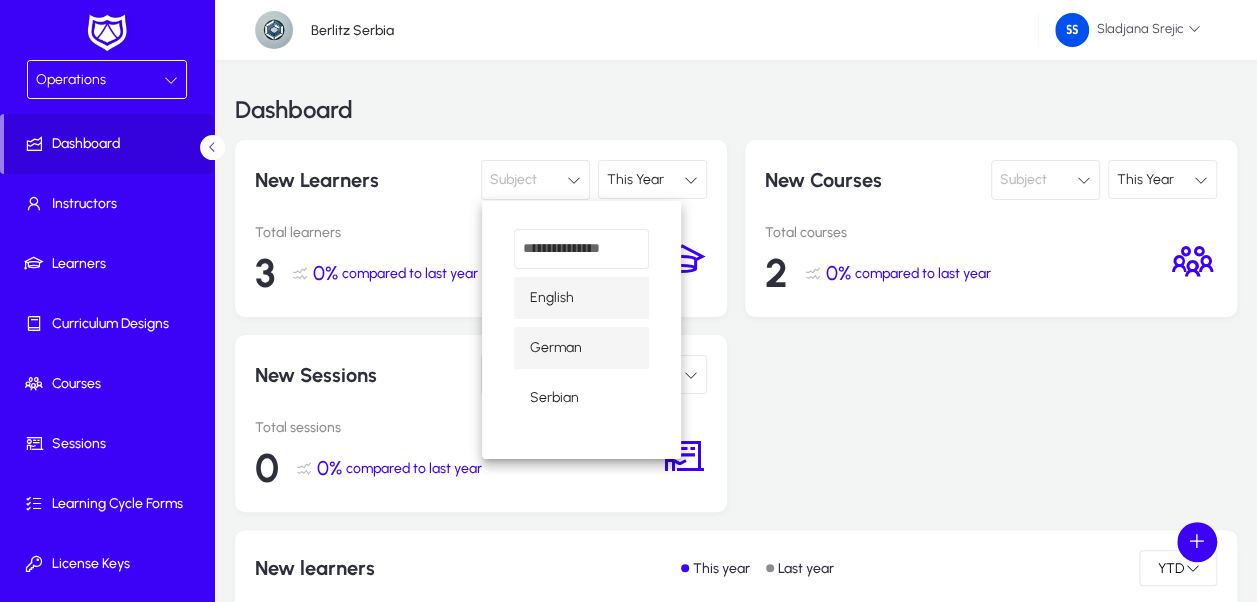 click on "German" at bounding box center [556, 348] 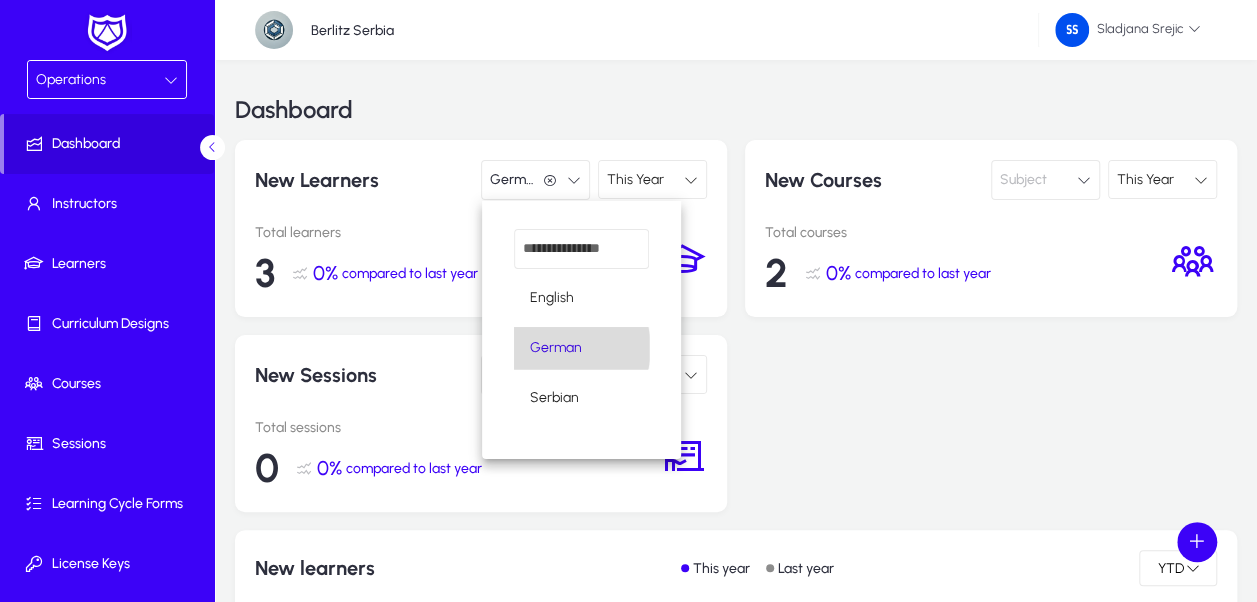 scroll, scrollTop: 0, scrollLeft: 0, axis: both 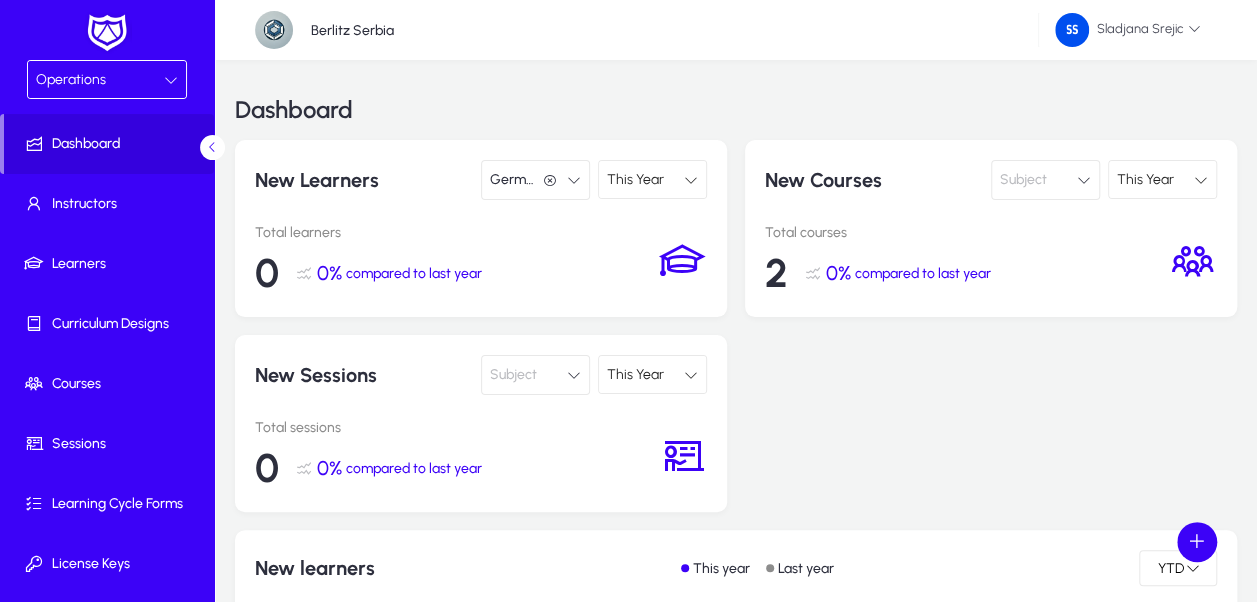 click on "German  German" 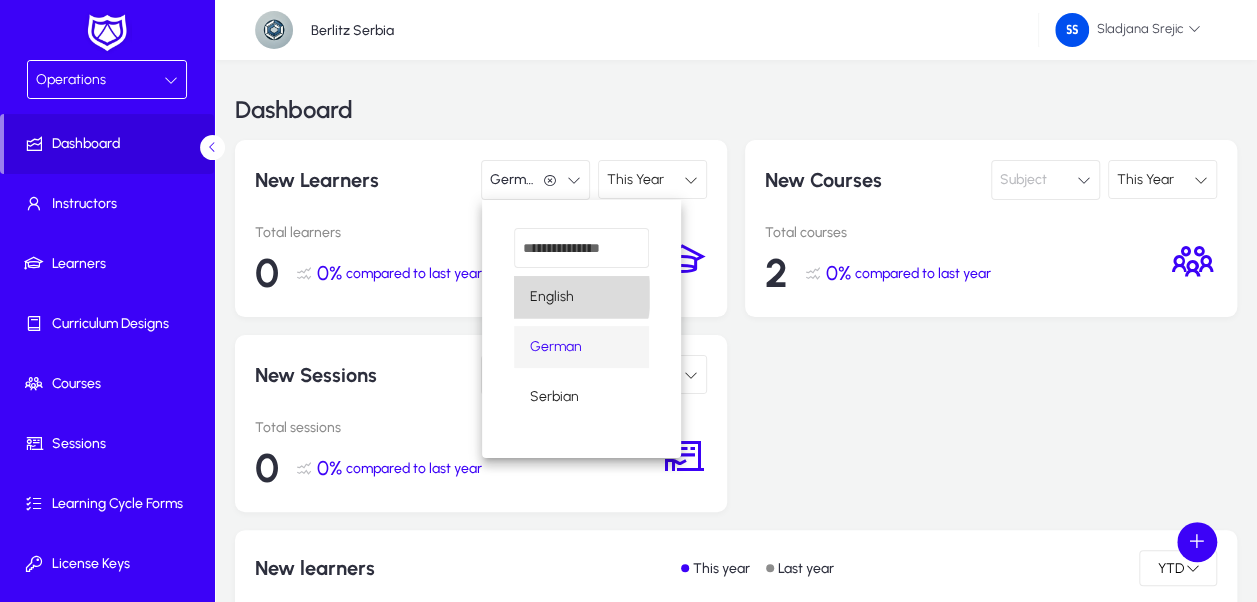 click on "English" at bounding box center (552, 297) 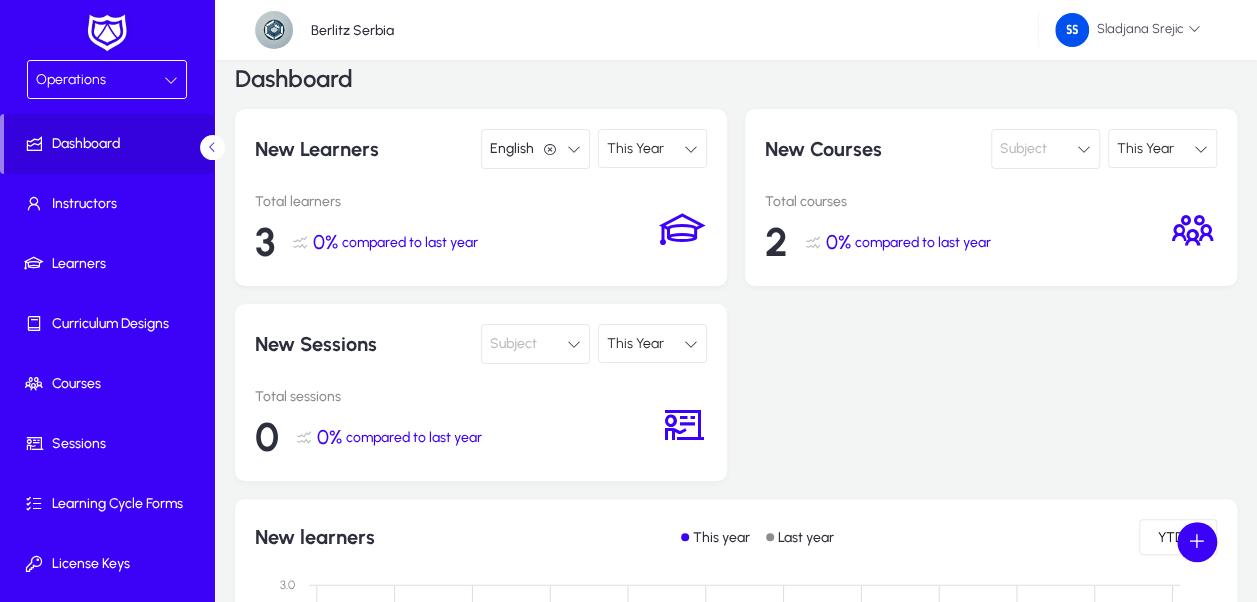 scroll, scrollTop: 0, scrollLeft: 0, axis: both 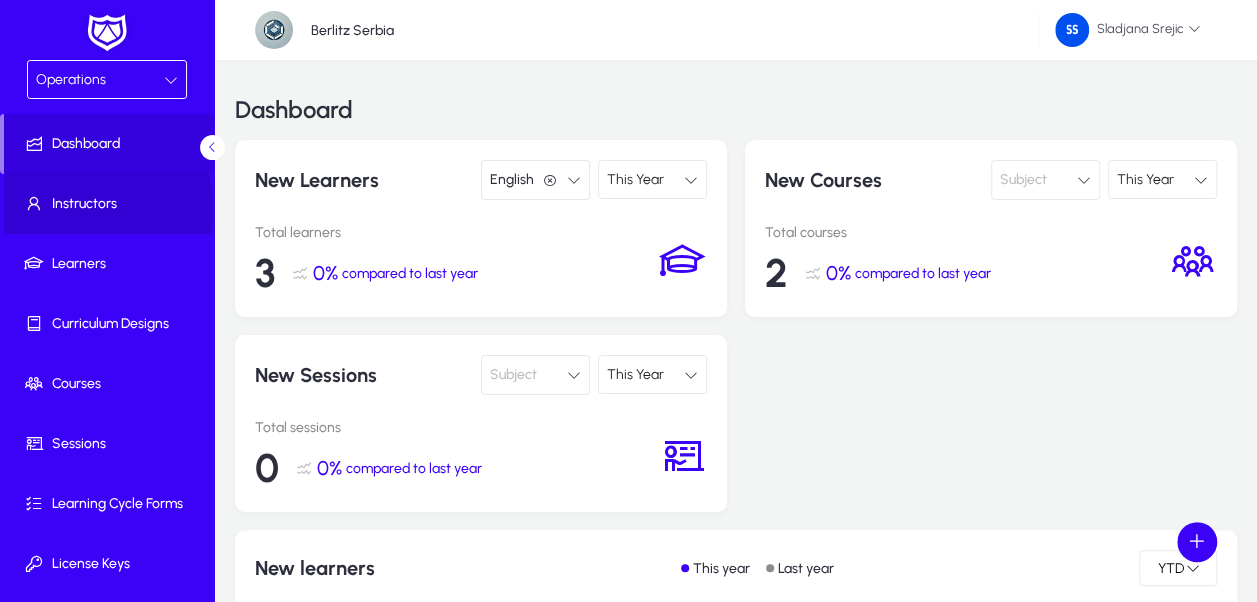 click on "Instructors" 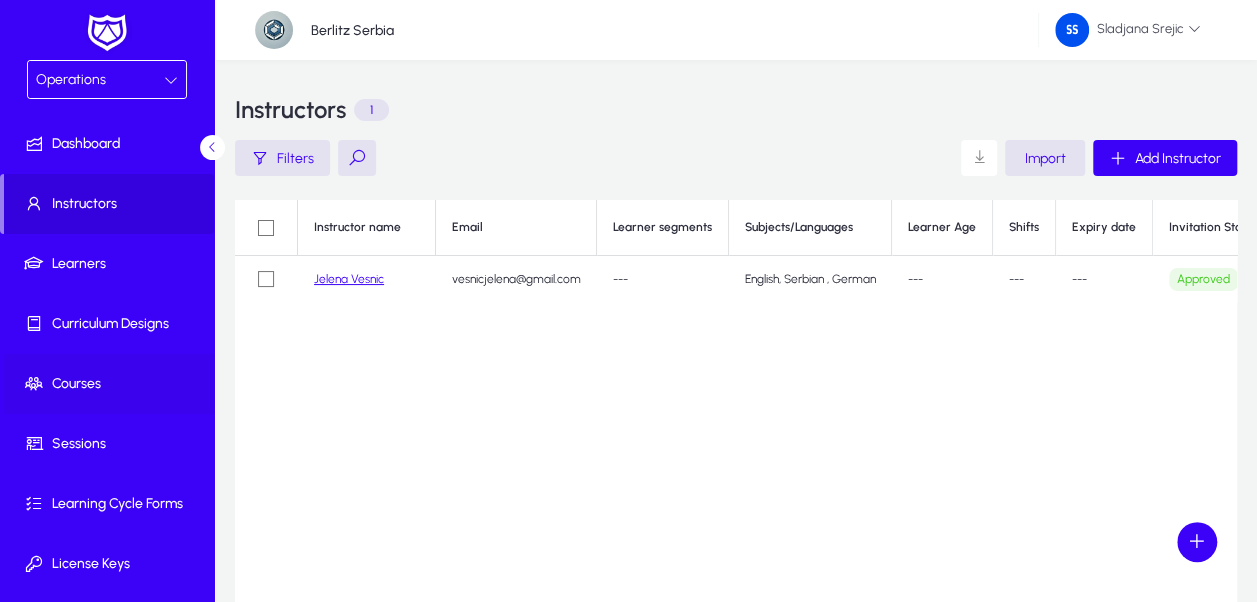 click on "Courses" 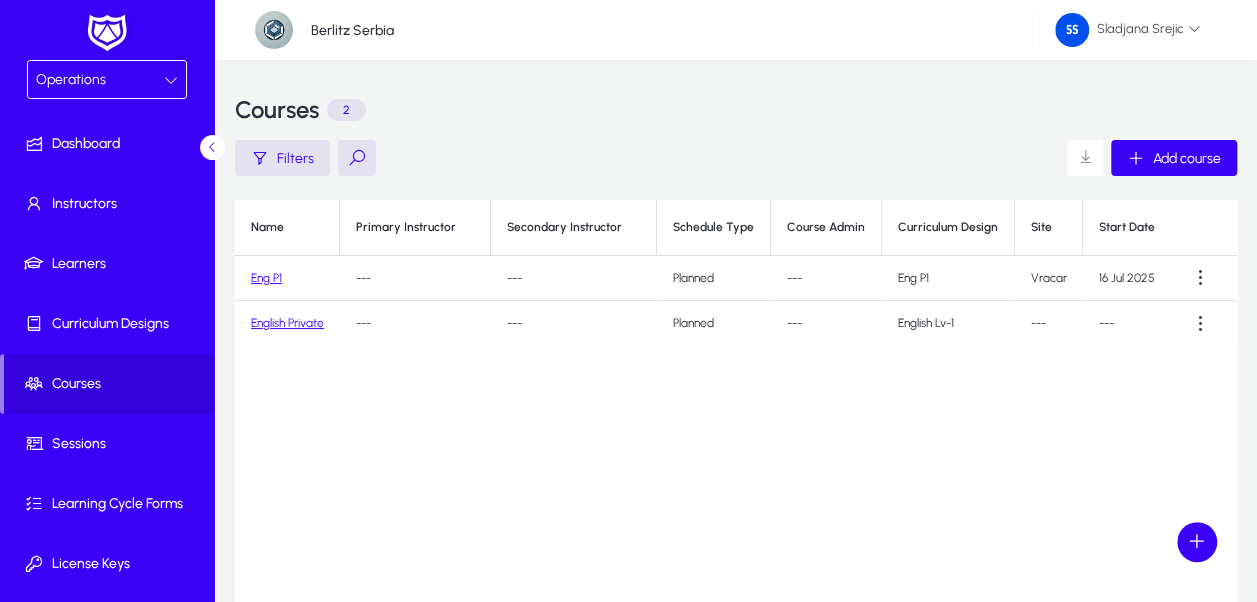 click 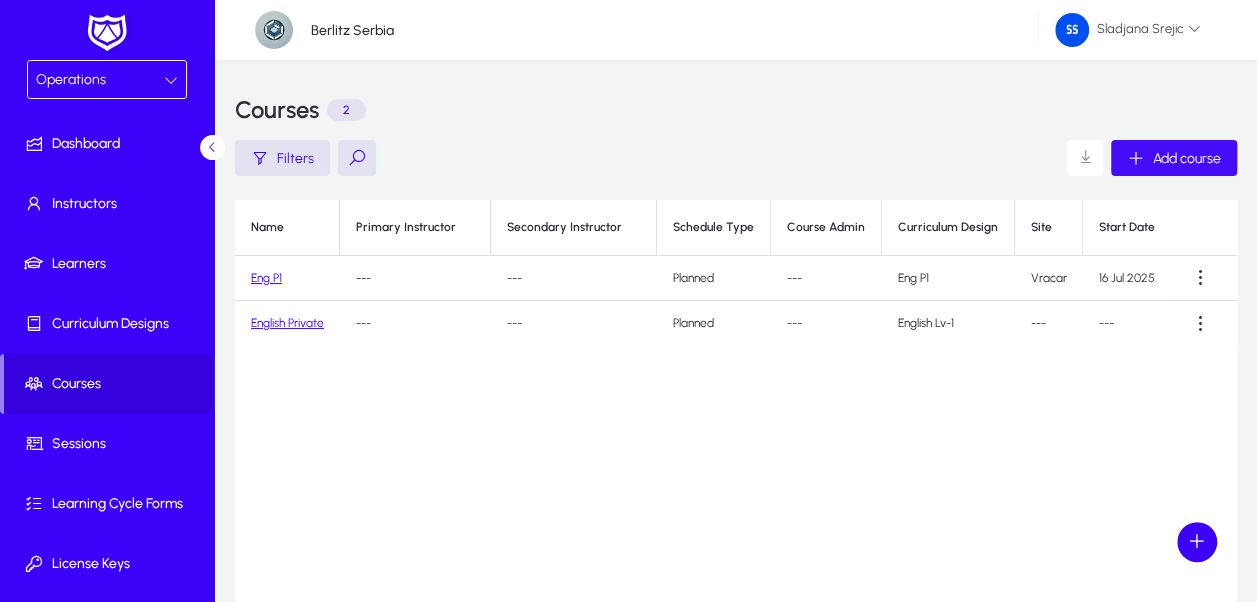 click 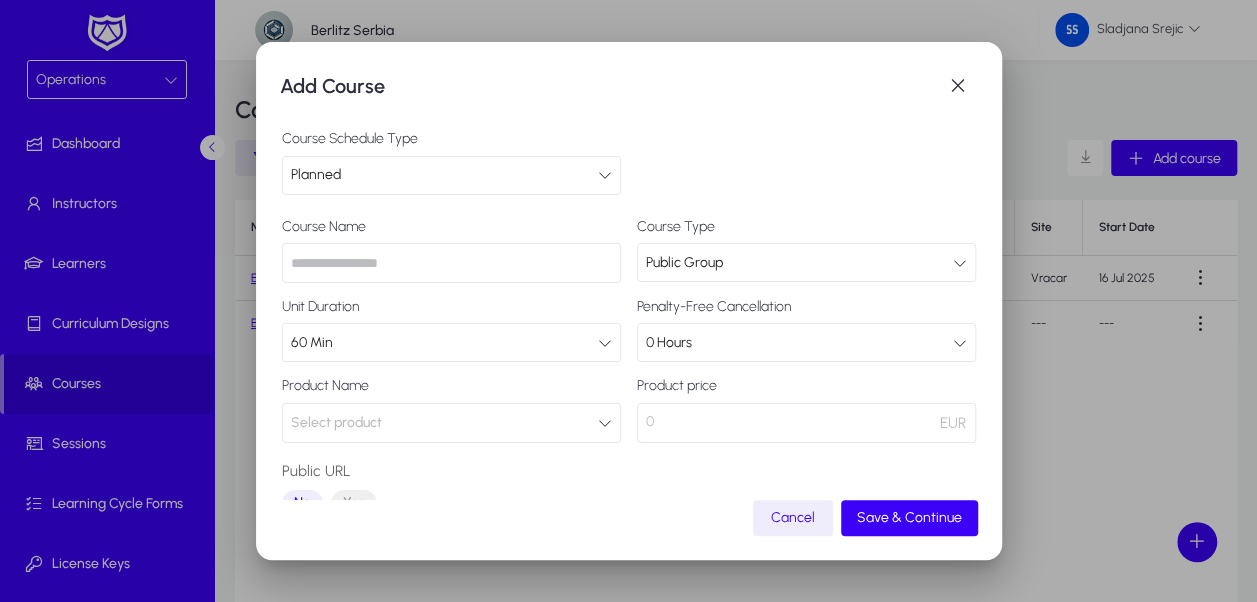 click at bounding box center (451, 263) 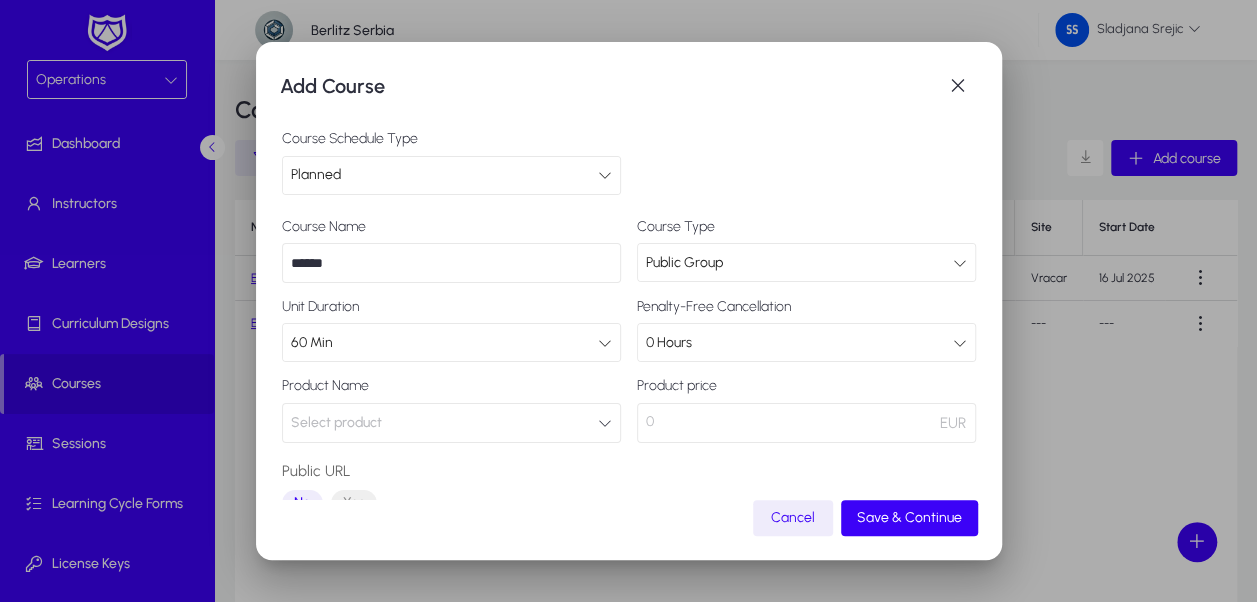 type on "******" 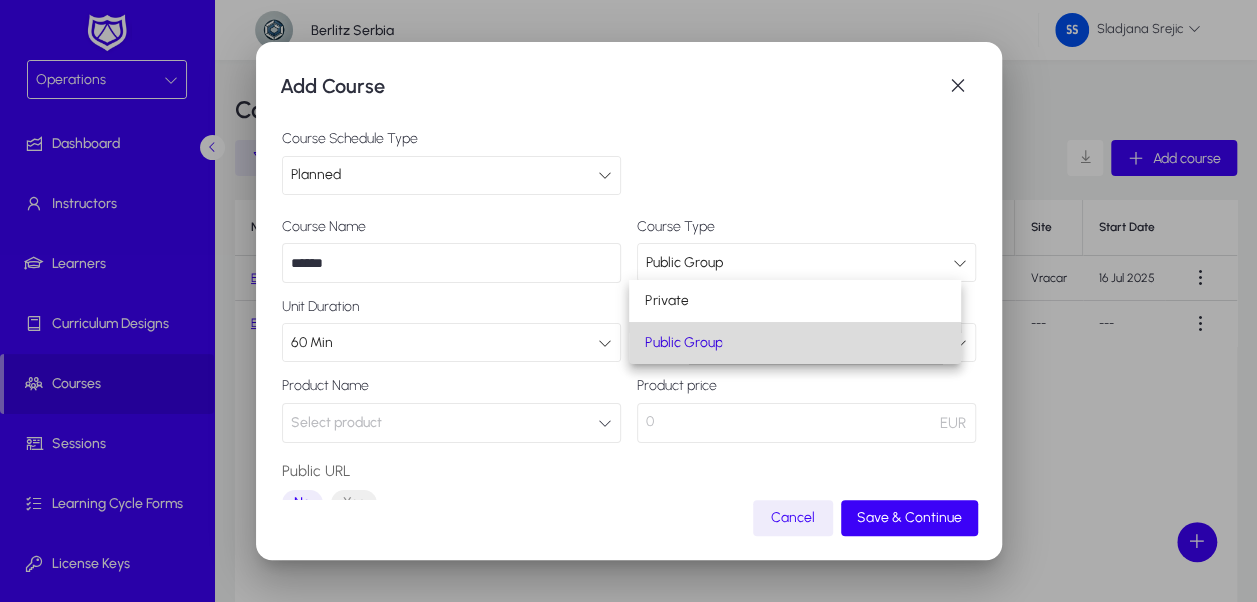 click on "Public Group" at bounding box center (683, 343) 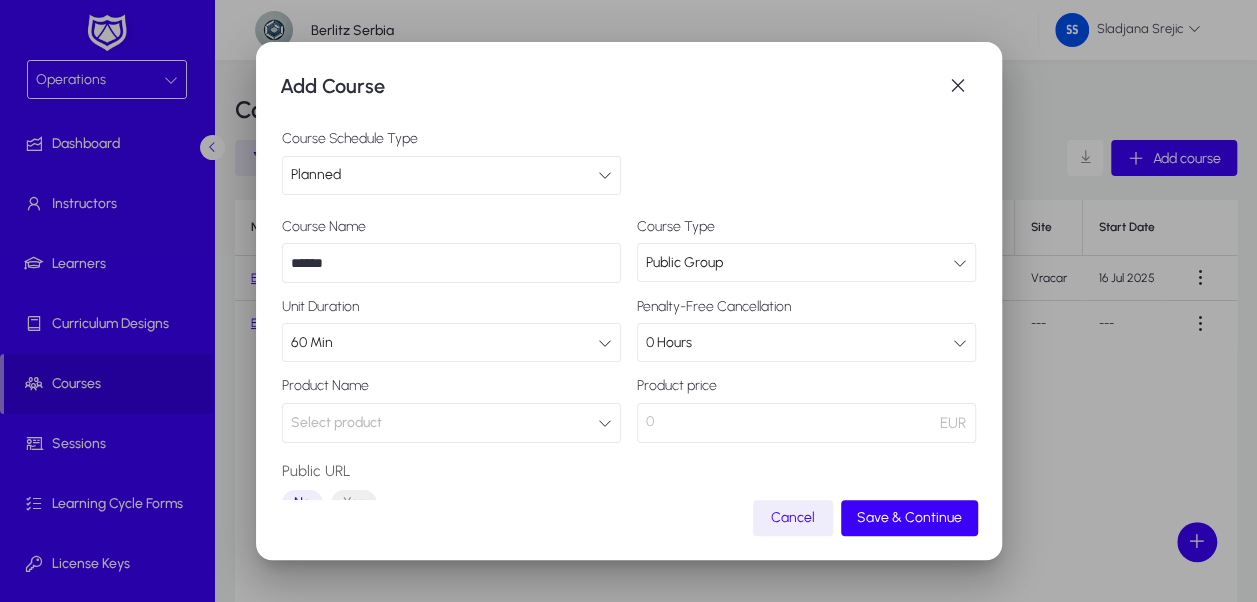 click on "0 Hours" at bounding box center (799, 343) 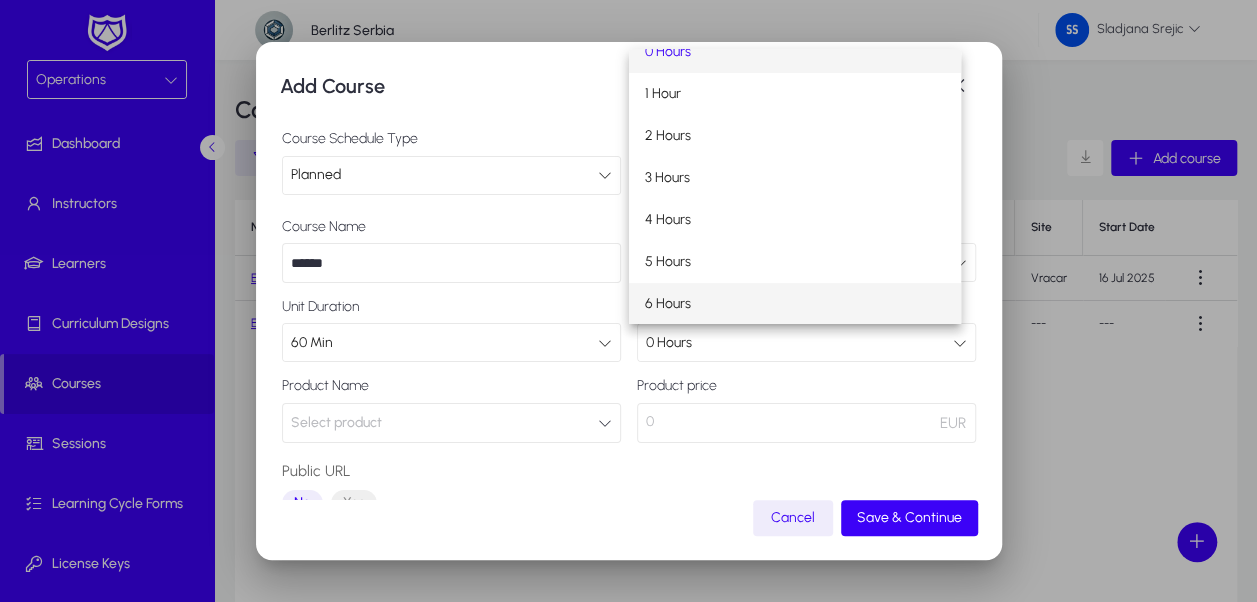 scroll, scrollTop: 0, scrollLeft: 0, axis: both 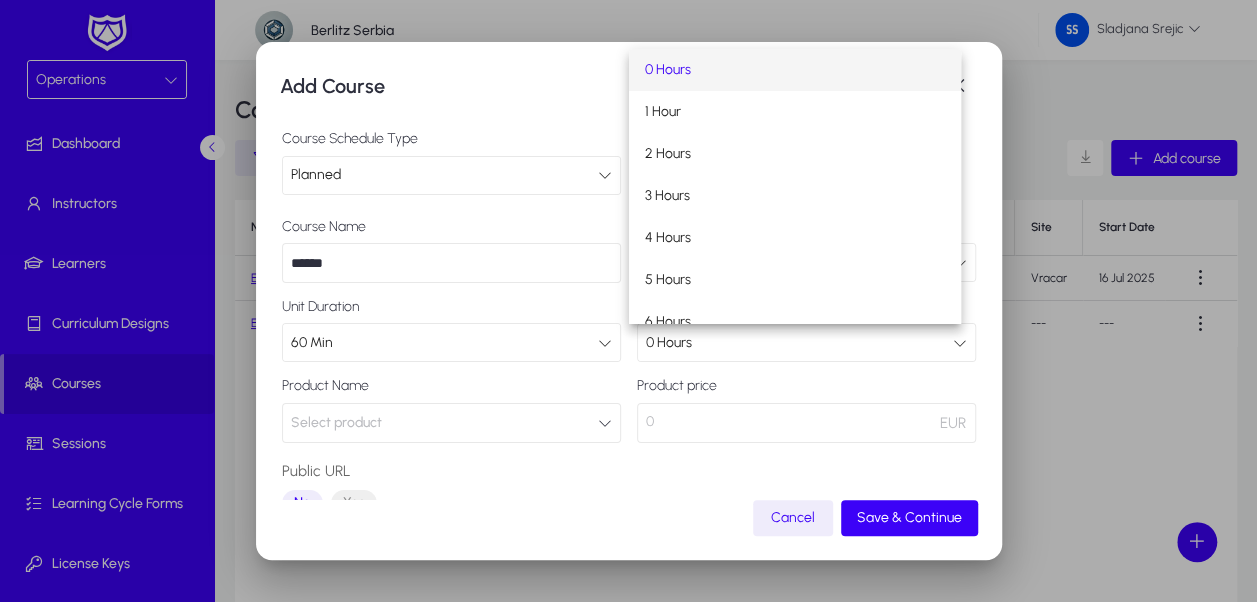 click on "0 Hours" at bounding box center (668, 70) 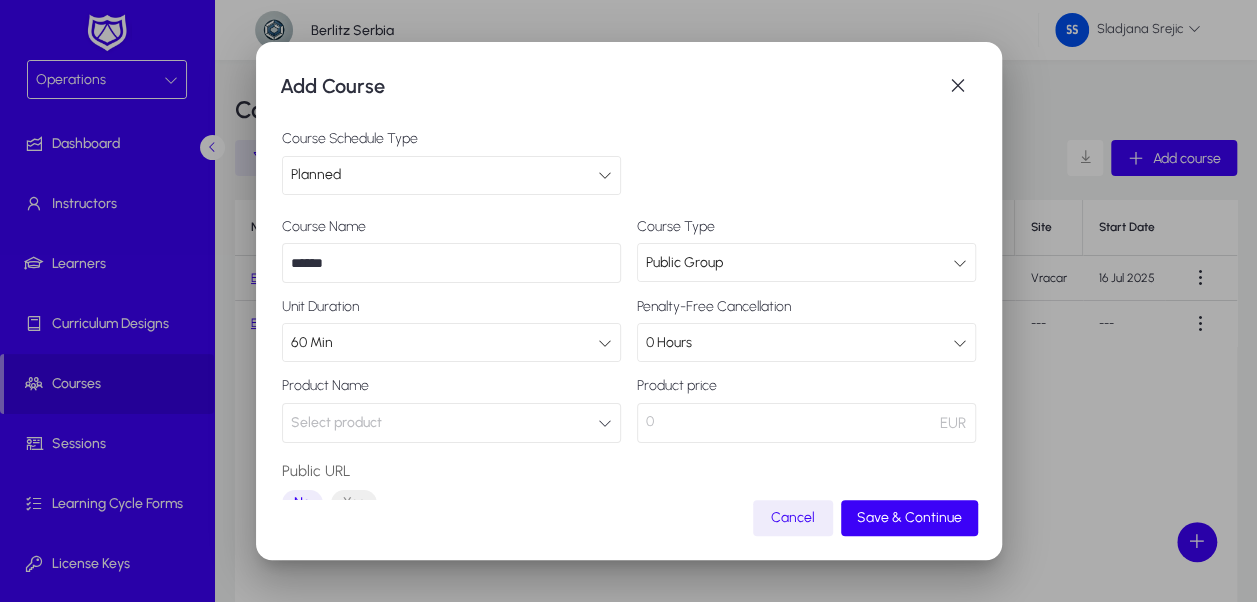 click on "60 Min" at bounding box center (444, 343) 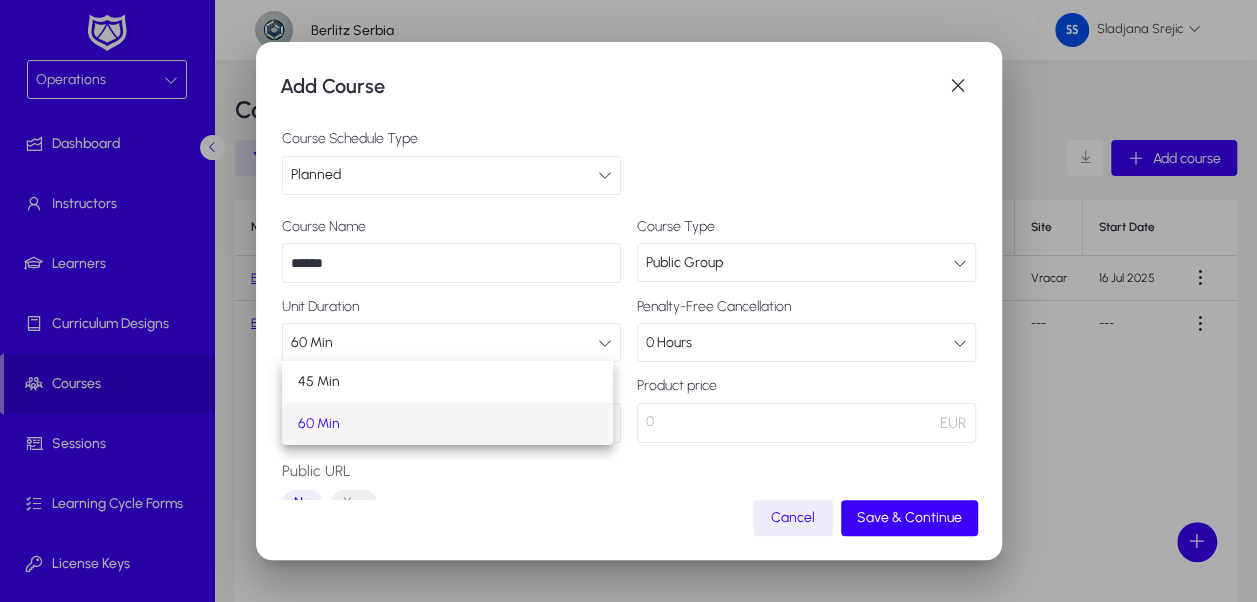click at bounding box center [628, 301] 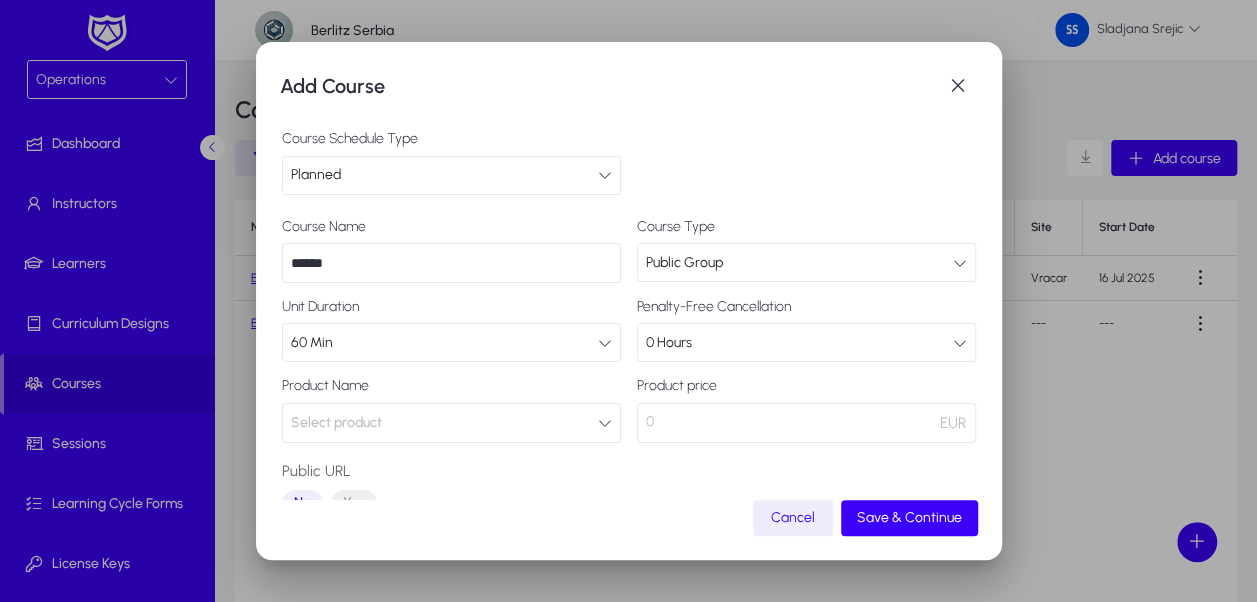 click on "60 Min" at bounding box center (444, 343) 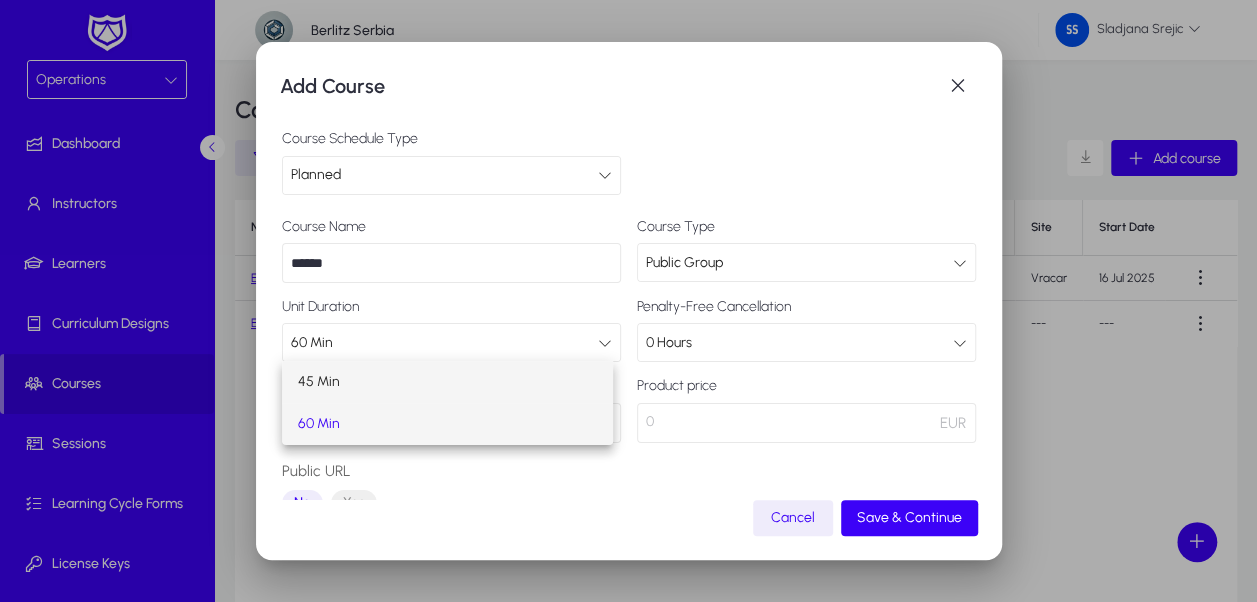 click on "45 Min" at bounding box center (447, 382) 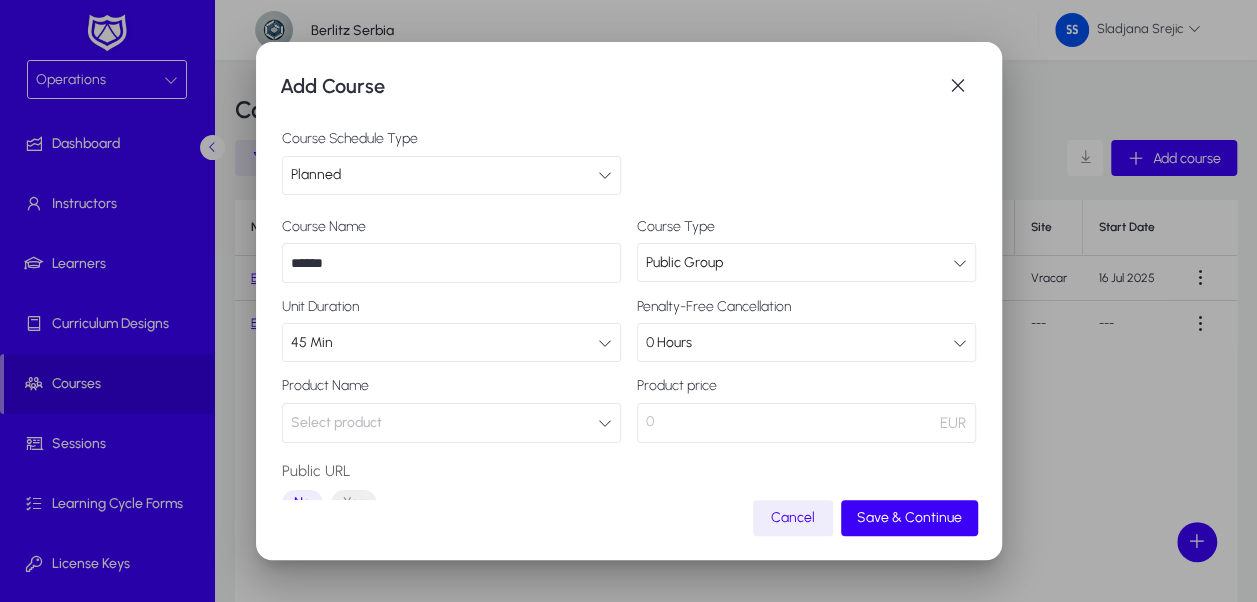 click on "Select product" at bounding box center (451, 423) 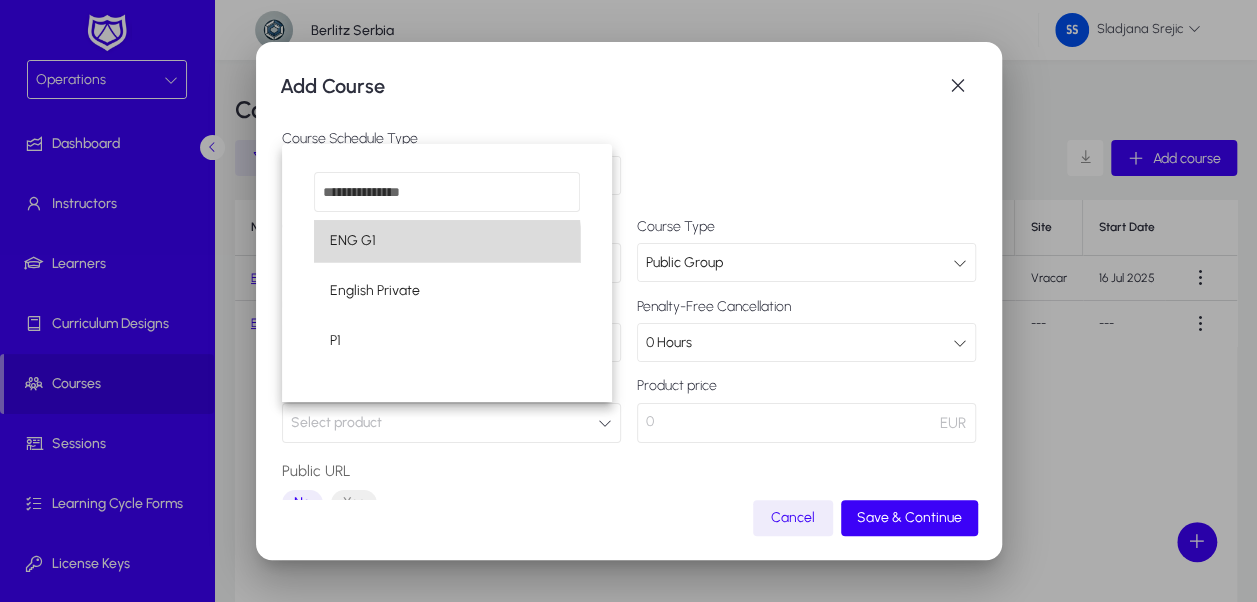 click on "ENG G1" at bounding box center (447, 241) 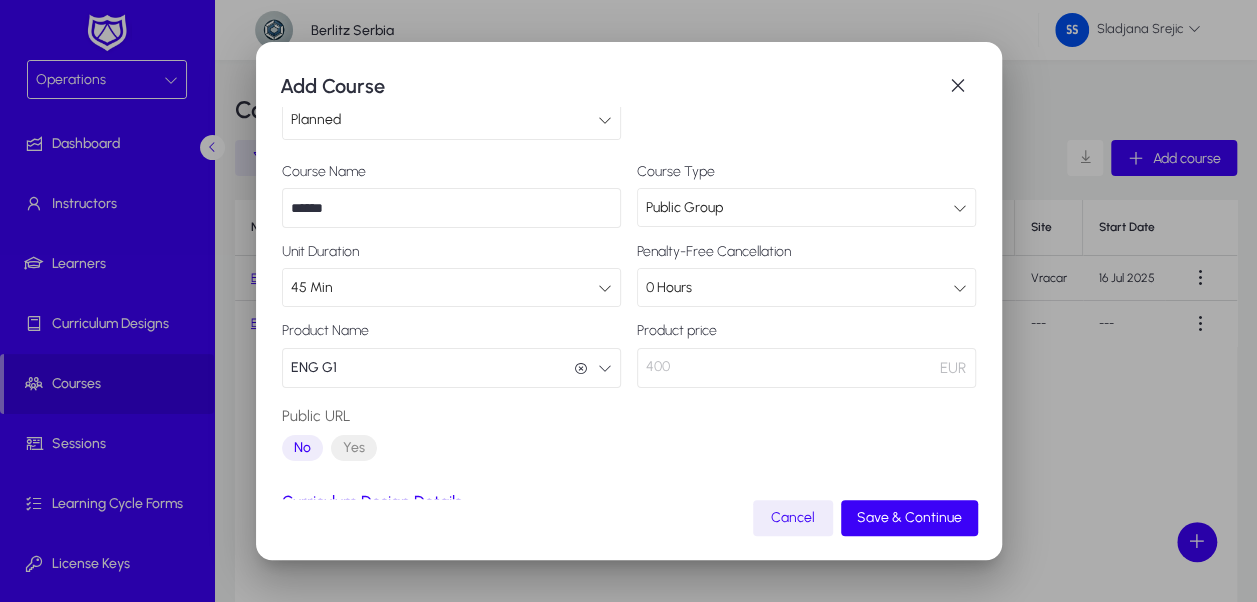 scroll, scrollTop: 100, scrollLeft: 0, axis: vertical 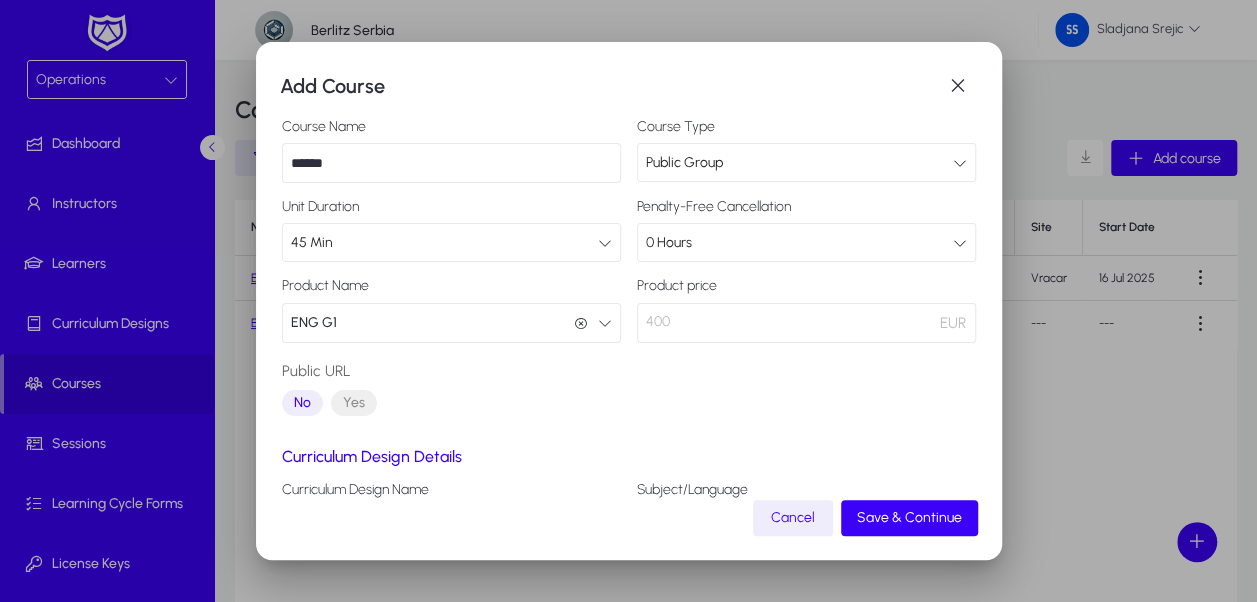 click on "400" at bounding box center (806, 323) 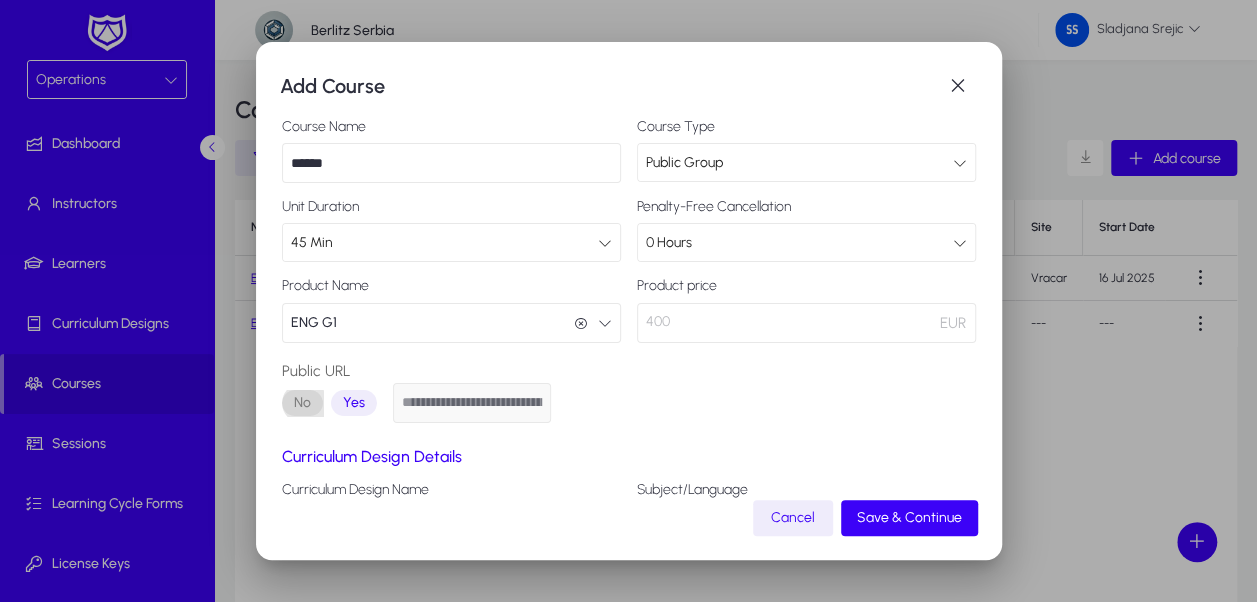 click on "No" at bounding box center [302, 403] 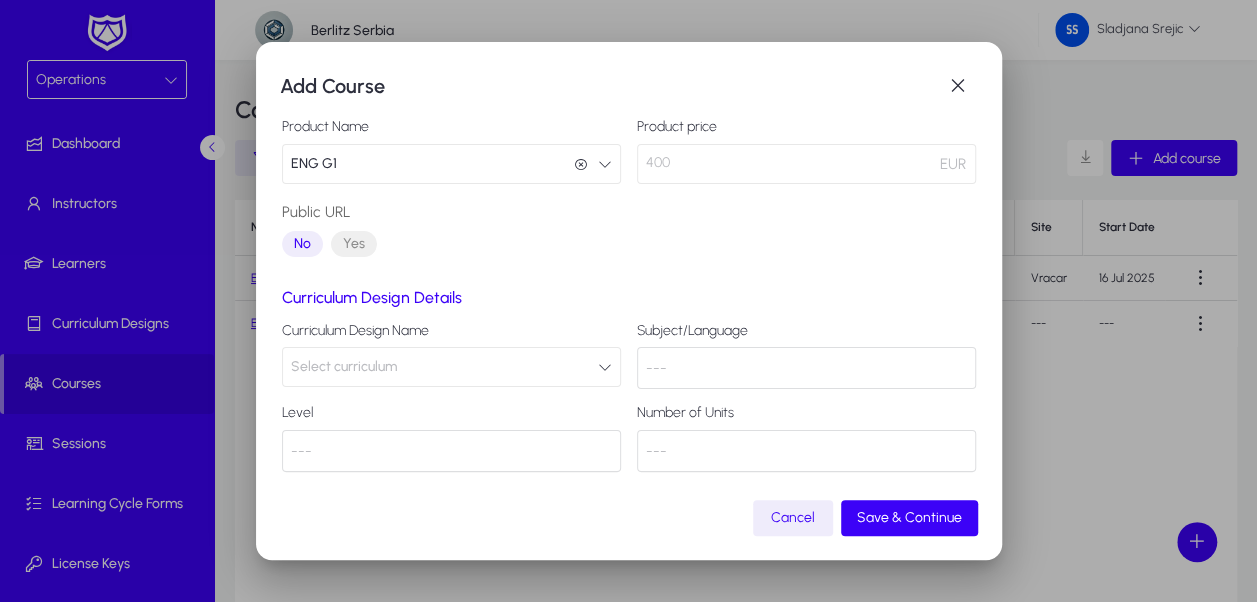 scroll, scrollTop: 261, scrollLeft: 0, axis: vertical 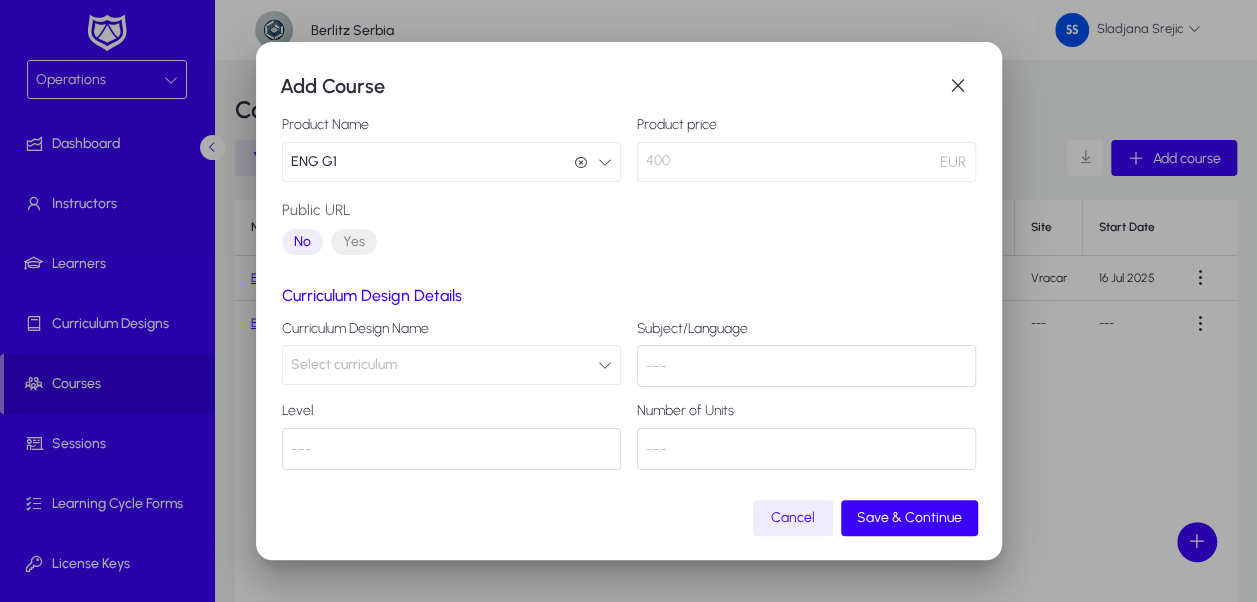 click on "Select curriculum" at bounding box center (451, 365) 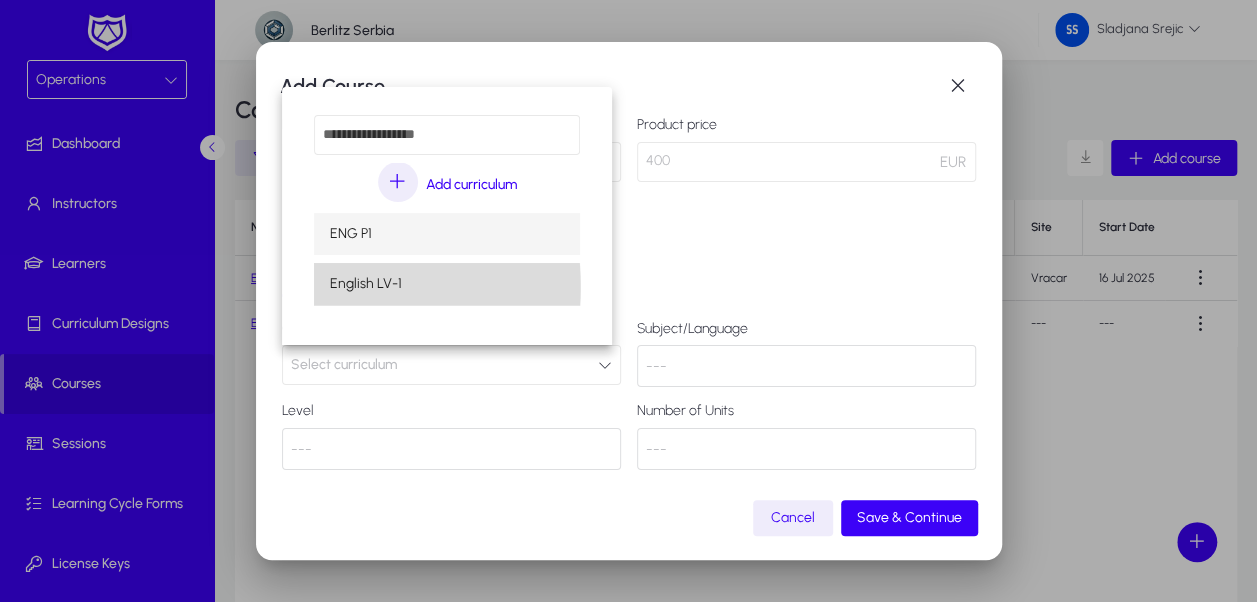 click on "English LV-1" at bounding box center (366, 284) 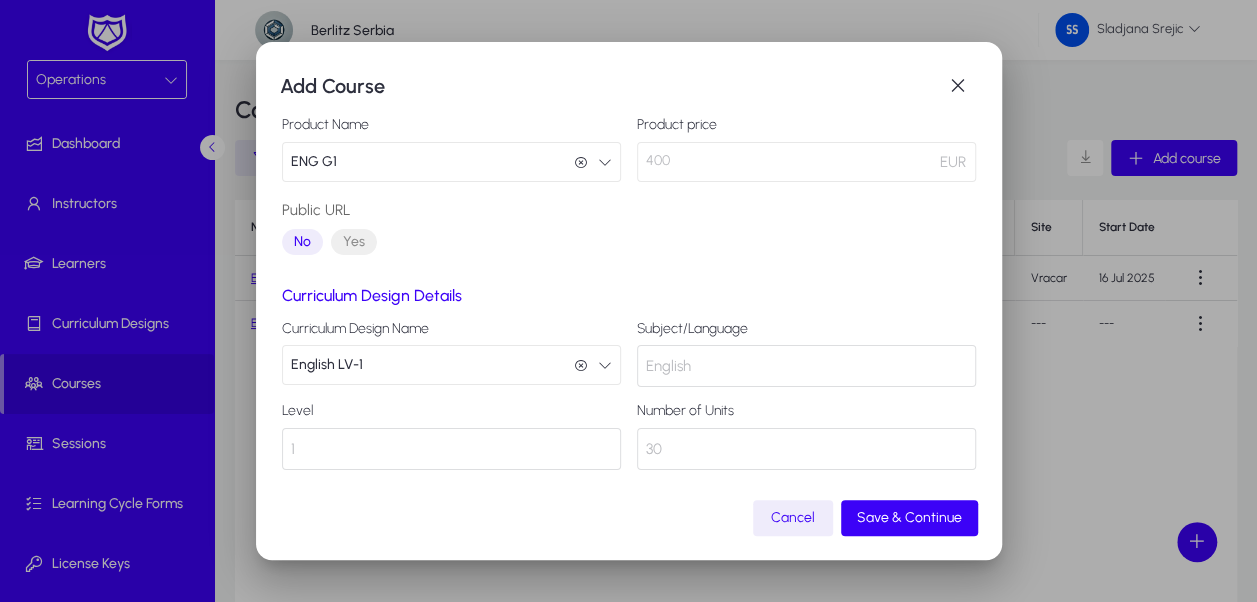 click on "English LV-1  English LV-1" at bounding box center [451, 365] 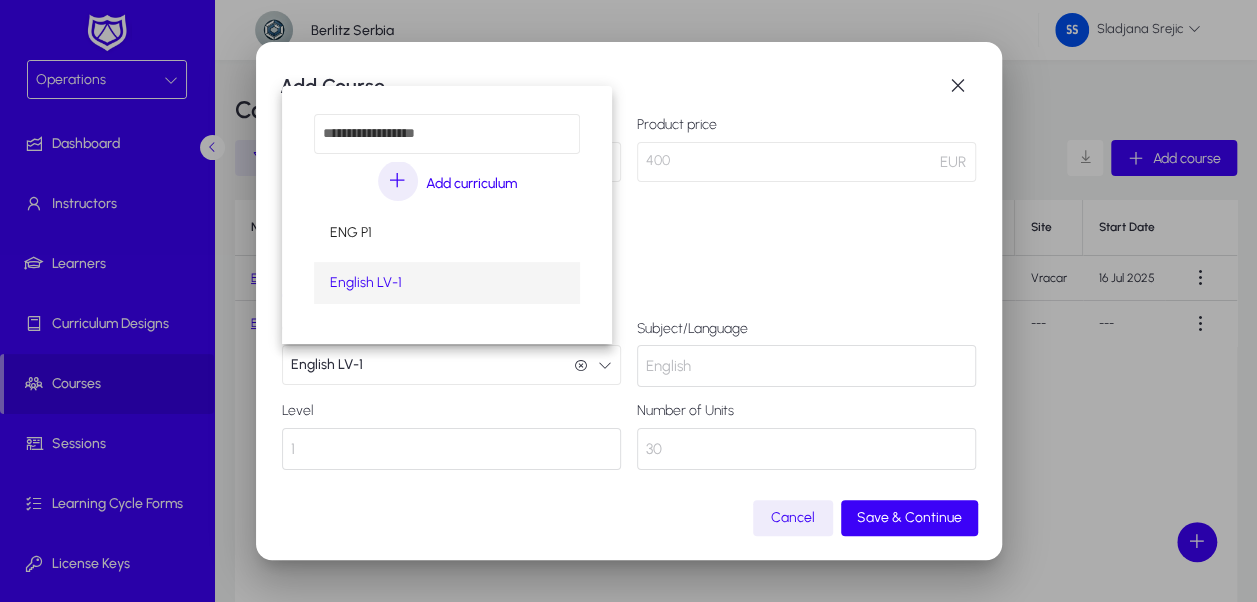 click at bounding box center [628, 301] 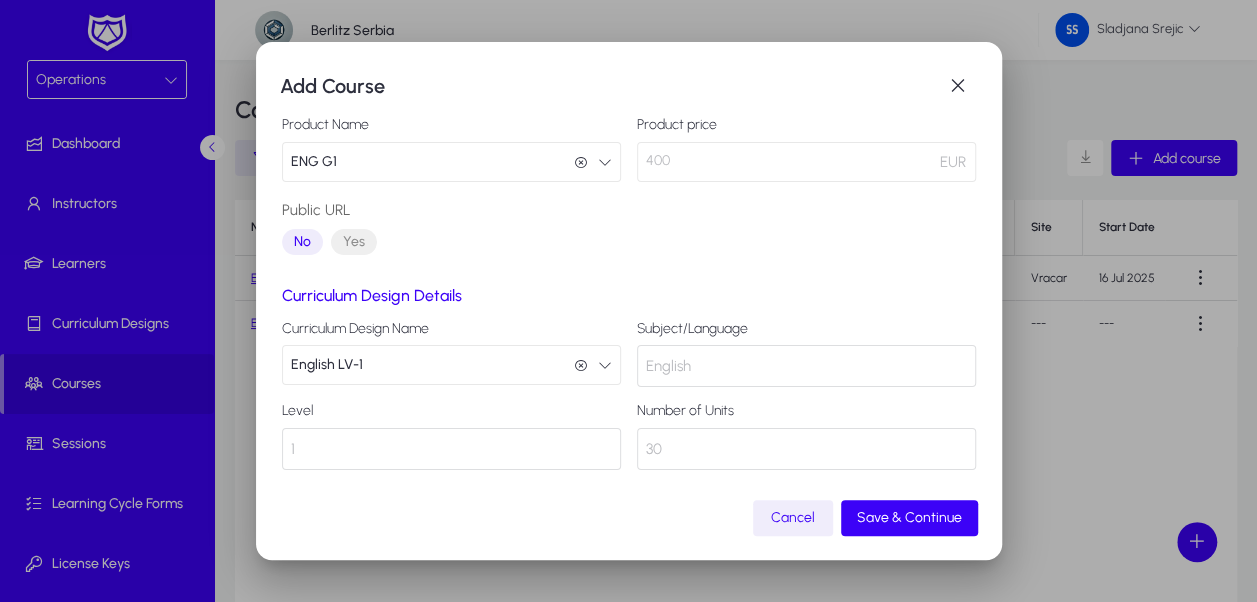 click on "Cancel" 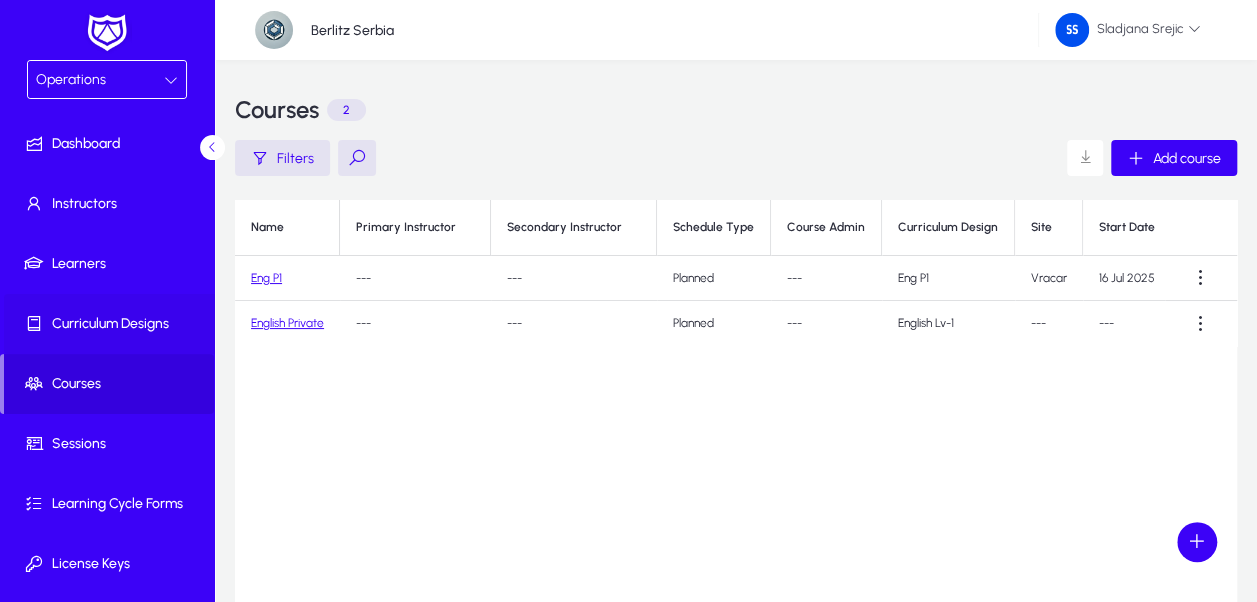 click on "Curriculum Designs" 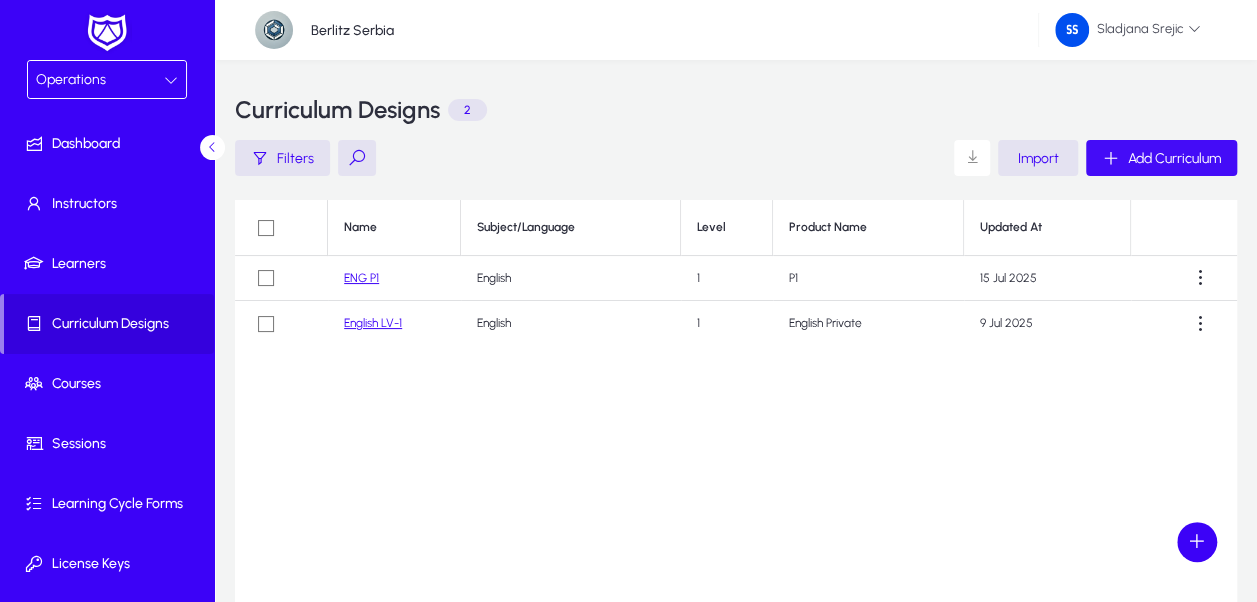 click on "Add Curriculum" 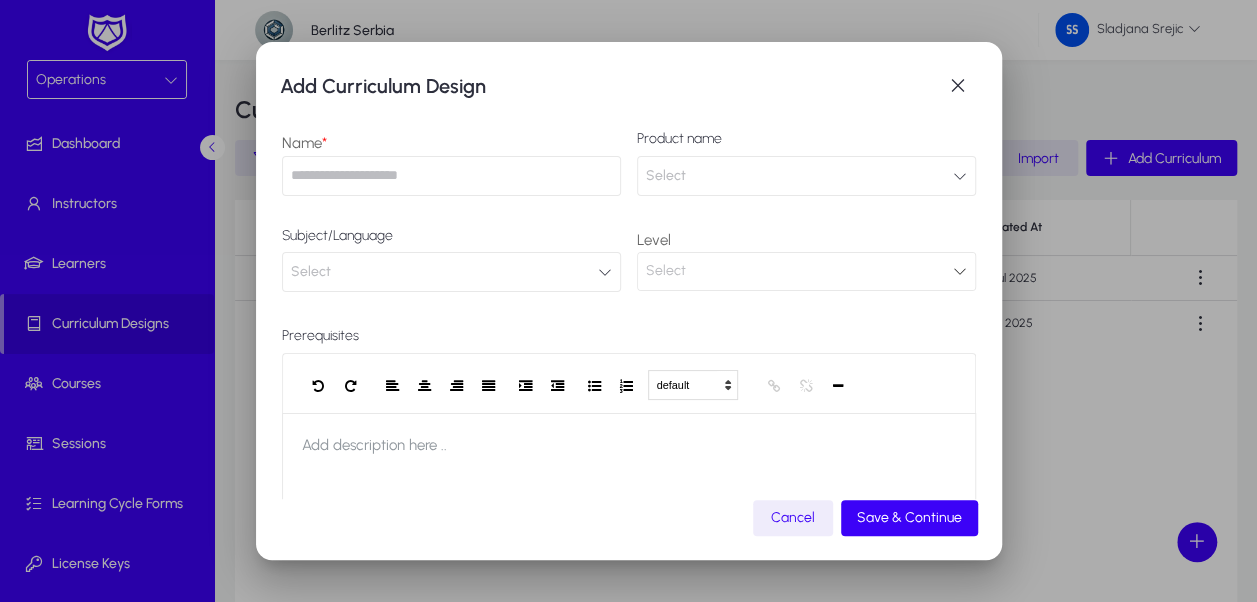 click at bounding box center (451, 176) 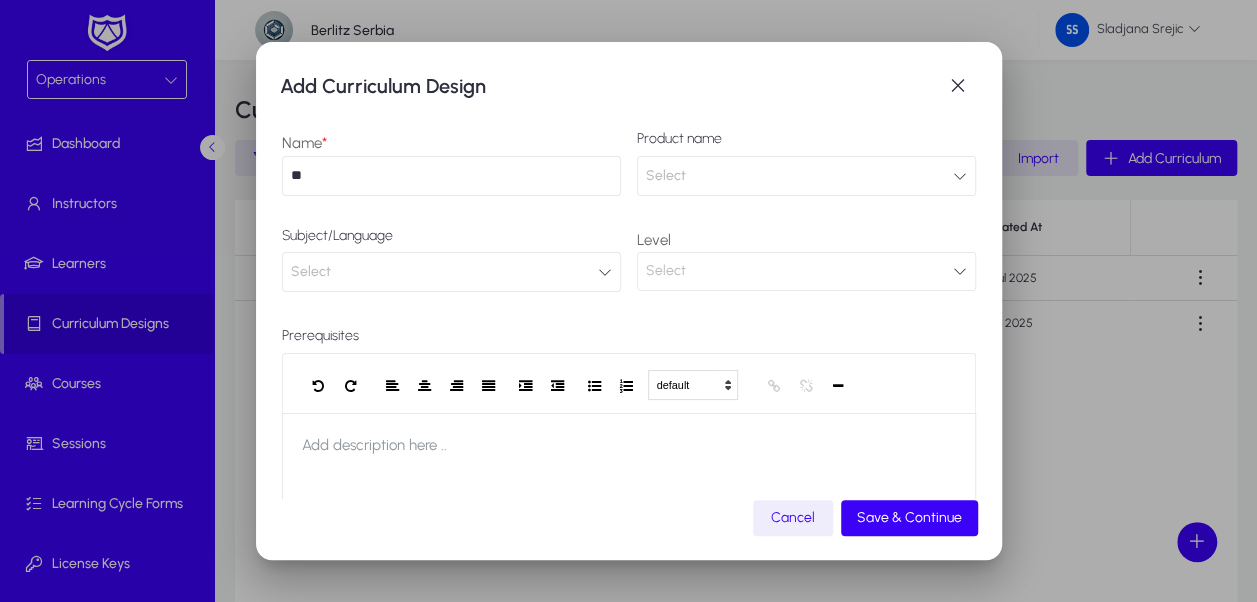 click on "Select" at bounding box center (806, 176) 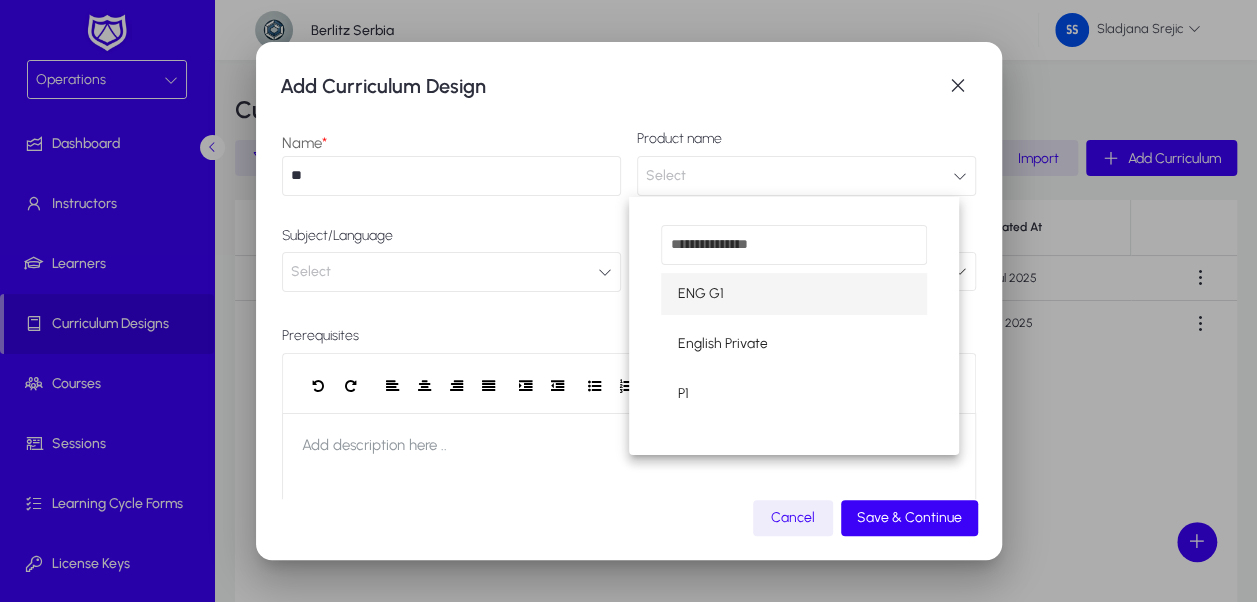 click on "ENG G1" at bounding box center (794, 294) 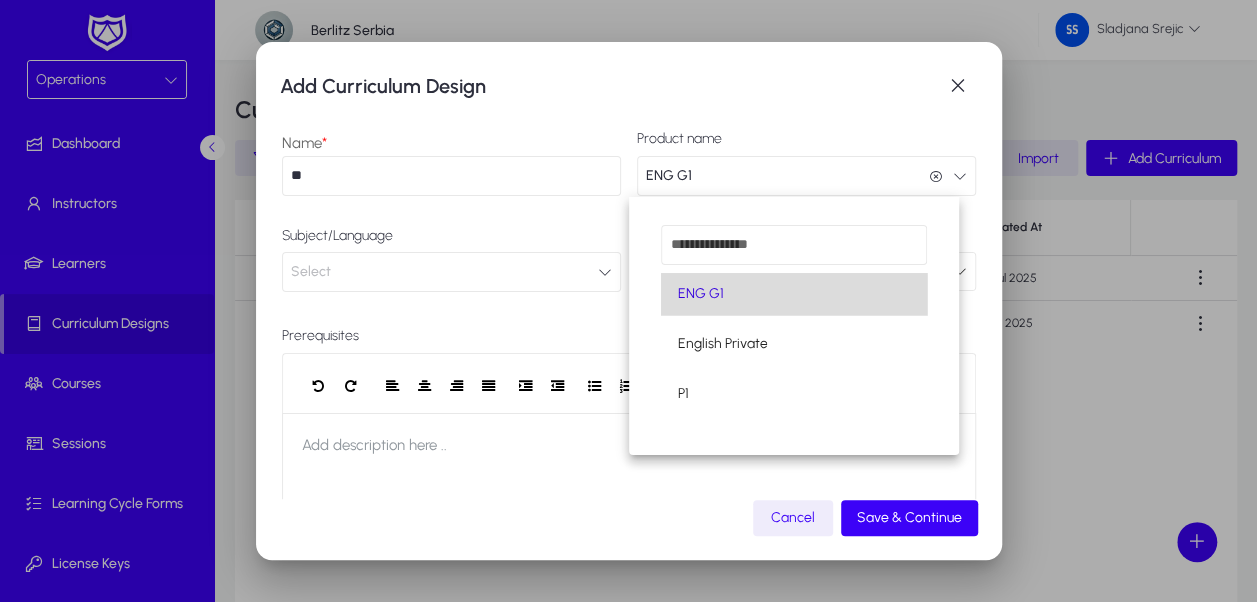 scroll, scrollTop: 0, scrollLeft: 0, axis: both 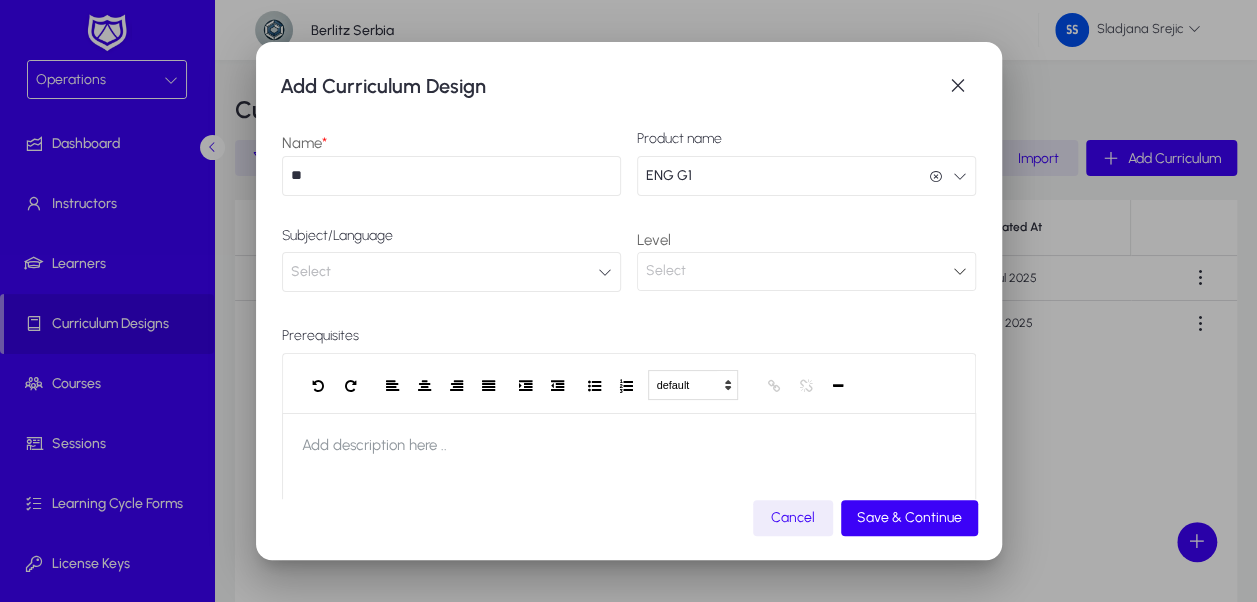 click on "Select" at bounding box center (451, 272) 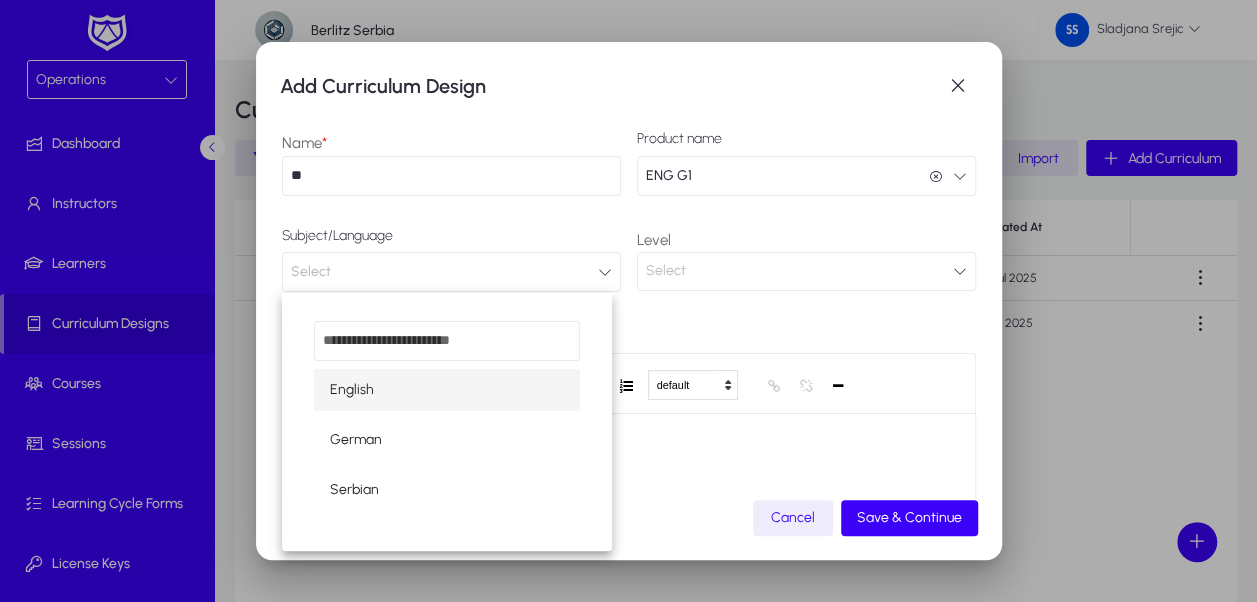 click on "English" at bounding box center (447, 390) 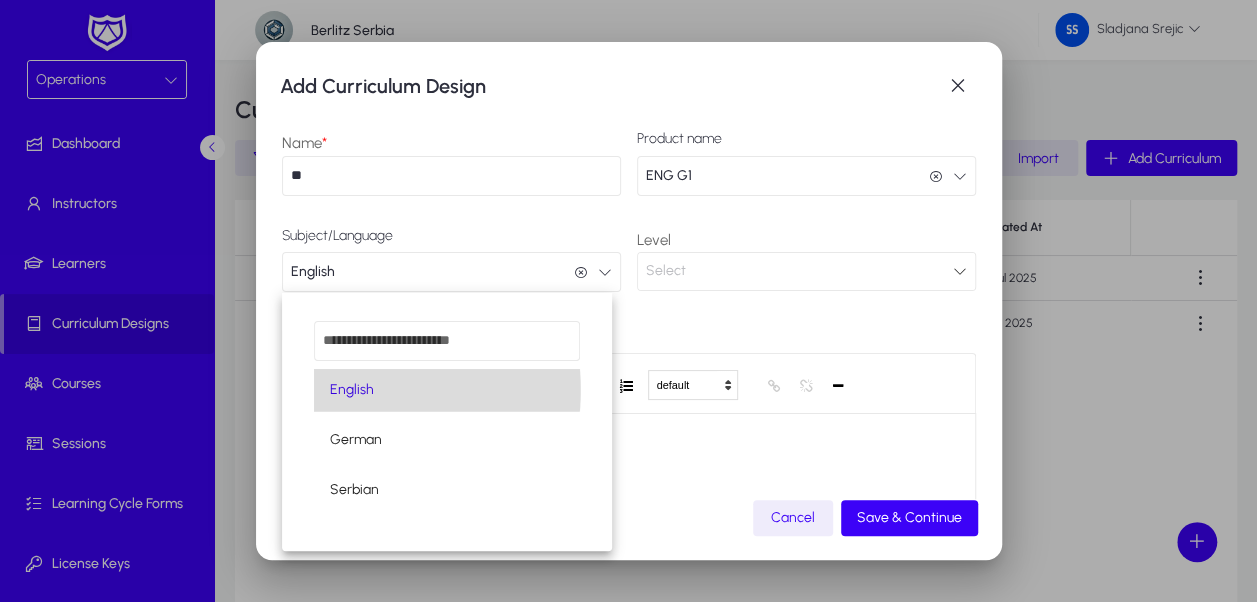 scroll, scrollTop: 0, scrollLeft: 0, axis: both 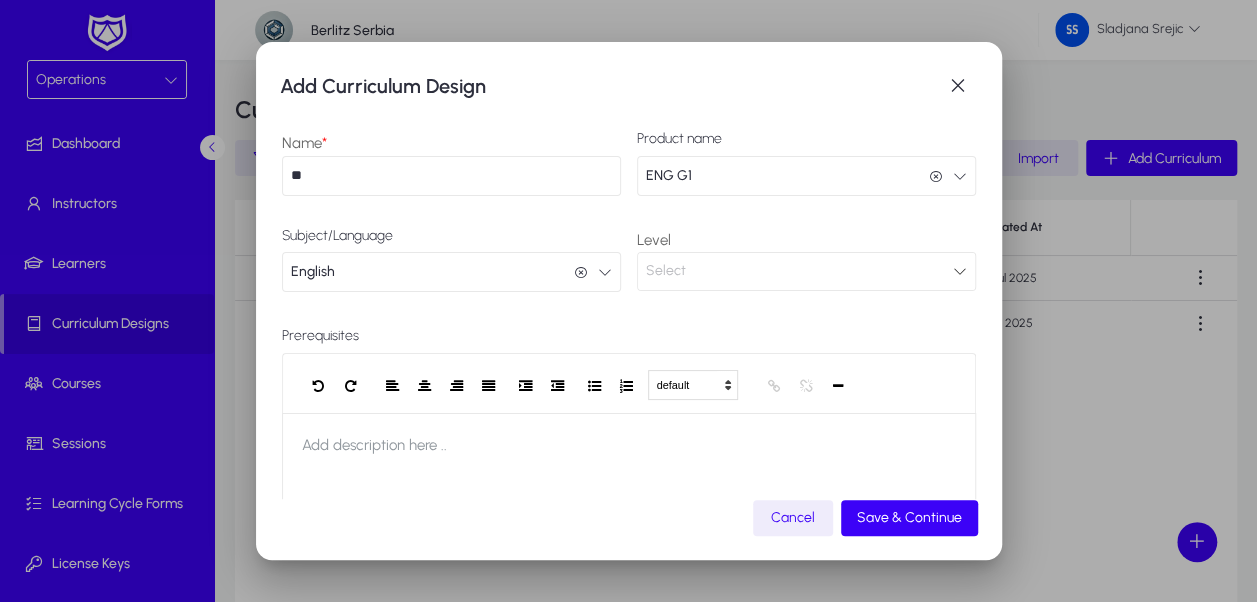 click on "Select" at bounding box center [799, 271] 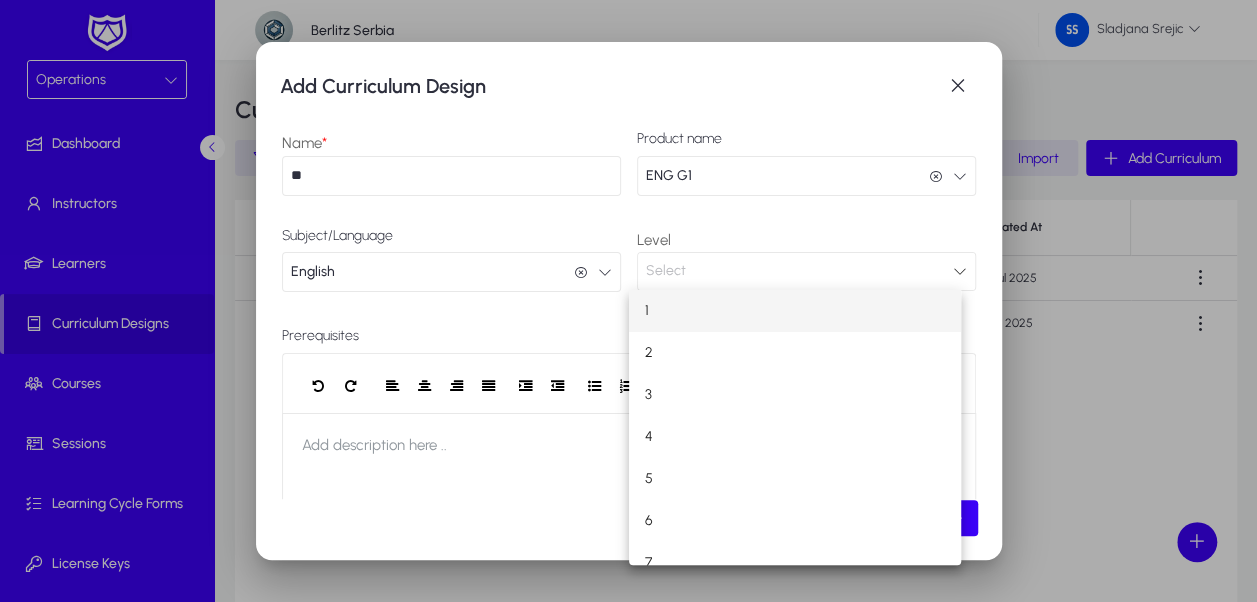 click at bounding box center (628, 301) 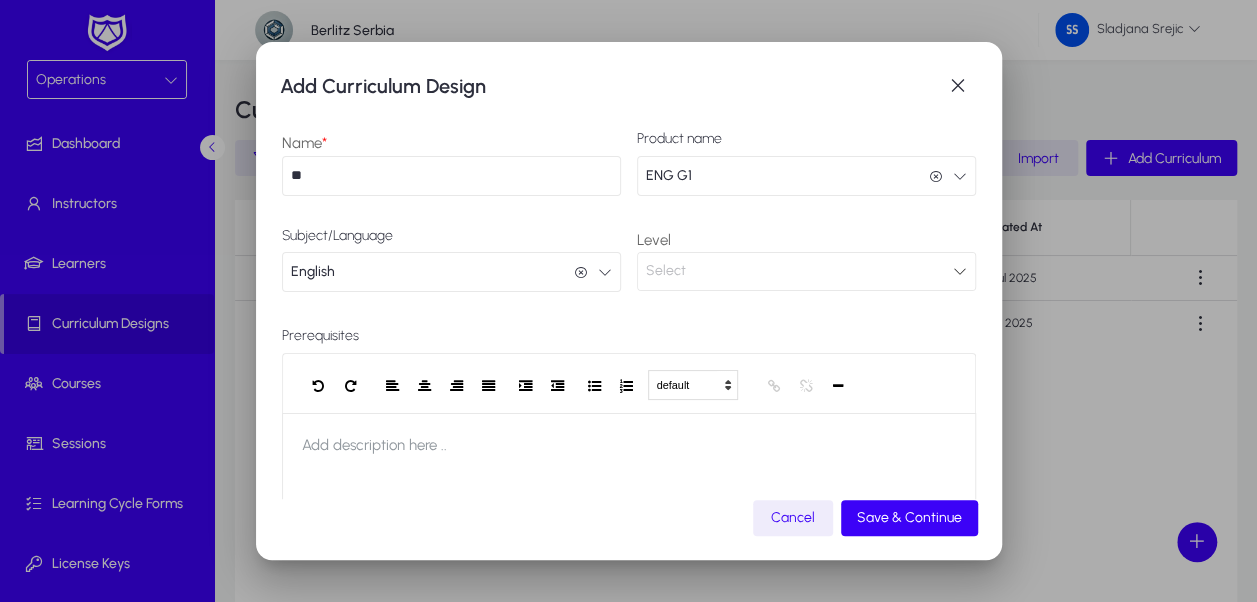click on "**" at bounding box center (451, 176) 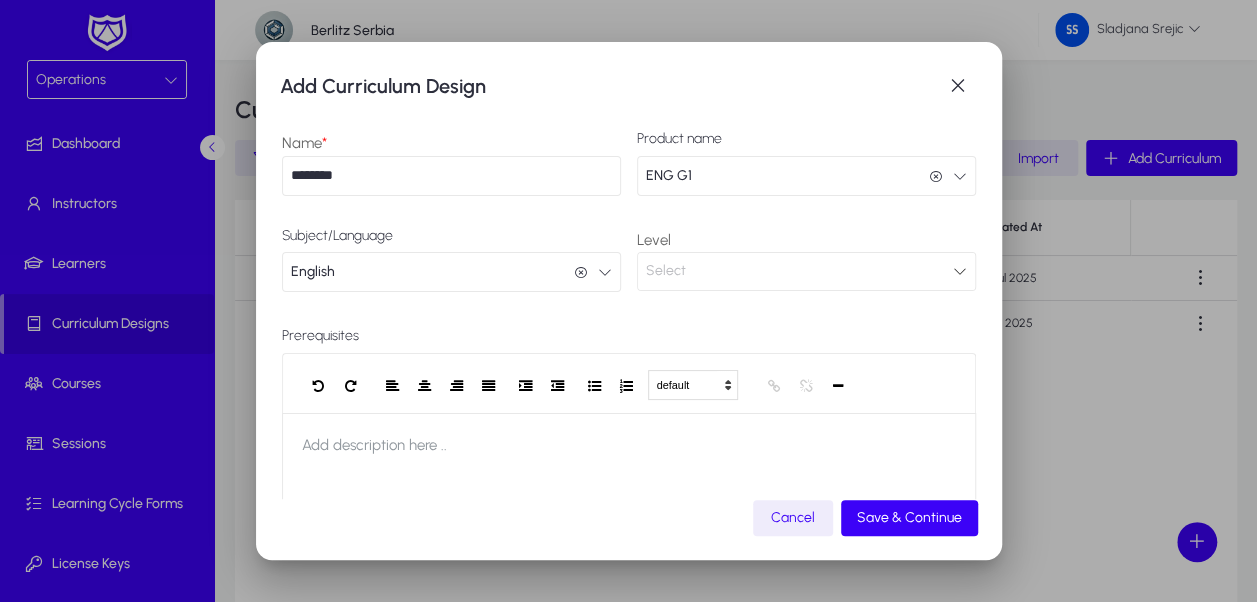 type on "********" 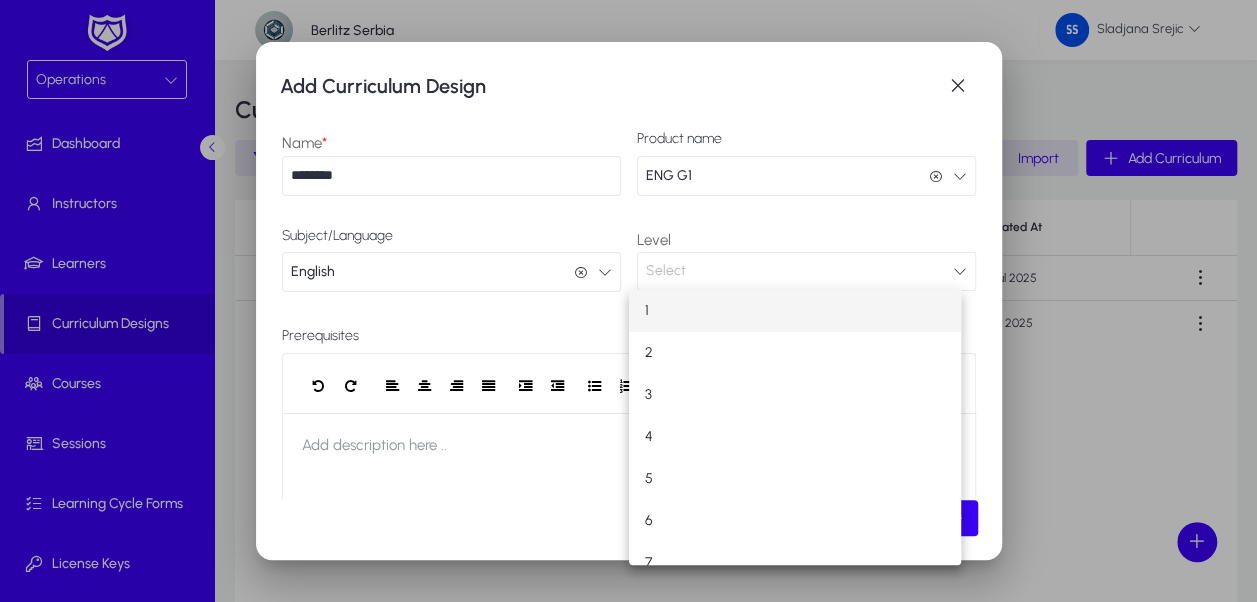 click on "1" at bounding box center (794, 311) 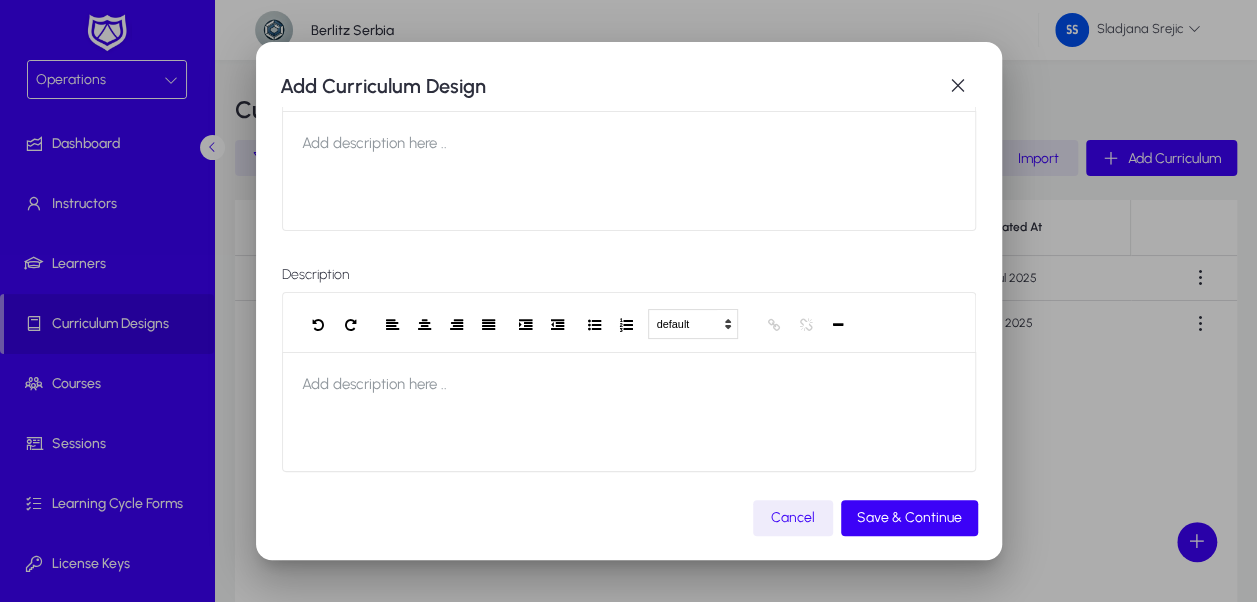 scroll, scrollTop: 306, scrollLeft: 0, axis: vertical 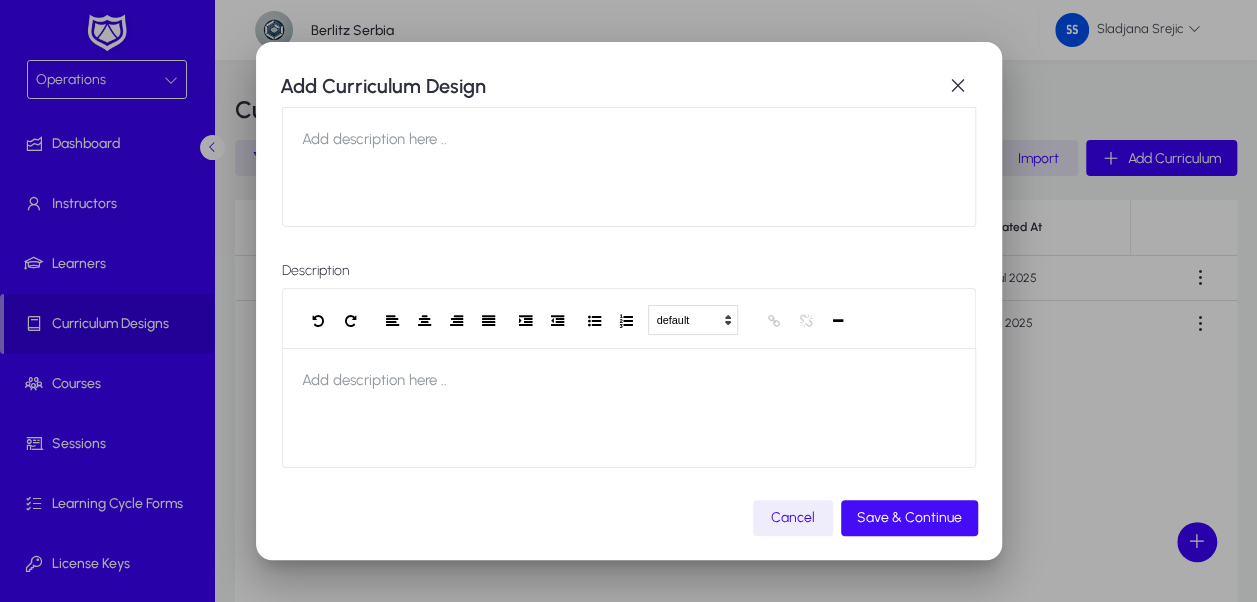 click on "Save & Continue" 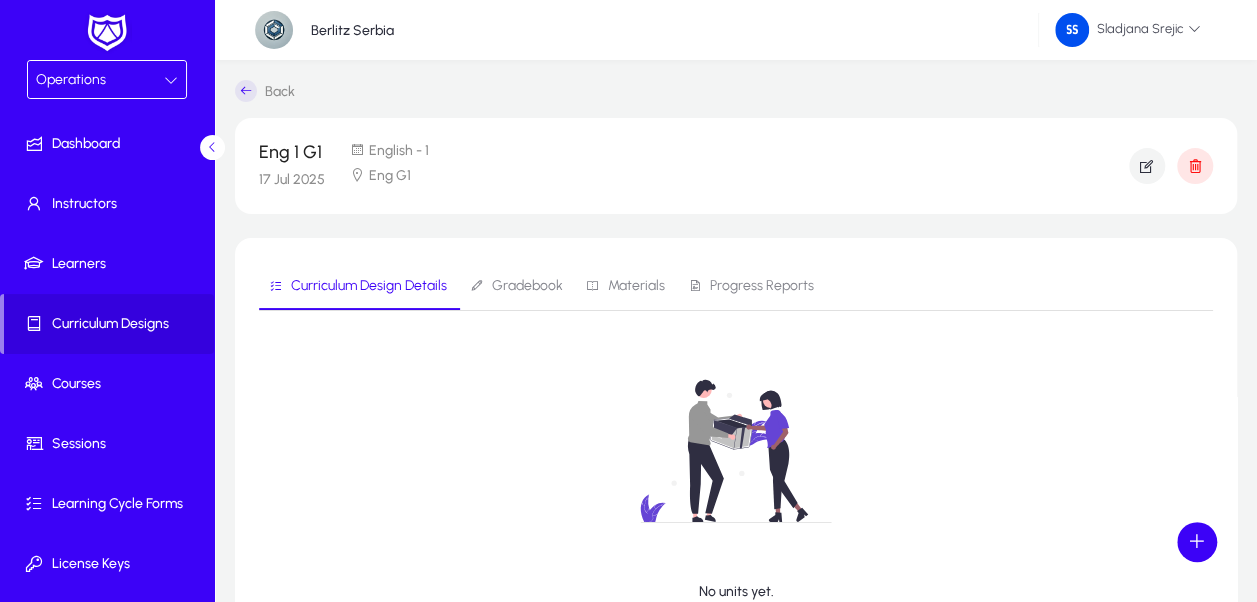 scroll, scrollTop: 181, scrollLeft: 0, axis: vertical 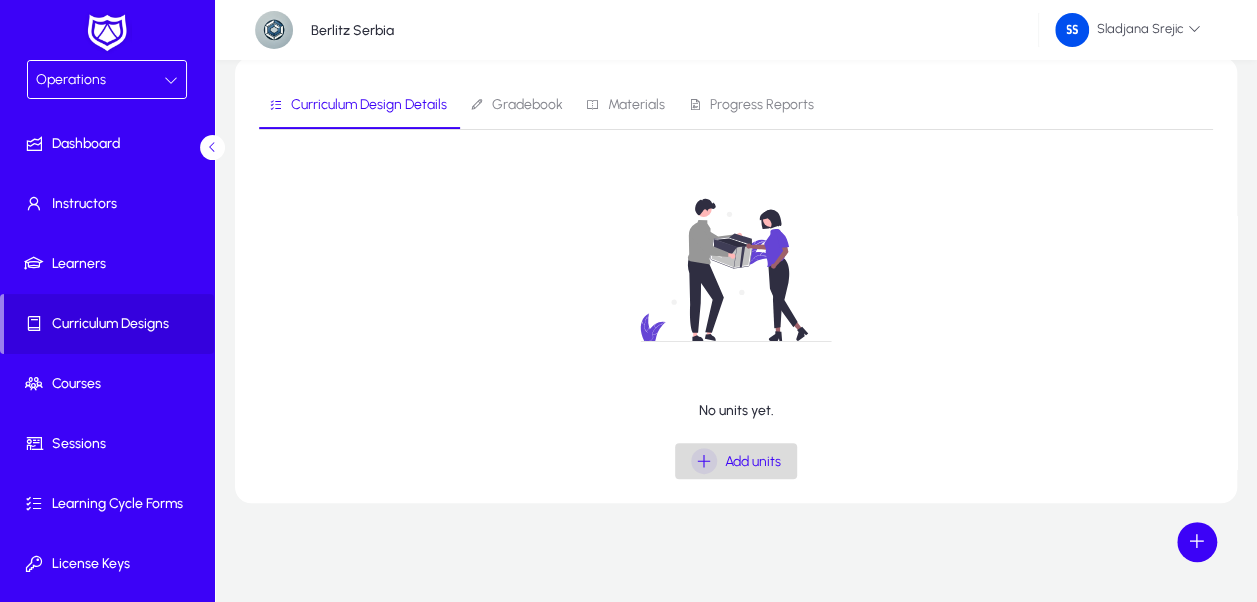 click on "Add units" 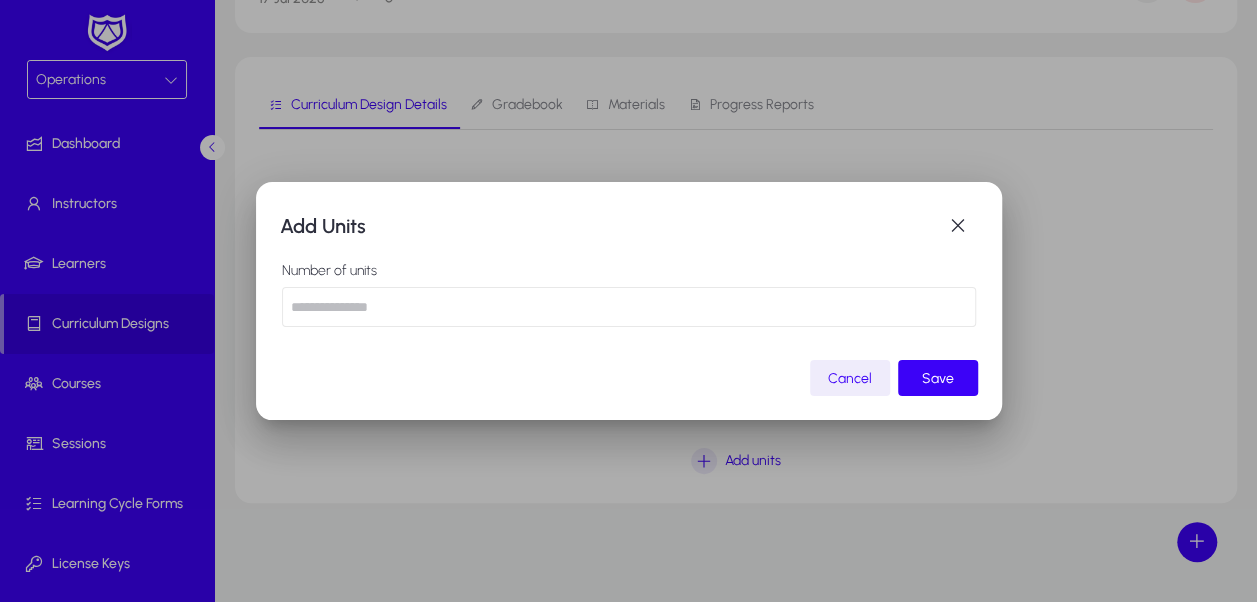click at bounding box center [629, 307] 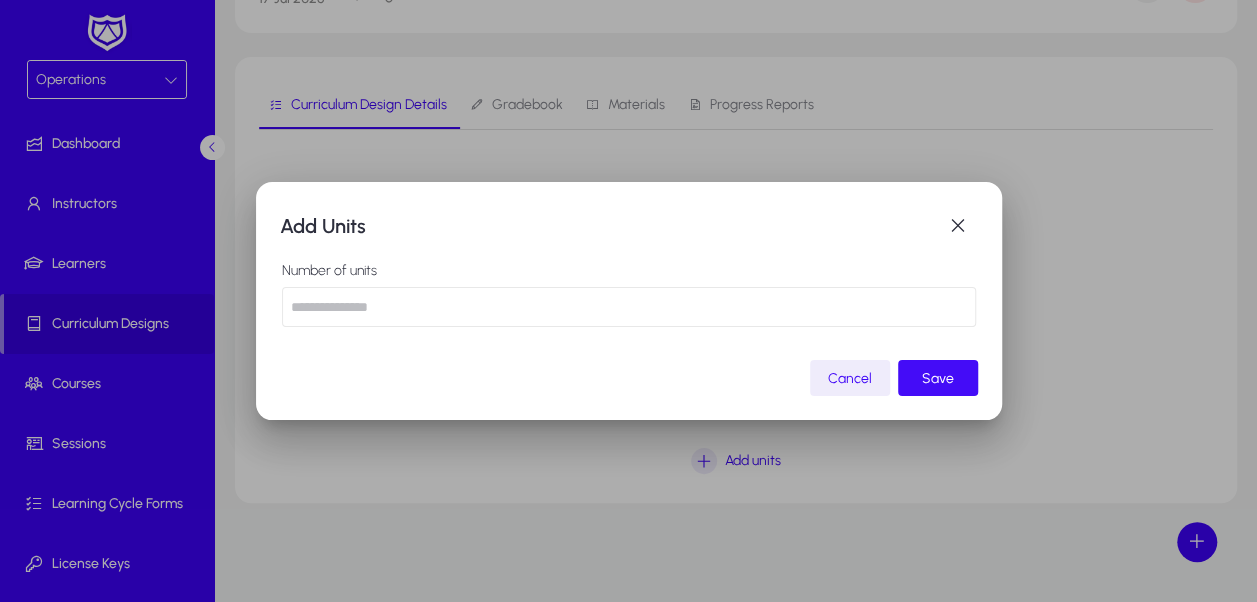 type on "**" 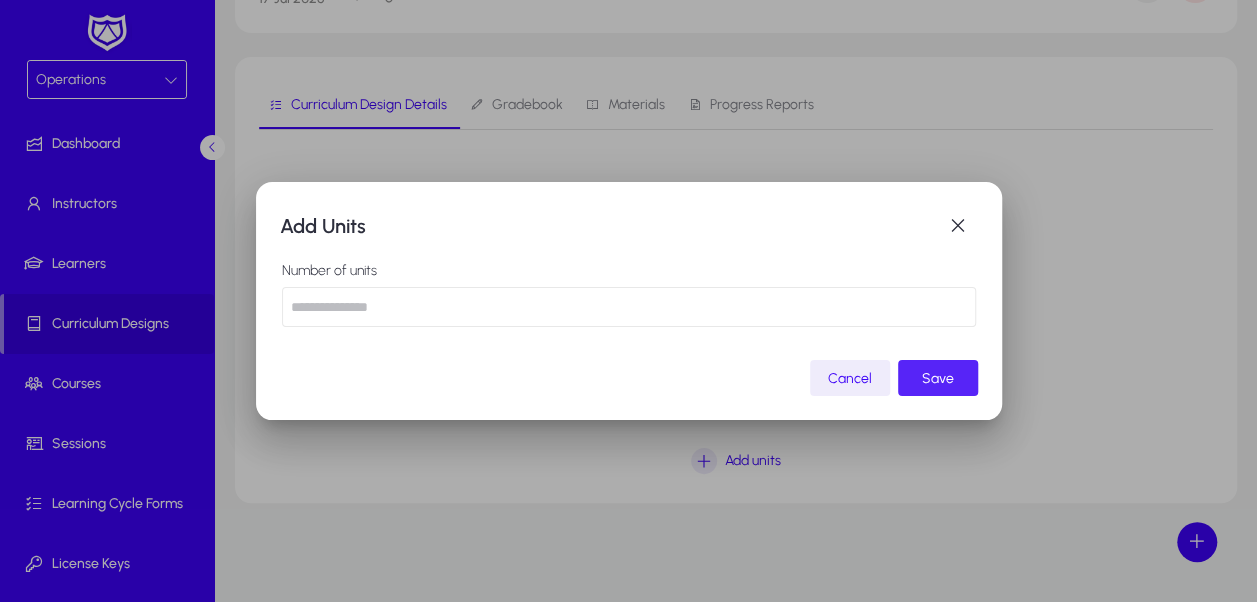 click 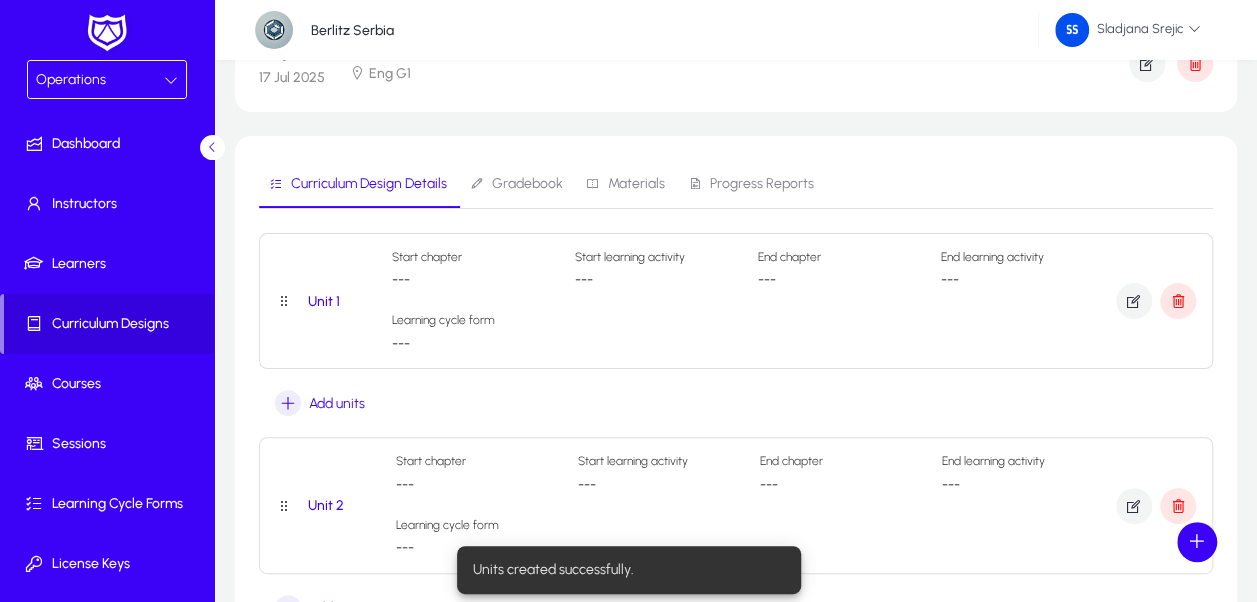 scroll, scrollTop: 0, scrollLeft: 0, axis: both 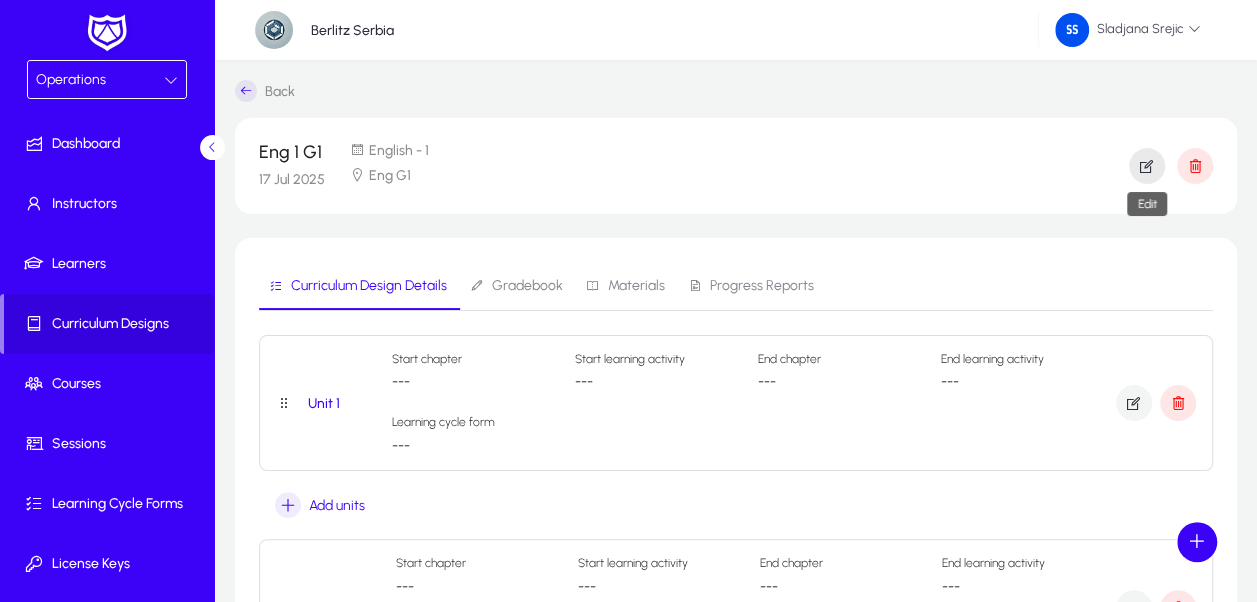 click 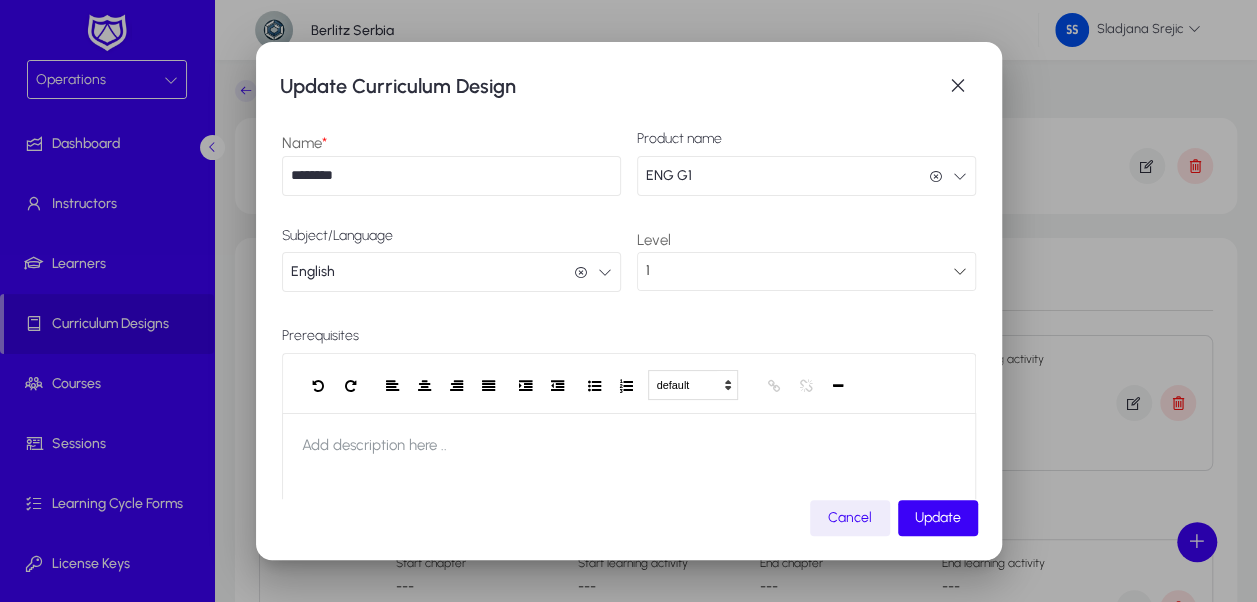 click on "********" at bounding box center (451, 176) 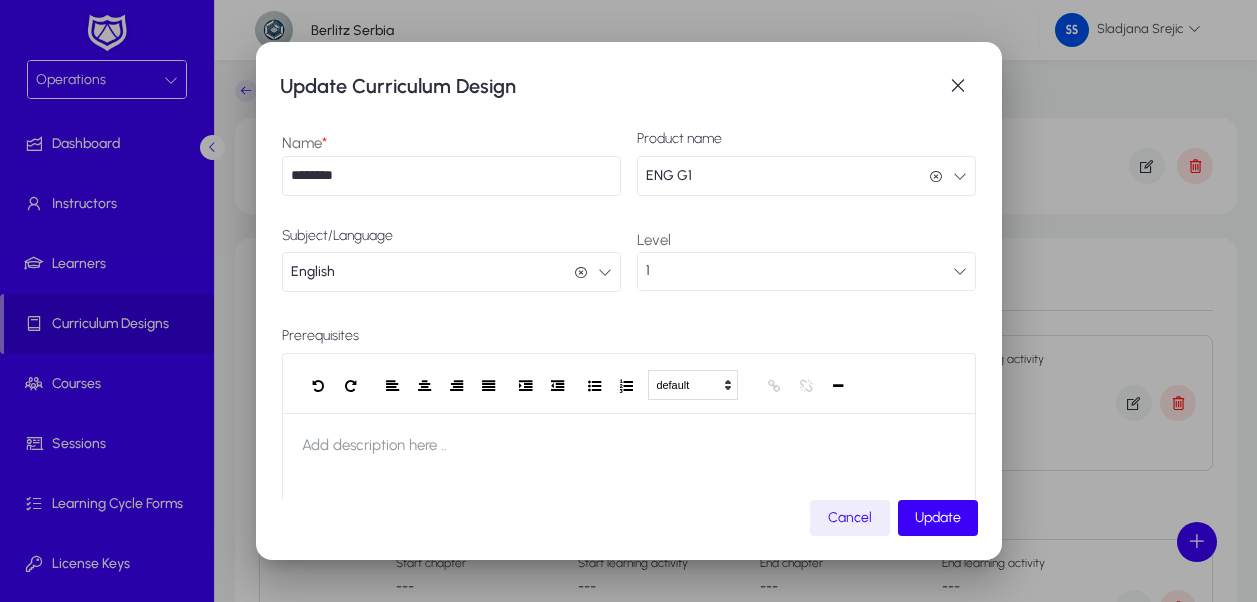 scroll, scrollTop: 0, scrollLeft: 0, axis: both 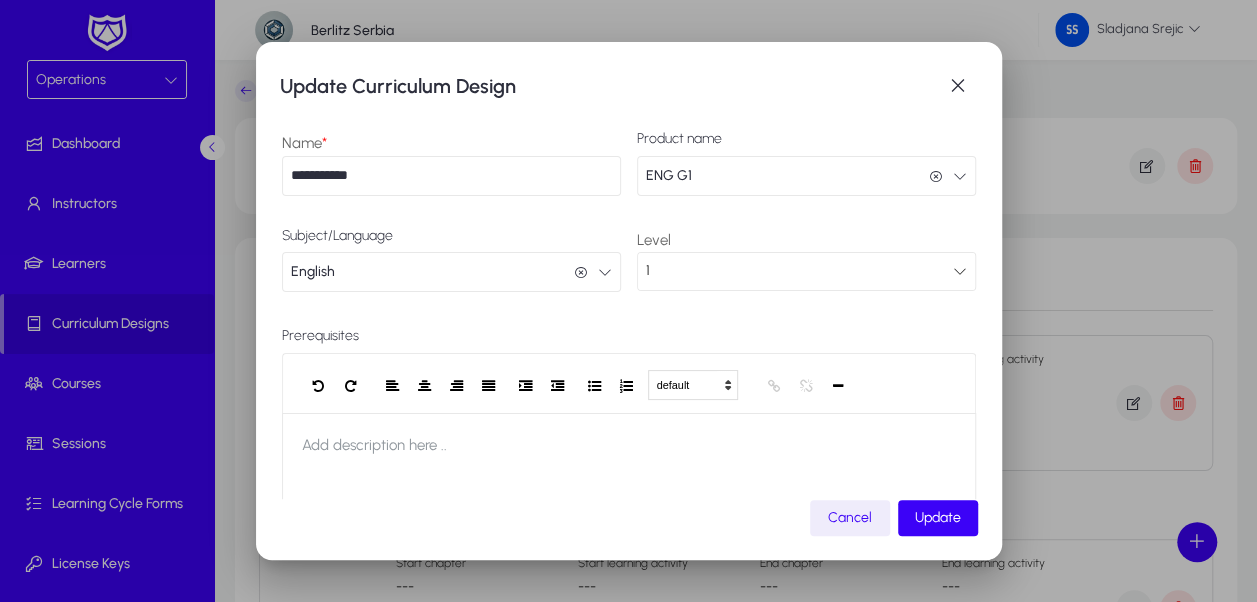 drag, startPoint x: 359, startPoint y: 178, endPoint x: 344, endPoint y: 182, distance: 15.524175 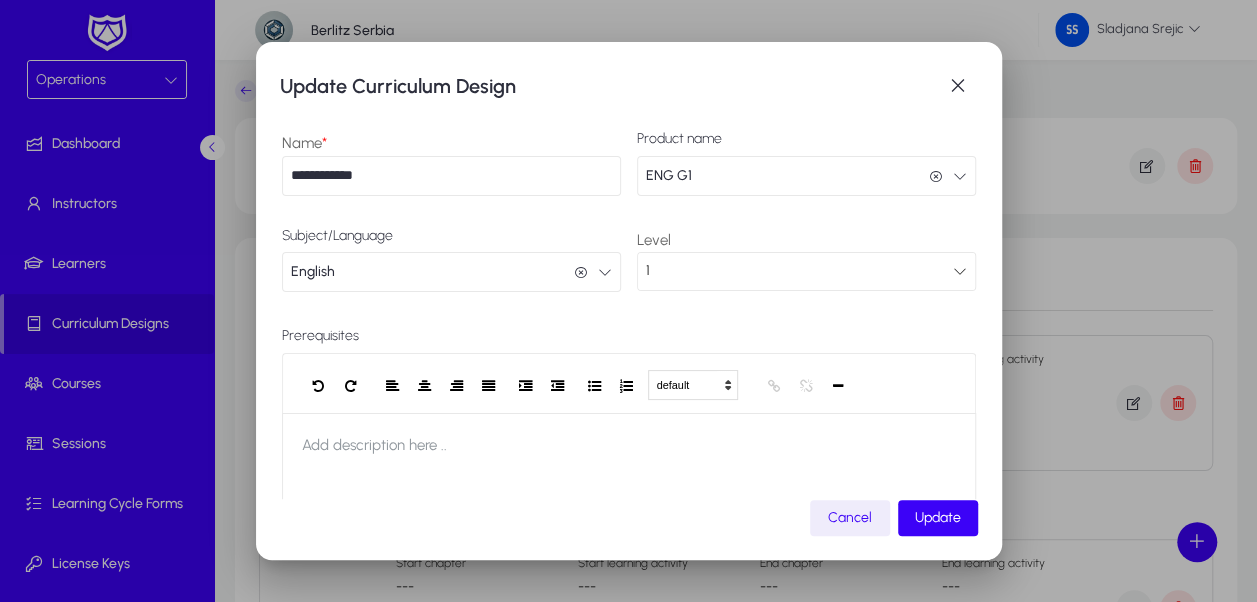click on "**********" at bounding box center [451, 176] 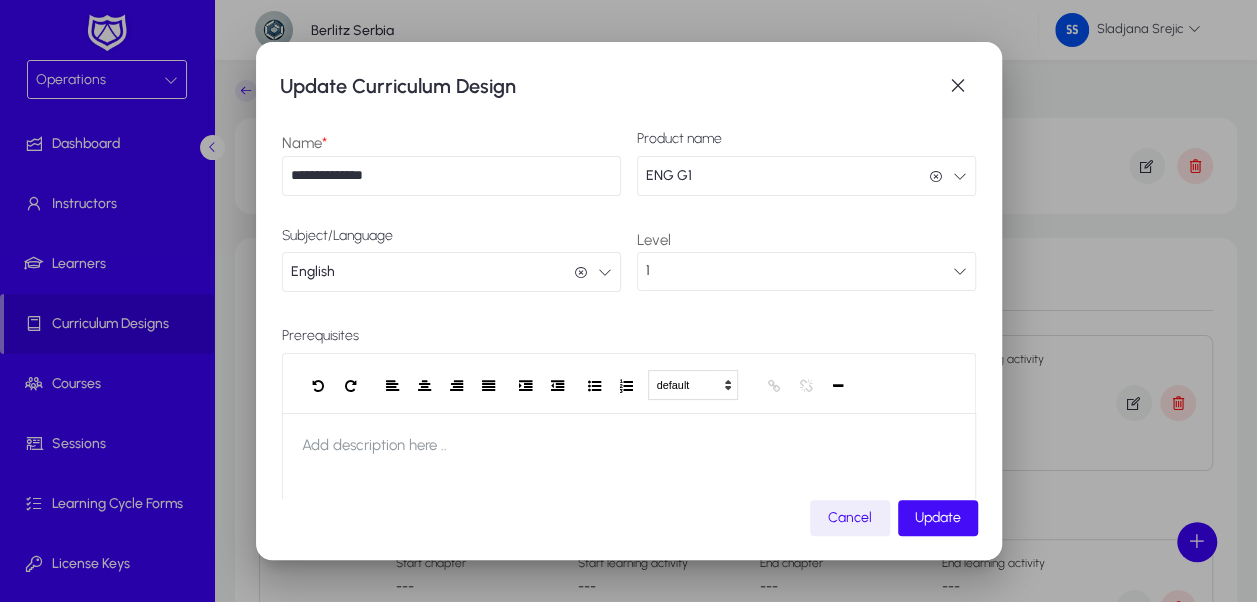 type on "**********" 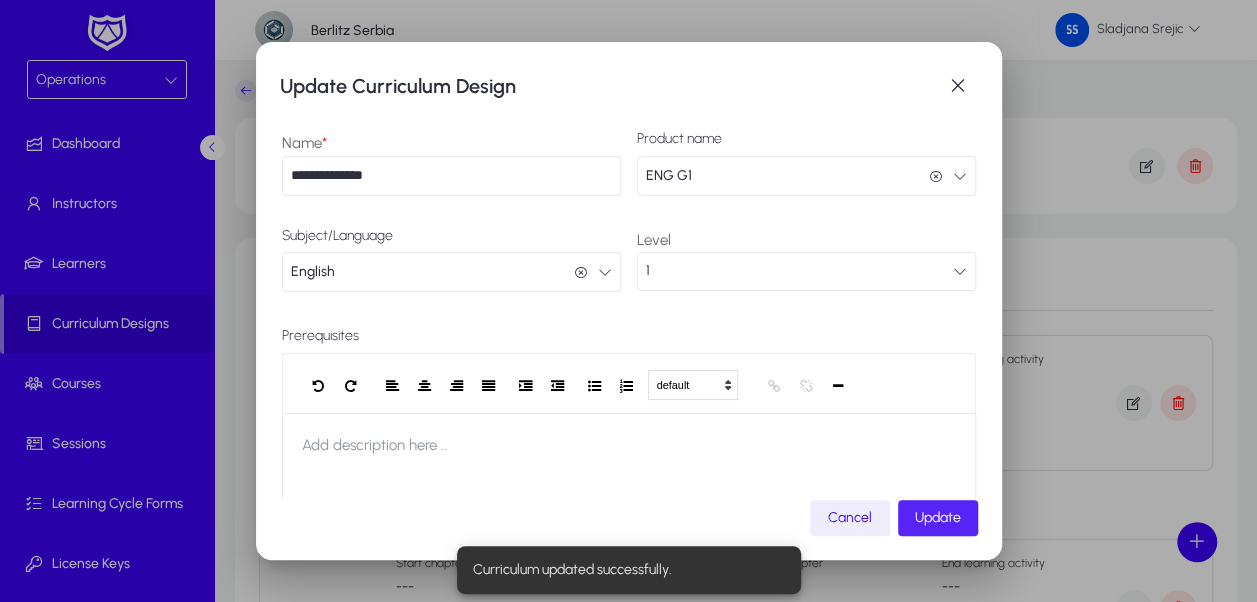 click on "Update" 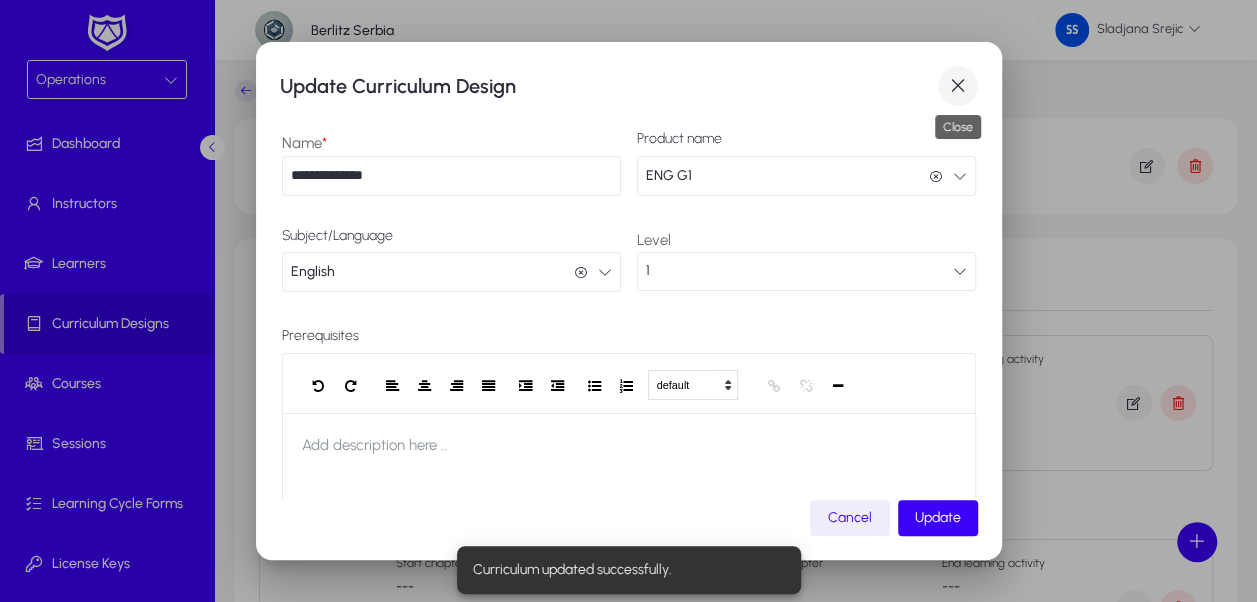 click at bounding box center [958, 86] 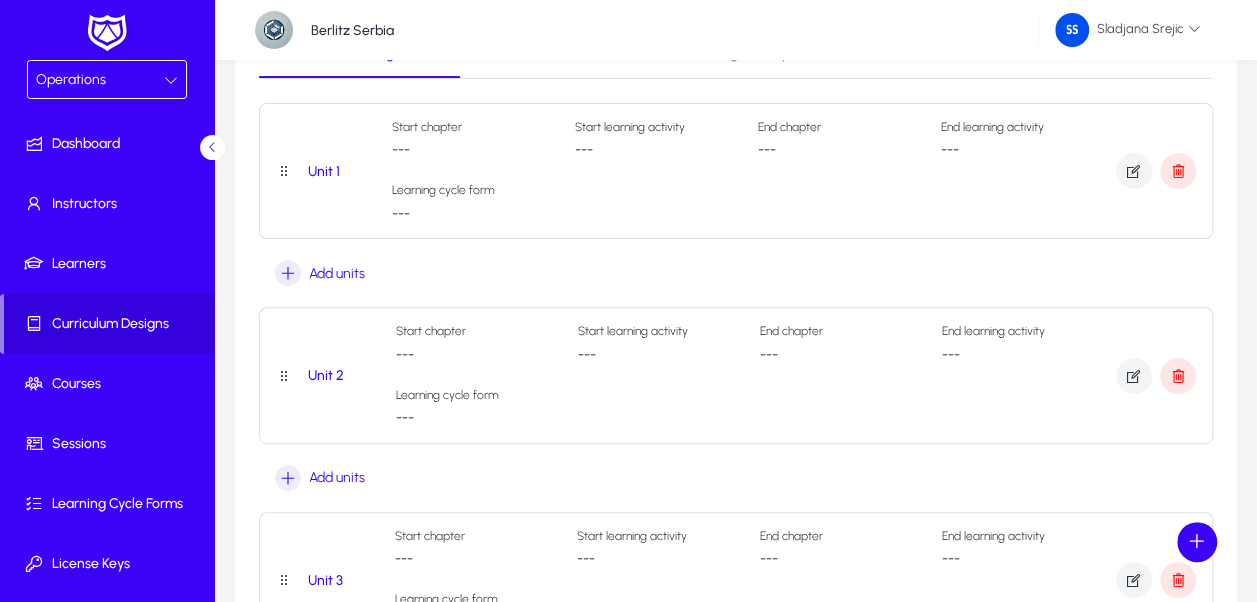 scroll, scrollTop: 100, scrollLeft: 0, axis: vertical 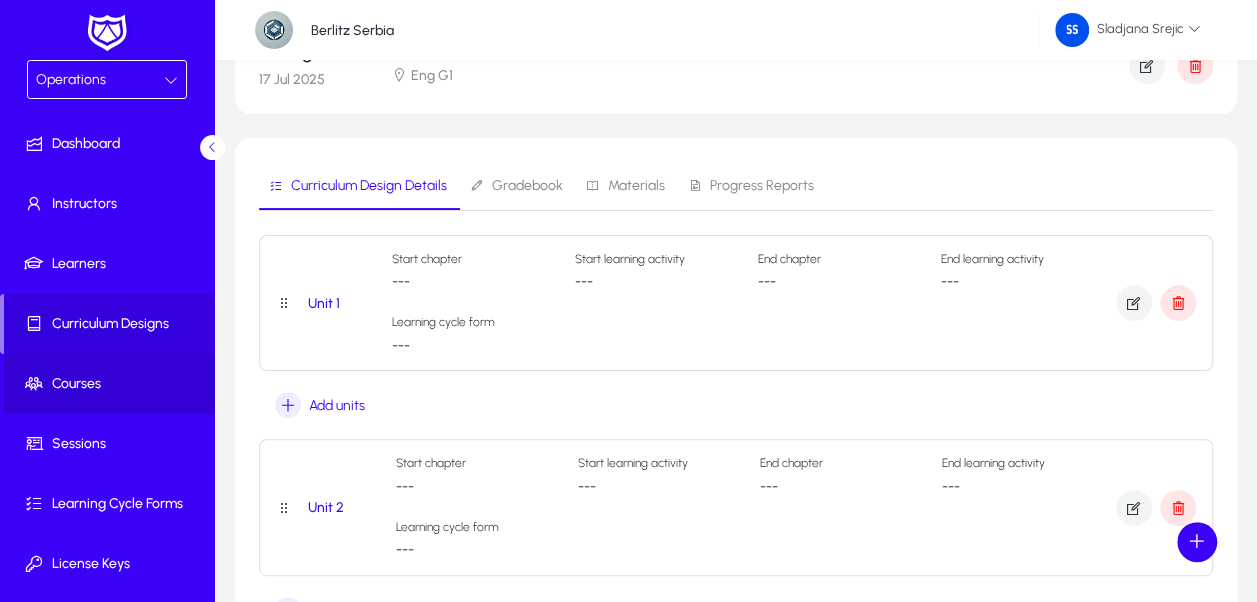click on "Courses" 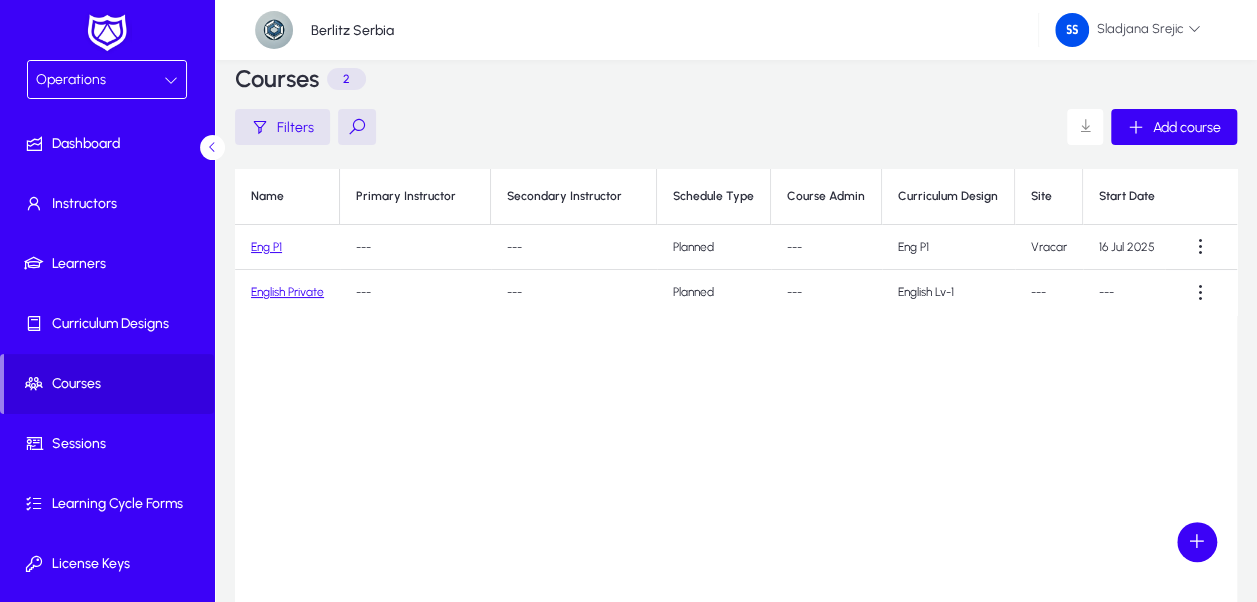 scroll, scrollTop: 0, scrollLeft: 0, axis: both 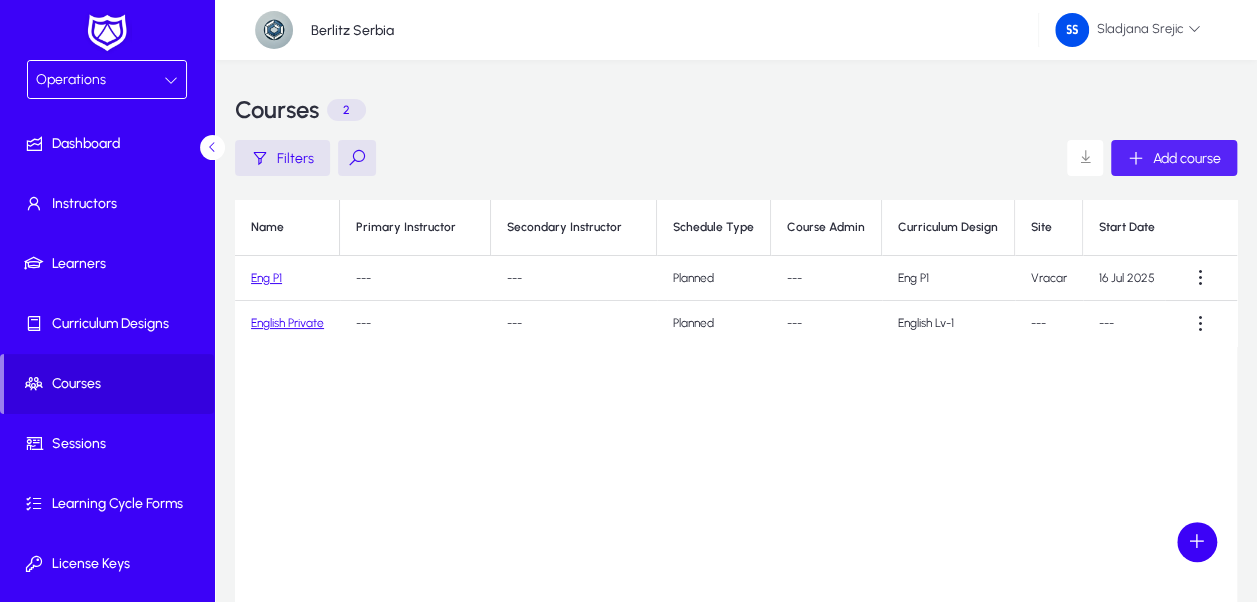 click on "Add course" 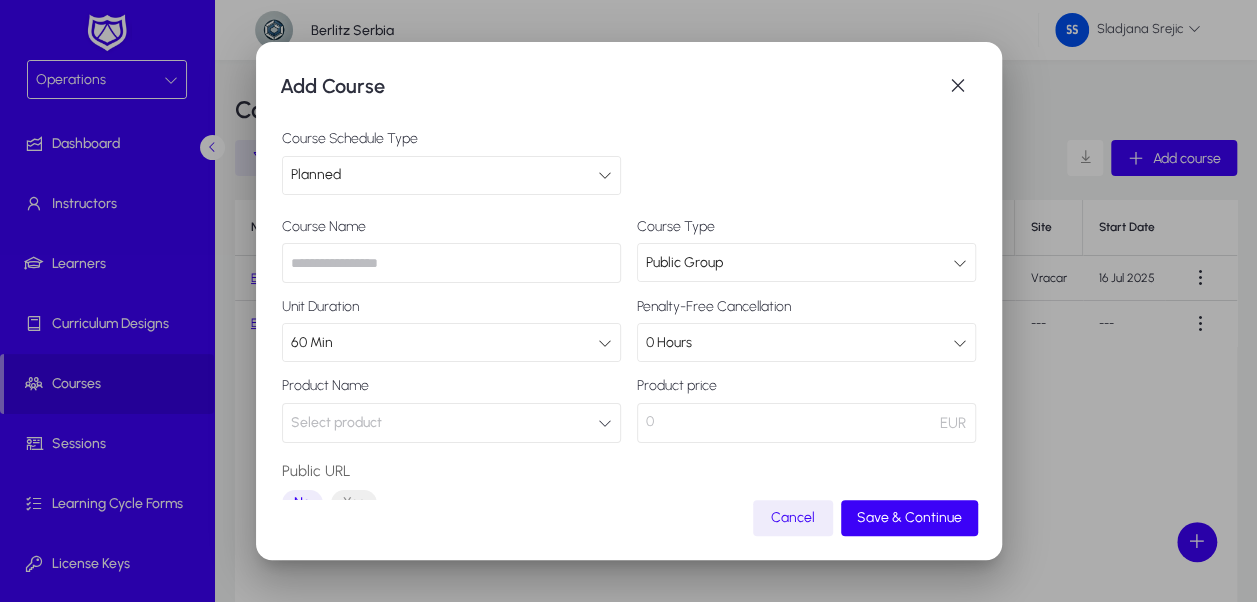 click at bounding box center (451, 263) 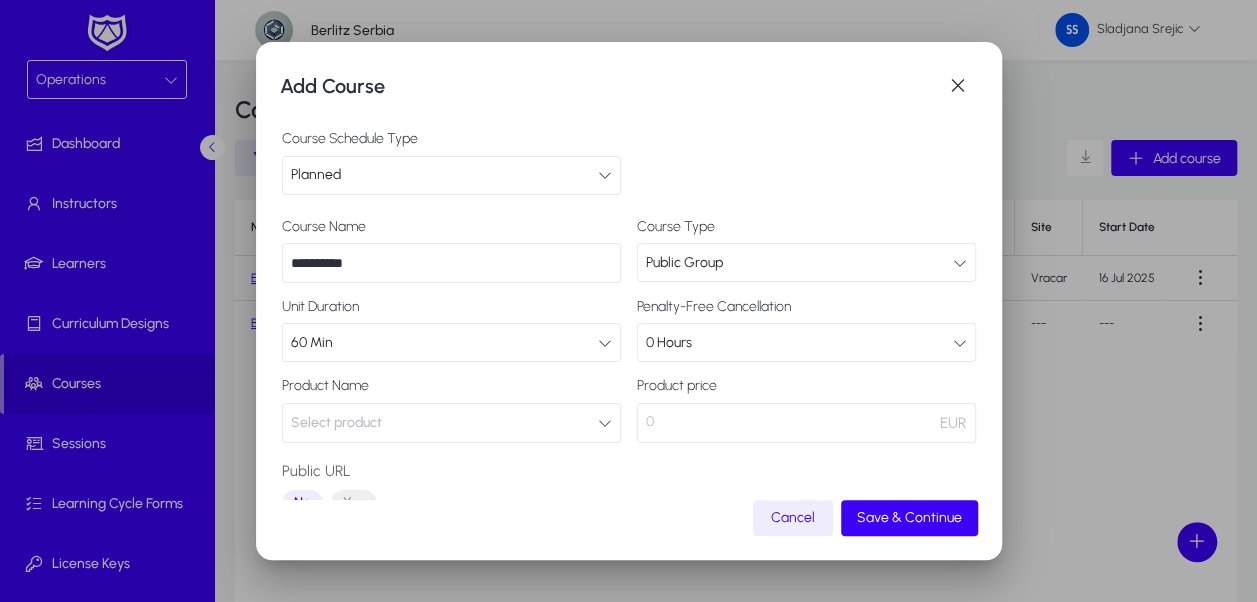 type on "**********" 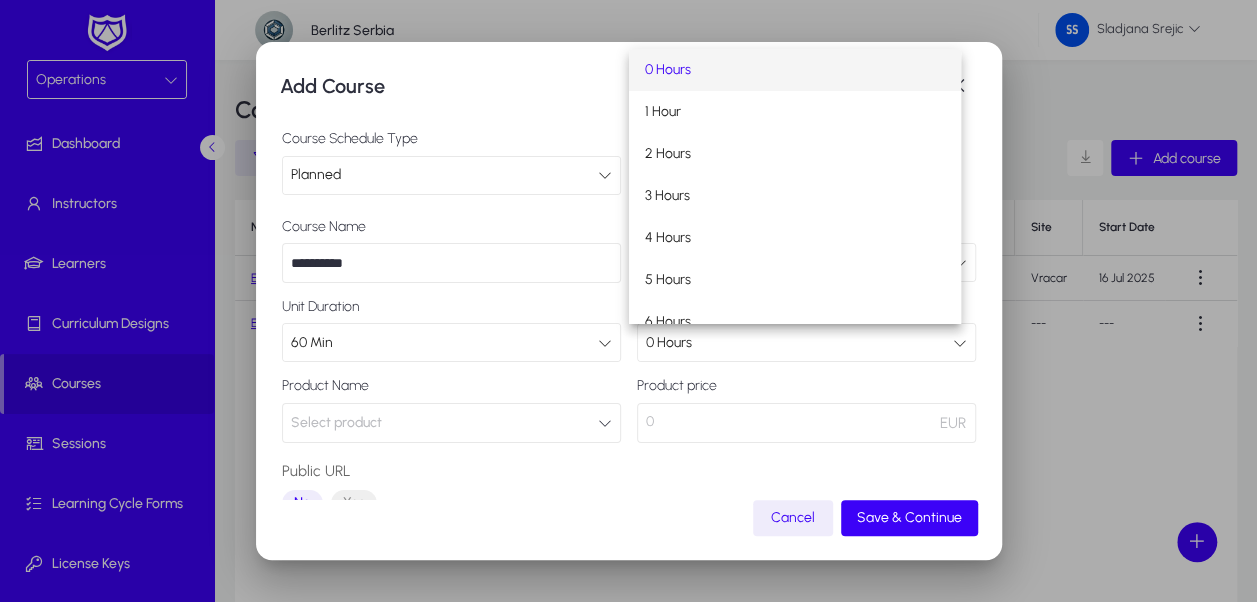 click at bounding box center [628, 301] 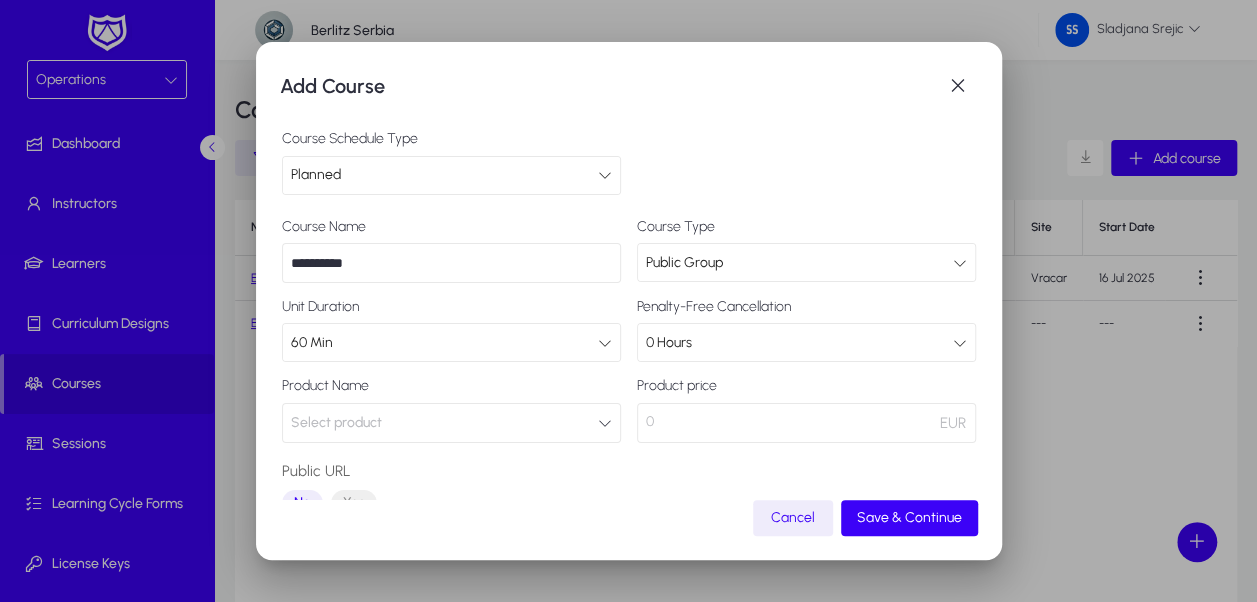 click on "60 Min" at bounding box center (444, 343) 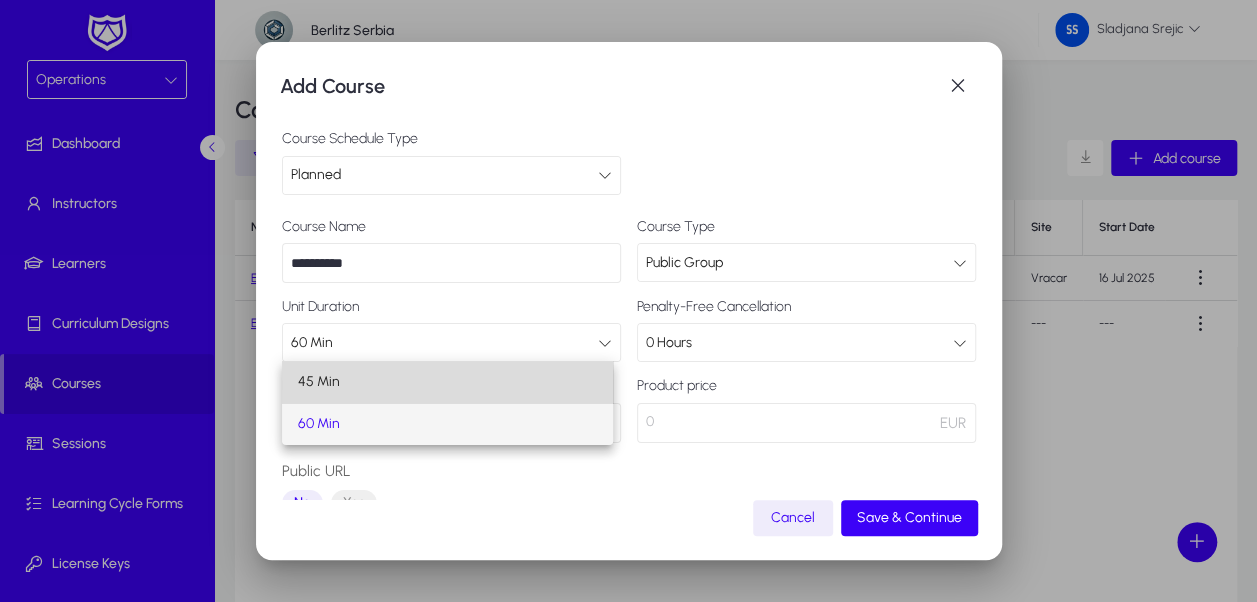 click on "45 Min" at bounding box center (447, 382) 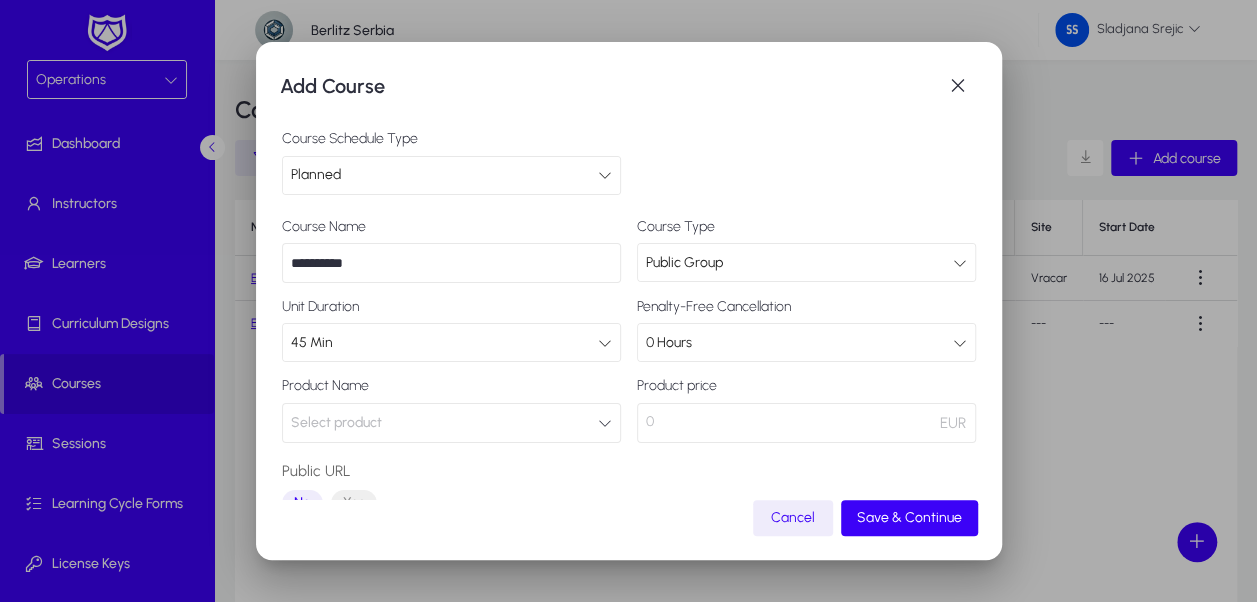 click on "Select product" at bounding box center (451, 423) 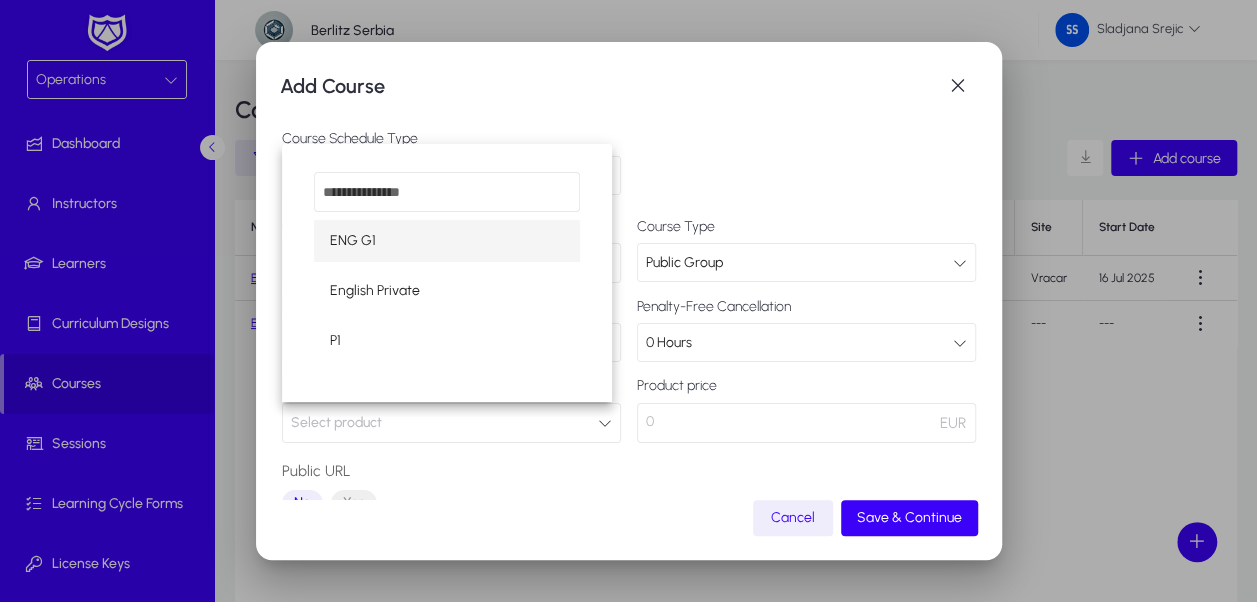 click on "ENG G1" at bounding box center [447, 241] 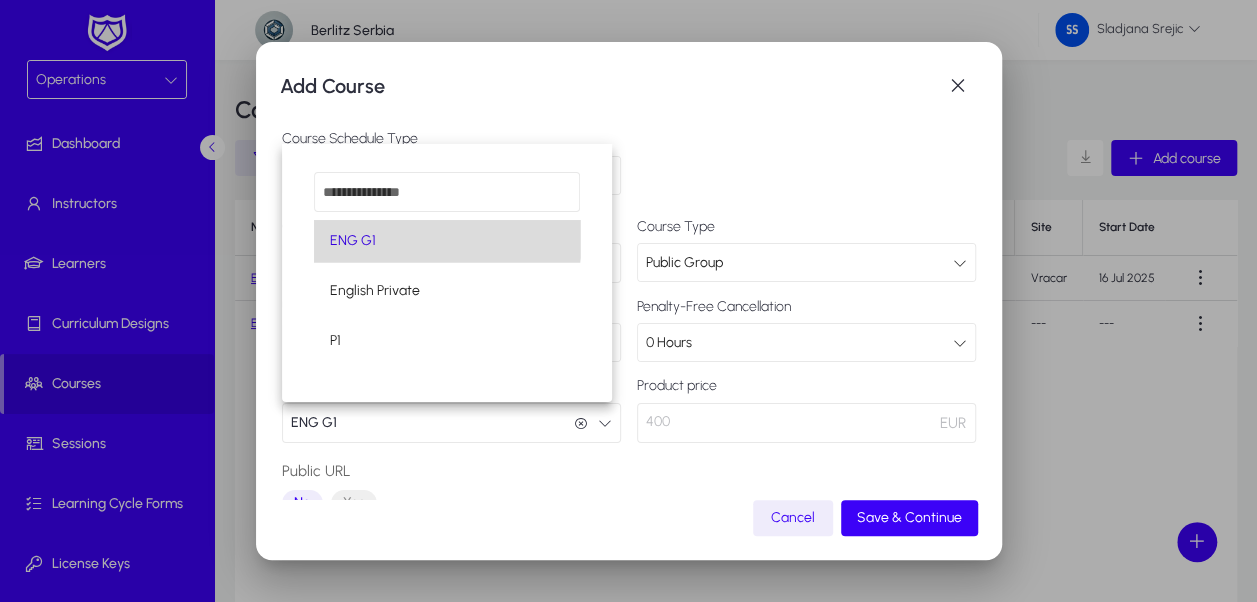 scroll, scrollTop: 0, scrollLeft: 0, axis: both 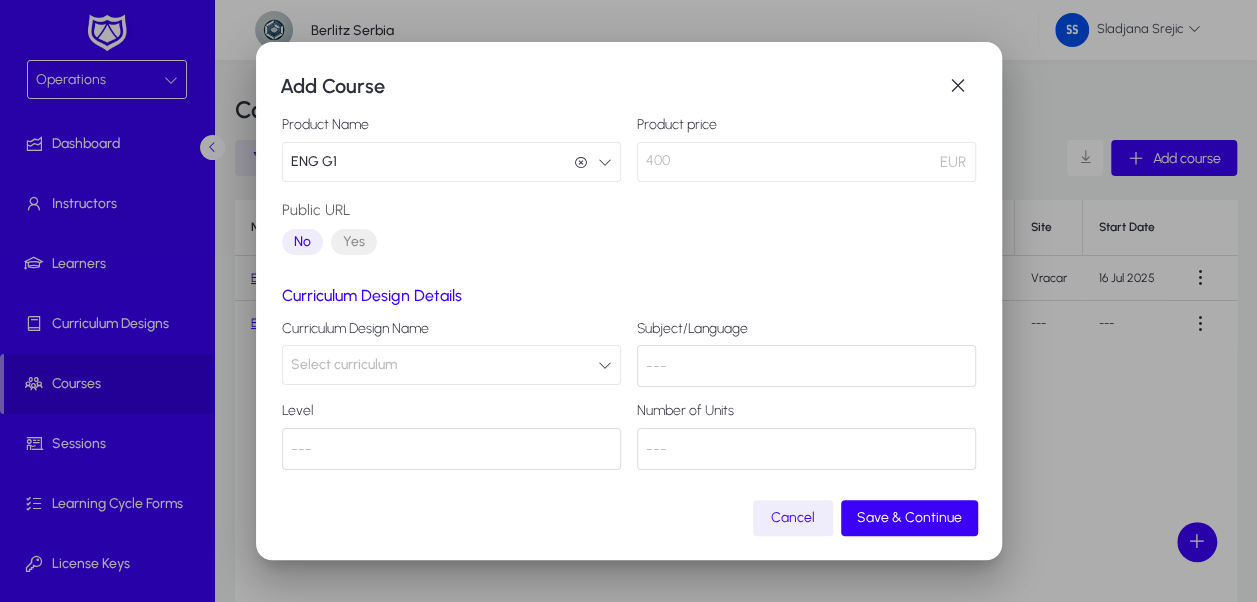 click on "Select curriculum" at bounding box center [451, 365] 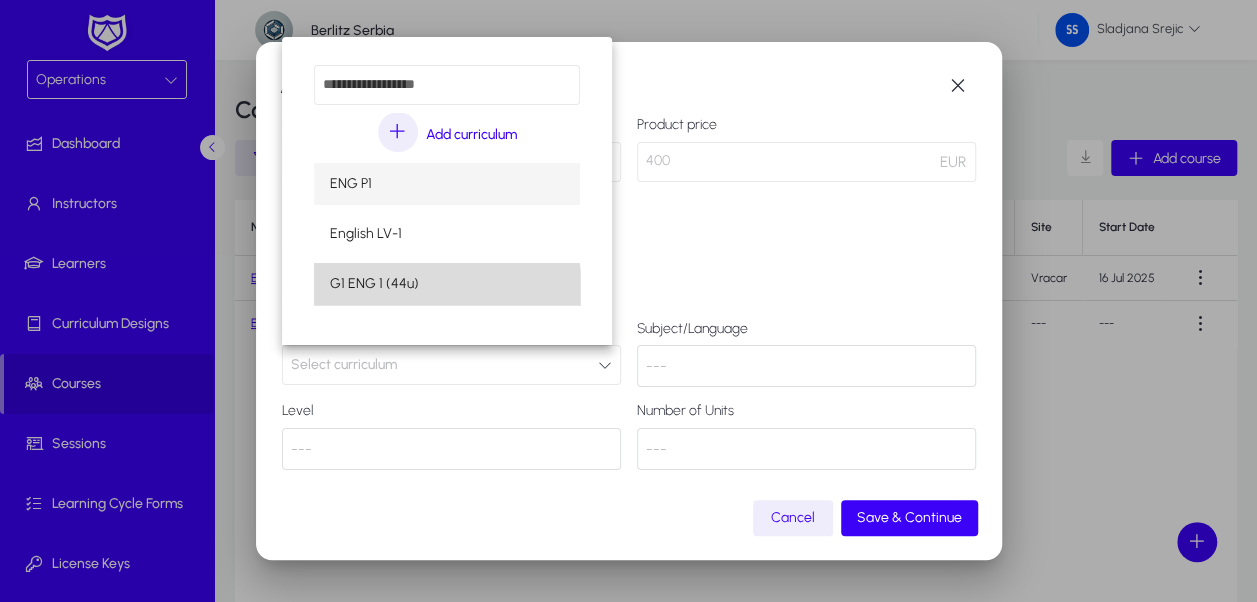 click on "G1 ENG 1 (44u)" at bounding box center [374, 284] 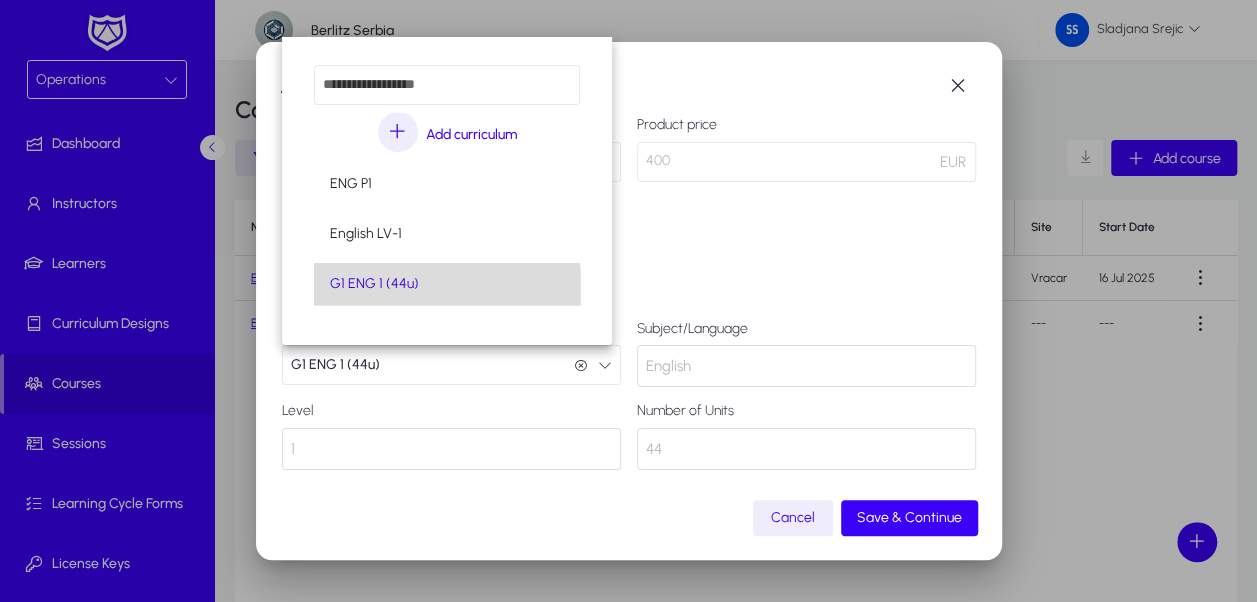 scroll, scrollTop: 0, scrollLeft: 0, axis: both 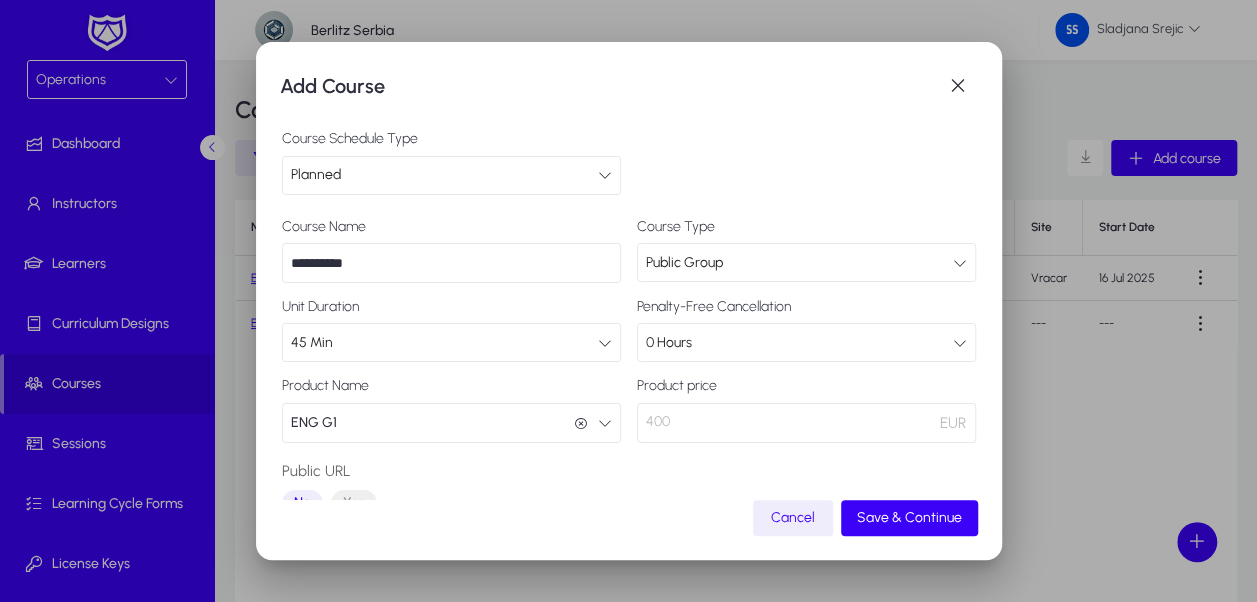 click on "Planned" at bounding box center [444, 175] 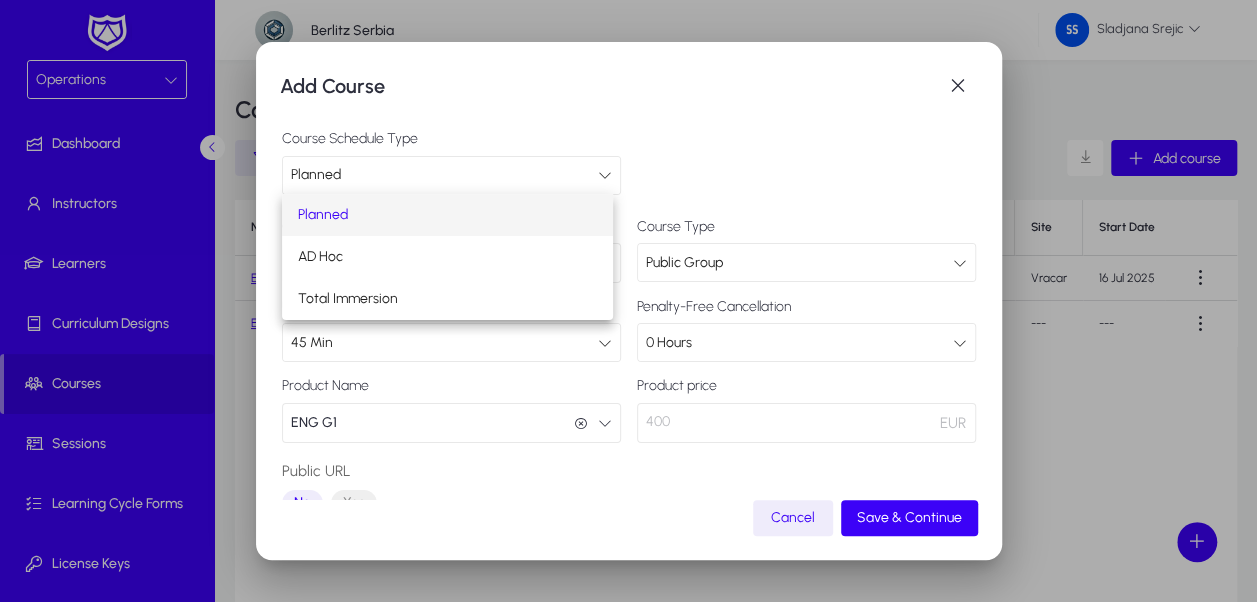 click on "Planned" at bounding box center (447, 215) 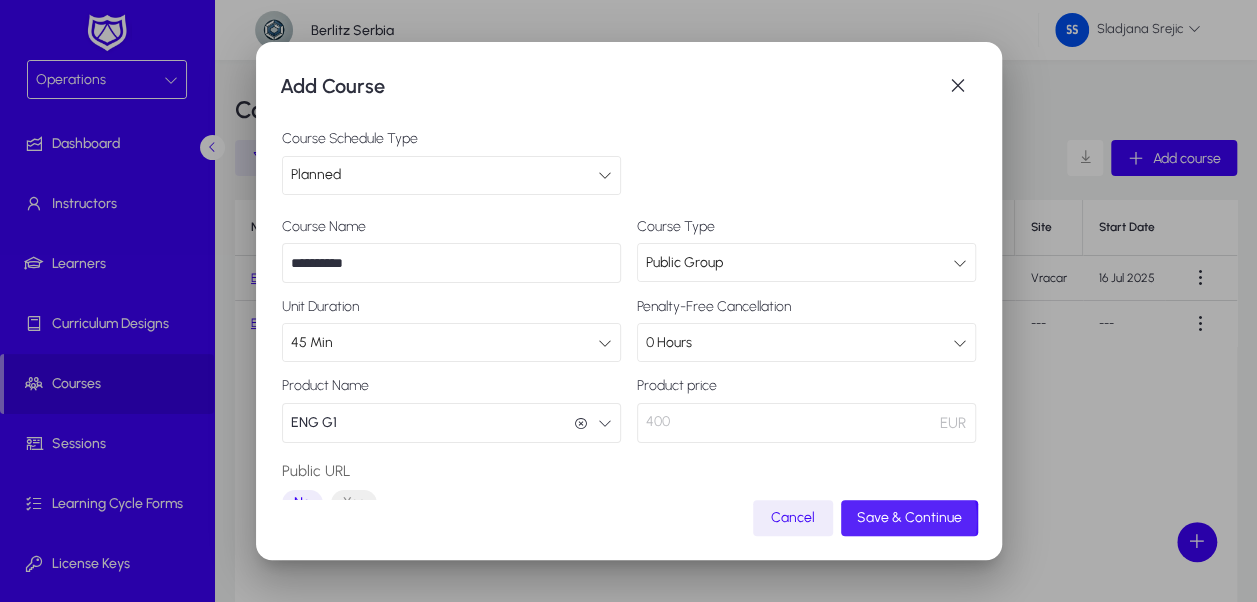 click on "Save & Continue" 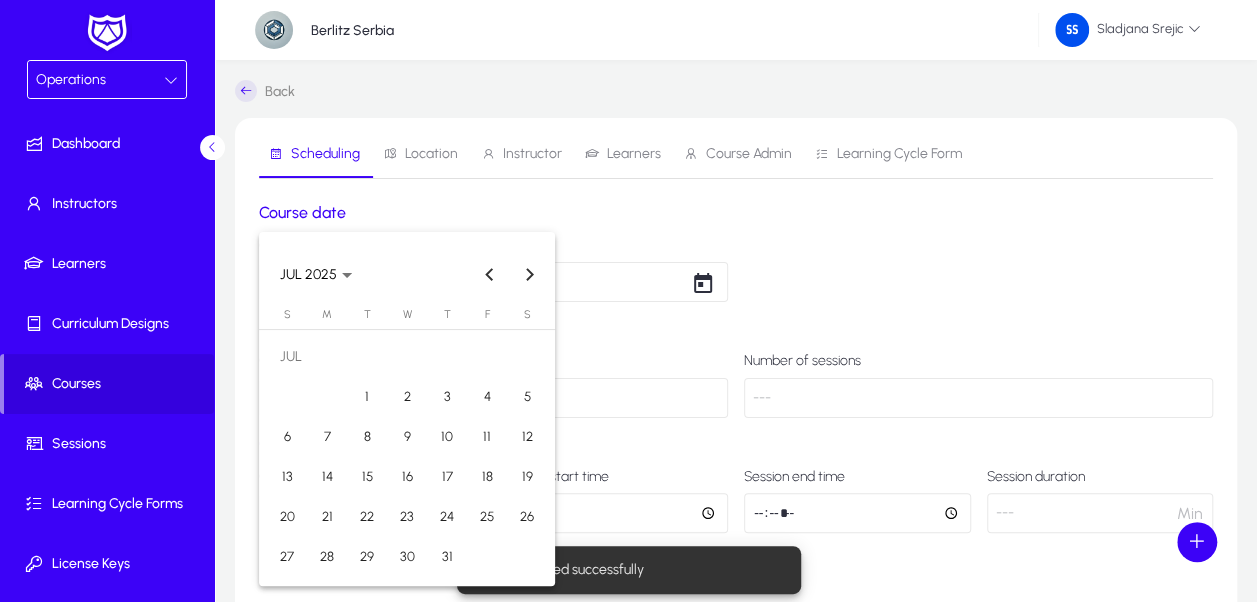 click on "Operations  Dashboard   Instructors   Learners   Curriculum Designs   Courses   Sessions   Learning Cycle Forms   License Keys   Corporate Accounts   Messages   Settings  [COMPANY] [LOCATION]  [NAME]   Back   Scheduling   Location   Instructor   Learners   Course Admin   Learning Cycle Form  Course date Course start date Details schedule Course end date  ---  Number of sessions --- Course days Course days Select days Session start time Session end time Session duration  ---  Min  Add day   Save  Schedule preview No sessions yet.  Sessions Units Day Start Date Start Time Duration Location Primary Instructor Secondary Instructor  Items per page:  10  0 of 0
Course created successfully
JUL [YEAR] JUL [YEAR] Sunday S Monday M Tuesday T Wednesday W Thursday T Friday F Saturday S  JUL      1   2   3   4   5   6   7   8   9   10   11   12   13   14   15   16   17   18   19   20   21   22   23   24   25   26   27   28   29   30   31
Close calendar Settings Logout Create Meeting Log Create Call Log Create Target Account Create Deal Create Company Create Contact" at bounding box center [628, 301] 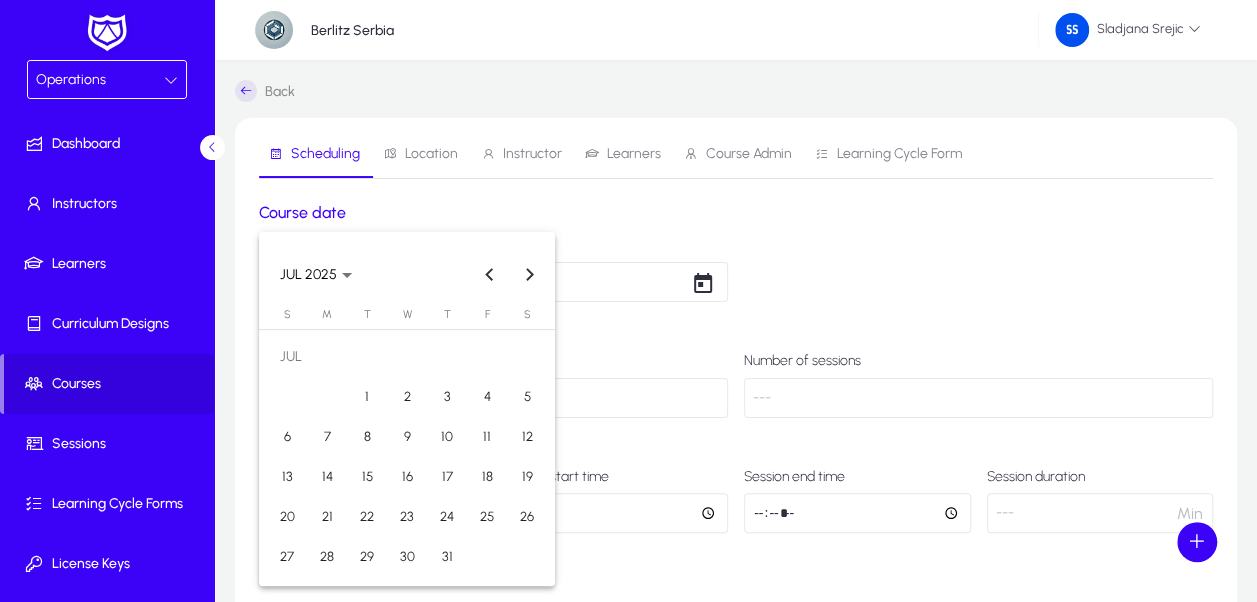 click on "15" at bounding box center [367, 477] 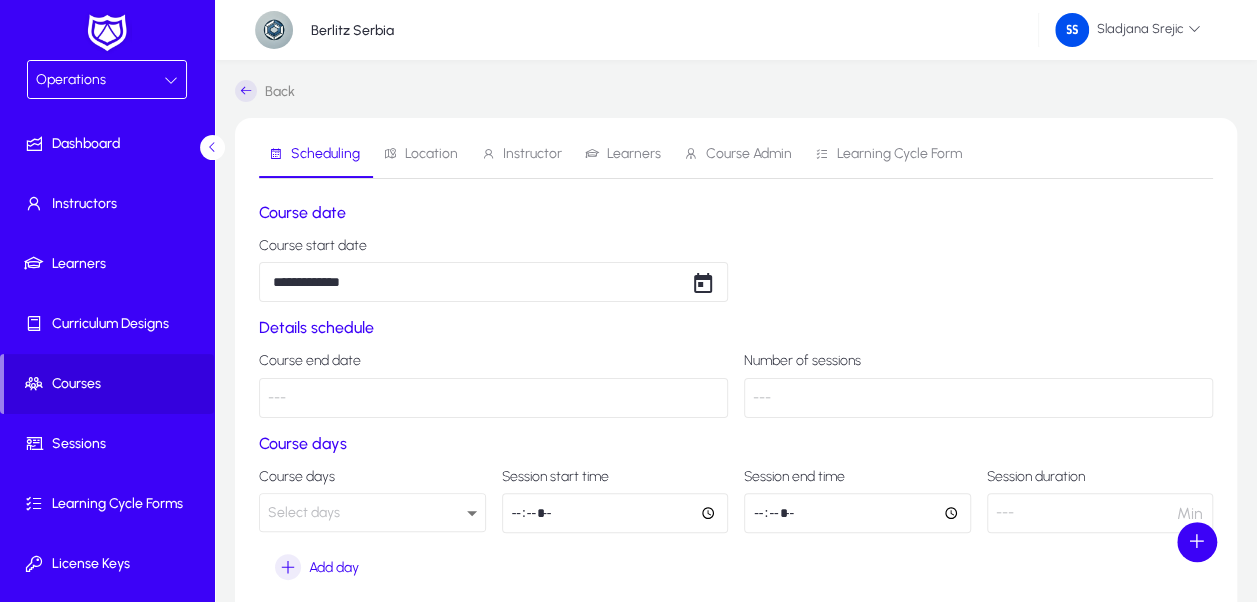 click on "**********" at bounding box center (628, 301) 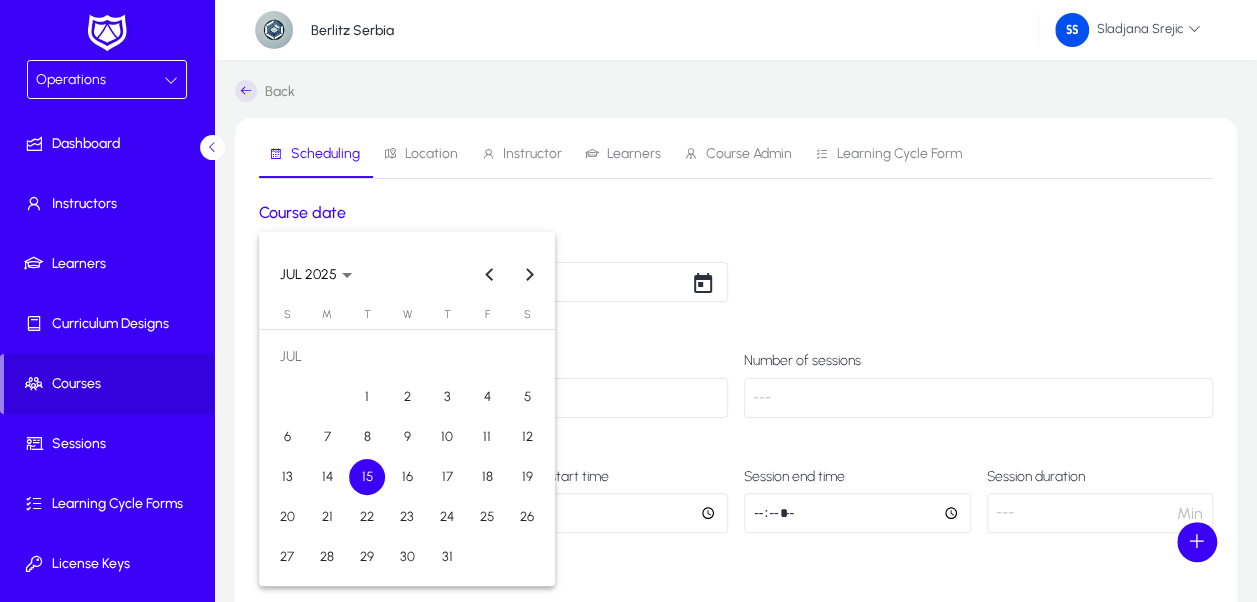 click on "20" at bounding box center [287, 517] 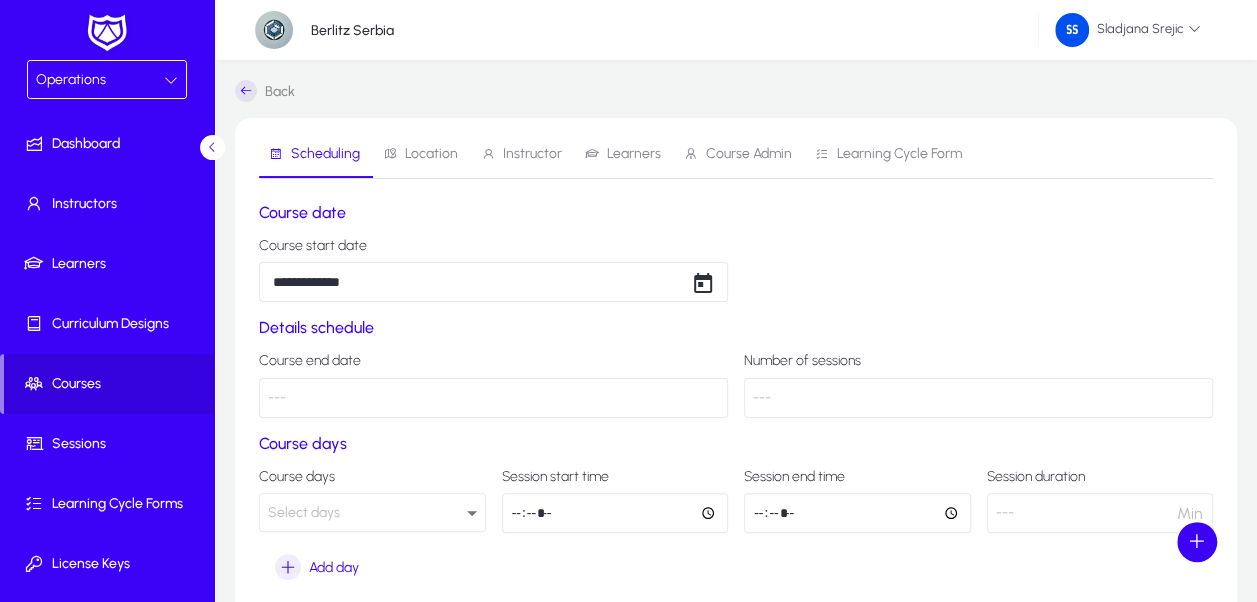 click on "---" 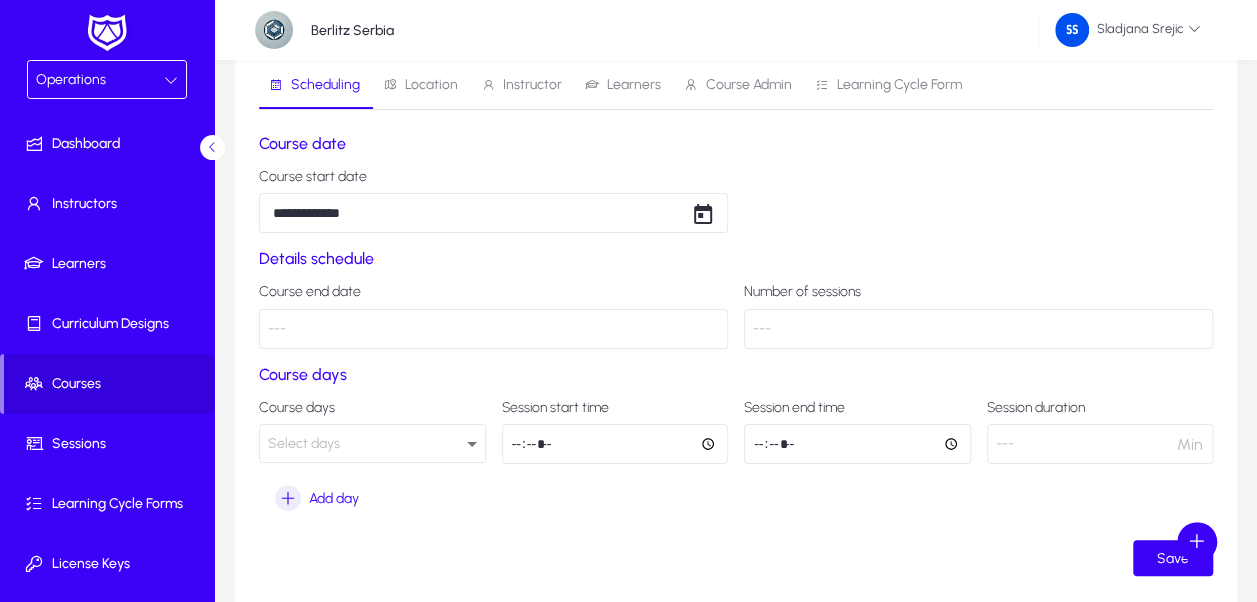 scroll, scrollTop: 100, scrollLeft: 0, axis: vertical 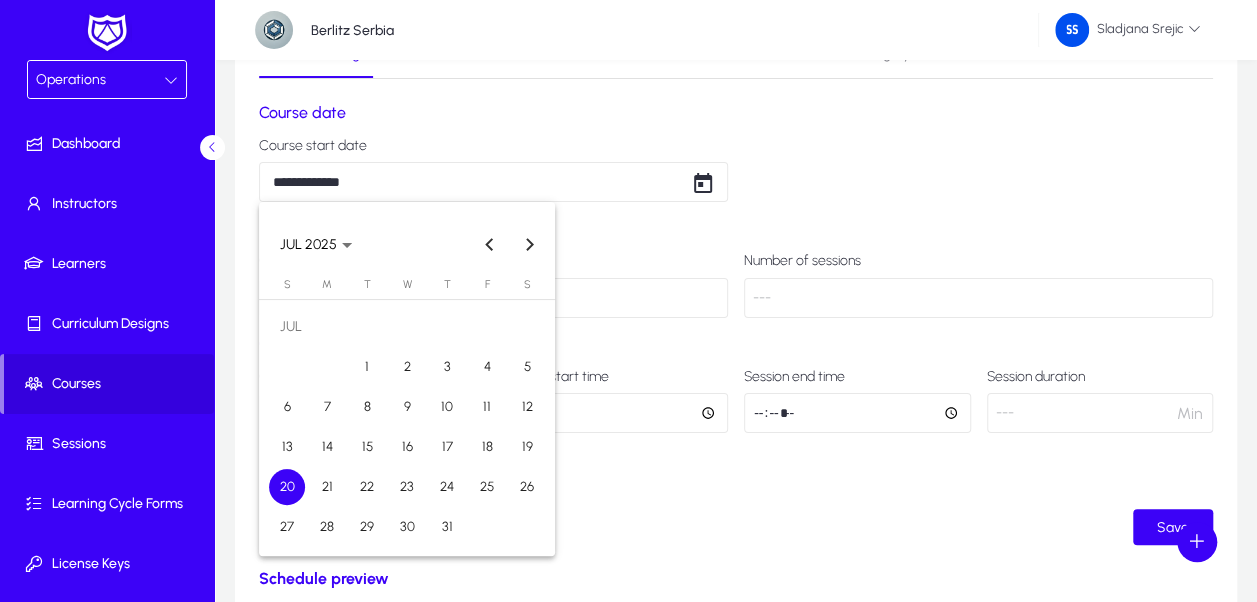 click on "**********" at bounding box center [628, 201] 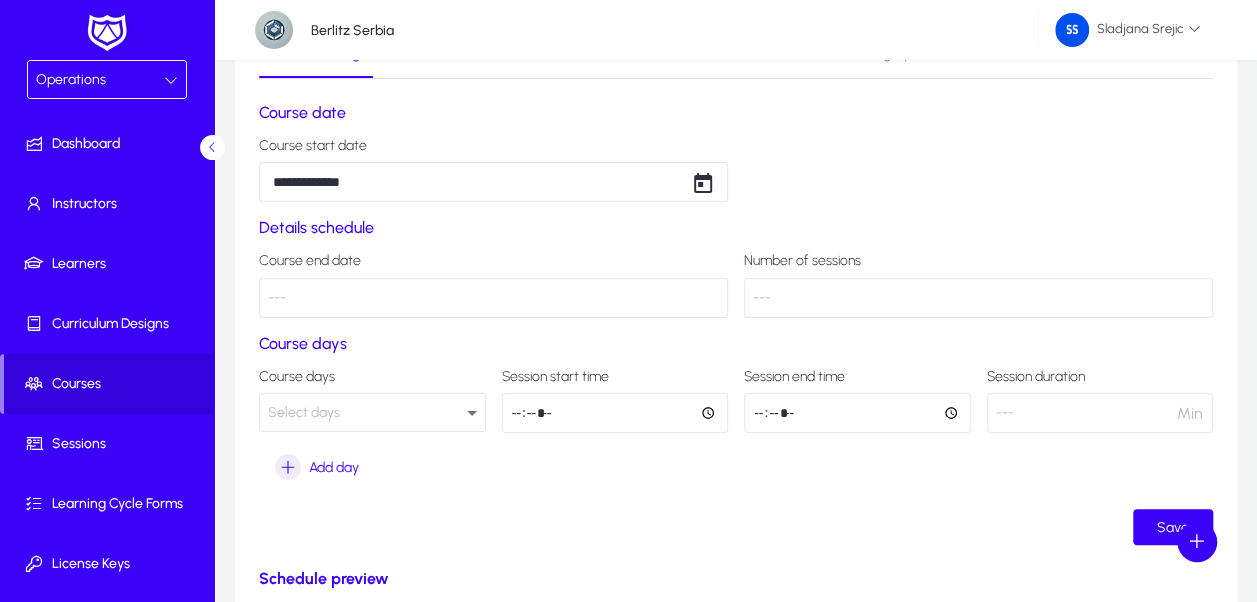 click on "Course end date" 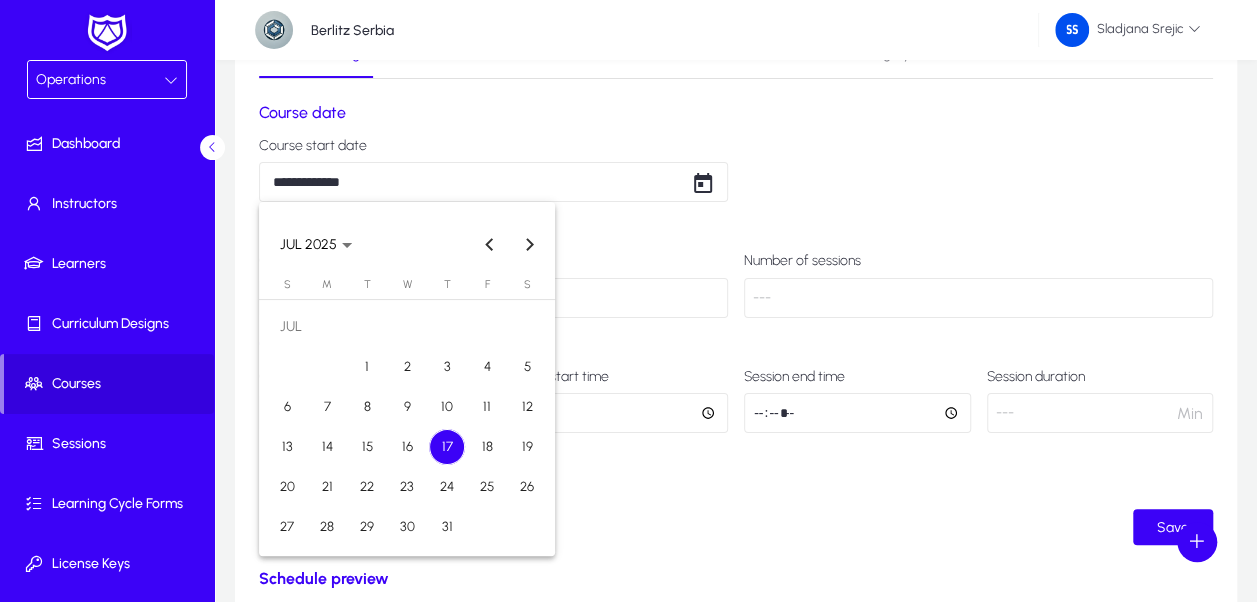 click on "20" at bounding box center [287, 487] 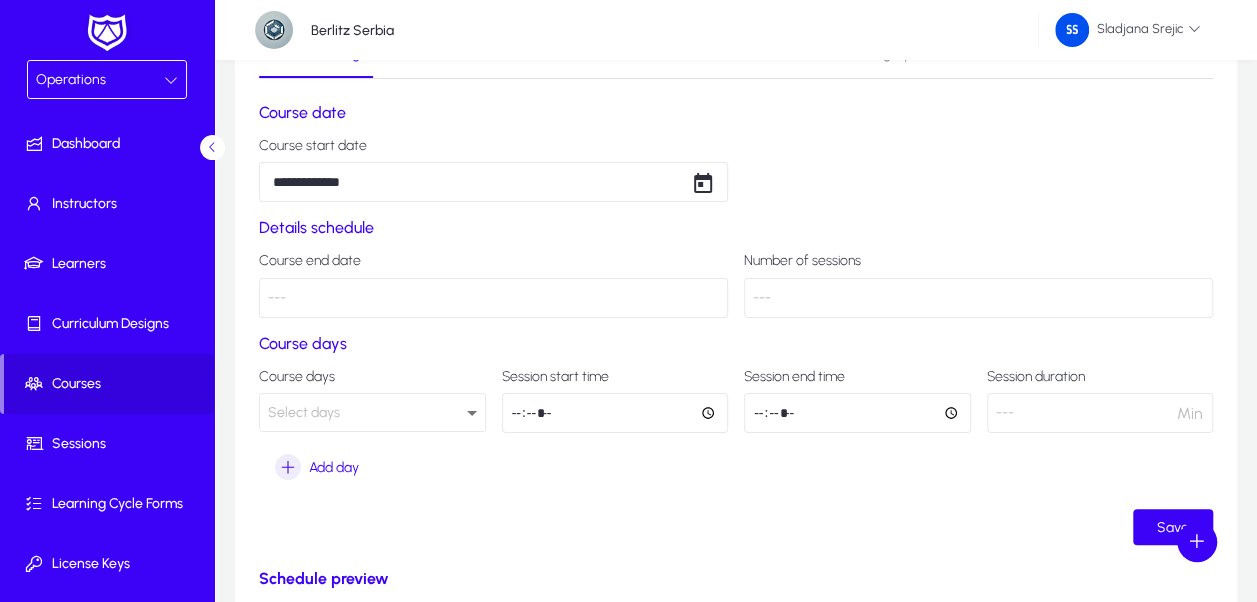 click on "Select days" at bounding box center [304, 412] 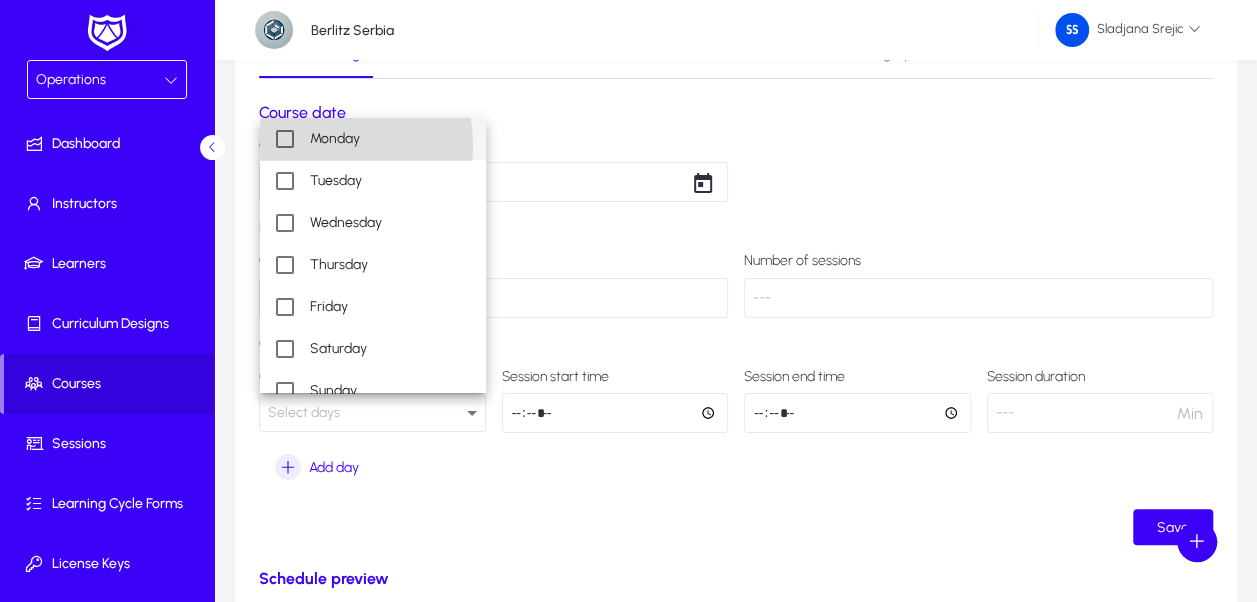 click at bounding box center (285, 139) 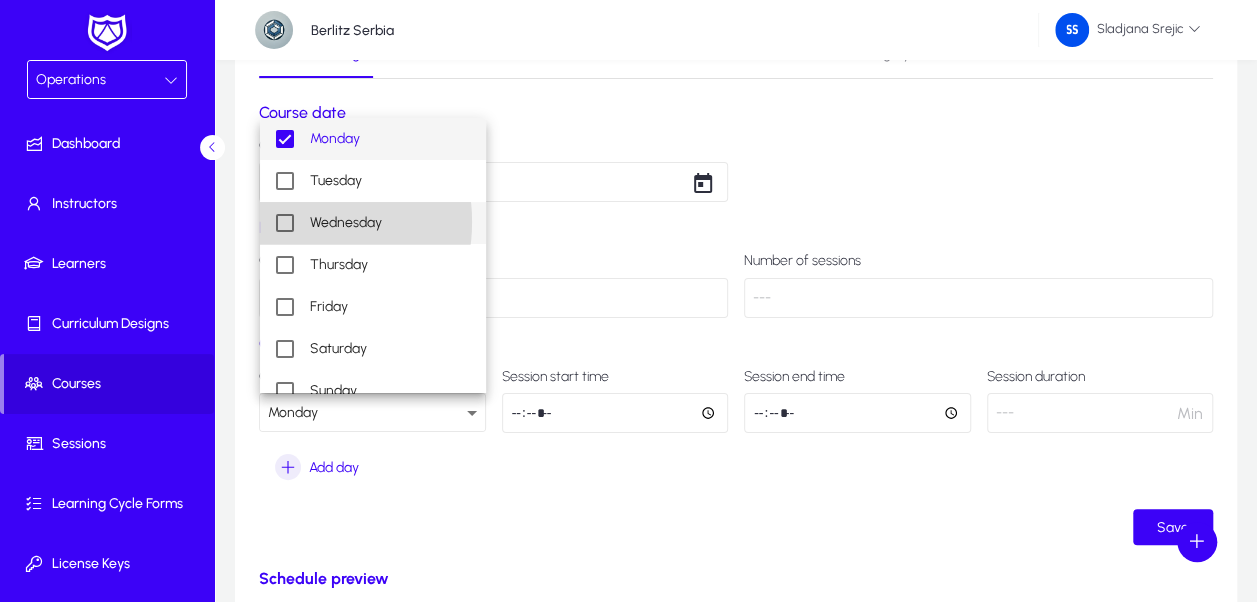 click at bounding box center [285, 223] 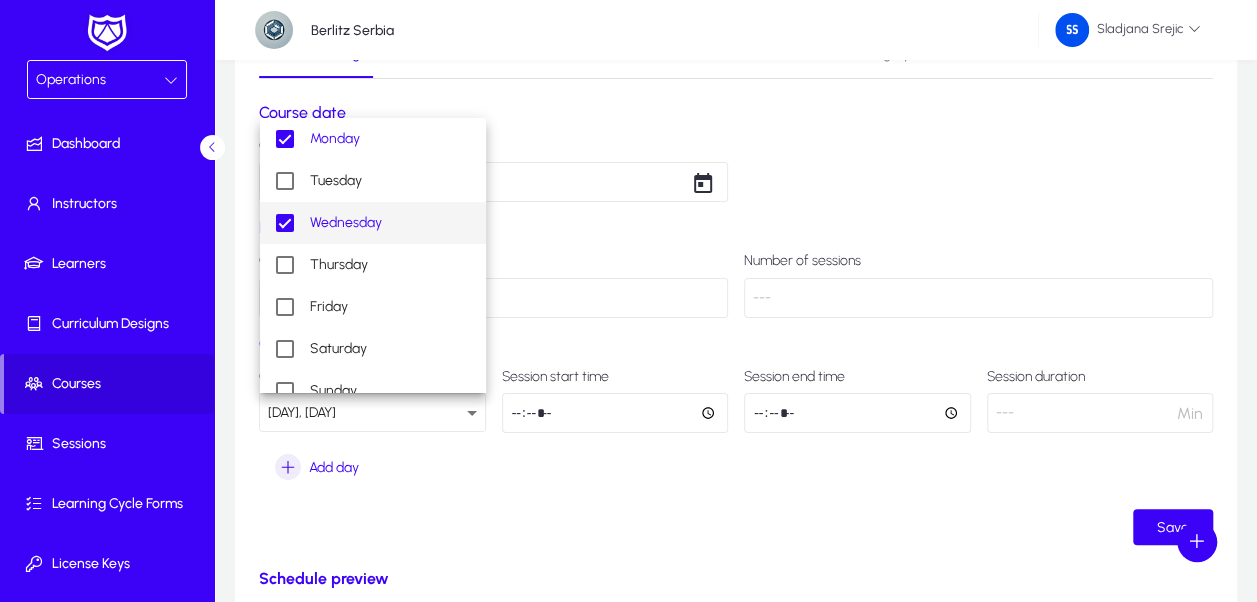click at bounding box center (628, 301) 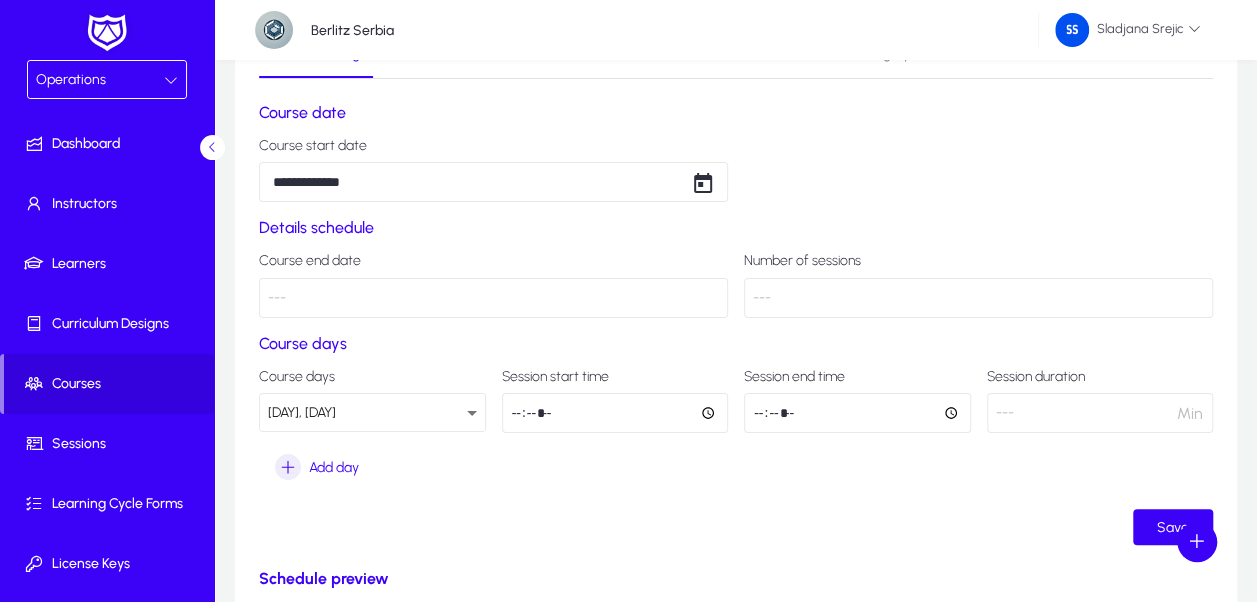 click 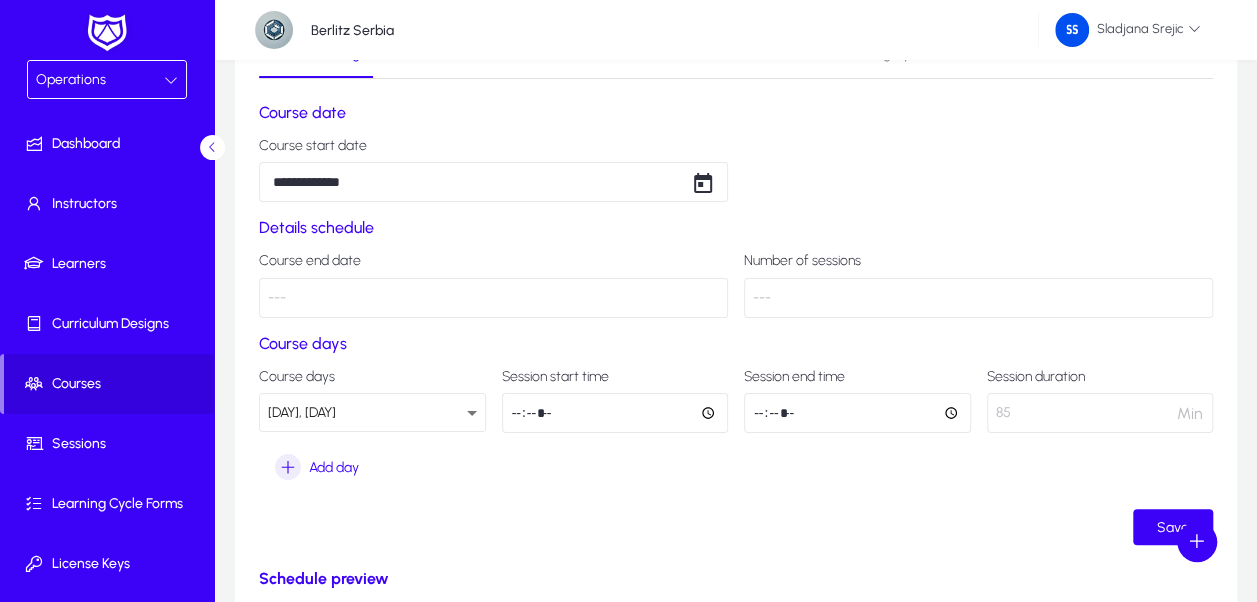 click on "85" 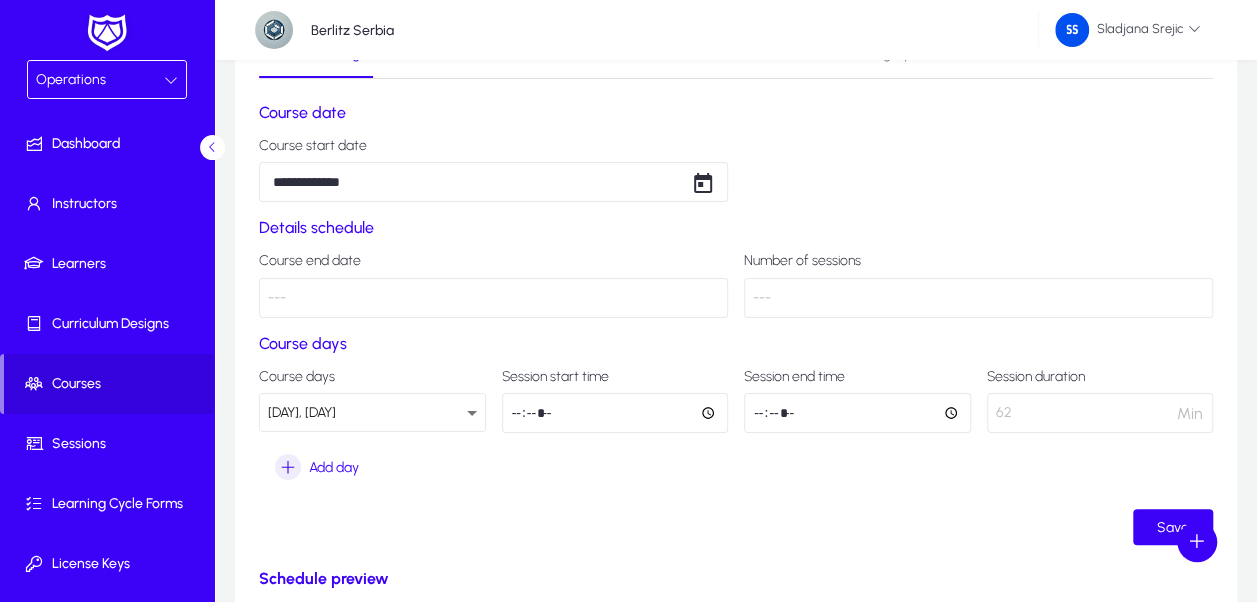 type on "*****" 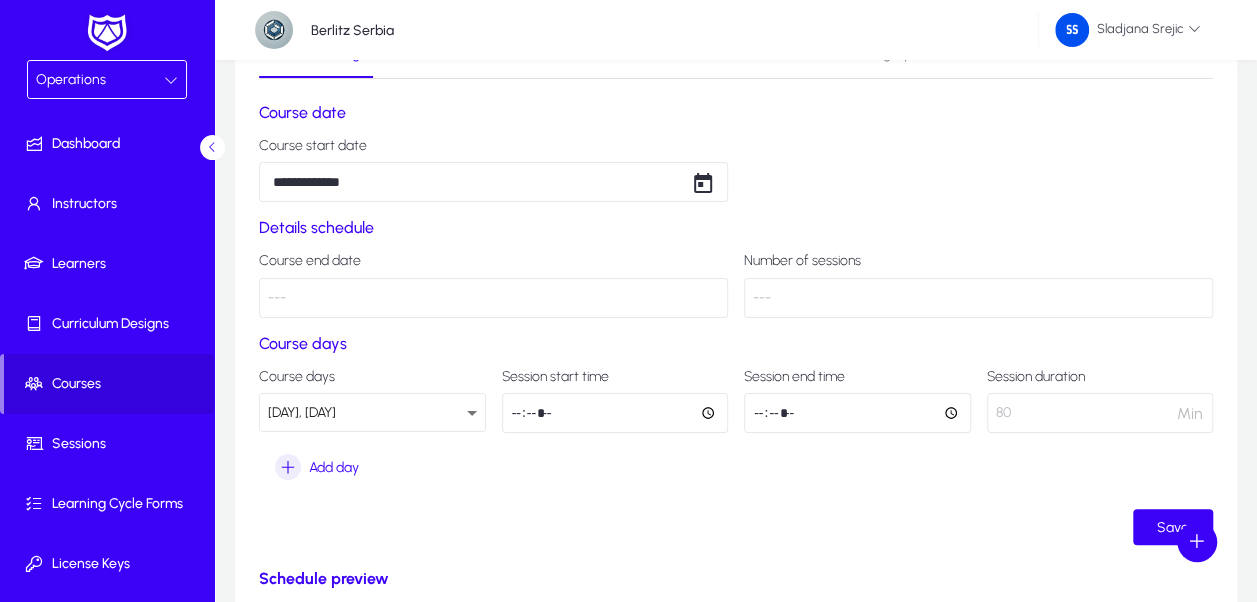 click on "Course days Course days [DAY], [DAY] Session start time ***** Session end time ***** Session duration  80  Min  Add day" 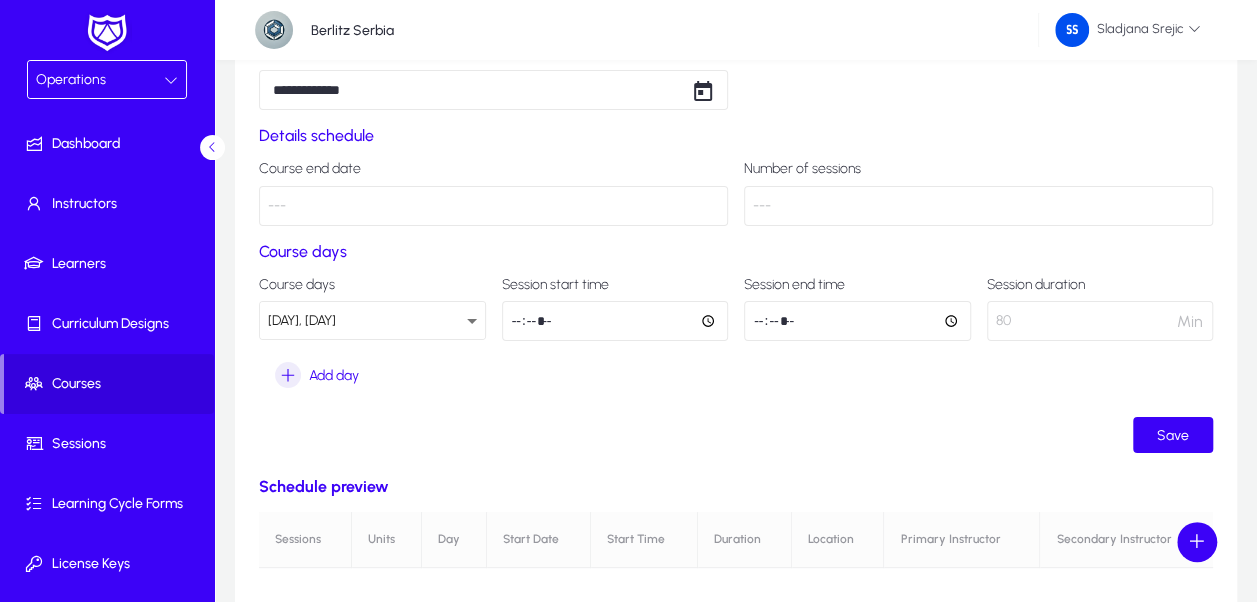 scroll, scrollTop: 300, scrollLeft: 0, axis: vertical 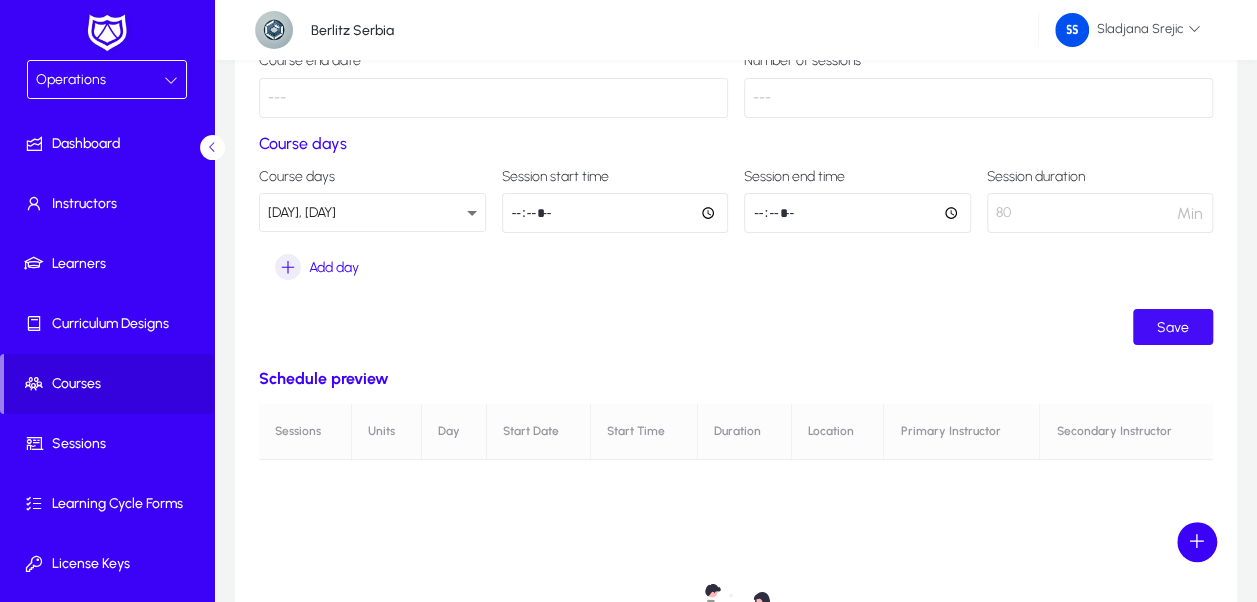 click 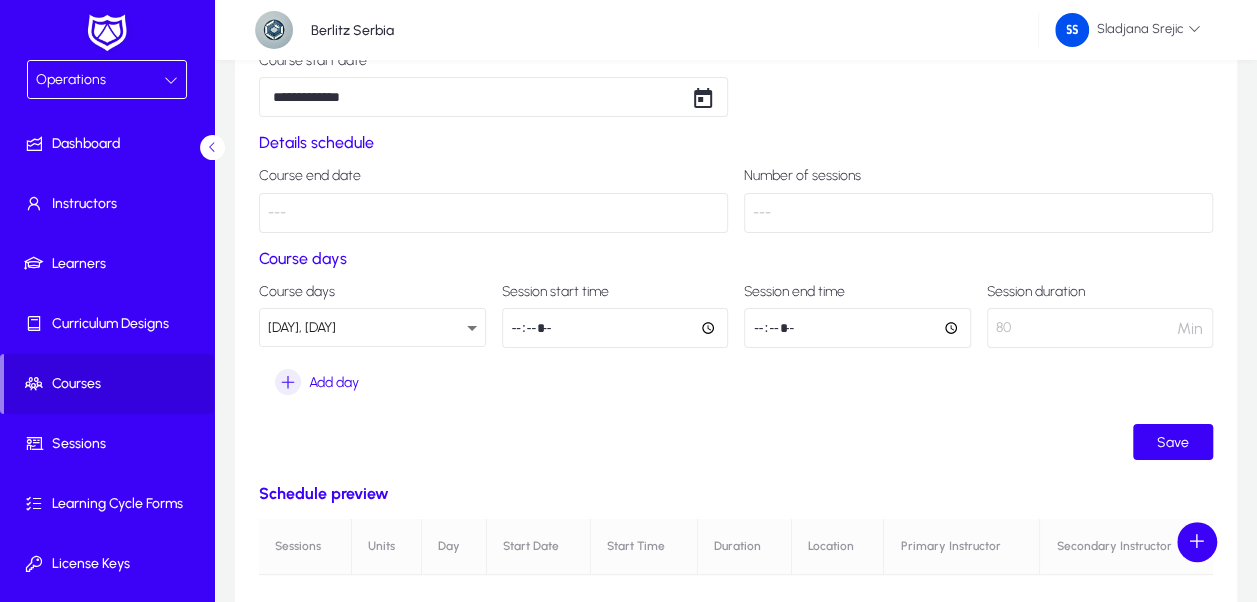 scroll, scrollTop: 100, scrollLeft: 0, axis: vertical 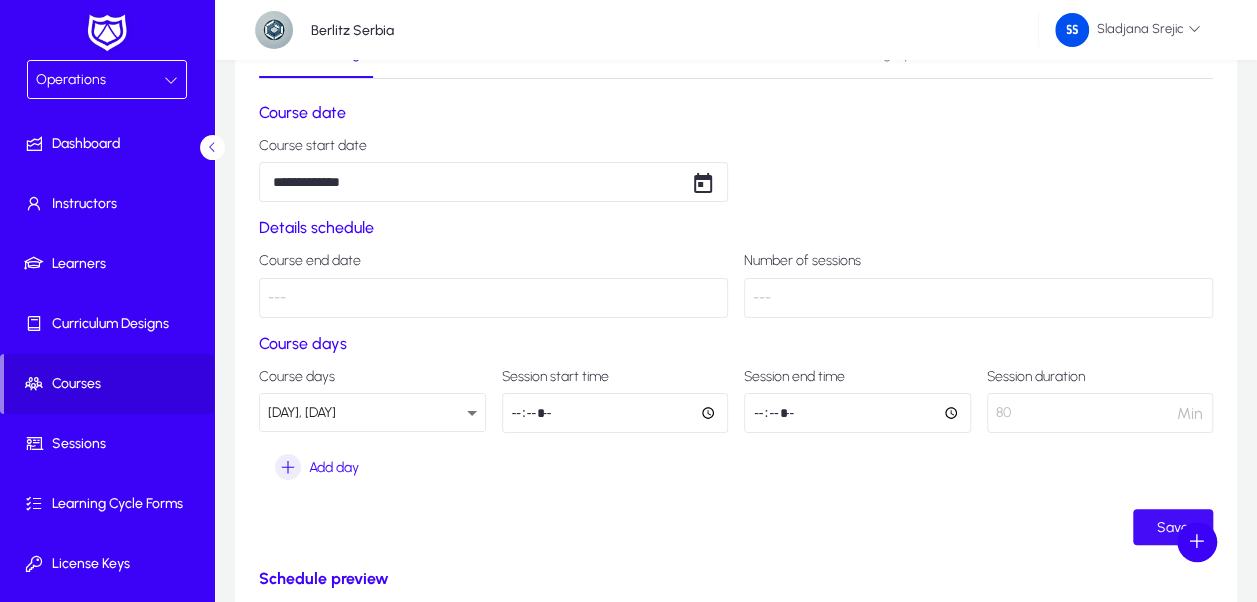 click 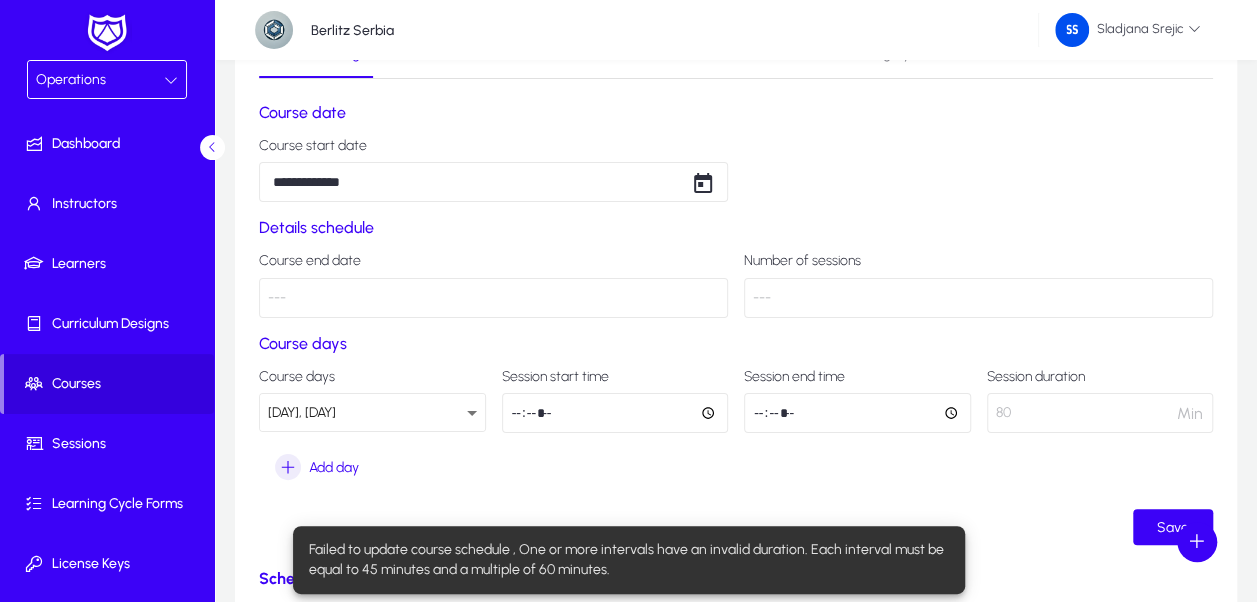 click on "*****" 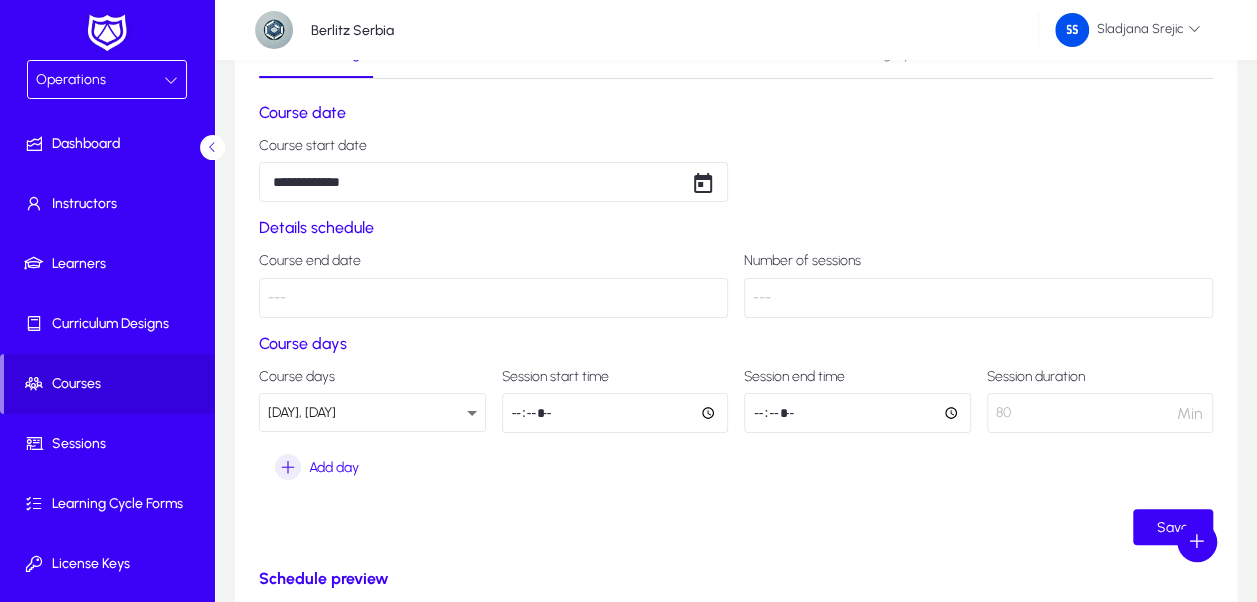 click on "*****" 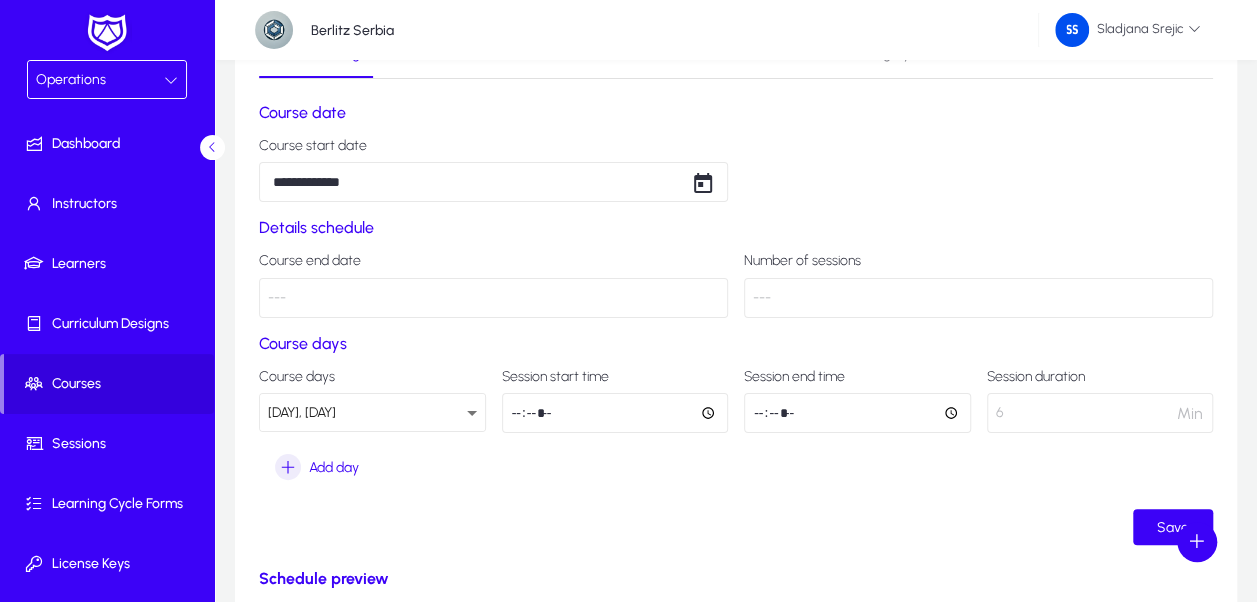 click on "Course days Course days [DAY], [DAY] Session start time ***** Session end time ***** Session duration  6  Min  Add day" 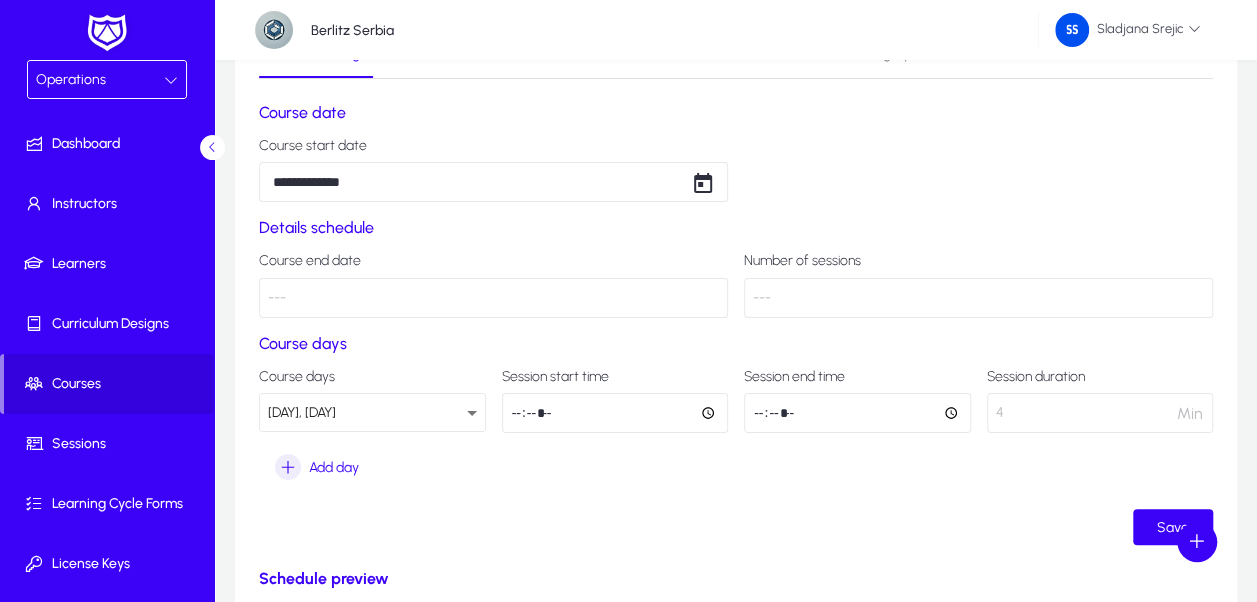 type on "*****" 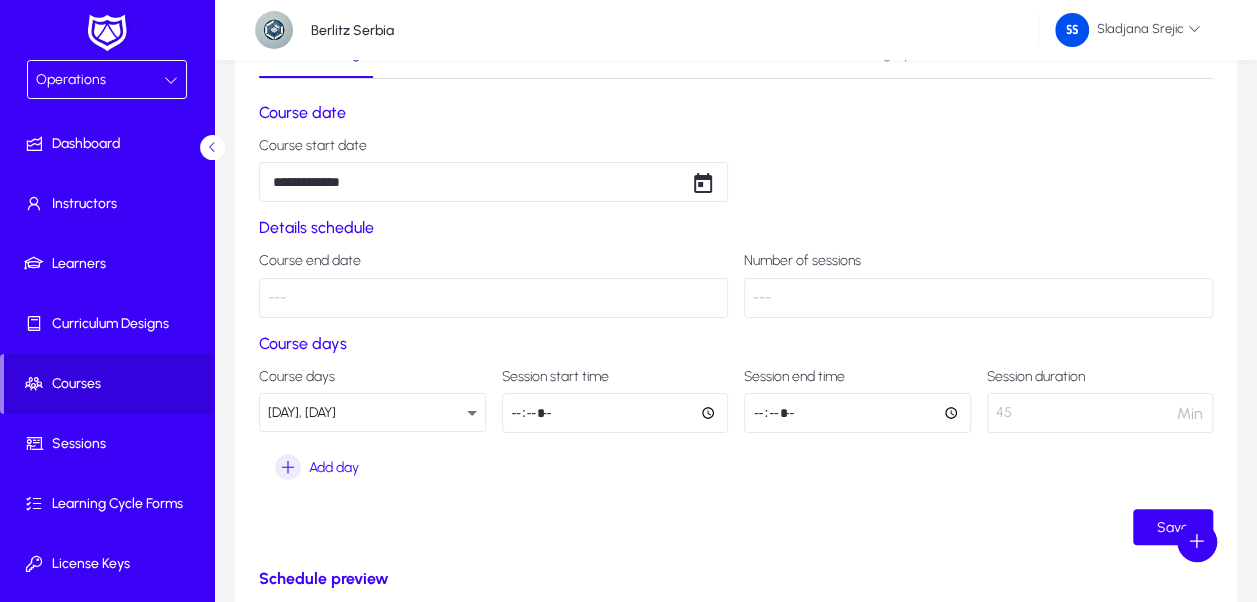 click on "Course days Course days [DAY], [DAY] Session start time ***** Session end time ***** Session duration  45  Min  Add day" 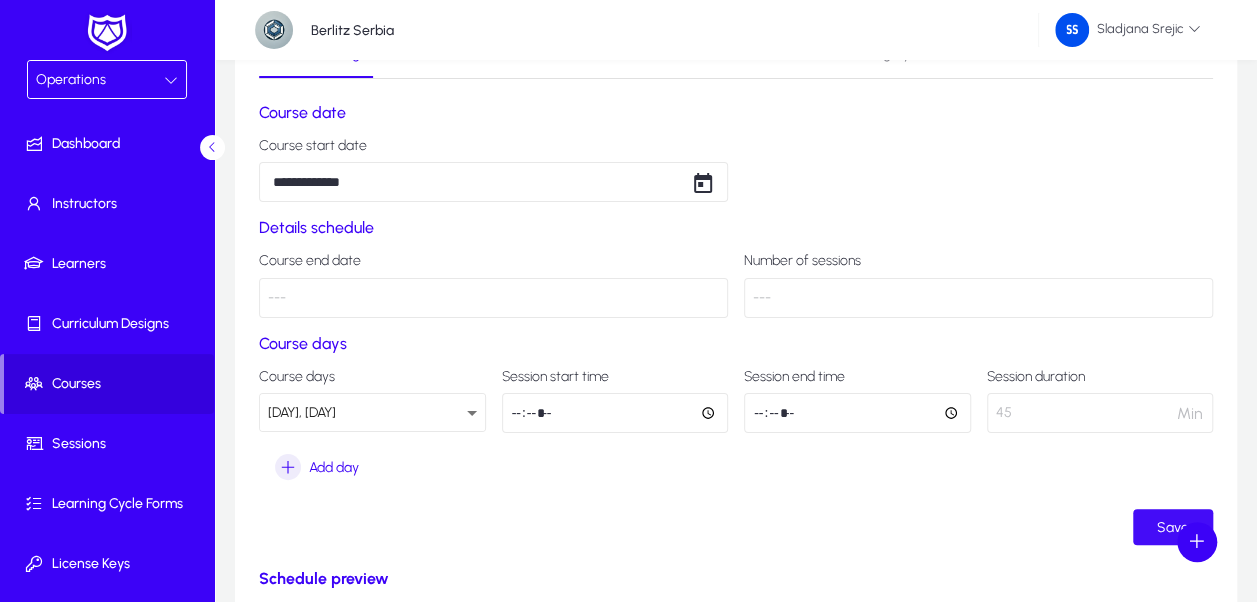 click on "Save" 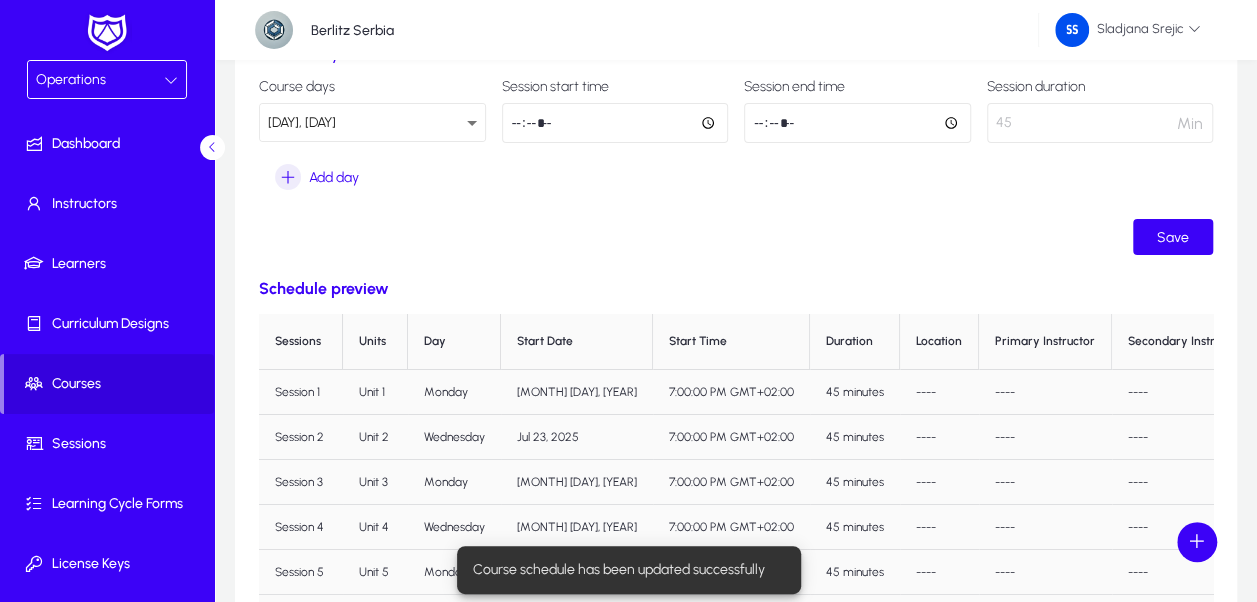 scroll, scrollTop: 400, scrollLeft: 0, axis: vertical 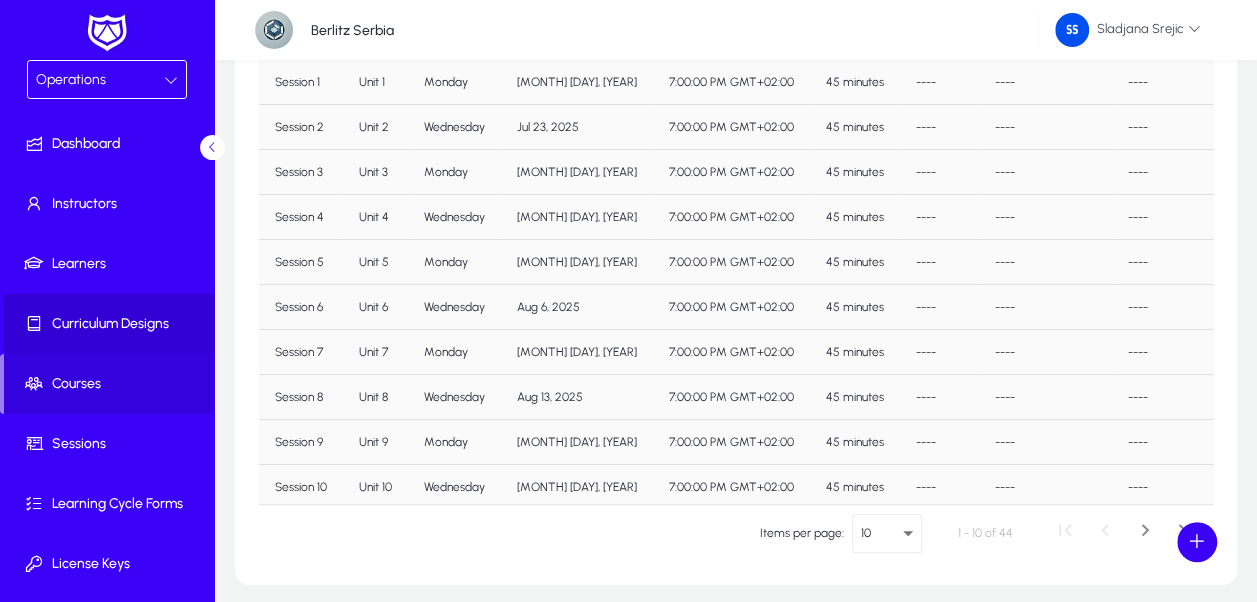click on "Curriculum Designs" 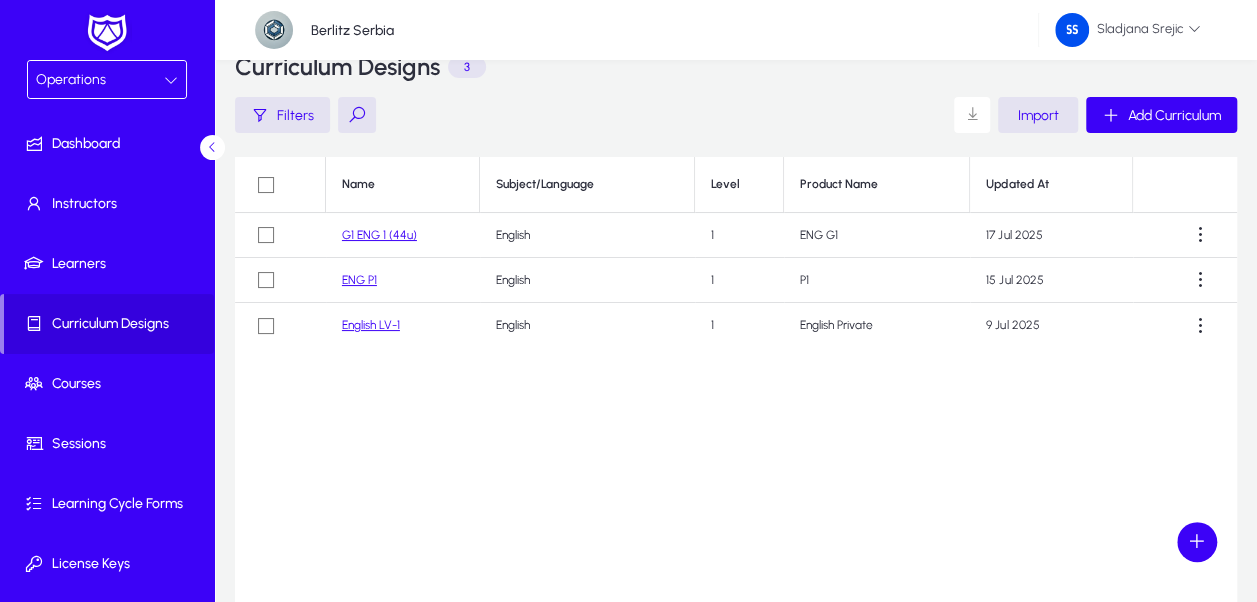 scroll, scrollTop: 0, scrollLeft: 0, axis: both 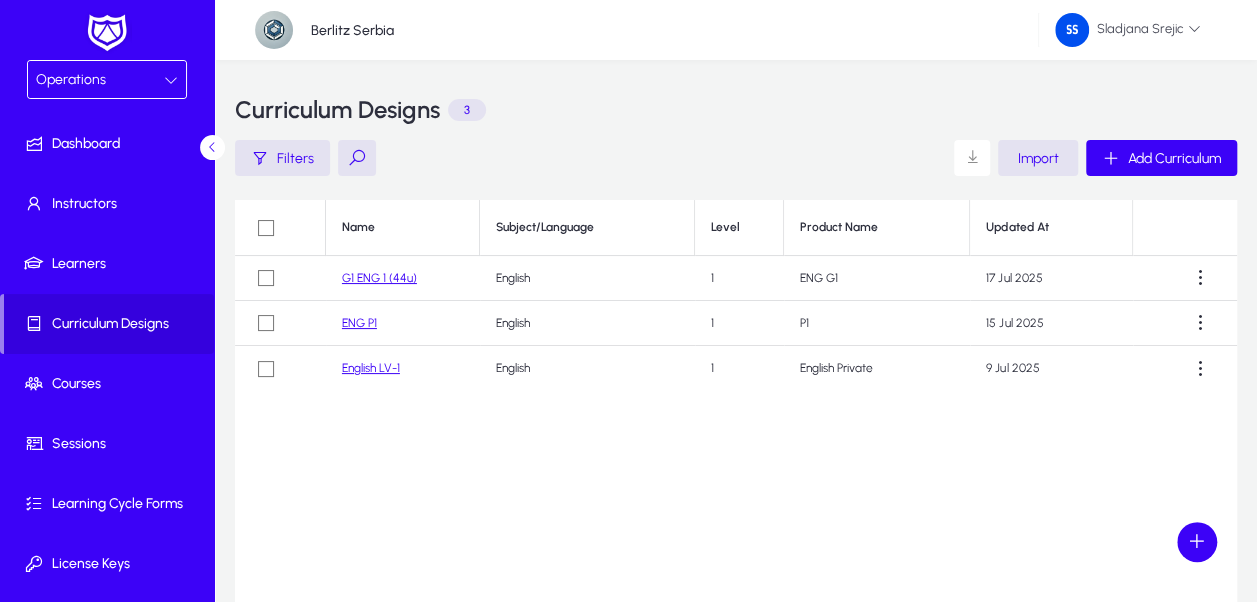 click on "G1 ENG 1 (44u)" 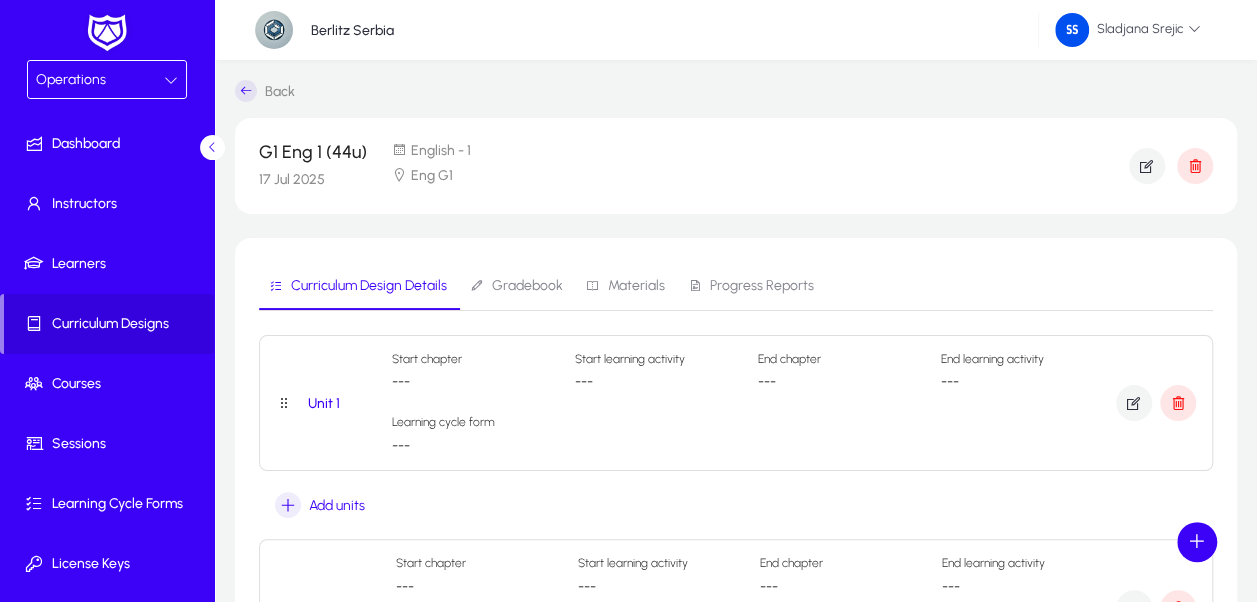scroll, scrollTop: 100, scrollLeft: 0, axis: vertical 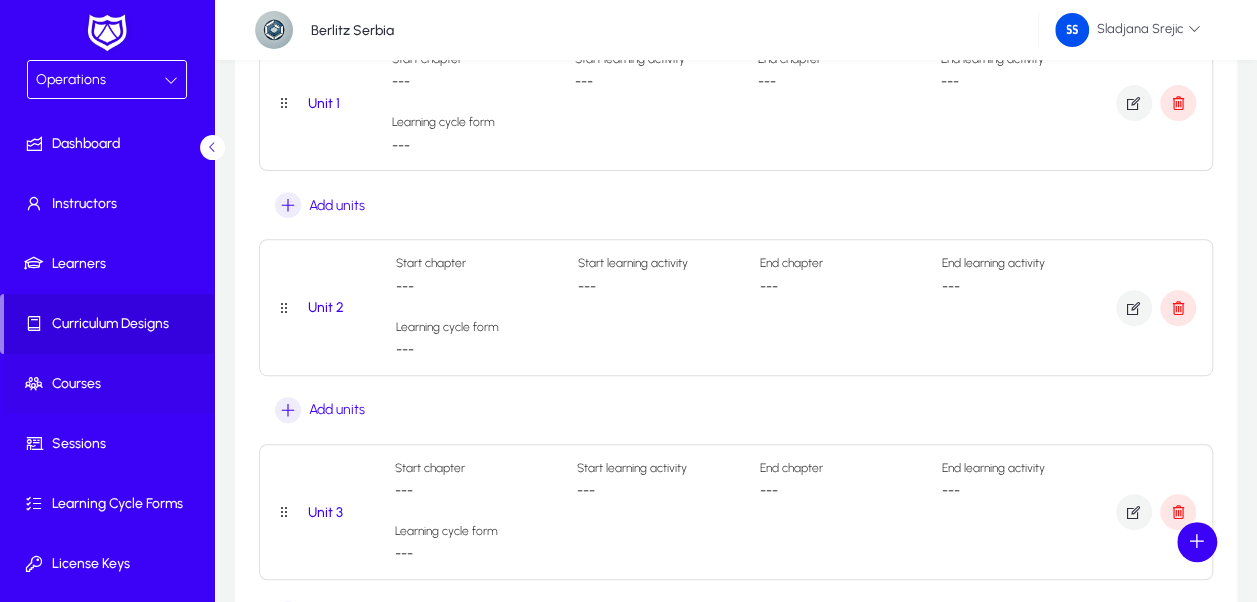 click 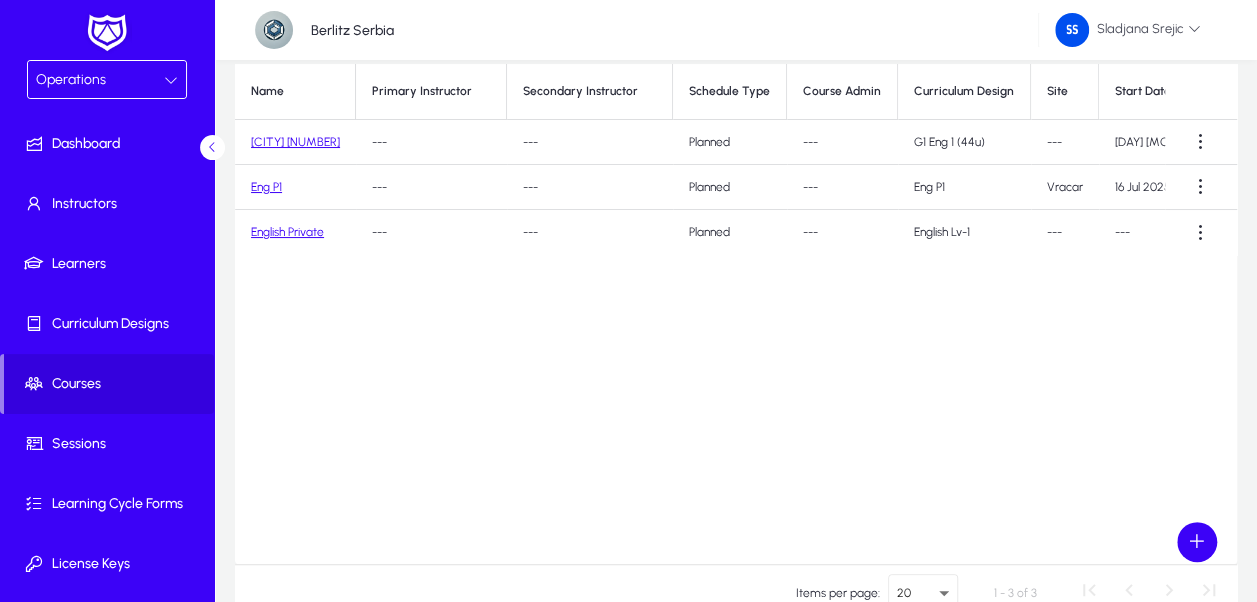 scroll, scrollTop: 54, scrollLeft: 0, axis: vertical 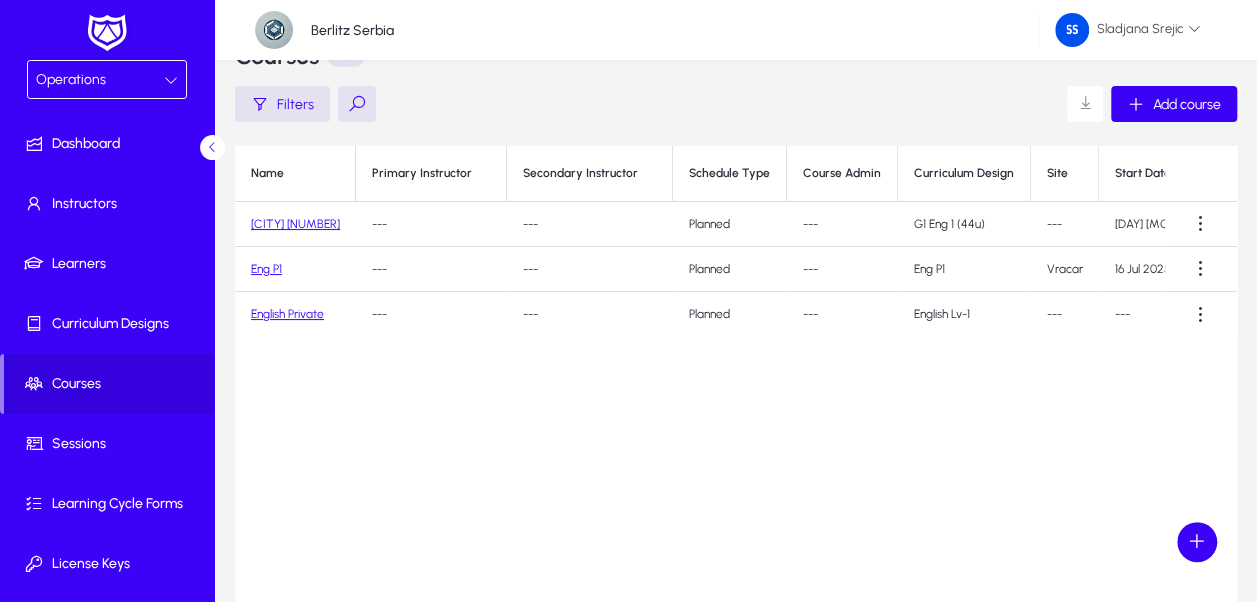 click on "[CITY] [NUMBER]" 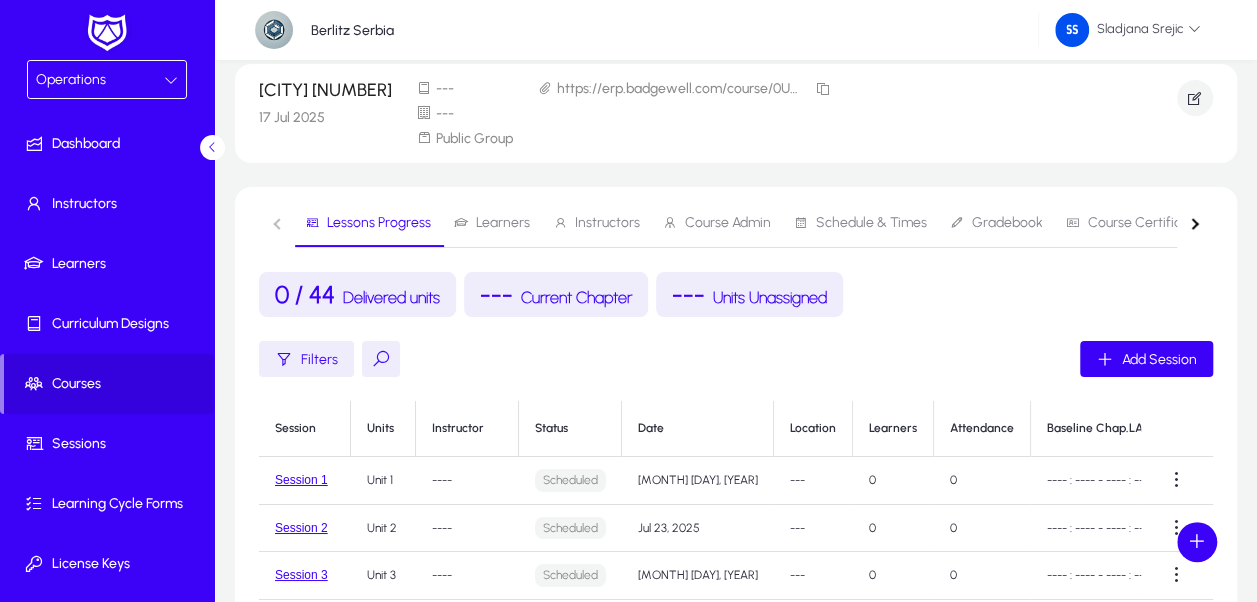 scroll, scrollTop: 154, scrollLeft: 0, axis: vertical 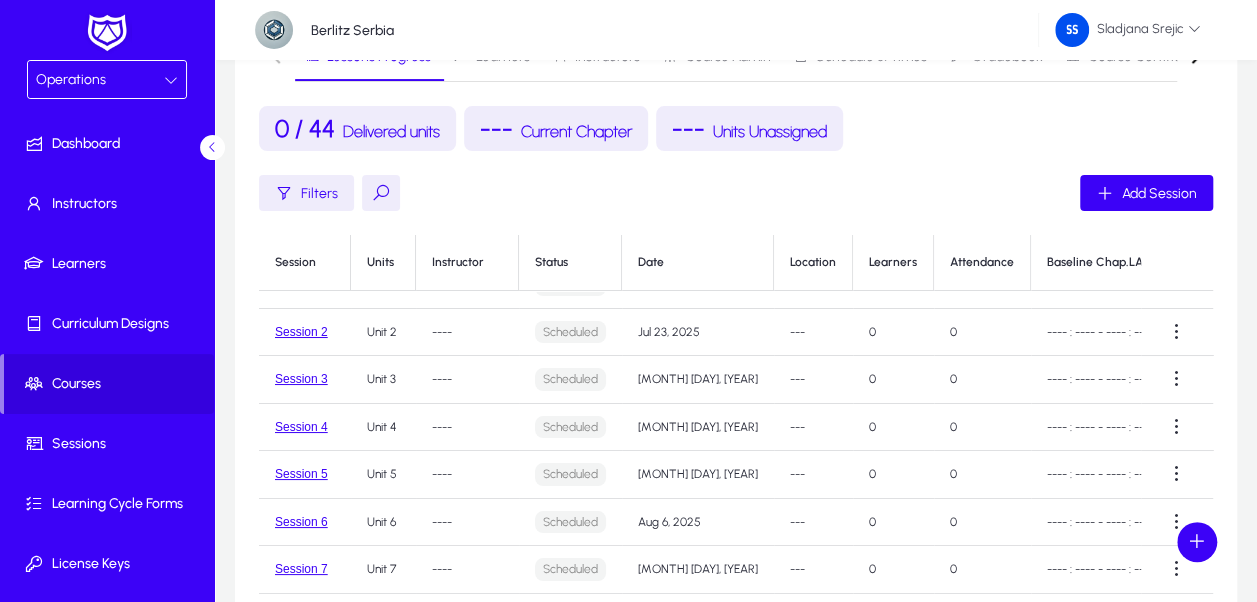 click on "Delivered units" 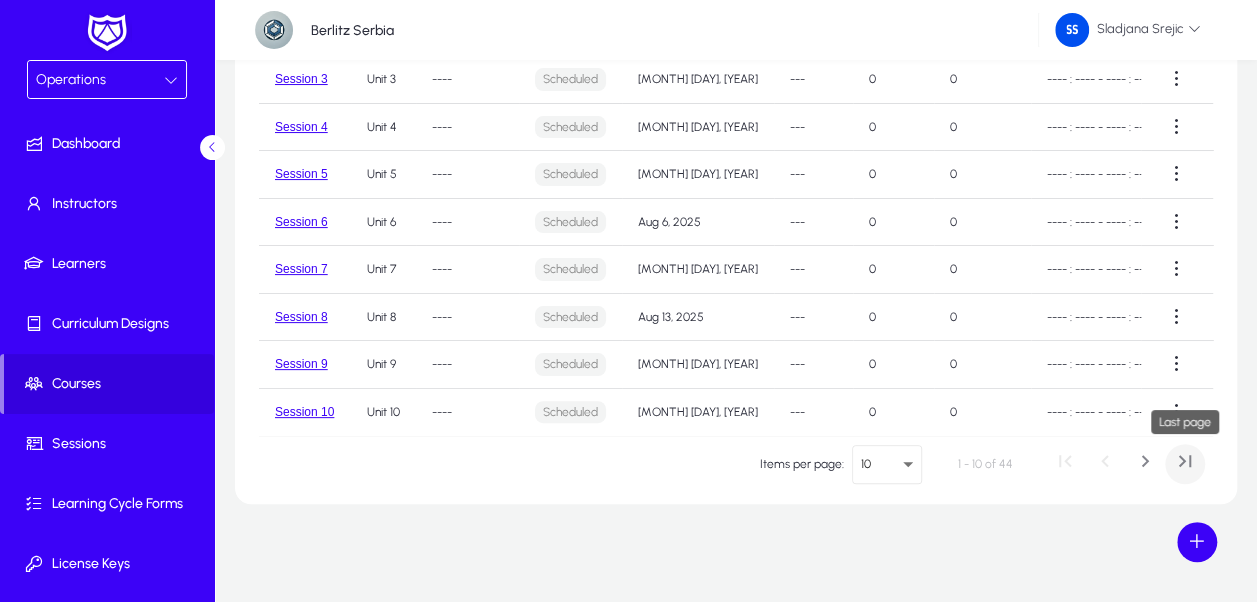 click 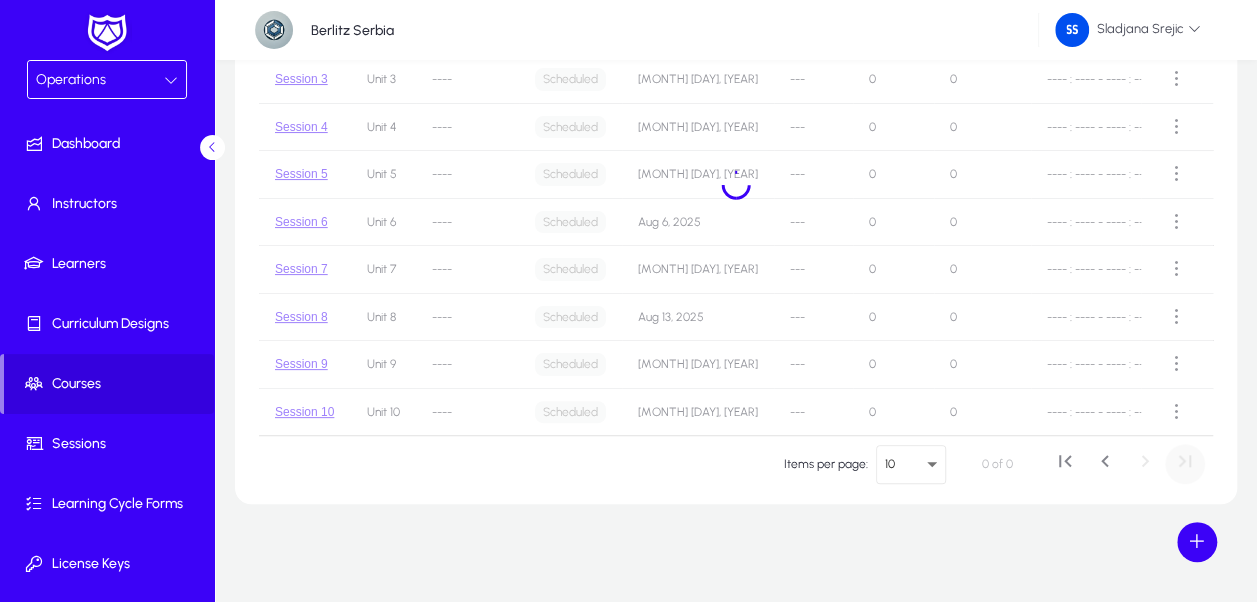 scroll, scrollTop: 0, scrollLeft: 0, axis: both 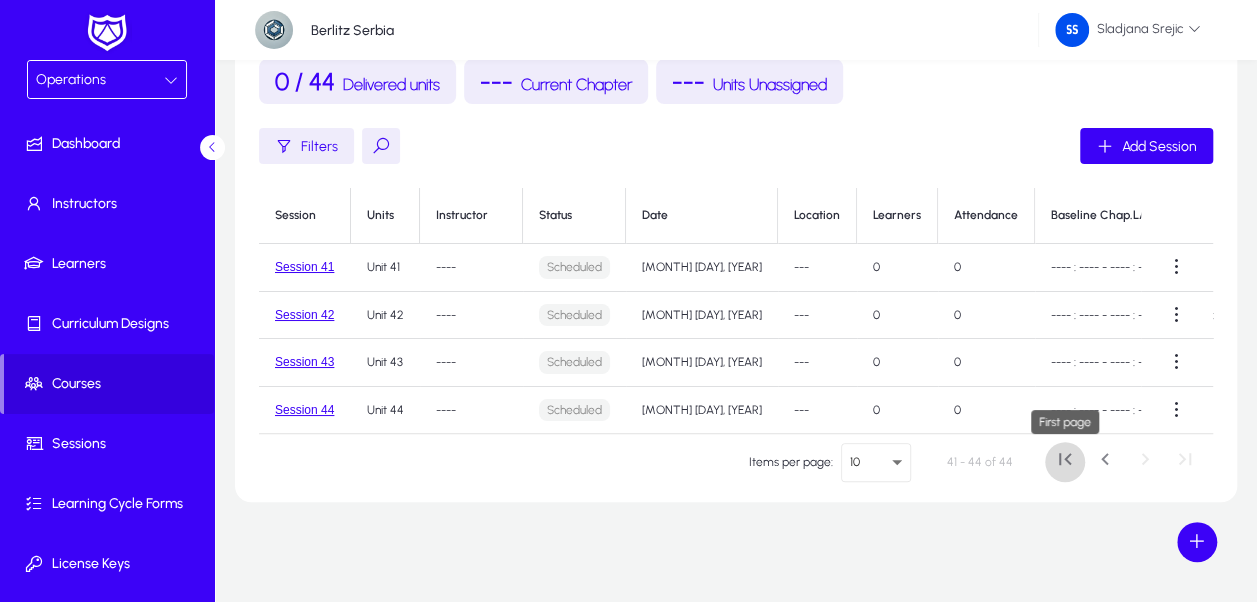 click 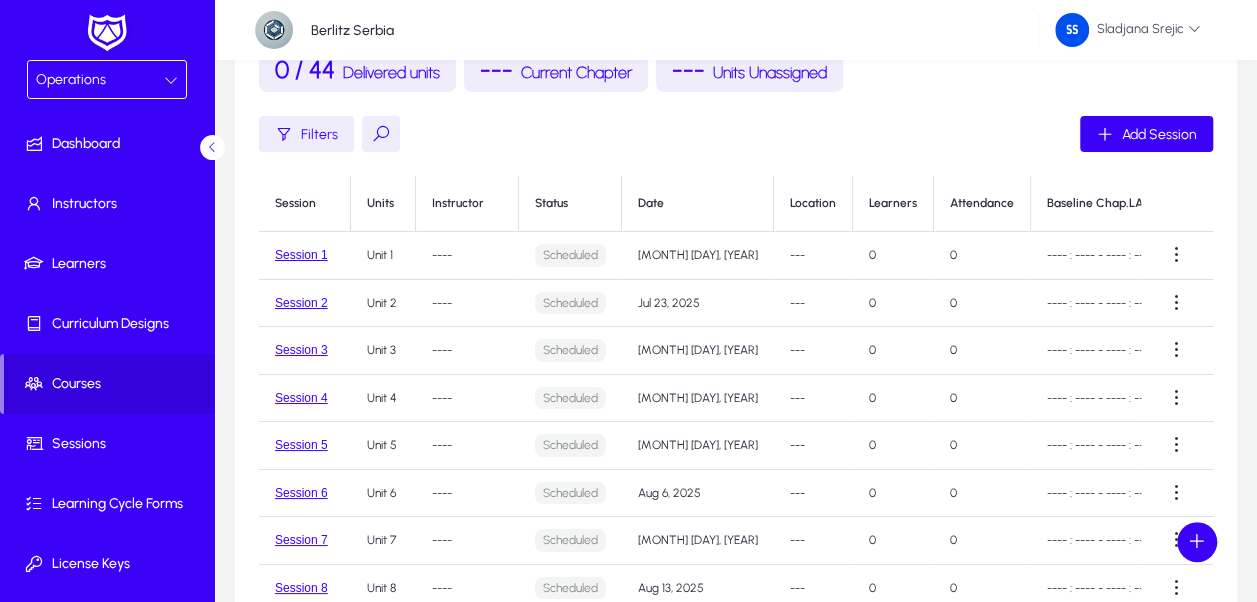 click on "---- : ---- - ---- : ----" 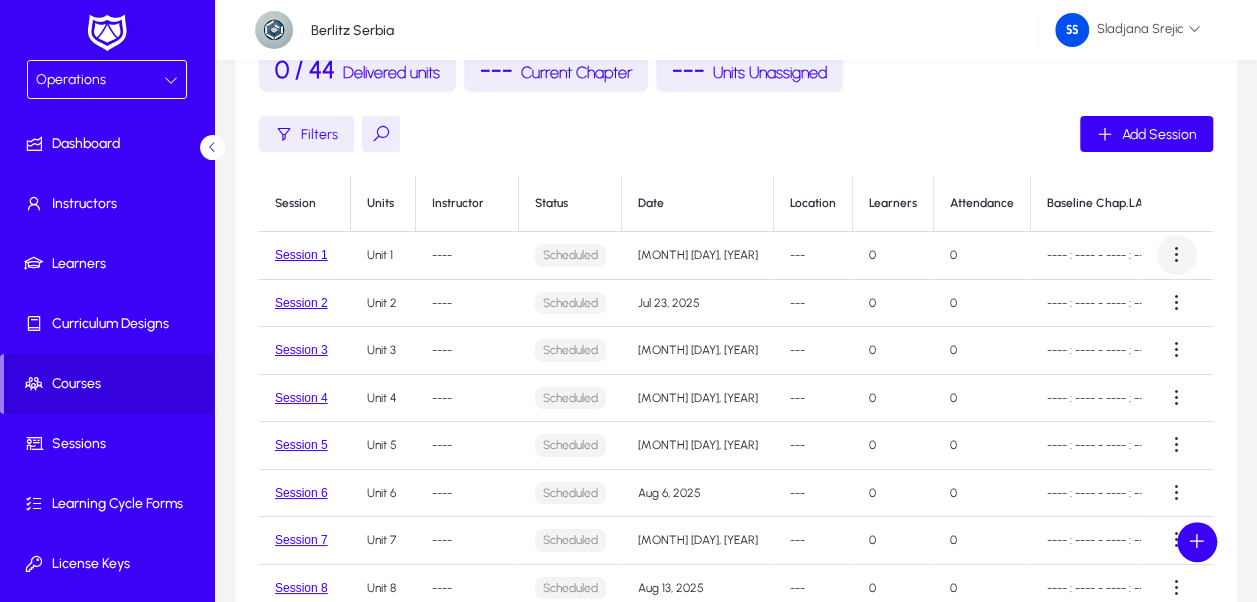 click 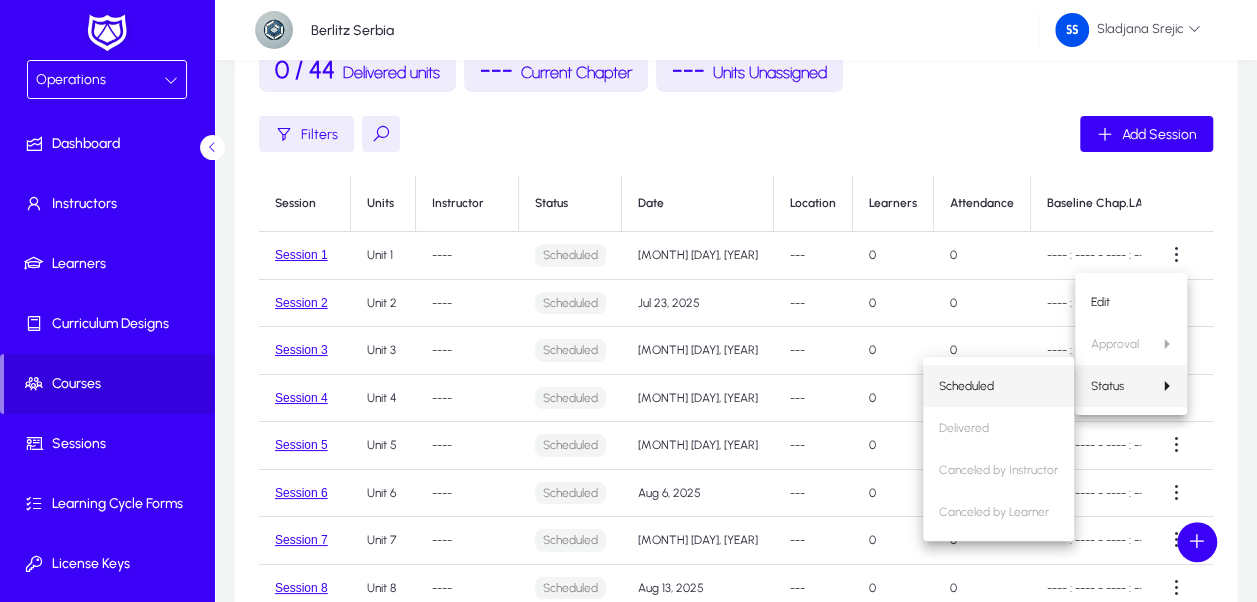 click on "Scheduled" at bounding box center (998, 386) 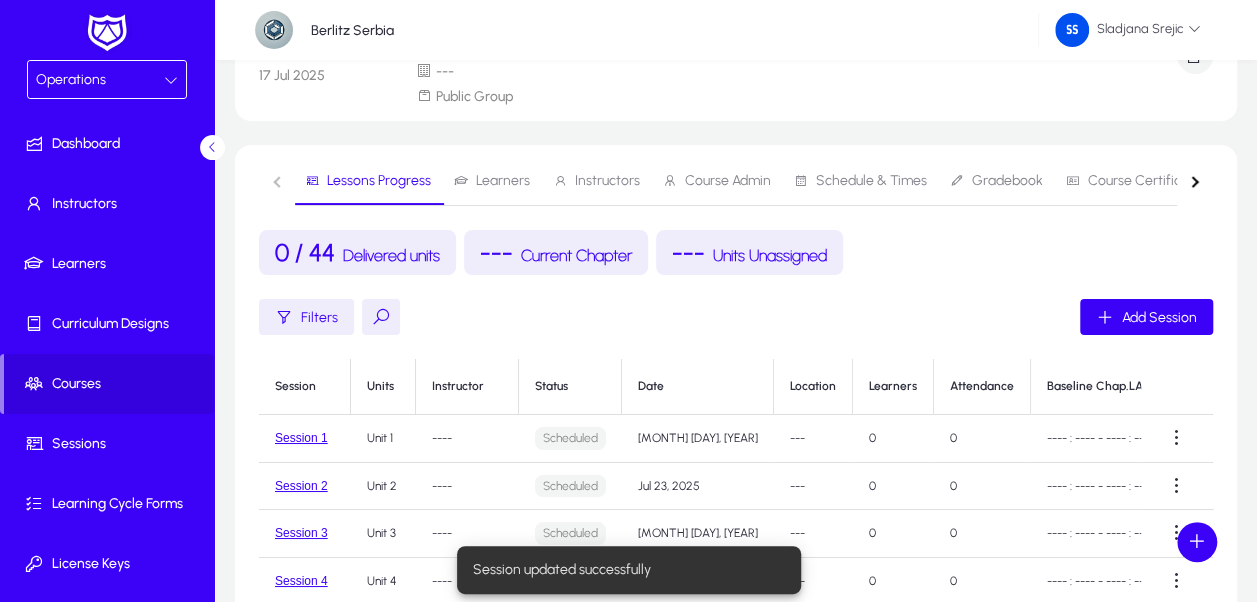 scroll, scrollTop: 79, scrollLeft: 0, axis: vertical 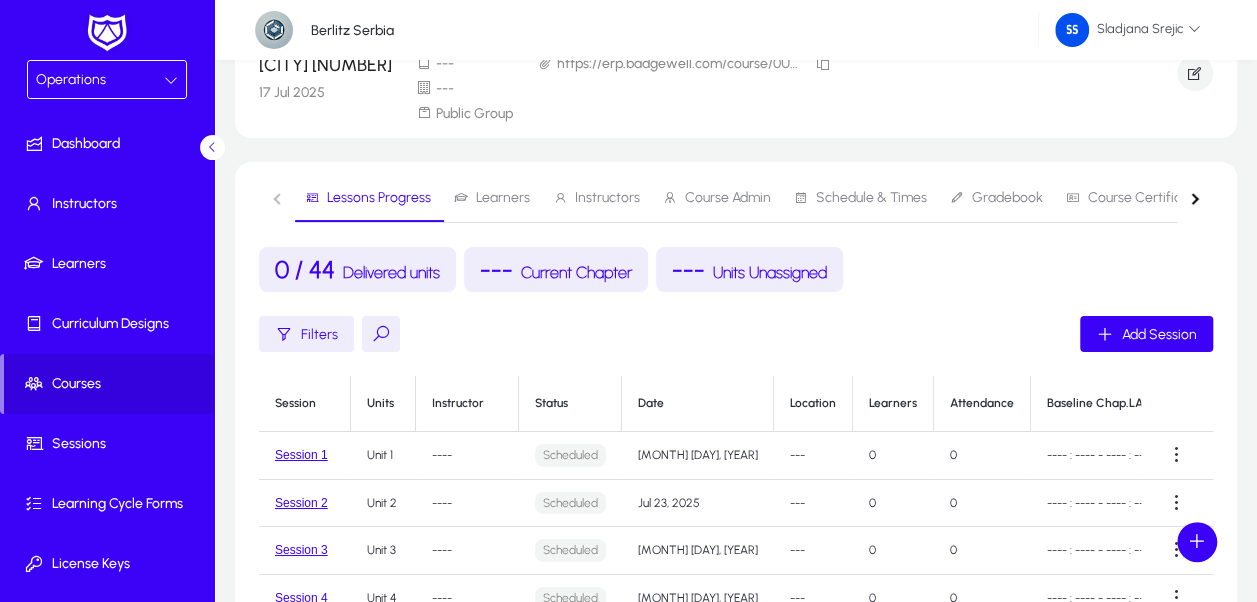 click on "Learners" at bounding box center (503, 198) 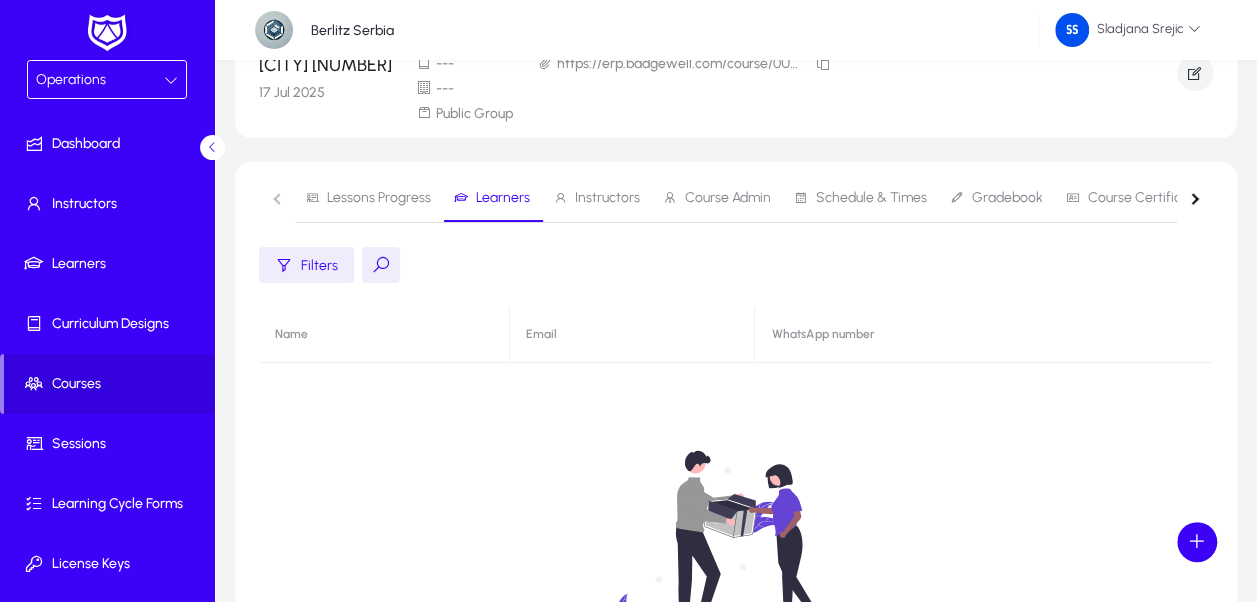 click on "No course learners yet." 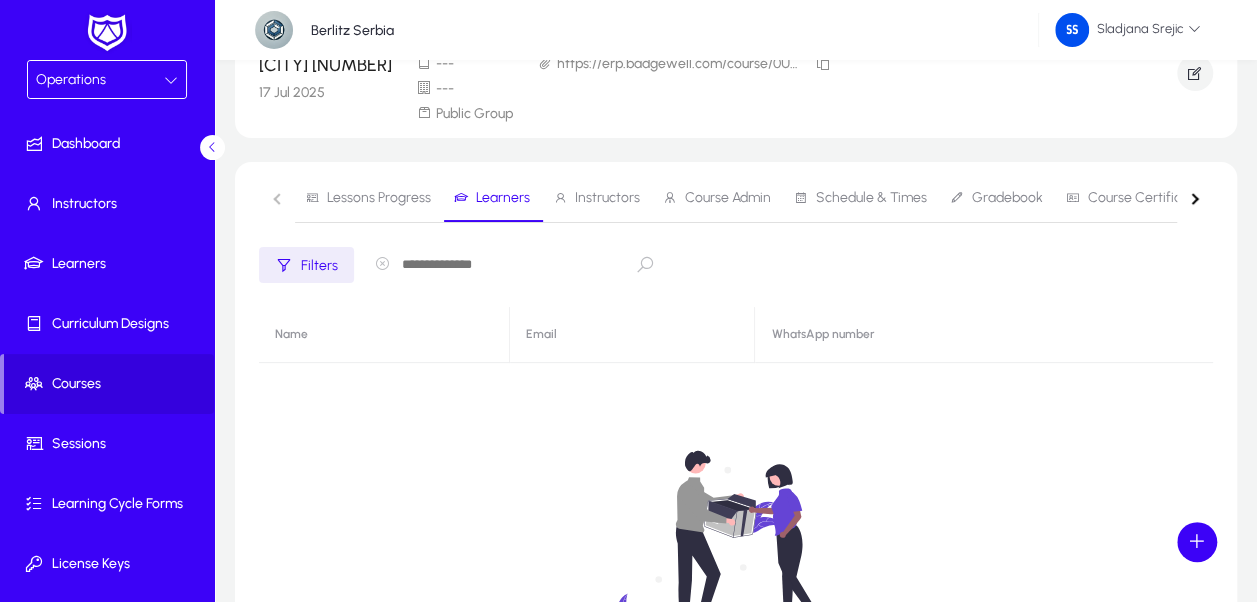 click 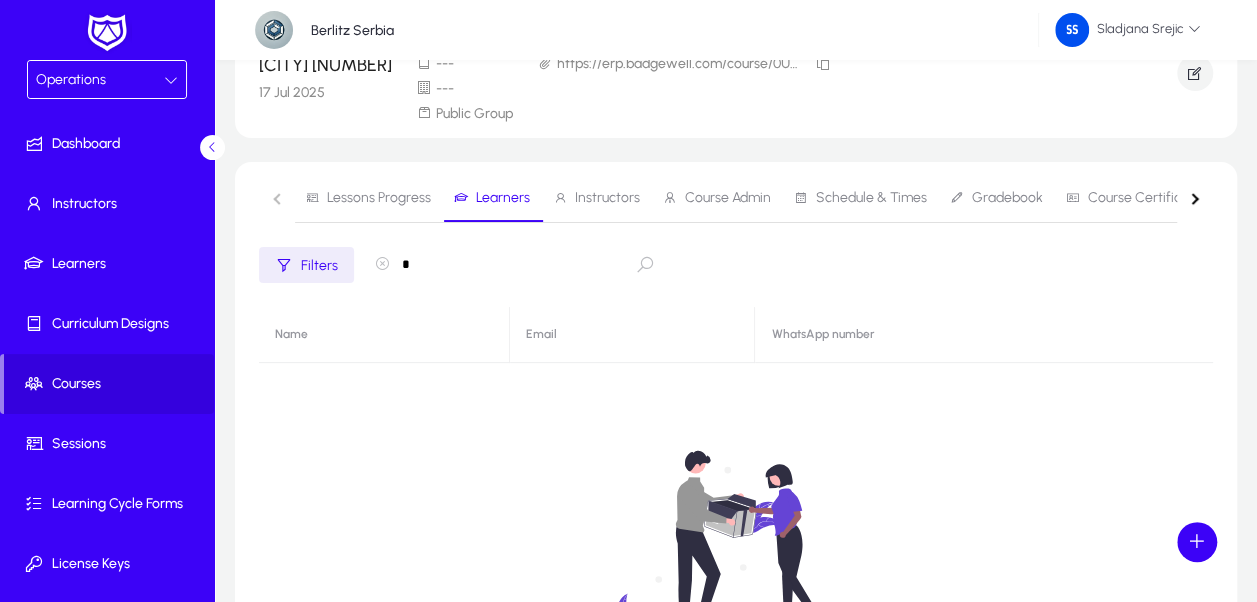 type 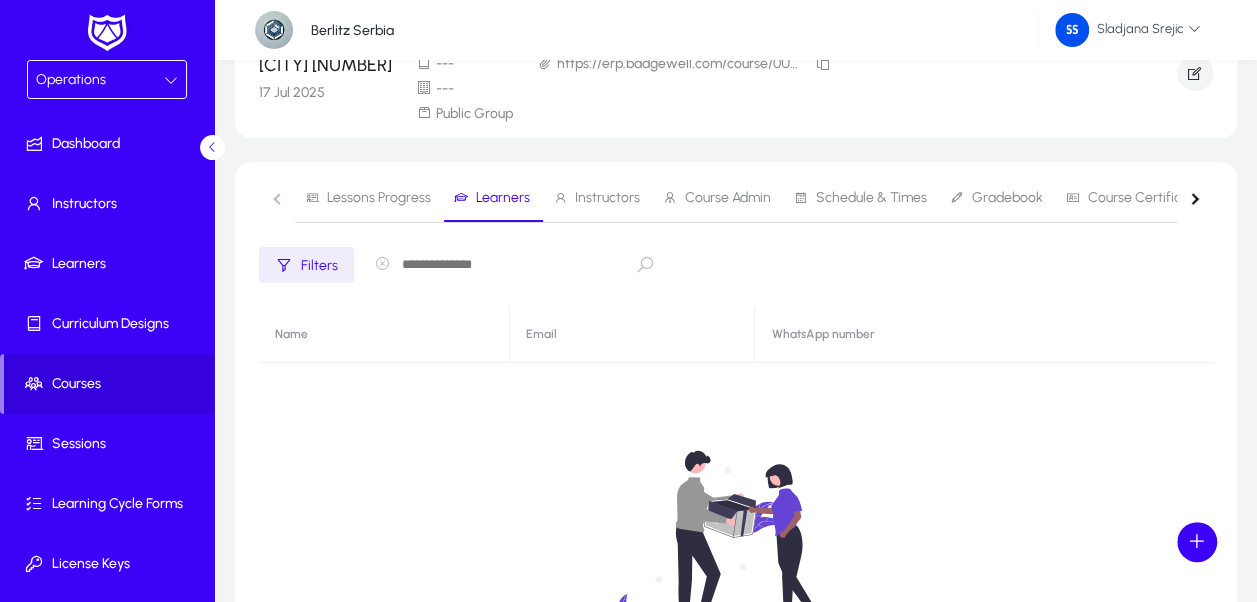 click 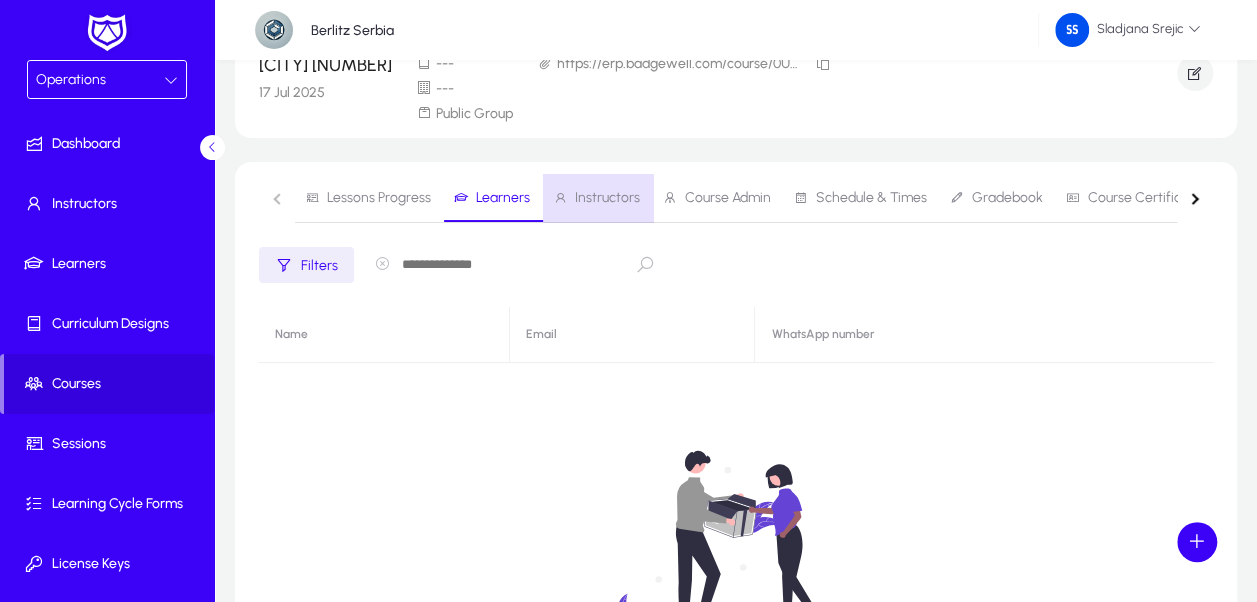 click on "Instructors" at bounding box center [607, 198] 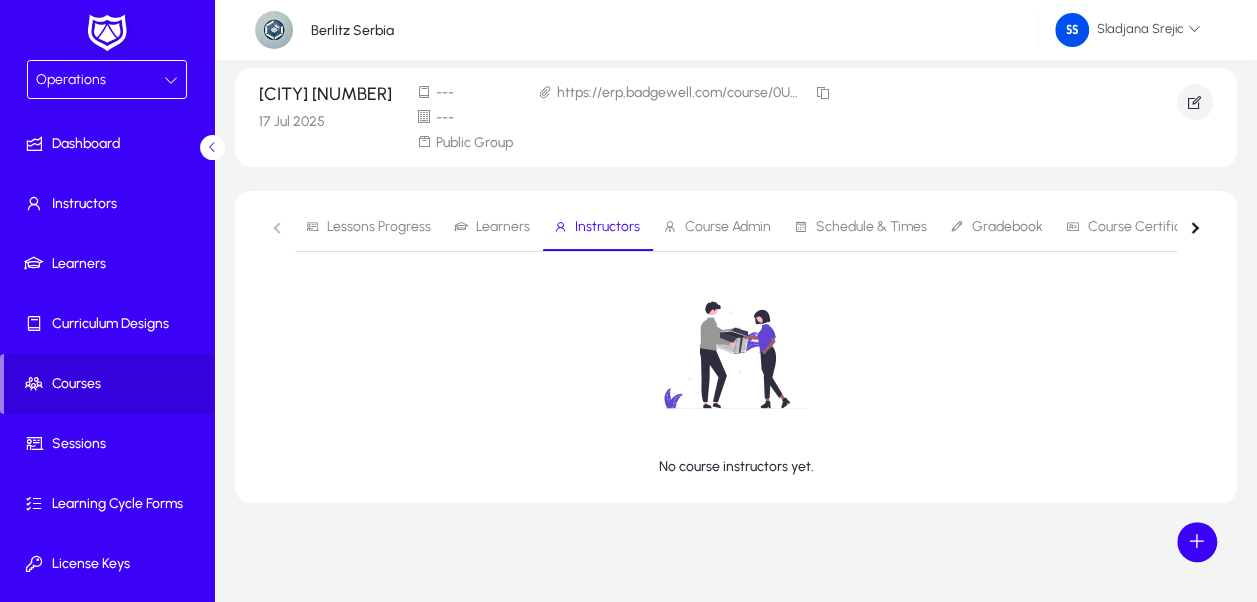 click on "Instructors" at bounding box center (607, 227) 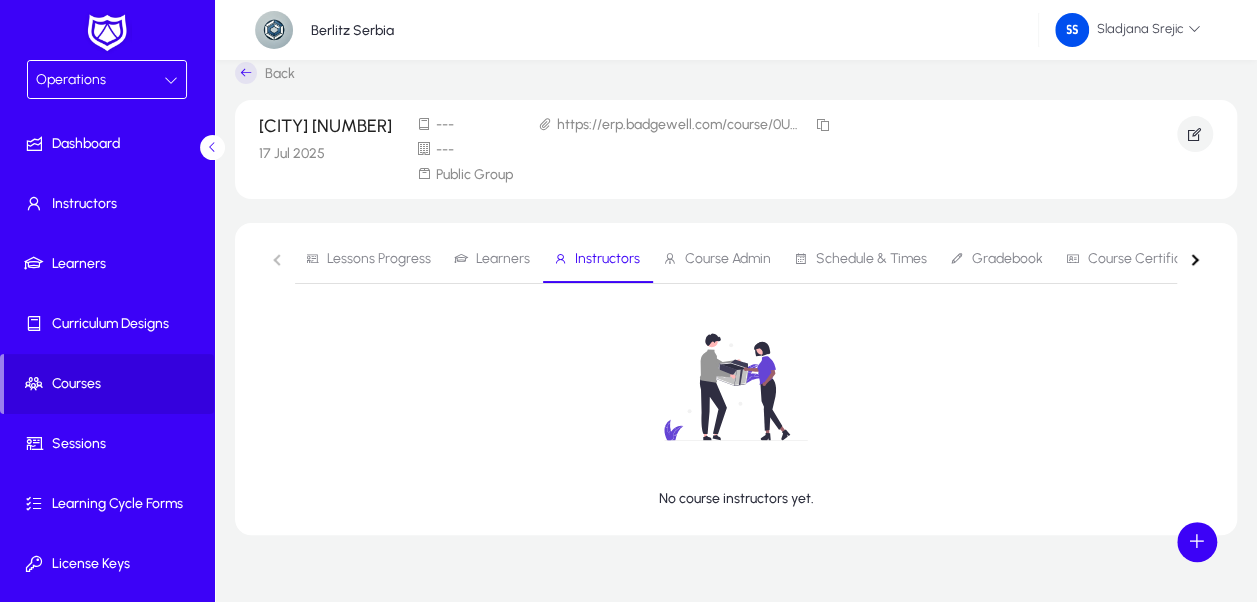 scroll, scrollTop: 0, scrollLeft: 0, axis: both 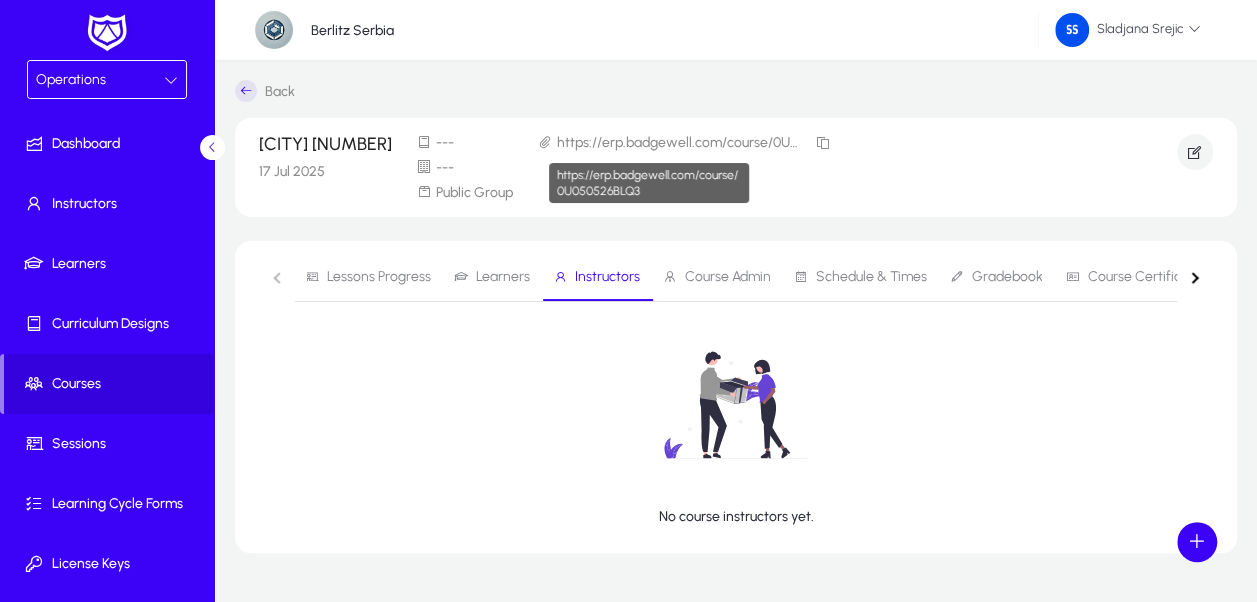 click on "https://erp.badgewell.com/course/0U050526BLQ3" 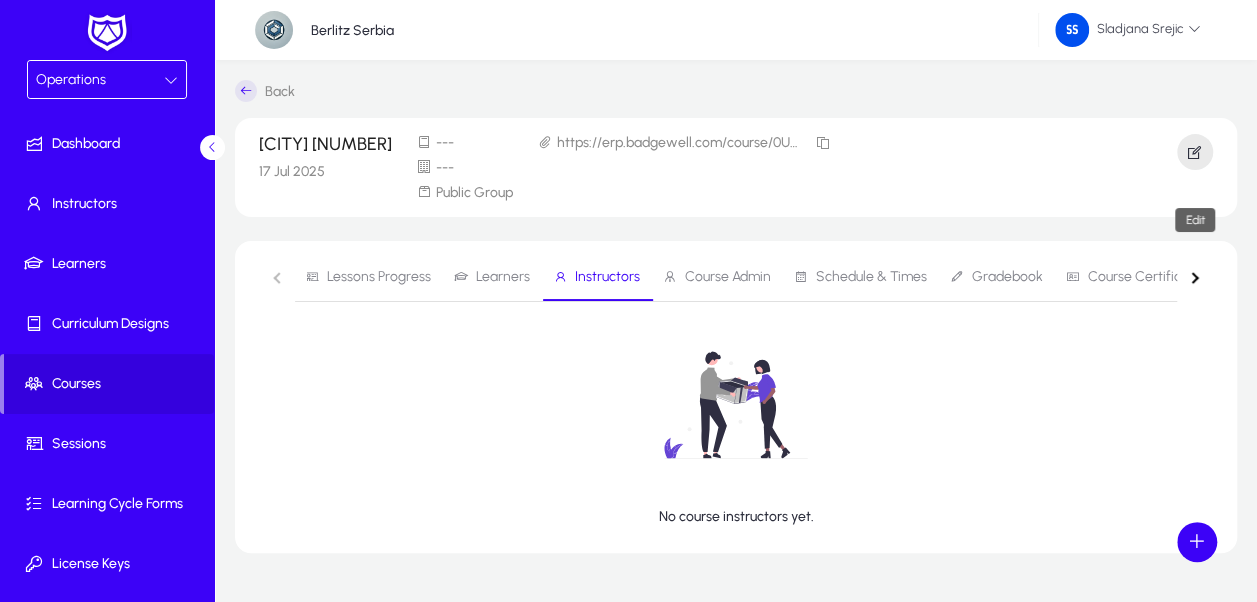 click 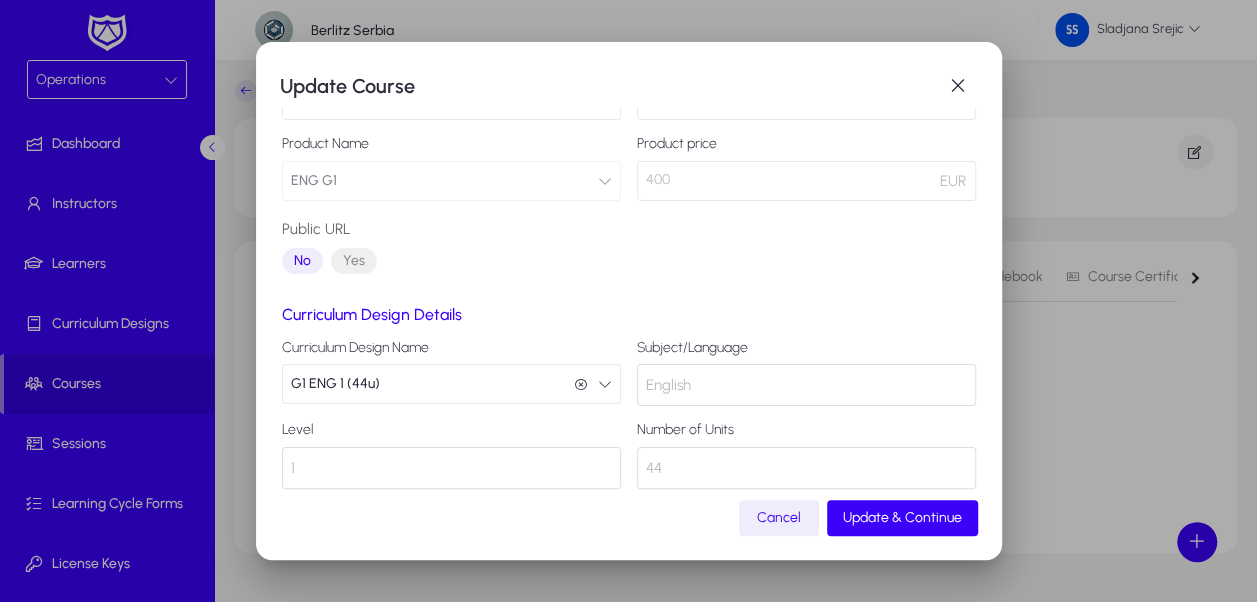 scroll, scrollTop: 261, scrollLeft: 0, axis: vertical 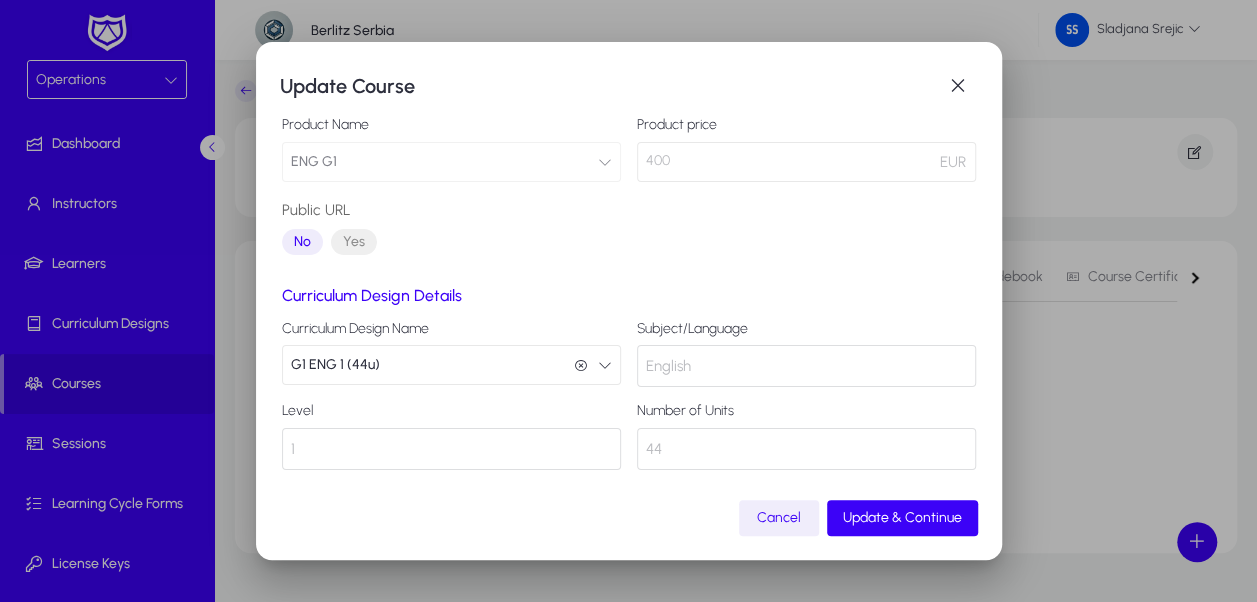 click on "Cancel" 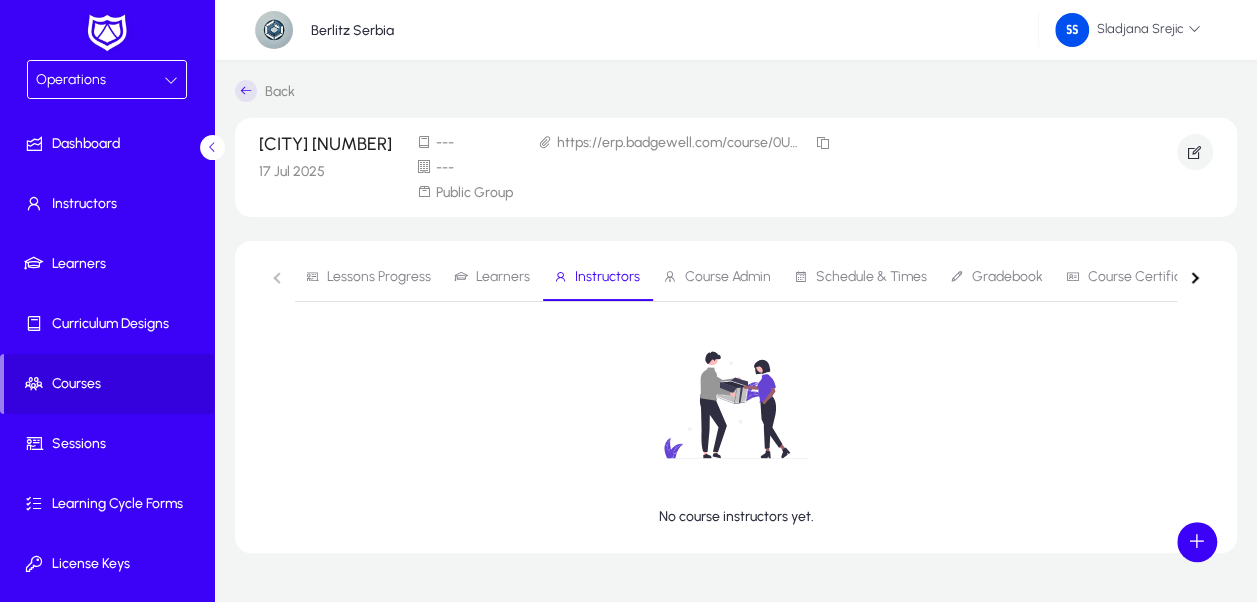 click 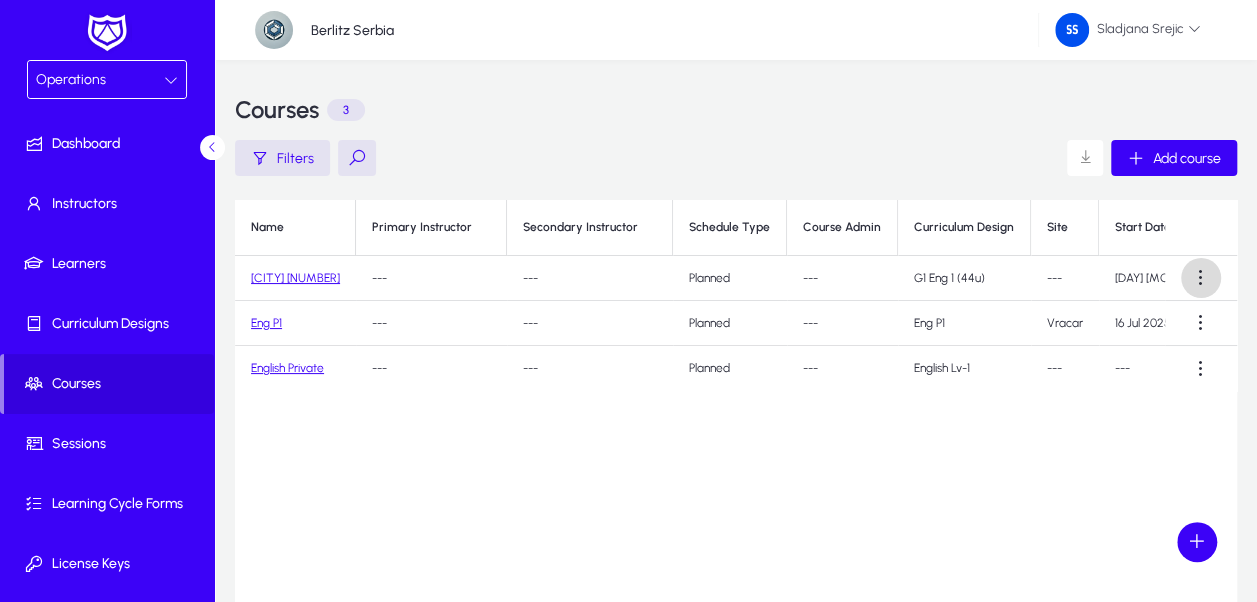 click 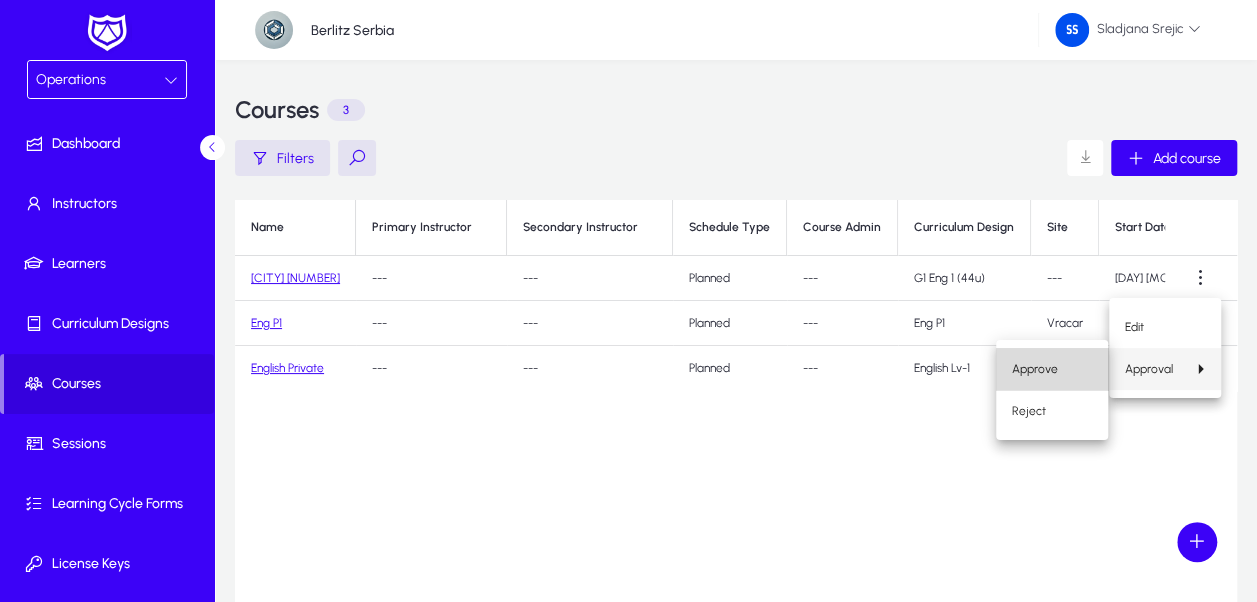 click on "Approve" at bounding box center (1052, 369) 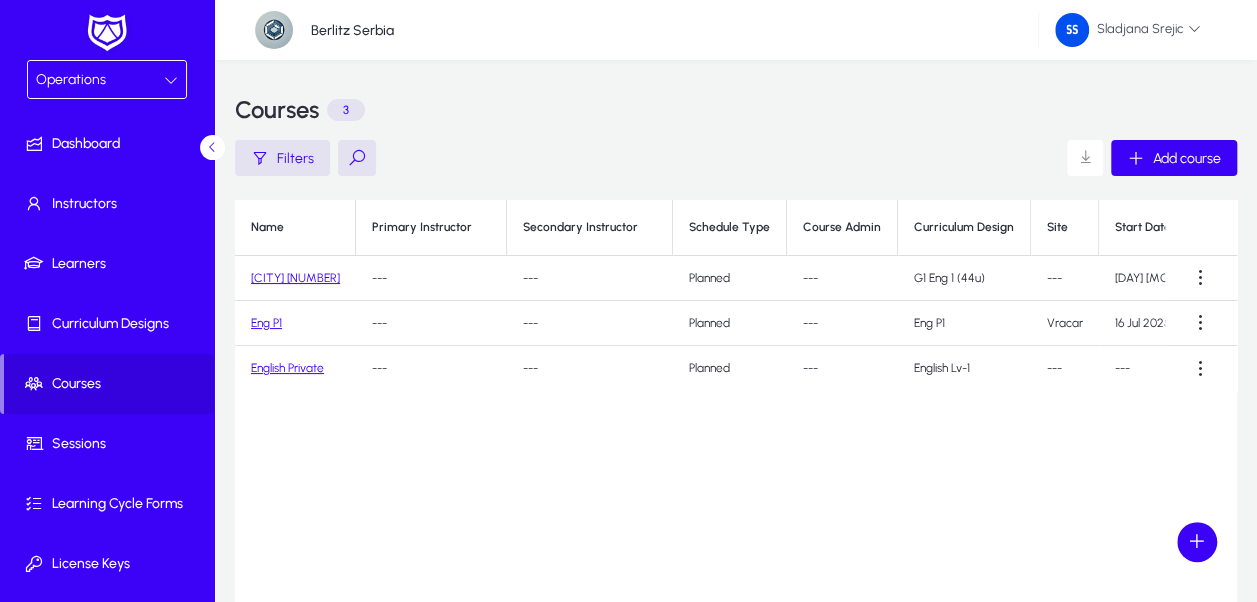 click on "---" 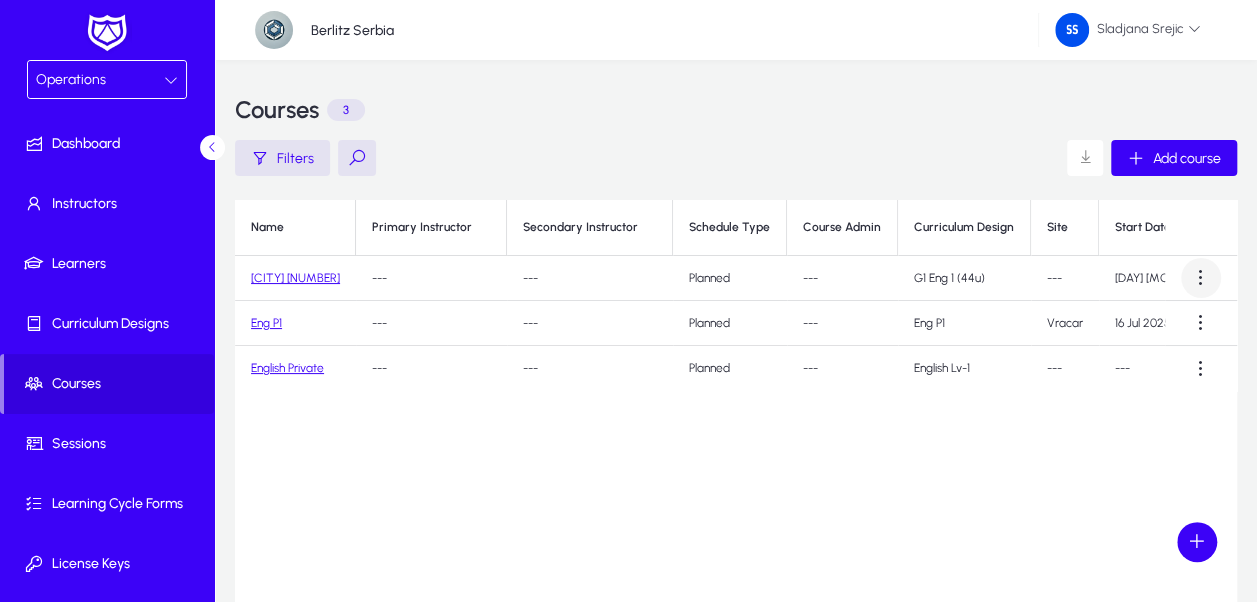 click 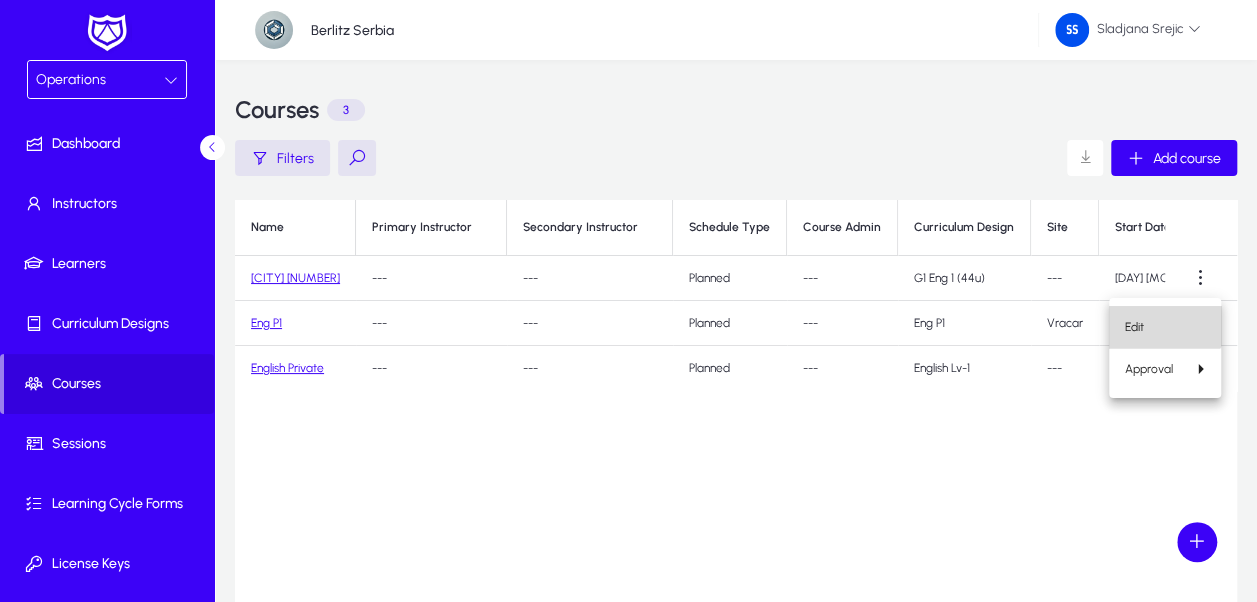 click on "Edit" at bounding box center [1165, 327] 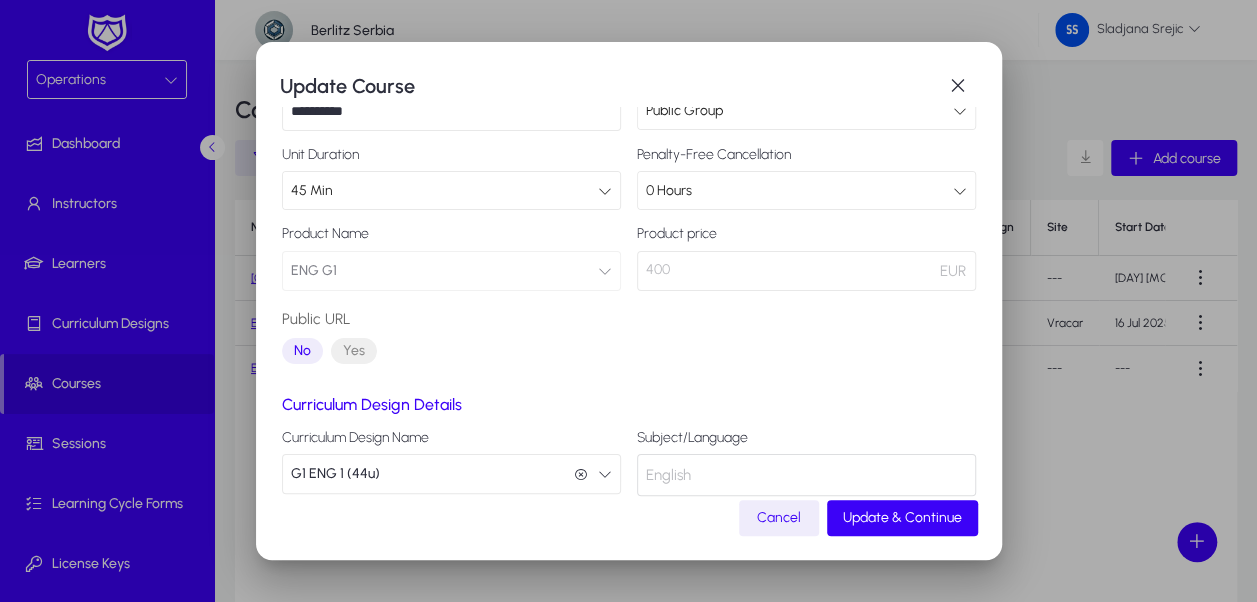scroll, scrollTop: 261, scrollLeft: 0, axis: vertical 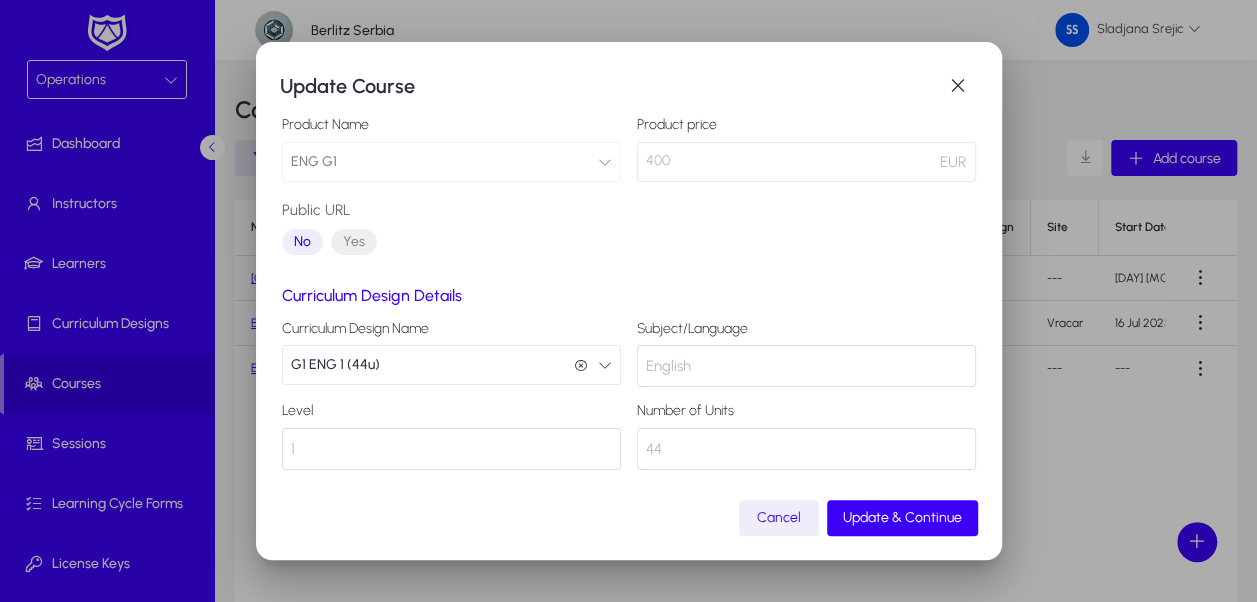 click on "Cancel" 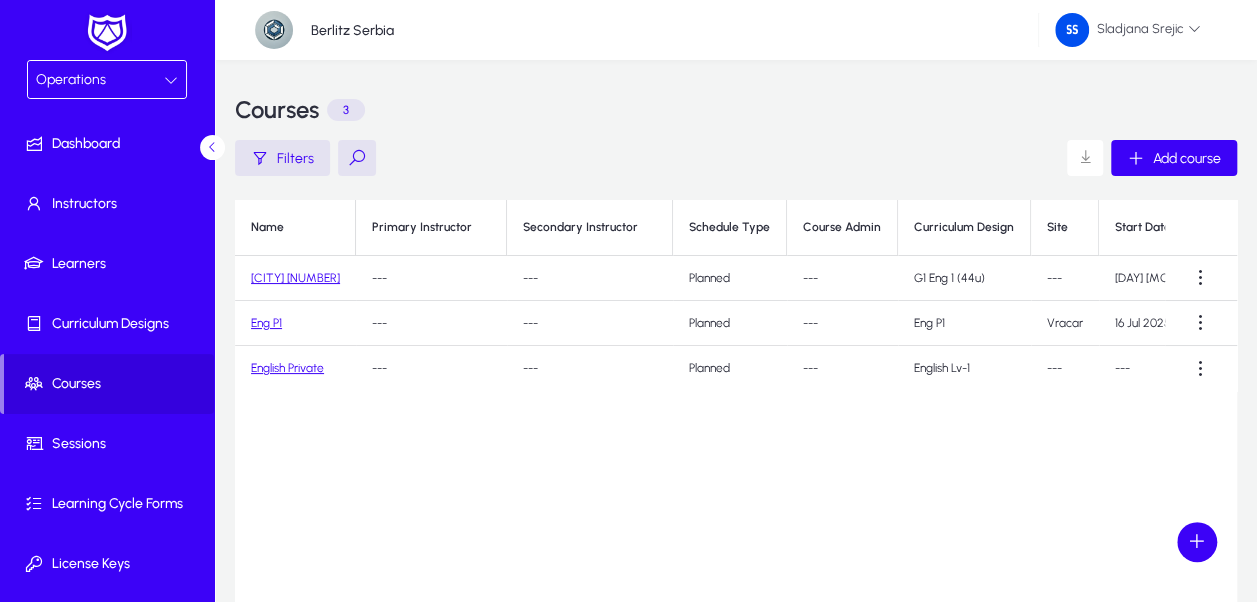 click on "---" 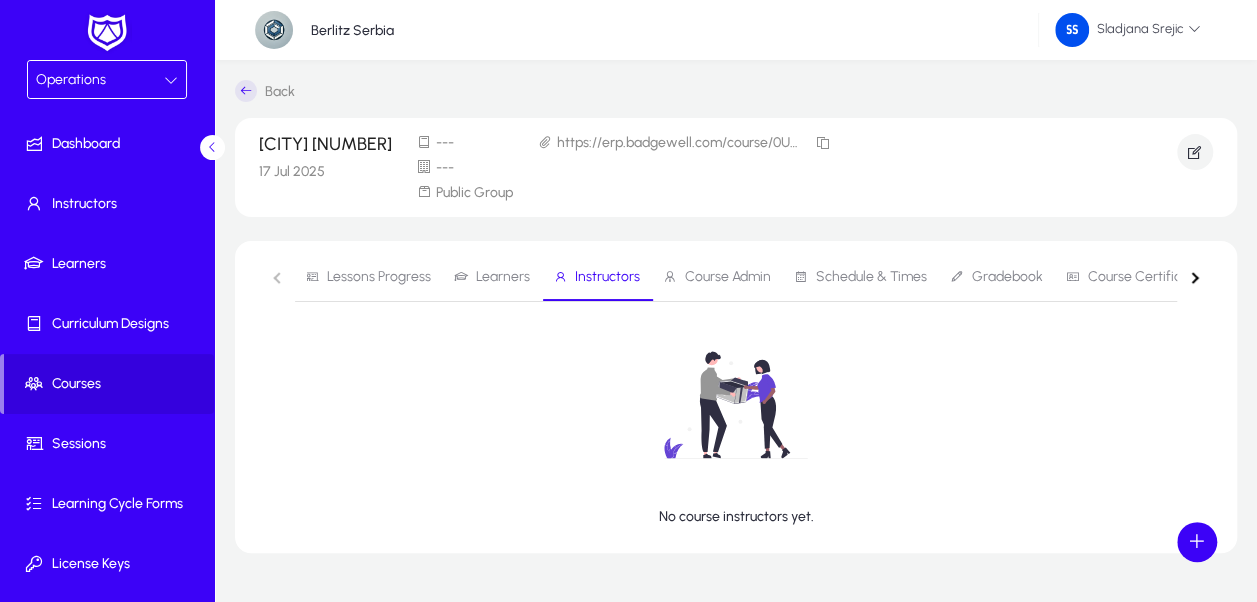 click on "Learners" at bounding box center (503, 277) 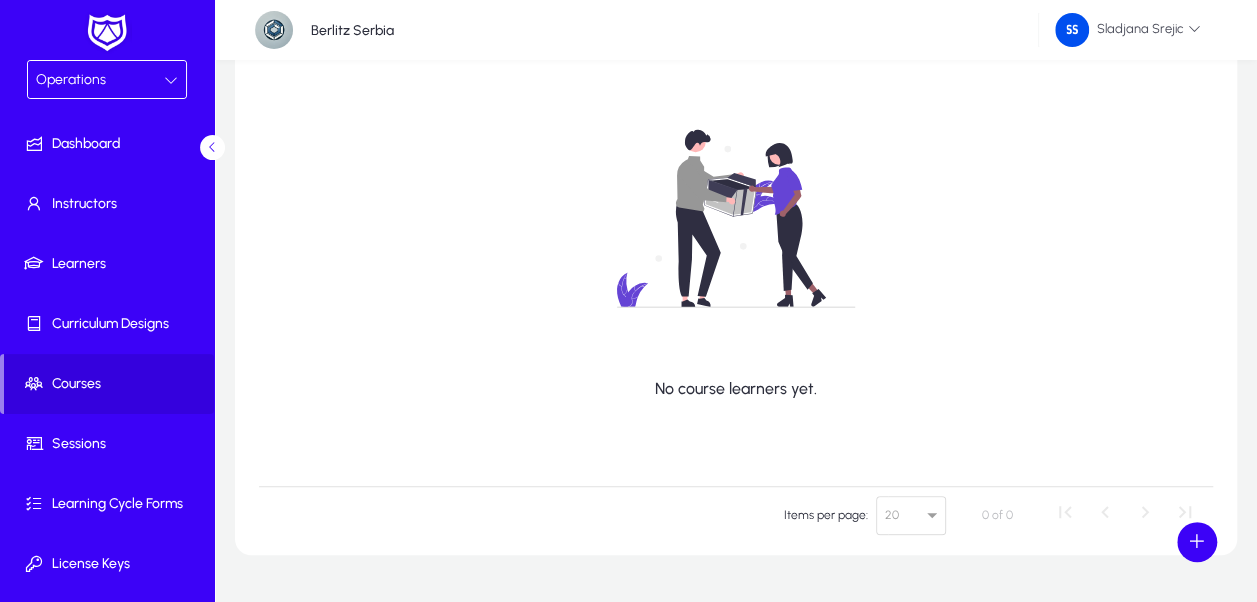 scroll, scrollTop: 200, scrollLeft: 0, axis: vertical 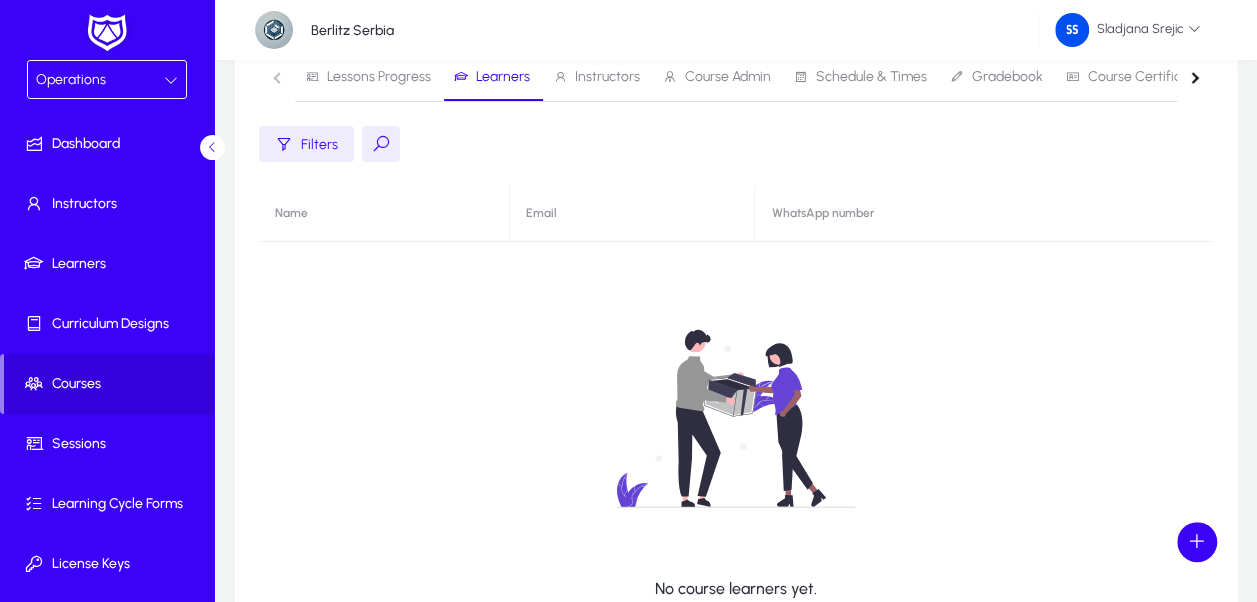click 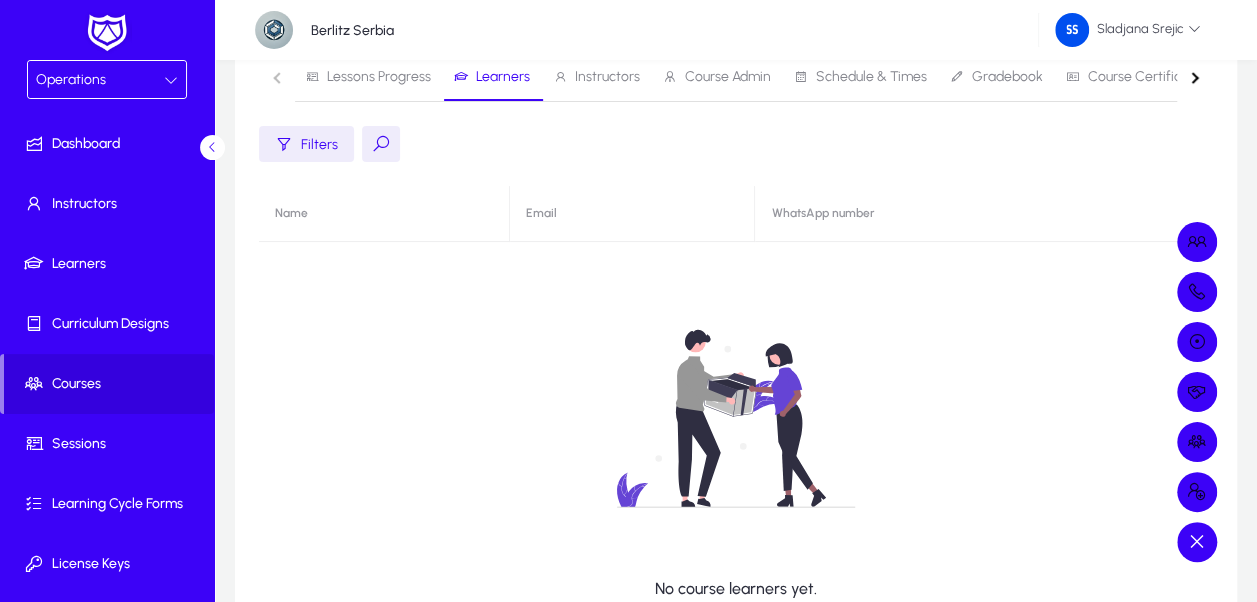 click at bounding box center [628, 301] 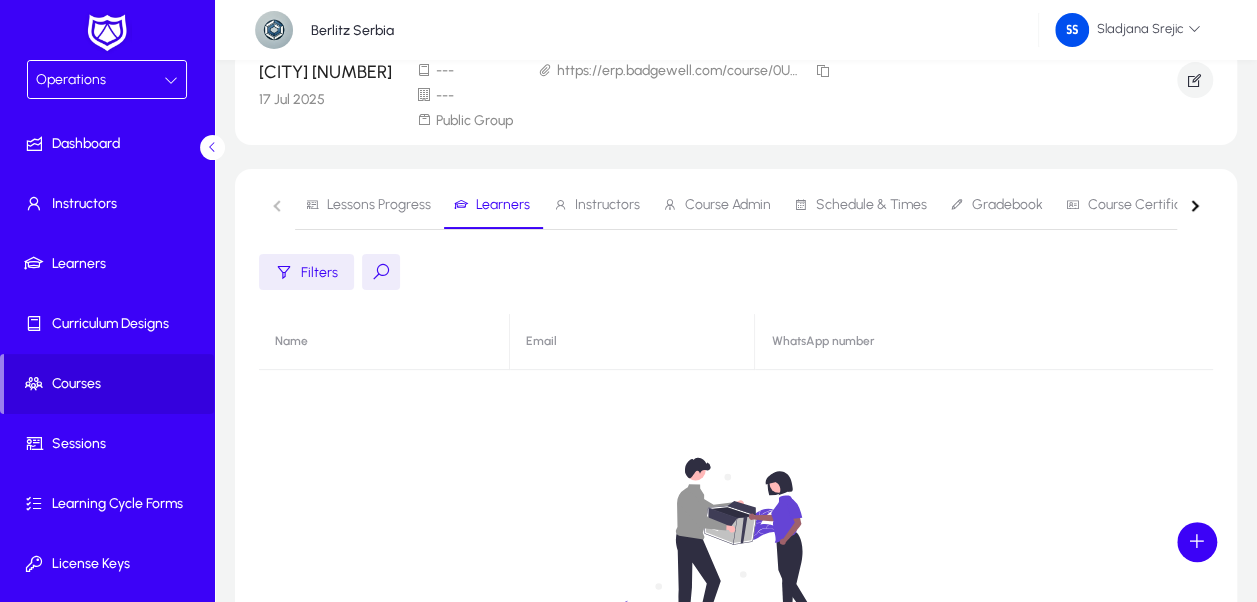 scroll, scrollTop: 0, scrollLeft: 0, axis: both 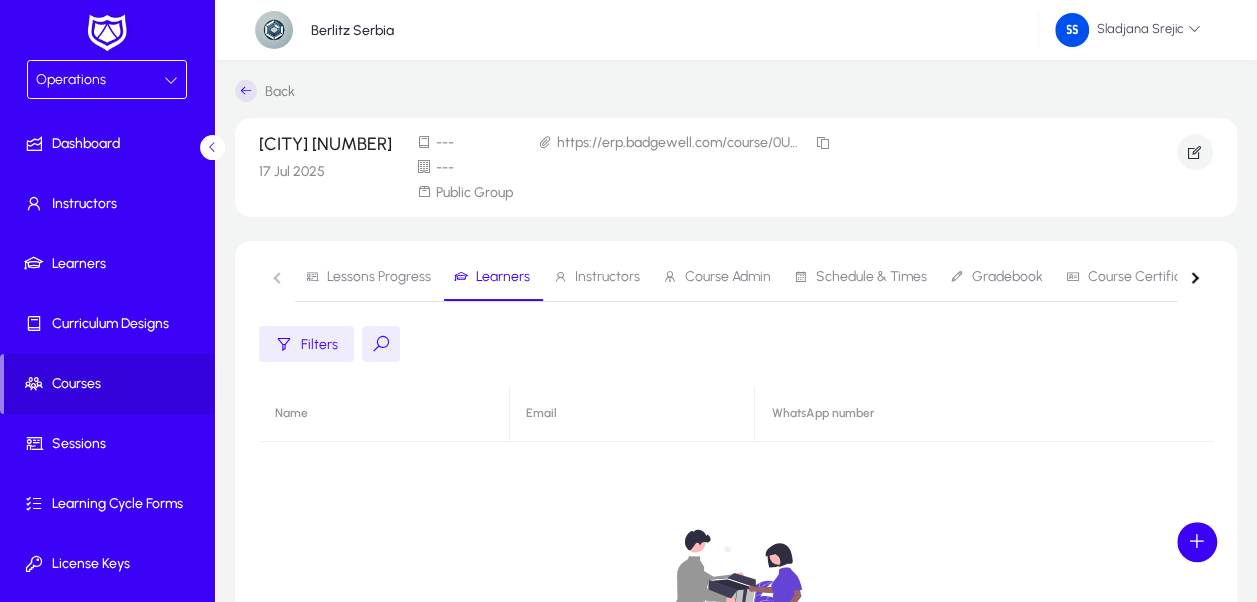 click on "No course learners yet." 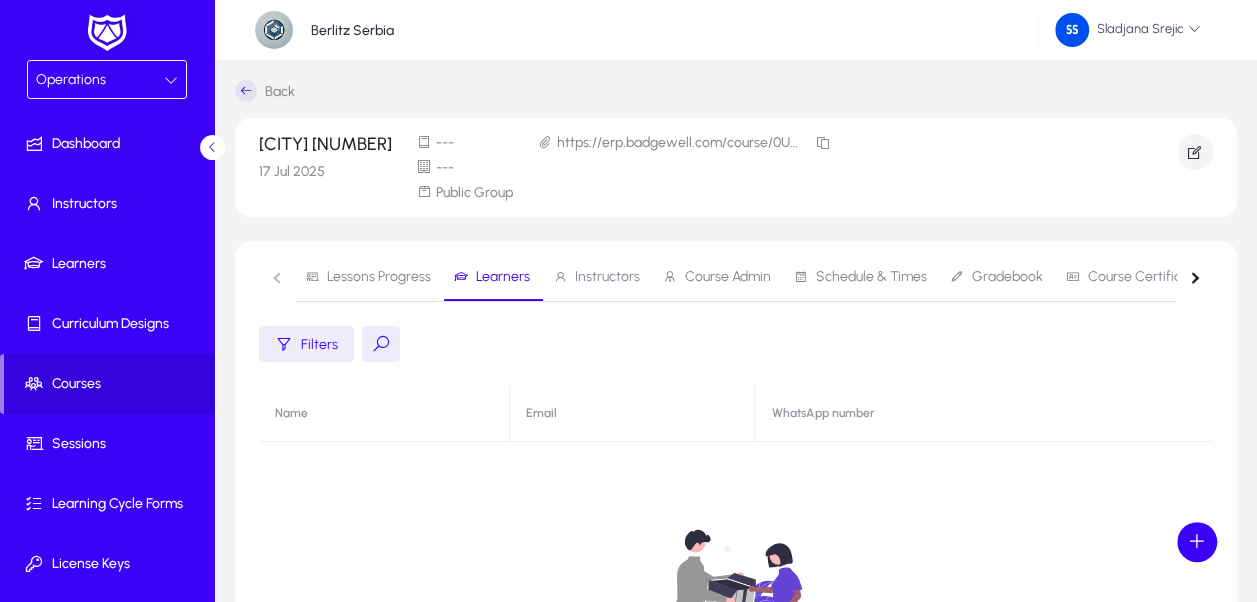 click on "Filters" 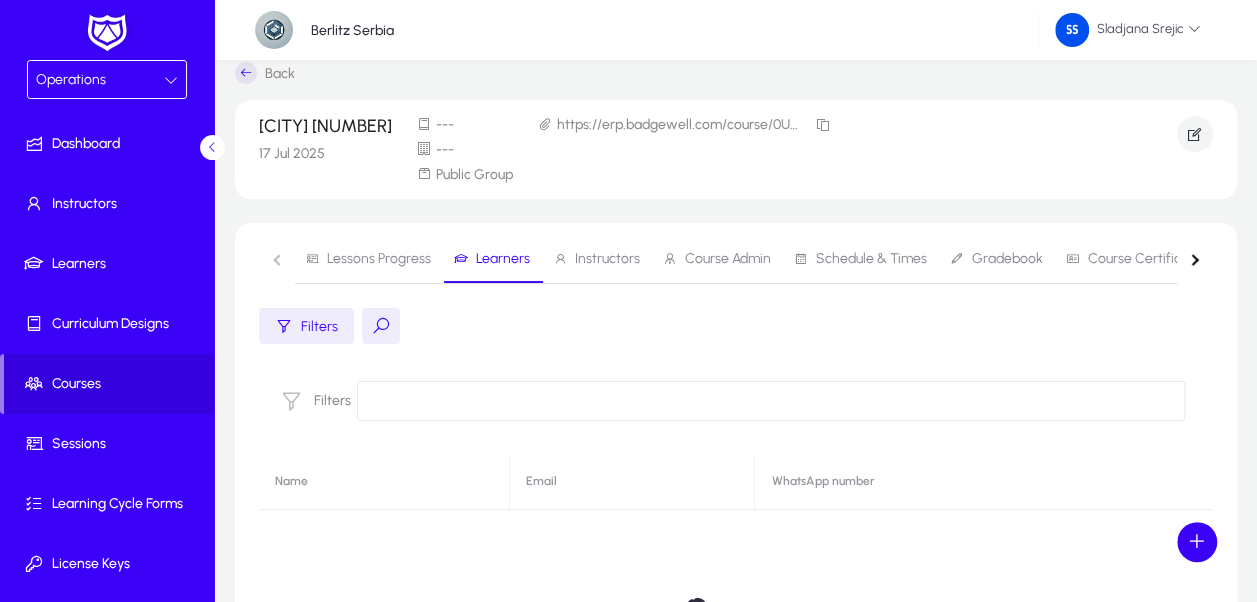 scroll, scrollTop: 200, scrollLeft: 0, axis: vertical 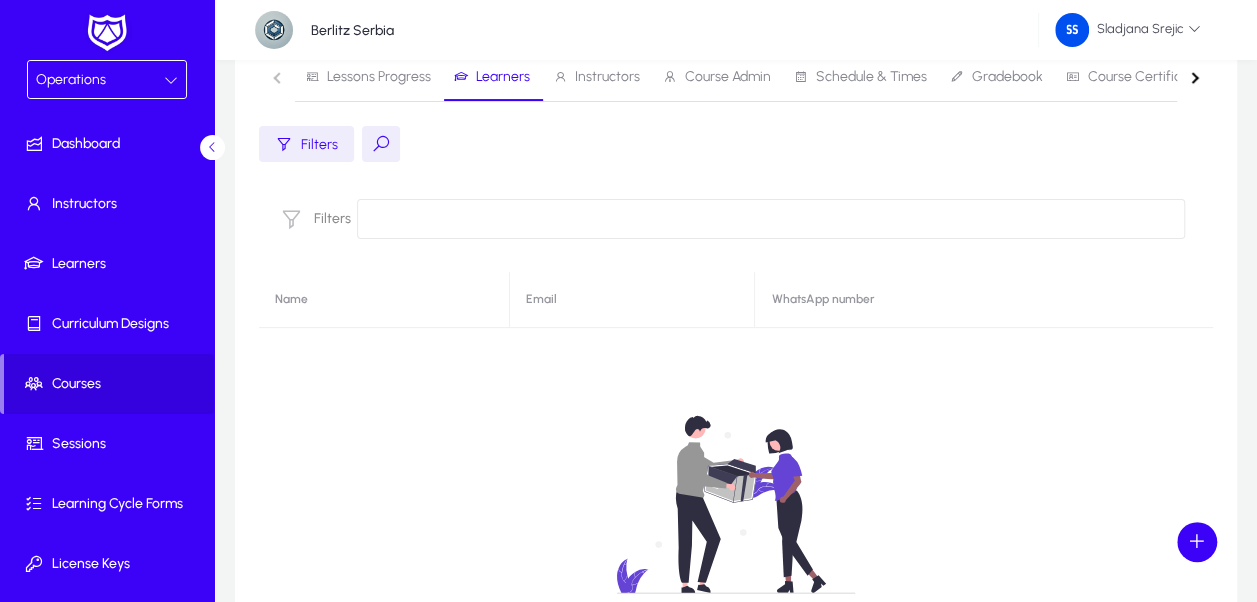 click at bounding box center [771, 219] 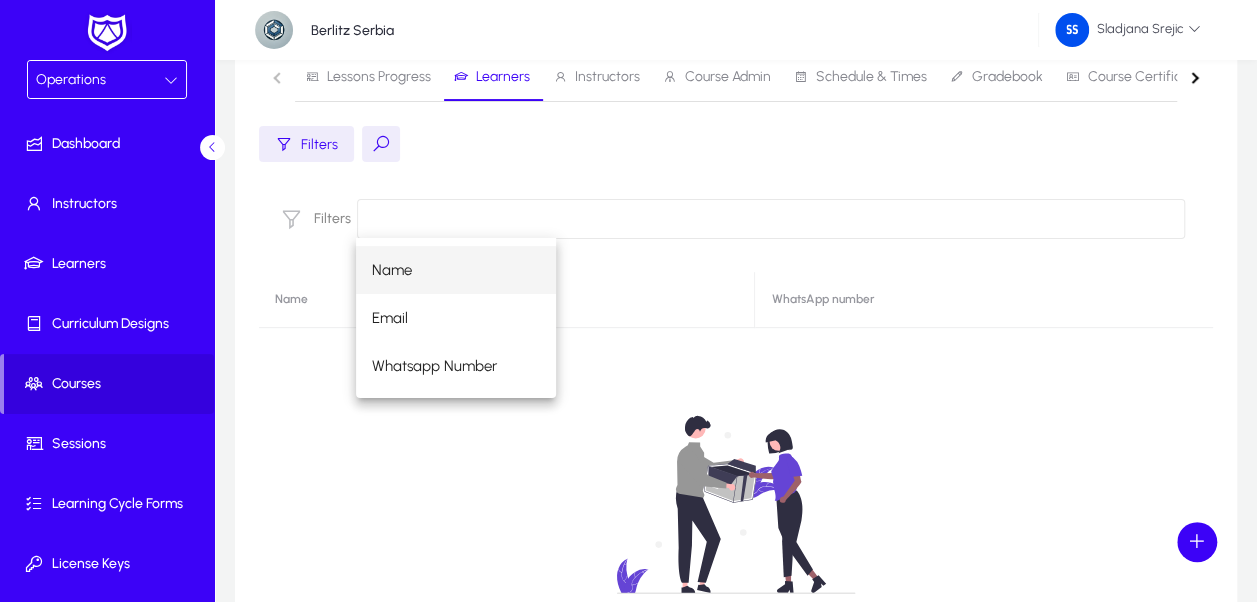 click at bounding box center [771, 219] 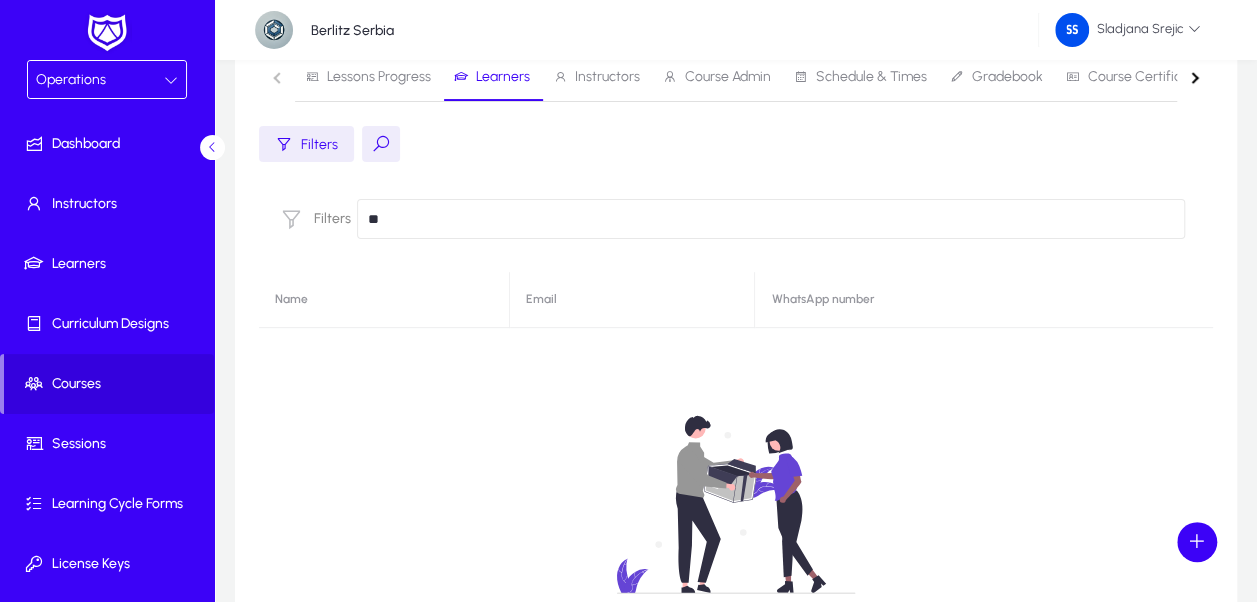 type on "*" 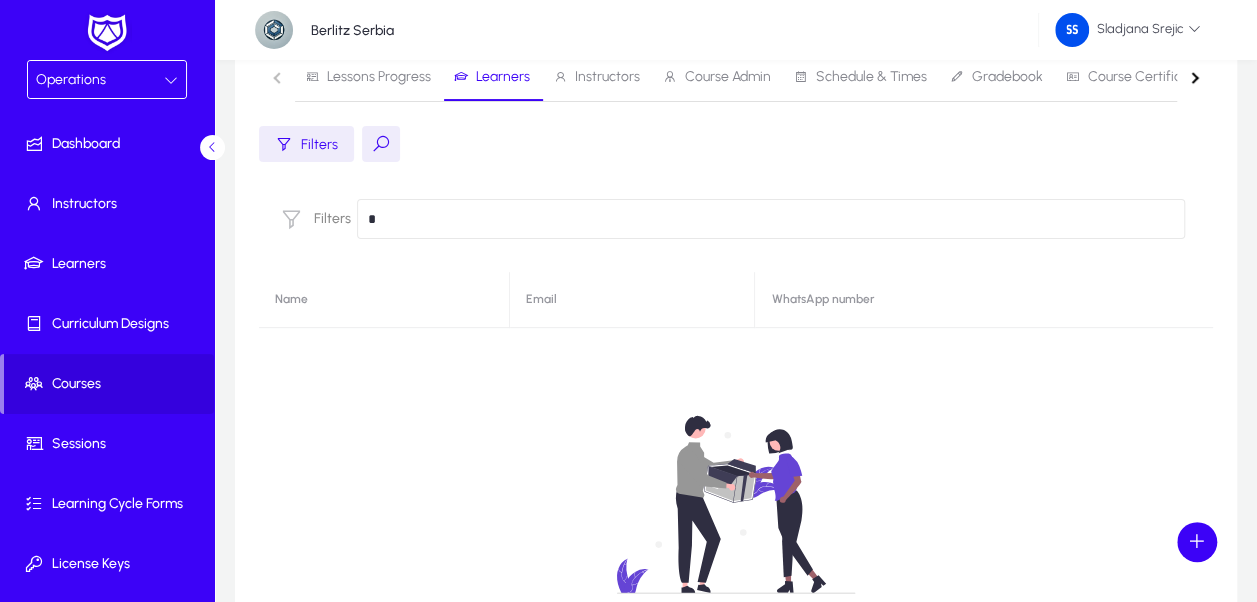 type 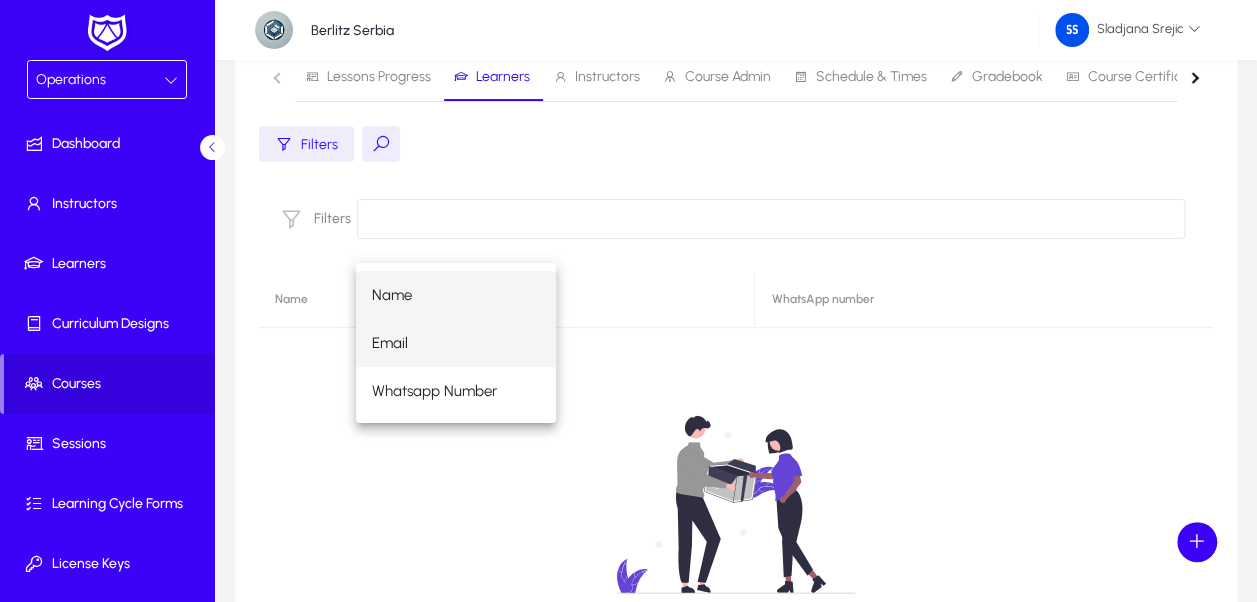scroll, scrollTop: 100, scrollLeft: 0, axis: vertical 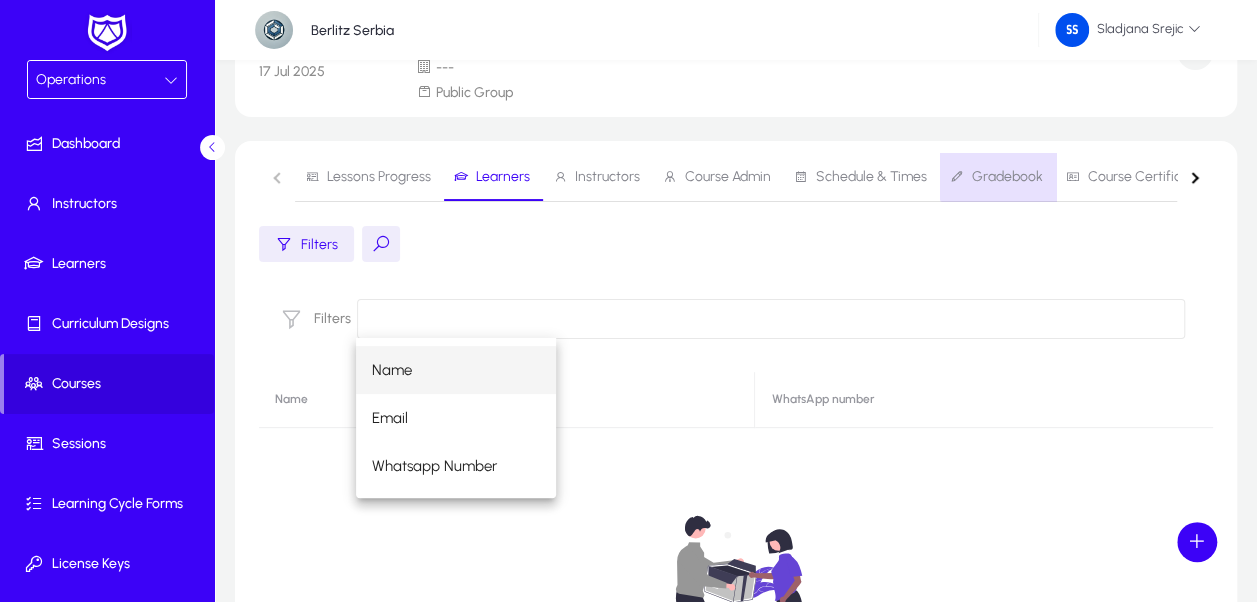 click on "Gradebook" at bounding box center (1007, 177) 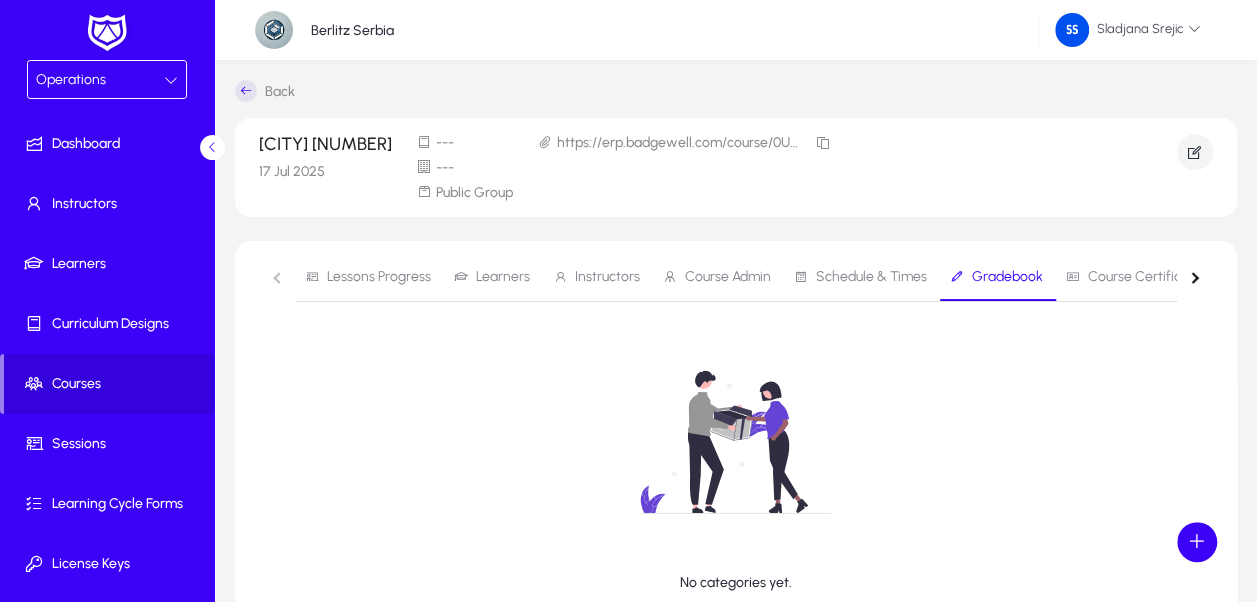 click on "Back" 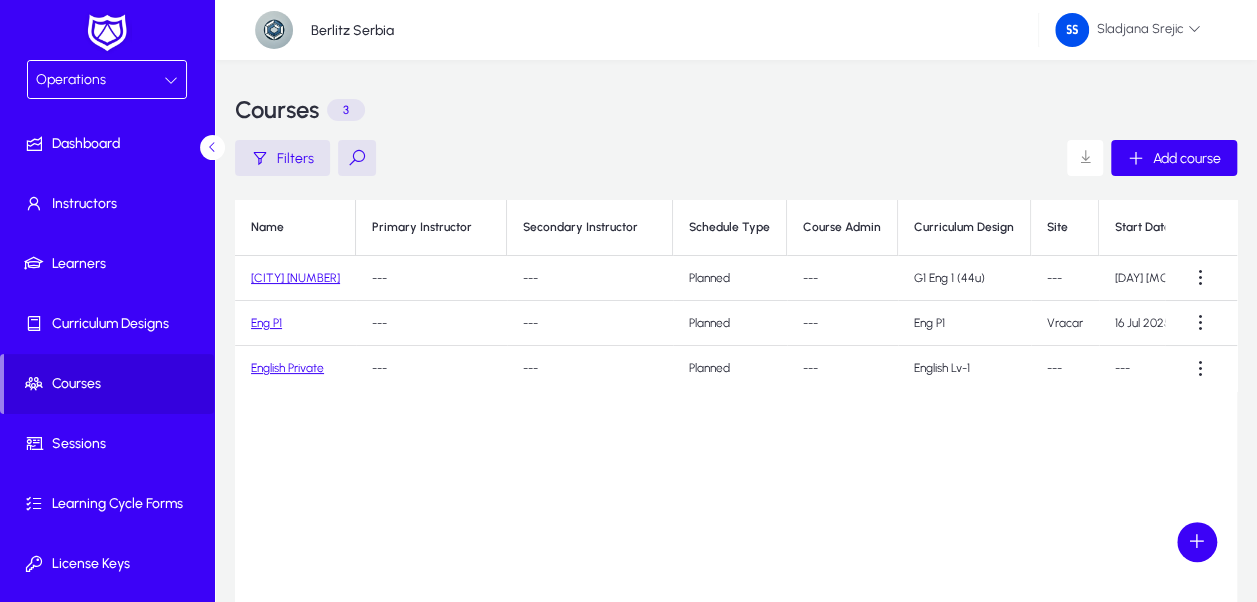 click on "[CITY] [NUMBER]" 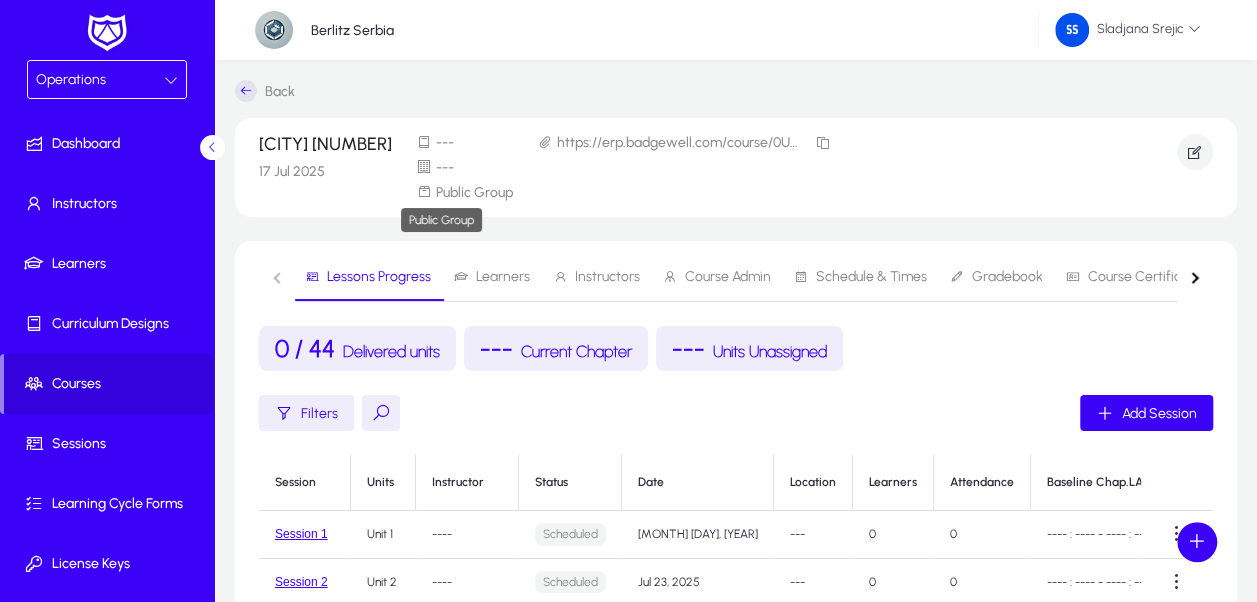 click on "Public Group" 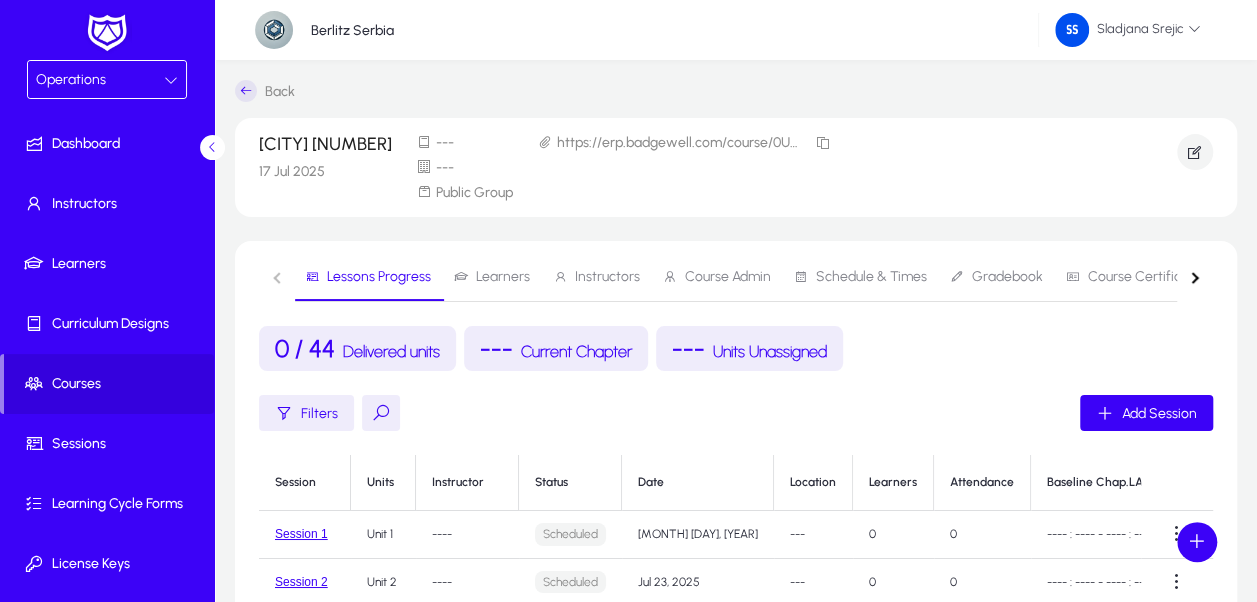 click on "Learners" at bounding box center [503, 277] 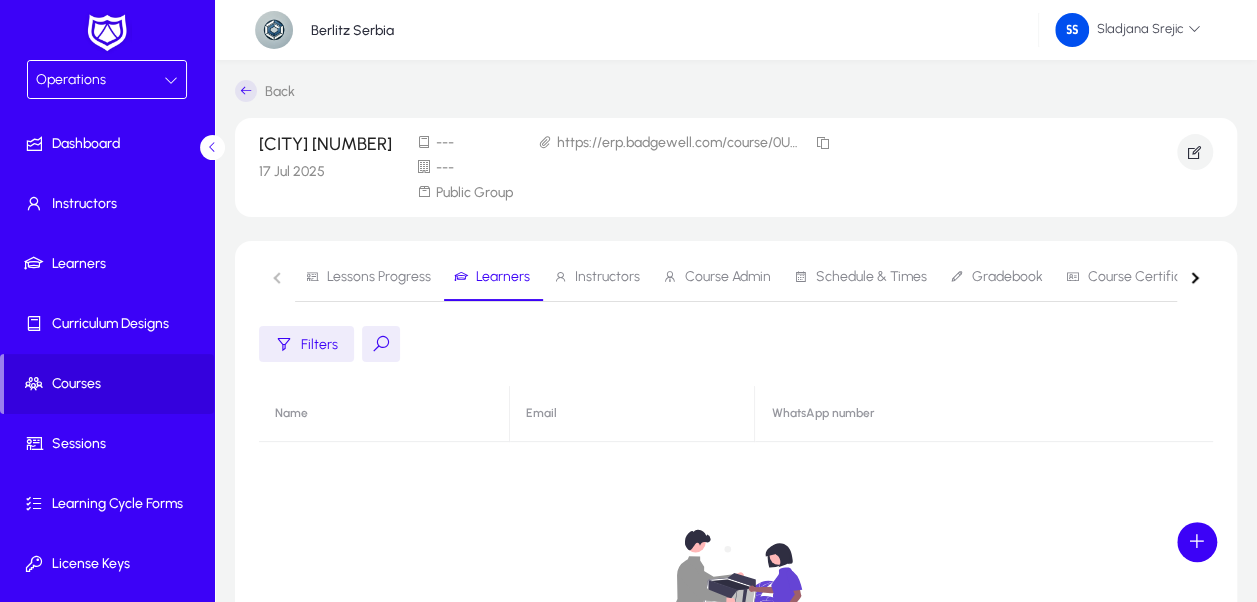 click on "Lessons Progress" at bounding box center [379, 277] 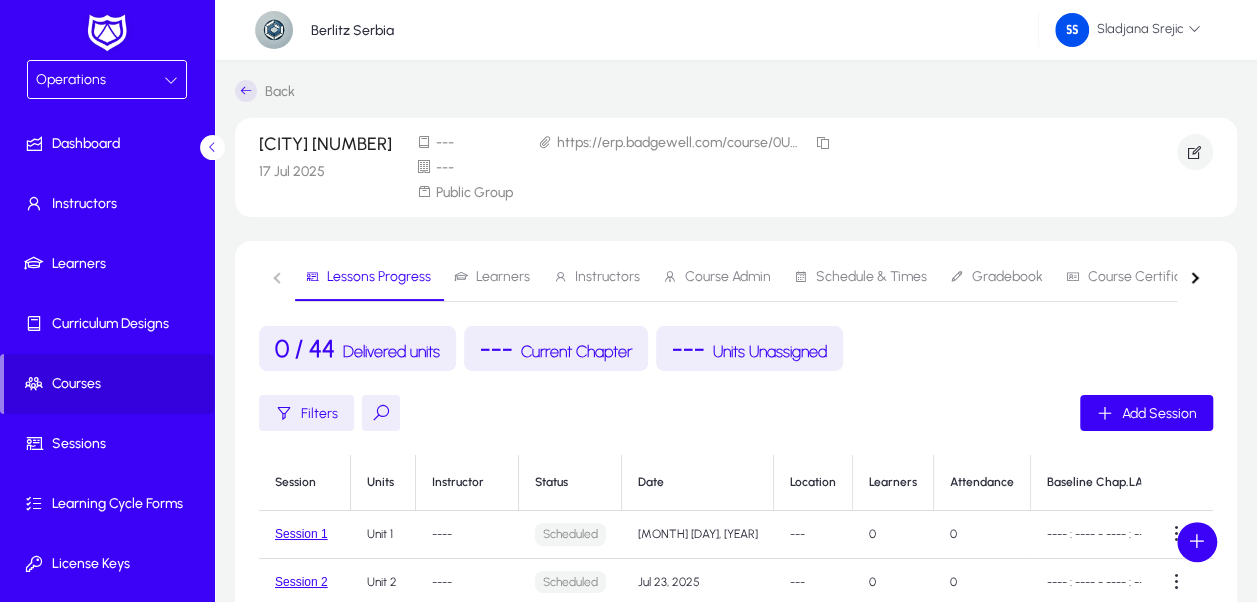 click on "---  Current Chapter" 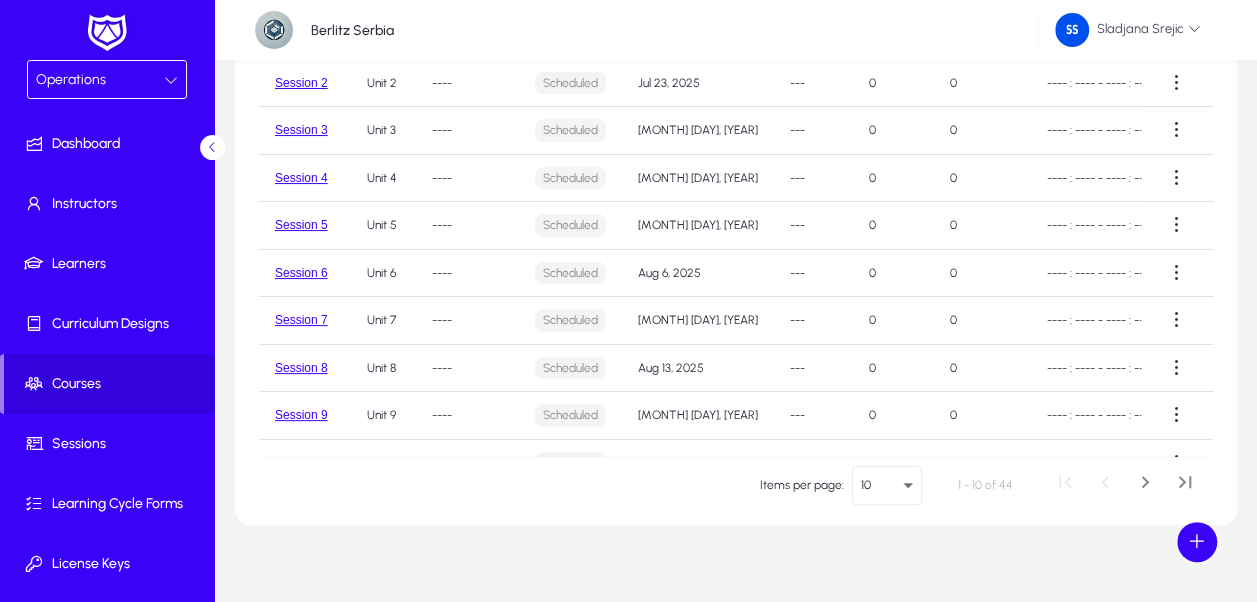 scroll, scrollTop: 500, scrollLeft: 0, axis: vertical 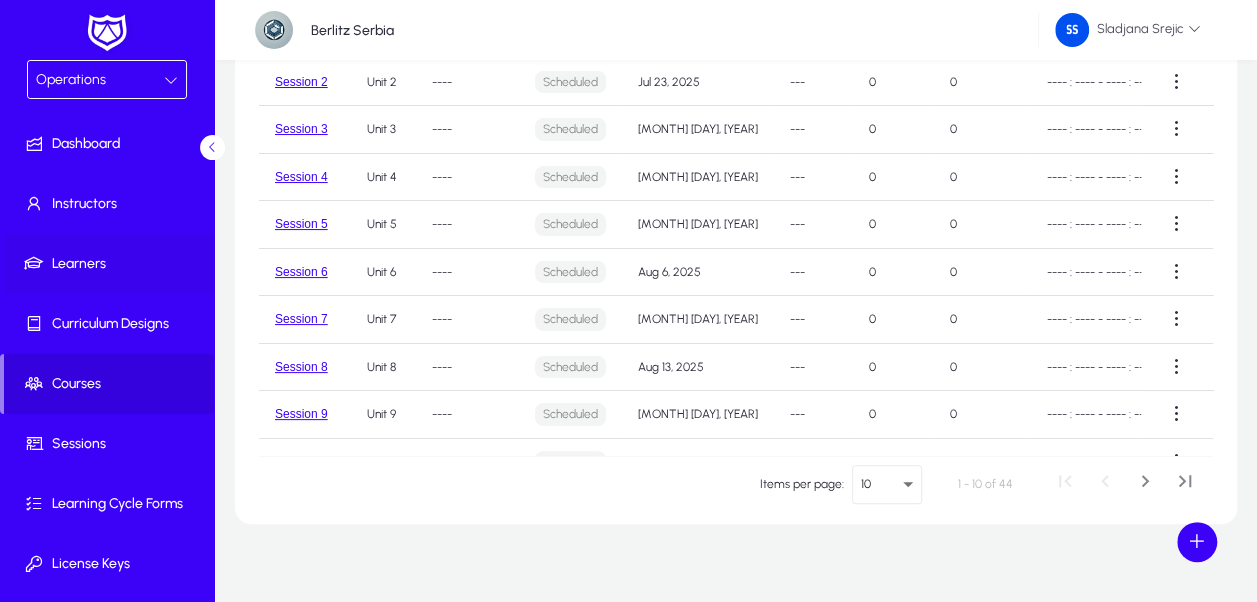 click 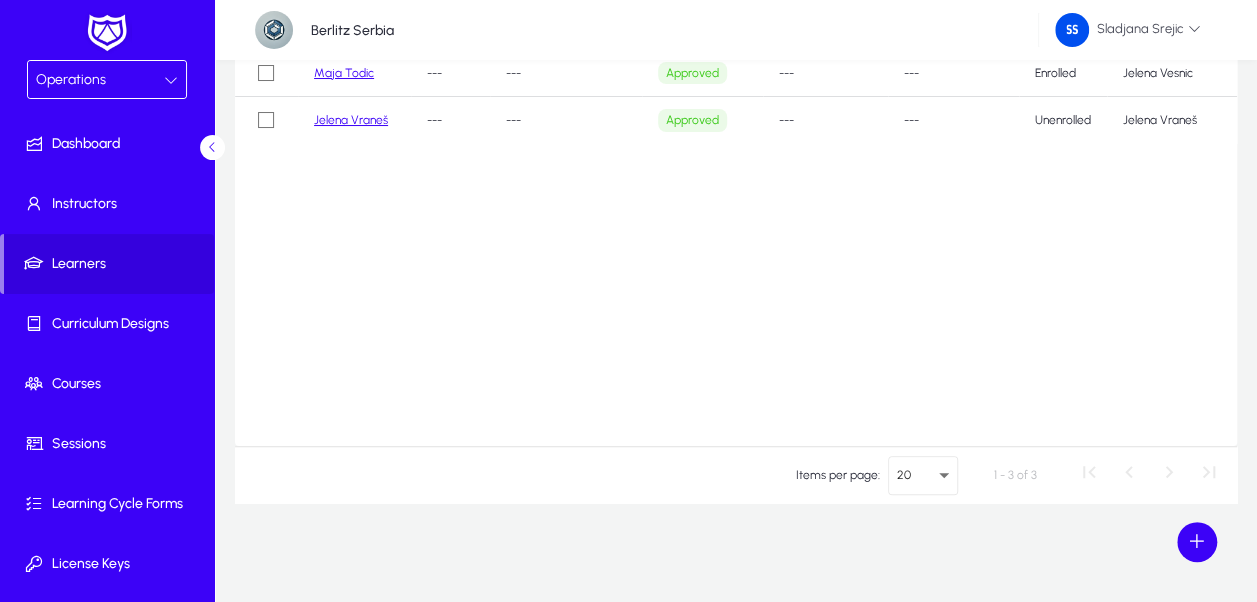 scroll, scrollTop: 154, scrollLeft: 0, axis: vertical 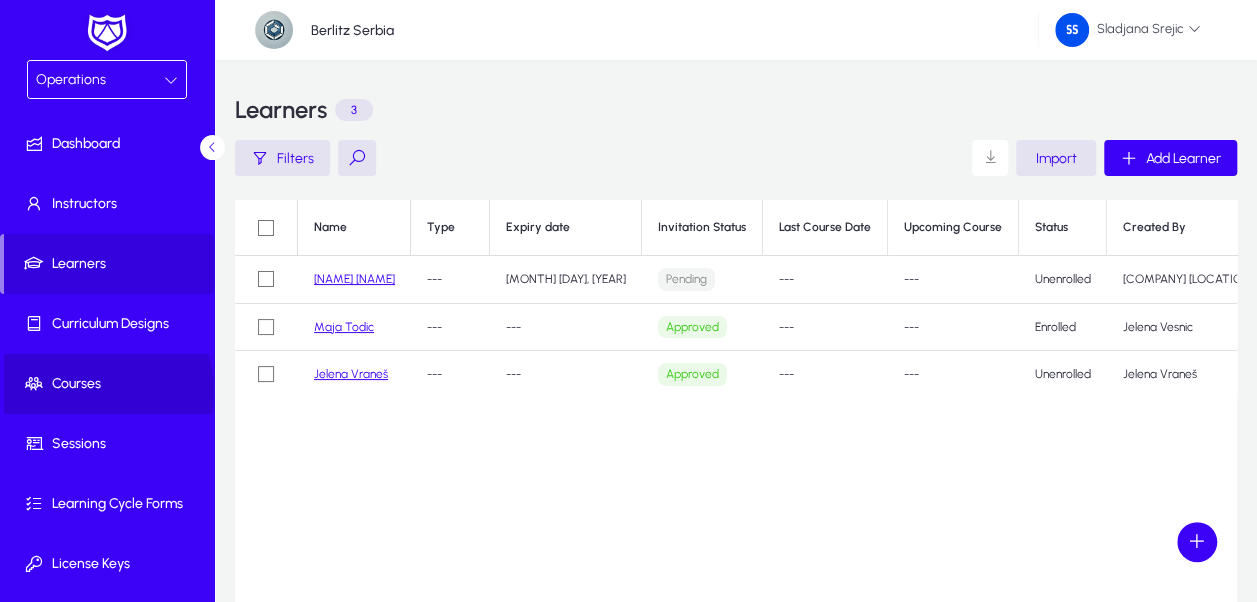 click on "Courses" 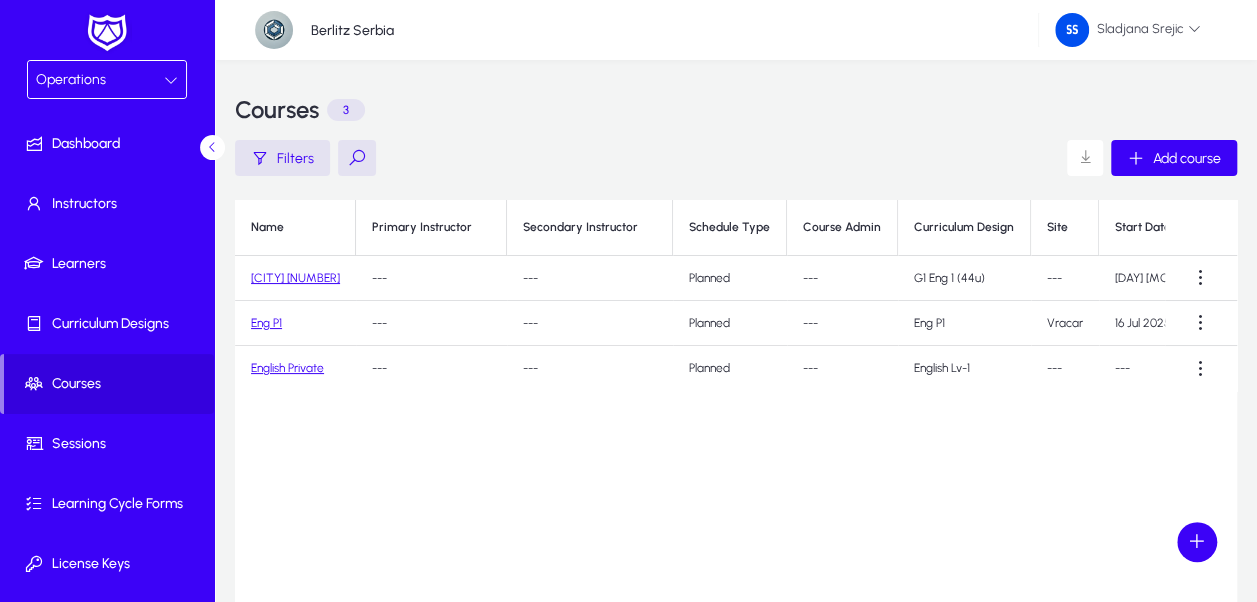 click on "[CITY] [NUMBER]" 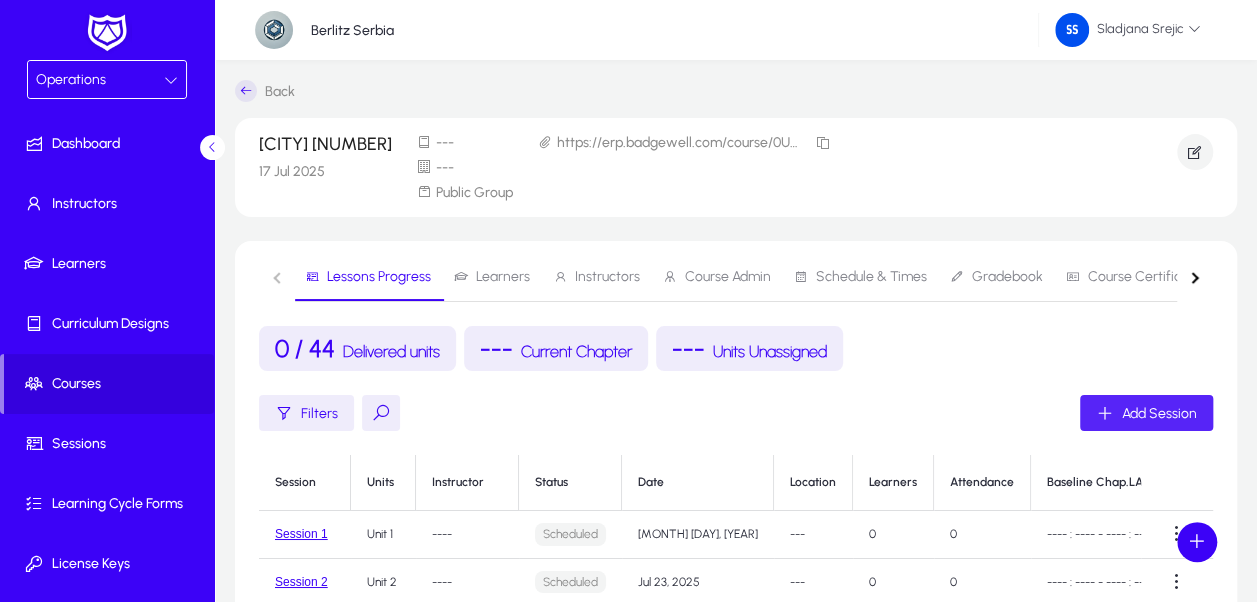 click 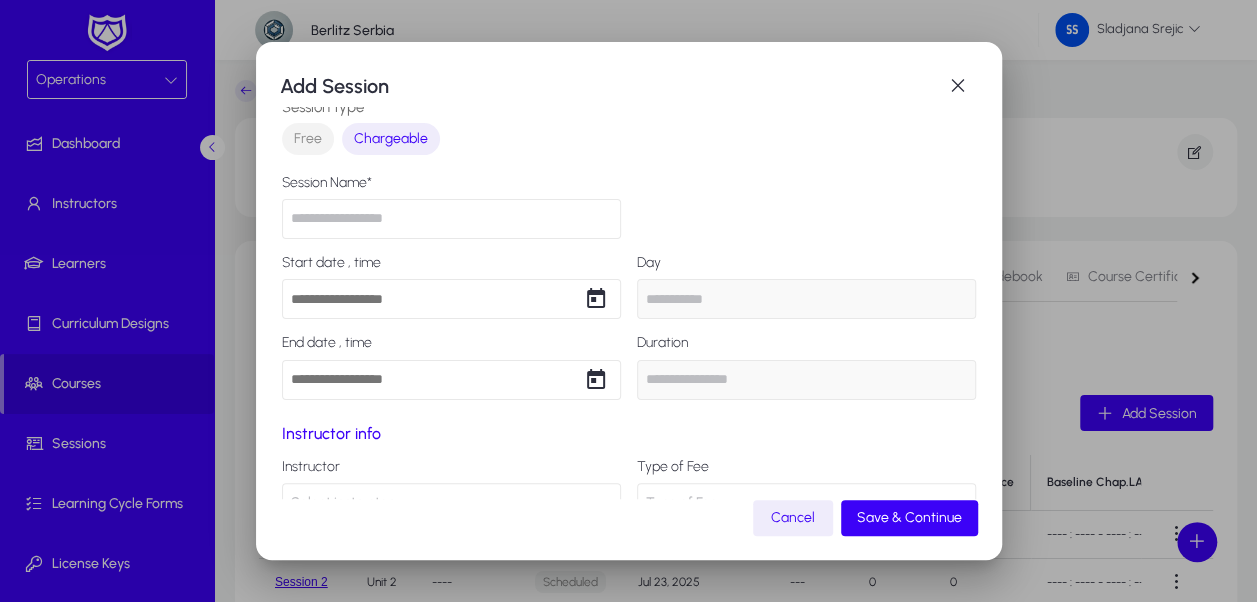 scroll, scrollTop: 0, scrollLeft: 0, axis: both 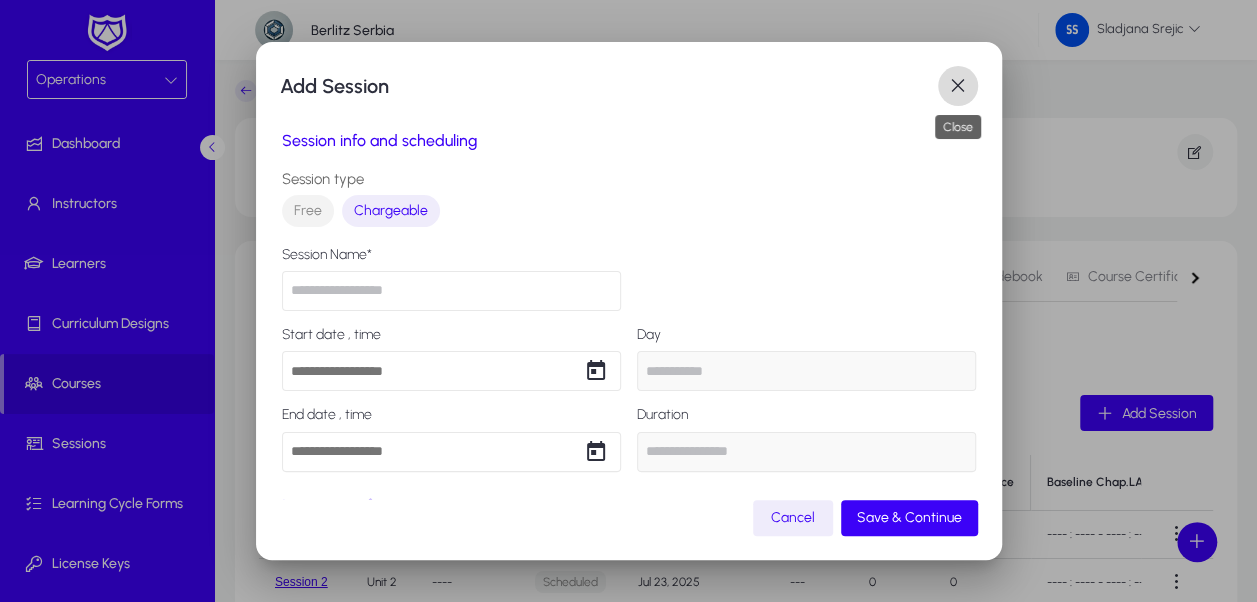click at bounding box center [958, 86] 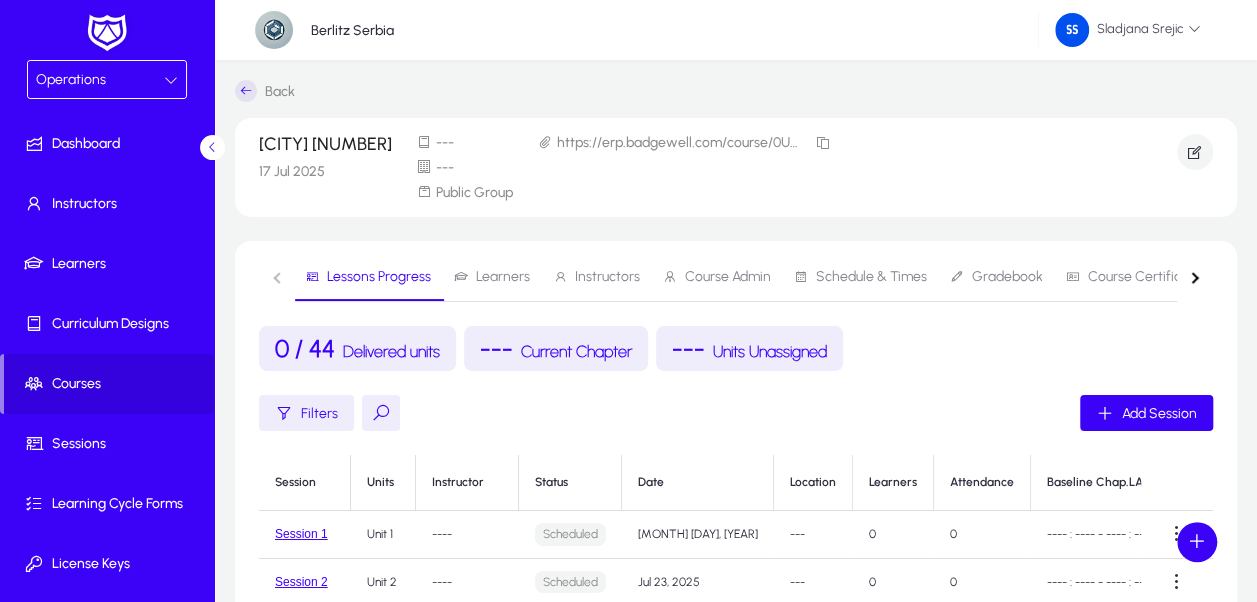 click on "Learners" at bounding box center (503, 277) 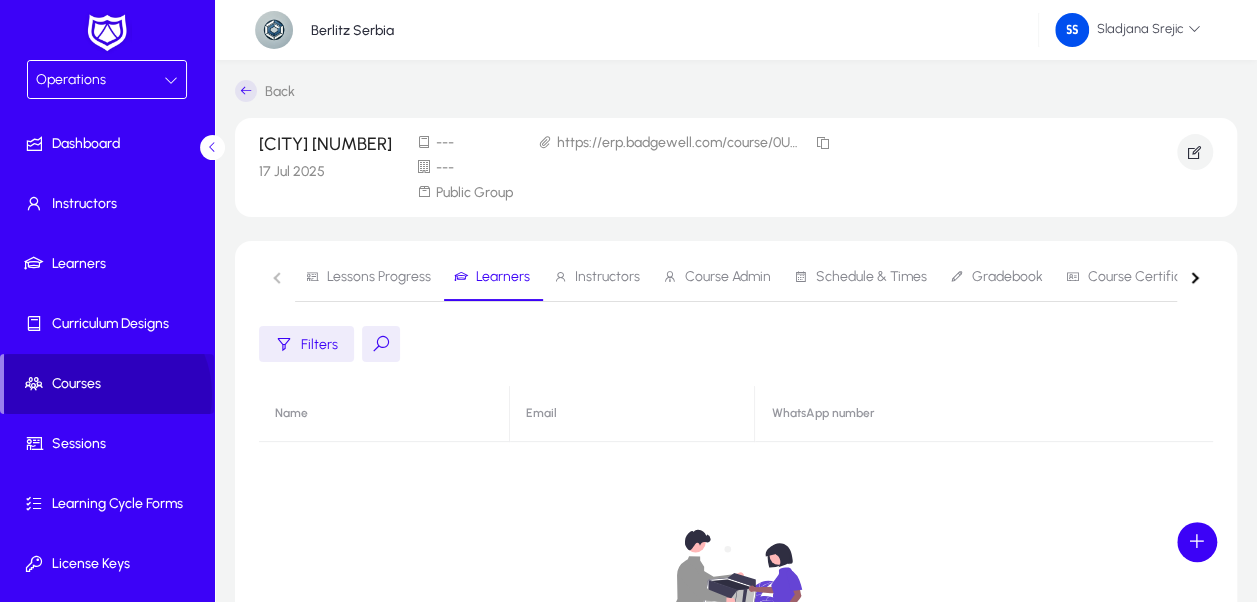 click 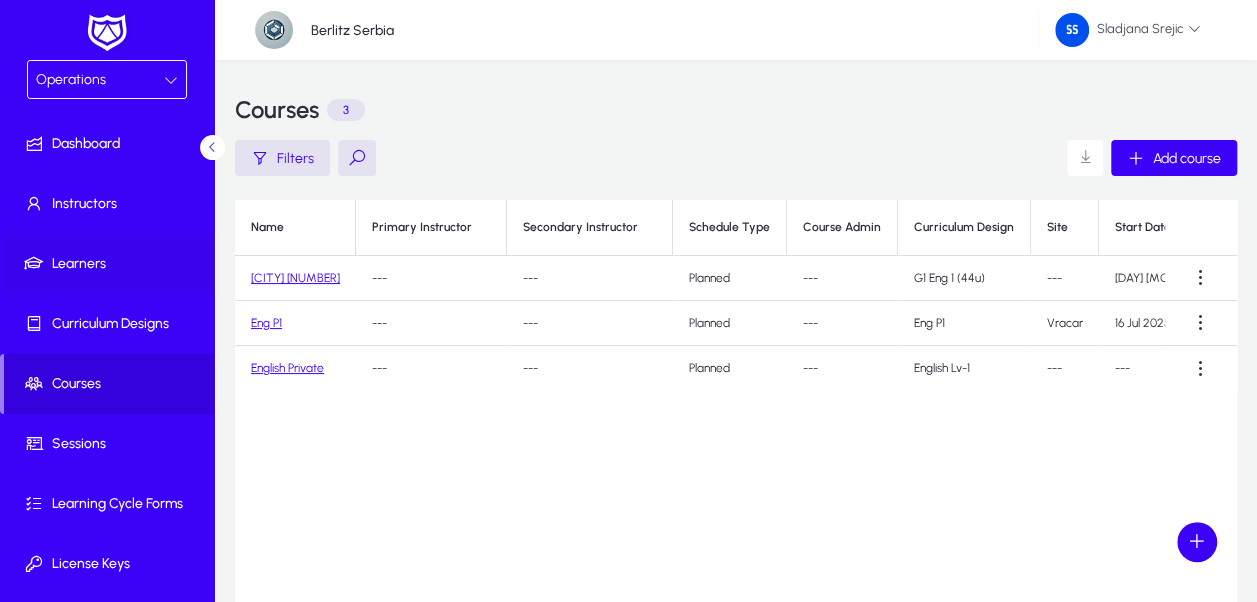 click on "Learners" 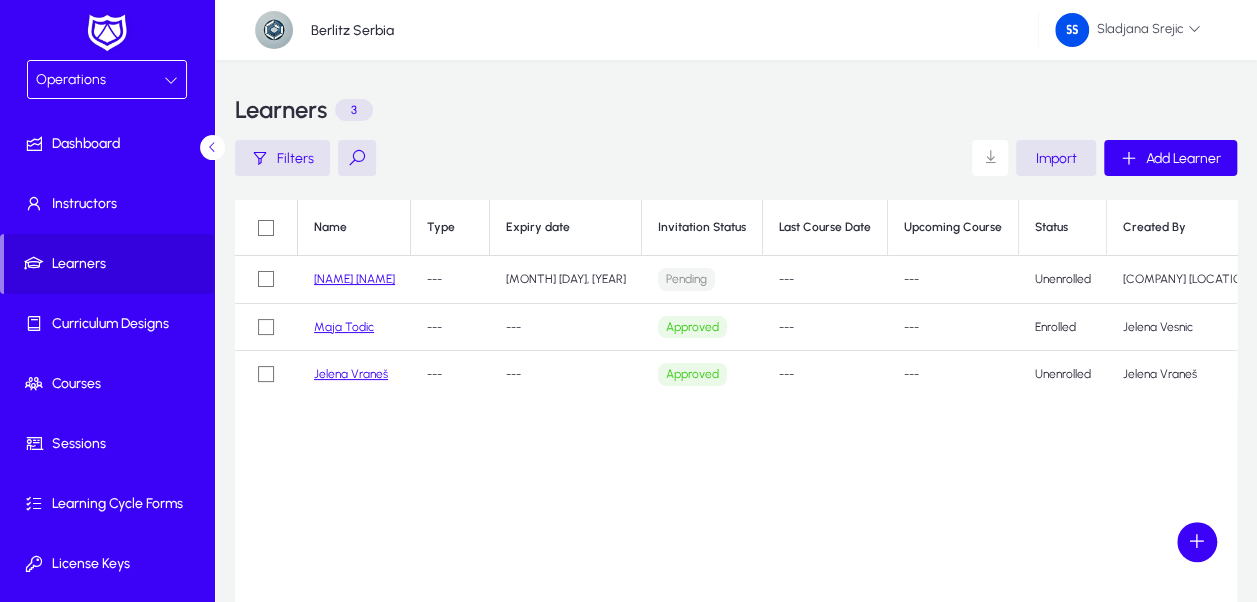 click on "[NAME] [NAME]" 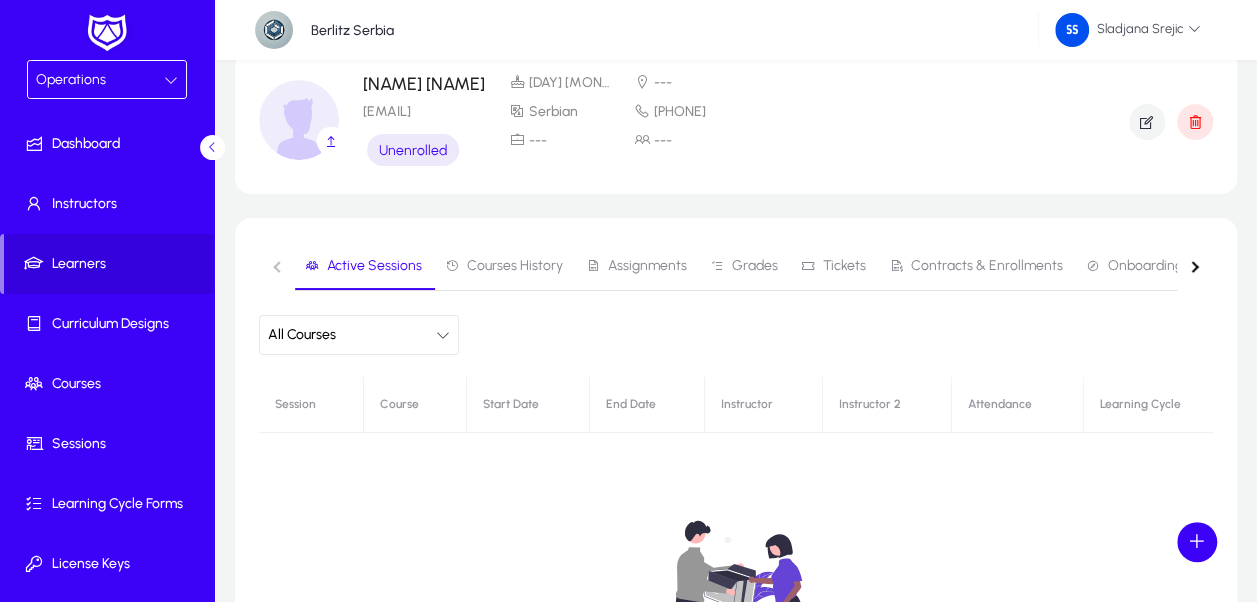 scroll, scrollTop: 100, scrollLeft: 0, axis: vertical 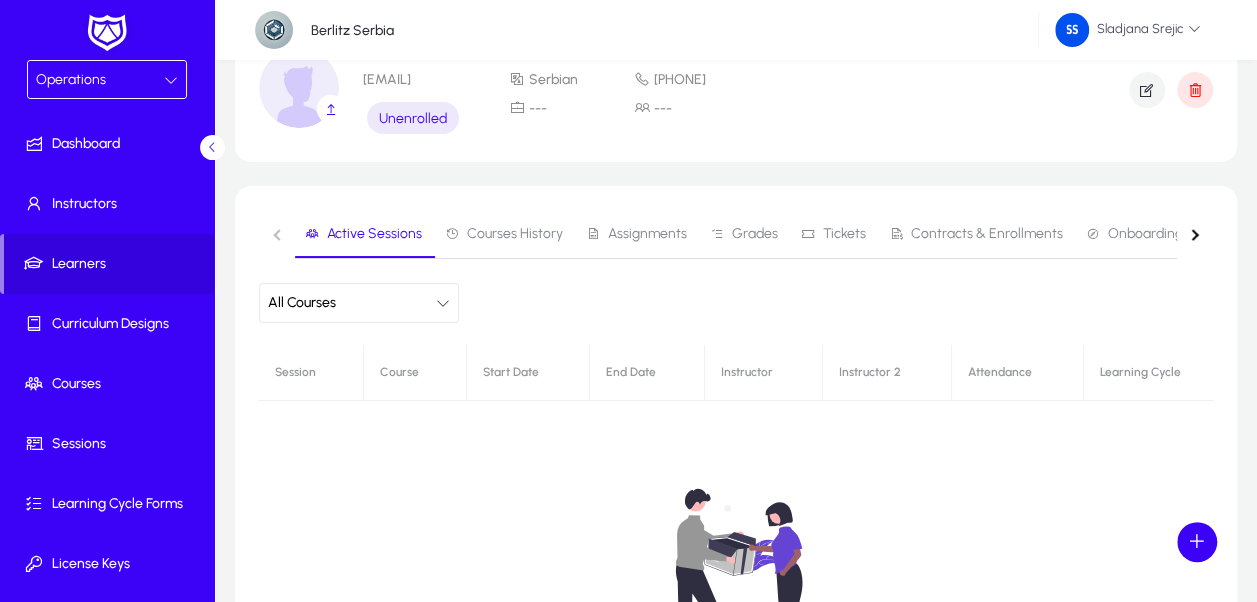 click on "All Courses" 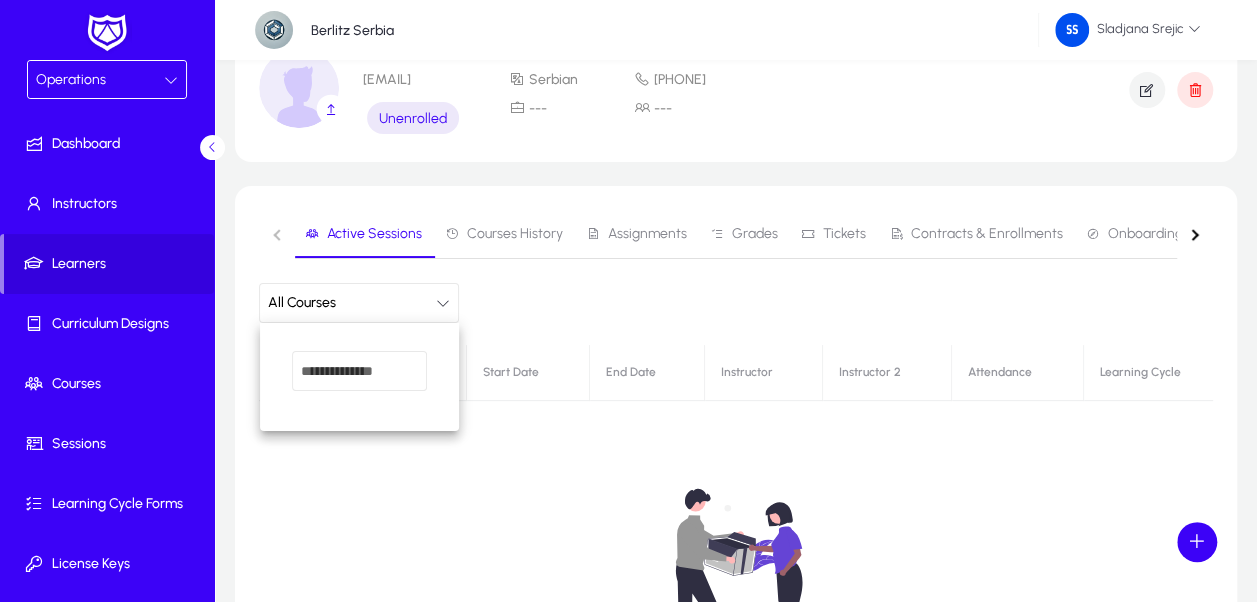 click at bounding box center [359, 371] 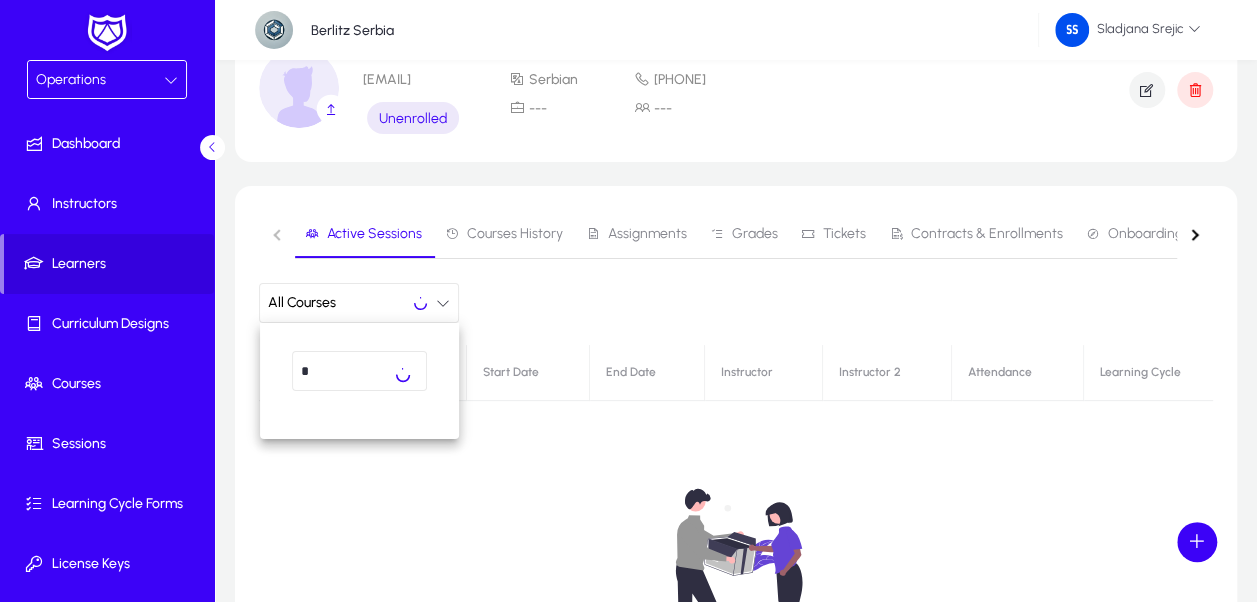 type on "*" 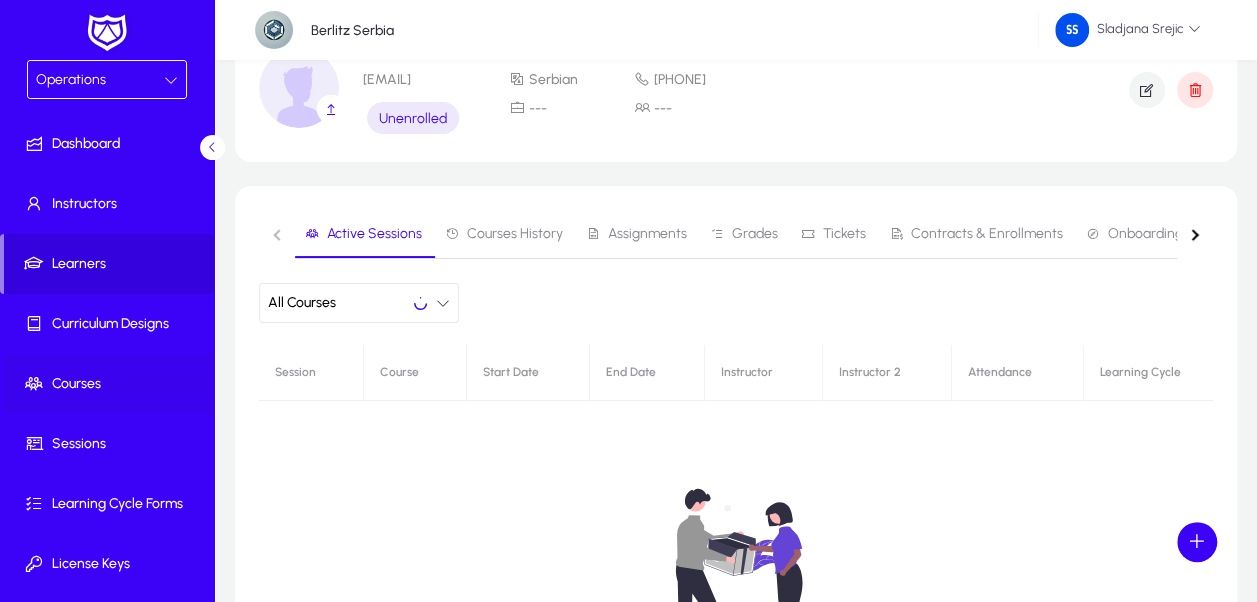 click on "Courses" 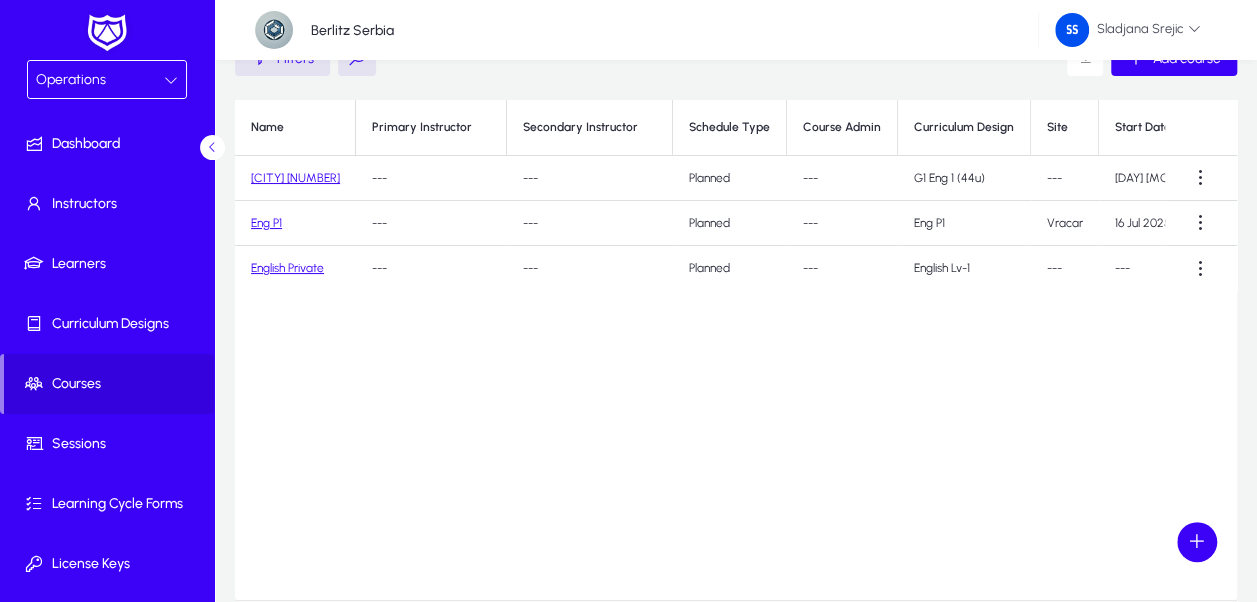 click on "[CITY] [NUMBER]" 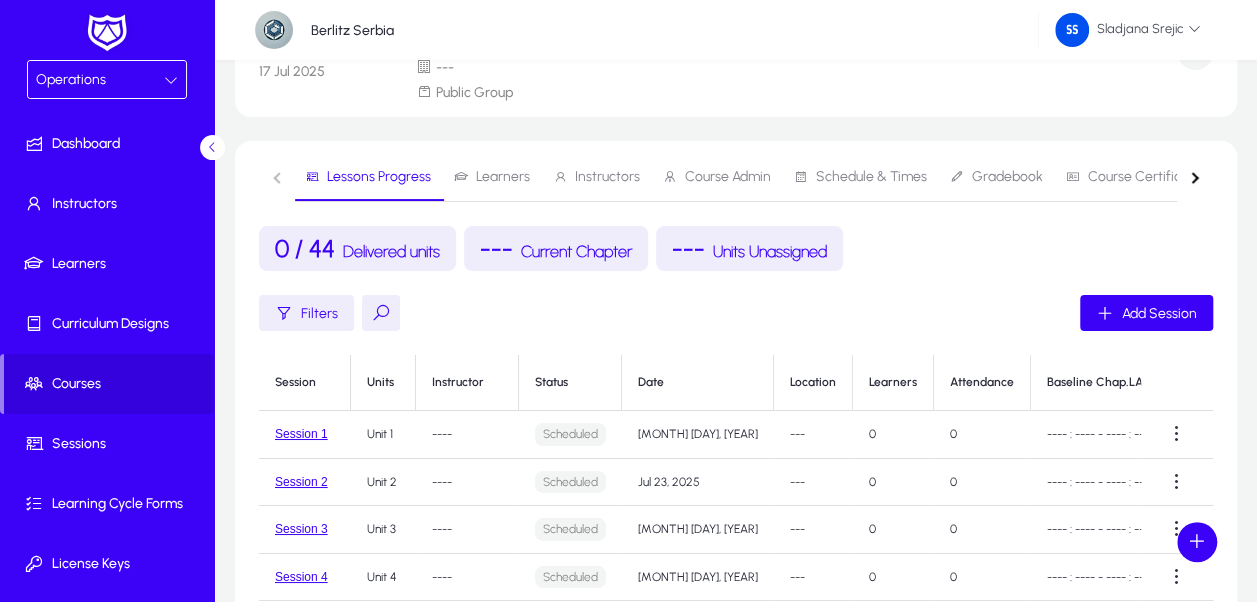 scroll, scrollTop: 0, scrollLeft: 0, axis: both 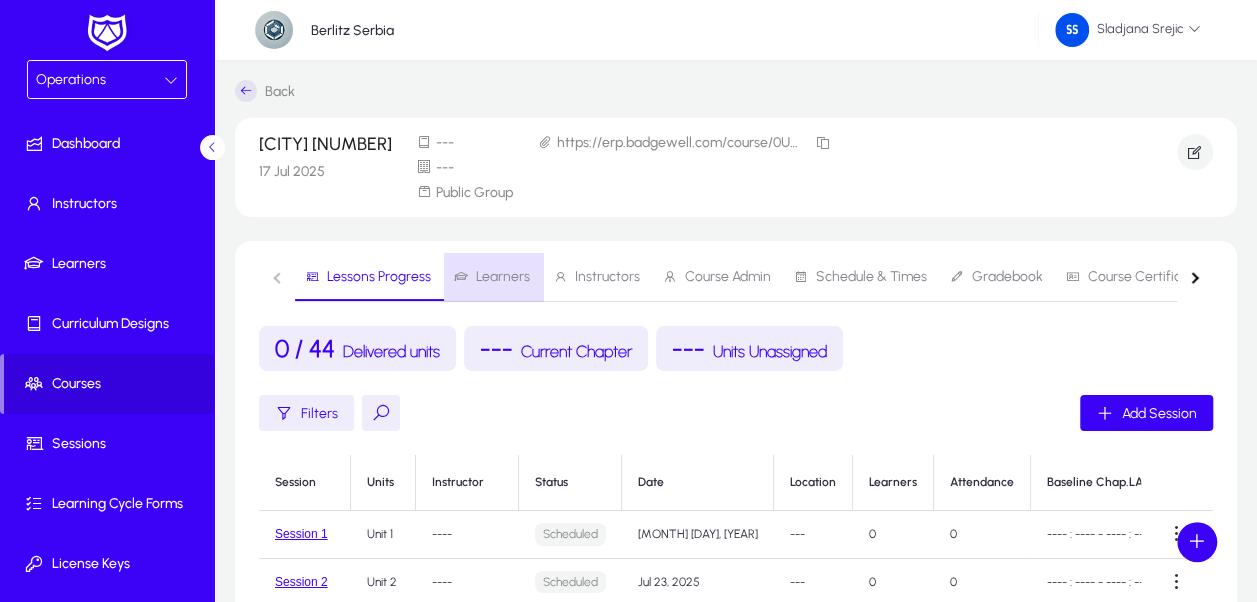 click on "Learners" at bounding box center [503, 277] 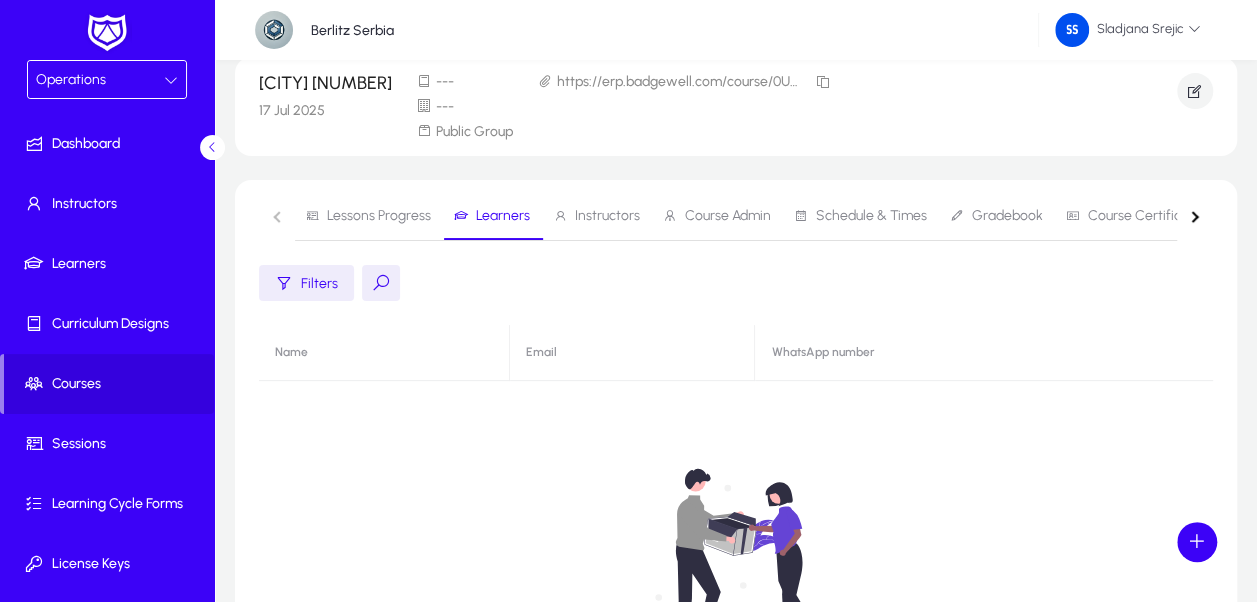 scroll, scrollTop: 200, scrollLeft: 0, axis: vertical 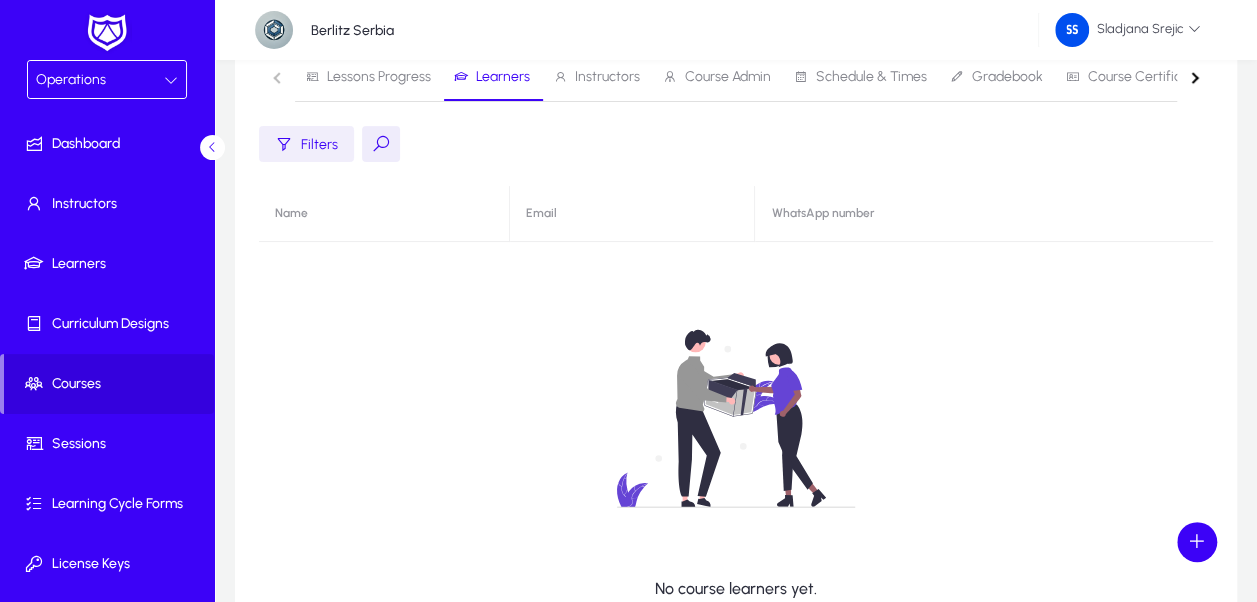 click on "Filters" 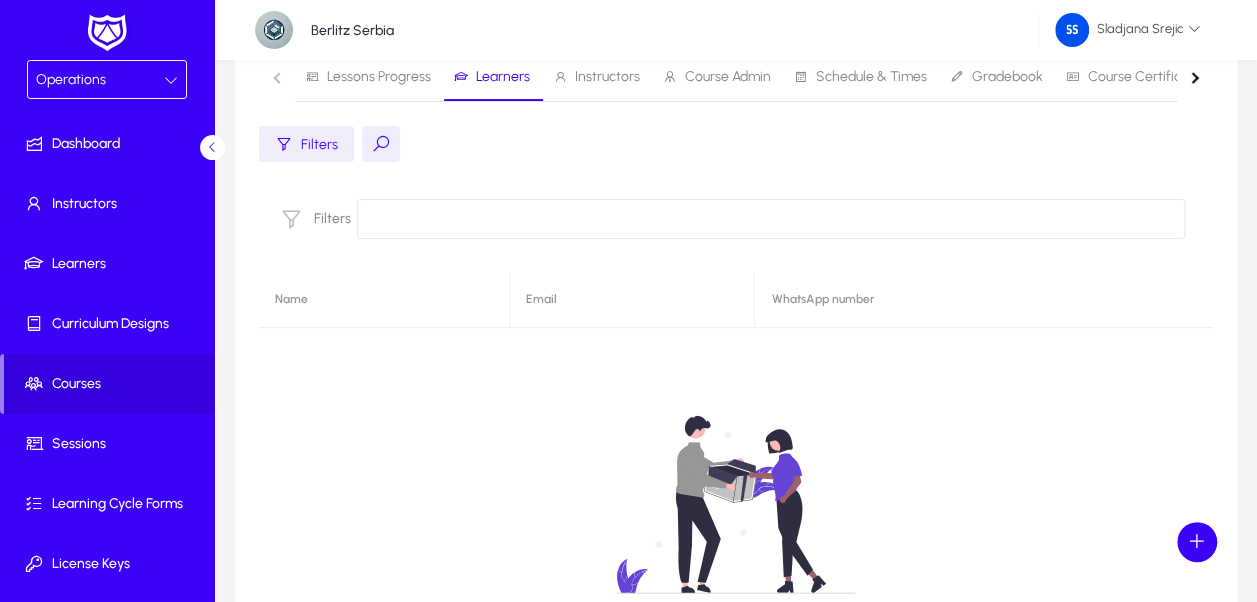 click at bounding box center (771, 219) 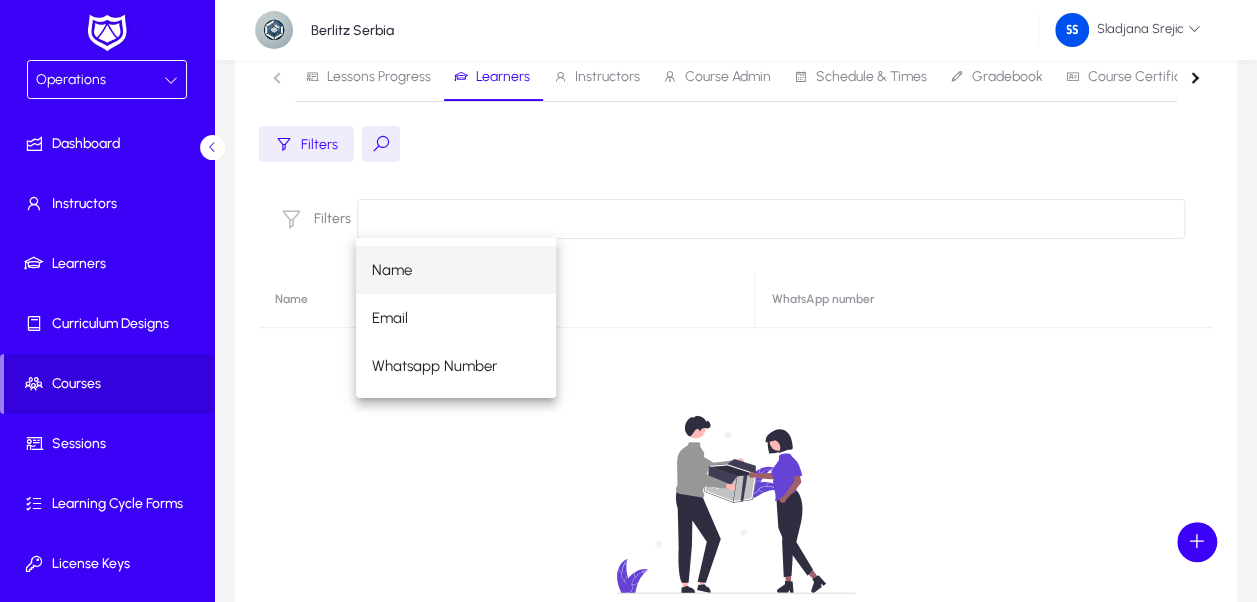 click on "Filters" 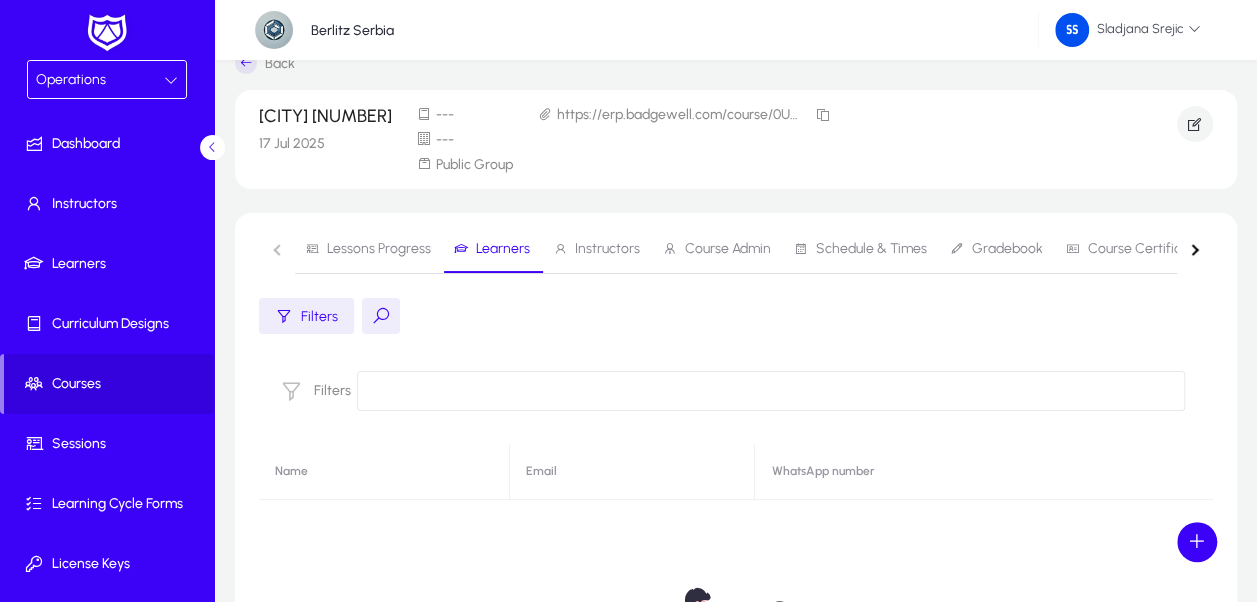 scroll, scrollTop: 0, scrollLeft: 0, axis: both 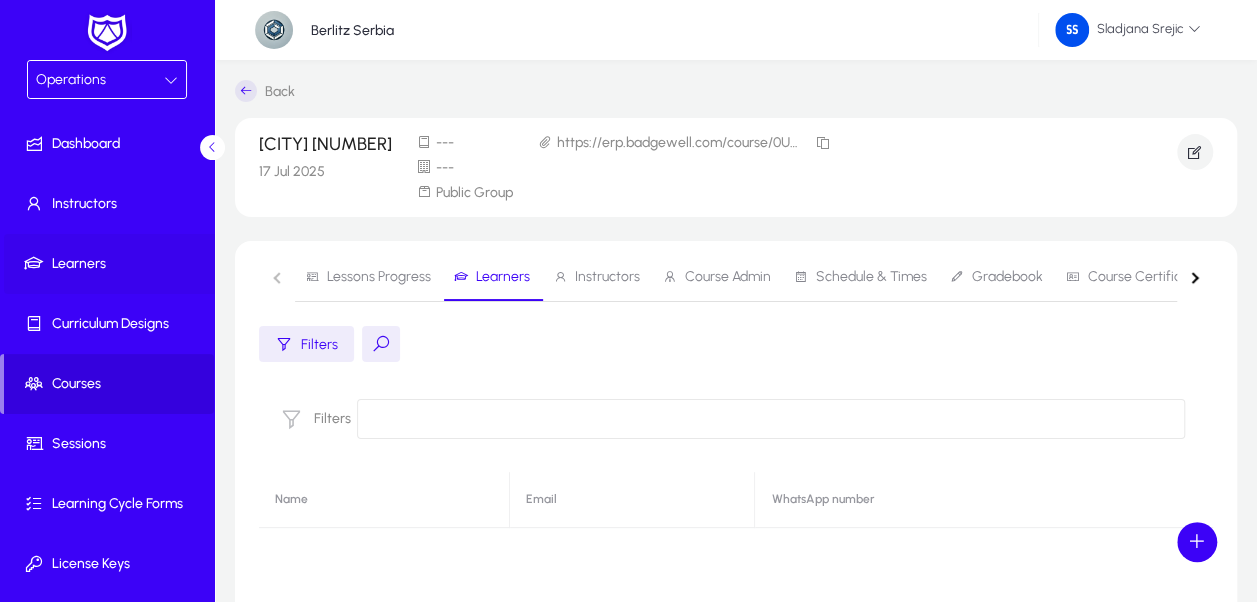 click 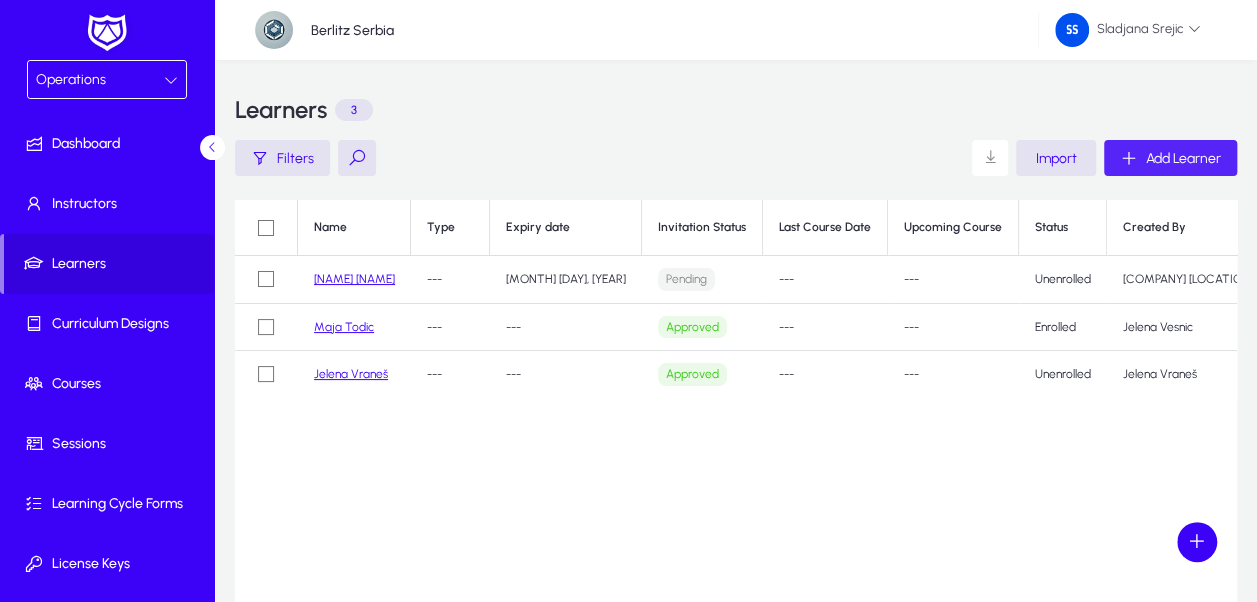 click on "Add Learner" 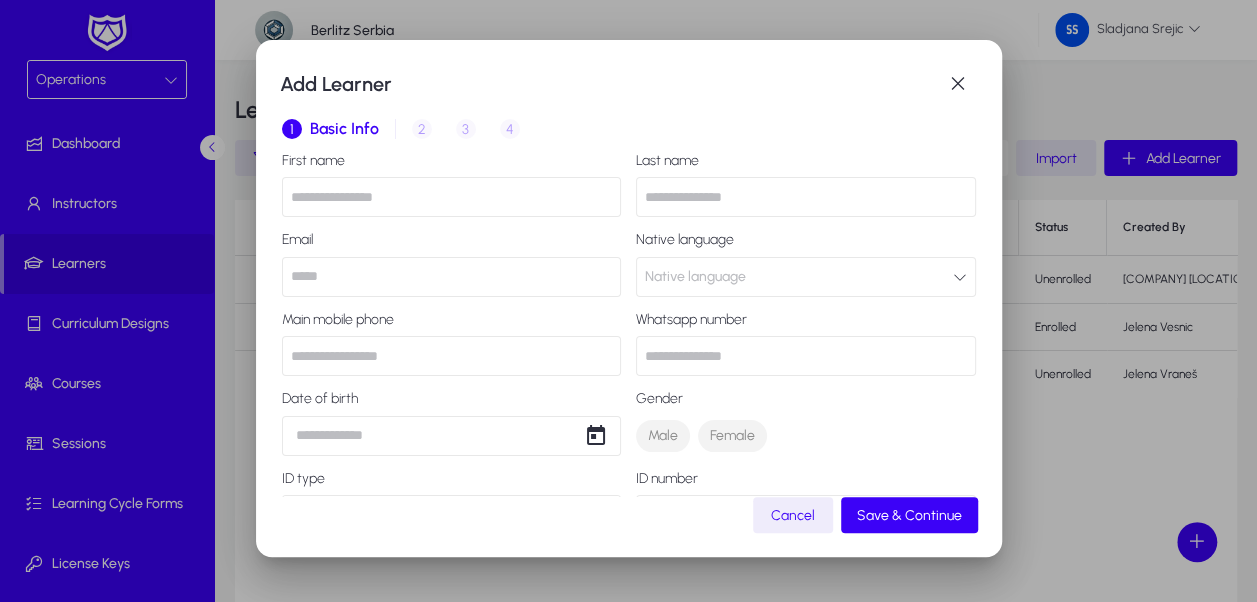 click at bounding box center (452, 197) 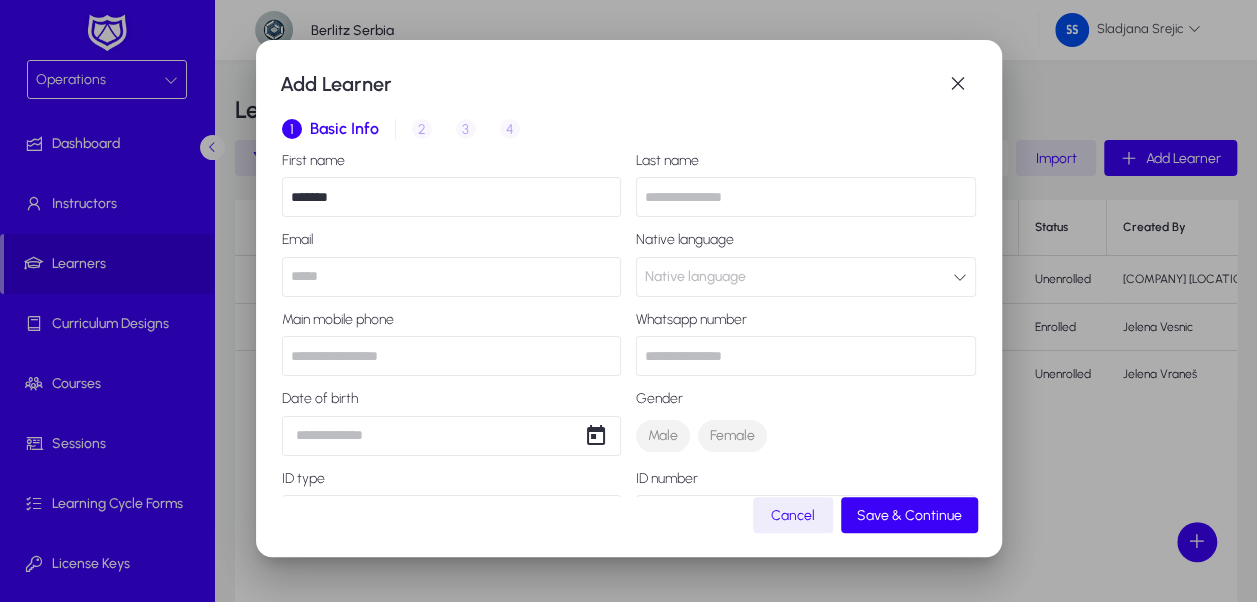 type on "********" 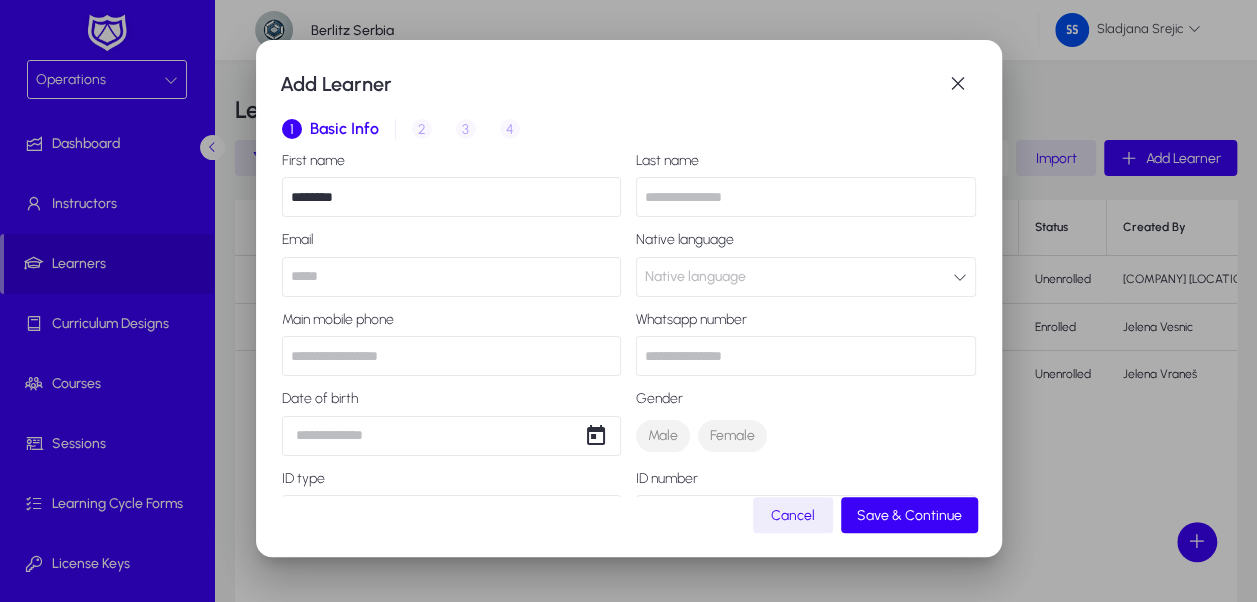 type on "******" 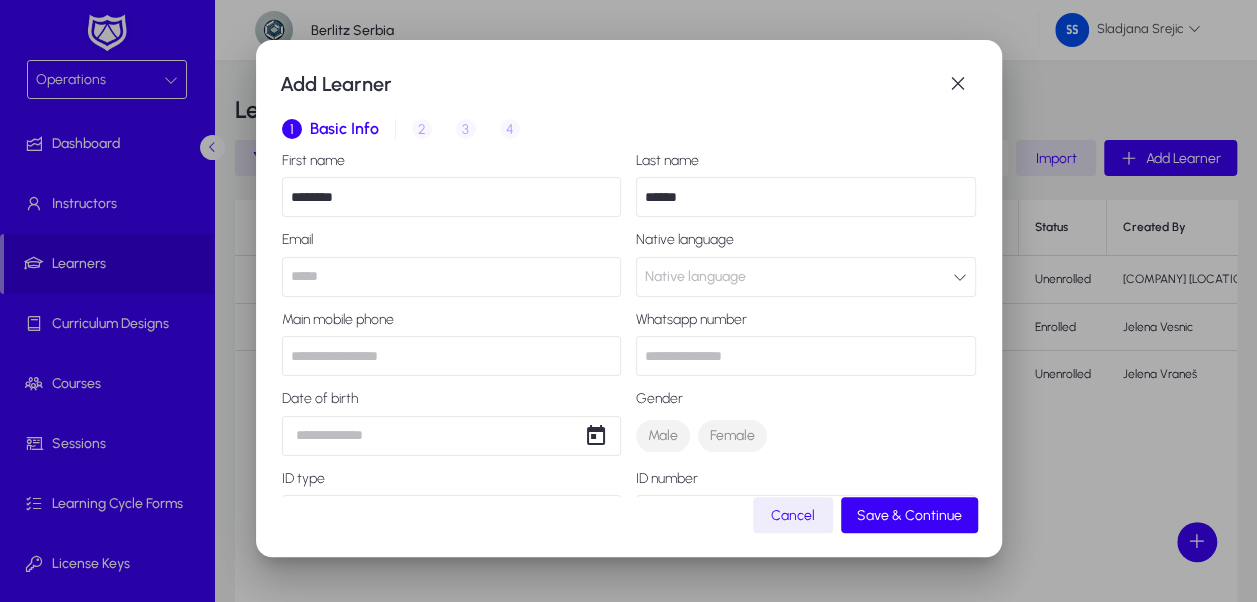 type on "********" 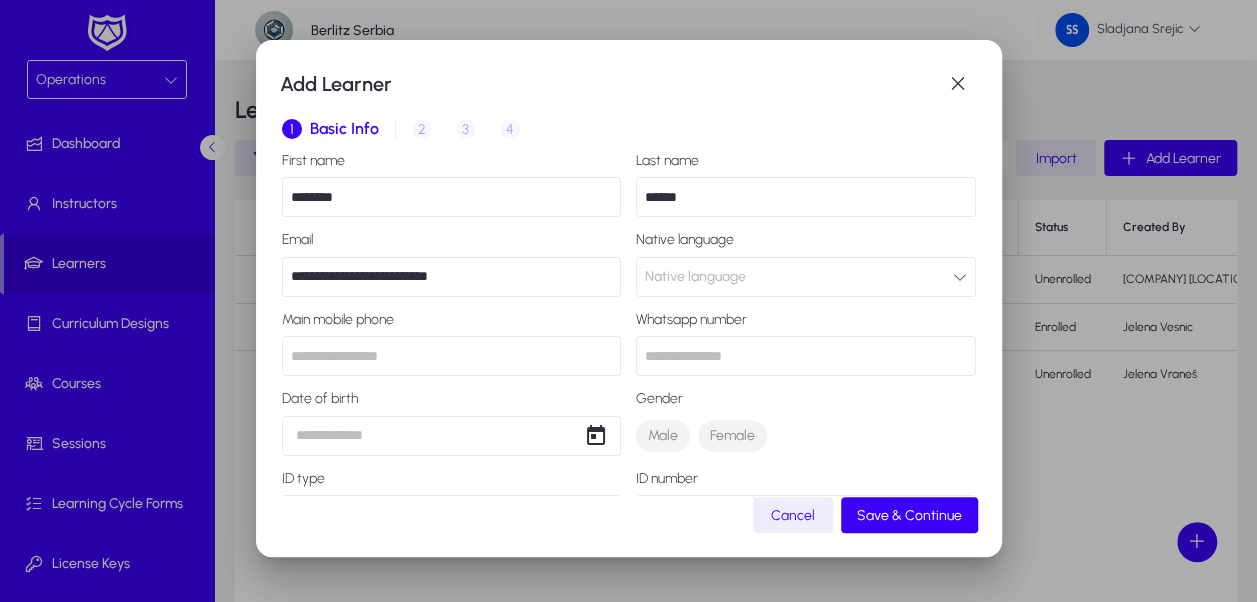 type on "**********" 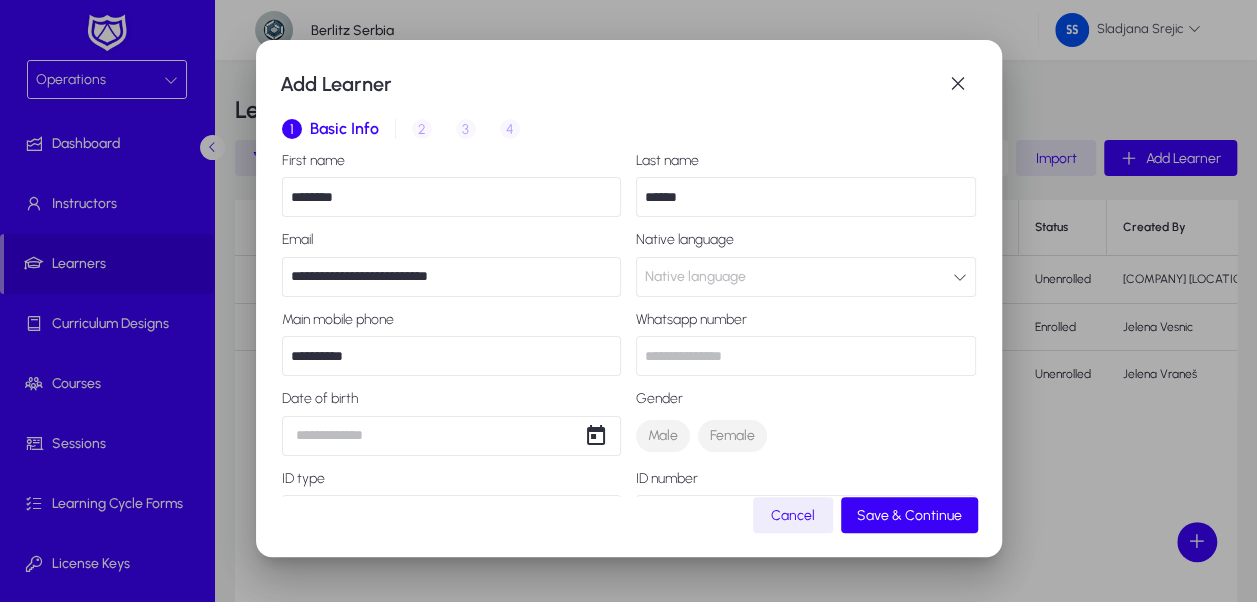 click on "Native language" at bounding box center (695, 277) 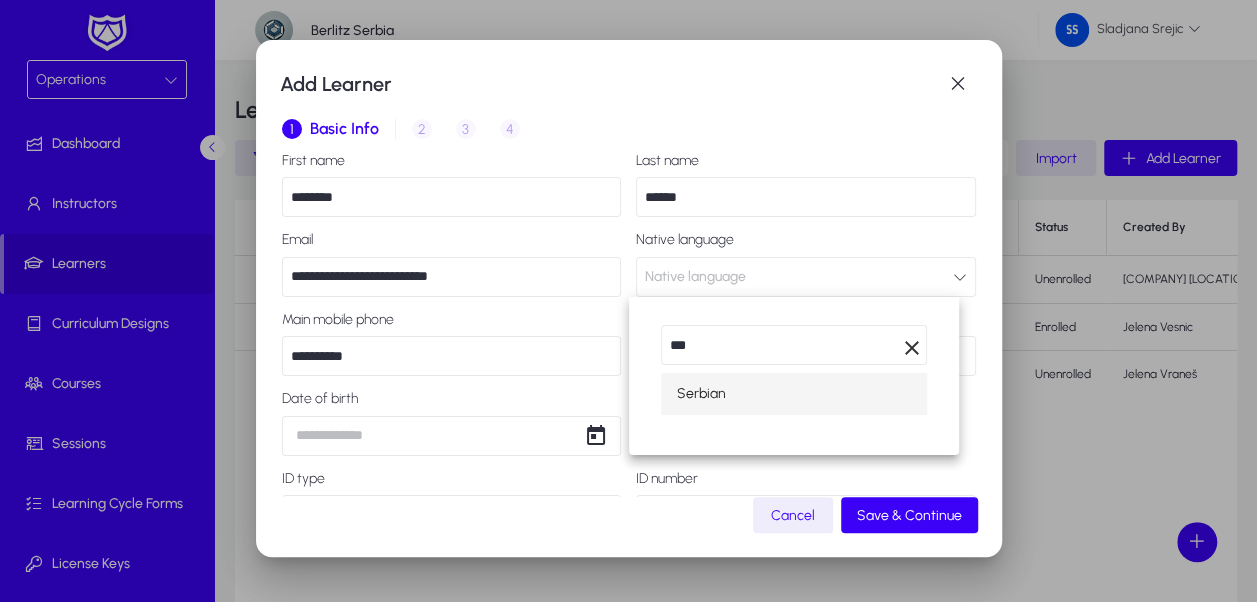 type on "***" 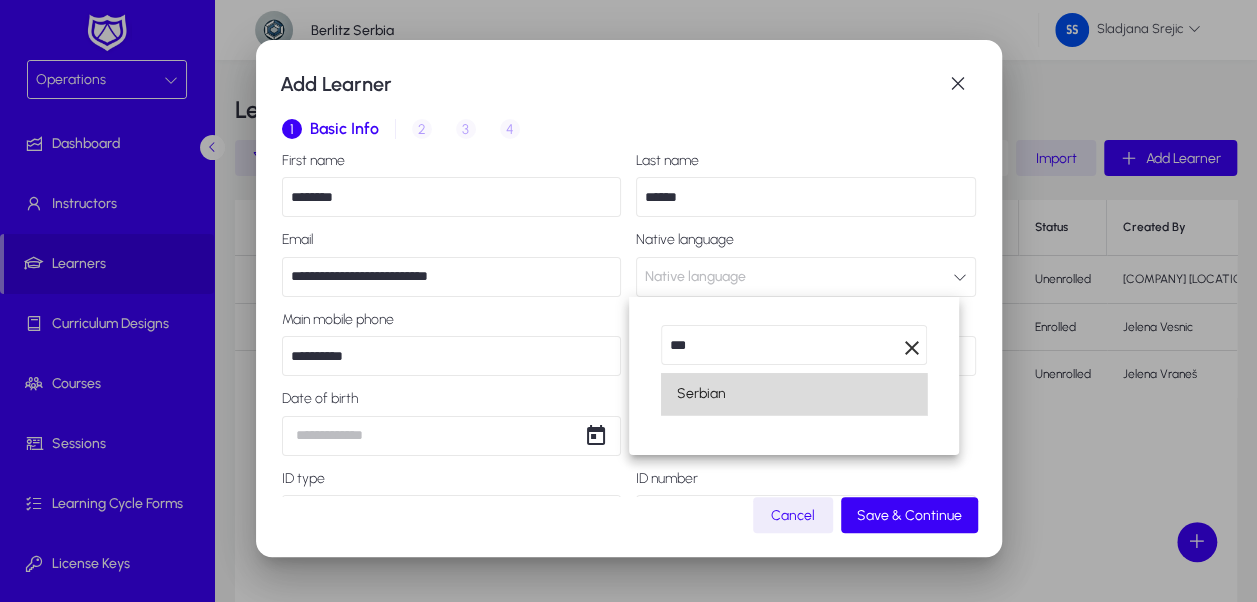 click on "Serbian" at bounding box center [794, 394] 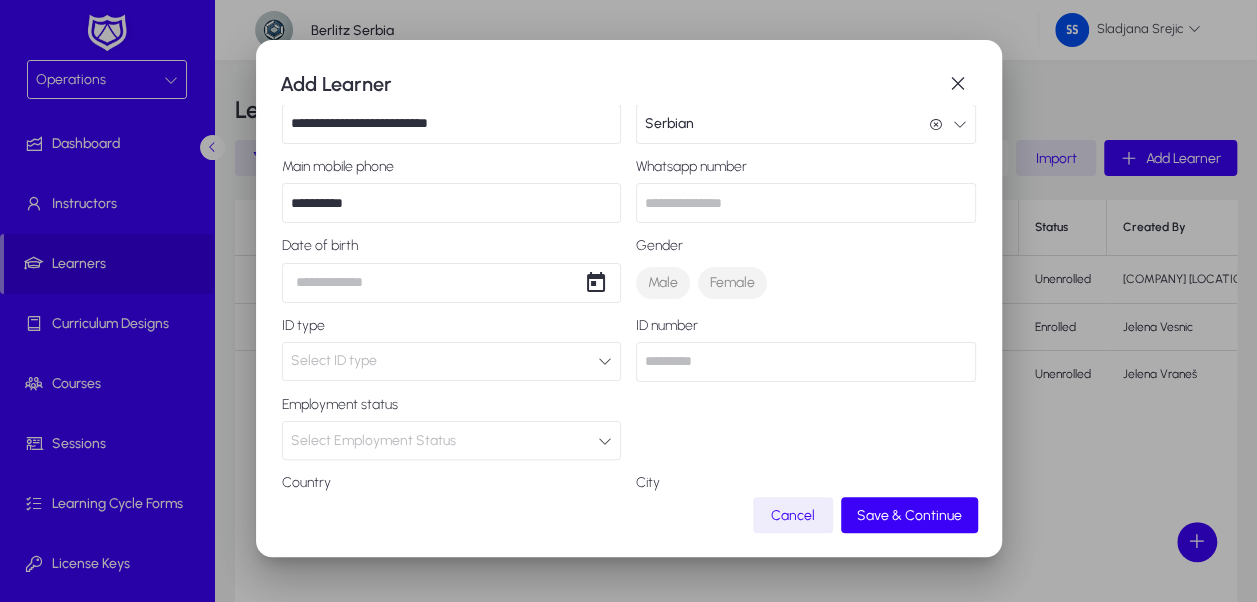 scroll, scrollTop: 200, scrollLeft: 0, axis: vertical 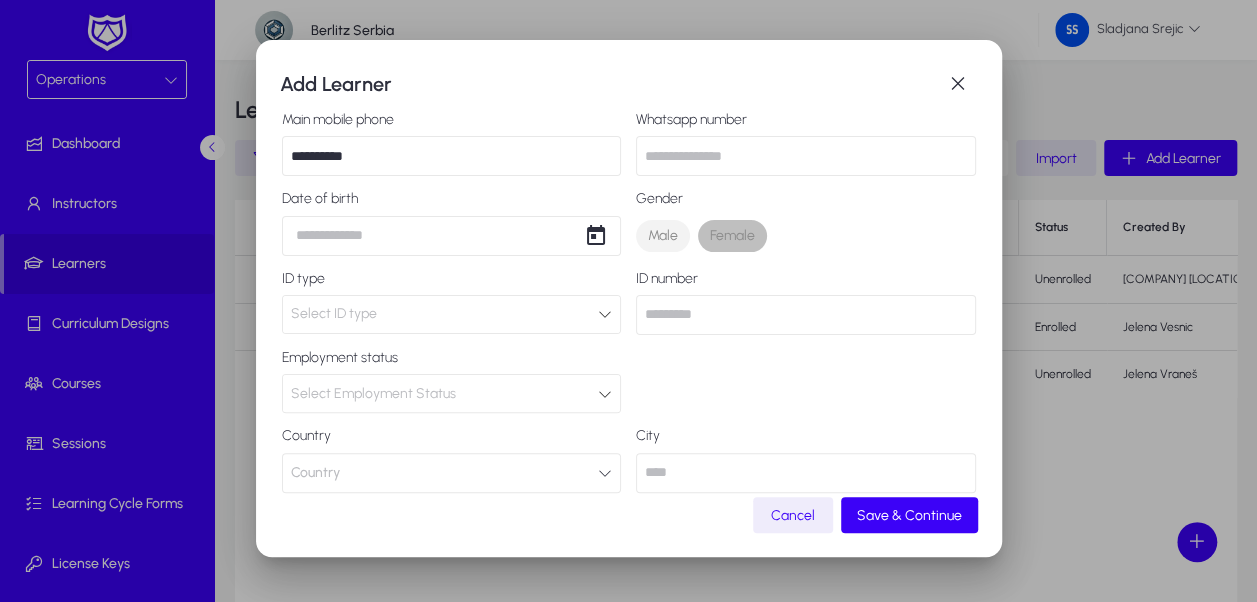 click on "Female" at bounding box center [732, 236] 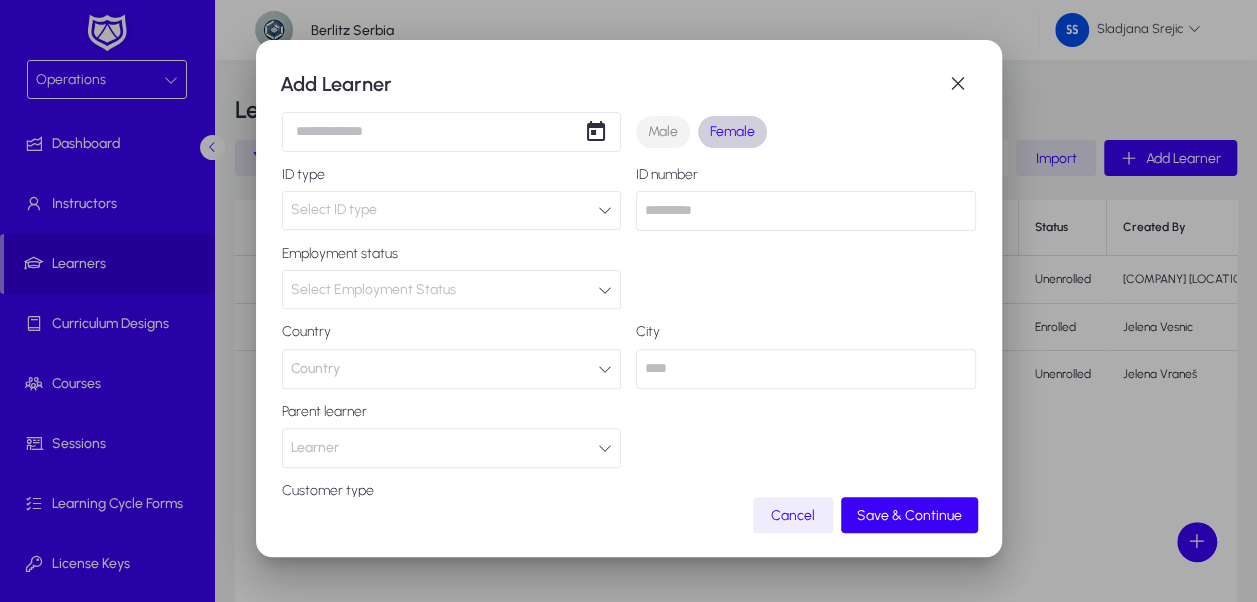 scroll, scrollTop: 400, scrollLeft: 0, axis: vertical 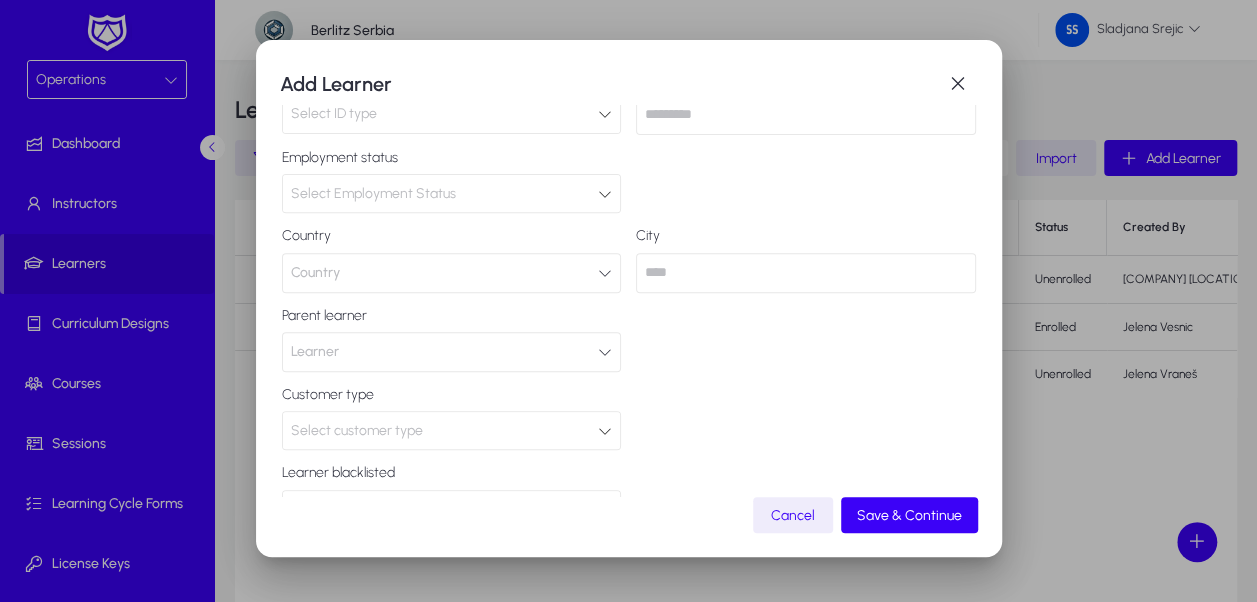 click at bounding box center [806, 273] 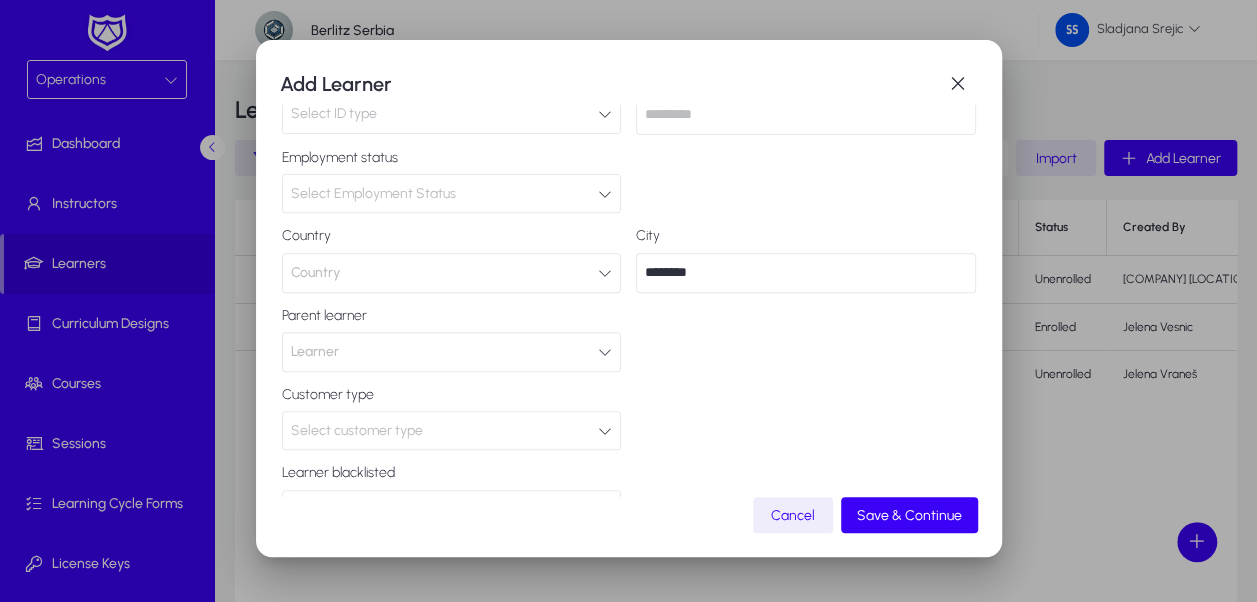 click on "Country" at bounding box center (452, 273) 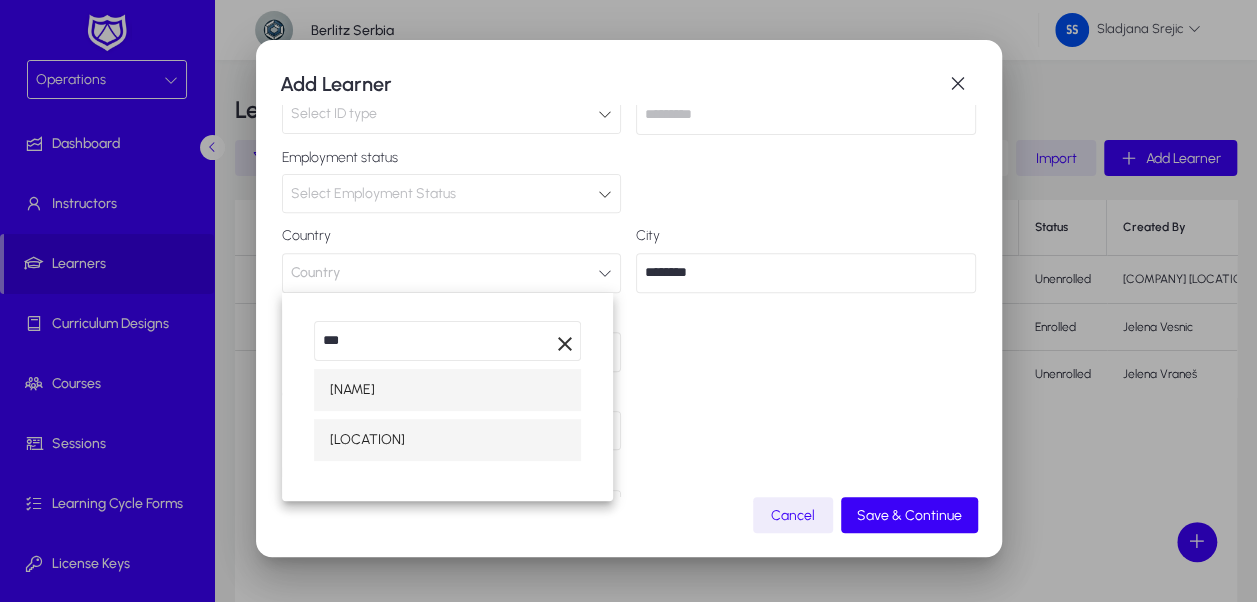 type on "***" 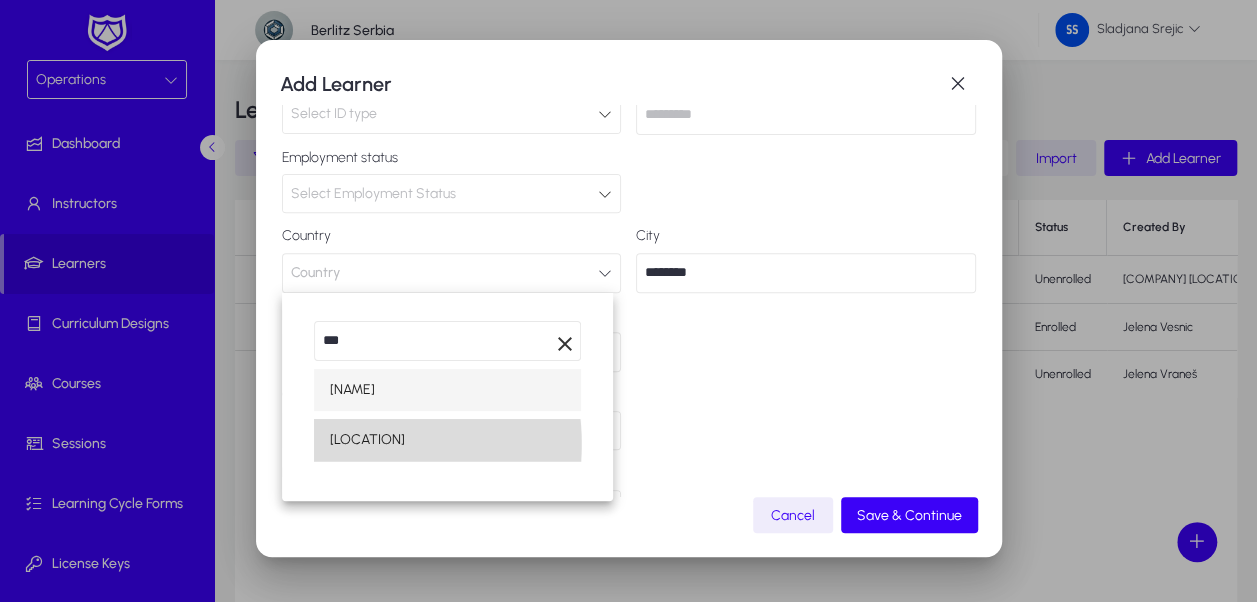 click on "[LOCATION]" at bounding box center (447, 440) 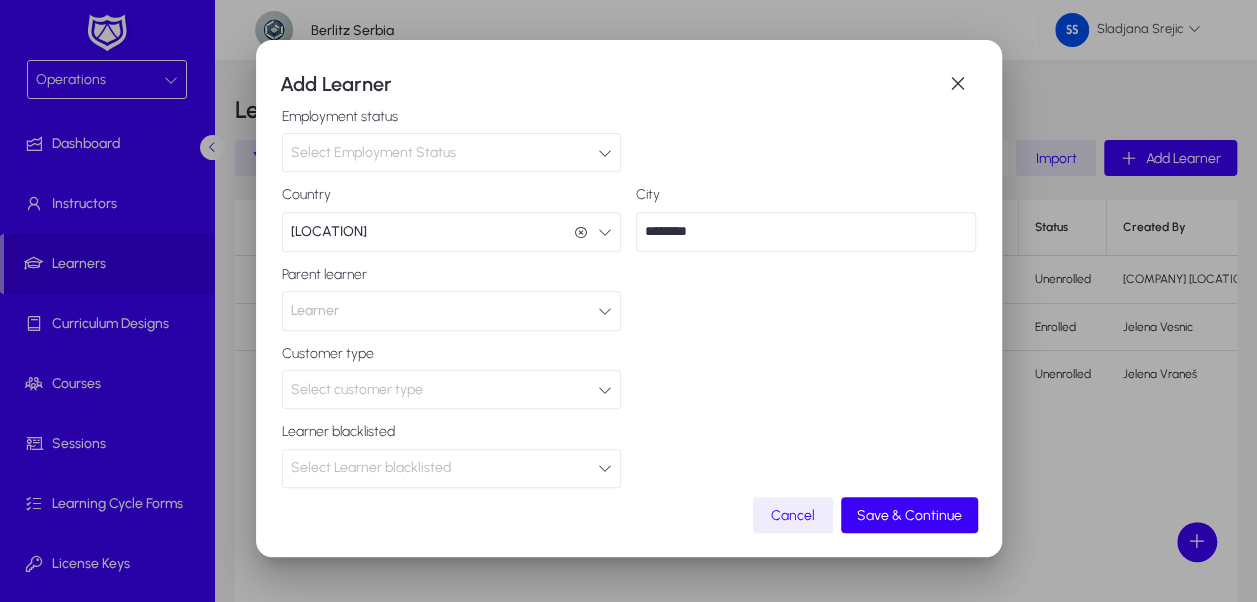 scroll, scrollTop: 462, scrollLeft: 0, axis: vertical 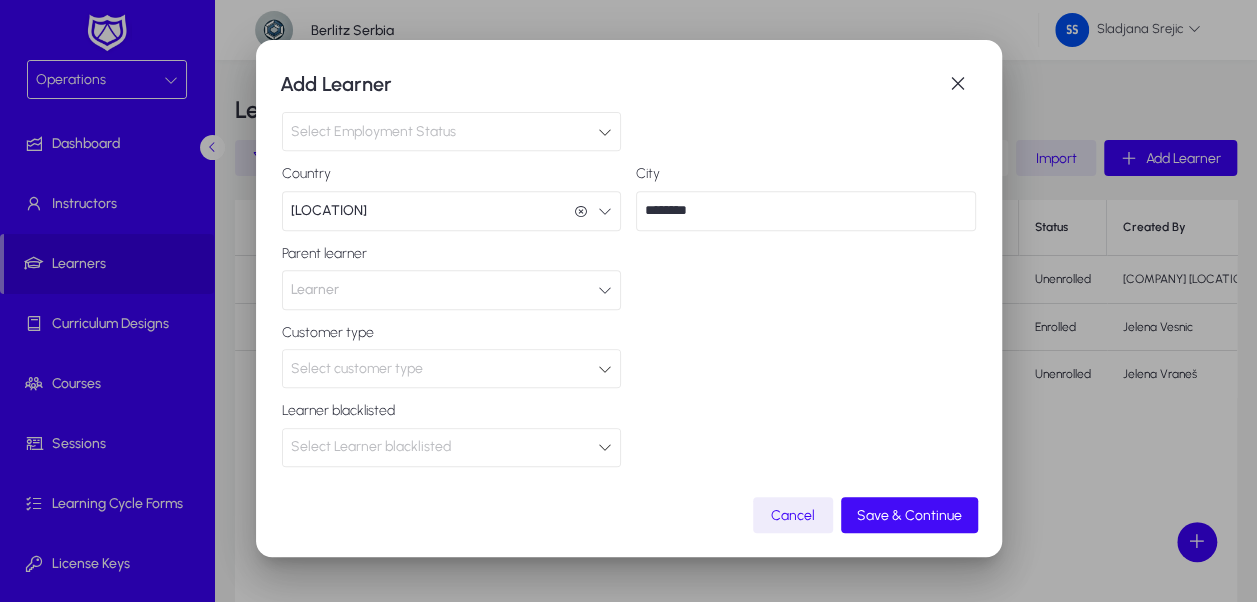 click on "Save & Continue" 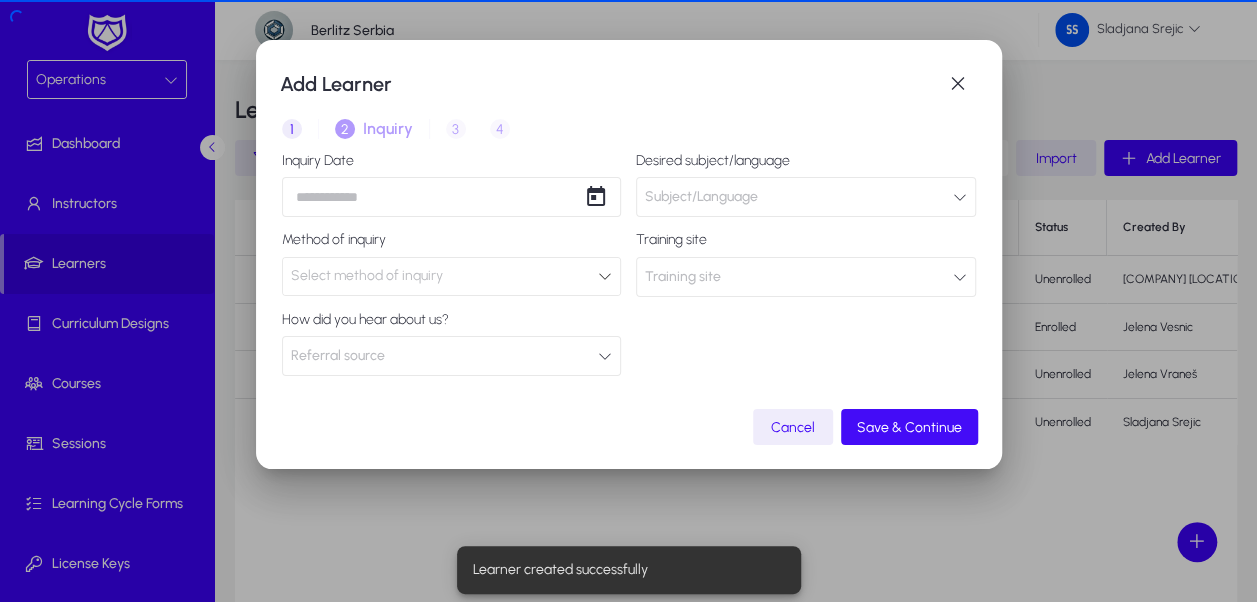 scroll, scrollTop: 0, scrollLeft: 0, axis: both 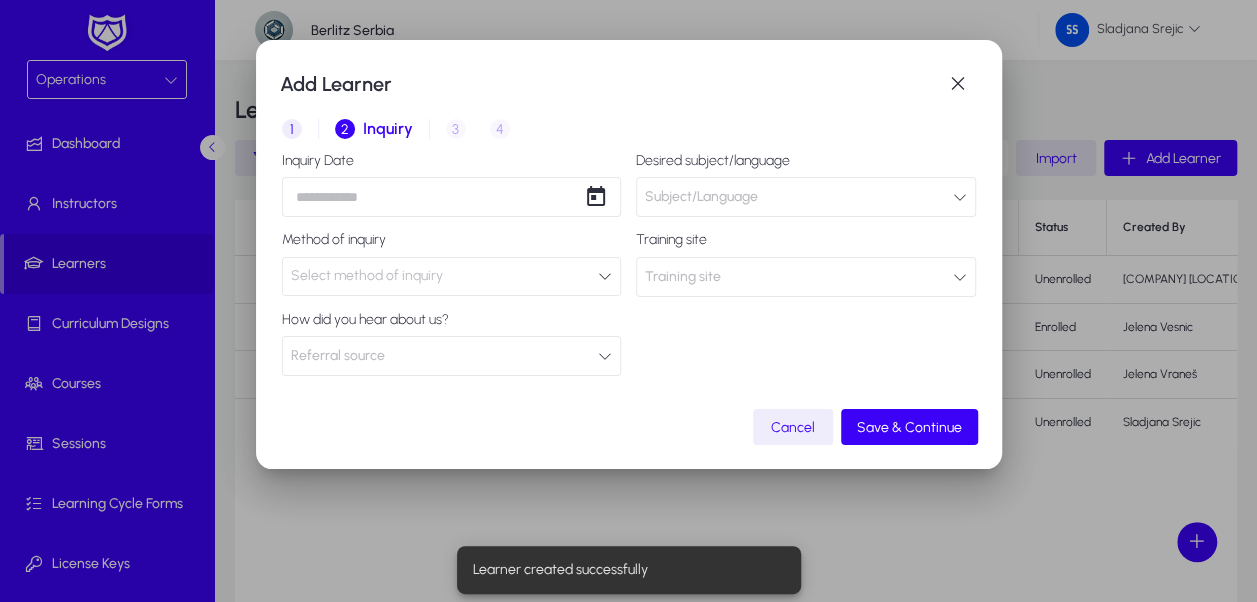 click on "Subject/Language" at bounding box center (701, 197) 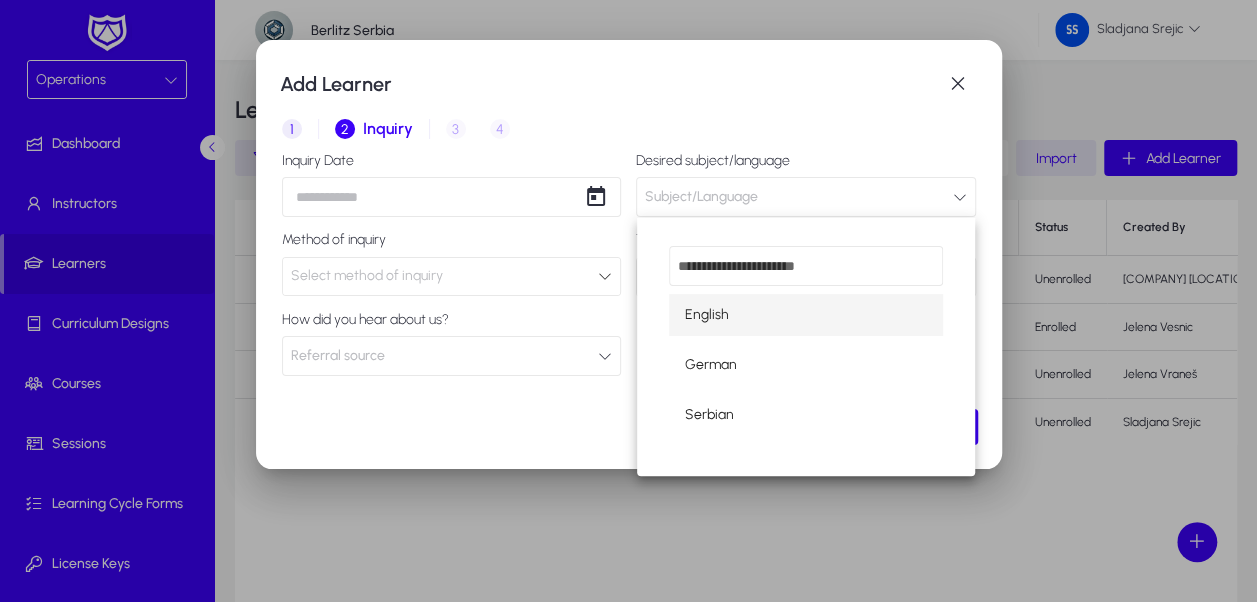 click on "English" at bounding box center (707, 315) 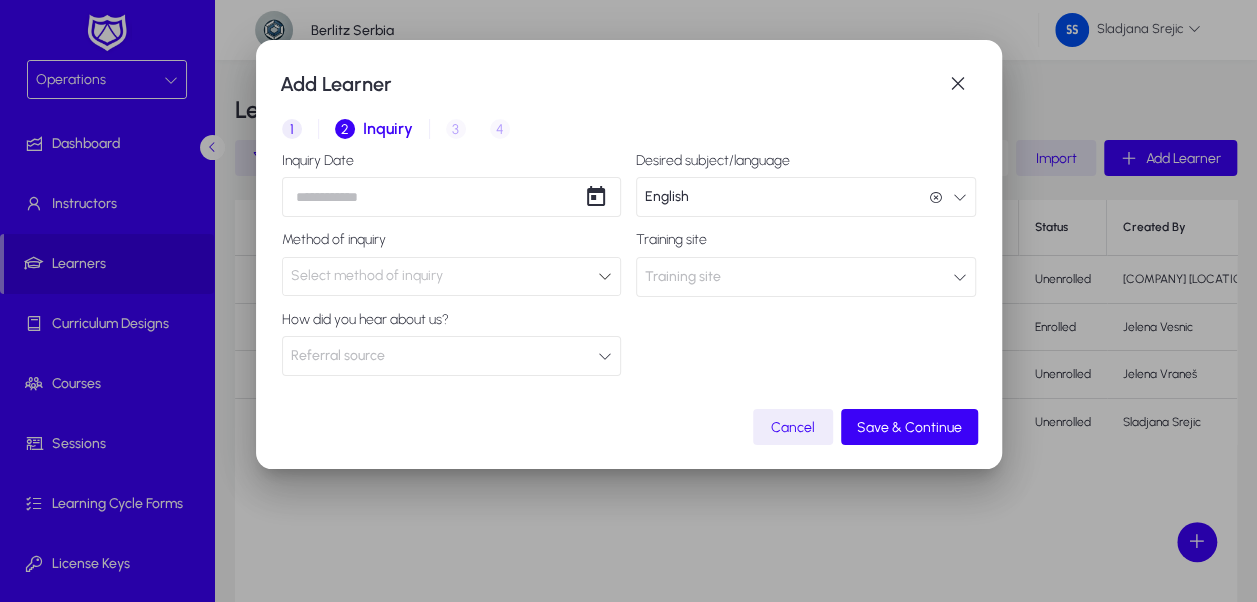 click on "Training site" at bounding box center (683, 277) 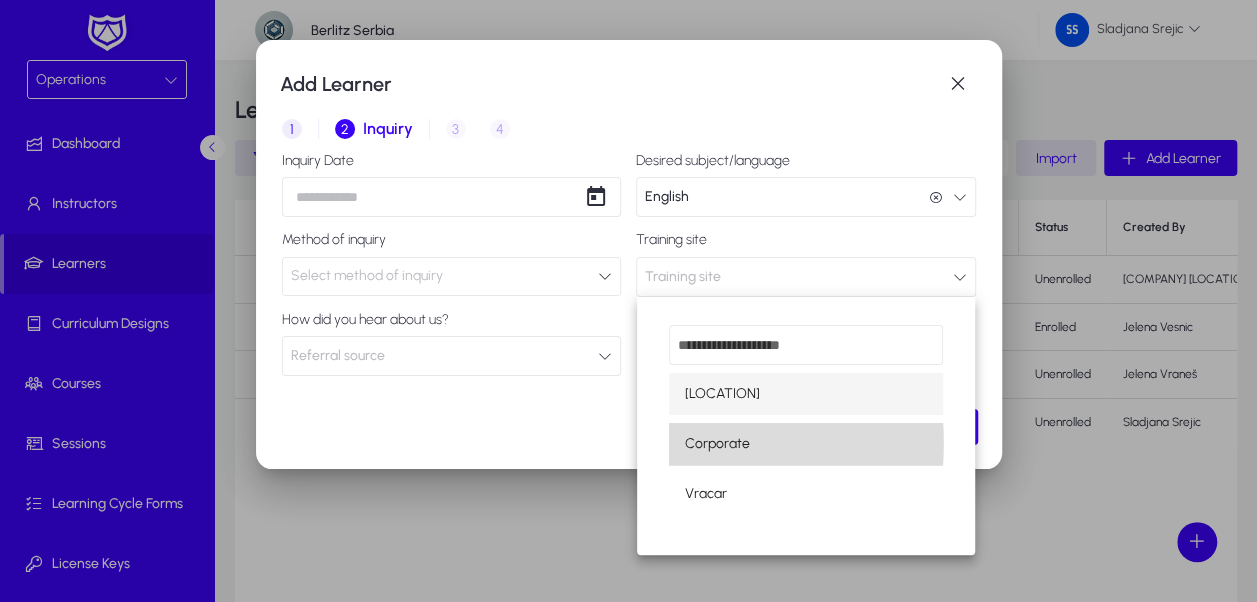 click on "Corporate" at bounding box center [806, 444] 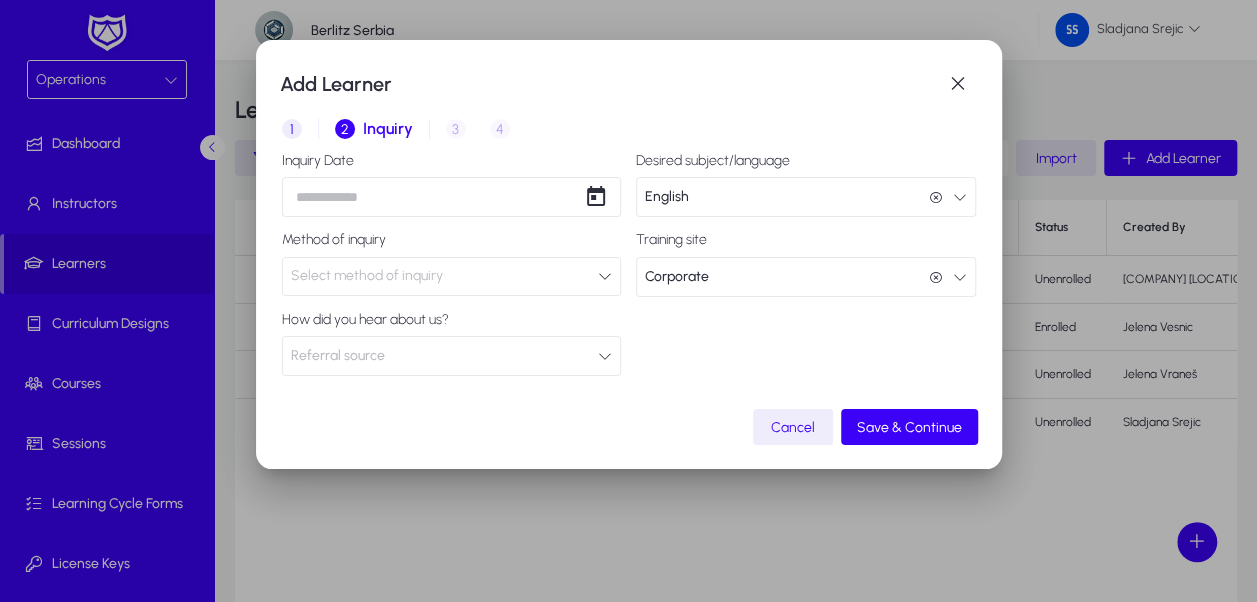 click on "Select method of inquiry" at bounding box center (445, 276) 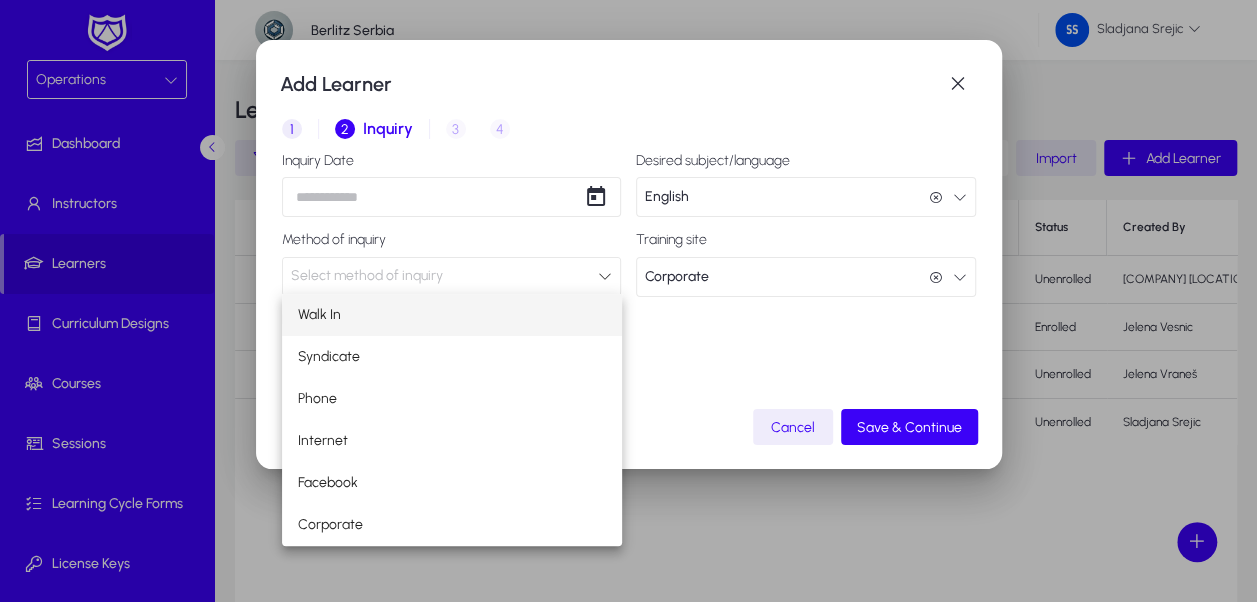 click at bounding box center [628, 301] 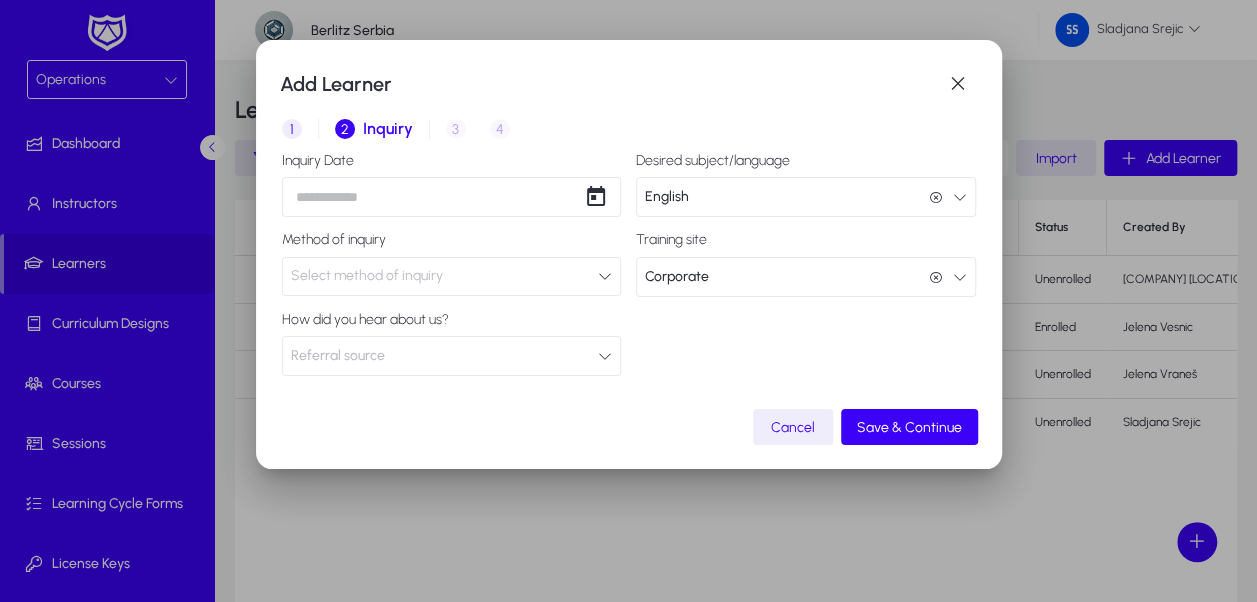 click on "Select method of inquiry" at bounding box center (367, 275) 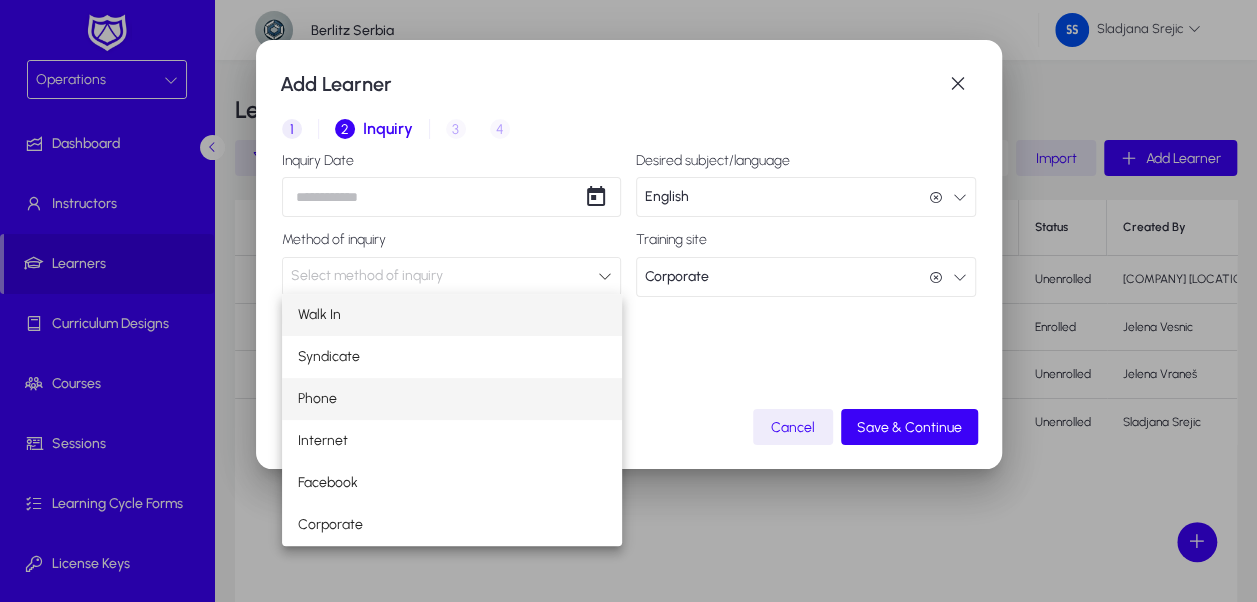 click on "Phone" at bounding box center [452, 399] 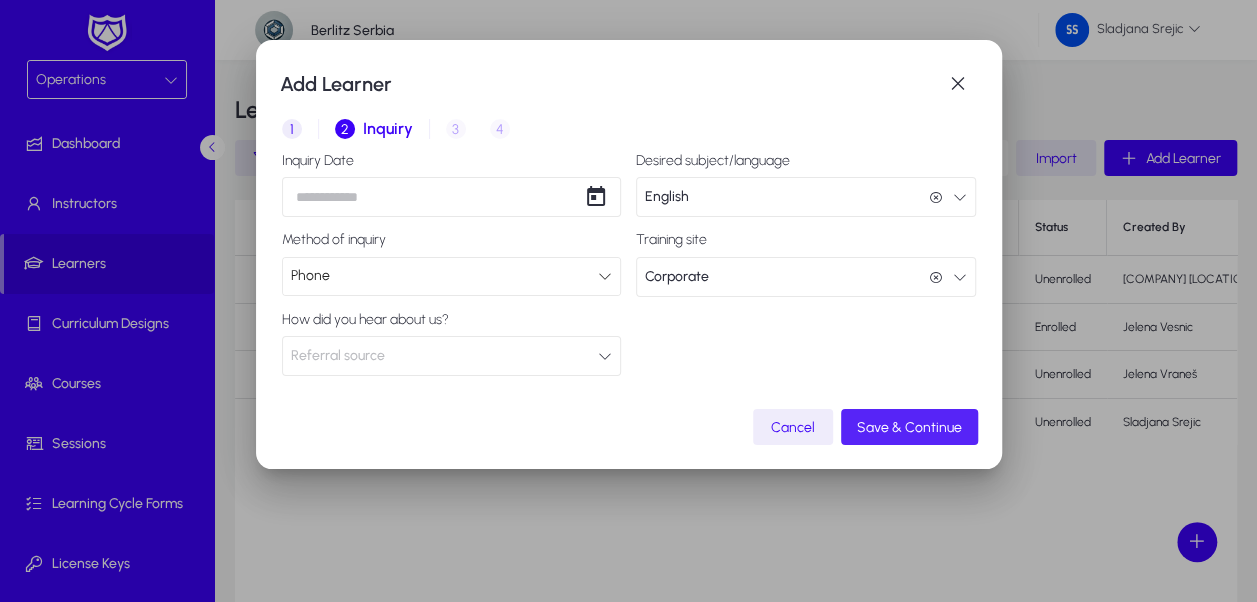 click on "Save & Continue" 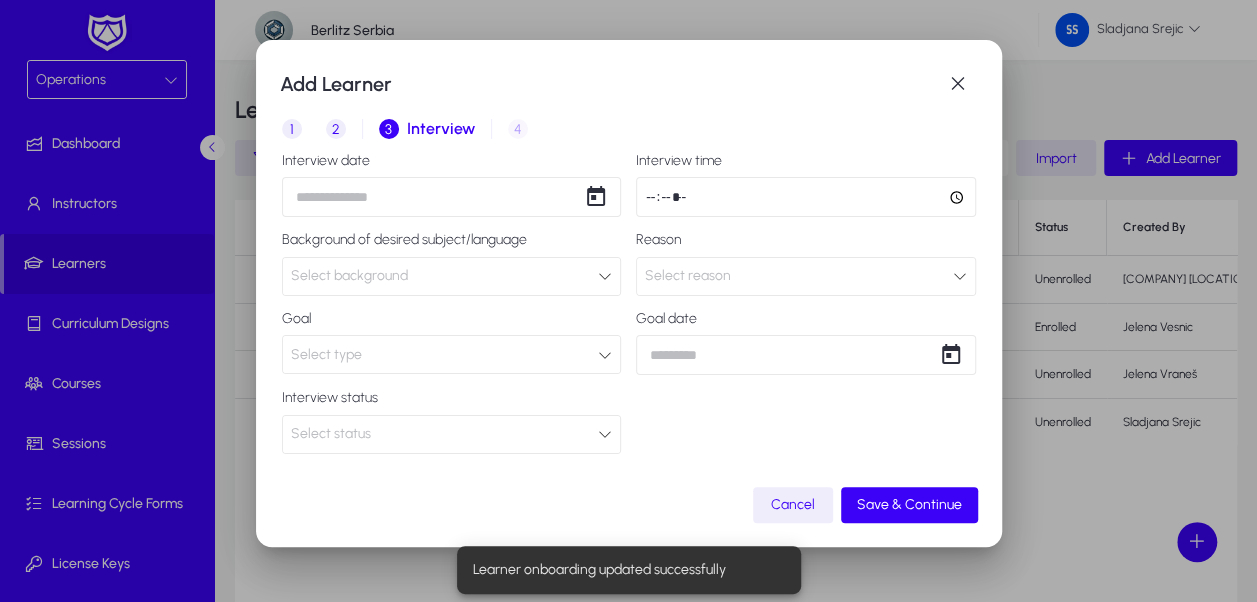 click on "Select reason" at bounding box center (799, 276) 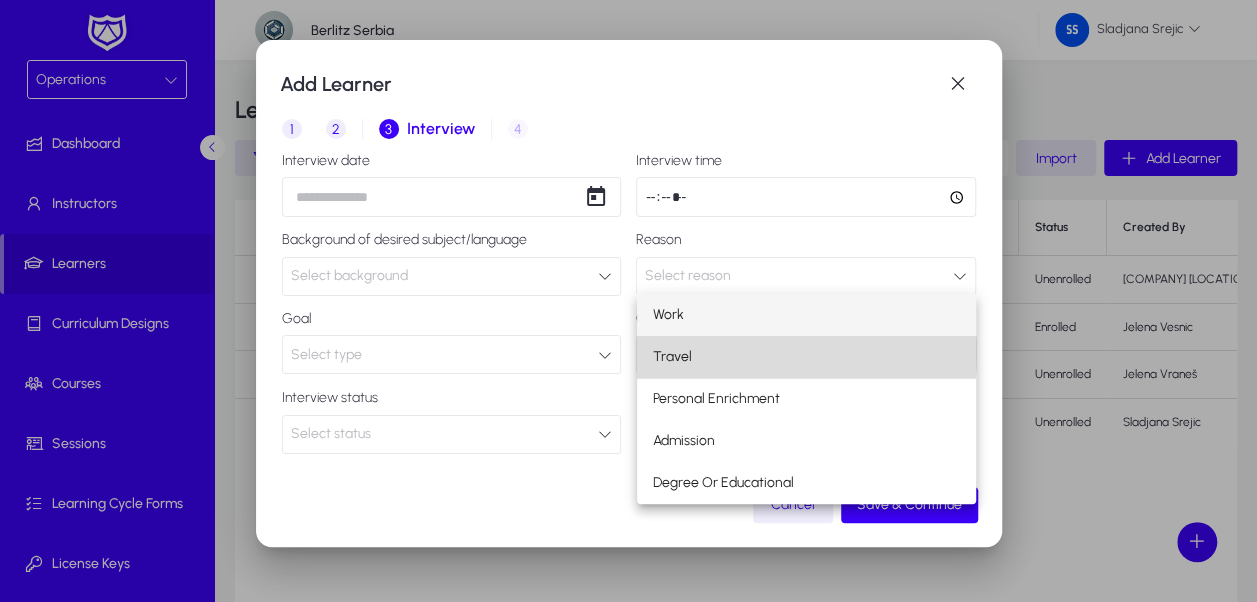 click on "Travel" at bounding box center (807, 357) 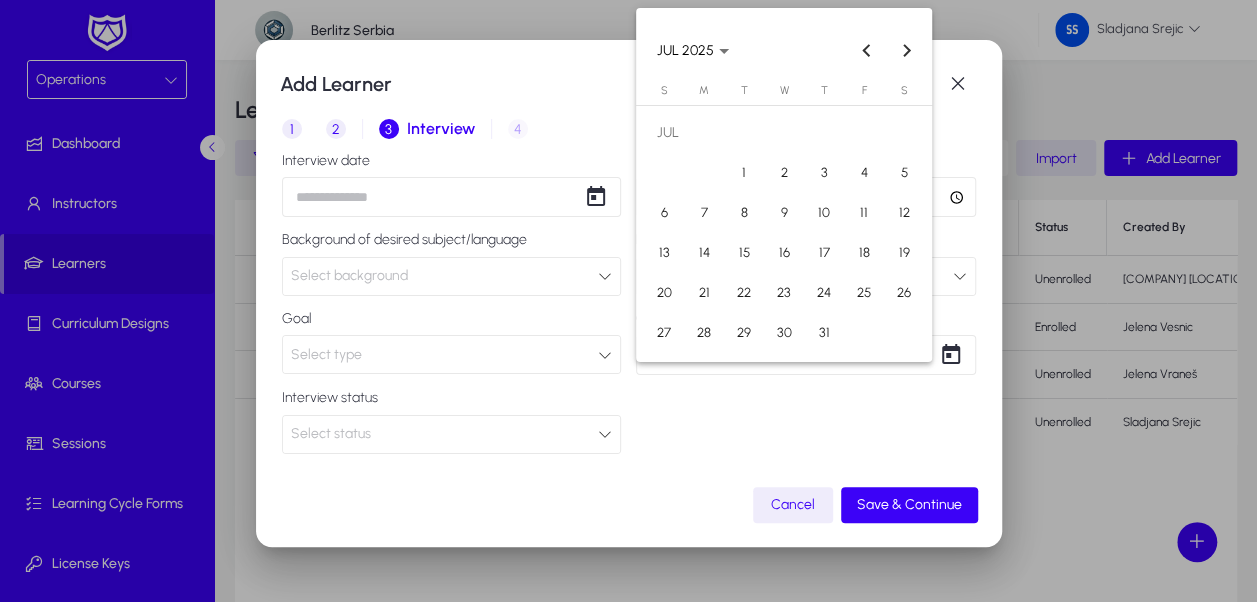 click on "Add Learner 1  Basic Info  2  Inquiry  3  Interview  4  Placement  Interview date Interview time Background of desired subject/language Select background Reason Travel Goal Select type Goal date Interview status Select status    Cancel   Save & Continue  JUL [YEAR] JUL [YEAR] Sunday S Monday M Tuesday T Wednesday W Thursday T Friday F Saturday S  JUL      1   2   3   4   5   6   7   8   9   10   11   12   13   14   15   16   17   18   19   20   21   22   23   24   25   26   27   28   29   30   31
Close calendar" at bounding box center (628, 301) 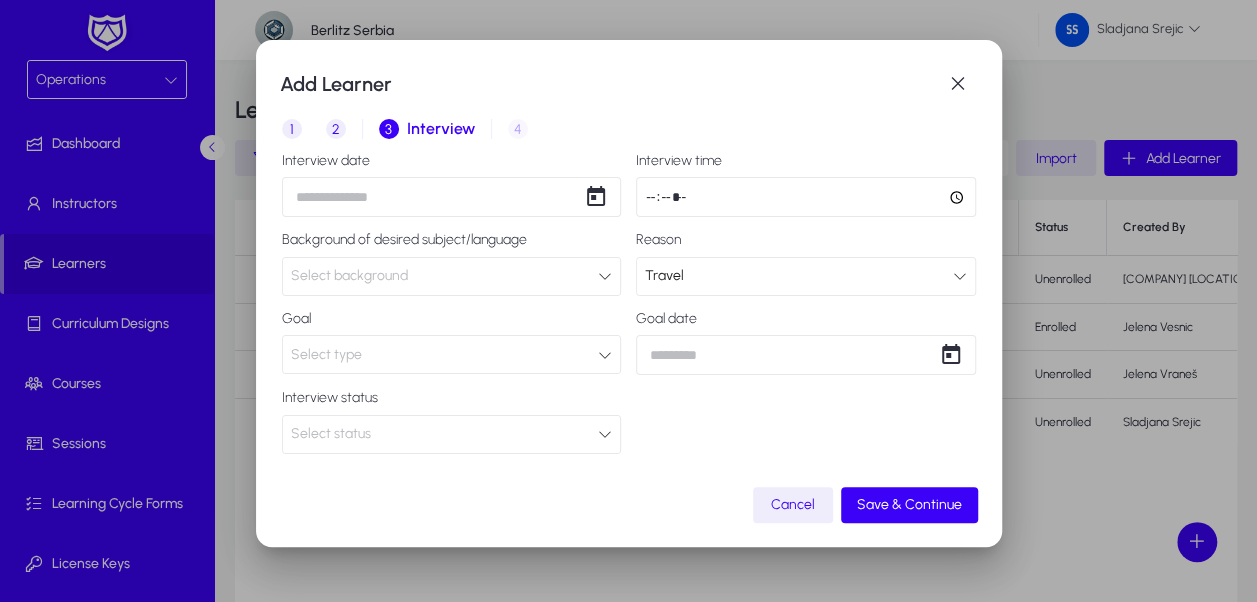 click on "Select type" at bounding box center [445, 355] 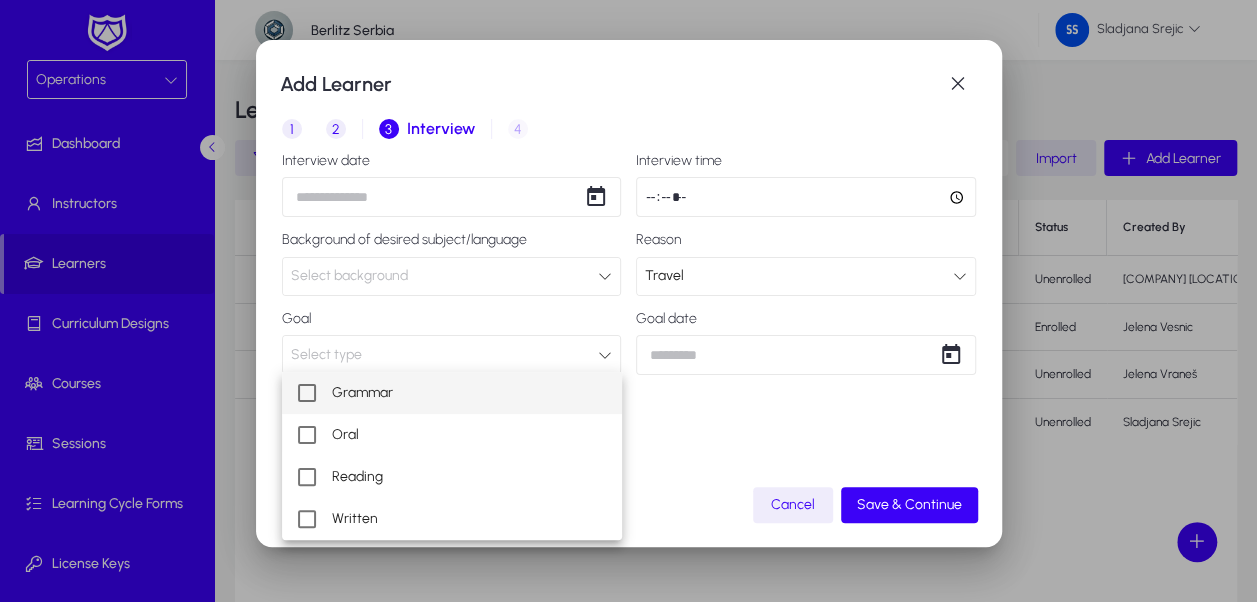 click at bounding box center (307, 393) 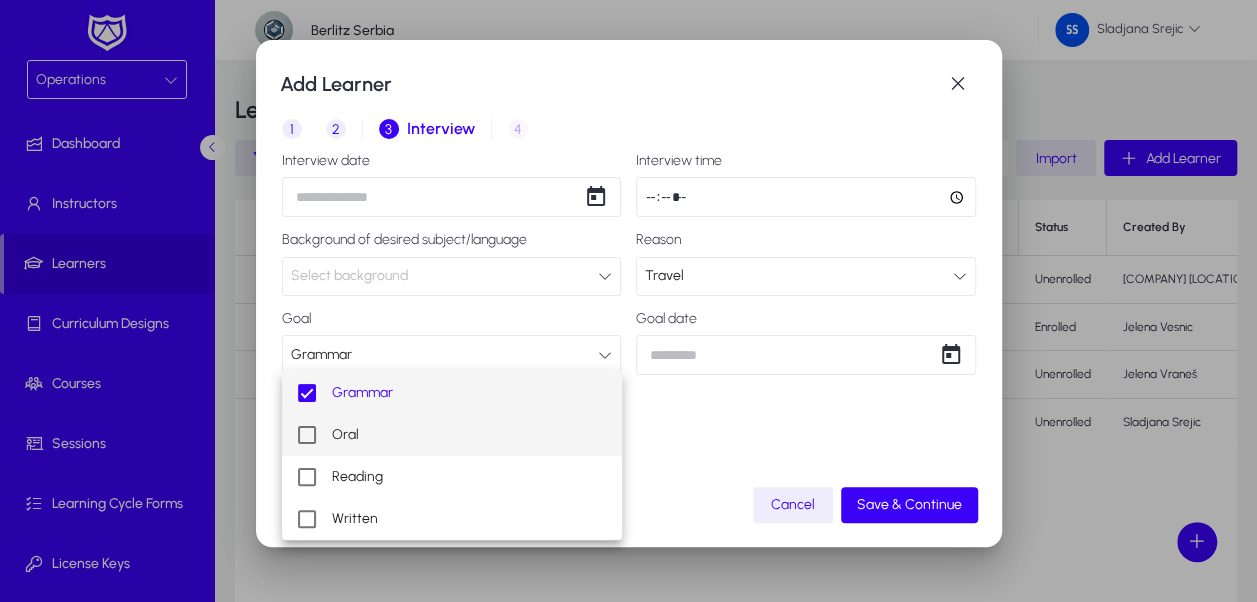 click at bounding box center [307, 435] 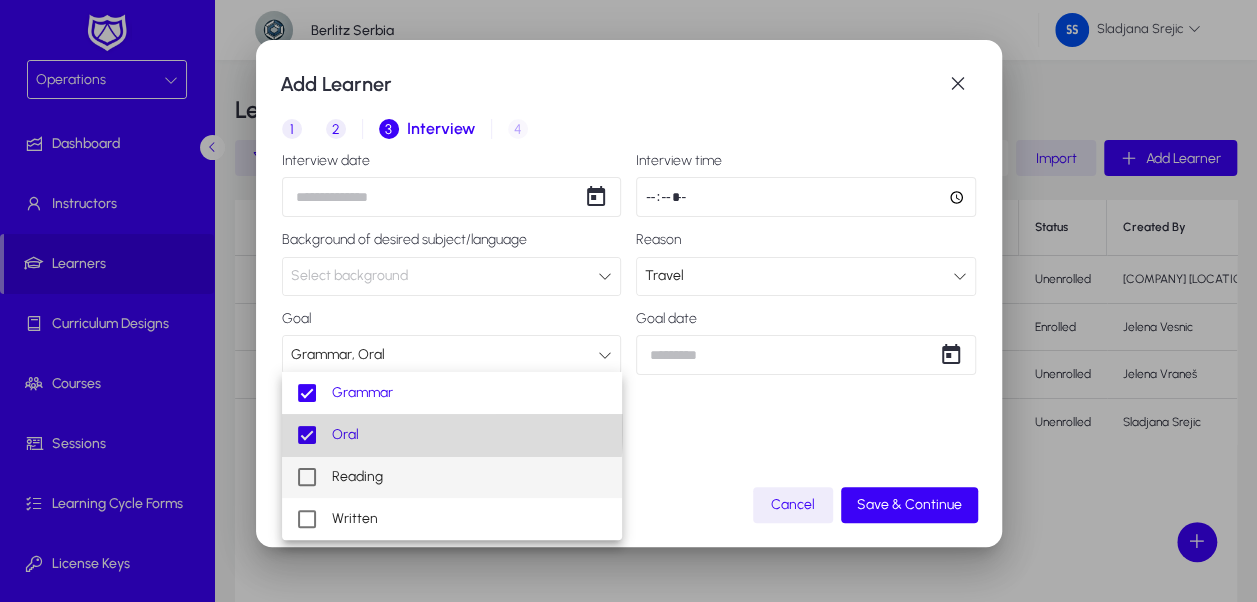 click at bounding box center [307, 477] 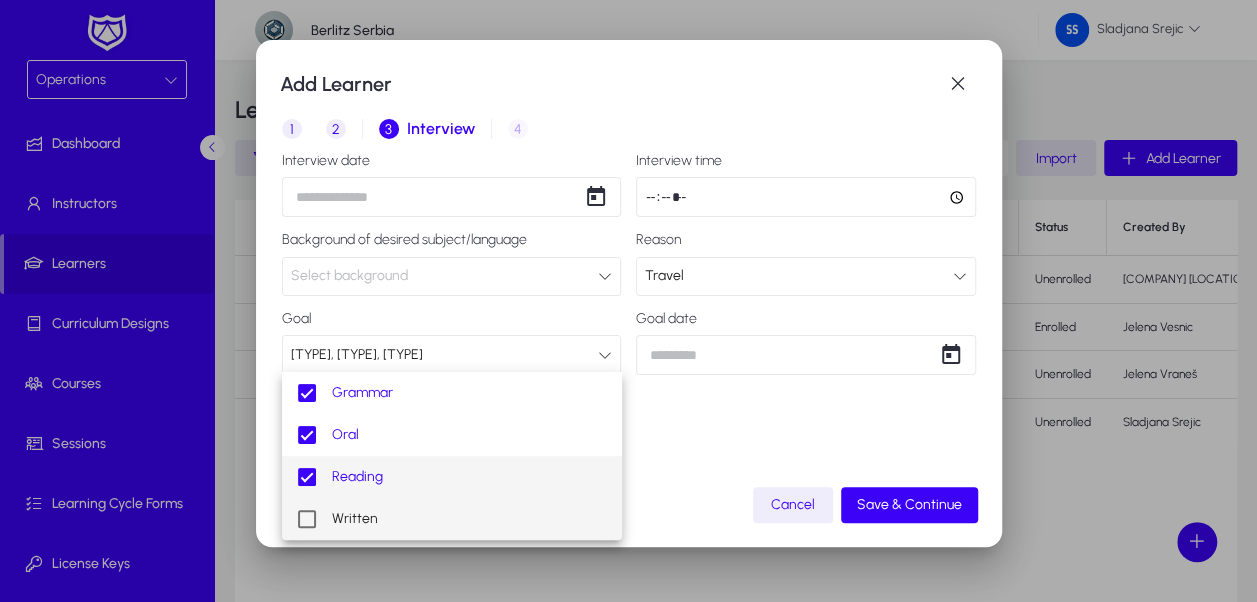 click at bounding box center [307, 519] 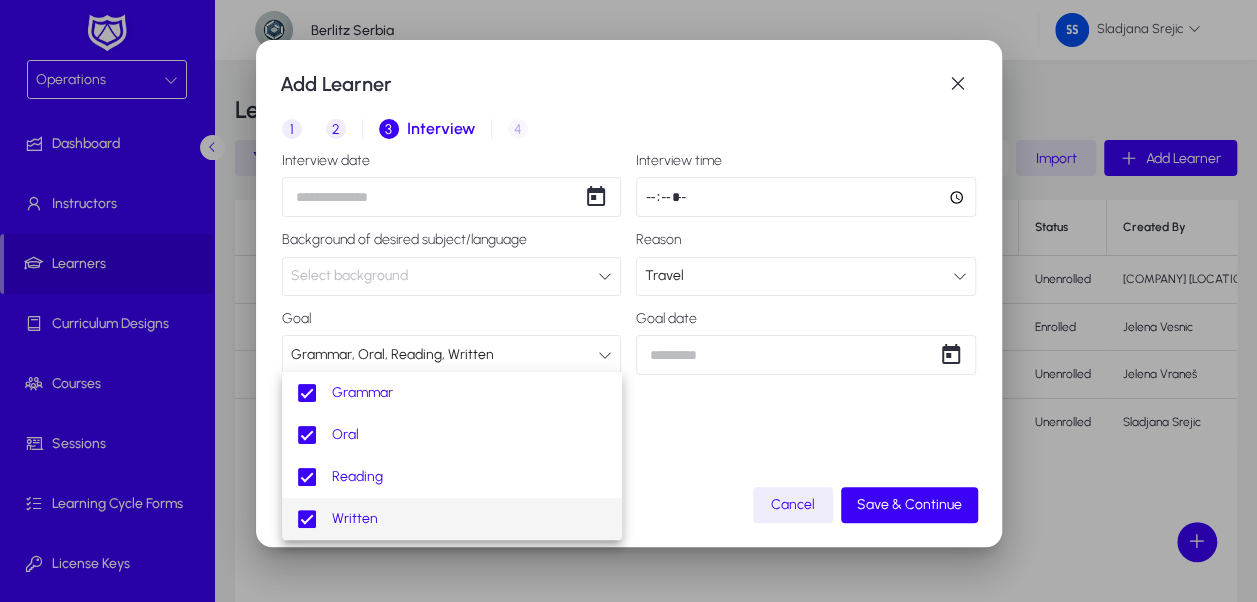 click at bounding box center (628, 301) 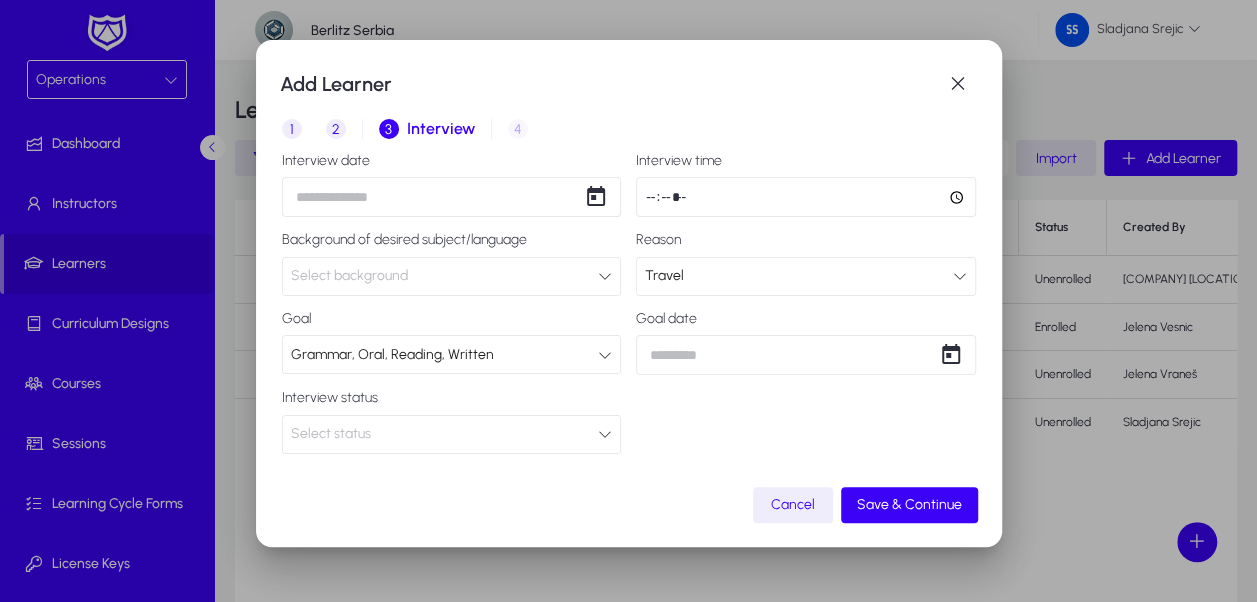 click on "Select status" at bounding box center [445, 434] 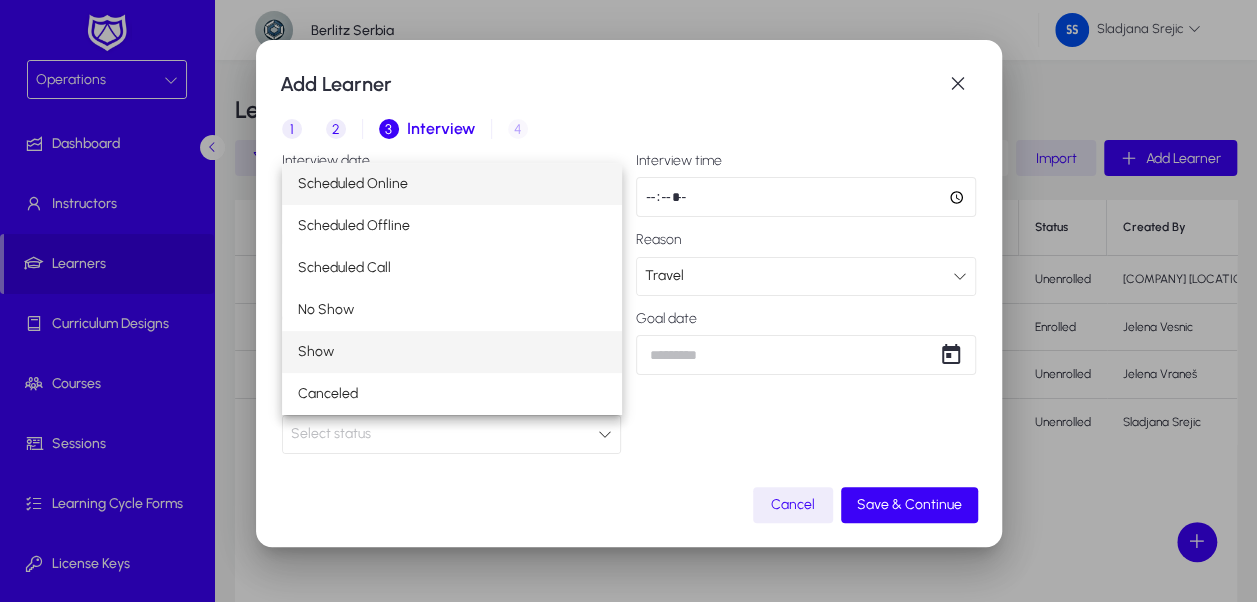 click on "Show" at bounding box center [452, 352] 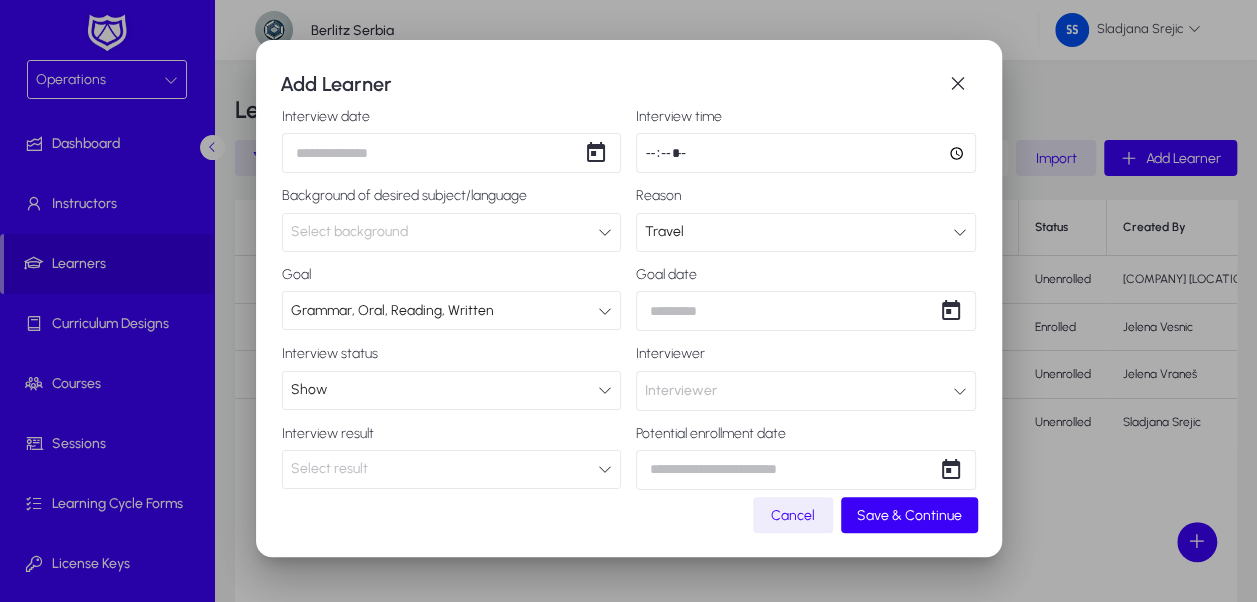 scroll, scrollTop: 68, scrollLeft: 0, axis: vertical 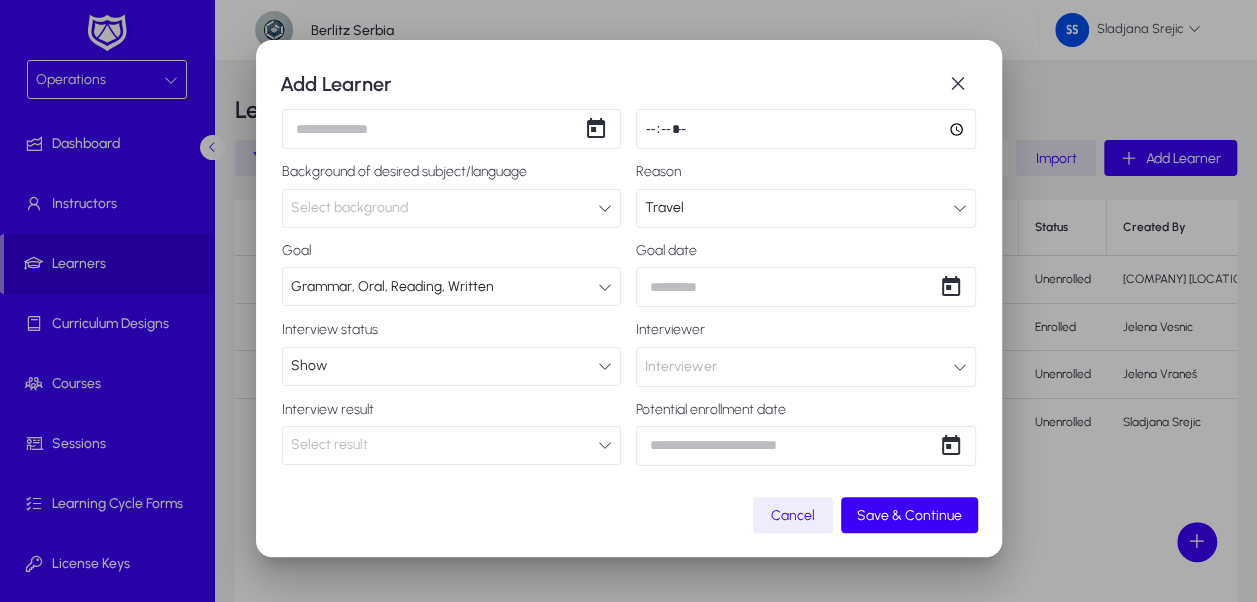 click on "Add Learner 1  Basic Info  2  Inquiry  3  Interview  4  Placement  Interview date Interview time Background of desired subject/language Select background Reason Travel Goal [TYPE], [TYPE], [TYPE], [TYPE] Goal date Interview status Show  Interviewer  Interviewer     Interview result Select result Potential enrollment date    Cancel   Save & Continue" at bounding box center [628, 301] 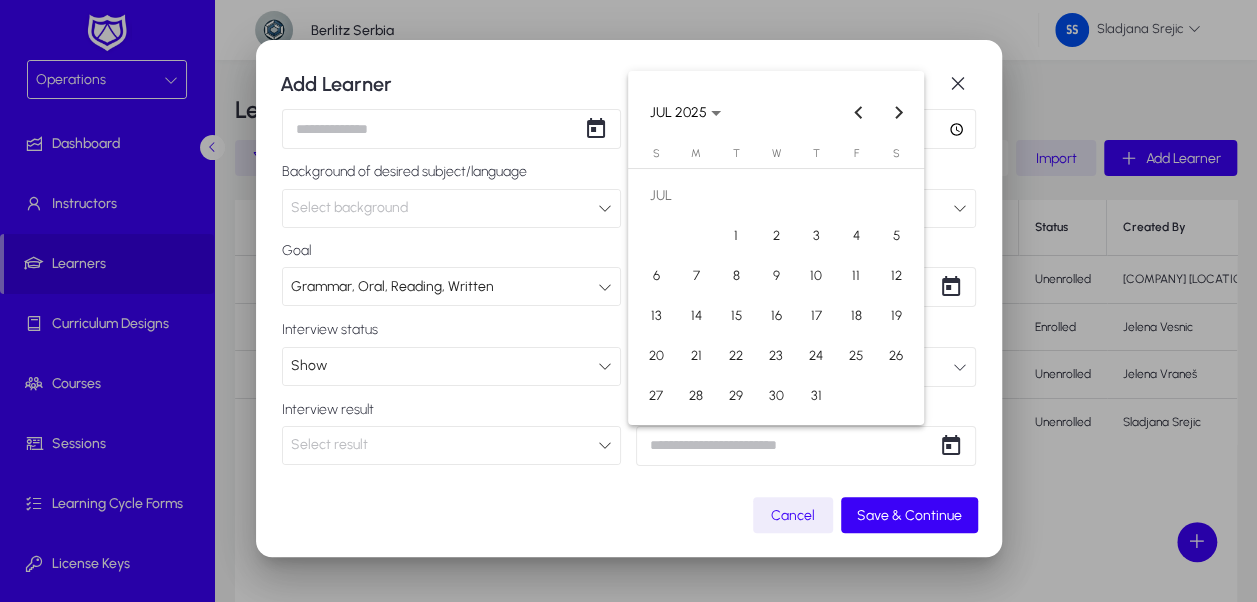 click on "20" at bounding box center (656, 356) 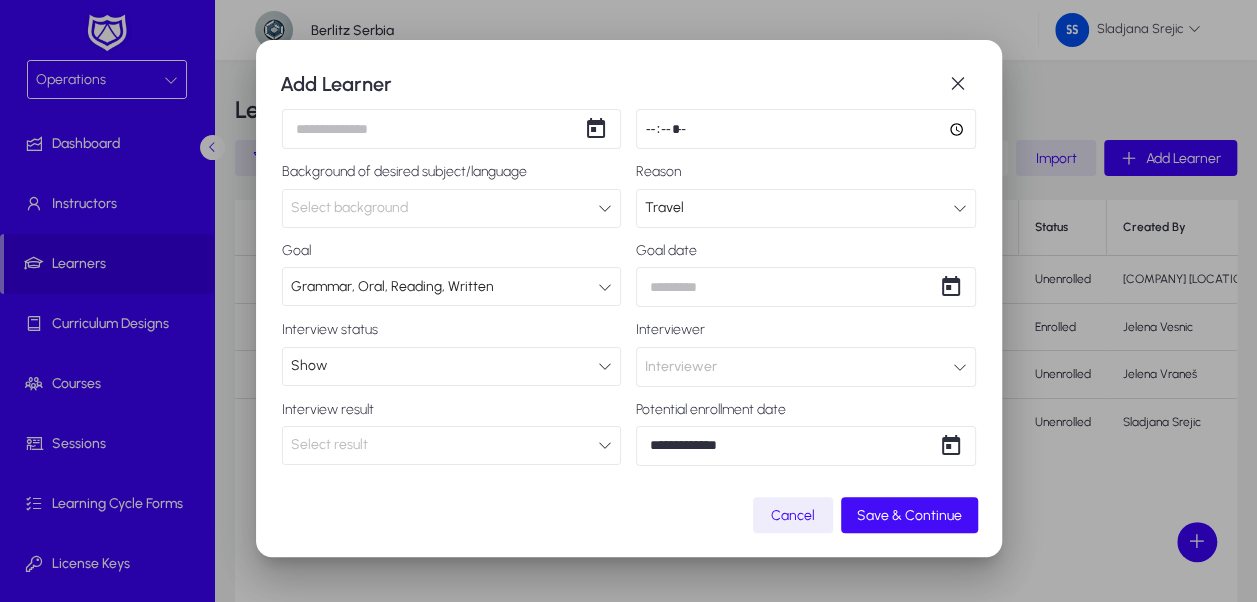 click on "Save & Continue" 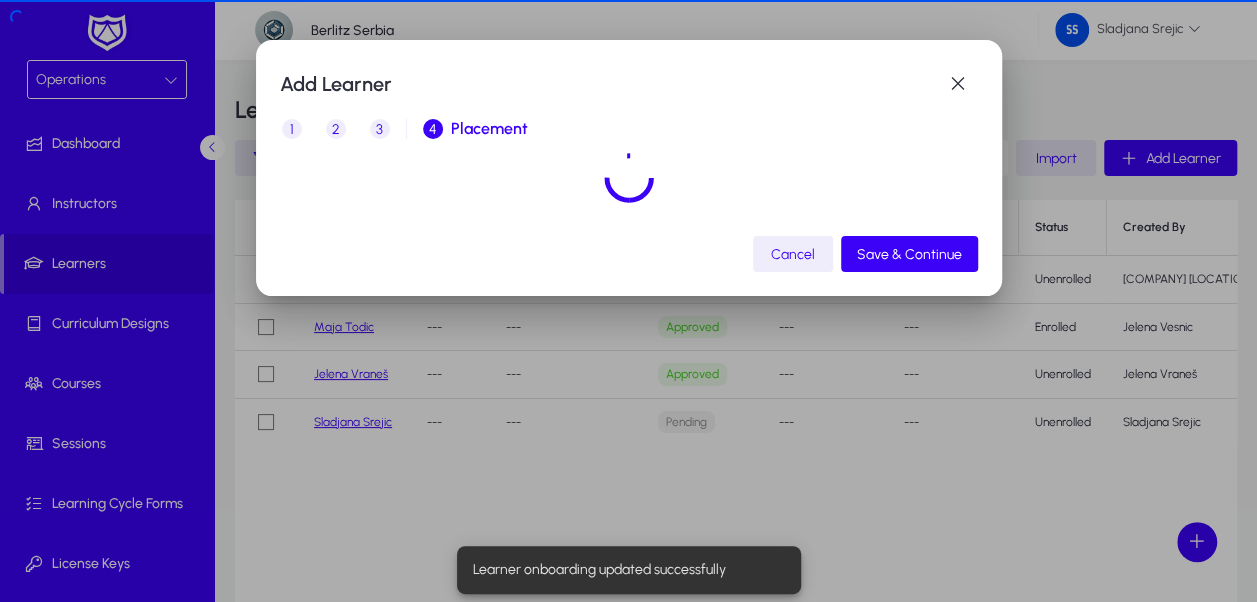 scroll, scrollTop: 0, scrollLeft: 0, axis: both 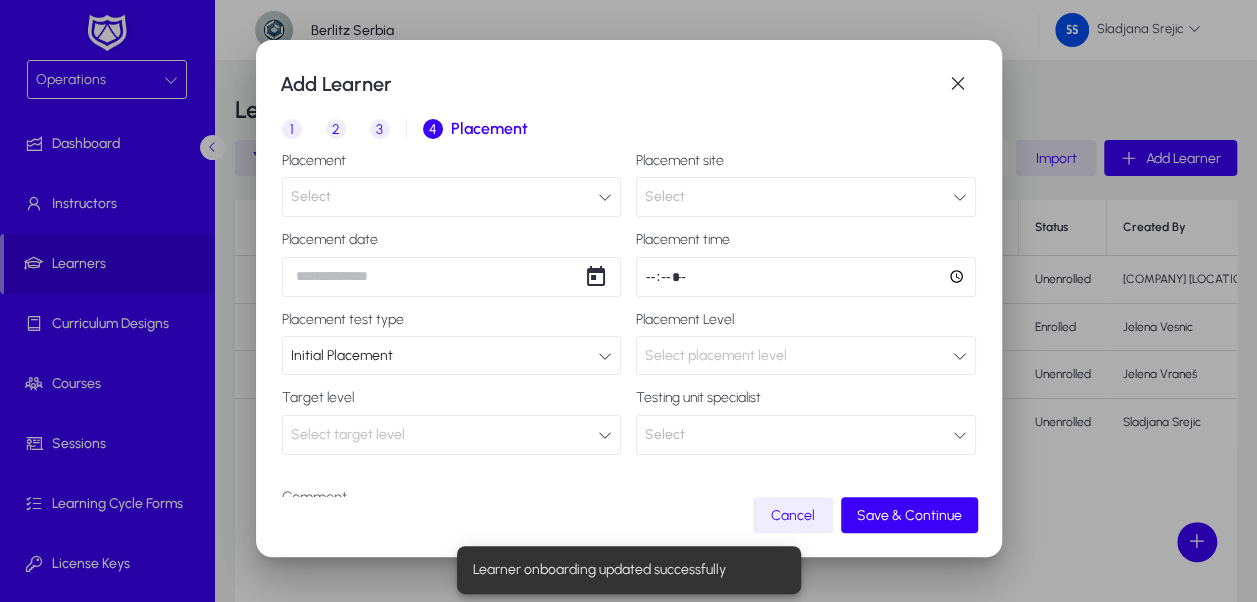 click on "Select" at bounding box center (452, 197) 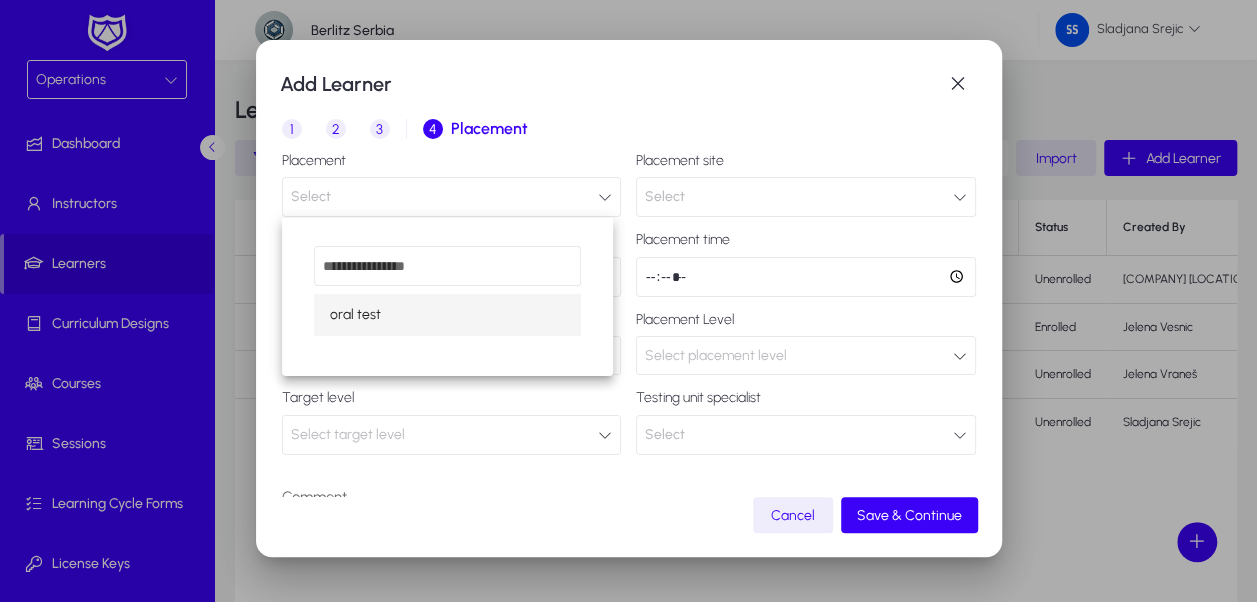 click on "oral test" at bounding box center (447, 315) 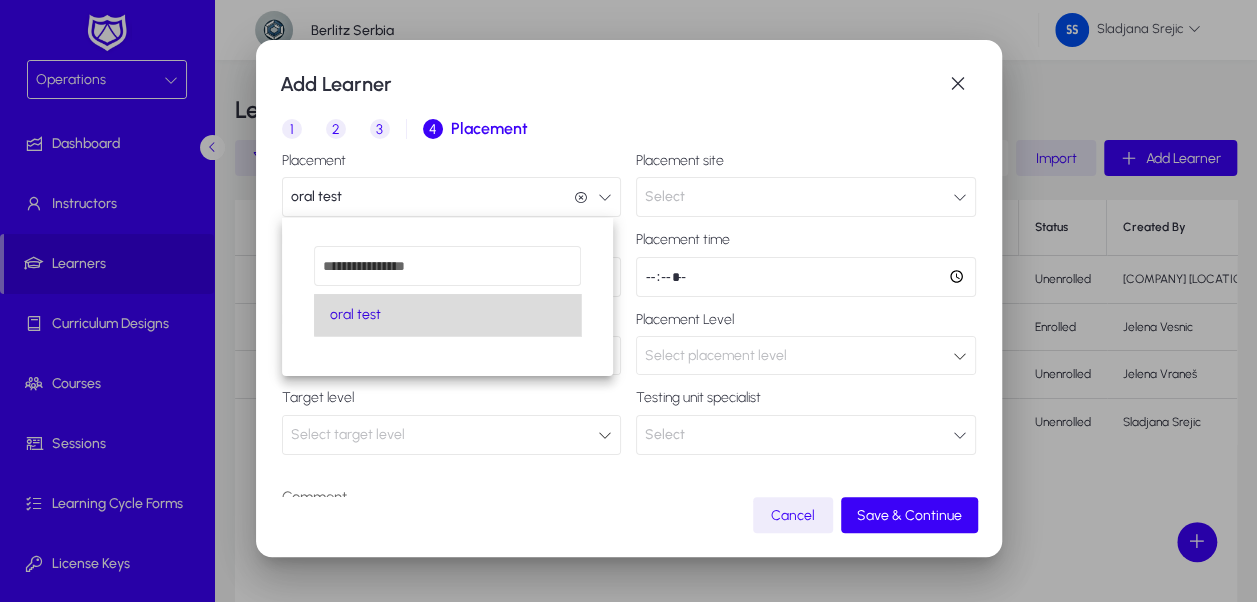 scroll, scrollTop: 0, scrollLeft: 0, axis: both 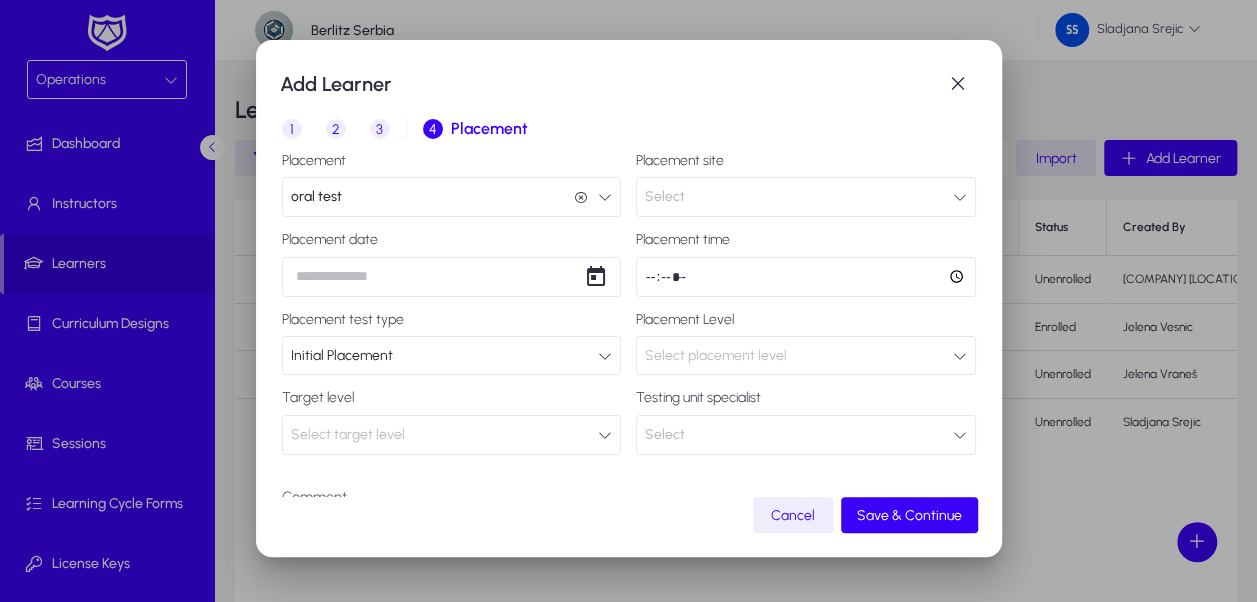 click on "Select" at bounding box center (806, 197) 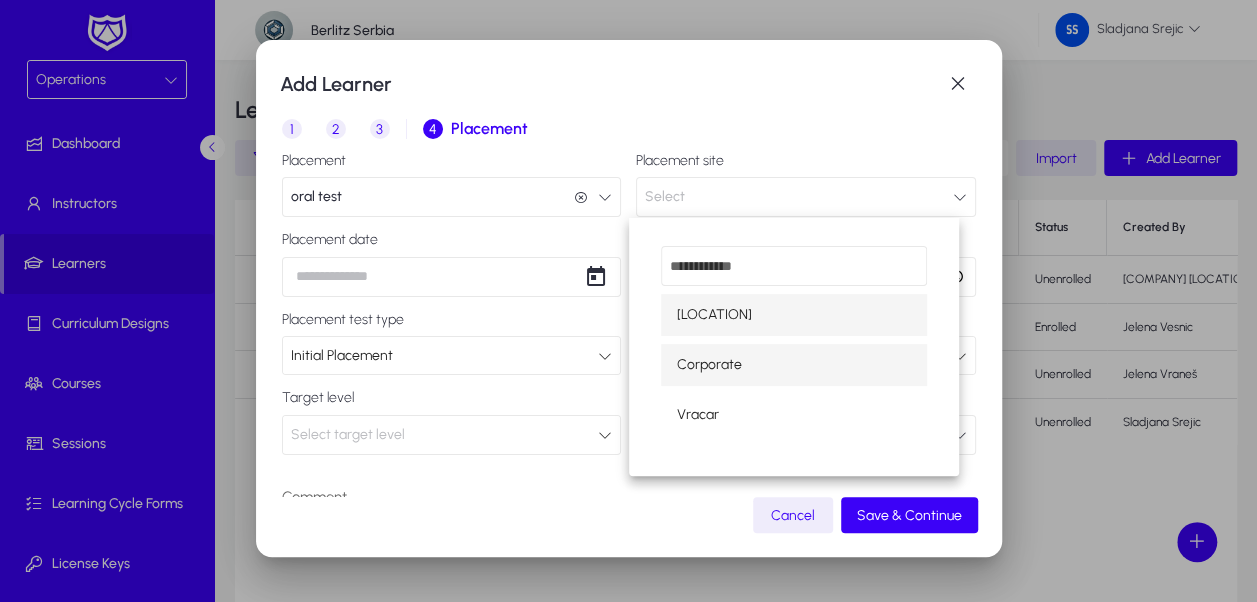 click on "Corporate" at bounding box center (709, 365) 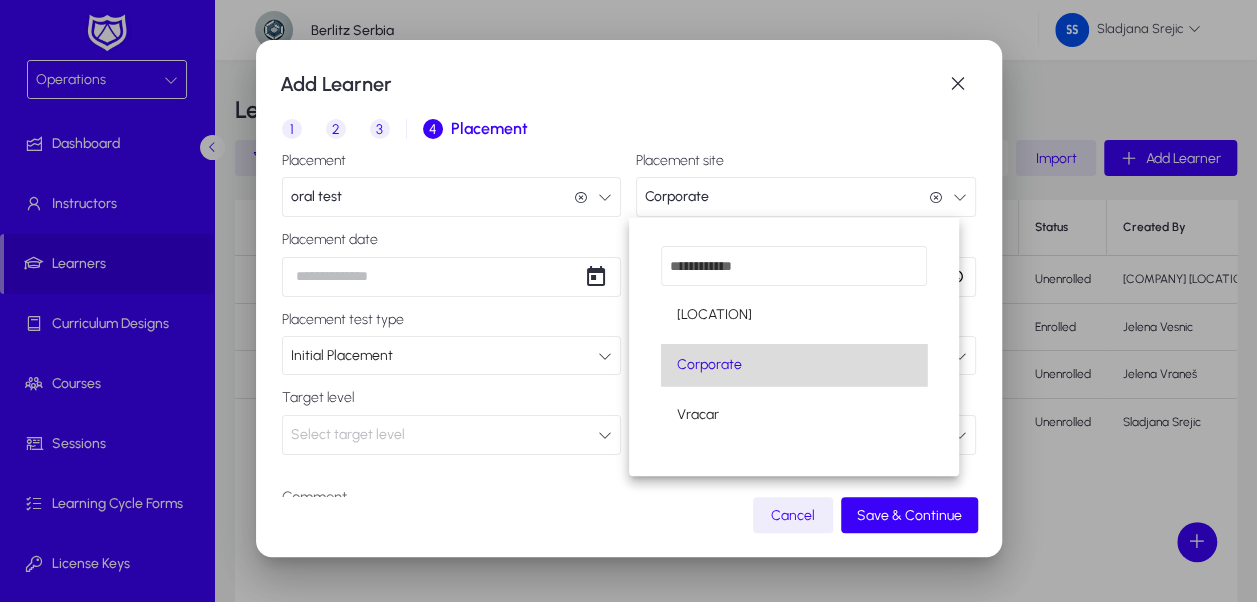 scroll, scrollTop: 0, scrollLeft: 0, axis: both 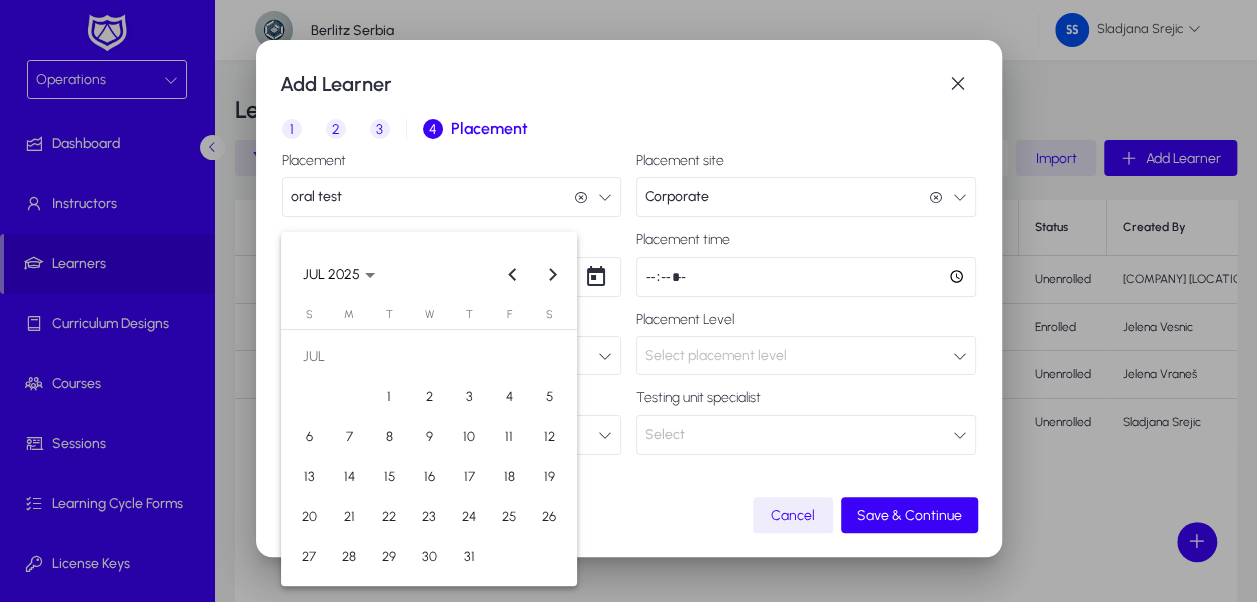 click on "Add Learner 1  Basic Info  2  Inquiry  3  Interview  4  Placement   Placement   oral test  oral test      Placement site   Corporate  Corporate     Placement date Placement time Placement test type Initial Placement Placement Level Select placement level Target level Select target level  Testing unit specialist  Select     Comment default   Heading 1   Heading 2   Heading 3   Heading 4   Heading 5   Heading 6   Heading 7   Paragraph   Predefined   Standard   default  Times New Roman   Arial   Times New Roman   Calibri   Comic Sans MS  3   1   2   3   4   5   6   7  ******* ******* Add description here ..    Cancel   Save & Continue  JUL [YEAR] JUL [YEAR] Sunday S Monday M Tuesday T Wednesday W Thursday T Friday F Saturday S  JUL      1   2   3   4   5   6   7   8   9   10   11   12   13   14   15   16   17   18   19   20   21   22   23   24   25   26   27   28   29   30   31
Close calendar" at bounding box center (628, 301) 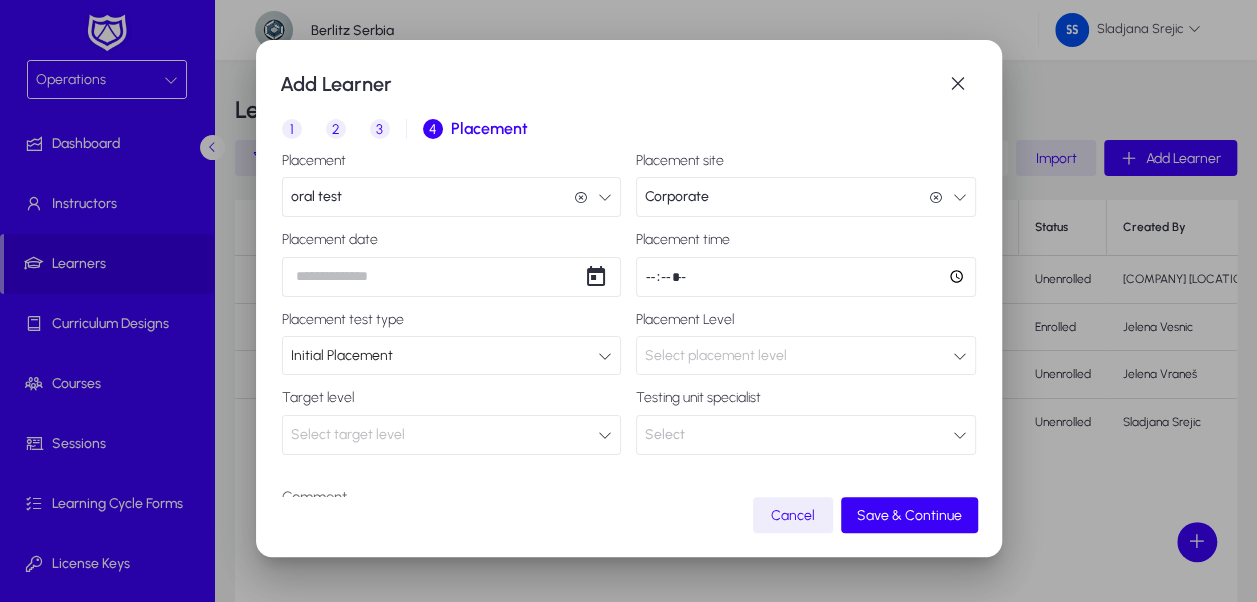click on "Select target level" at bounding box center (445, 435) 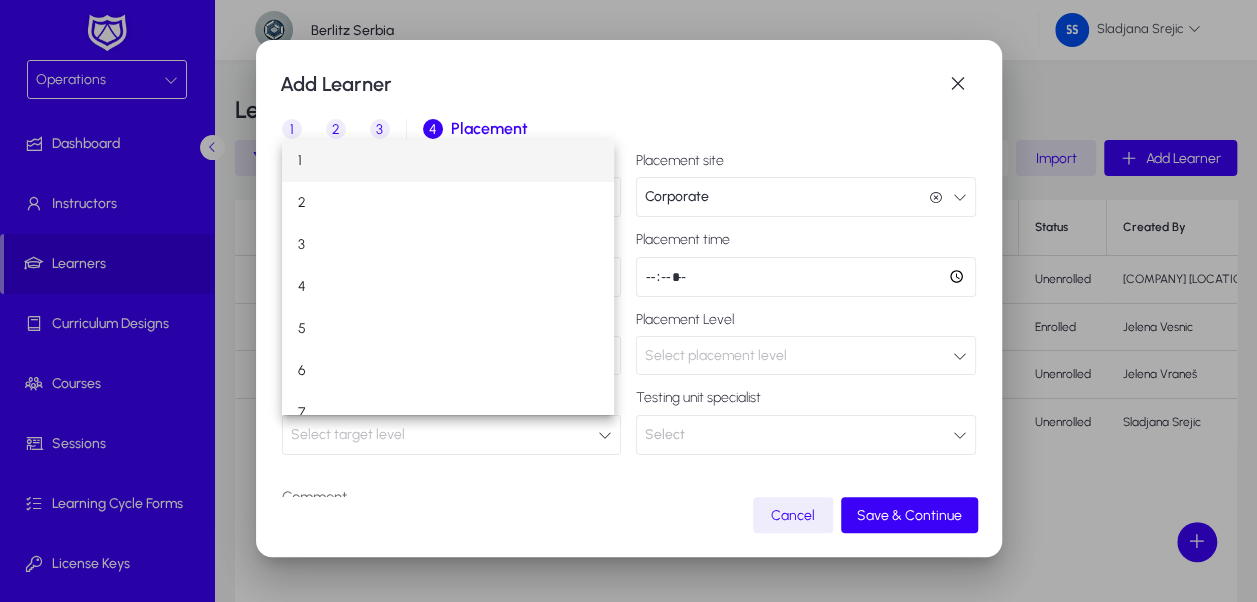 click on "1" at bounding box center (448, 161) 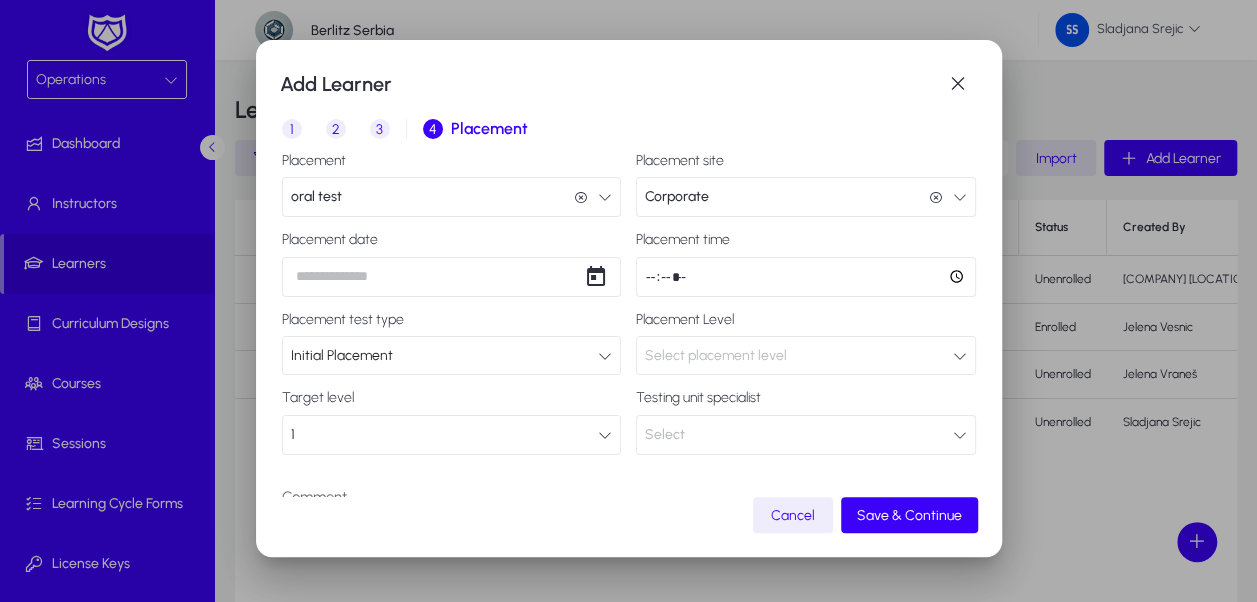 click on "Select placement level" at bounding box center [716, 355] 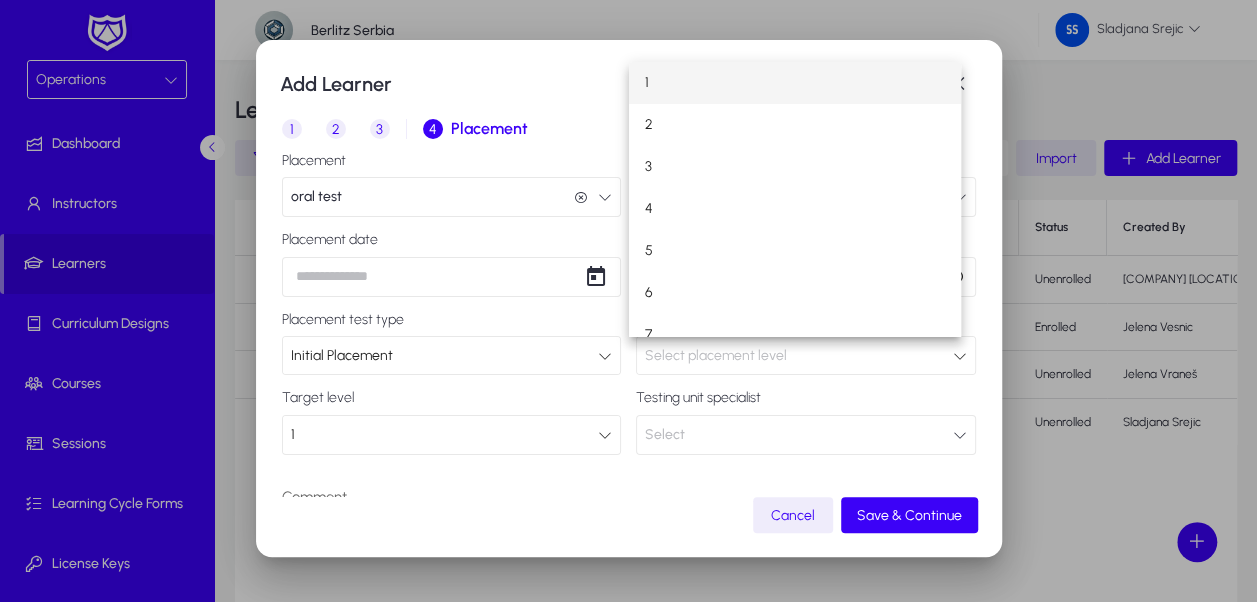 click on "1" at bounding box center [795, 83] 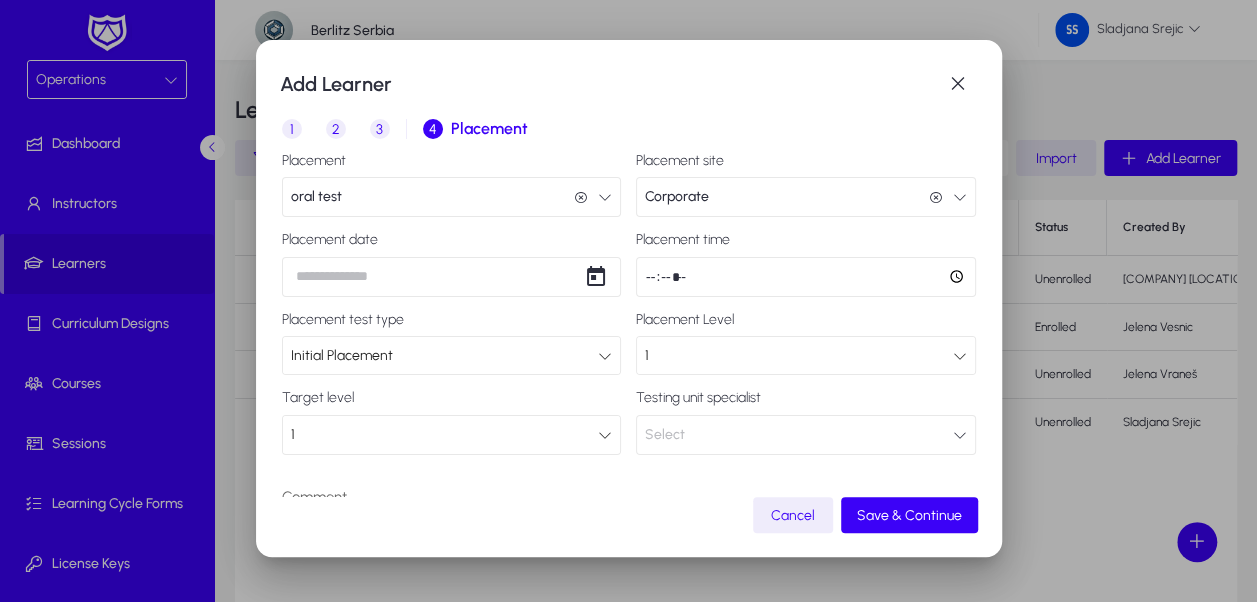 click on "1" at bounding box center [445, 435] 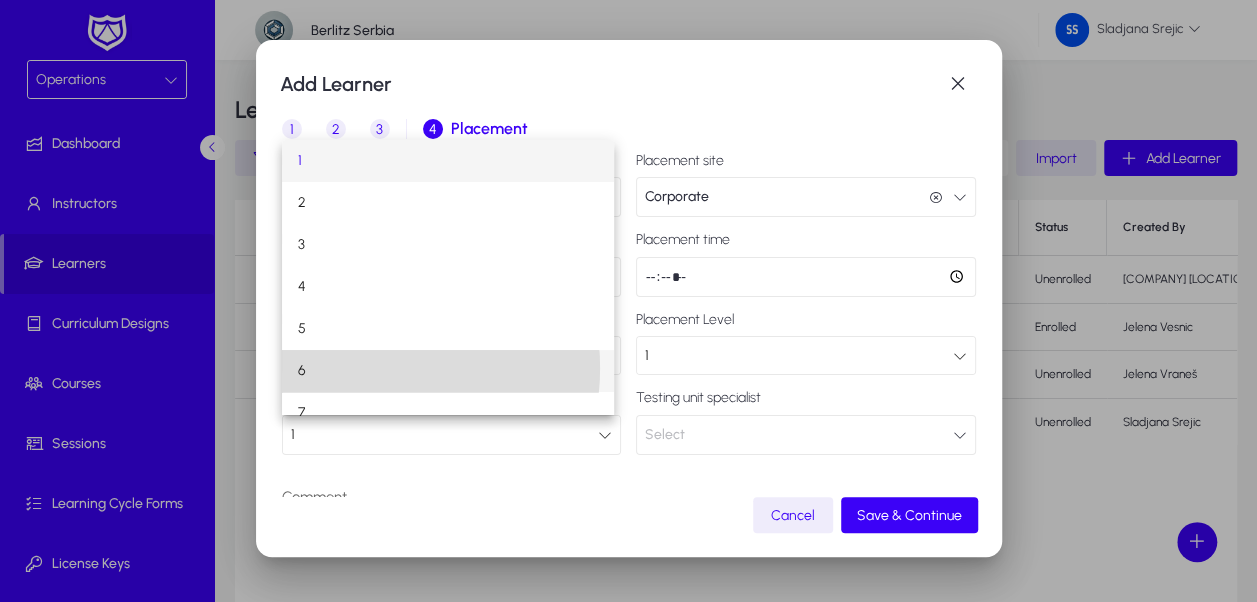 click on "6" at bounding box center [448, 371] 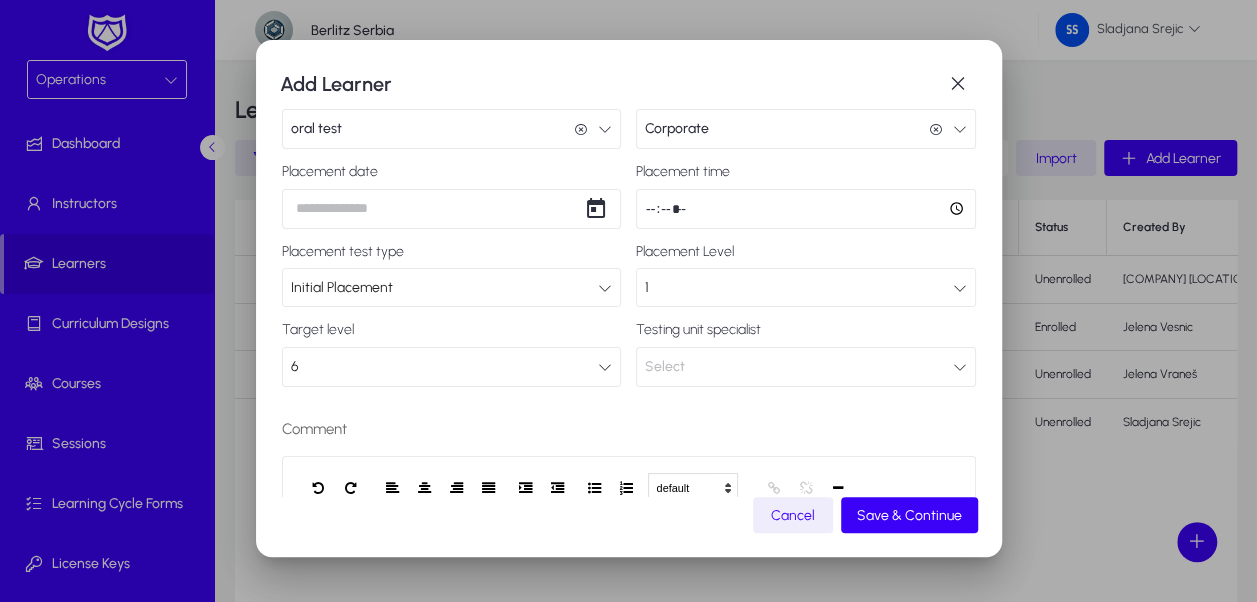 scroll, scrollTop: 100, scrollLeft: 0, axis: vertical 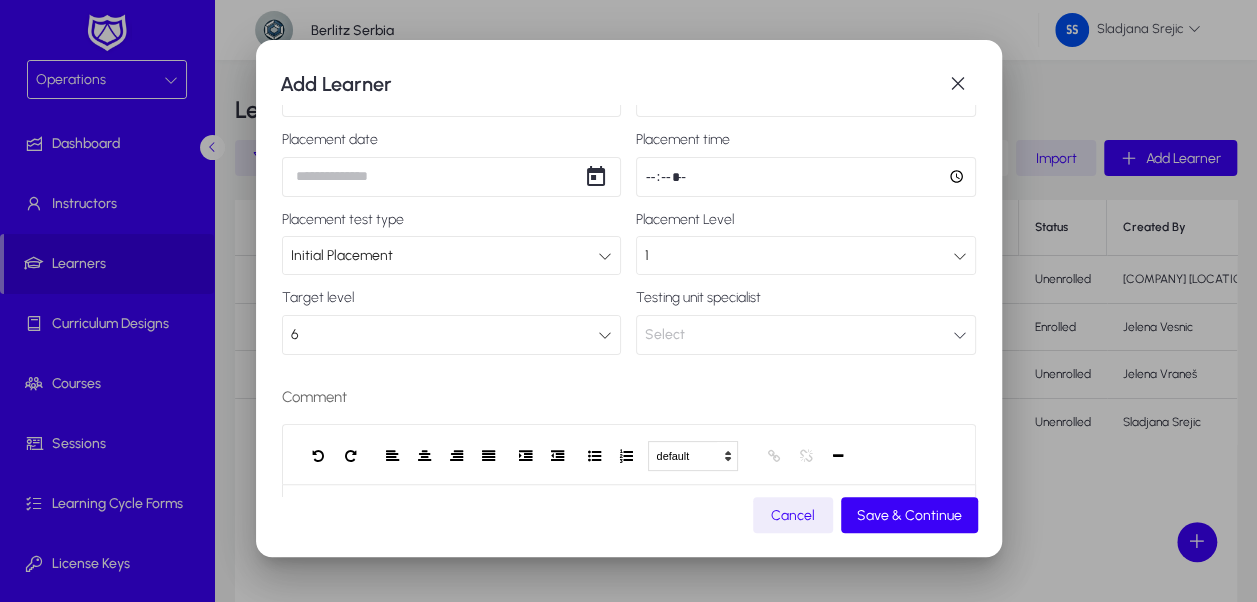 click on "Testing unit specialist" at bounding box center [806, 298] 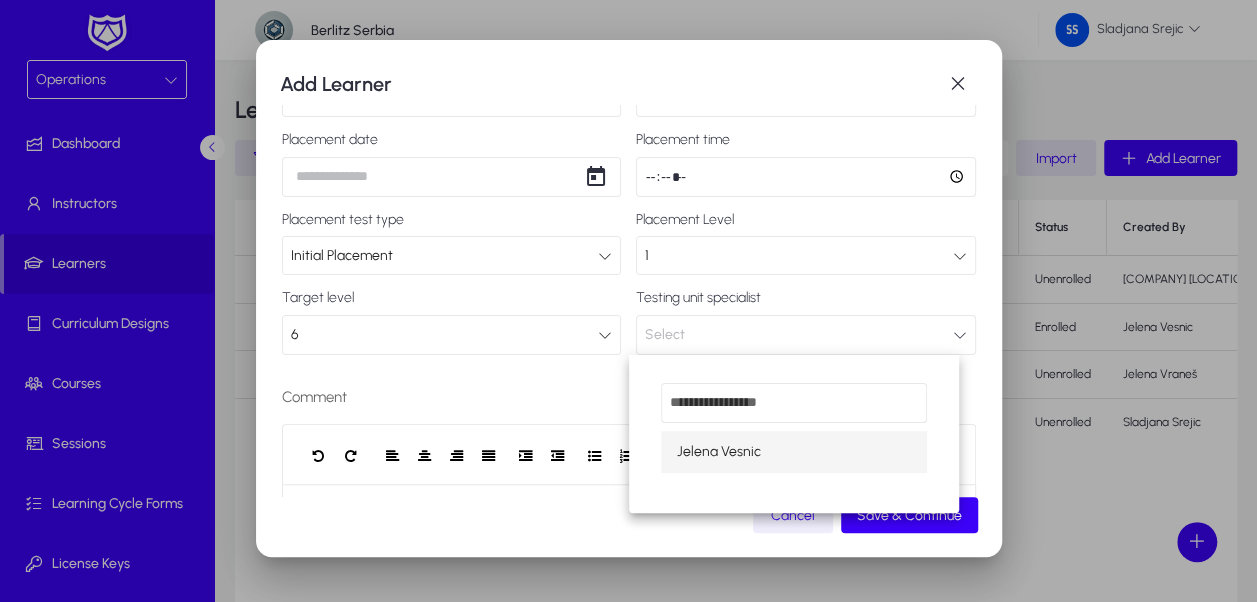 click on "Jelena  Vesnic" at bounding box center (719, 452) 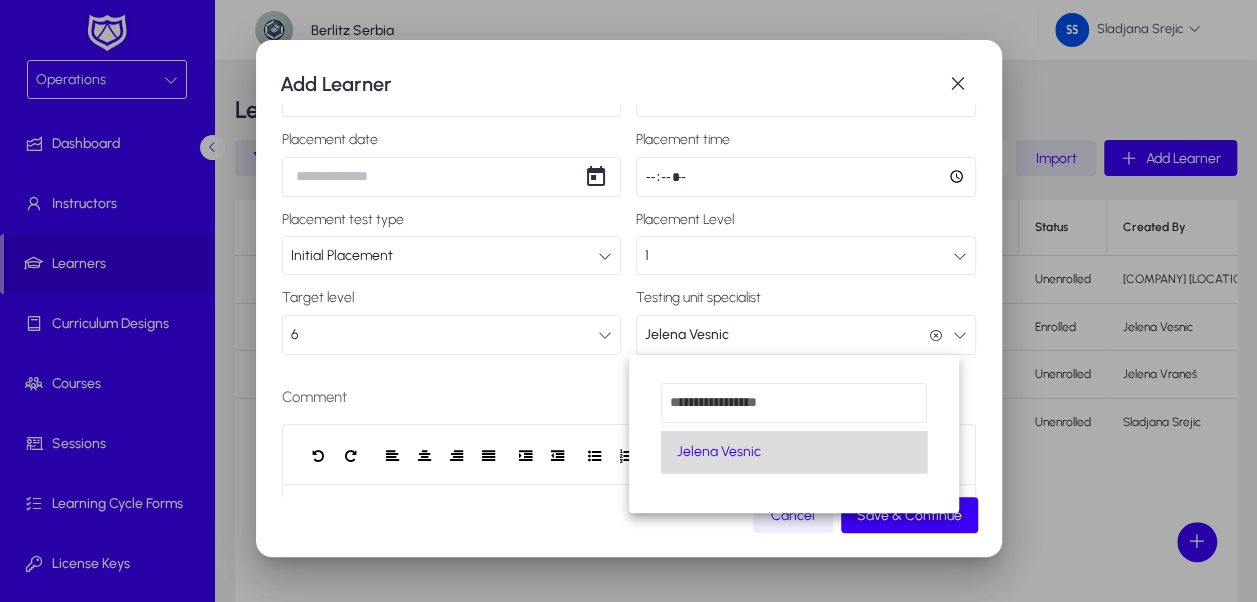scroll, scrollTop: 0, scrollLeft: 0, axis: both 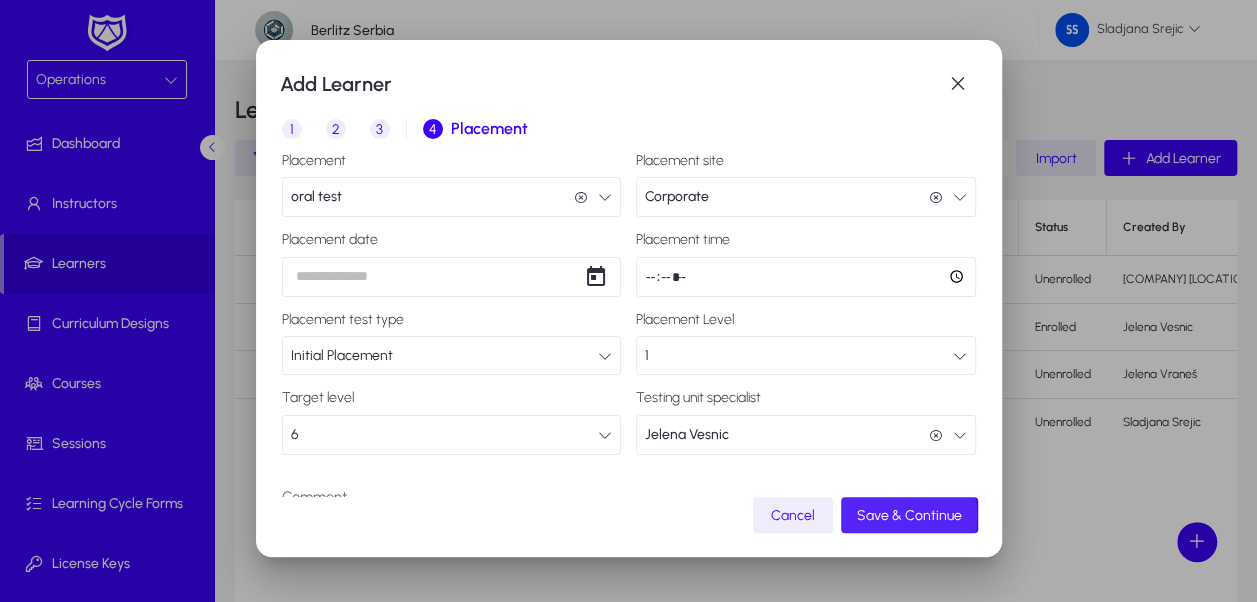 click on "Save & Continue" 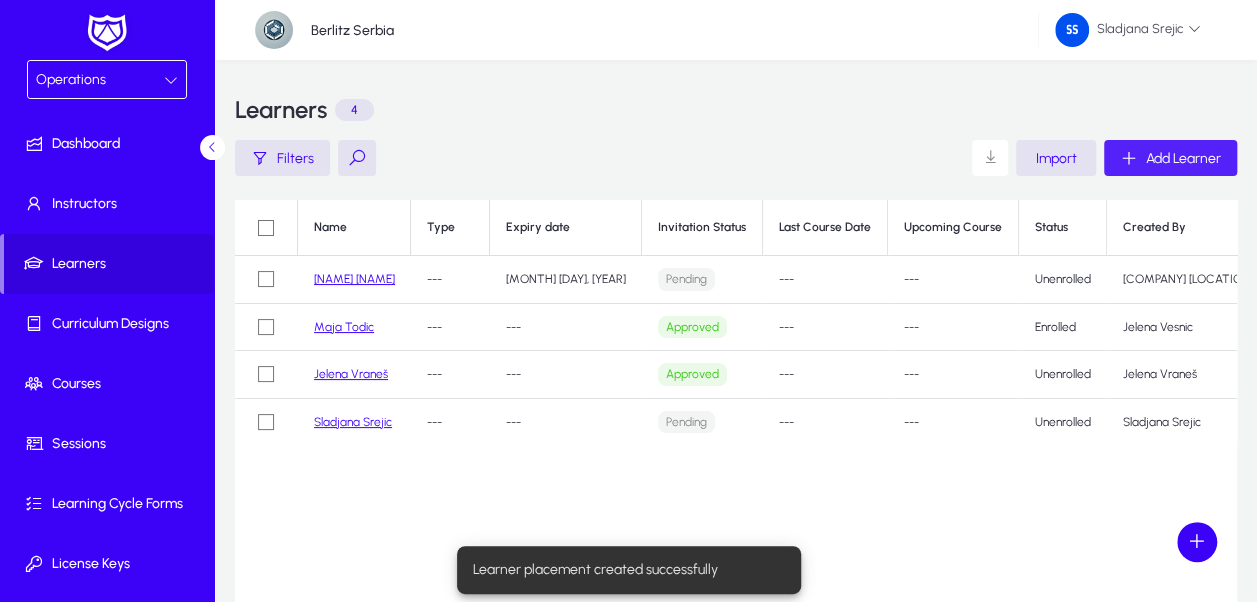 click on "Sladjana Srejic" 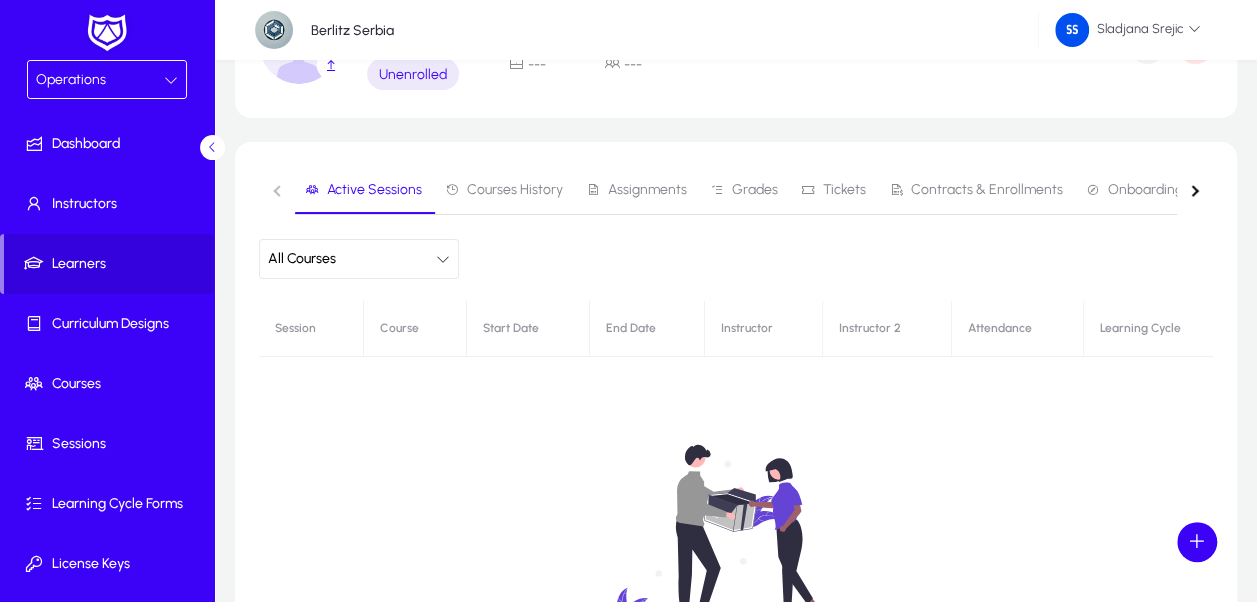 scroll, scrollTop: 100, scrollLeft: 0, axis: vertical 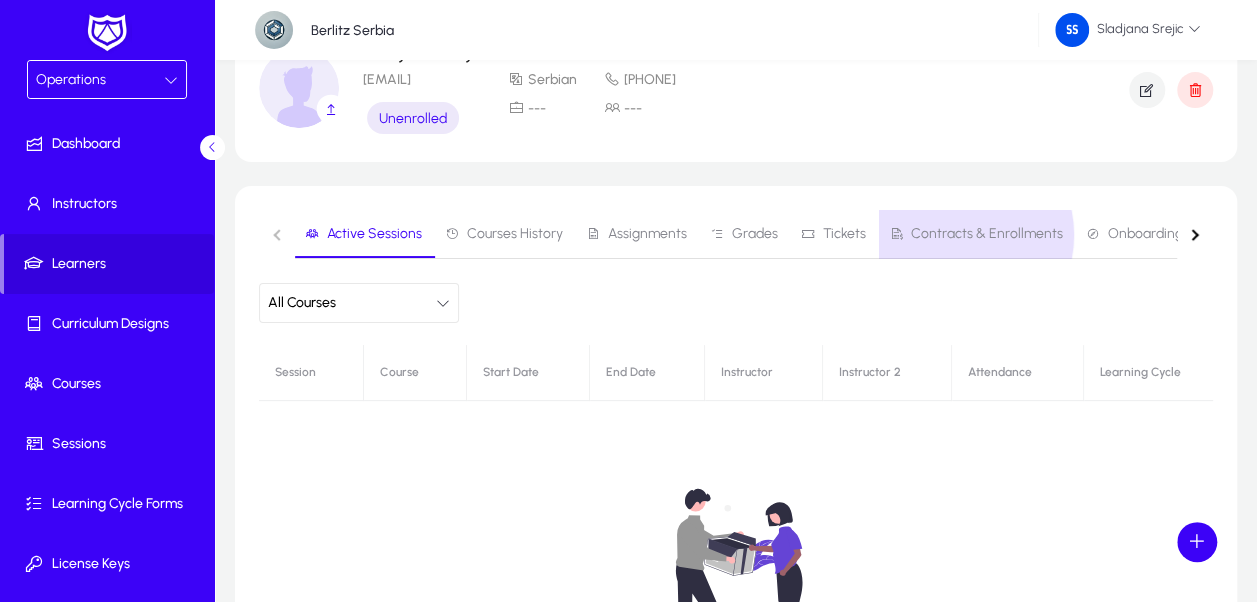 click on "Contracts & Enrollments" at bounding box center (987, 234) 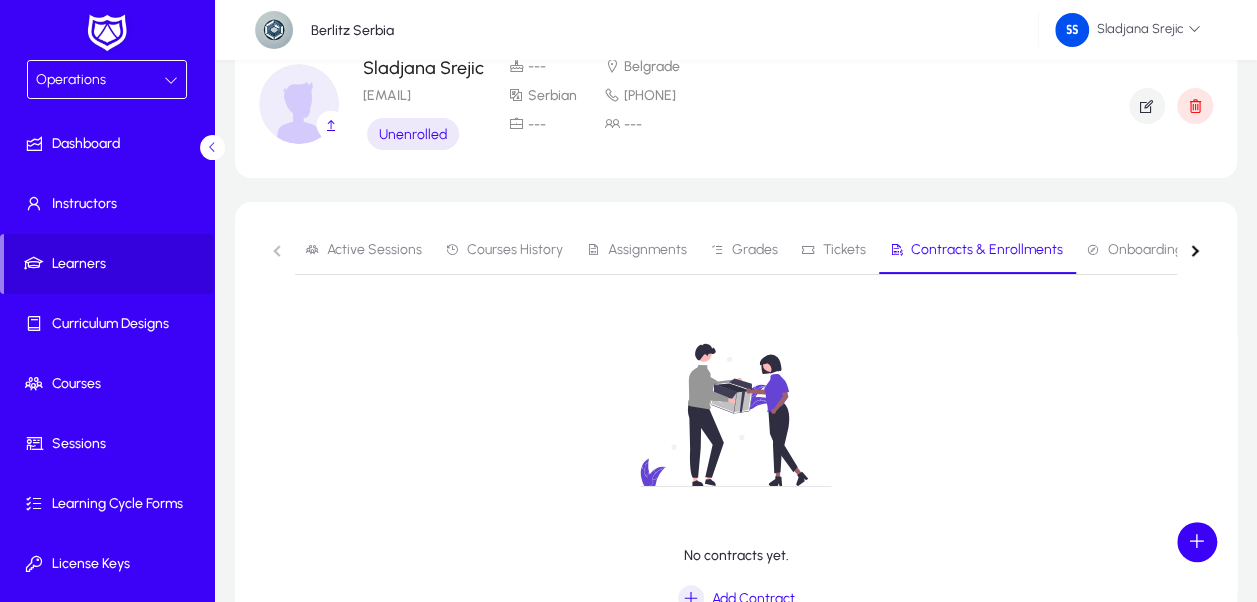 scroll, scrollTop: 200, scrollLeft: 0, axis: vertical 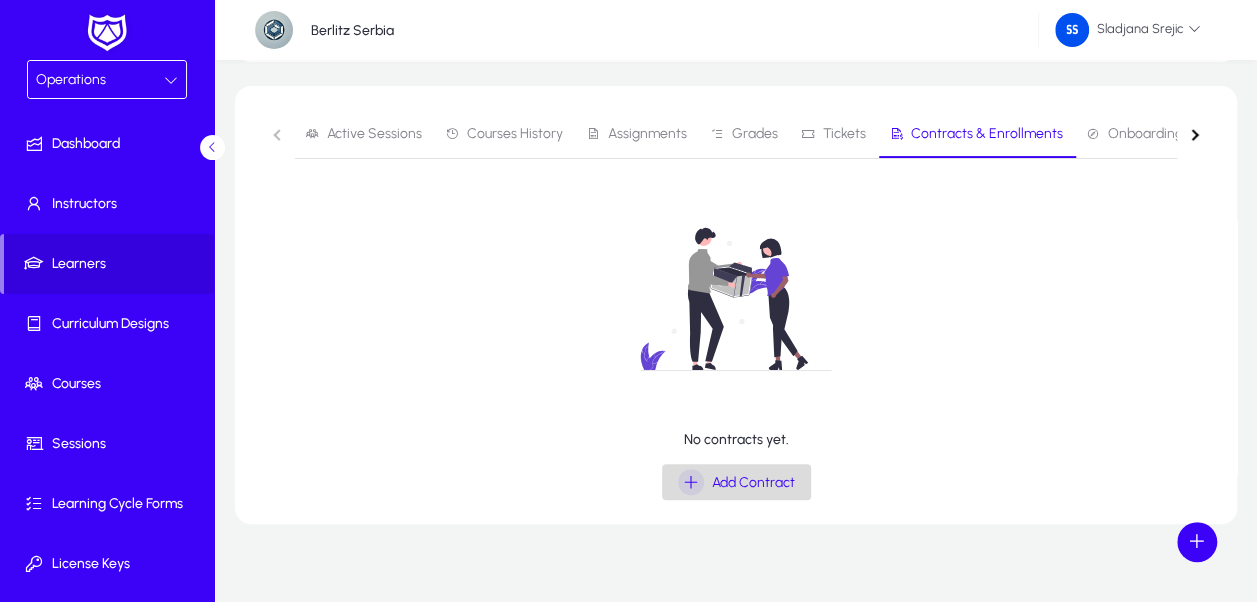 click 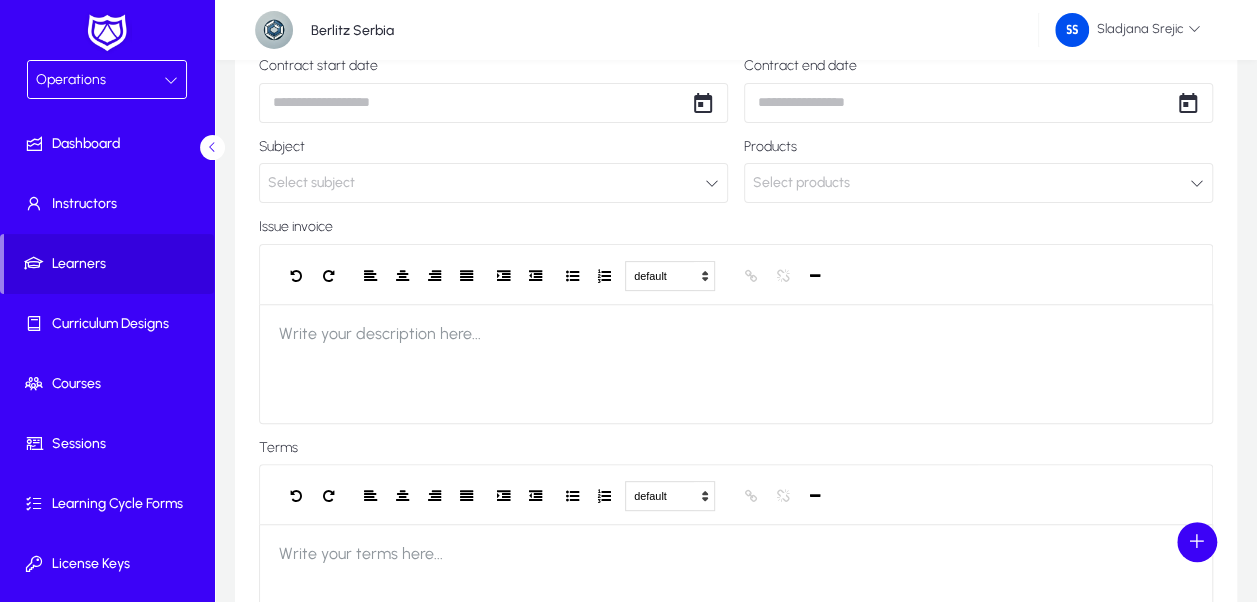 scroll, scrollTop: 0, scrollLeft: 0, axis: both 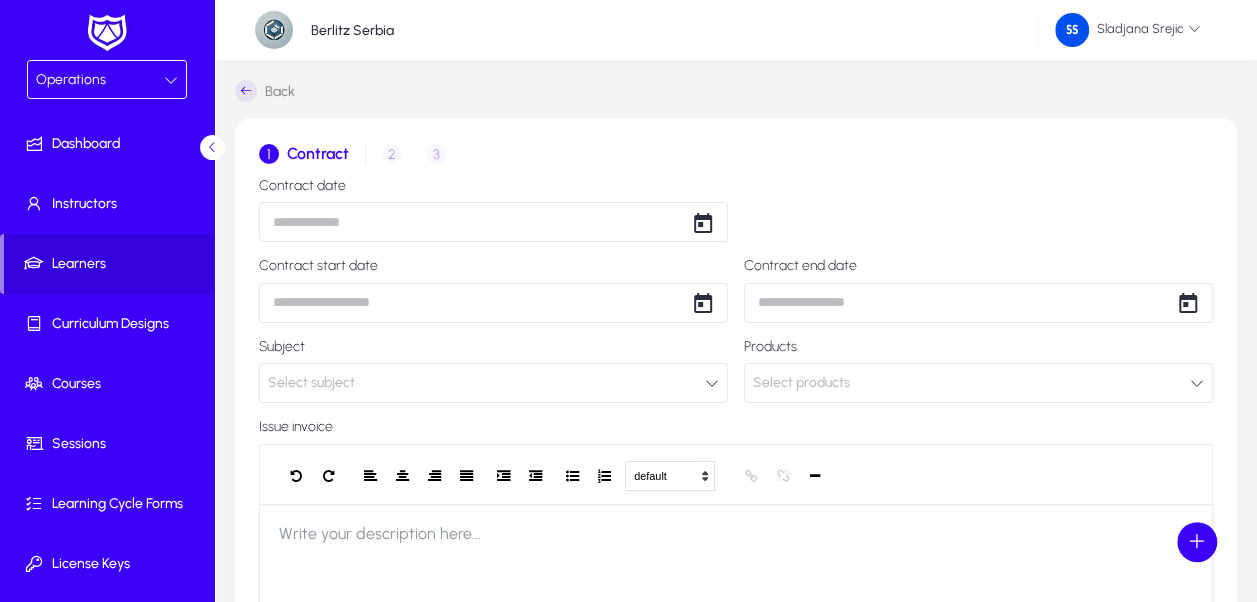 click on "Operations  Dashboard   Instructors   Learners   Curriculum Designs   Courses   Sessions   Learning Cycle Forms   License Keys   Corporate Accounts   Messages   Settings  [COMPANY] [LOCATION]  [NAME]   Back  1 Contract 2 Enrollment 3 Invoice details Contract date Contract start date Contract end date  Subject  Select subject      Products     Select products     Issue invoice default   Heading 1   Heading 2   Heading 3   Heading 4   Heading 5   Heading 6   Heading 7   Paragraph   Predefined   Standard   default  Times New Roman   Arial   Times New Roman   Calibri   Comic Sans MS  3   1   2   3   4   5   6   7  ******* ******* Write your description here... Terms default   Heading 1   Heading 2   Heading 3   Heading 4   Heading 5   Heading 6   Heading 7   Paragraph   Predefined   Standard   default  Times New Roman   Arial   Times New Roman   Calibri   Comic Sans MS  3   1   2   3   4   5   6   7  ******* ******* Write your terms here...  Save & Exit   Save & Next
Settings Logout" at bounding box center (628, 301) 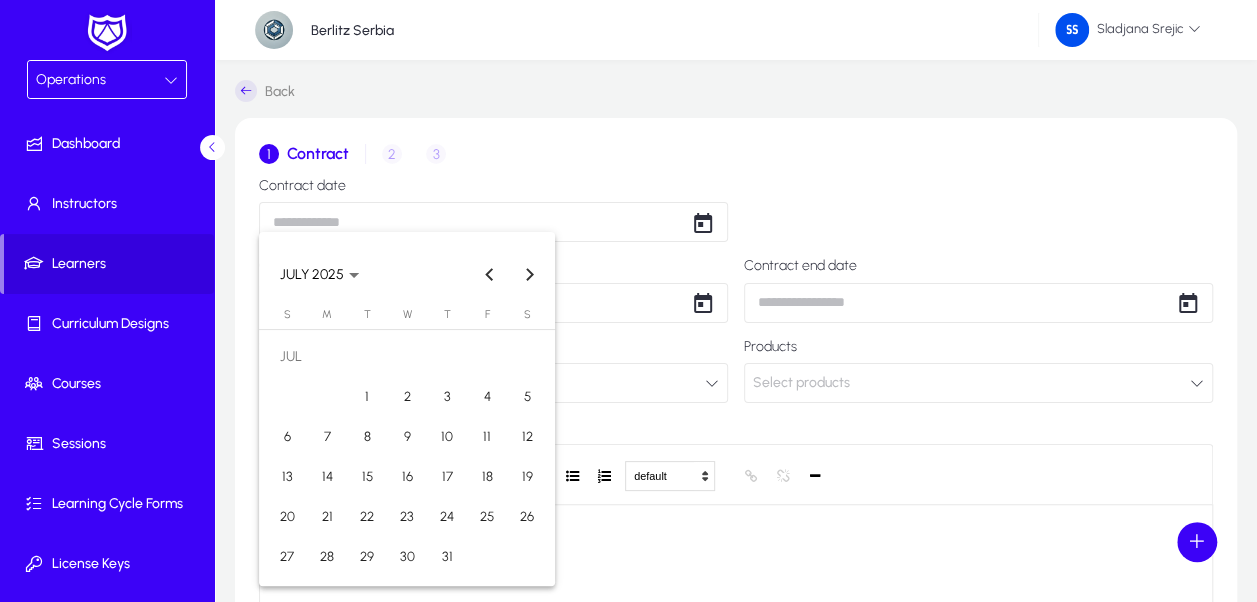 click on "17" at bounding box center [447, 477] 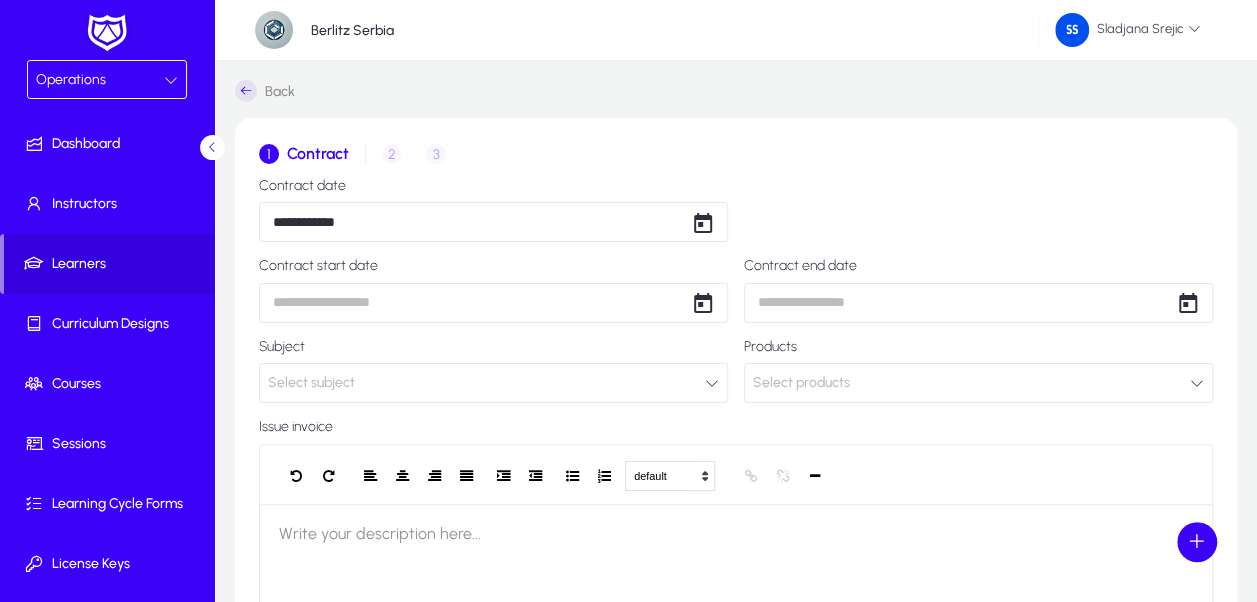 click on "**********" at bounding box center [628, 301] 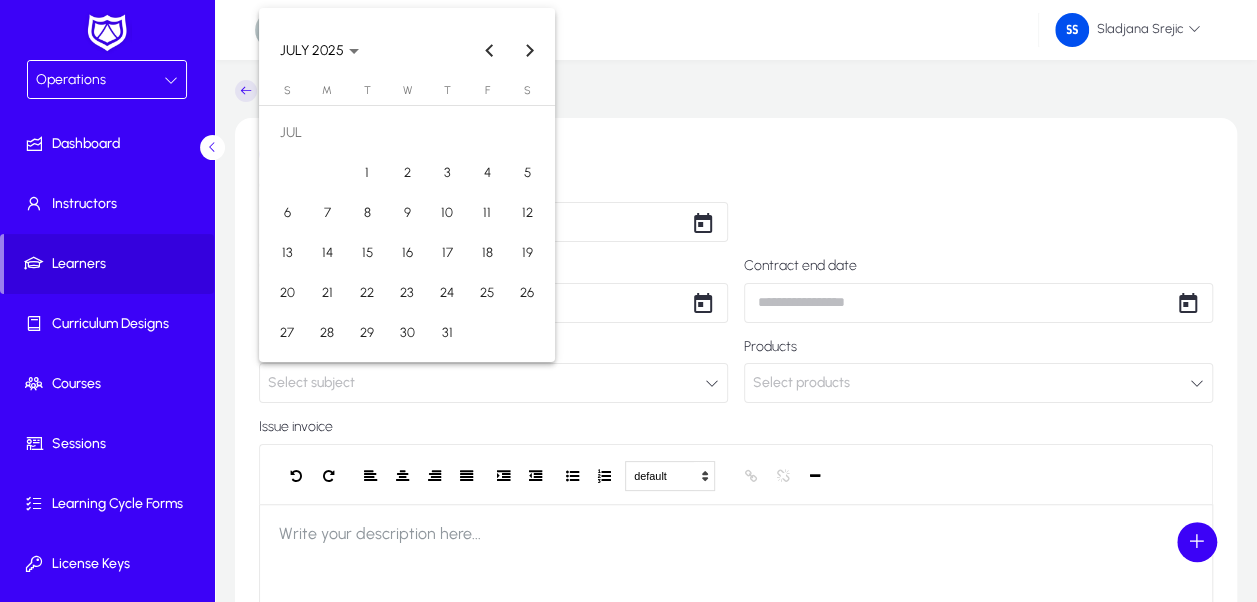 click at bounding box center (628, 301) 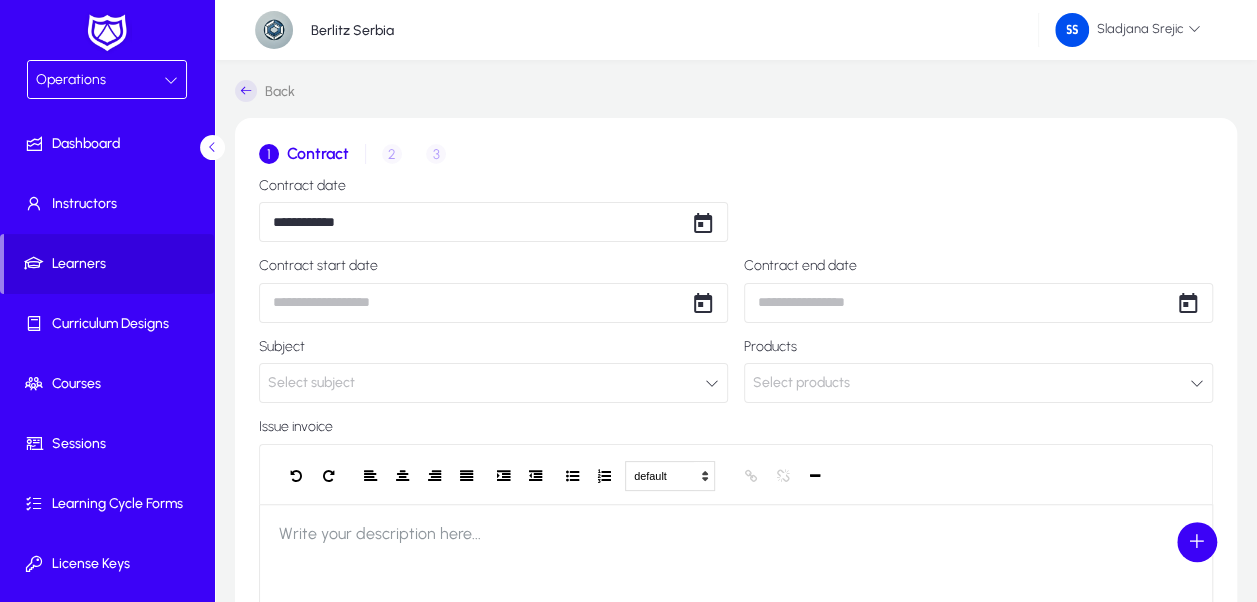 click on "**********" at bounding box center [628, 301] 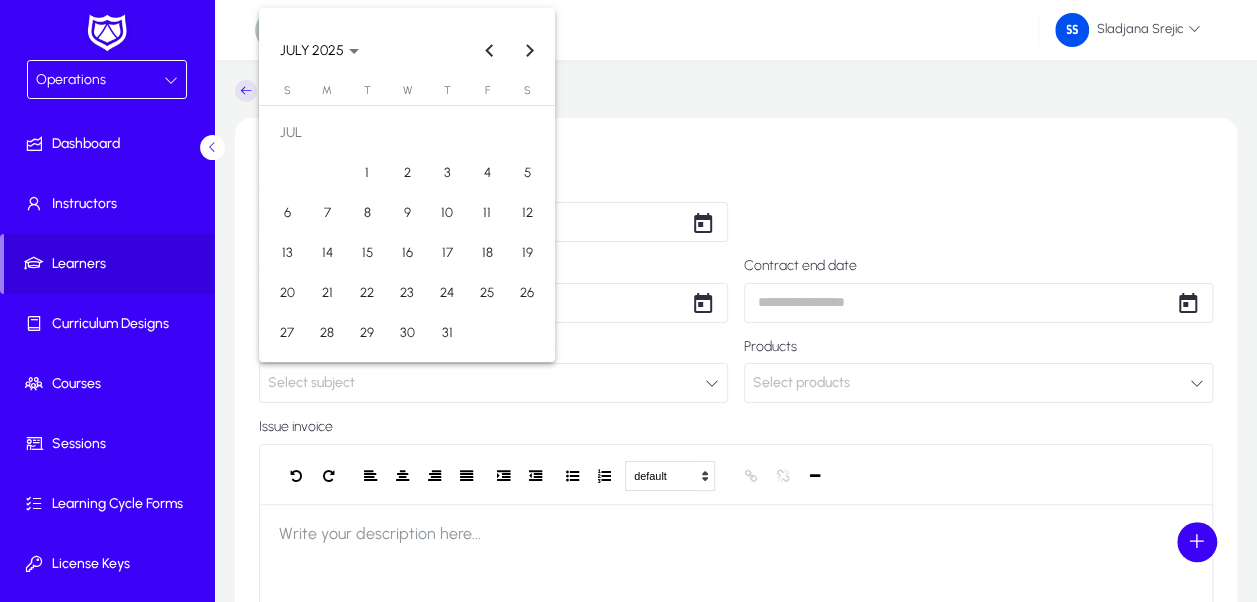 click on "17" at bounding box center [447, 253] 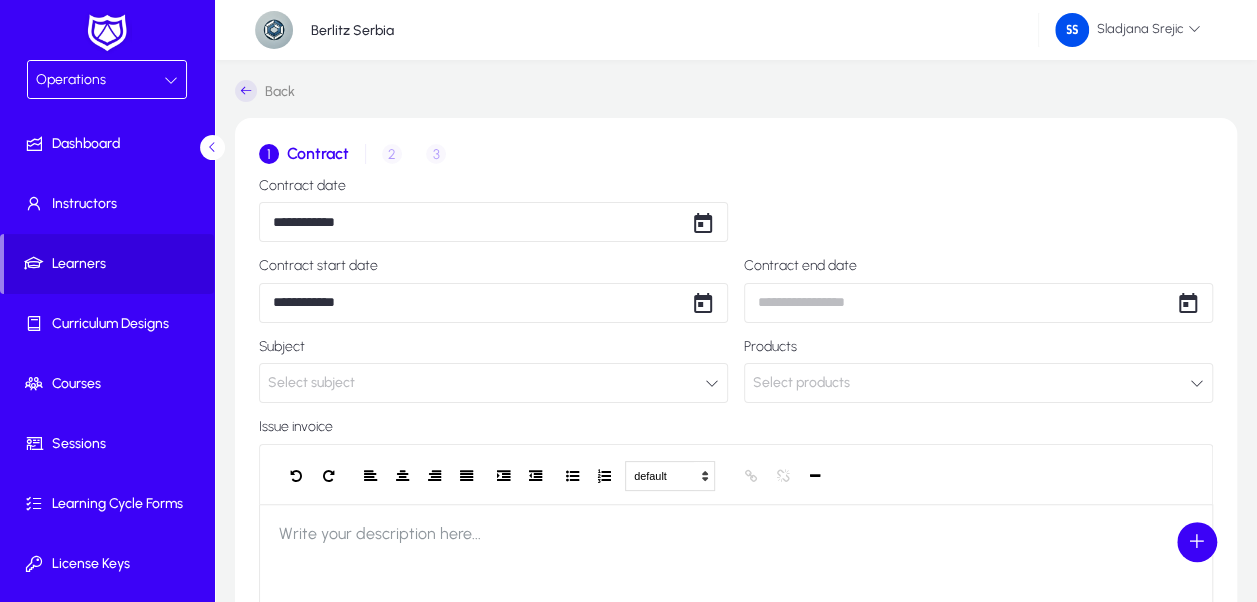 click on "**********" at bounding box center [628, 301] 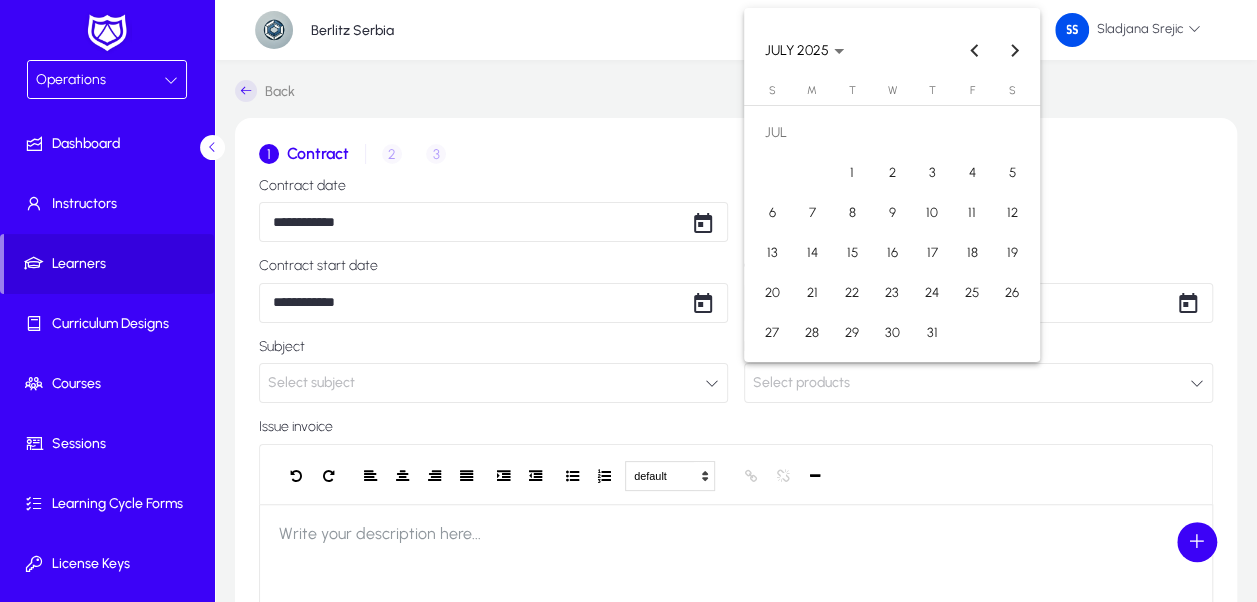 drag, startPoint x: 937, startPoint y: 254, endPoint x: 544, endPoint y: 363, distance: 407.83575 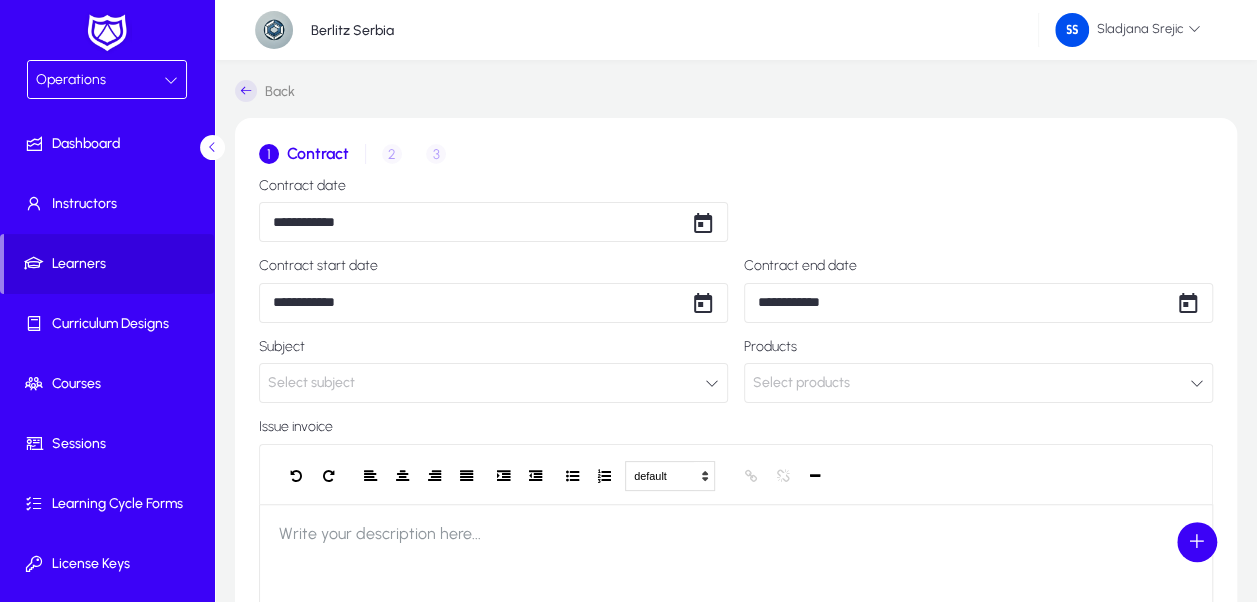click on "Select subject" 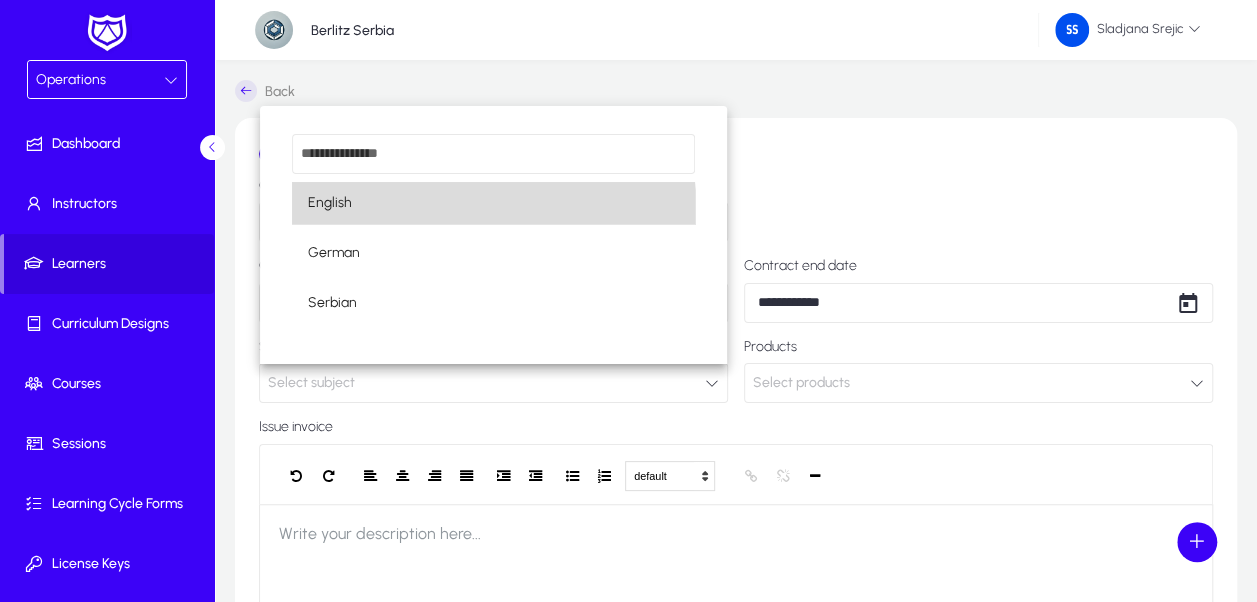 click on "English" at bounding box center (494, 203) 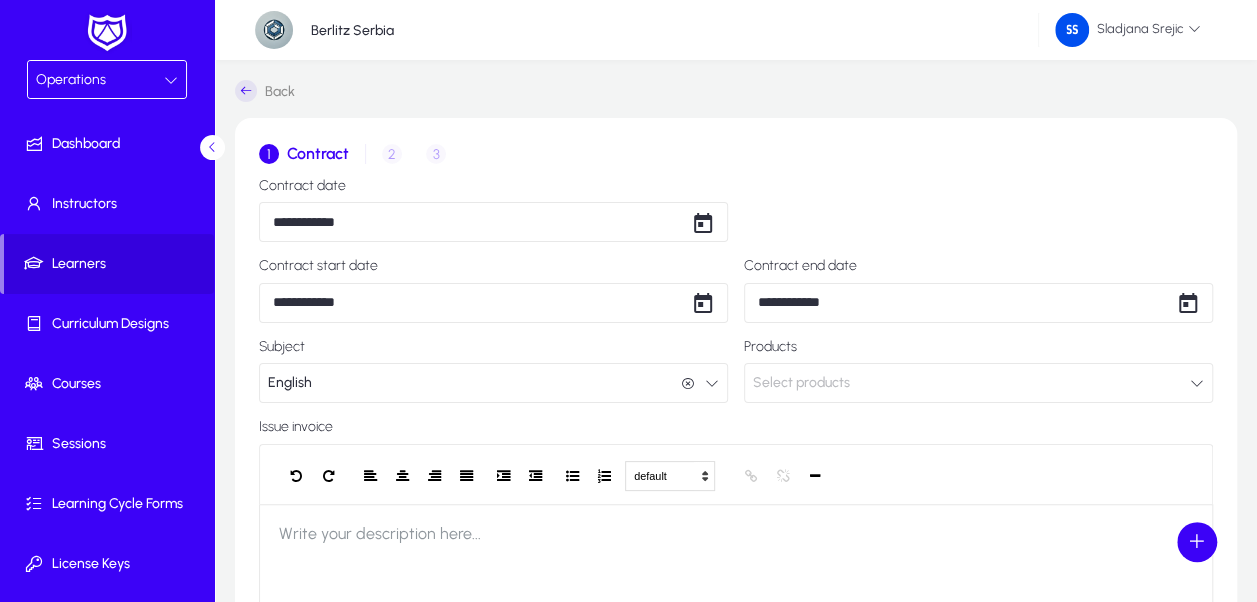 click on "Select products" 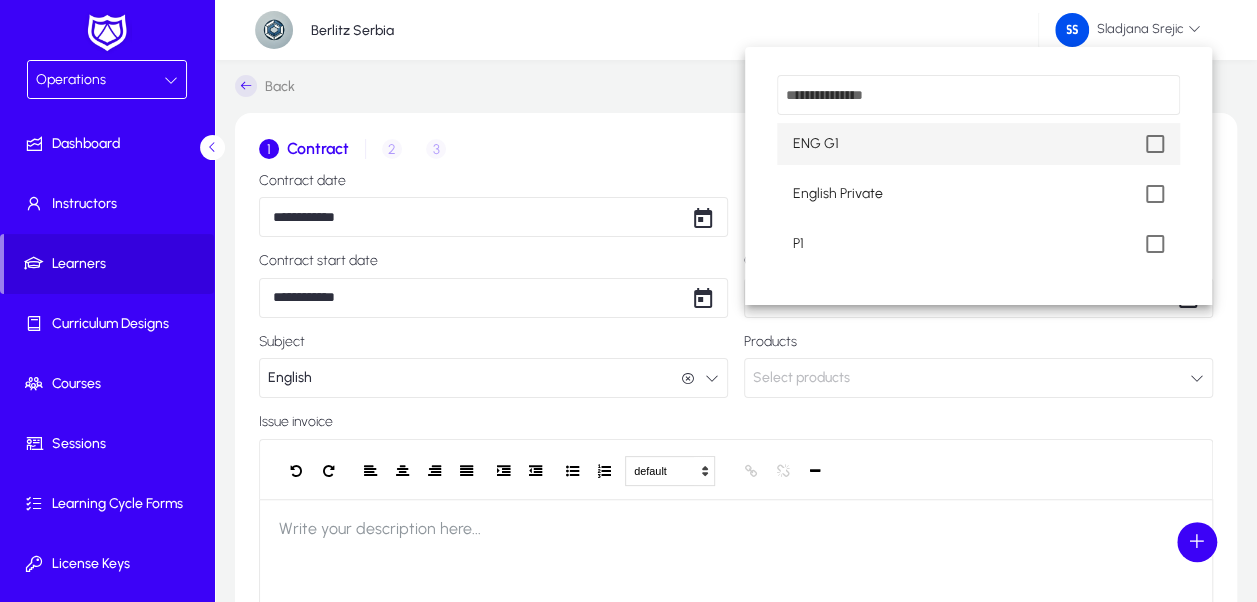 scroll, scrollTop: 0, scrollLeft: 0, axis: both 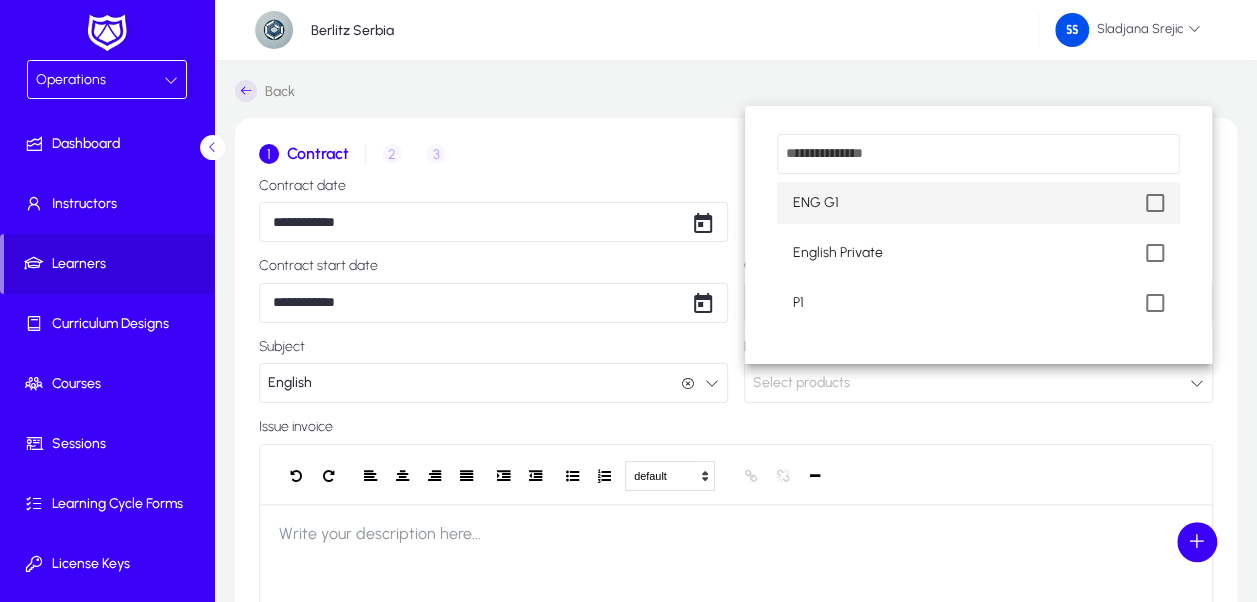 click at bounding box center [1155, 203] 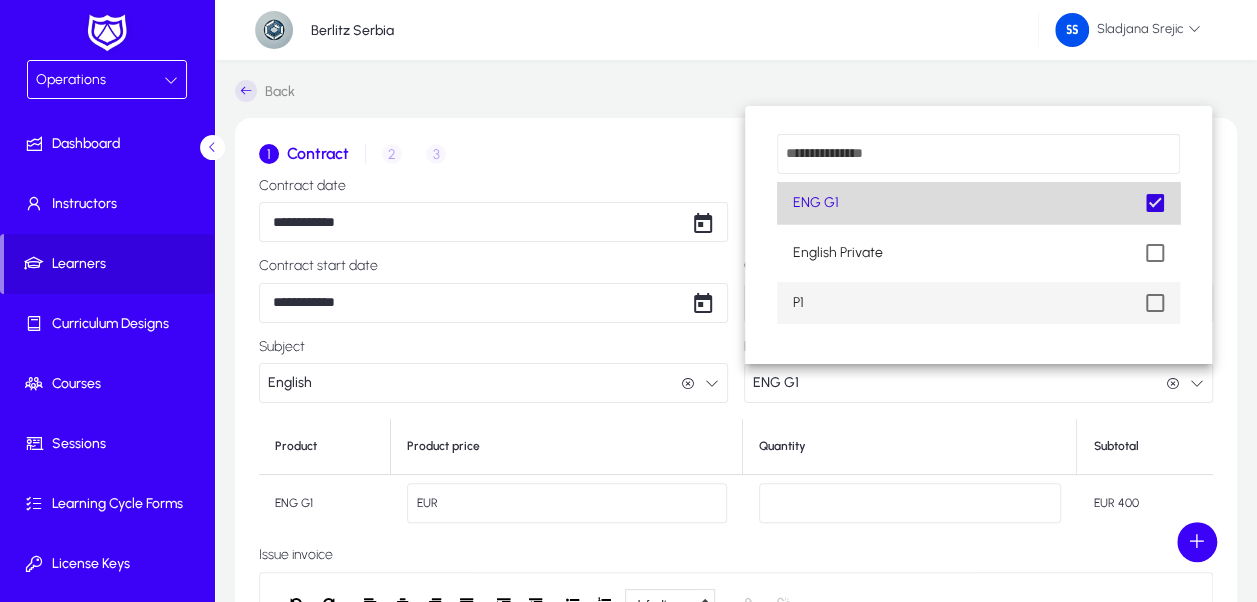 scroll, scrollTop: 0, scrollLeft: 0, axis: both 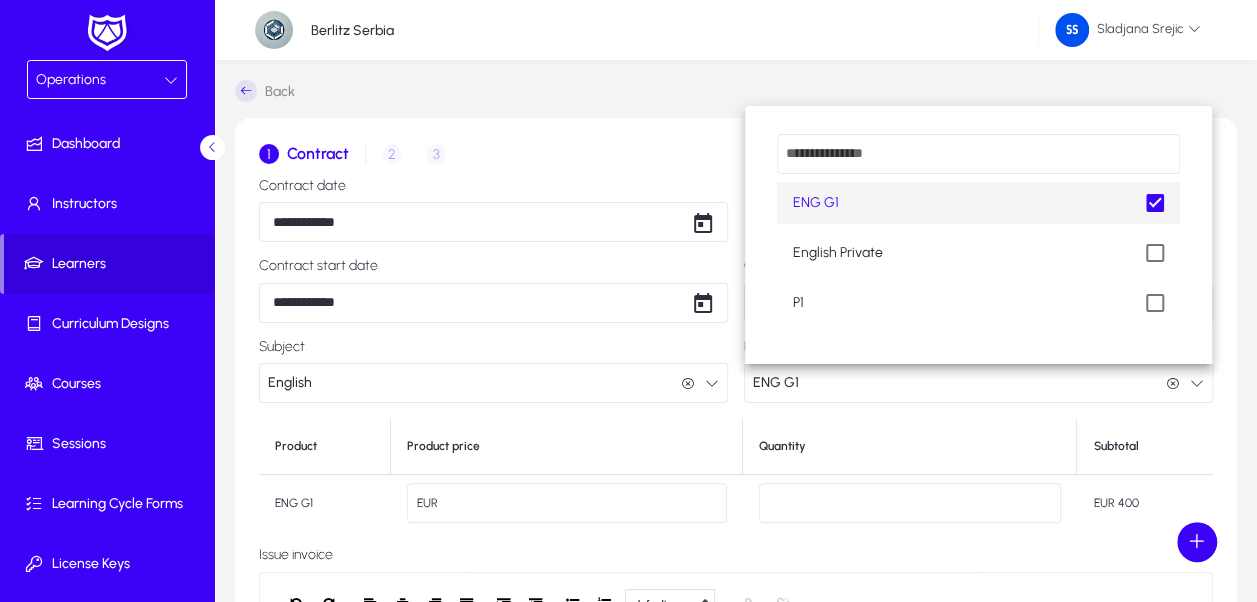 click at bounding box center [628, 301] 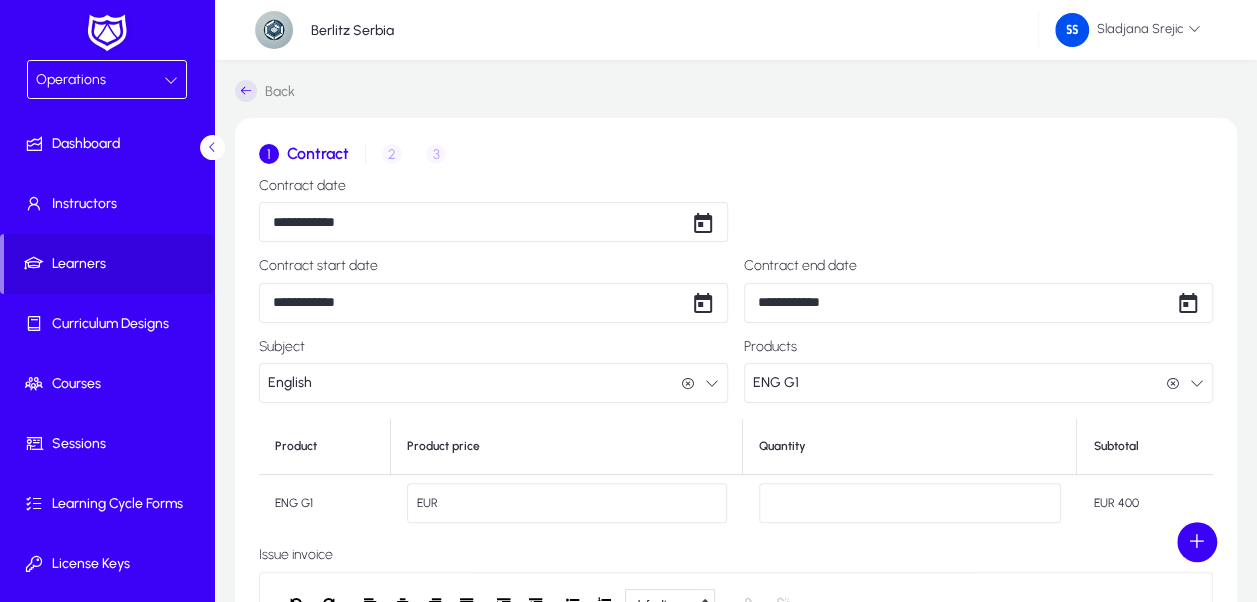 click on "***" 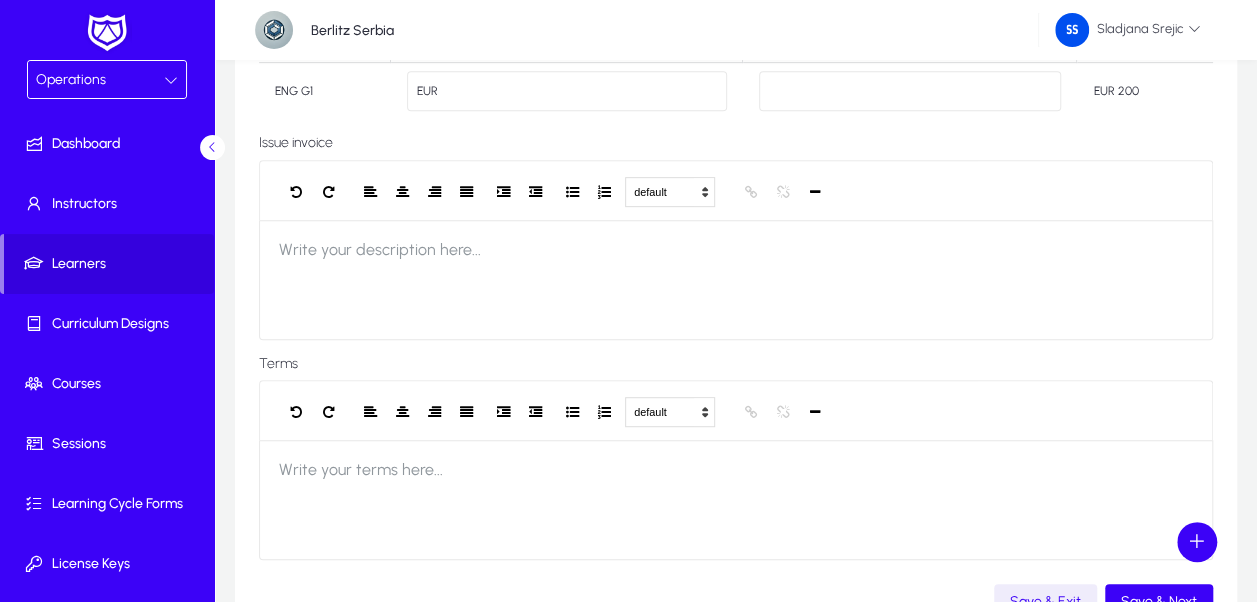 scroll, scrollTop: 500, scrollLeft: 0, axis: vertical 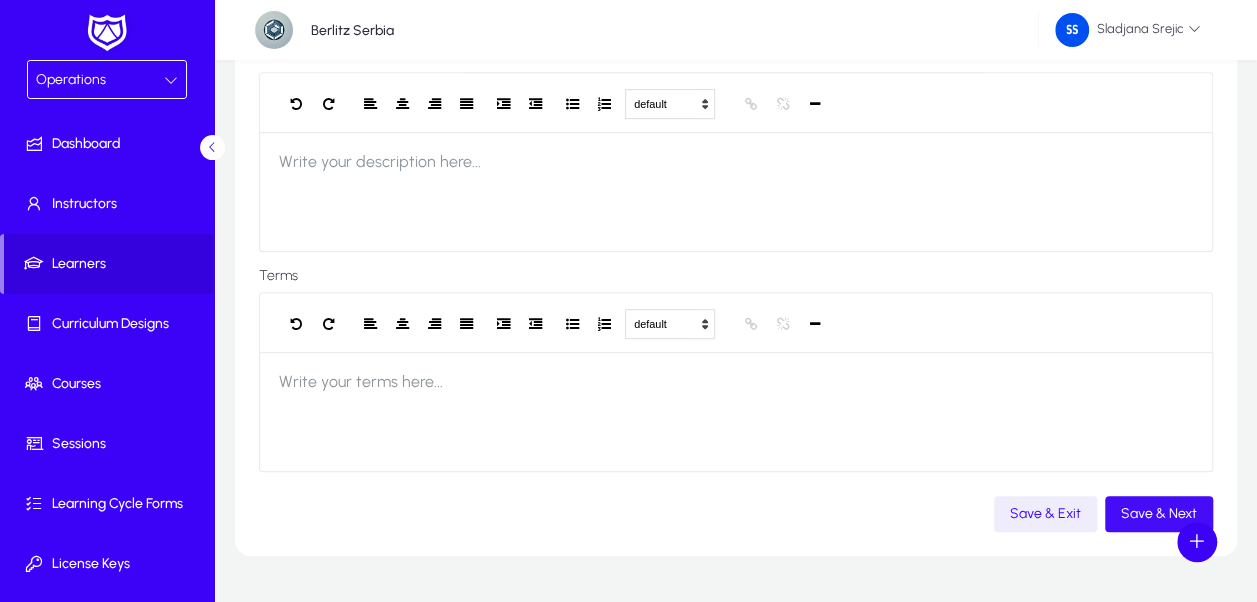 click on "Save & Next" 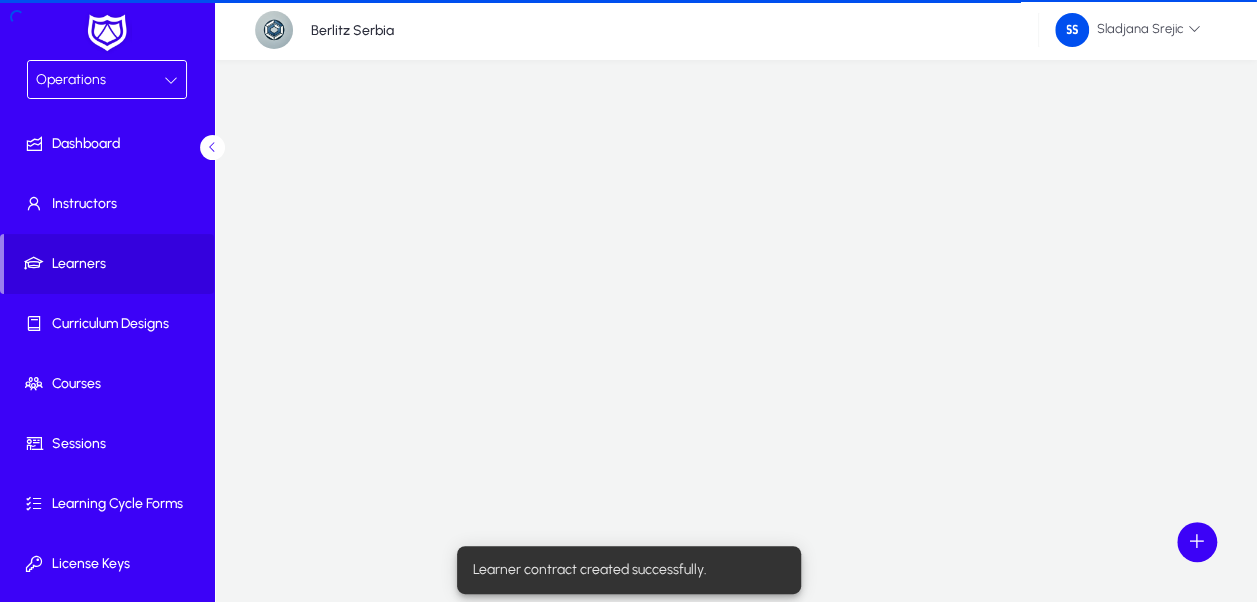 scroll, scrollTop: 64, scrollLeft: 0, axis: vertical 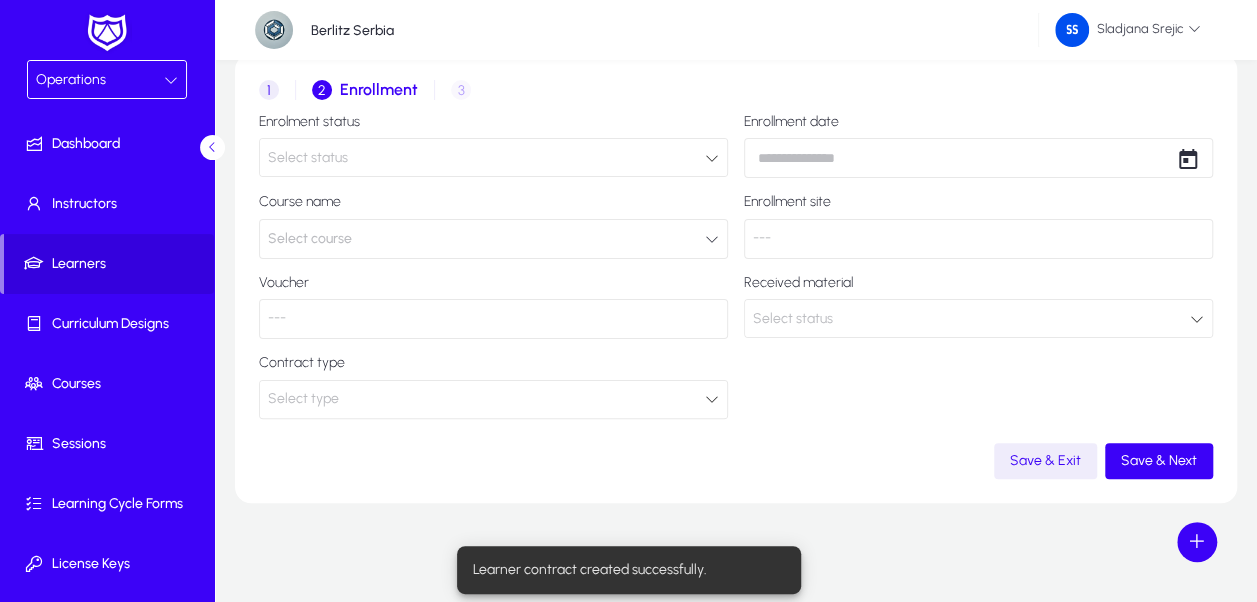 click on "Select status" at bounding box center [493, 157] 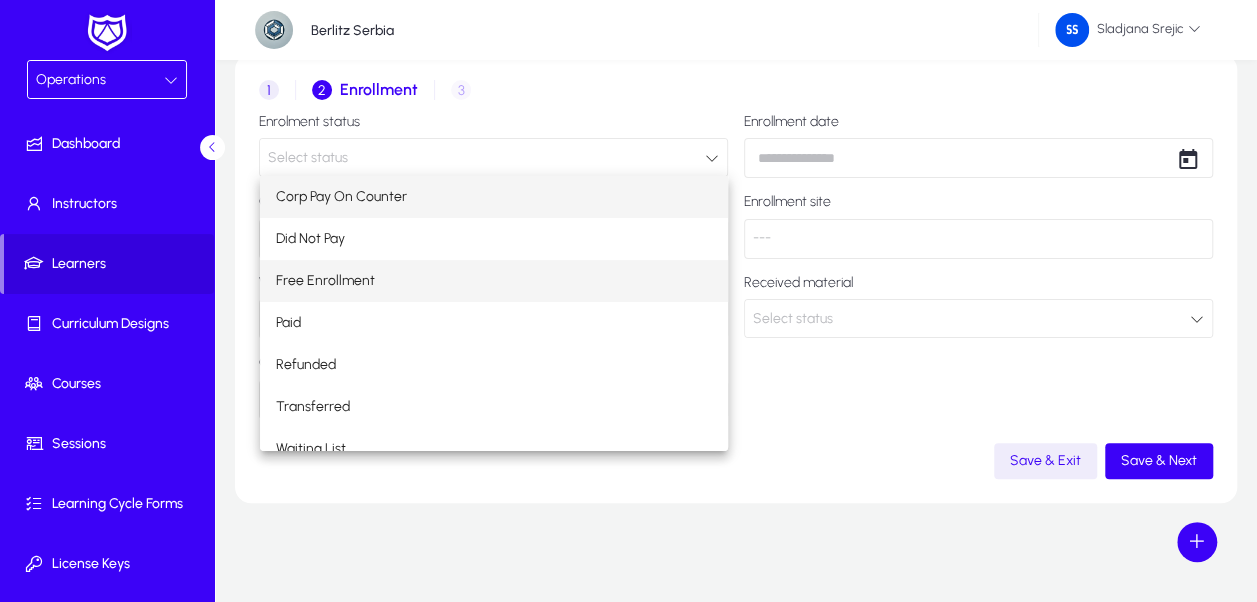 click on "Free Enrollment" at bounding box center [494, 281] 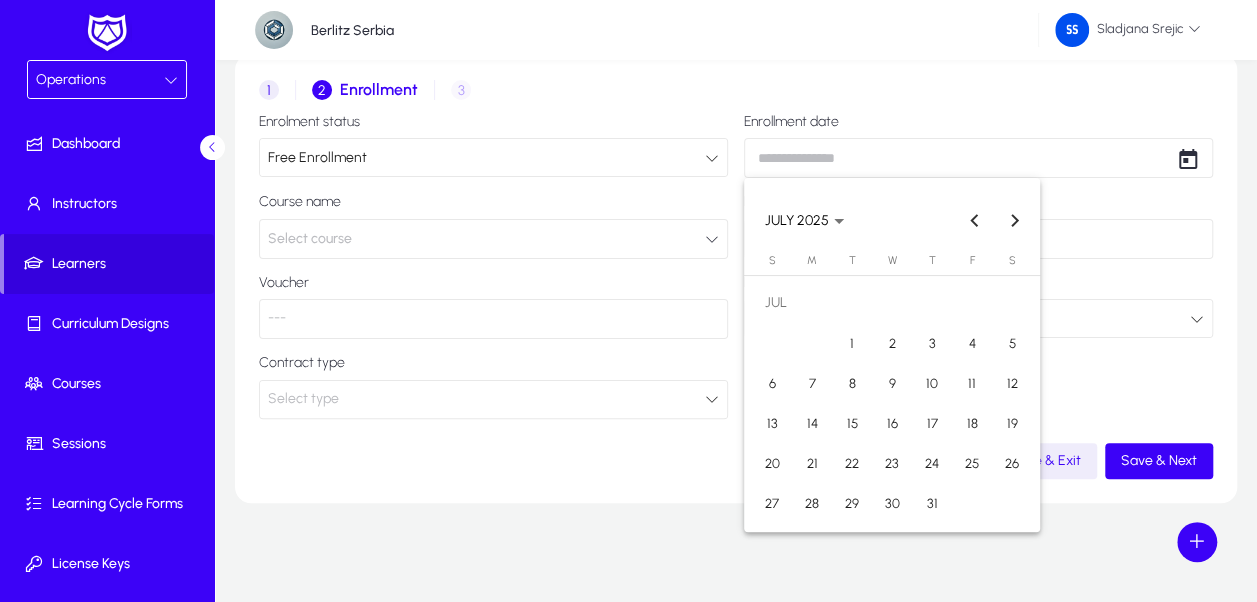 click on "Operations  Dashboard   Instructors   Learners   Curriculum Designs   Courses   Sessions   Learning Cycle Forms   License Keys   Corporate Accounts   Messages   Settings  [COMPANY] [LOCATION]  [NAME]   Back  1 Contract 2 Enrollment 3 Invoice details Enrolment status  Free Enrollment Enrollment date  Course name  Select course     Enrollment site   ---  Voucher   ---  Received material  Select status Contract type  Select type  Save & Exit   Save & Next
JULY [YEAR] JULY [YEAR] Sunday S Monday M Tuesday T Wednesday W Thursday T Friday F Saturday S  JUL      1   2   3   4   5   6   7   8   9   10   11   12   13   14   15   16   17   18   19   20   21   22   23   24   25   26   27   28   29   30   31
Close calendar Settings Logout Create Meeting Log Create Call Log Create Target Account Create Deal Create Company Create Contact" at bounding box center (628, 237) 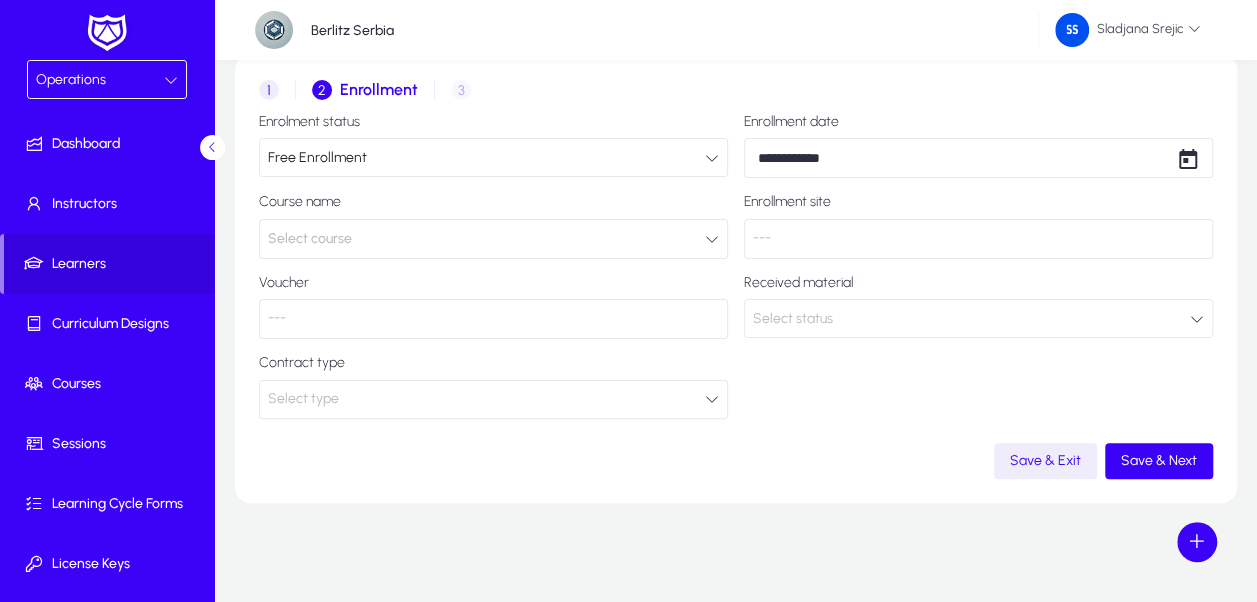 click on "---" 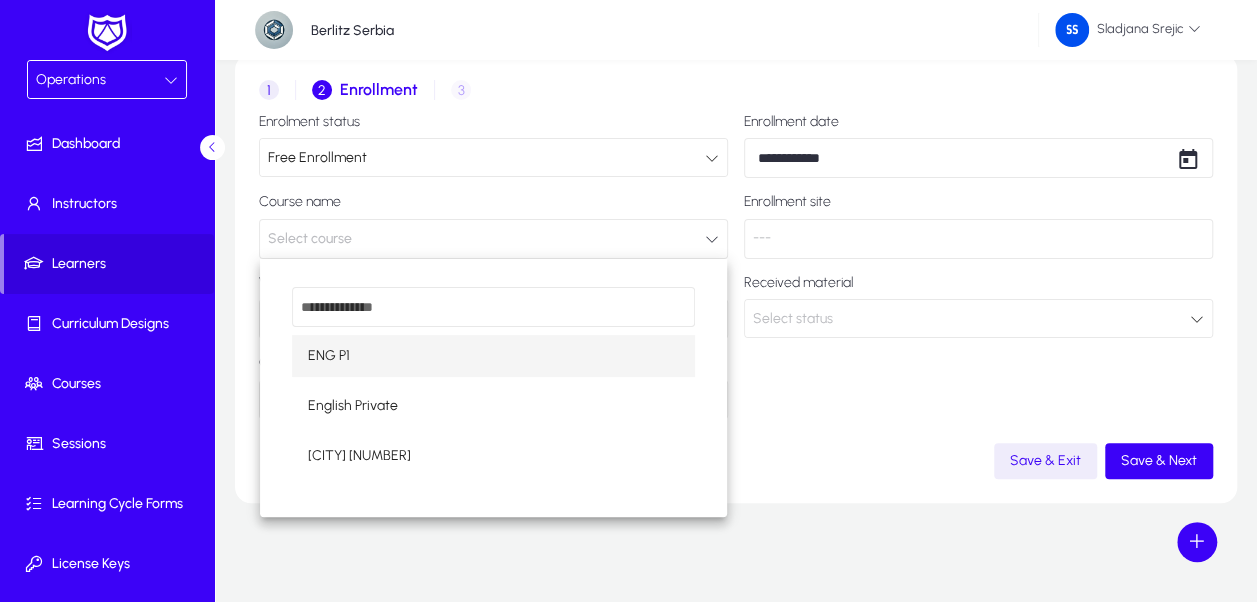 click at bounding box center (628, 301) 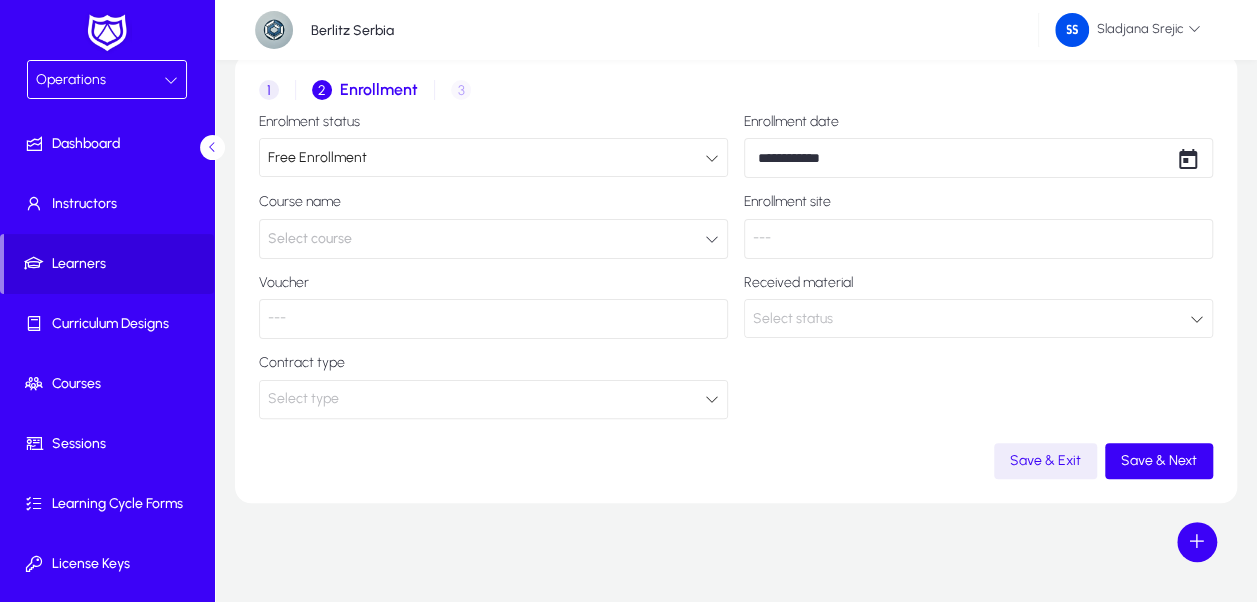 click on "Select course" 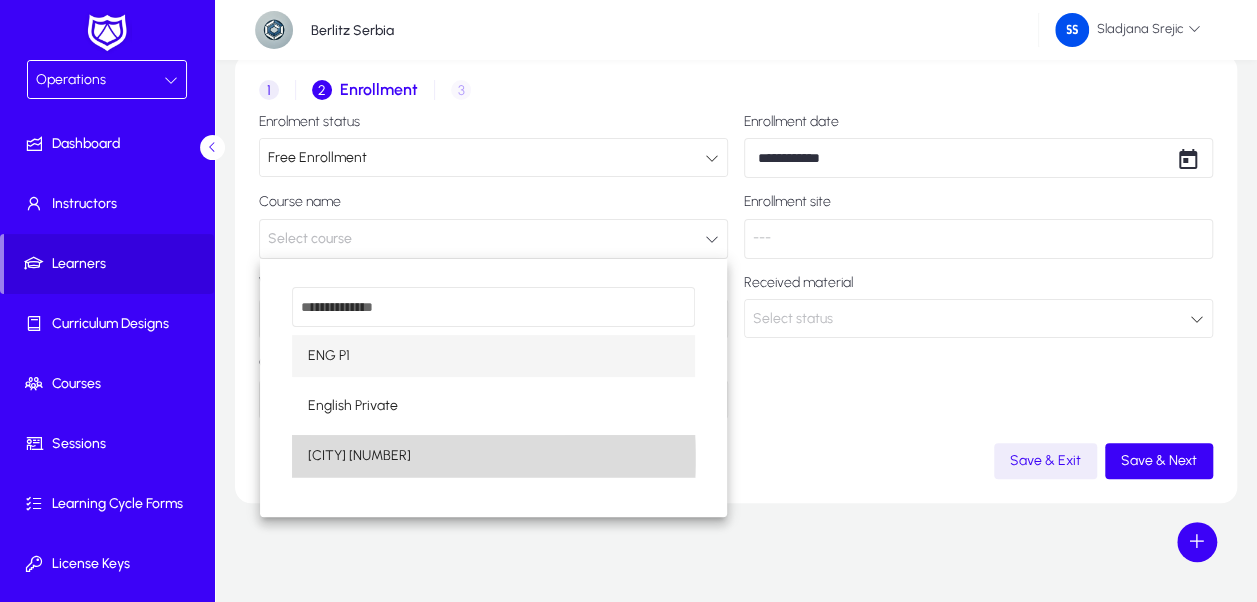 click on "[CITY] [NUMBER]" at bounding box center (494, 456) 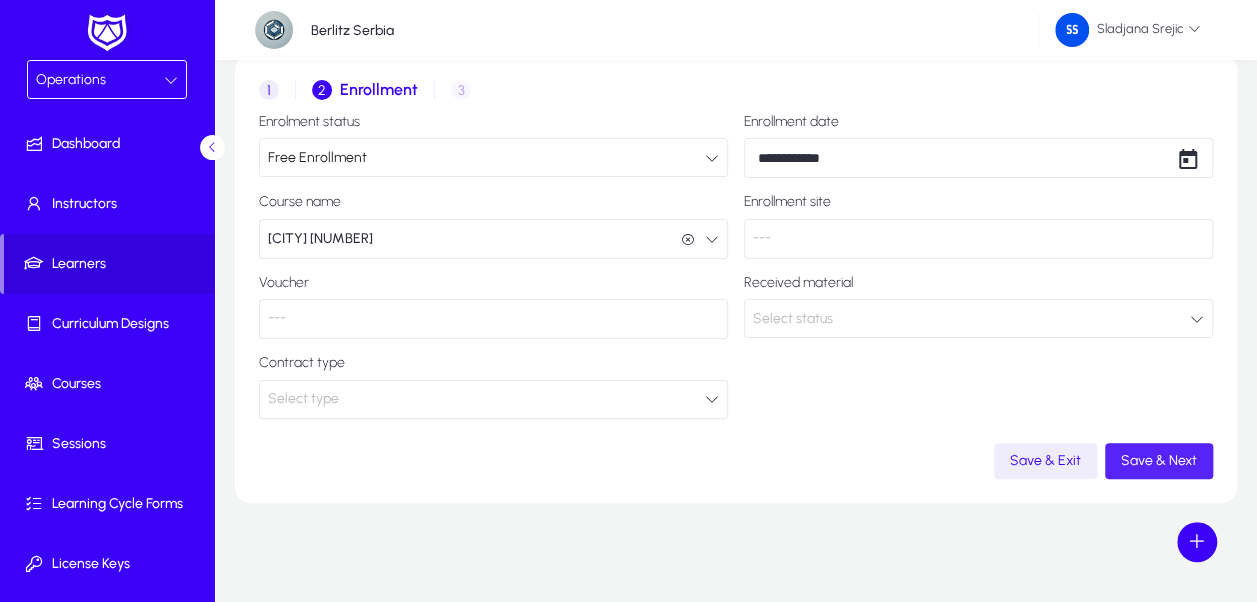 click on "Save & Next" 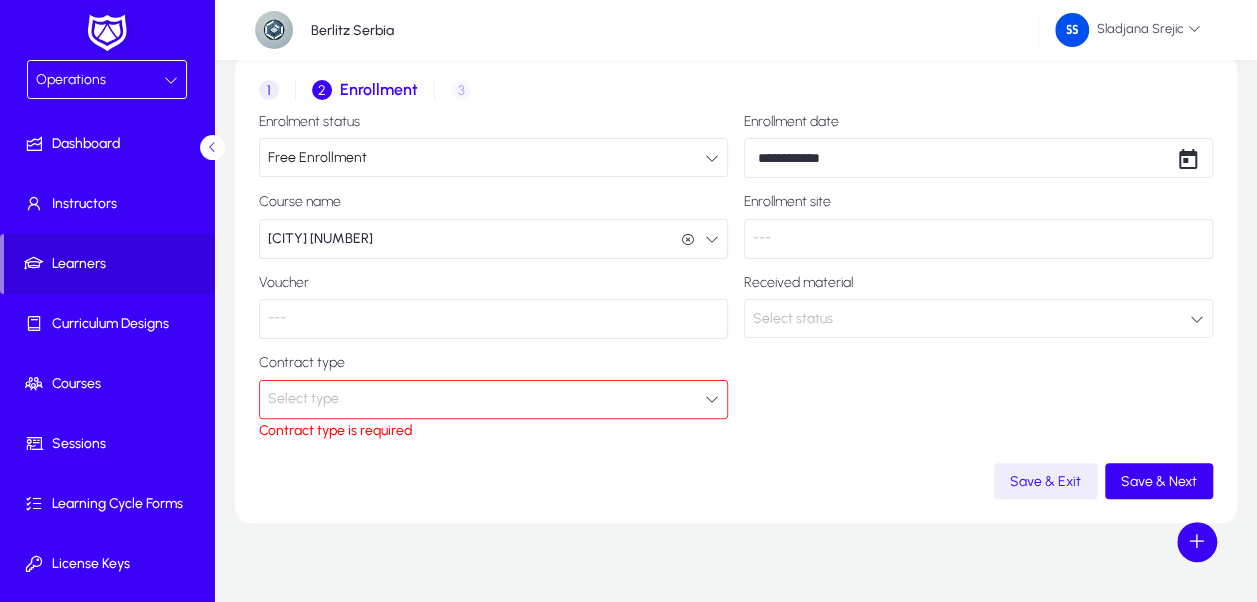 click on "Select type" at bounding box center (493, 399) 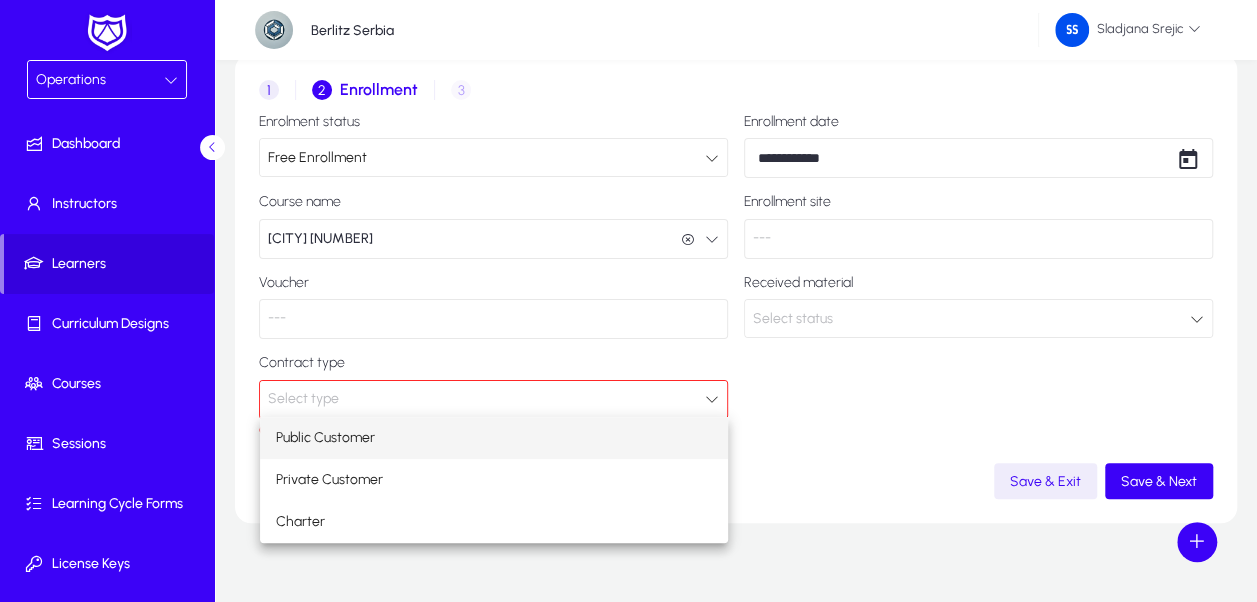 click on "Public Customer" at bounding box center [494, 438] 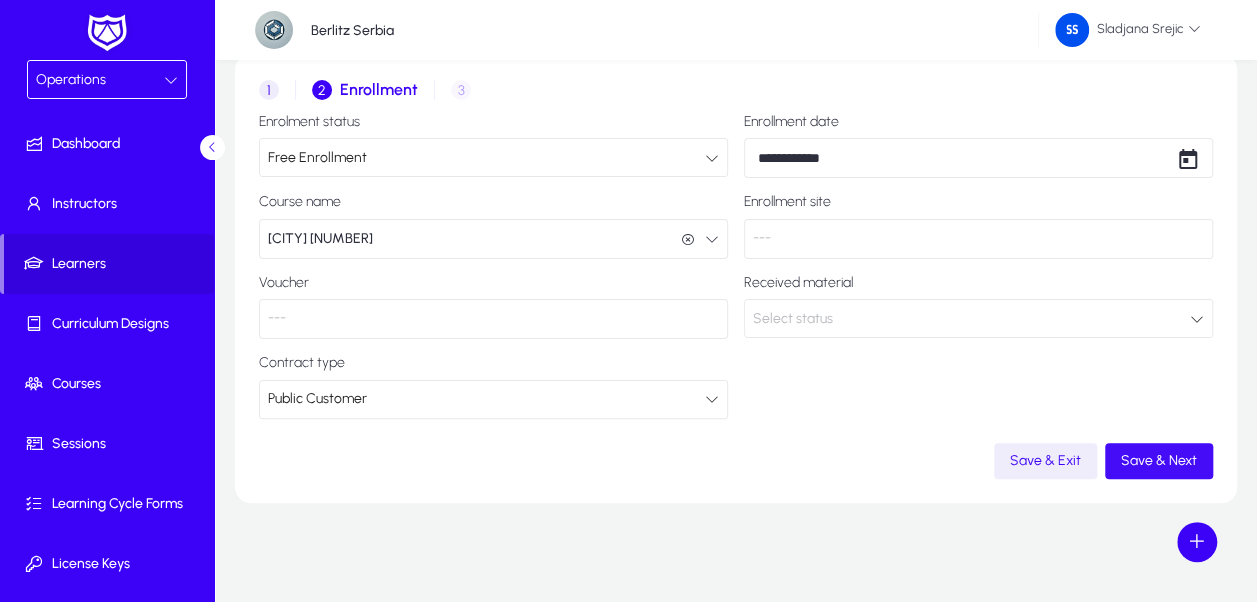 click on "Save & Next" 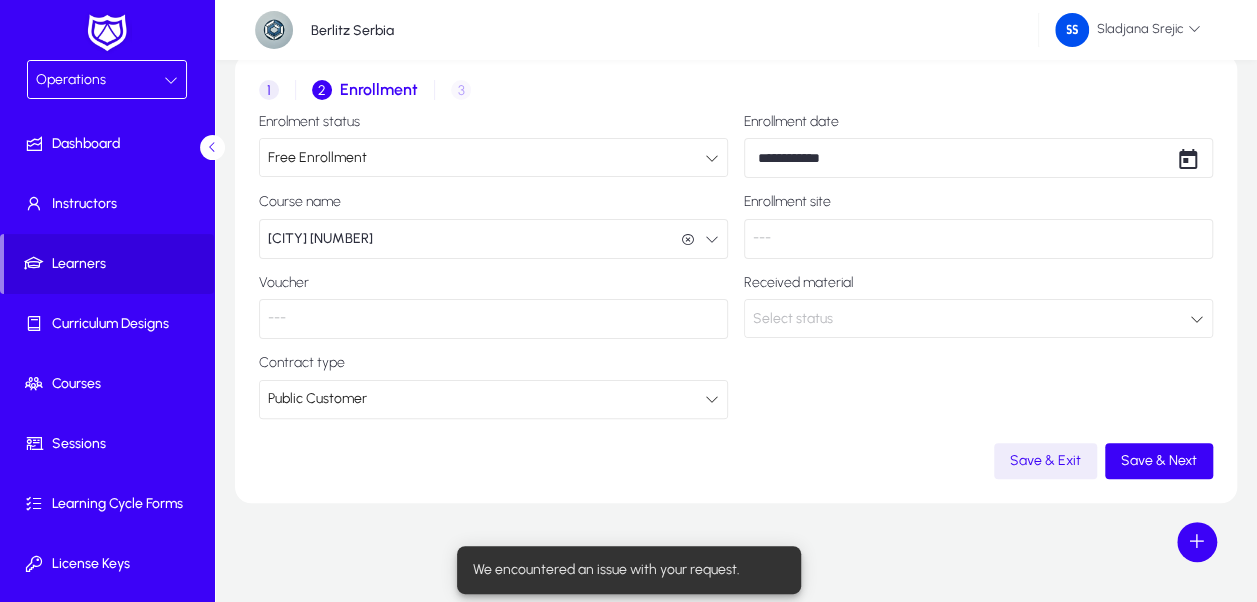 click on "Public Customer" at bounding box center [486, 399] 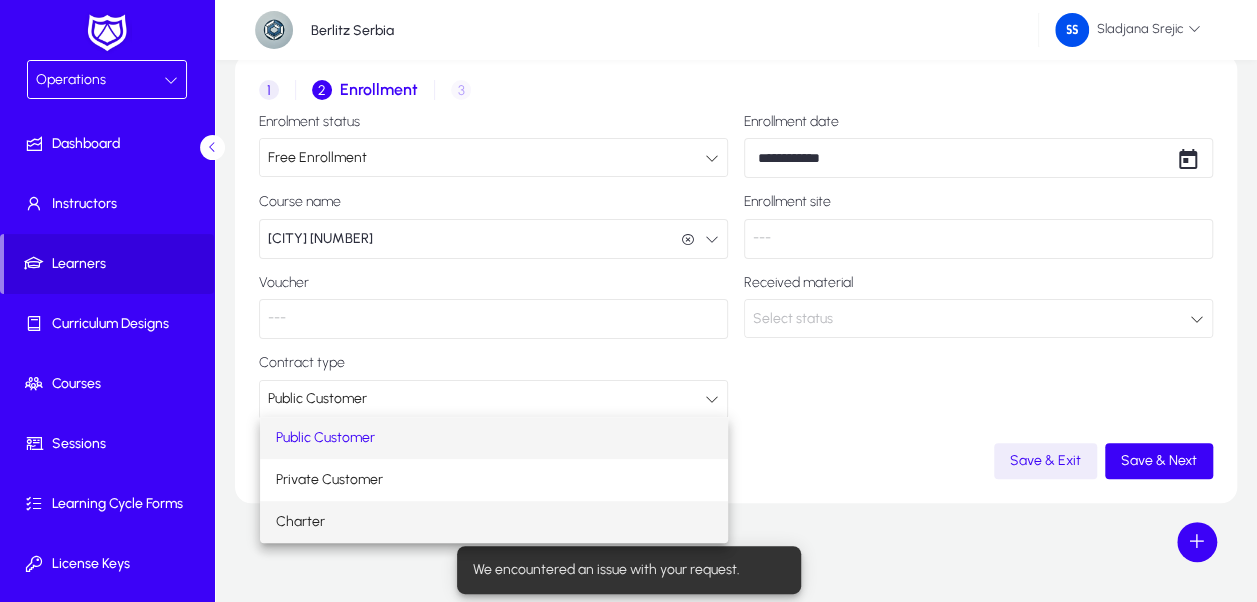click on "Charter" at bounding box center [494, 522] 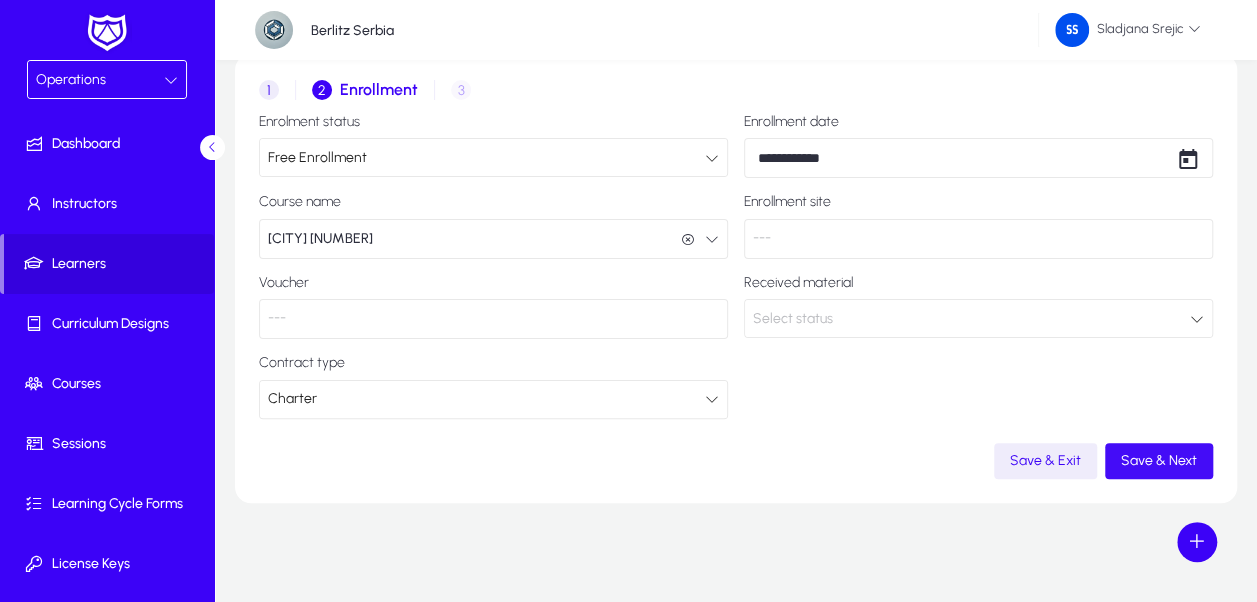 click on "Save & Next" 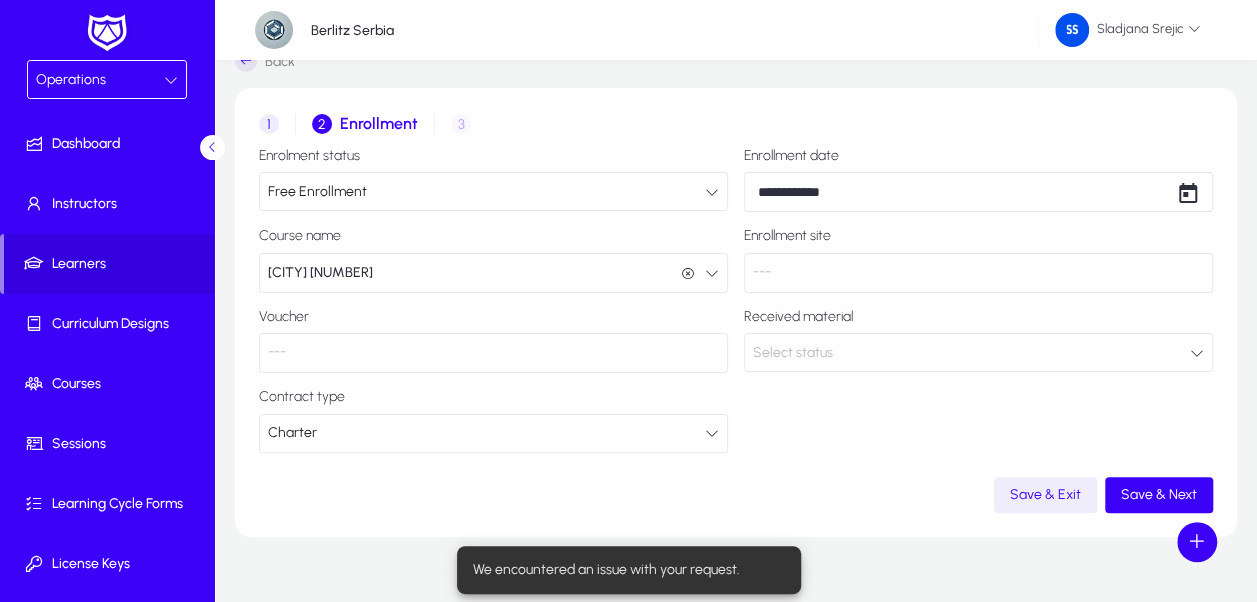 scroll, scrollTop: 0, scrollLeft: 0, axis: both 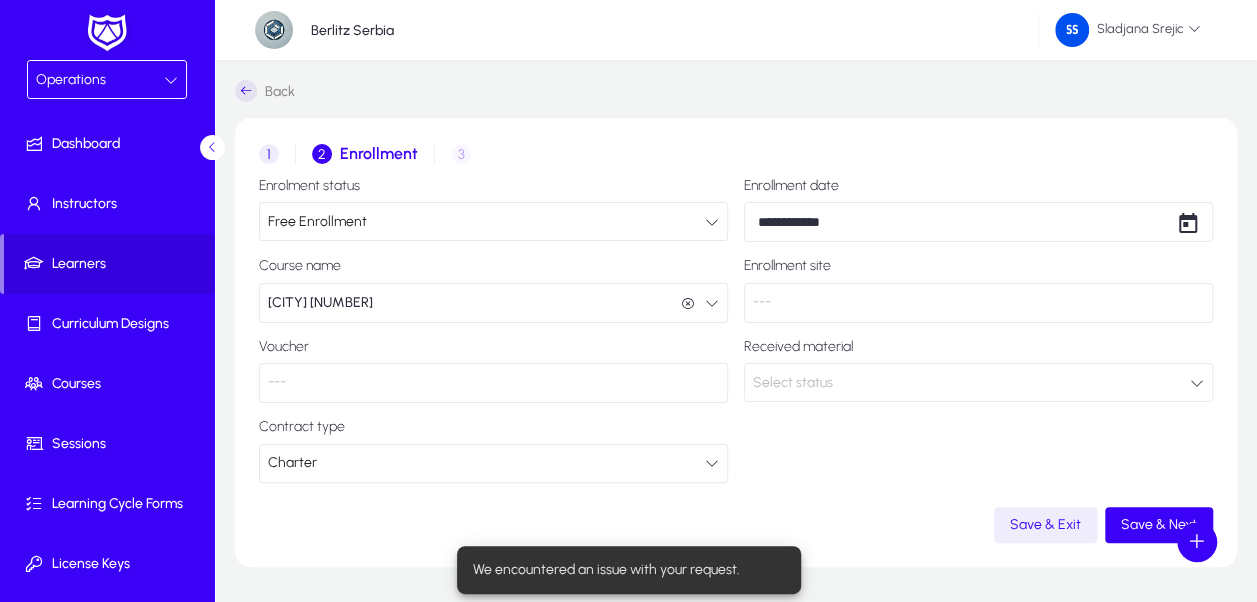 click on "1 Contract 2 Enrollment 3 Invoice details" 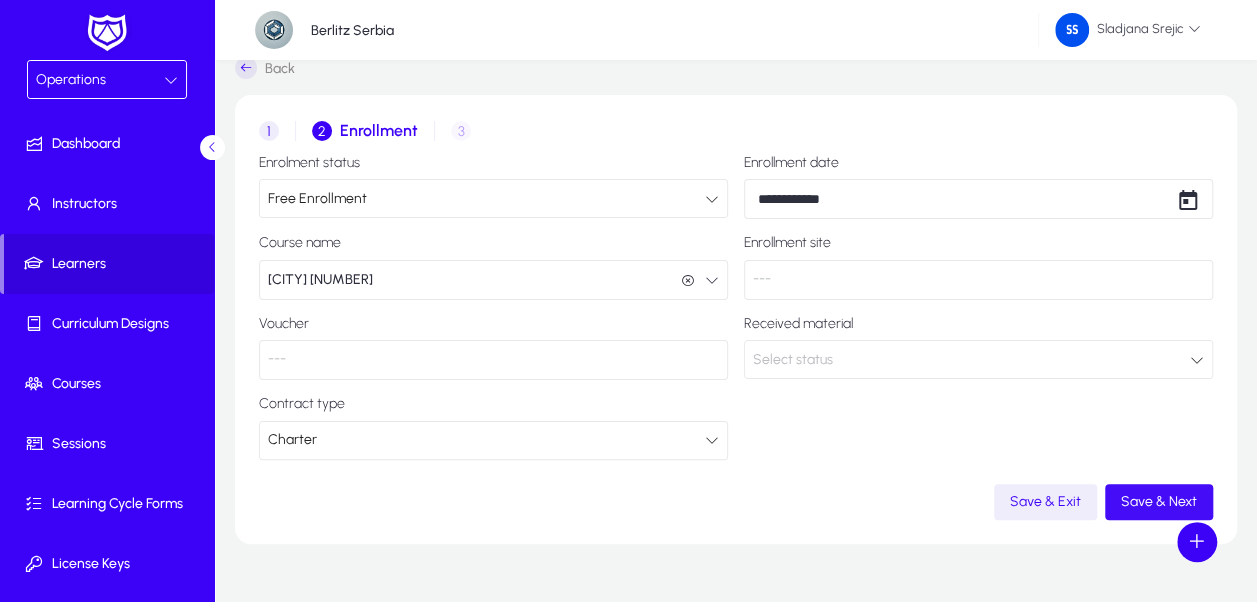 scroll, scrollTop: 64, scrollLeft: 0, axis: vertical 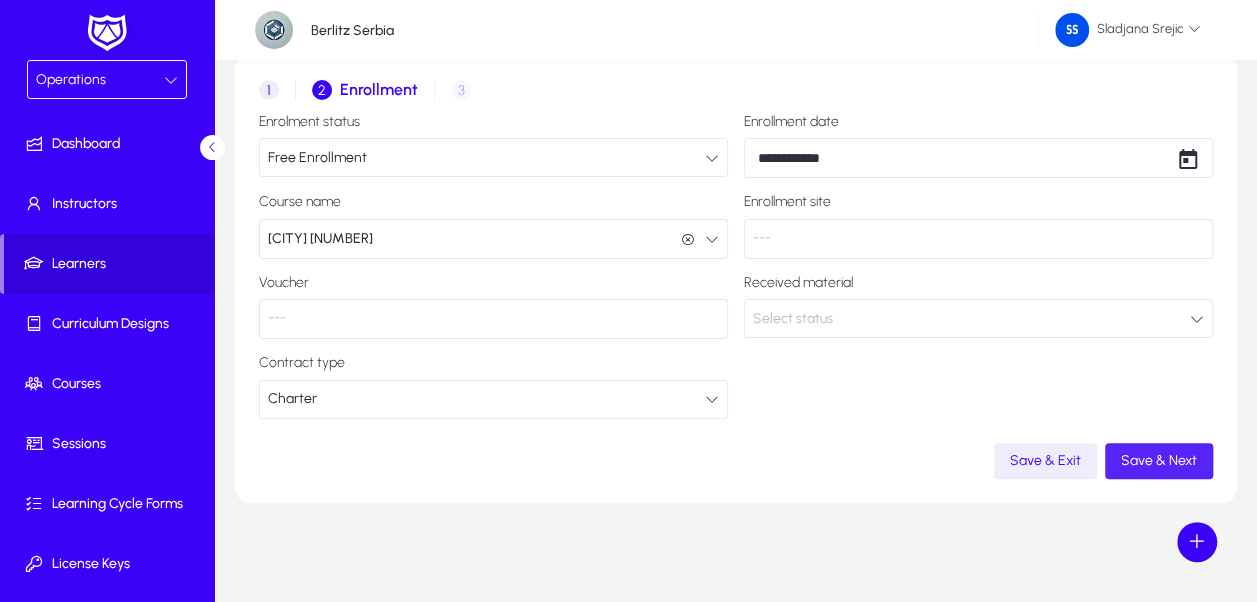 click on "Save & Next" 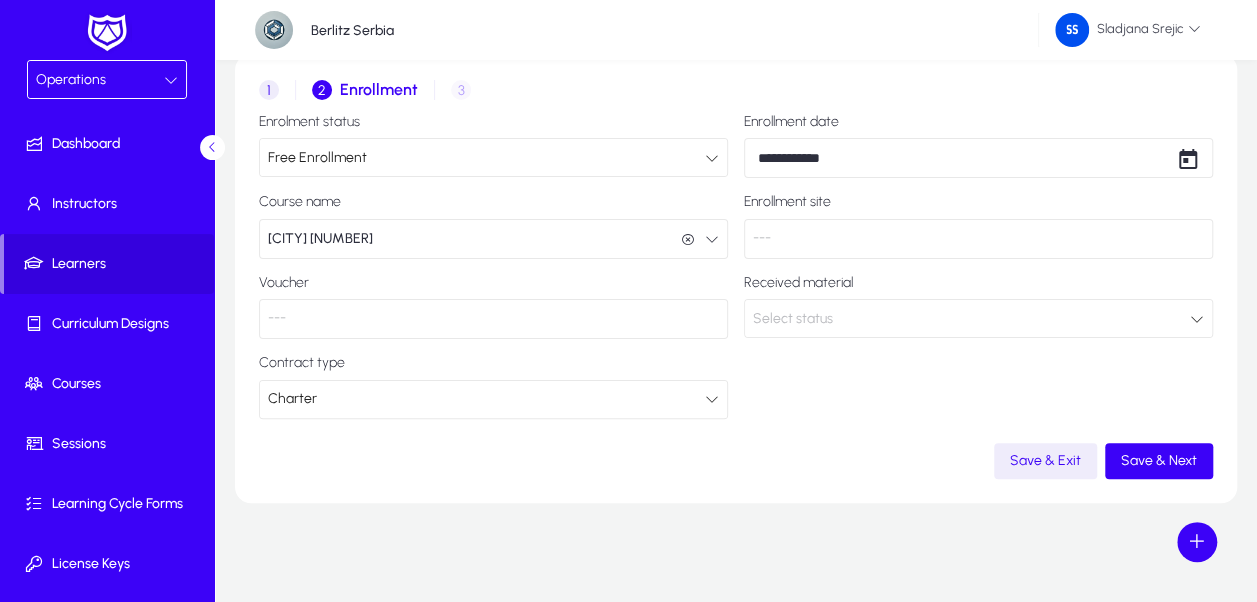 click on "Charter" at bounding box center (486, 399) 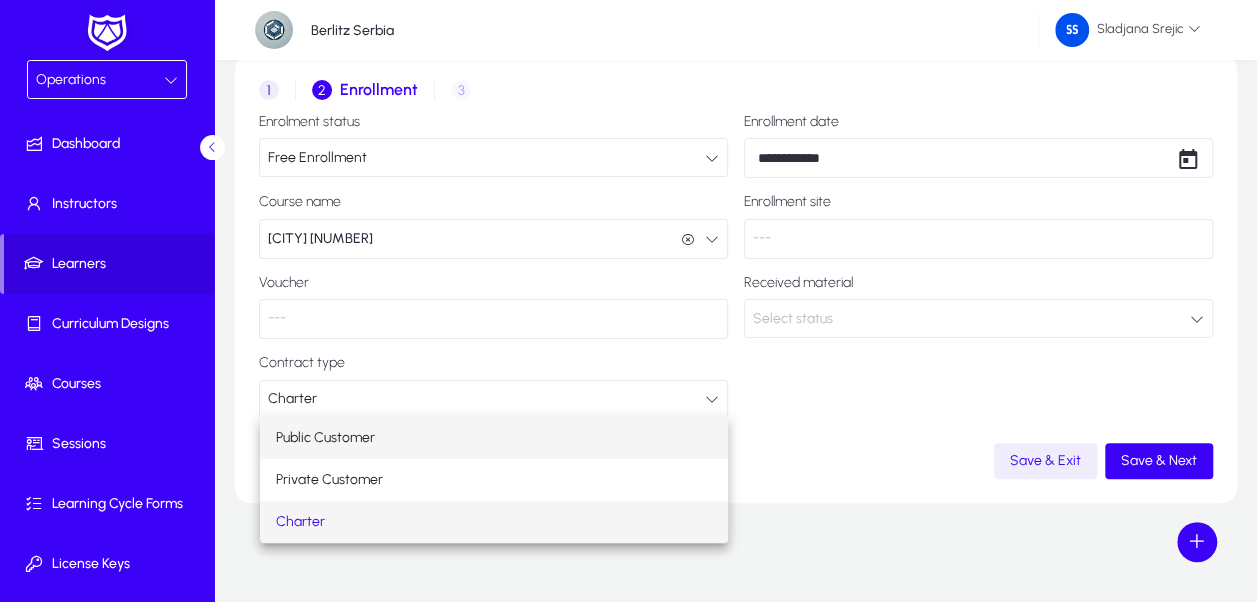 click on "Public Customer" at bounding box center (494, 438) 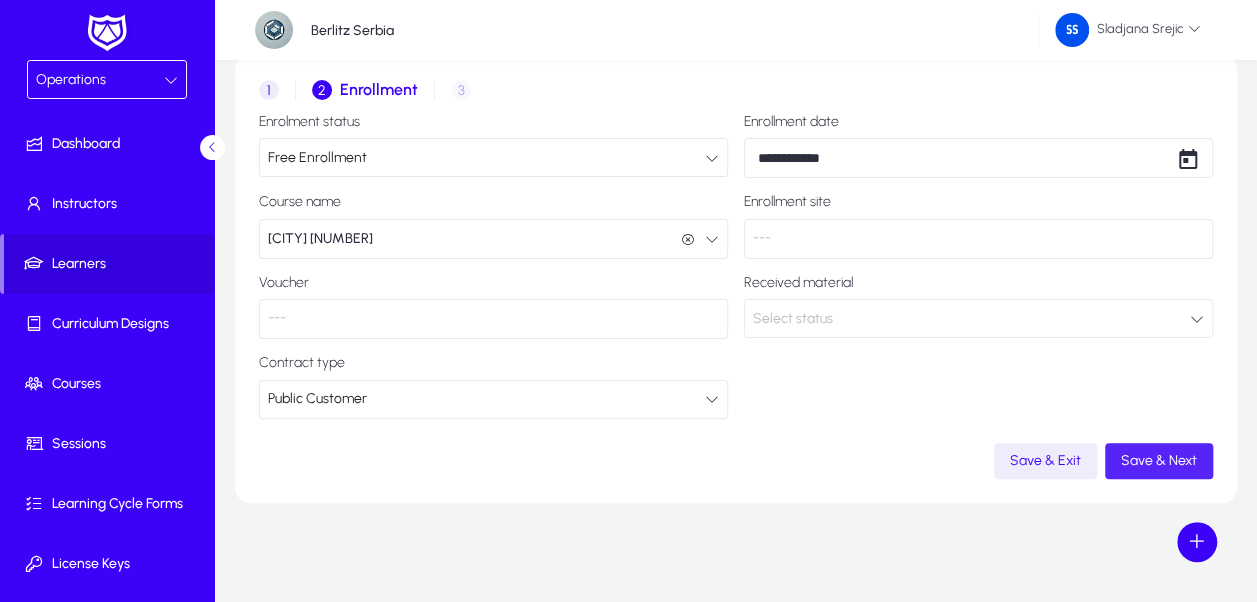 click on "Save & Next" 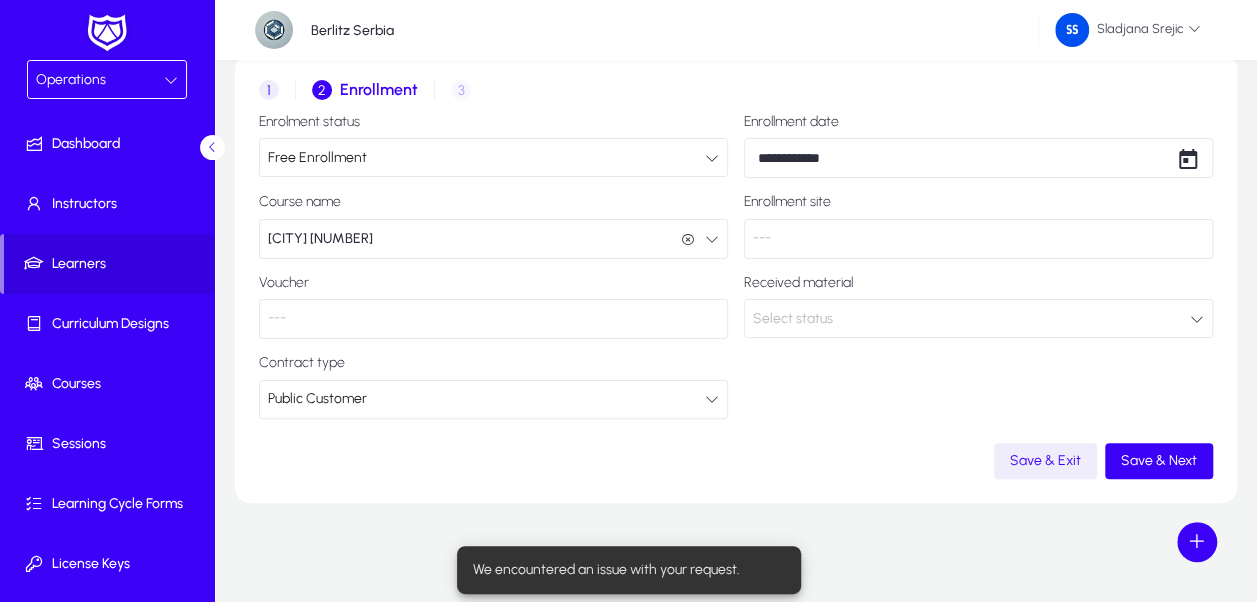 click on "Select status" at bounding box center (971, 319) 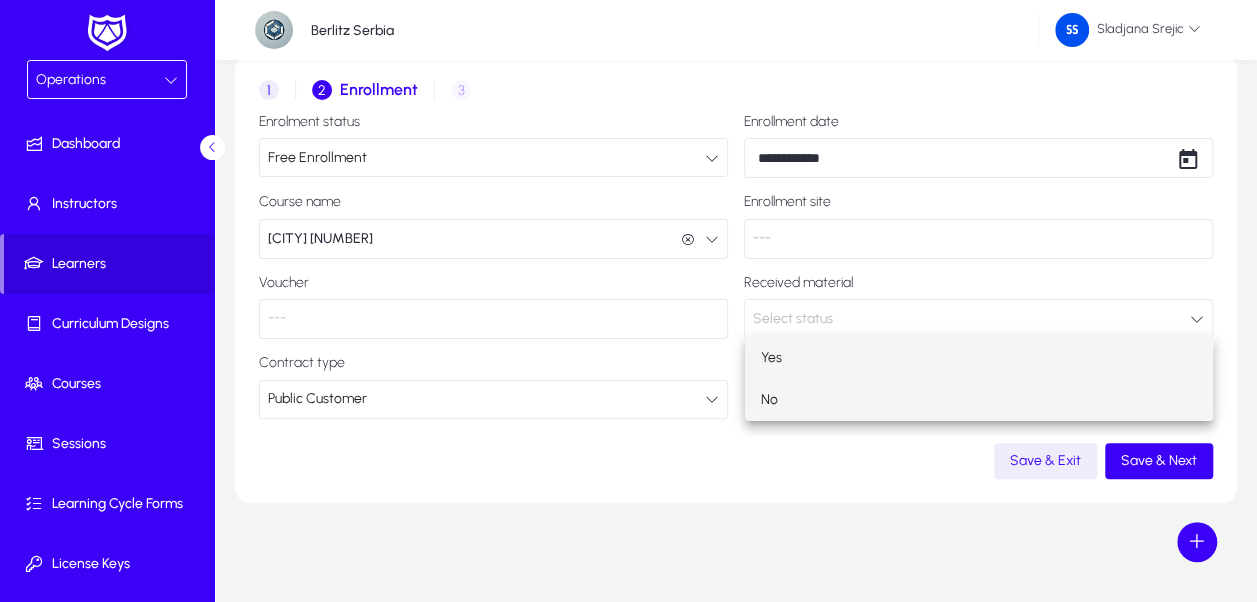 click on "No" at bounding box center (979, 400) 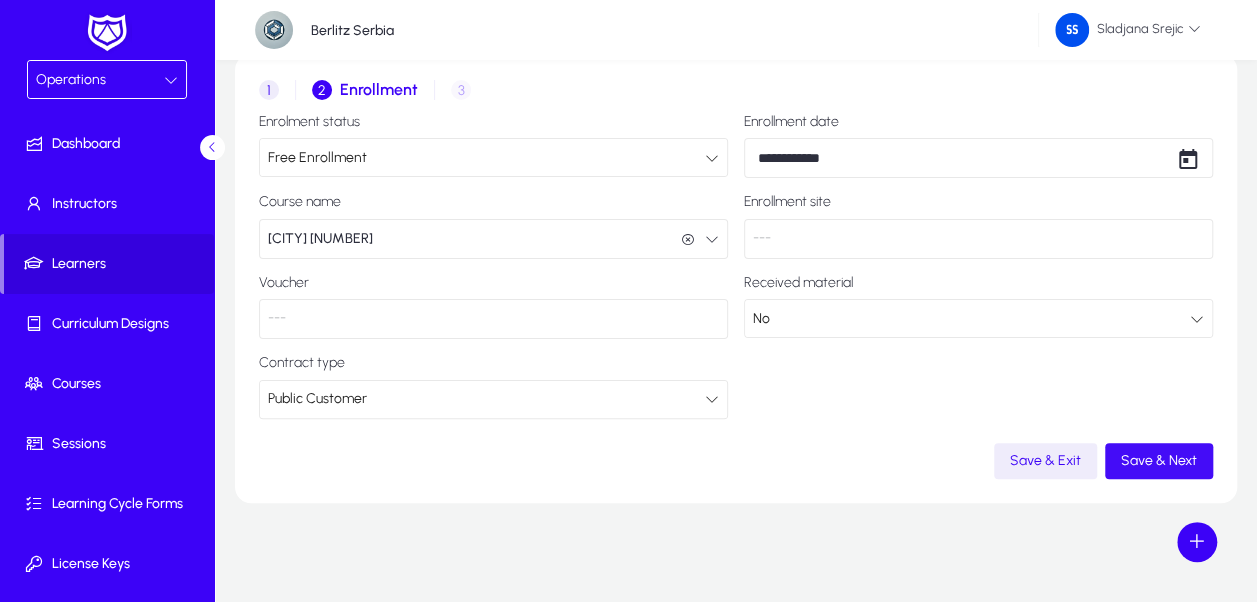 click on "Save & Next" 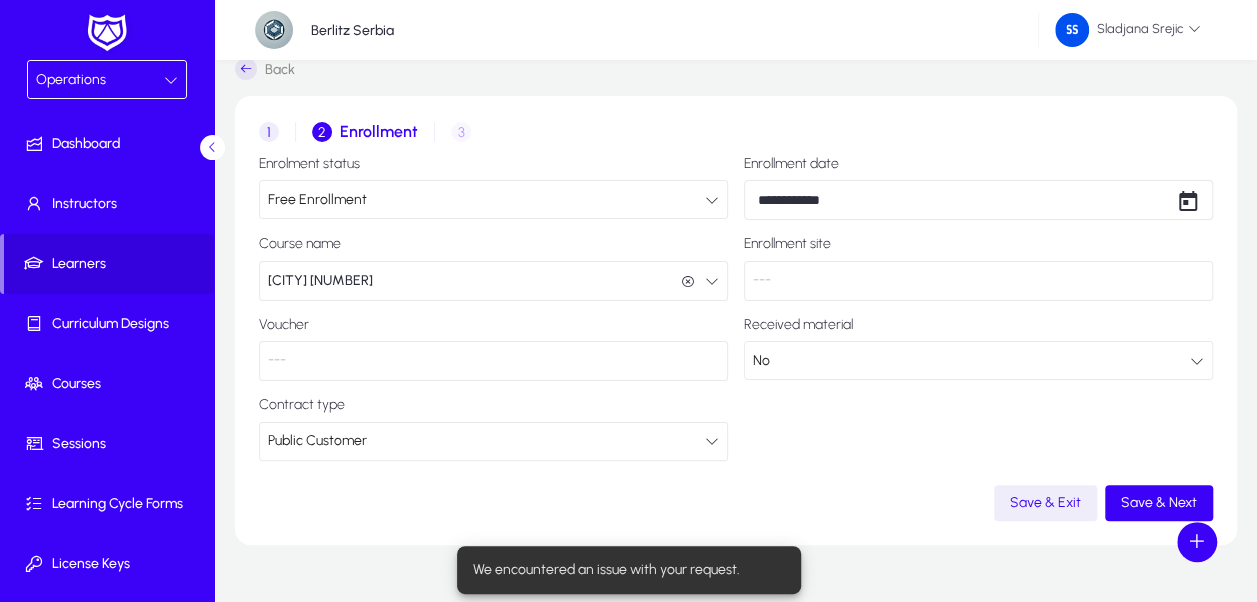 scroll, scrollTop: 0, scrollLeft: 0, axis: both 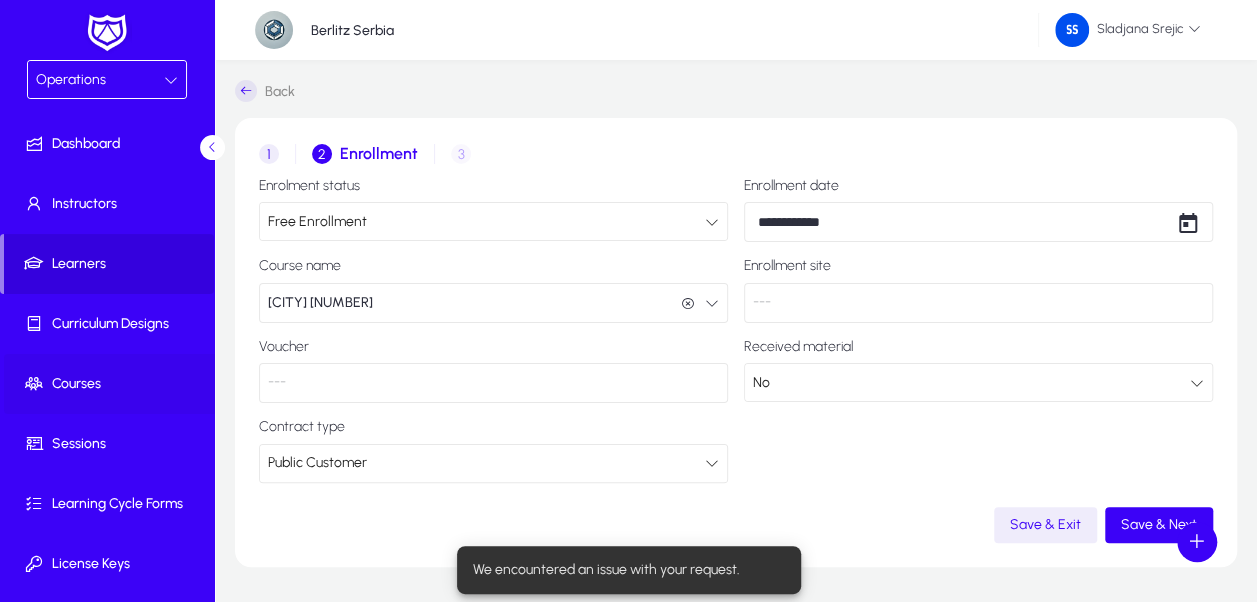 click on "Courses" 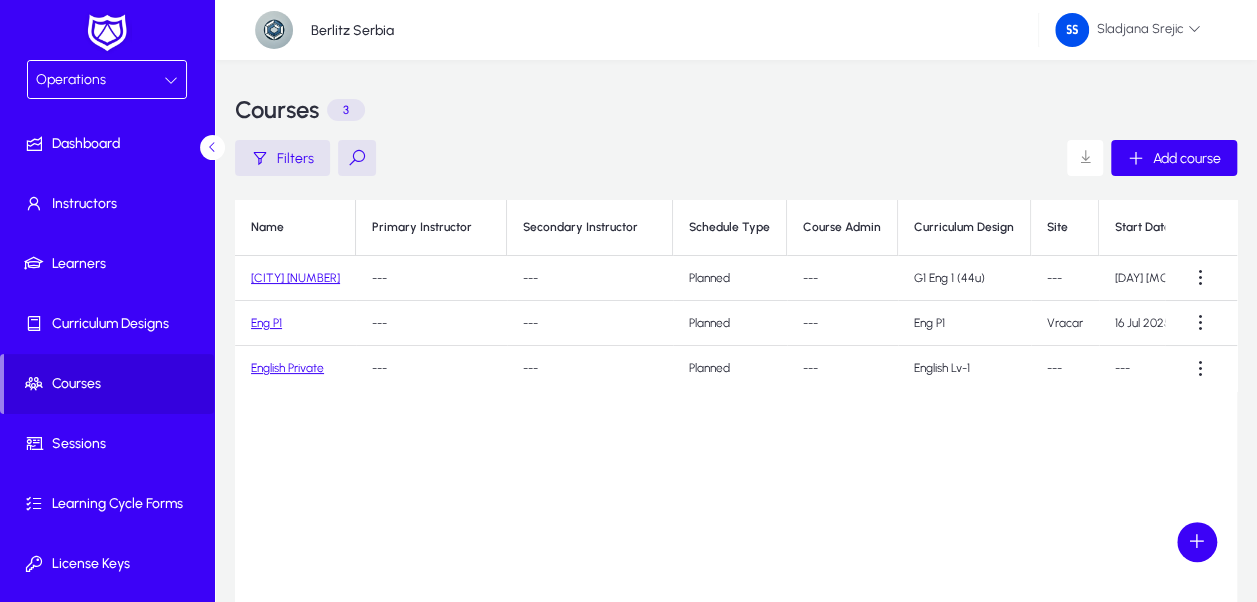 click on "[CITY] [NUMBER]" 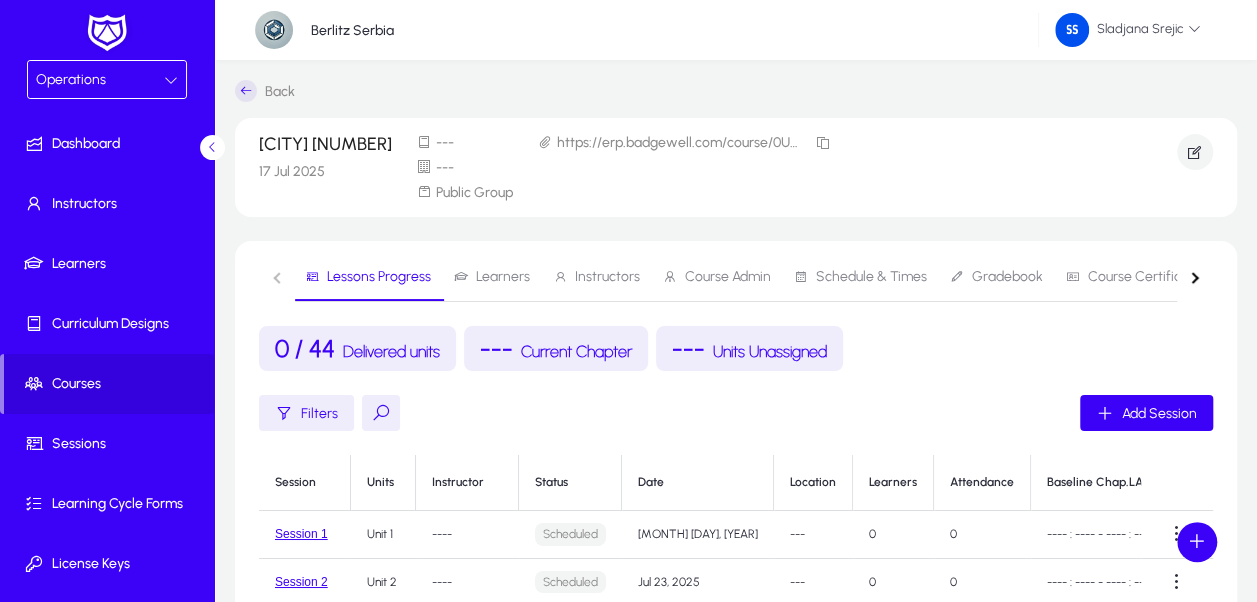 click on "Learners" at bounding box center (503, 277) 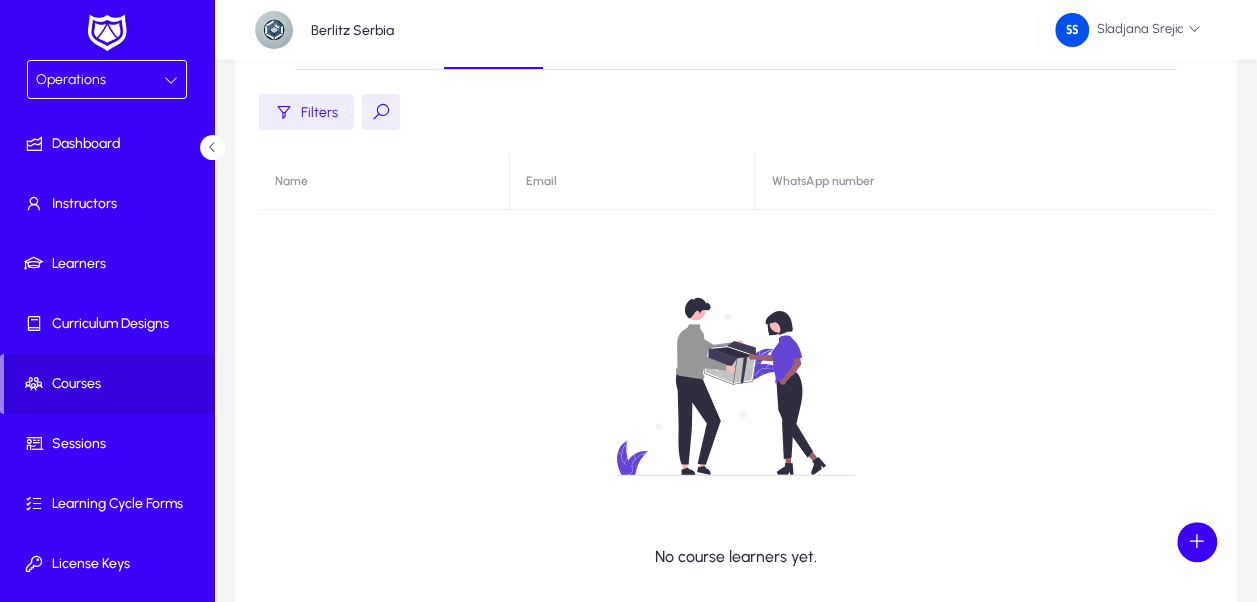 scroll, scrollTop: 0, scrollLeft: 0, axis: both 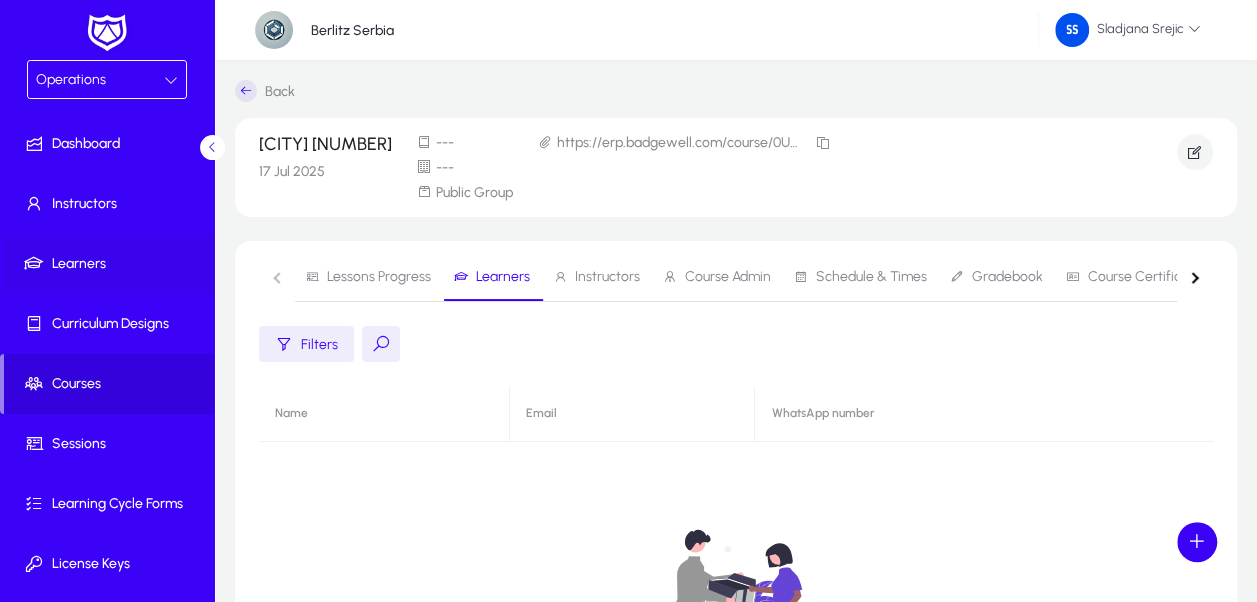 click on "Learners" 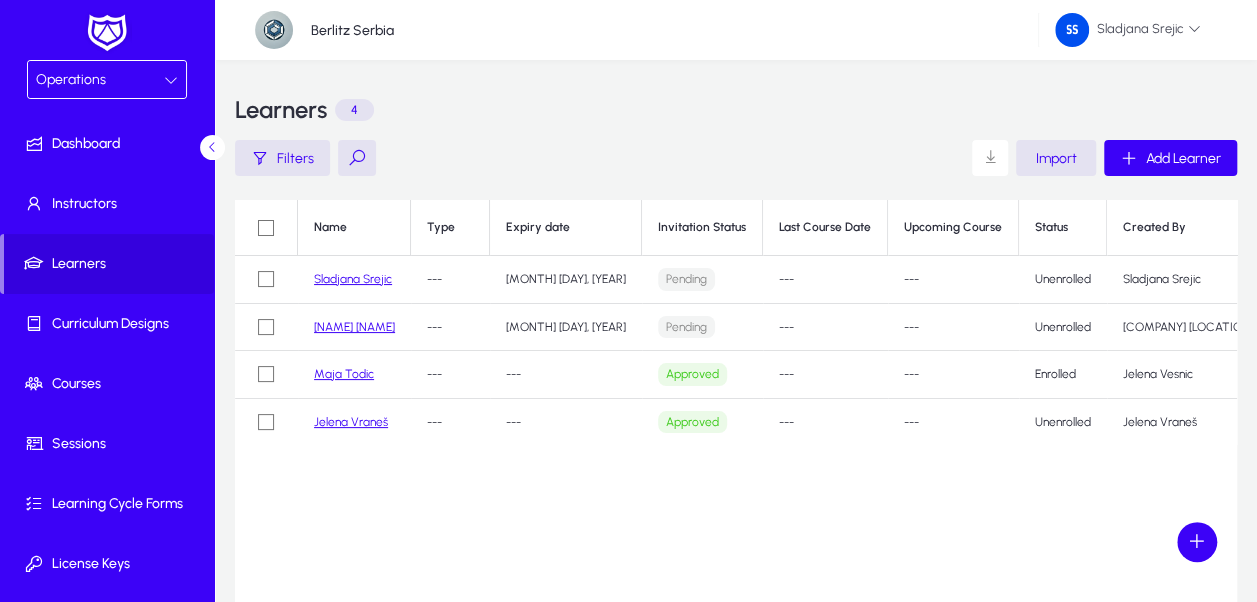 click on "Sladjana Srejic" 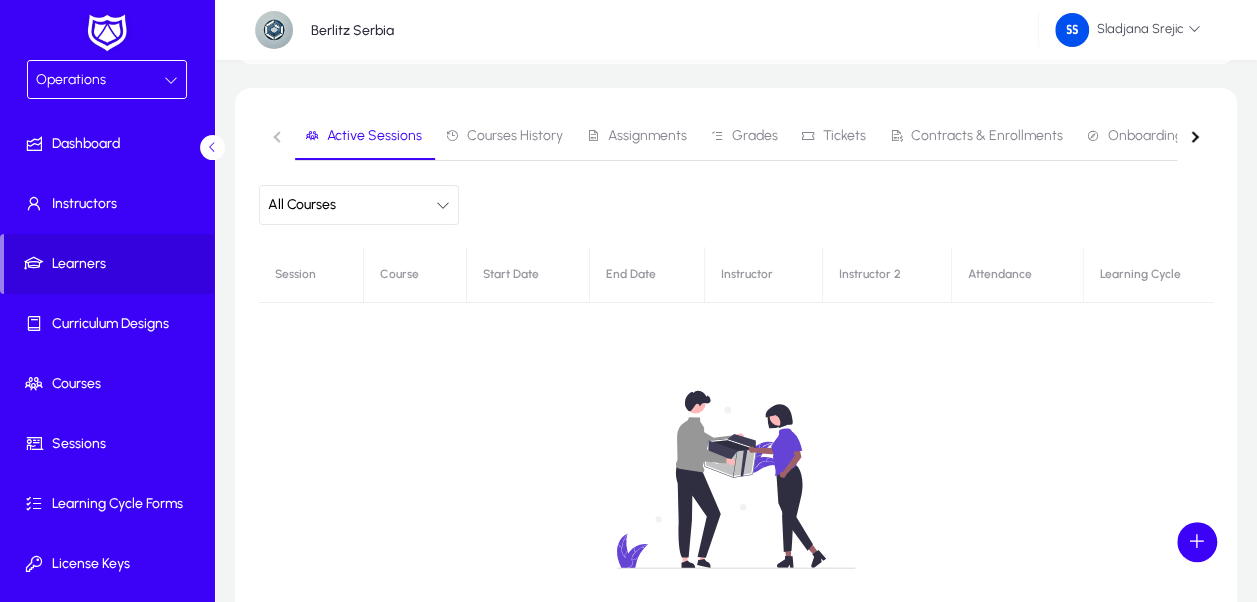 scroll, scrollTop: 200, scrollLeft: 0, axis: vertical 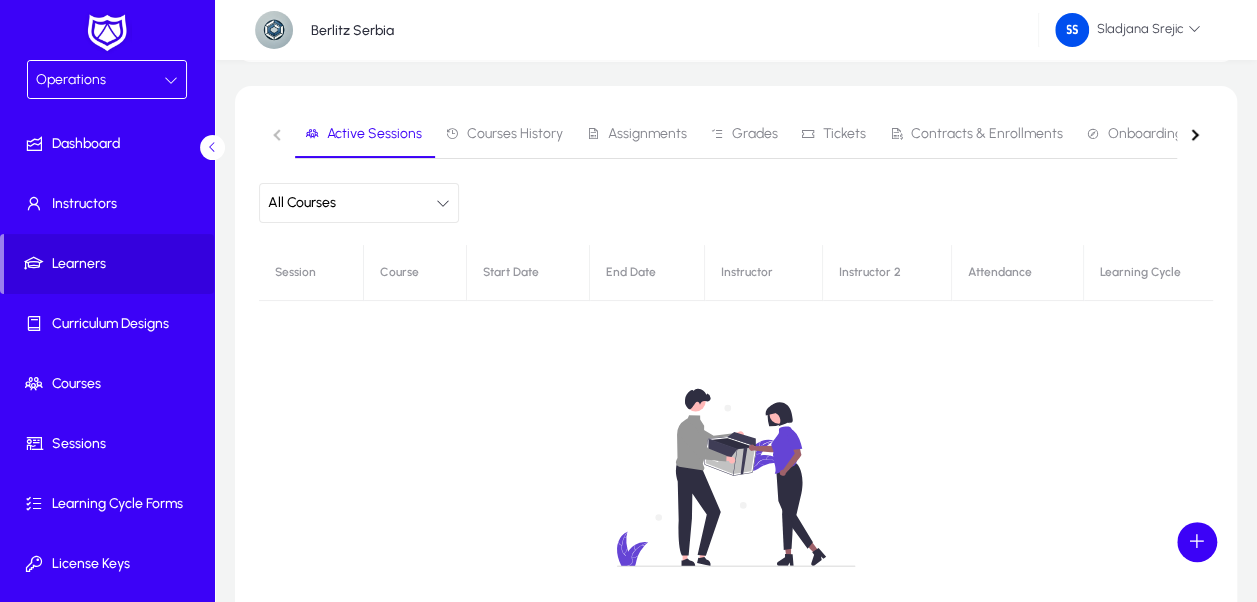 click on "Courses History" at bounding box center (504, 134) 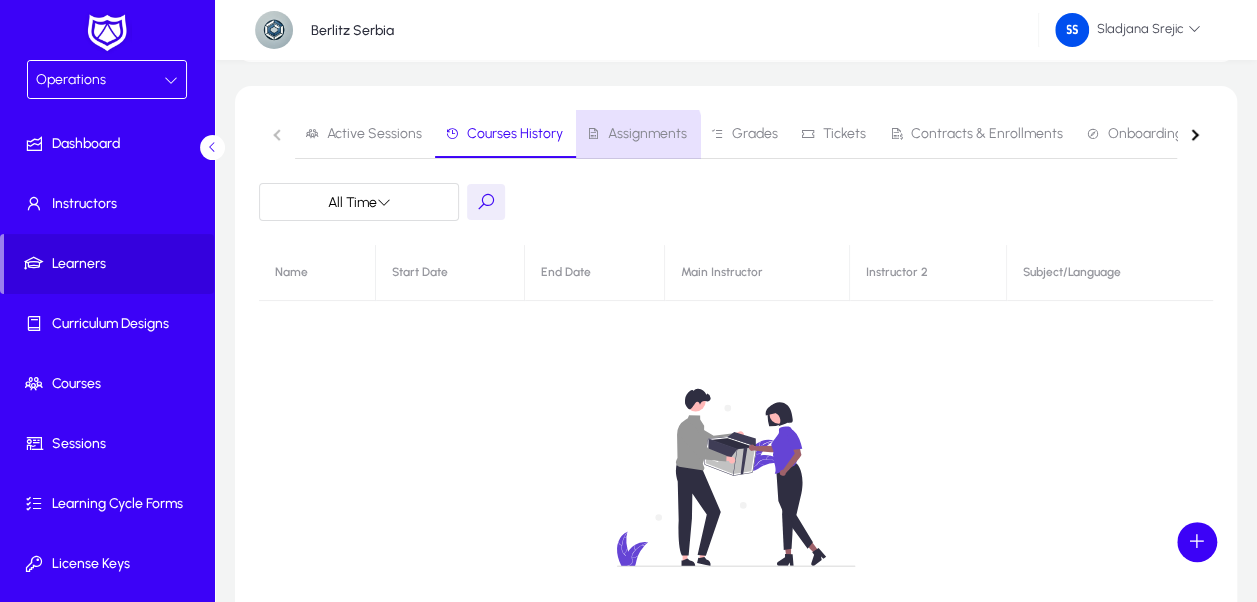 click on "Assignments" at bounding box center [647, 134] 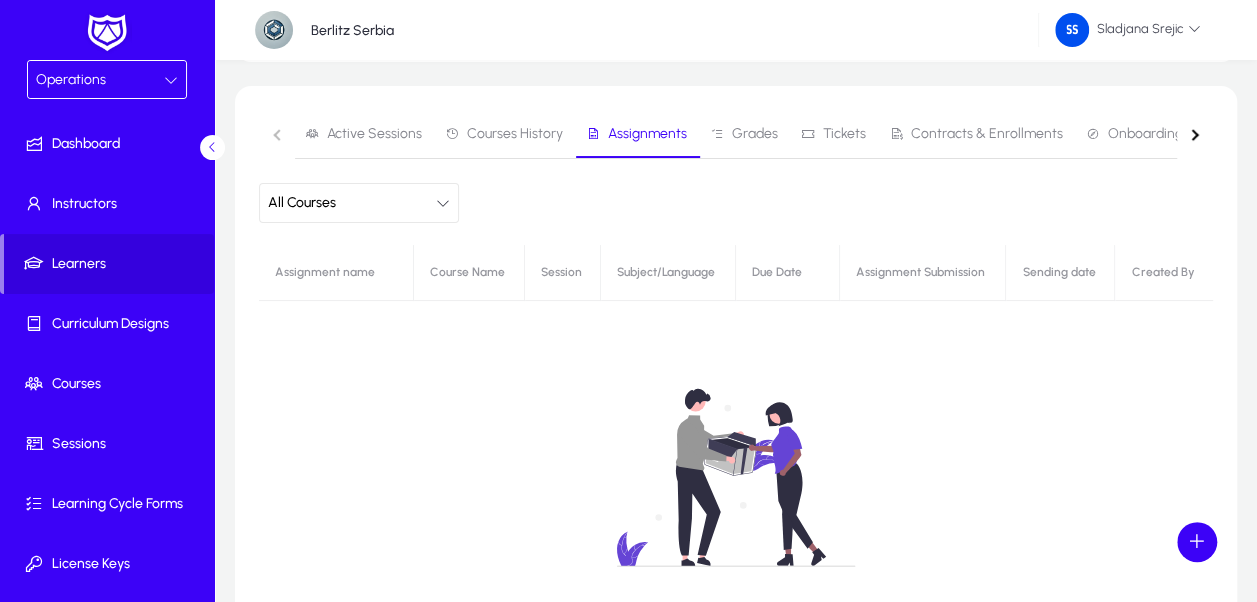 click on "Grades" at bounding box center (755, 134) 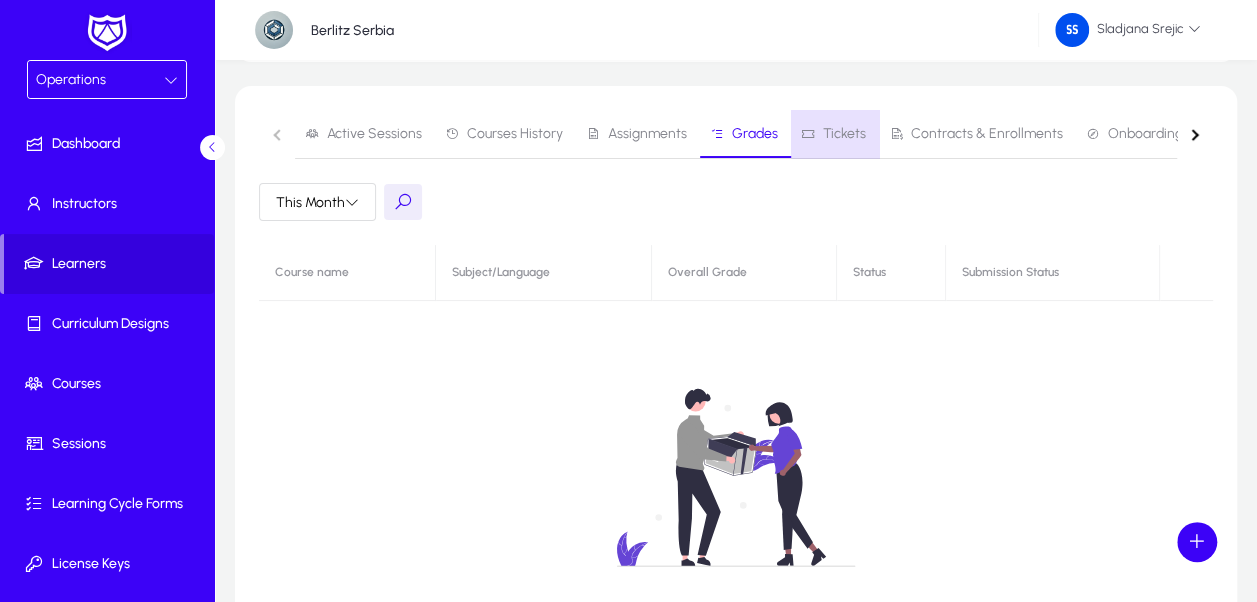 click on "Tickets" at bounding box center [844, 134] 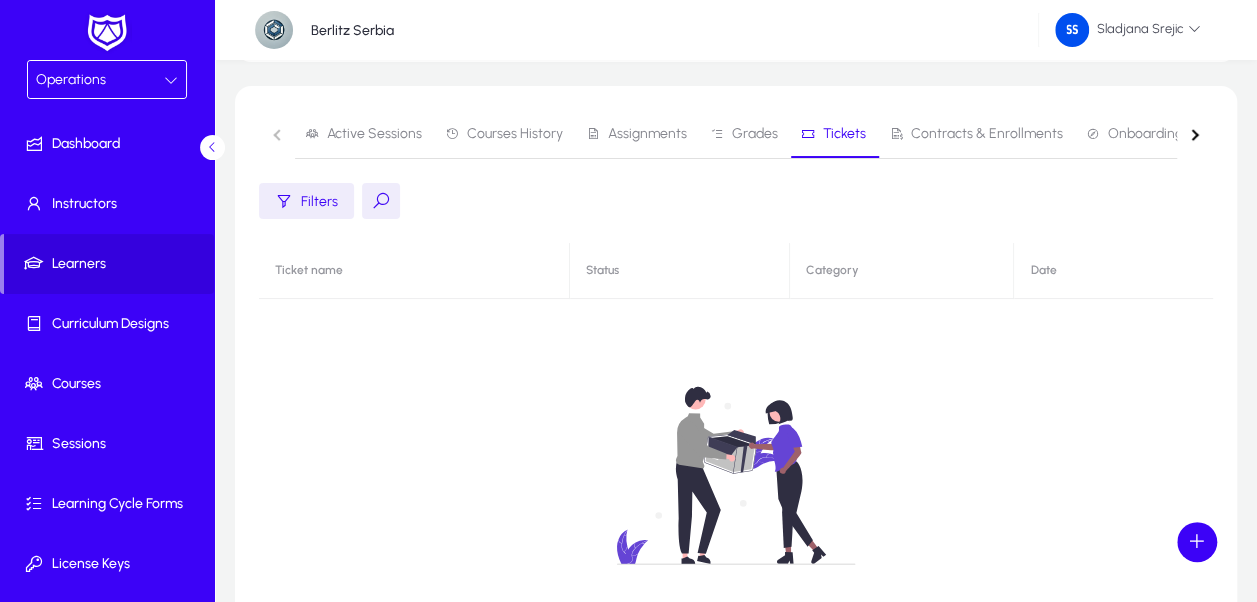 click on "Contracts & Enrollments" at bounding box center (987, 134) 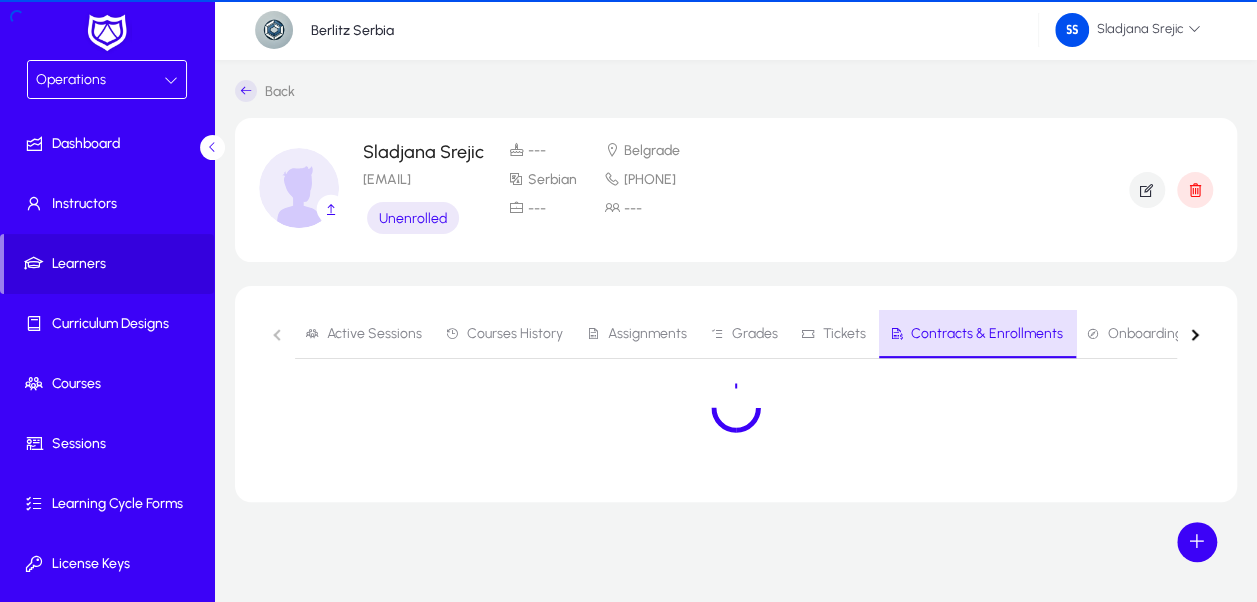 scroll, scrollTop: 0, scrollLeft: 0, axis: both 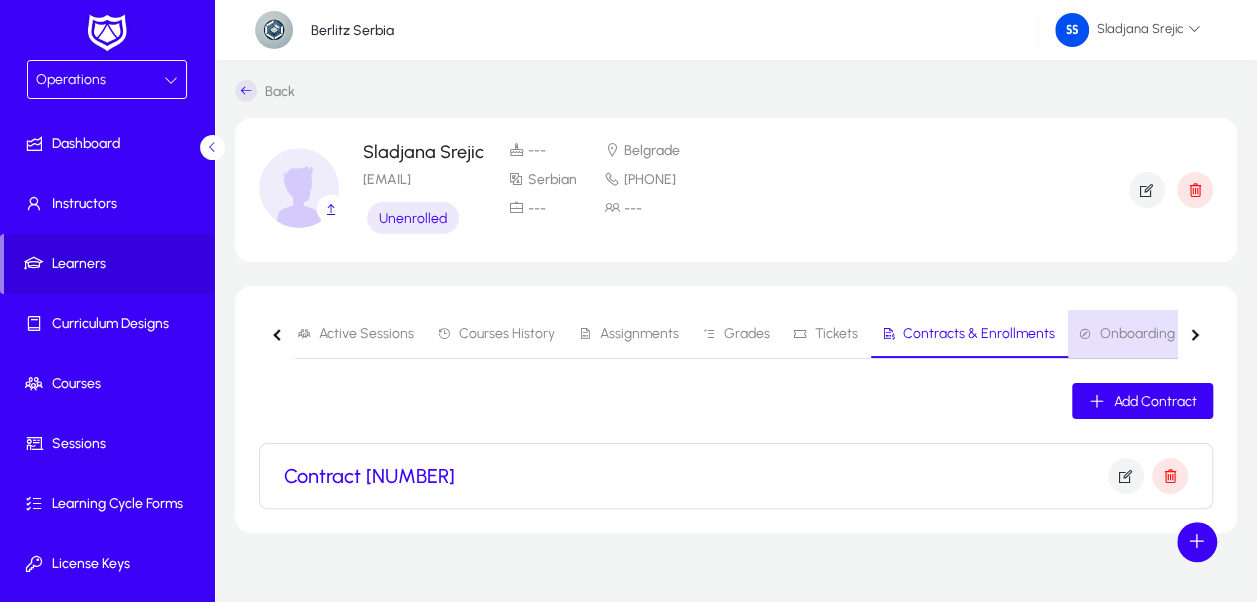 click on "Onboarding" at bounding box center [1137, 334] 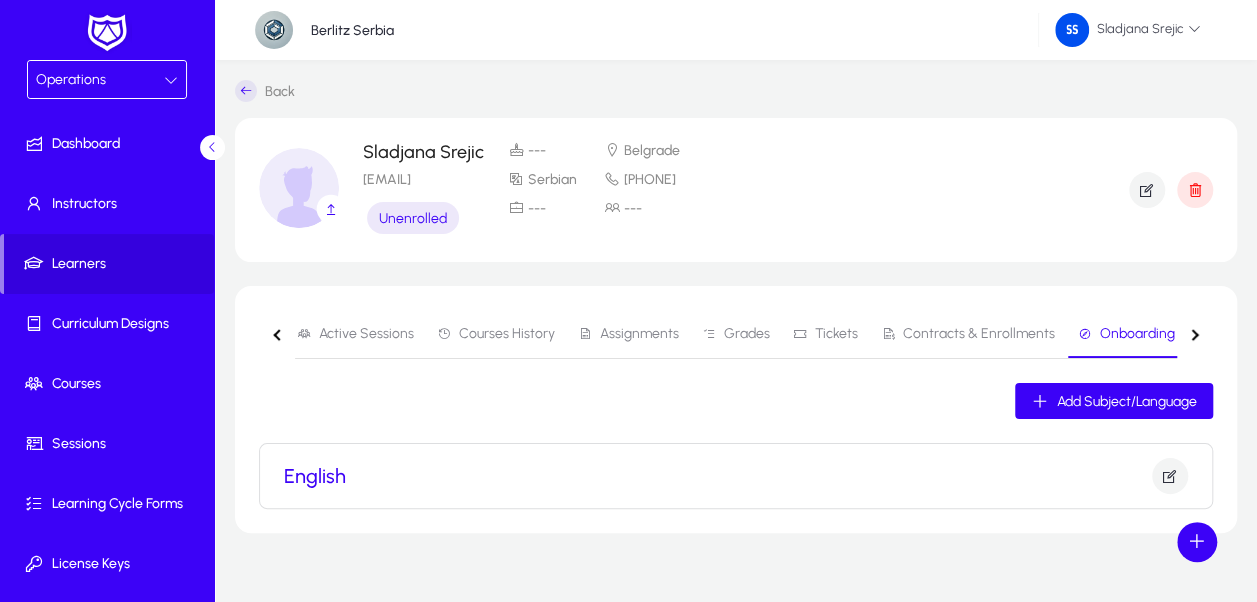 click 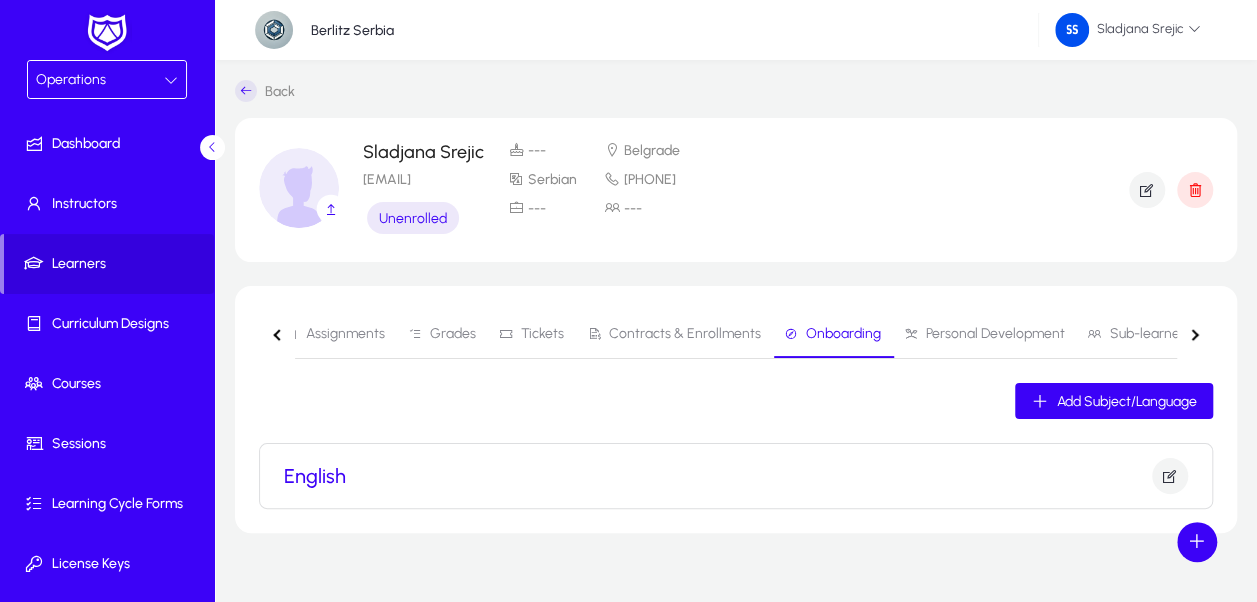 click on "Personal Development" at bounding box center (995, 334) 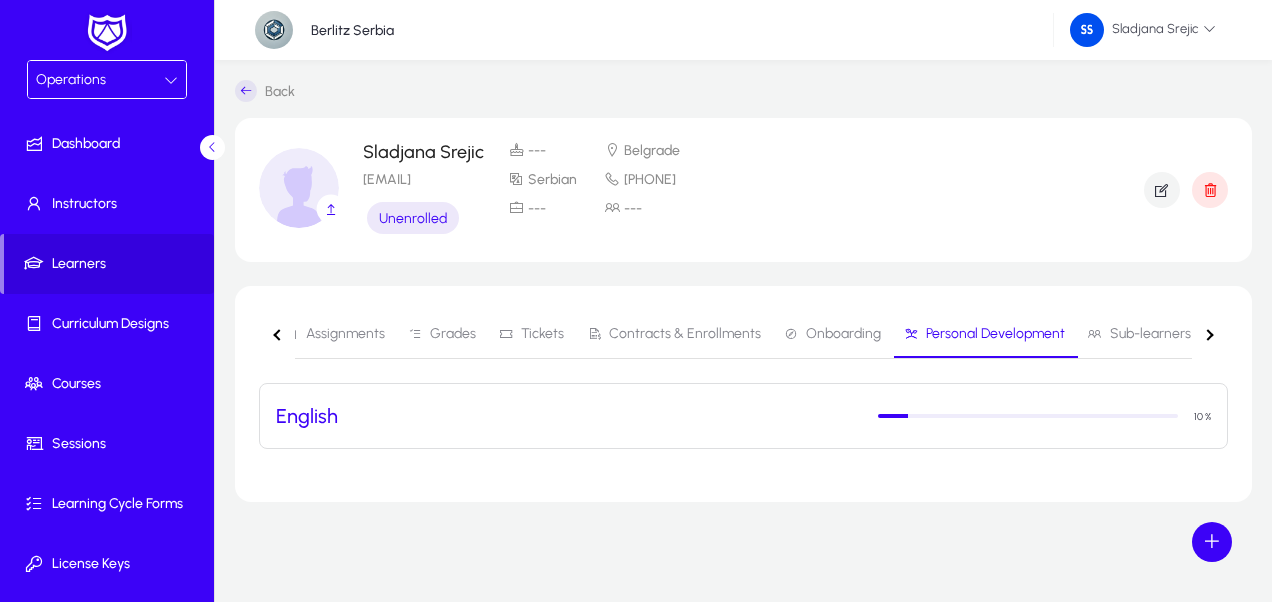 click on "Sub-learners" at bounding box center [1150, 334] 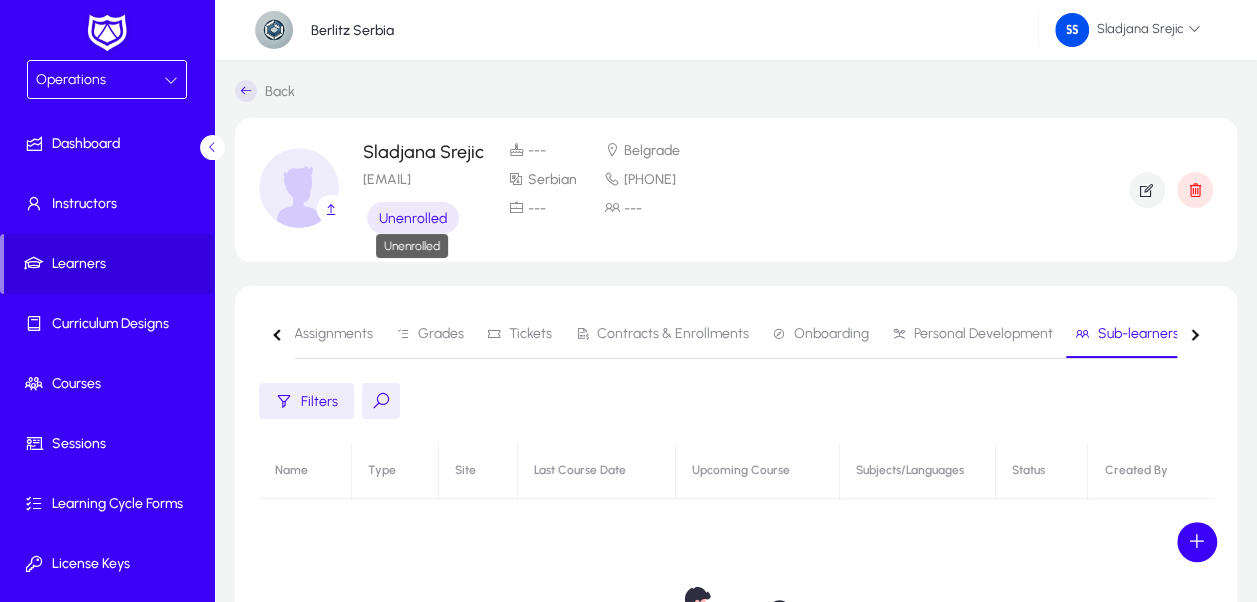 click on "Unenrolled" 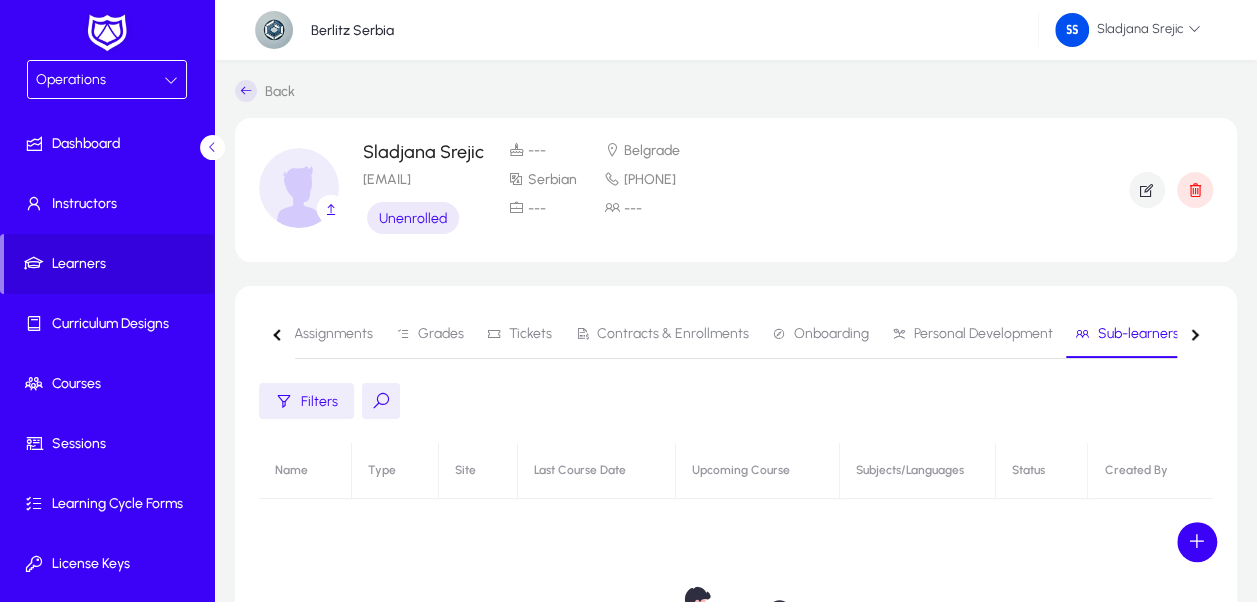 click on "Unenrolled" 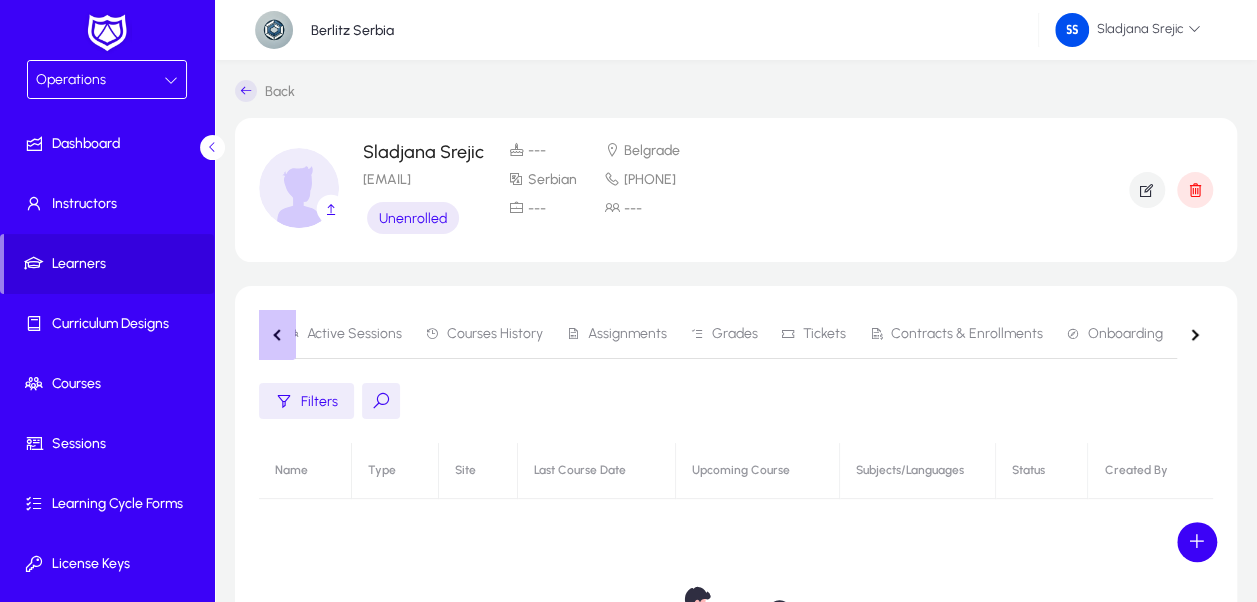 click 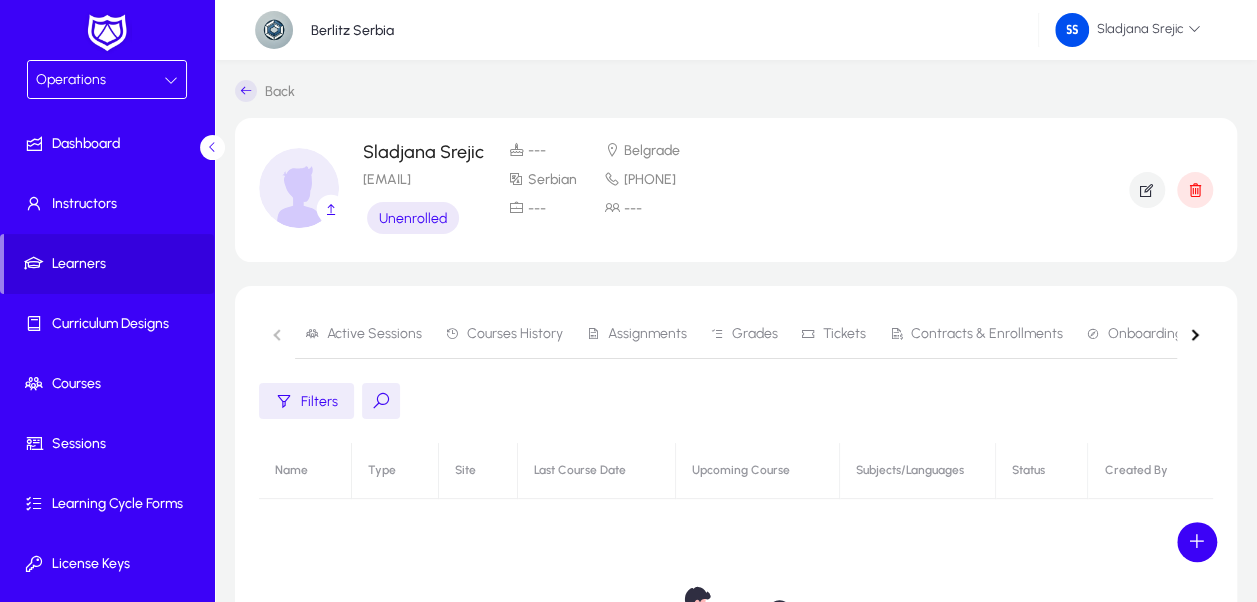 click on "Active Sessions   Courses History   Assignments   Grades   Tickets   Contracts & Enrollments   Onboarding   Personal Development   Sub-learners   Certificates" 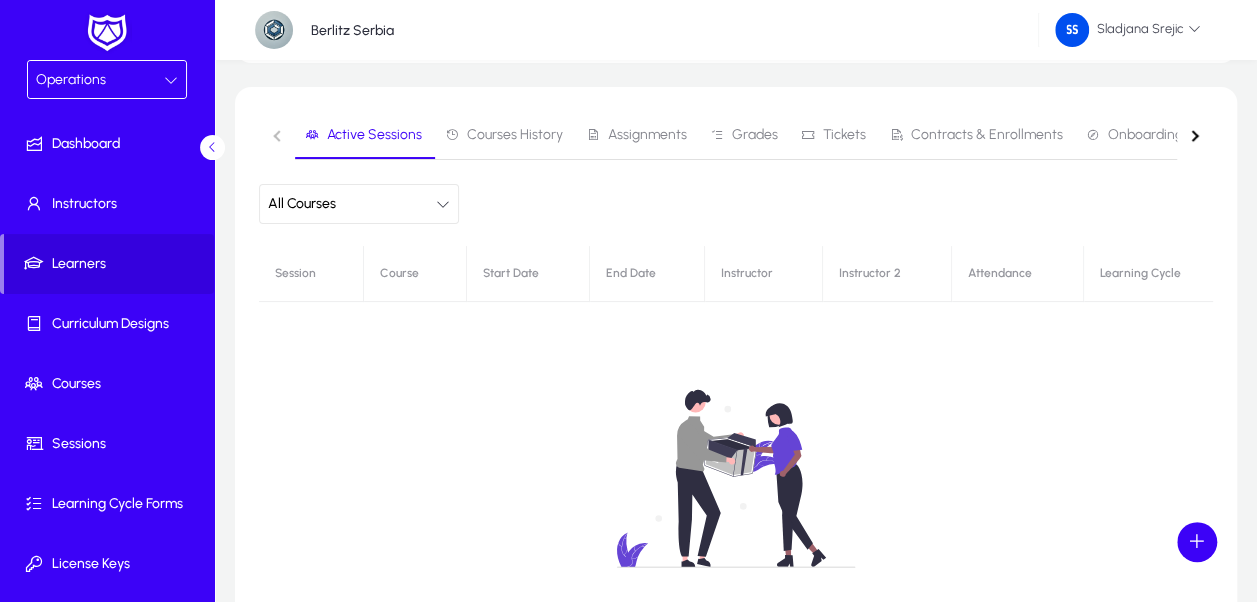 scroll, scrollTop: 200, scrollLeft: 0, axis: vertical 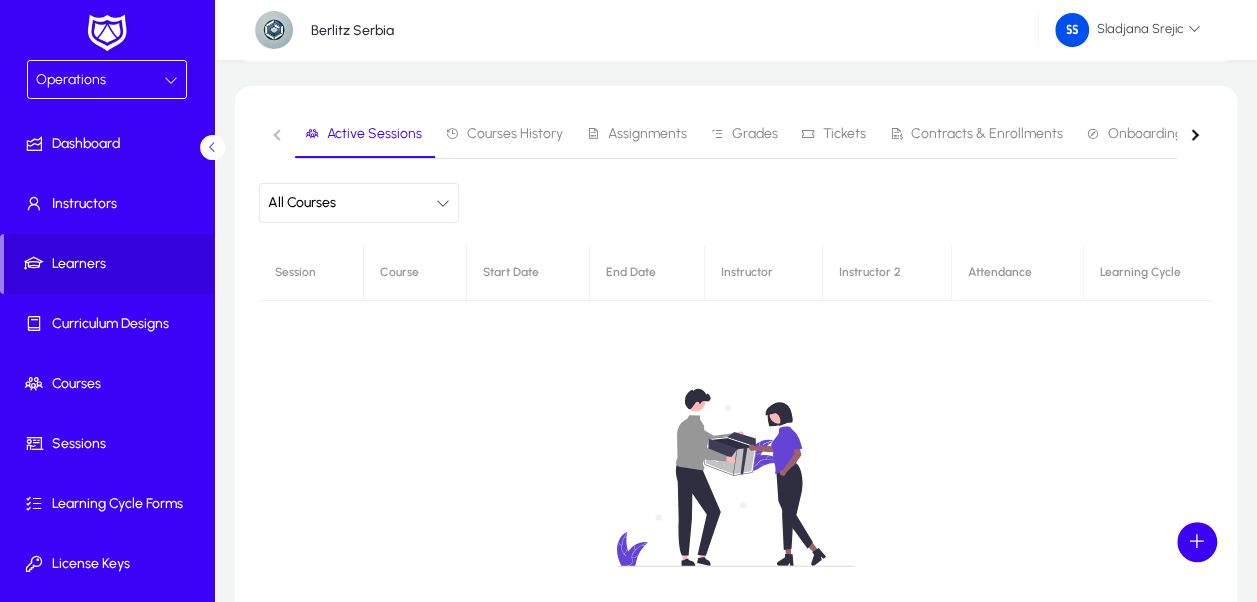 click on "All Courses" 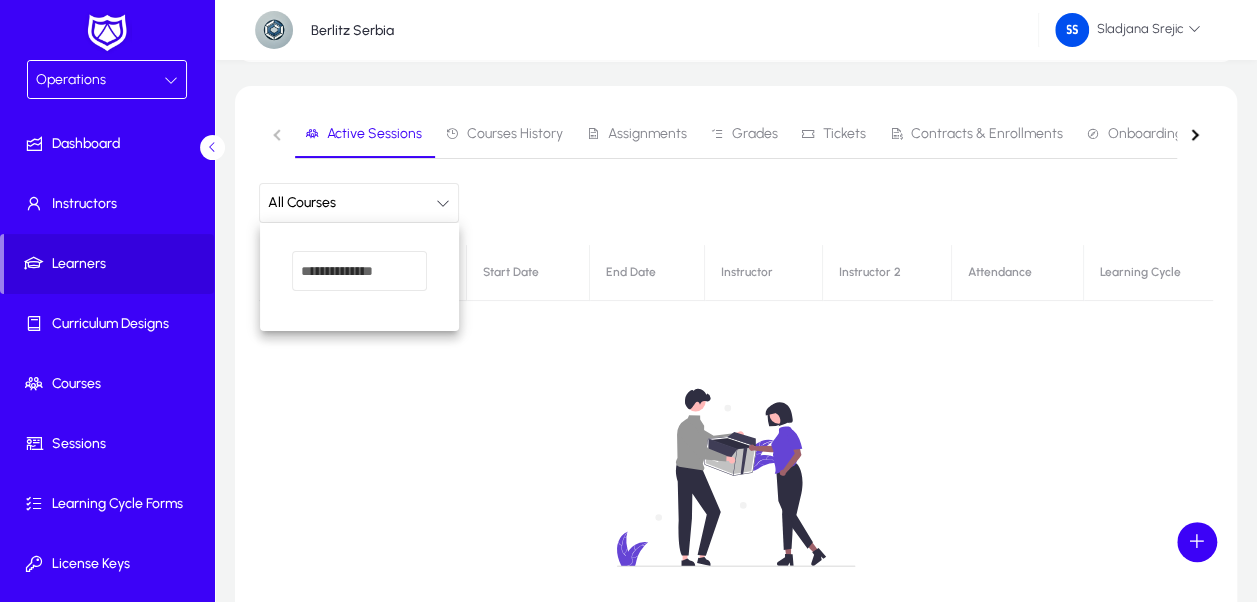 click at bounding box center (359, 271) 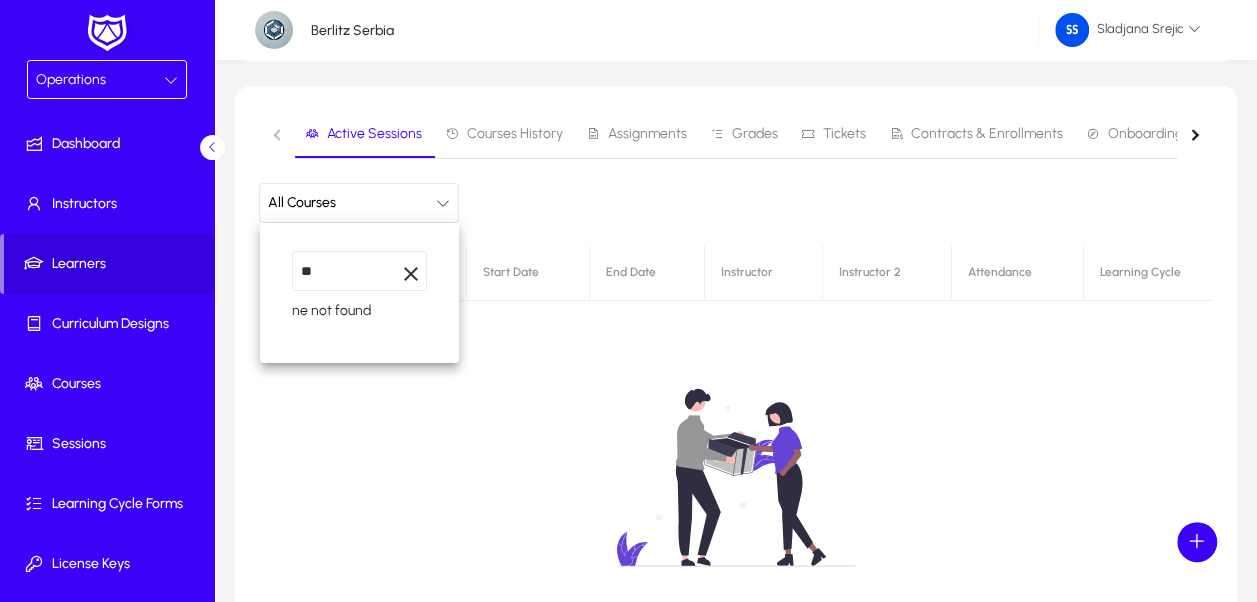 click on "ne not found" at bounding box center [359, 307] 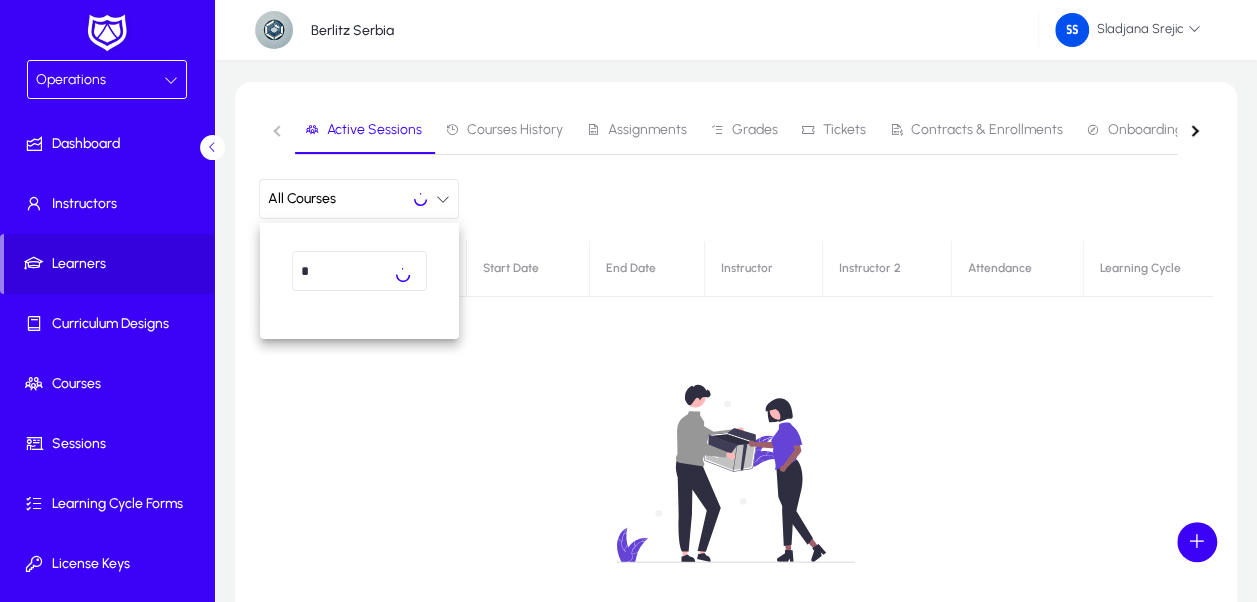 scroll, scrollTop: 200, scrollLeft: 0, axis: vertical 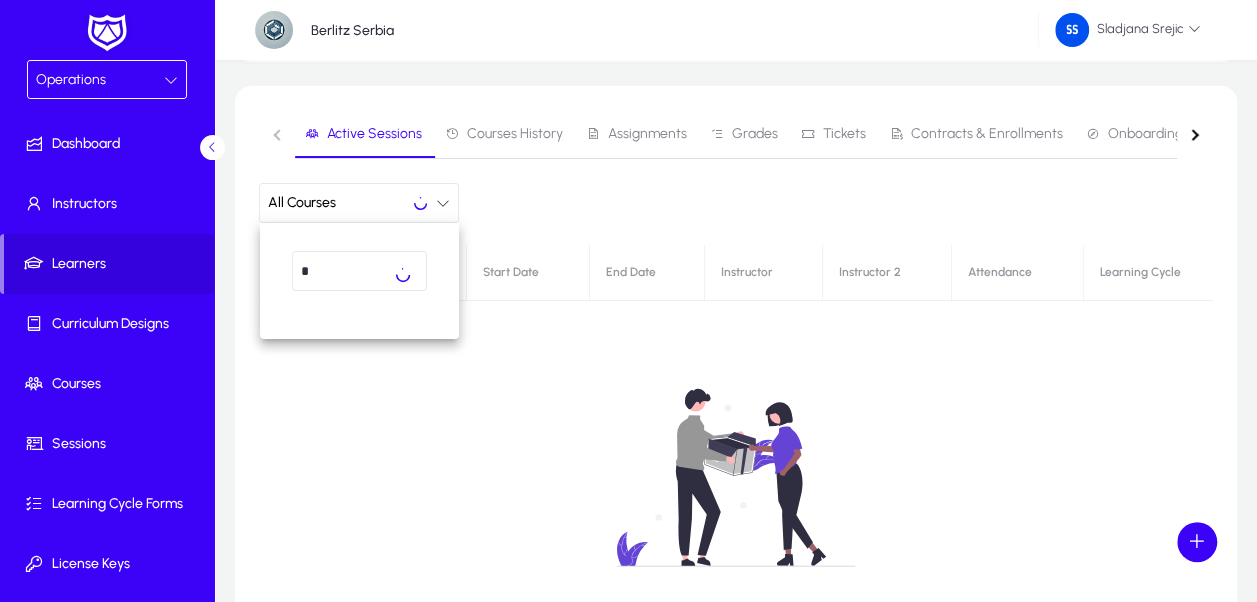 type on "*" 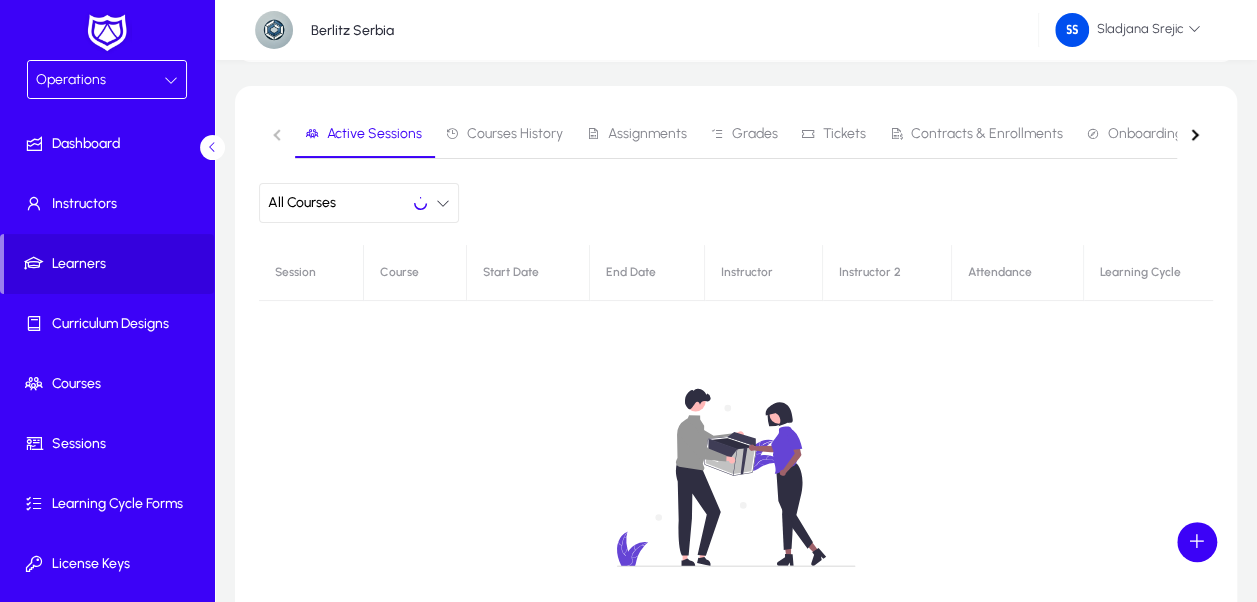 click on "All Courses" 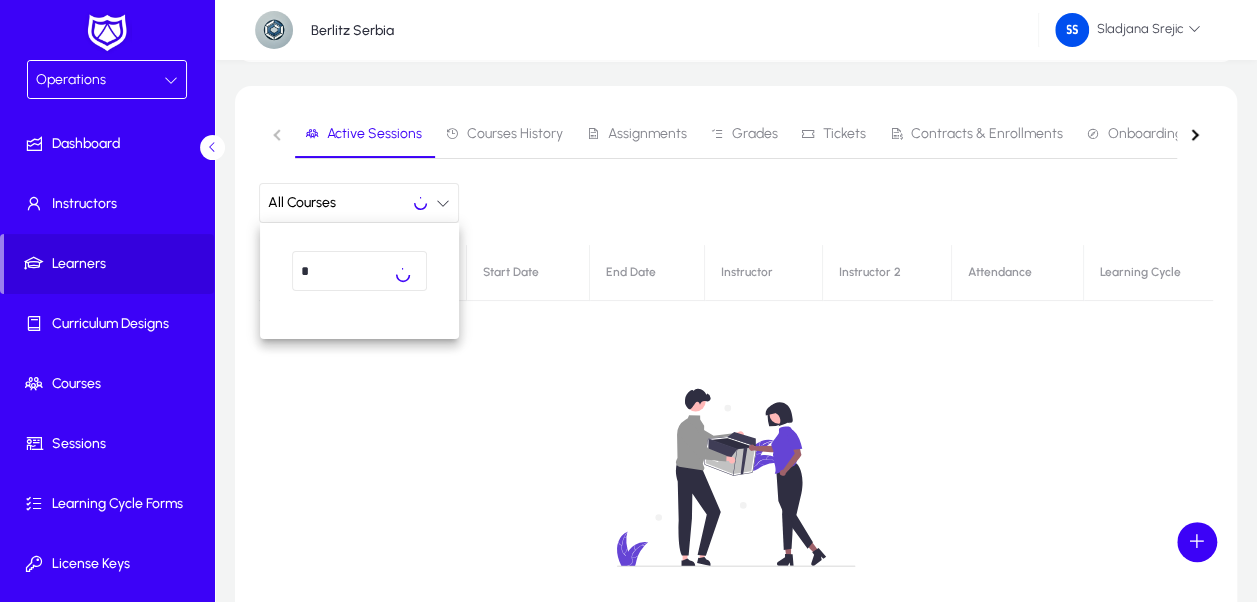 click at bounding box center [628, 301] 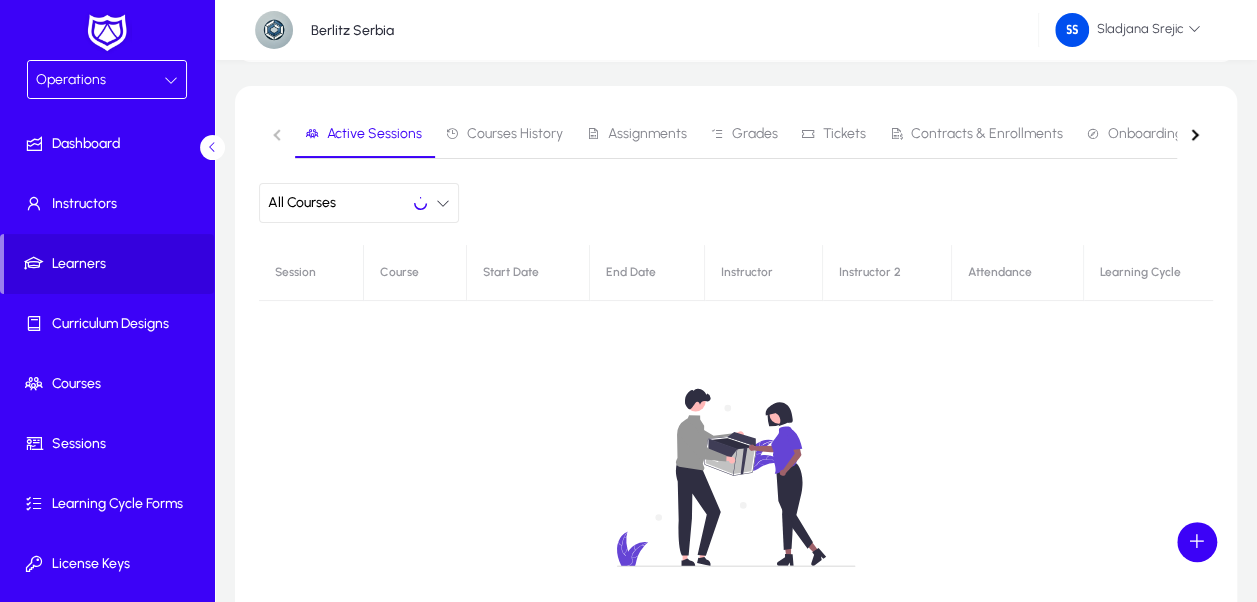click on "All Courses" 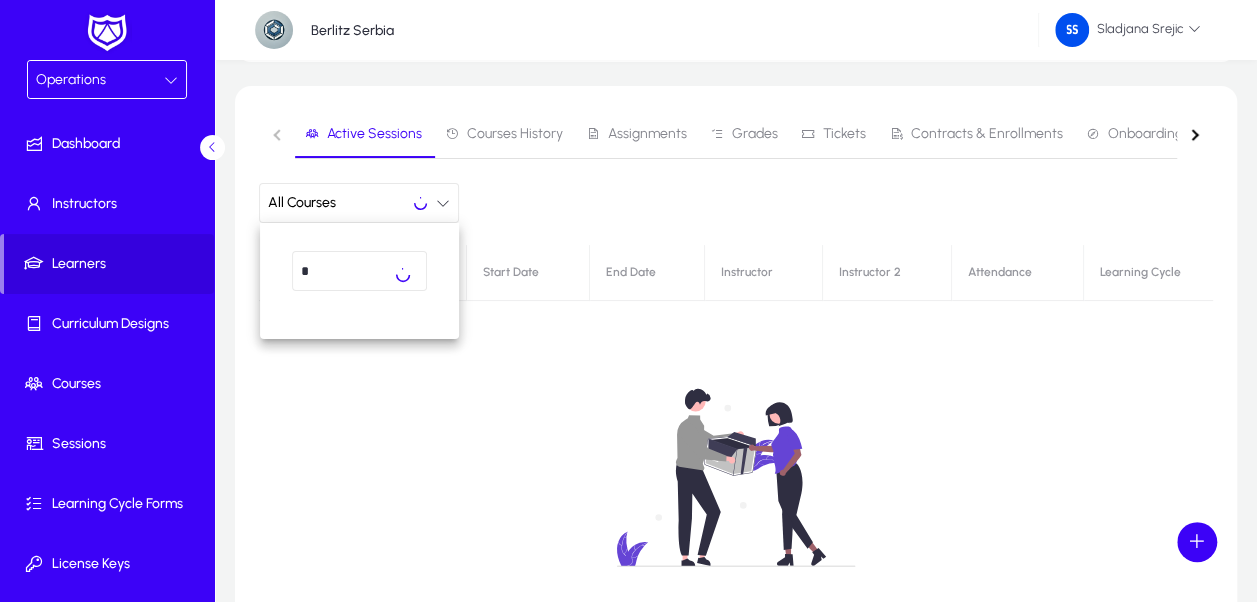 click on "*" at bounding box center (359, 271) 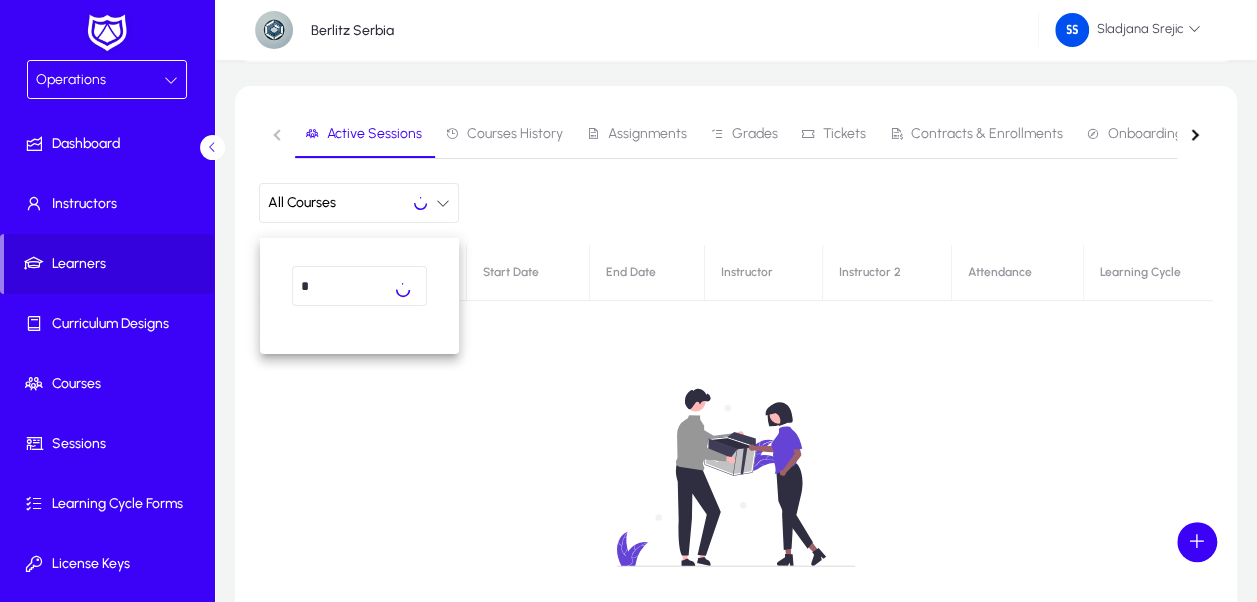 scroll, scrollTop: 0, scrollLeft: 0, axis: both 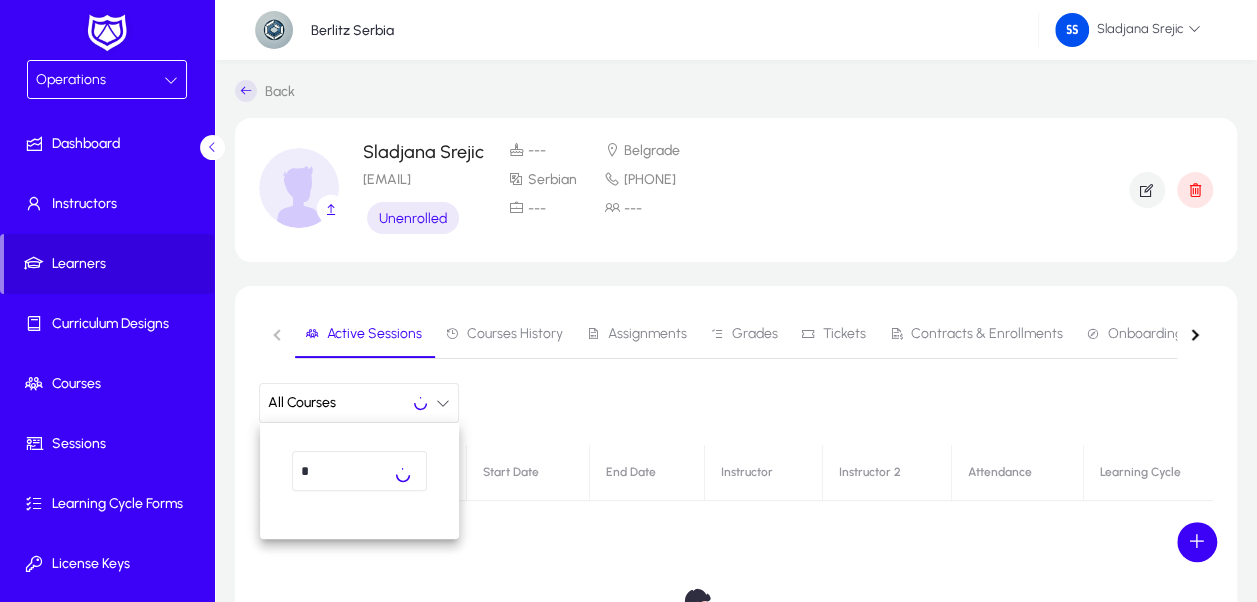 click at bounding box center (628, 301) 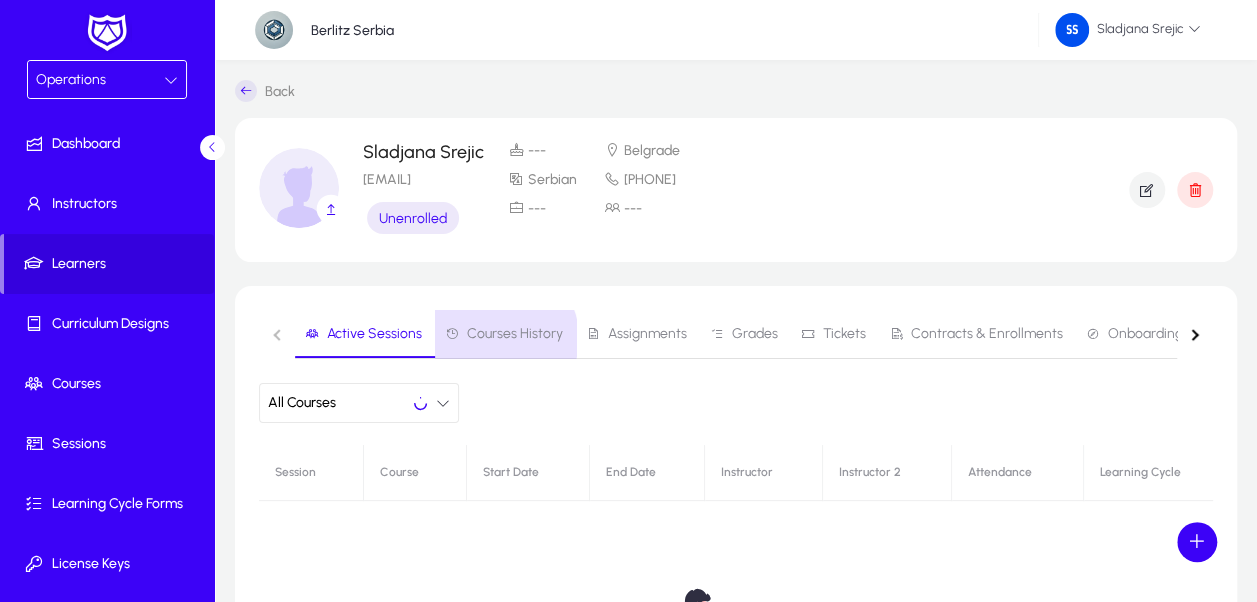 click on "Courses History" at bounding box center (515, 334) 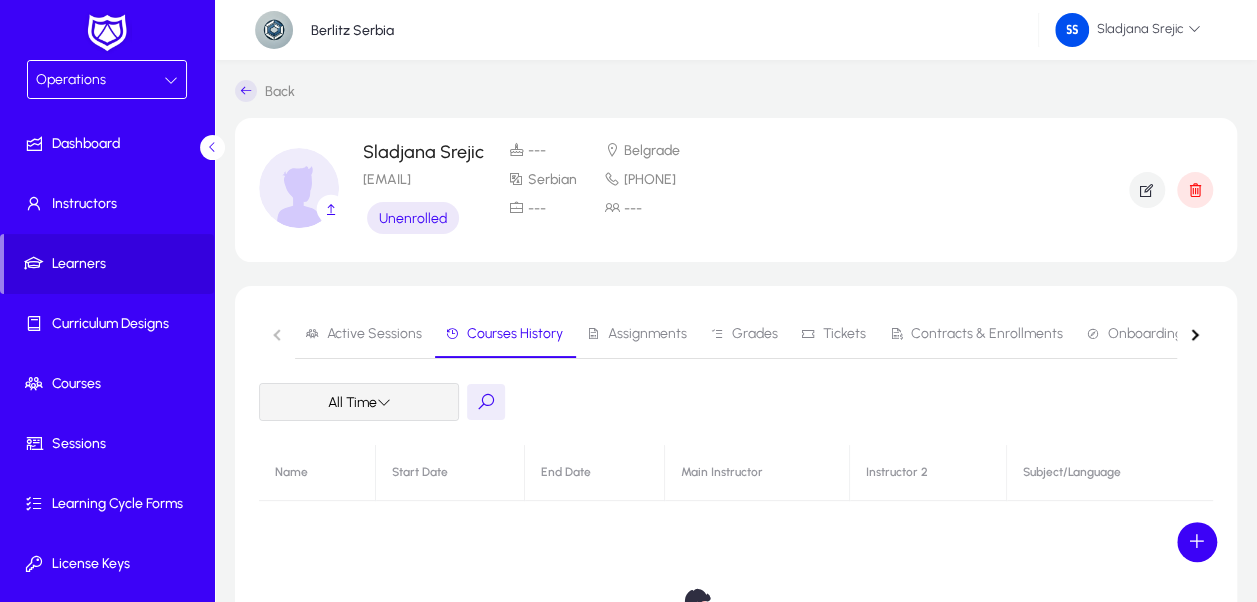 click 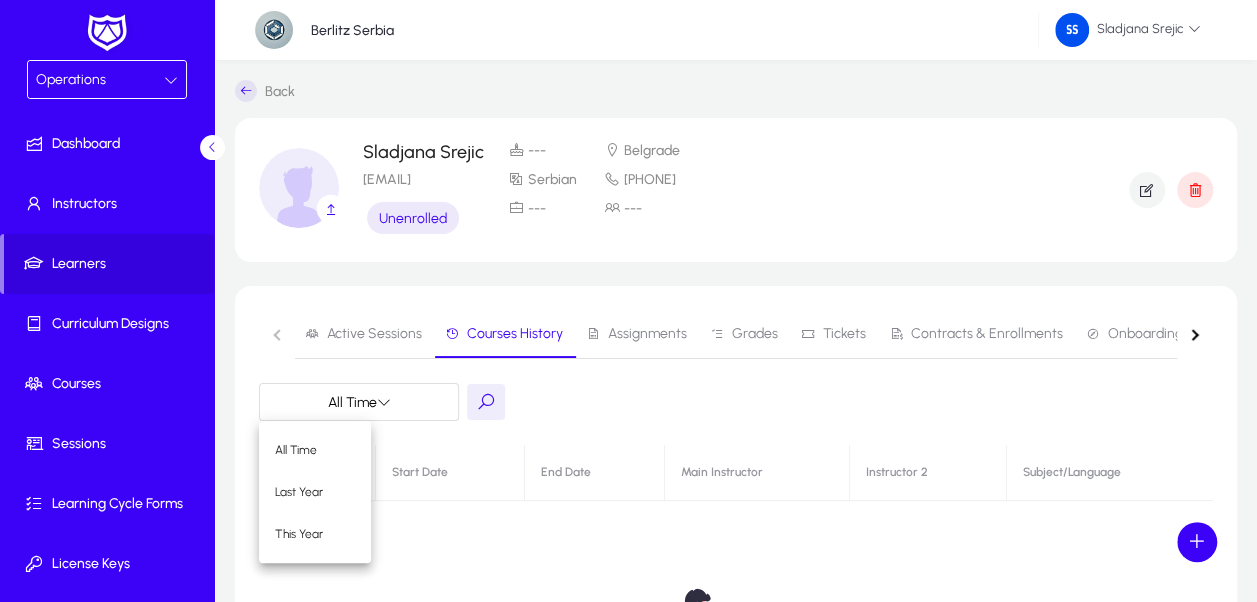 click at bounding box center (628, 301) 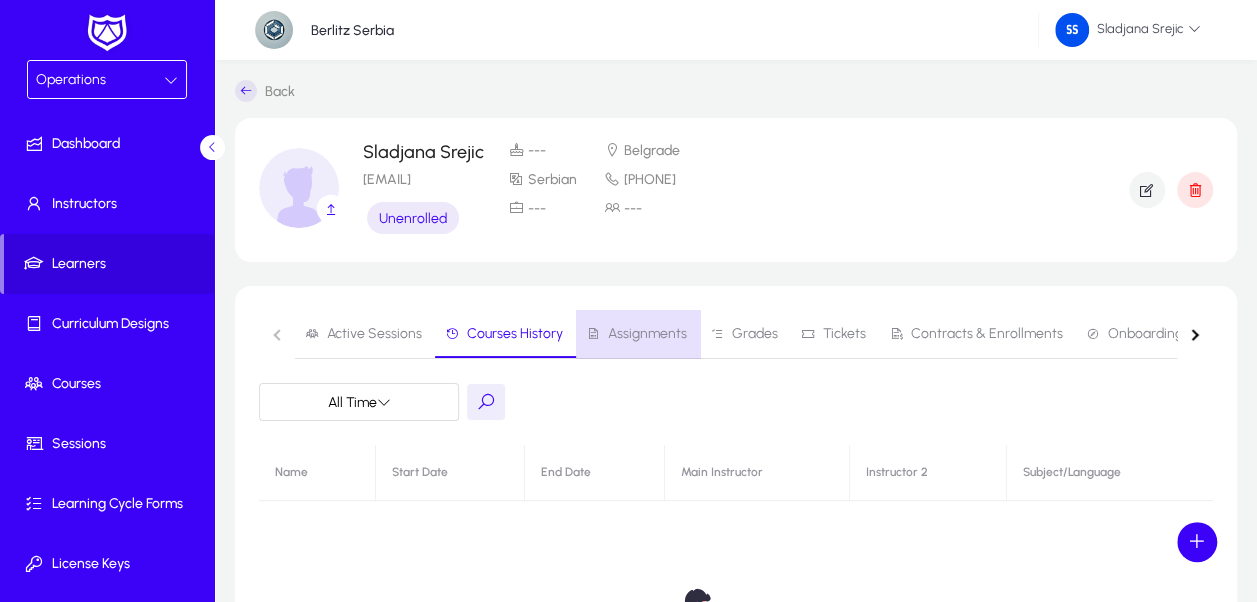 click on "Assignments" at bounding box center [636, 334] 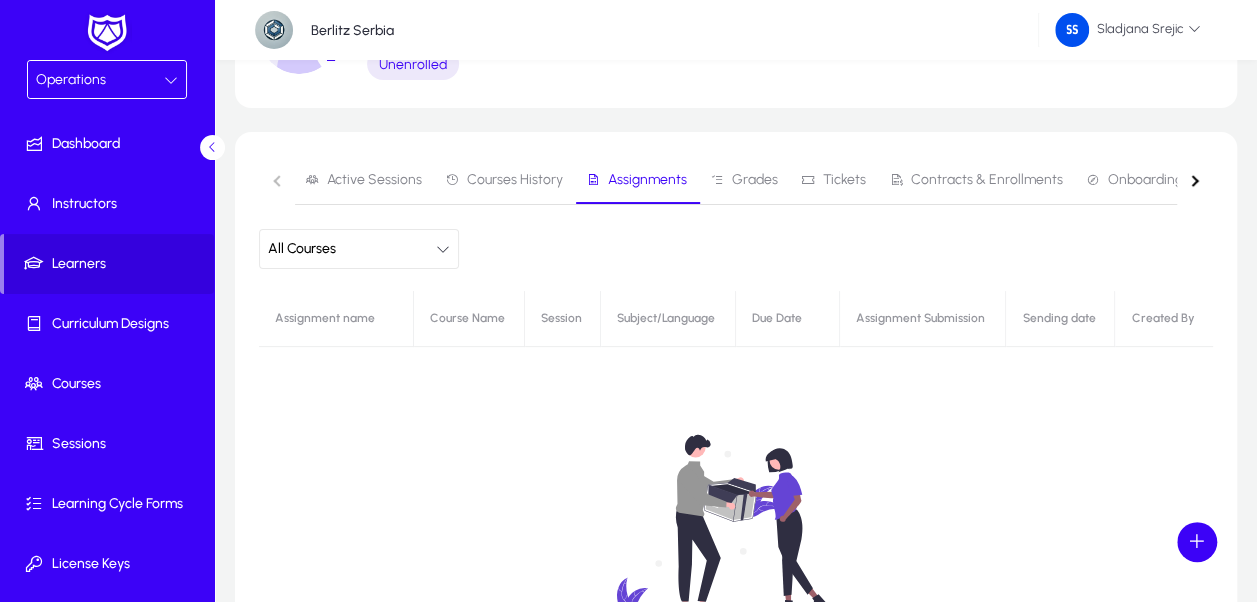 scroll, scrollTop: 200, scrollLeft: 0, axis: vertical 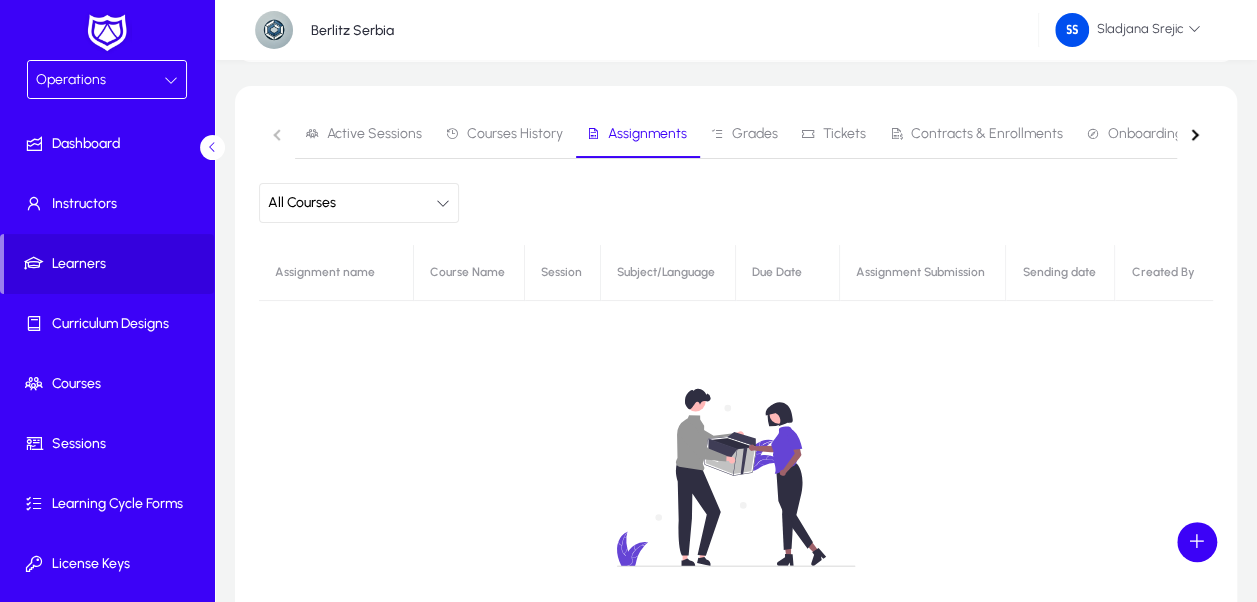 click on "All Courses" 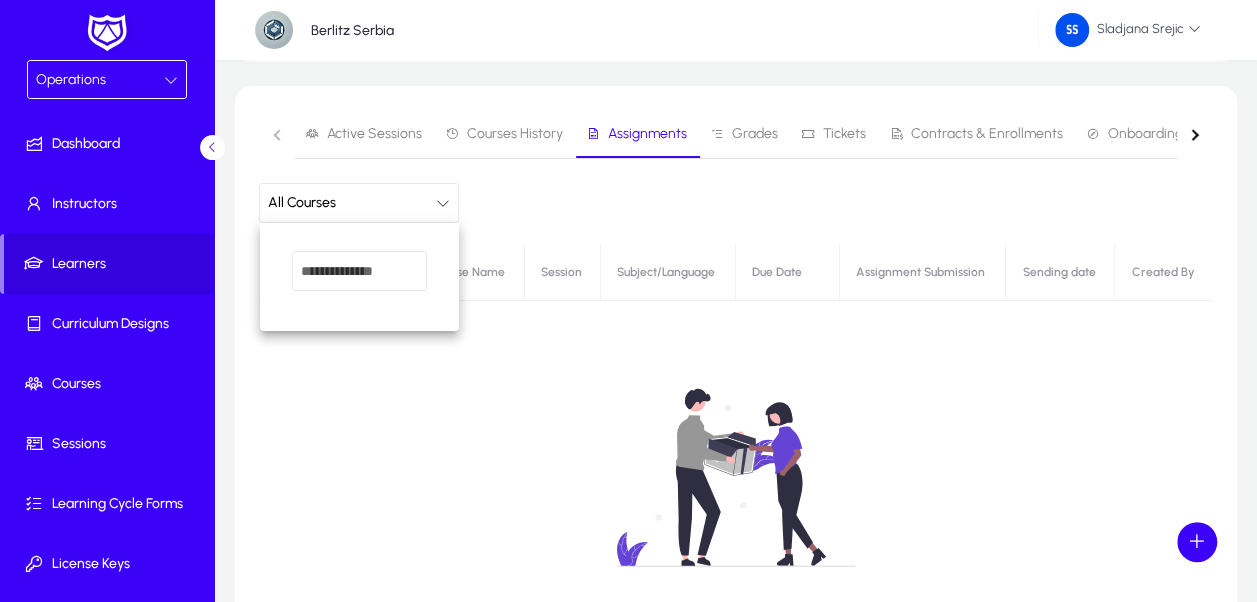 click at bounding box center [628, 301] 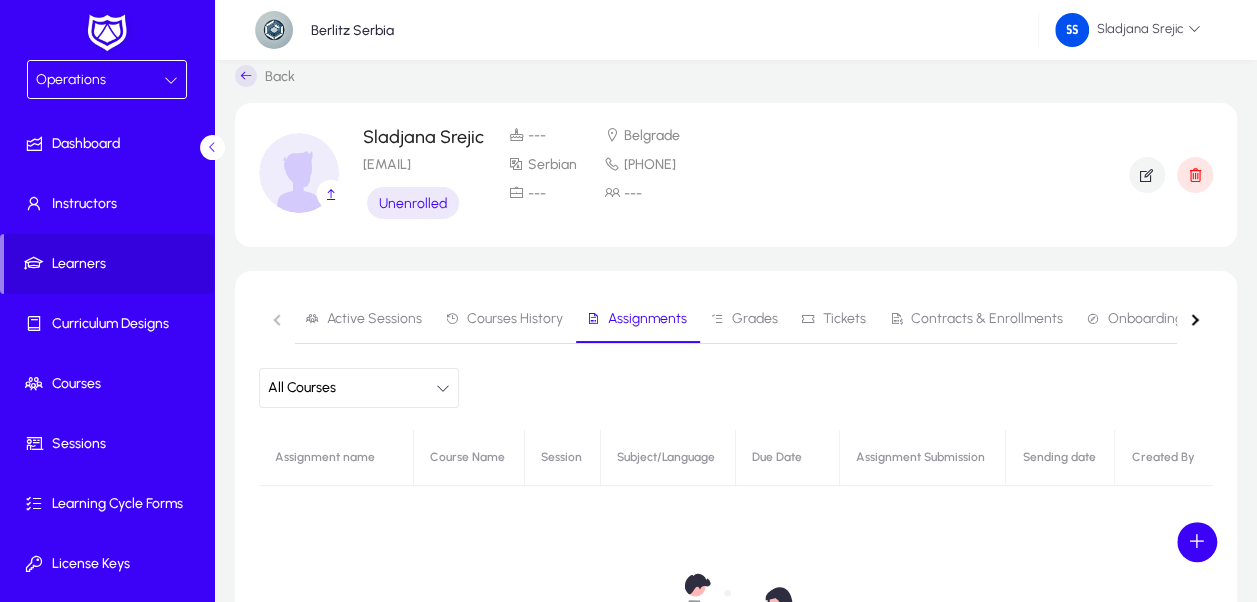 scroll, scrollTop: 0, scrollLeft: 0, axis: both 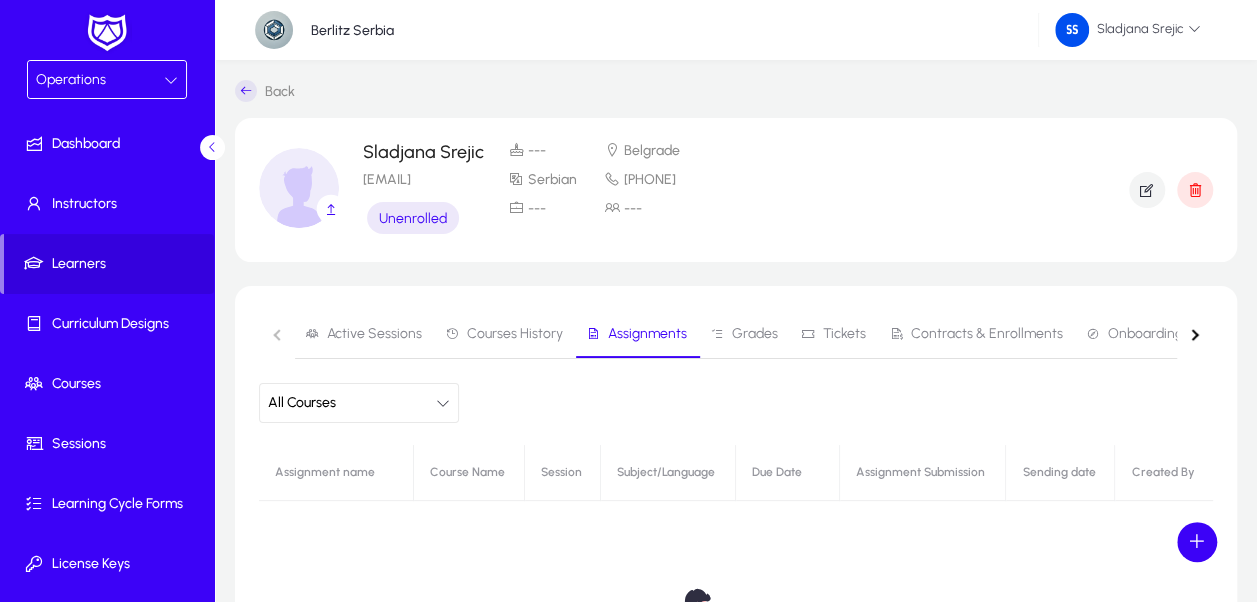click on "Active Sessions" at bounding box center (374, 334) 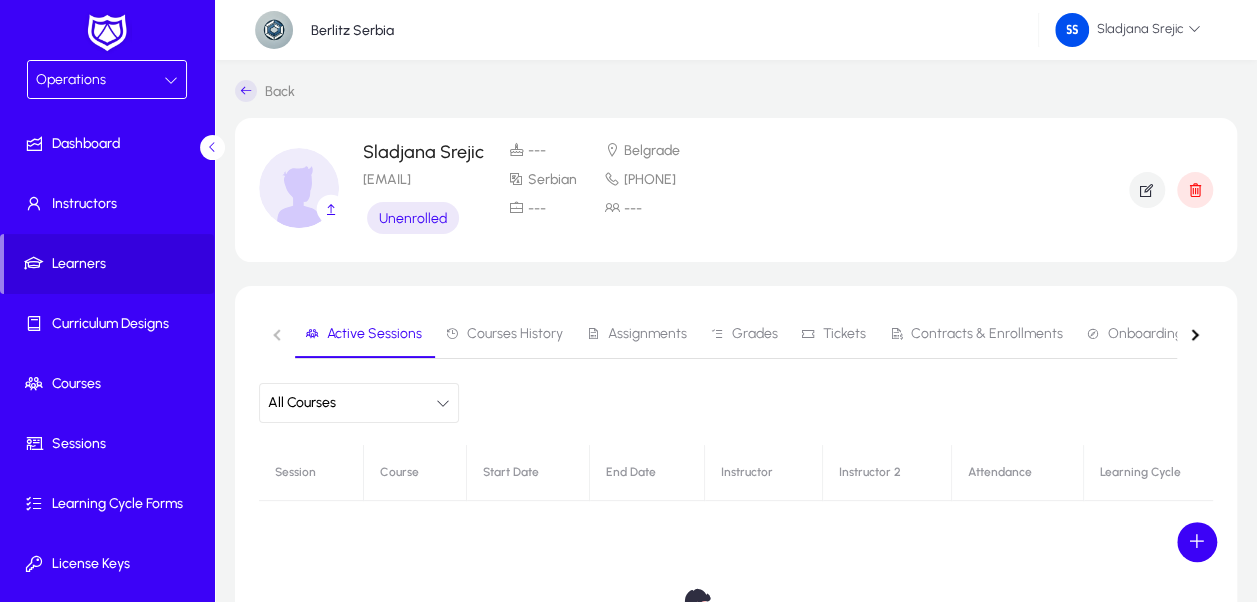 click 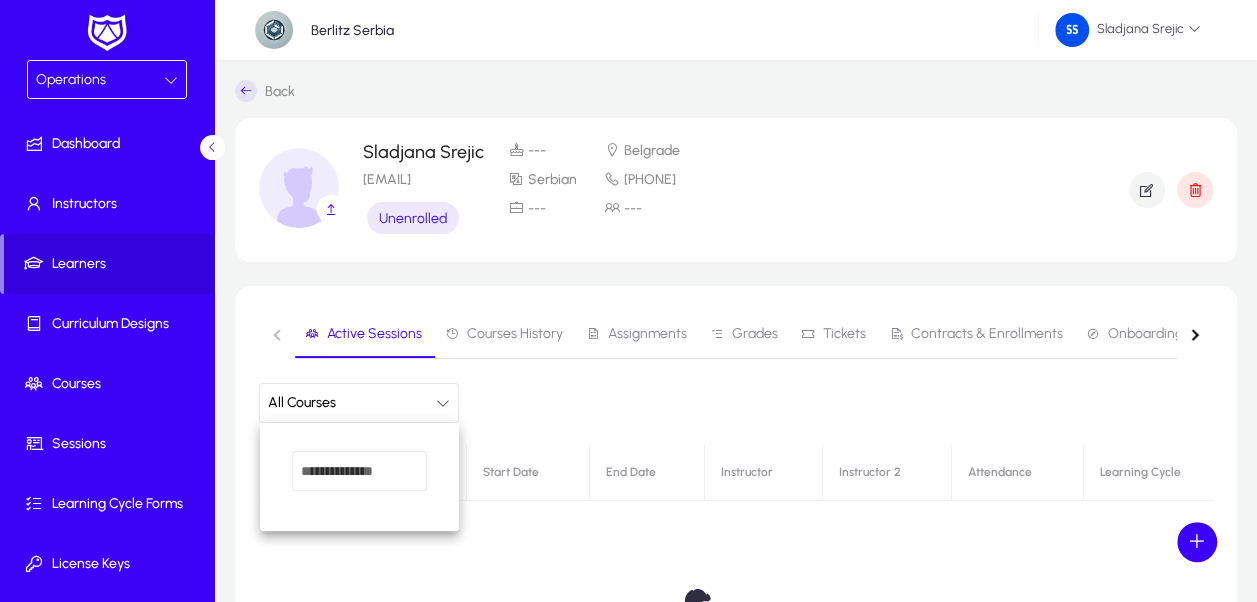 type on "*" 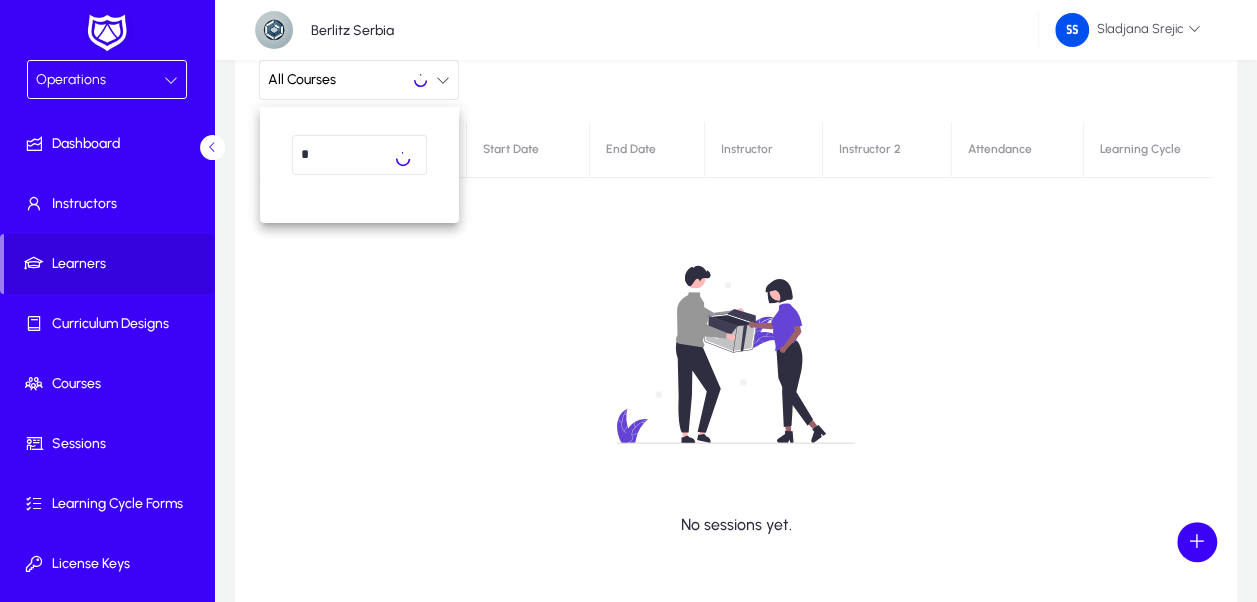 scroll, scrollTop: 0, scrollLeft: 0, axis: both 